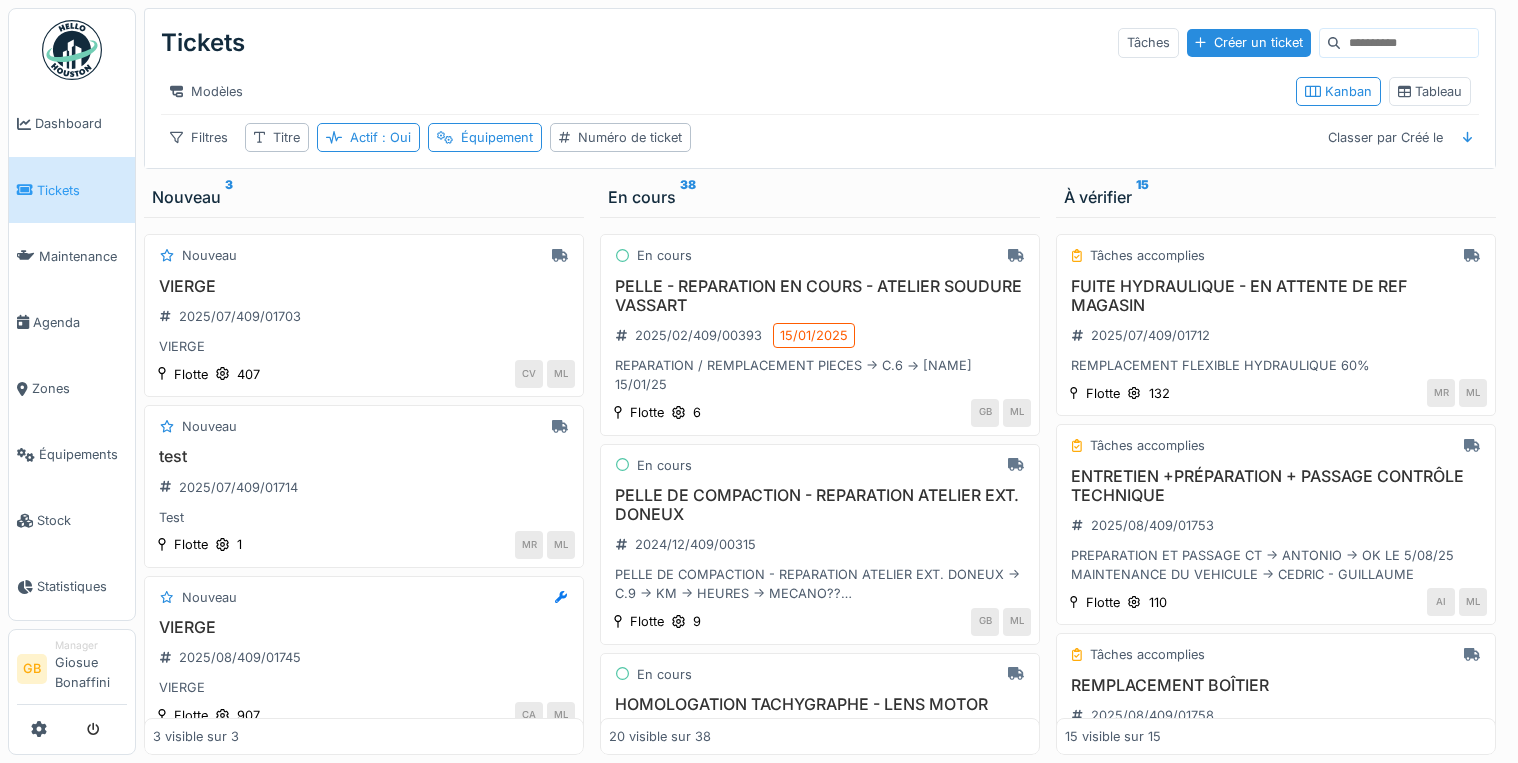 scroll, scrollTop: 0, scrollLeft: 0, axis: both 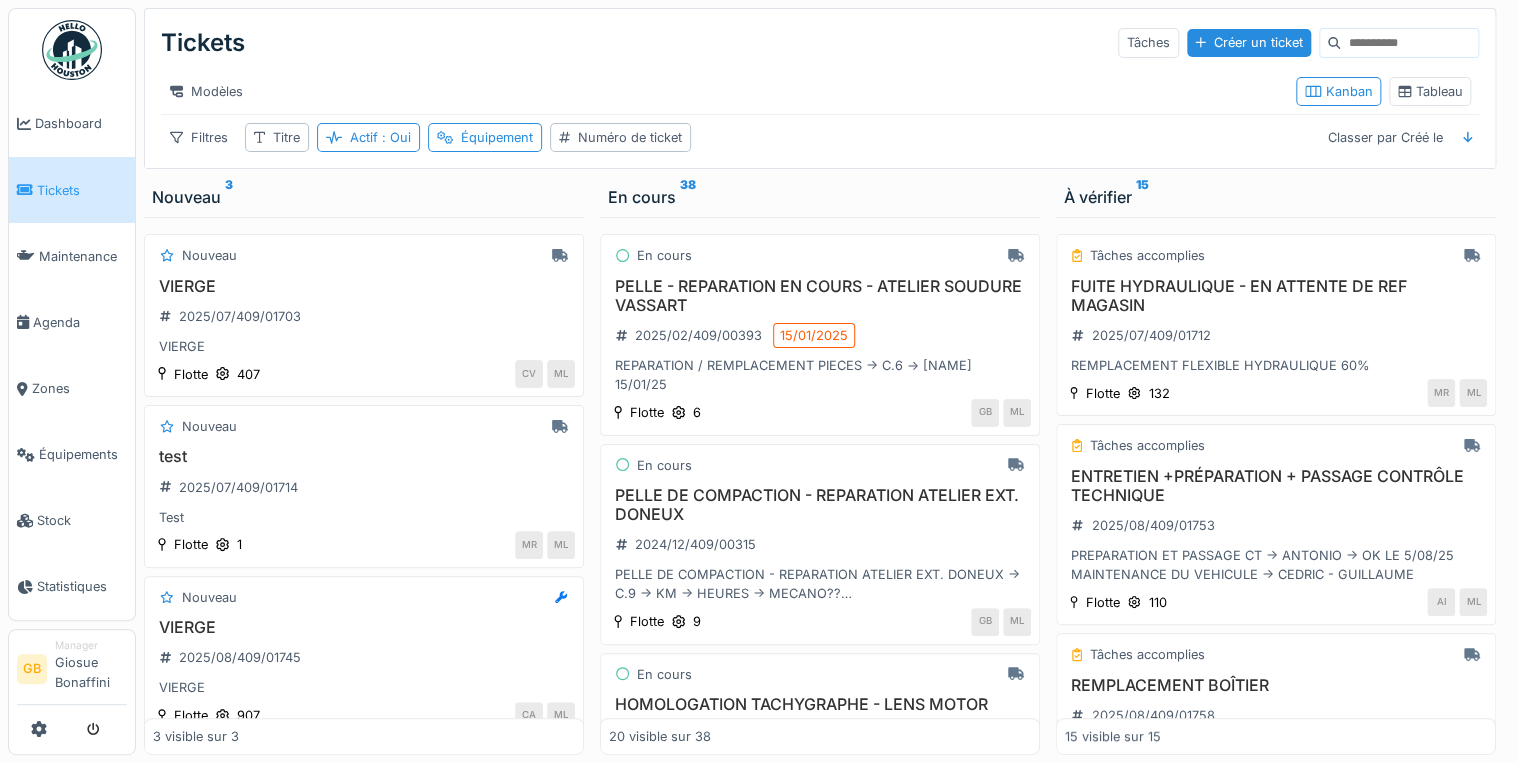 click on "Manager
Giosue Bonaffini" at bounding box center [91, 669] 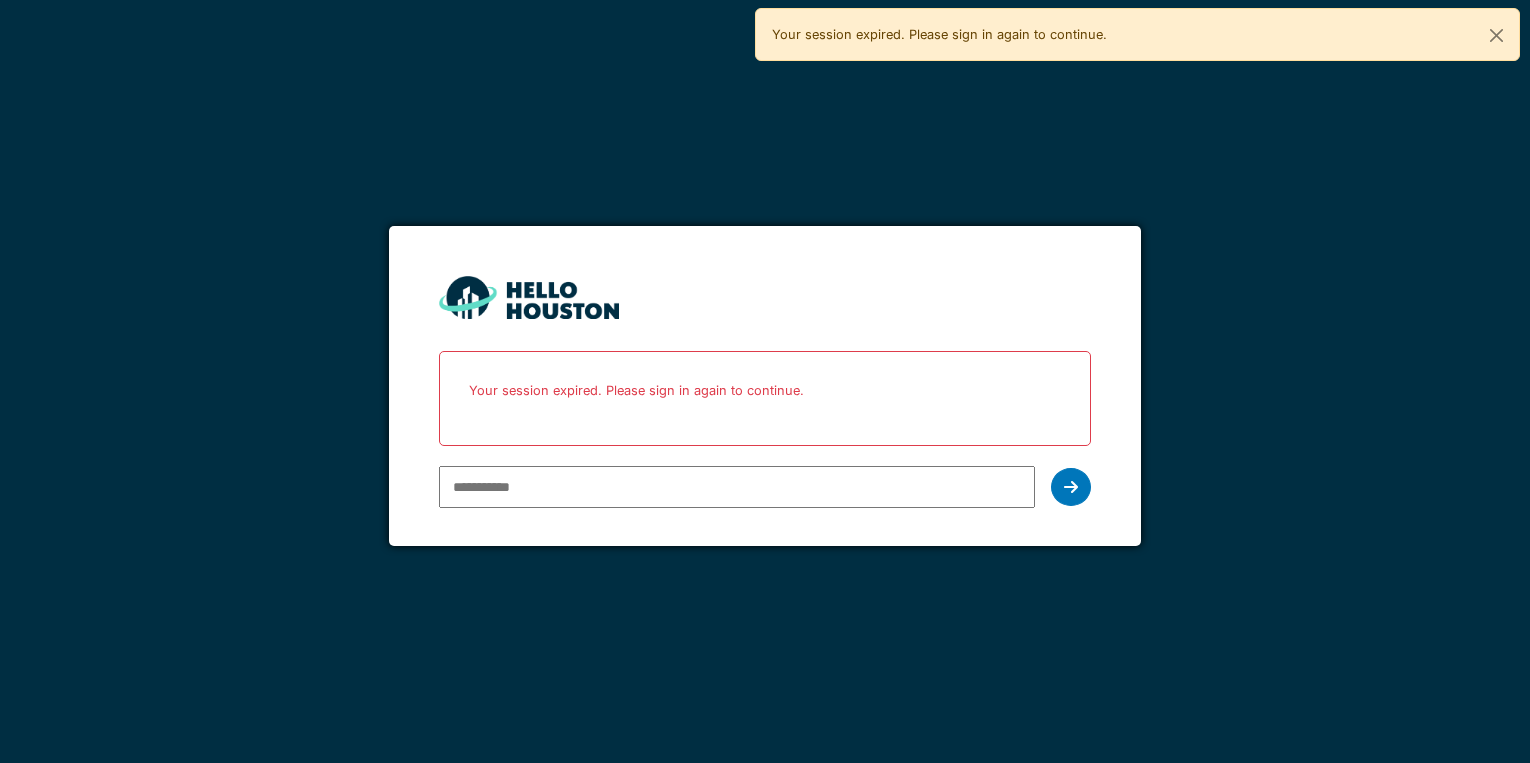 scroll, scrollTop: 0, scrollLeft: 0, axis: both 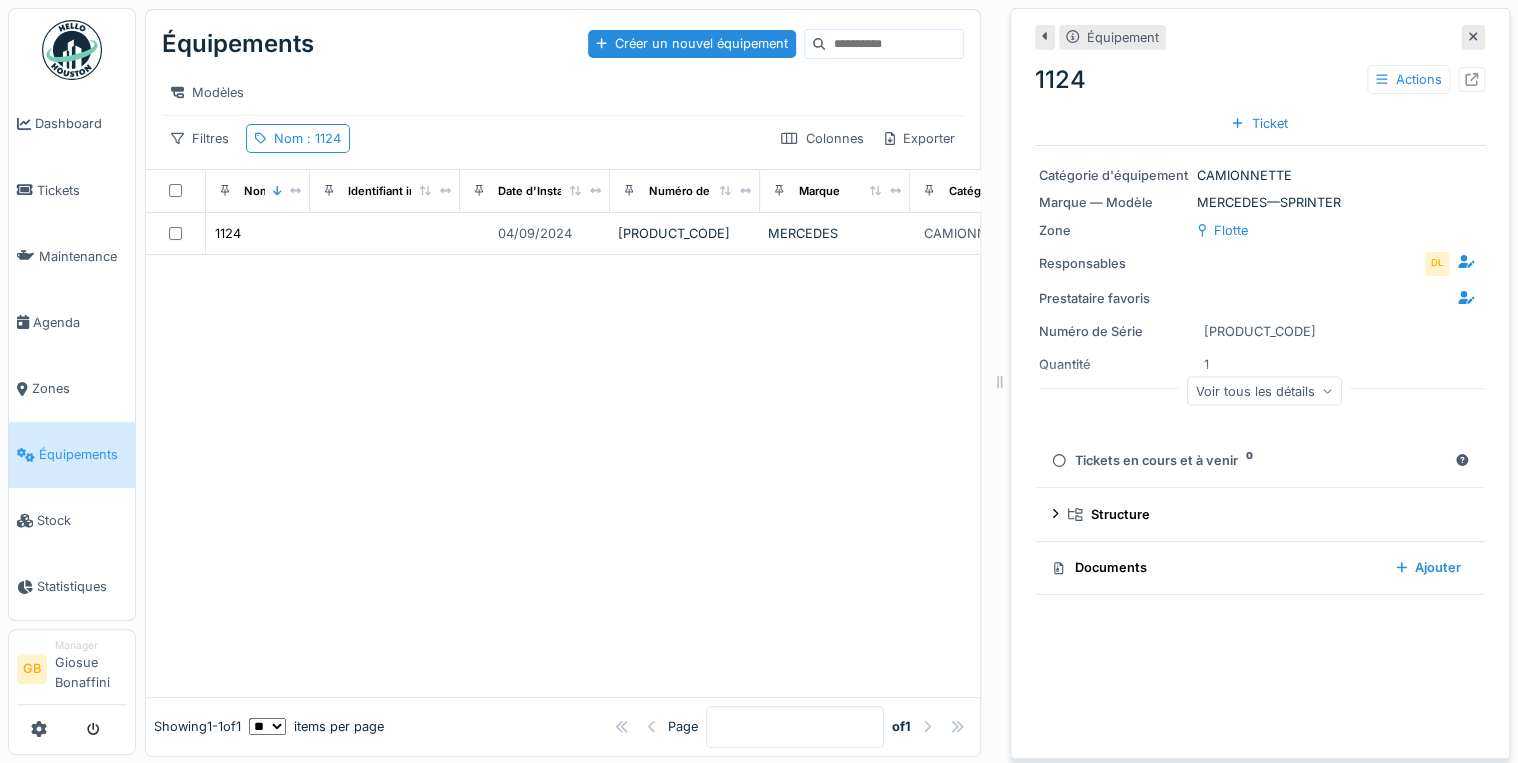 click at bounding box center [72, 50] 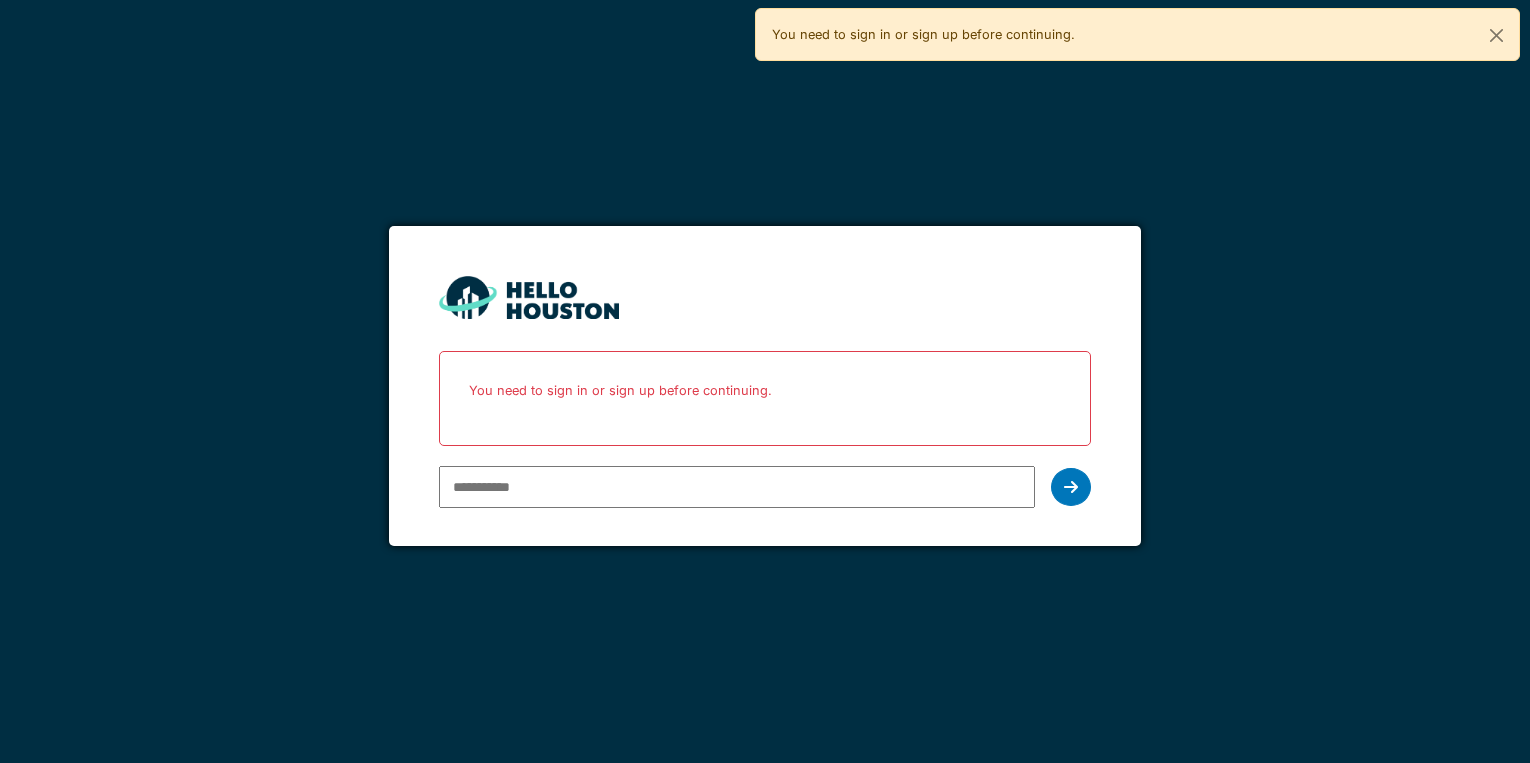 scroll, scrollTop: 0, scrollLeft: 0, axis: both 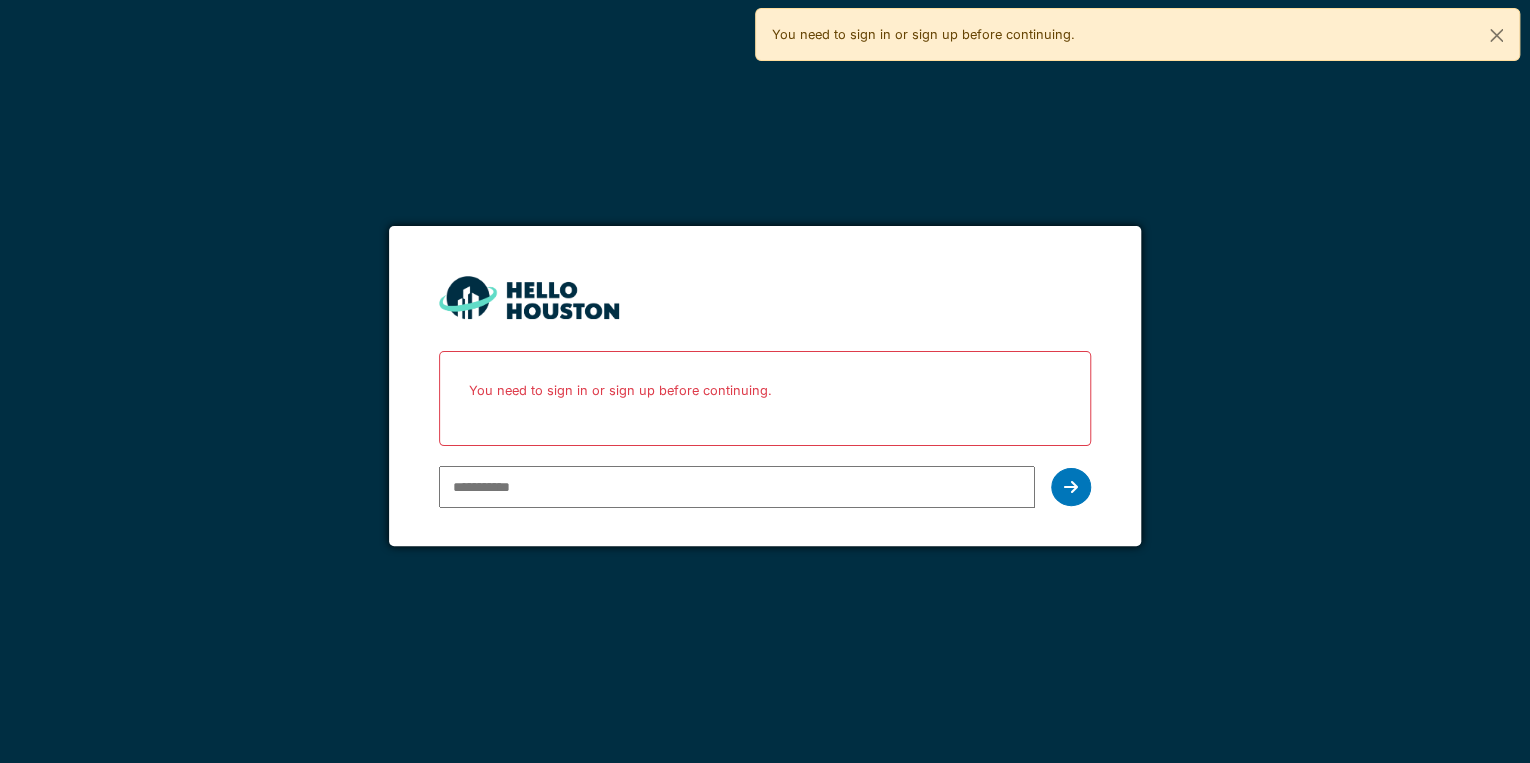 click at bounding box center [737, 487] 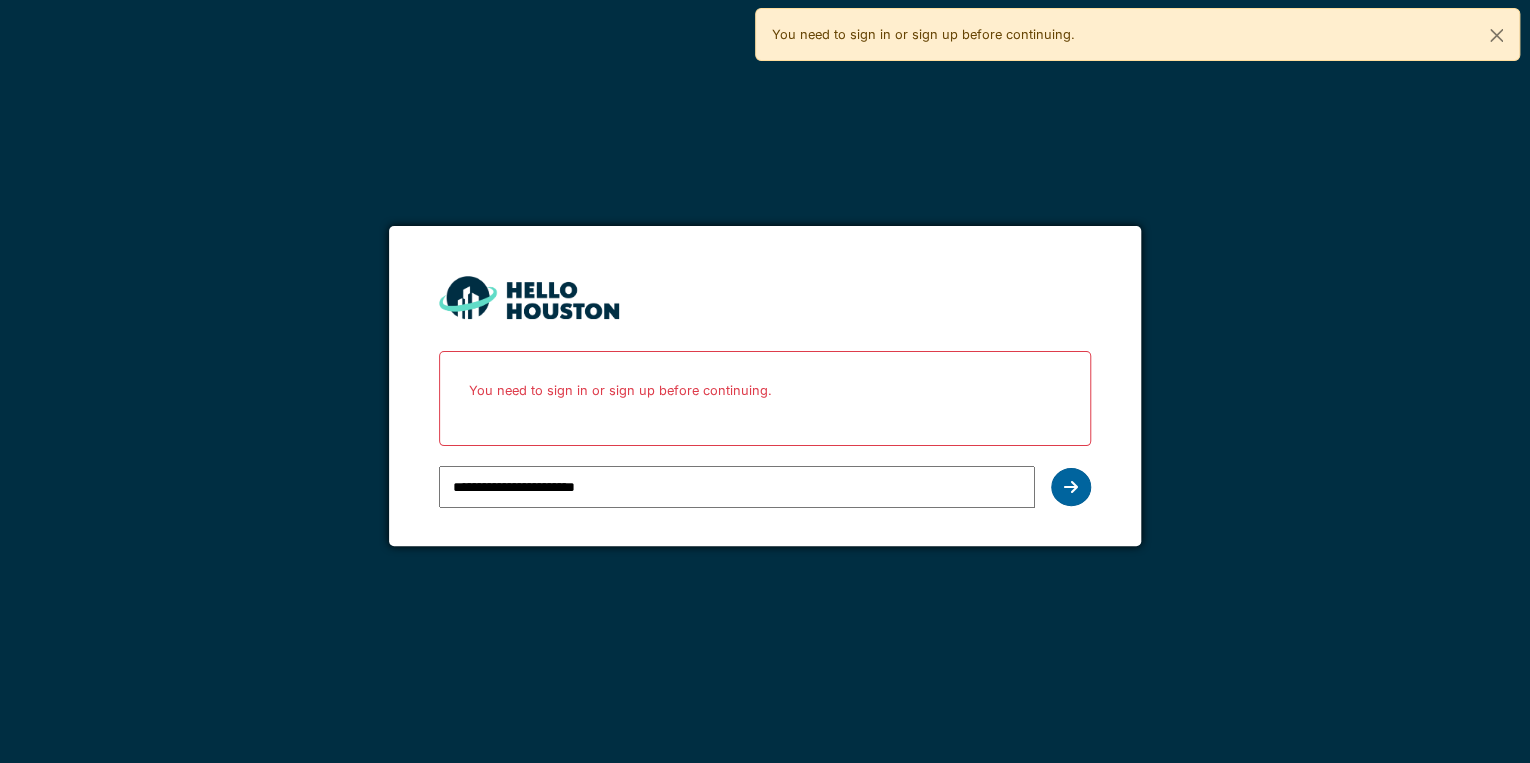 click at bounding box center (1071, 487) 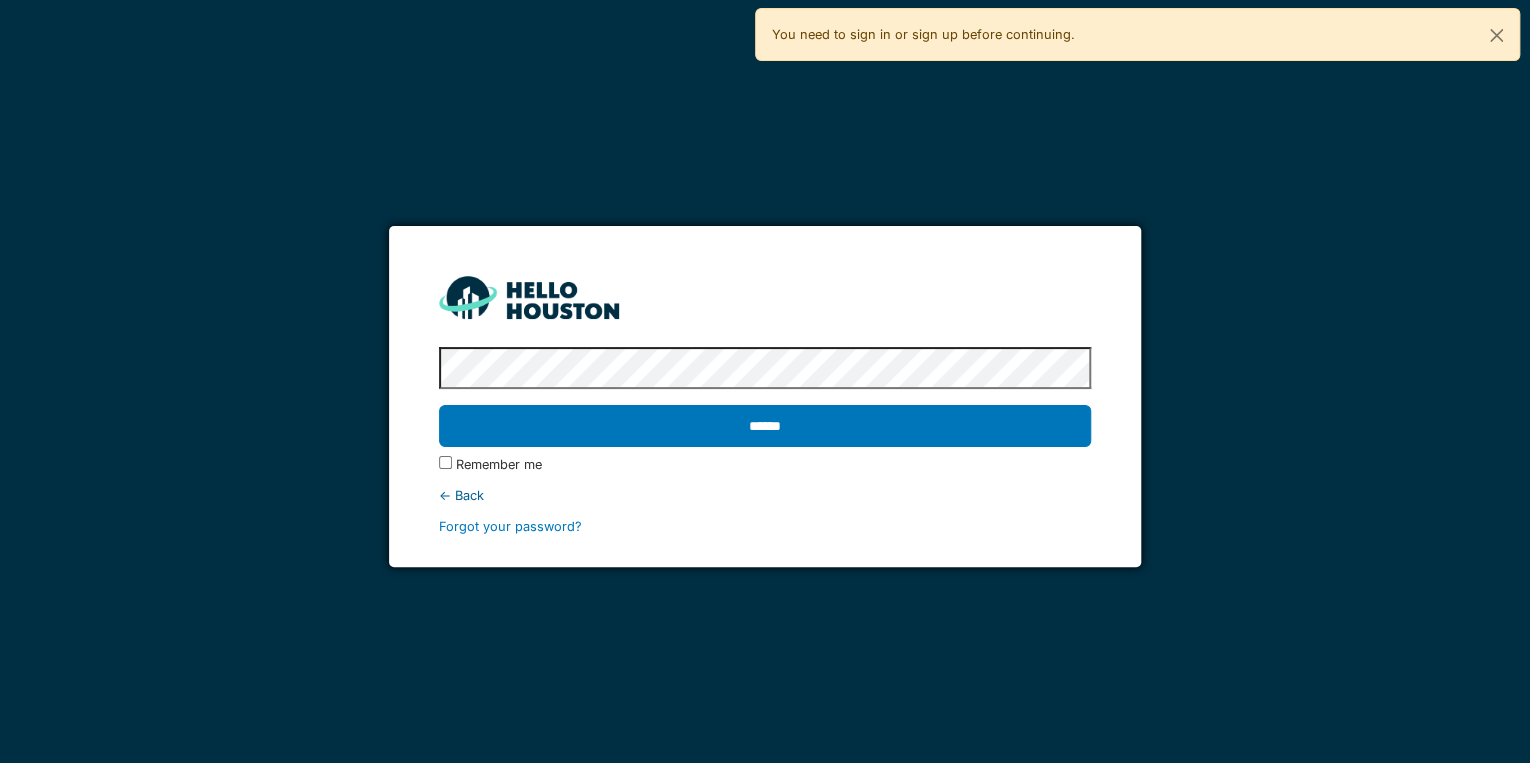 click on "******" at bounding box center [765, 426] 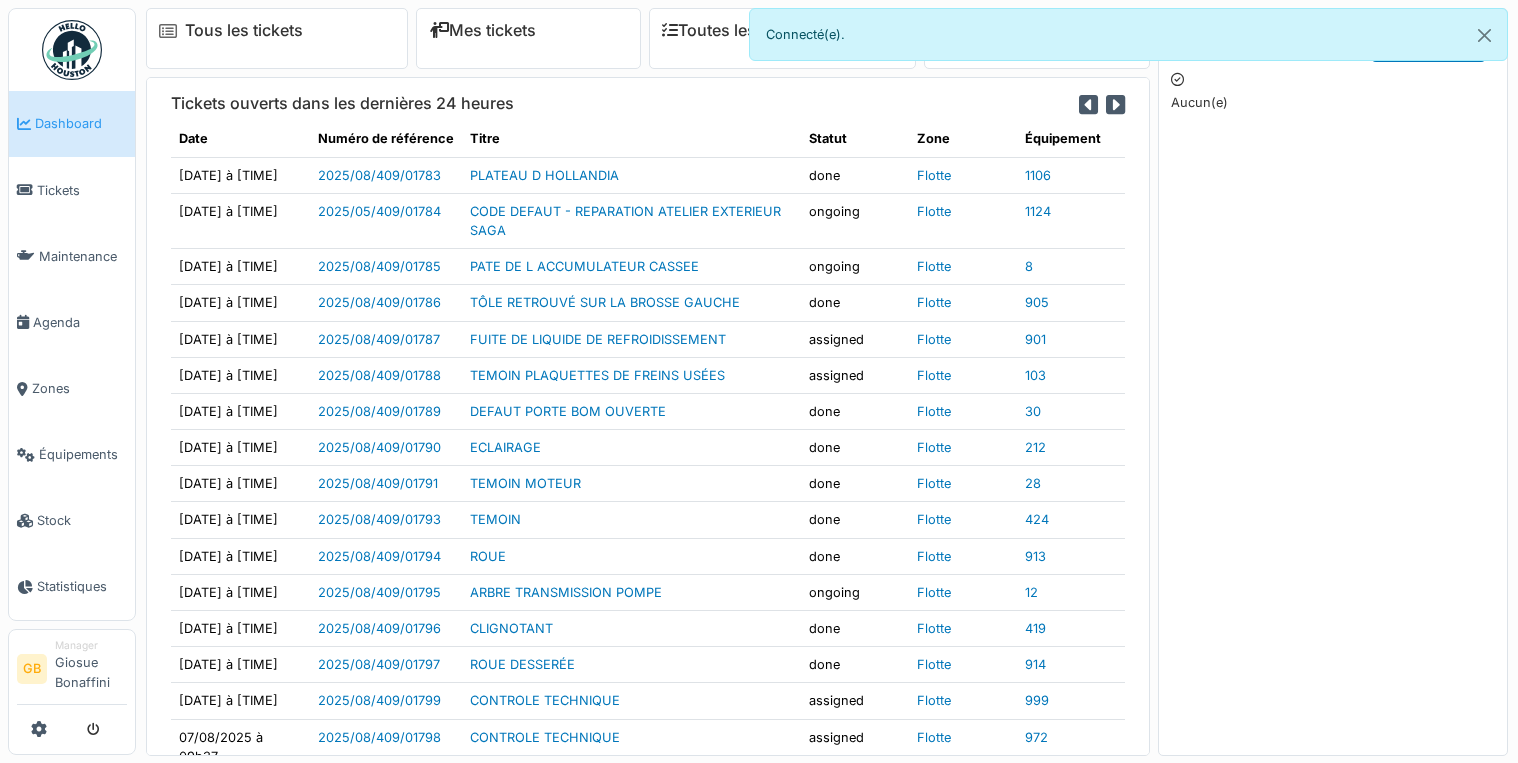 scroll, scrollTop: 0, scrollLeft: 0, axis: both 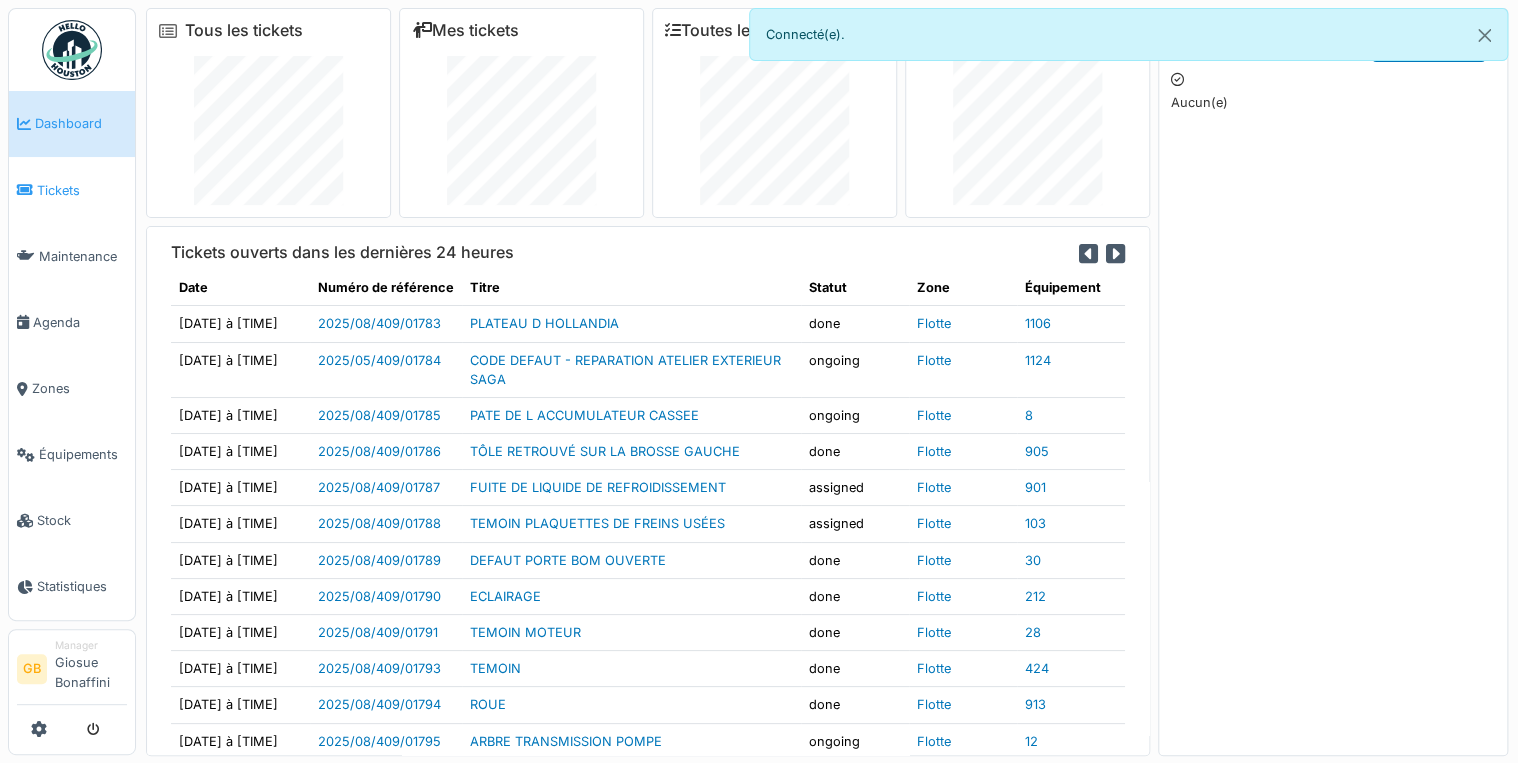 click on "Tickets" at bounding box center (82, 190) 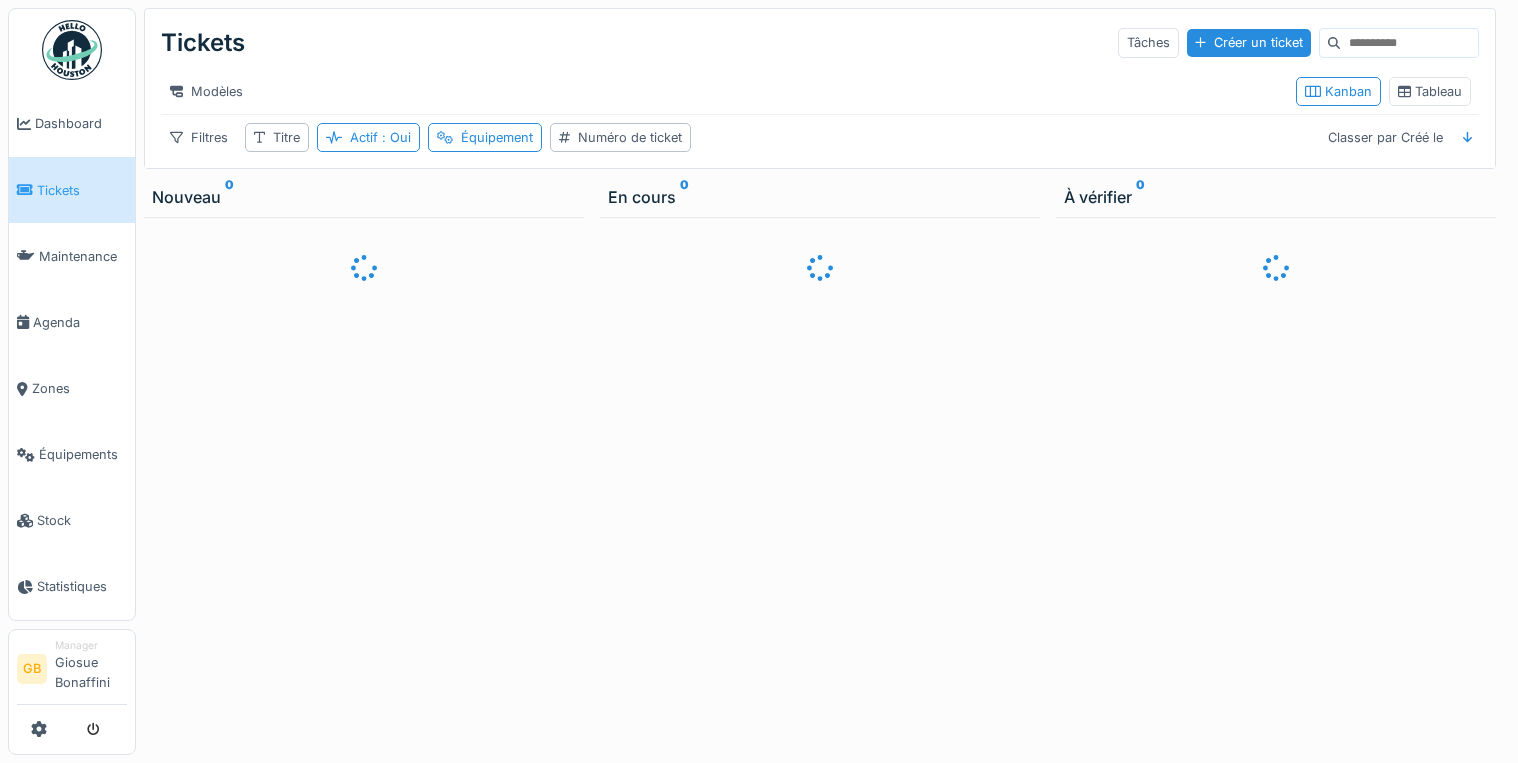 scroll, scrollTop: 0, scrollLeft: 0, axis: both 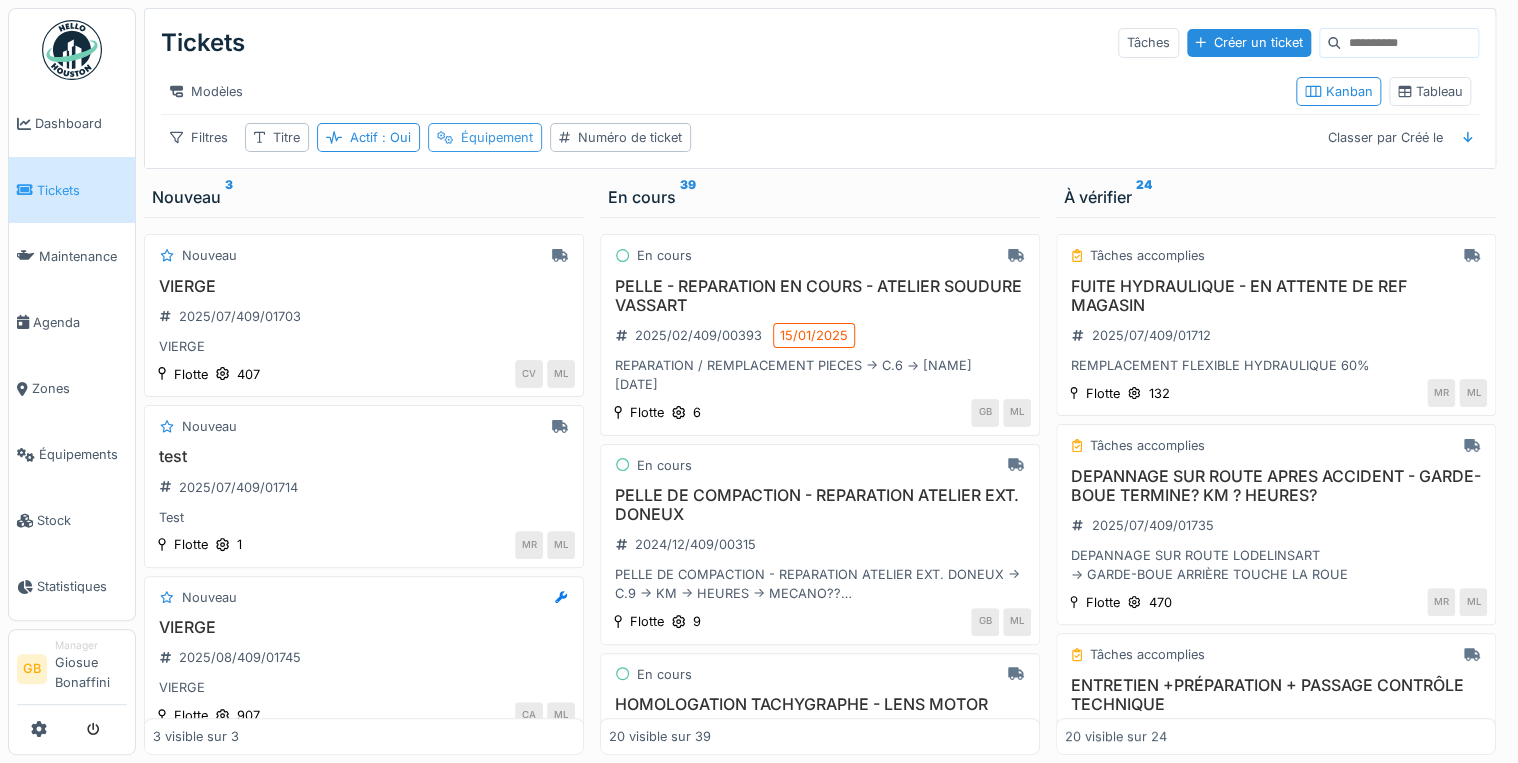 drag, startPoint x: 485, startPoint y: 140, endPoint x: 504, endPoint y: 142, distance: 19.104973 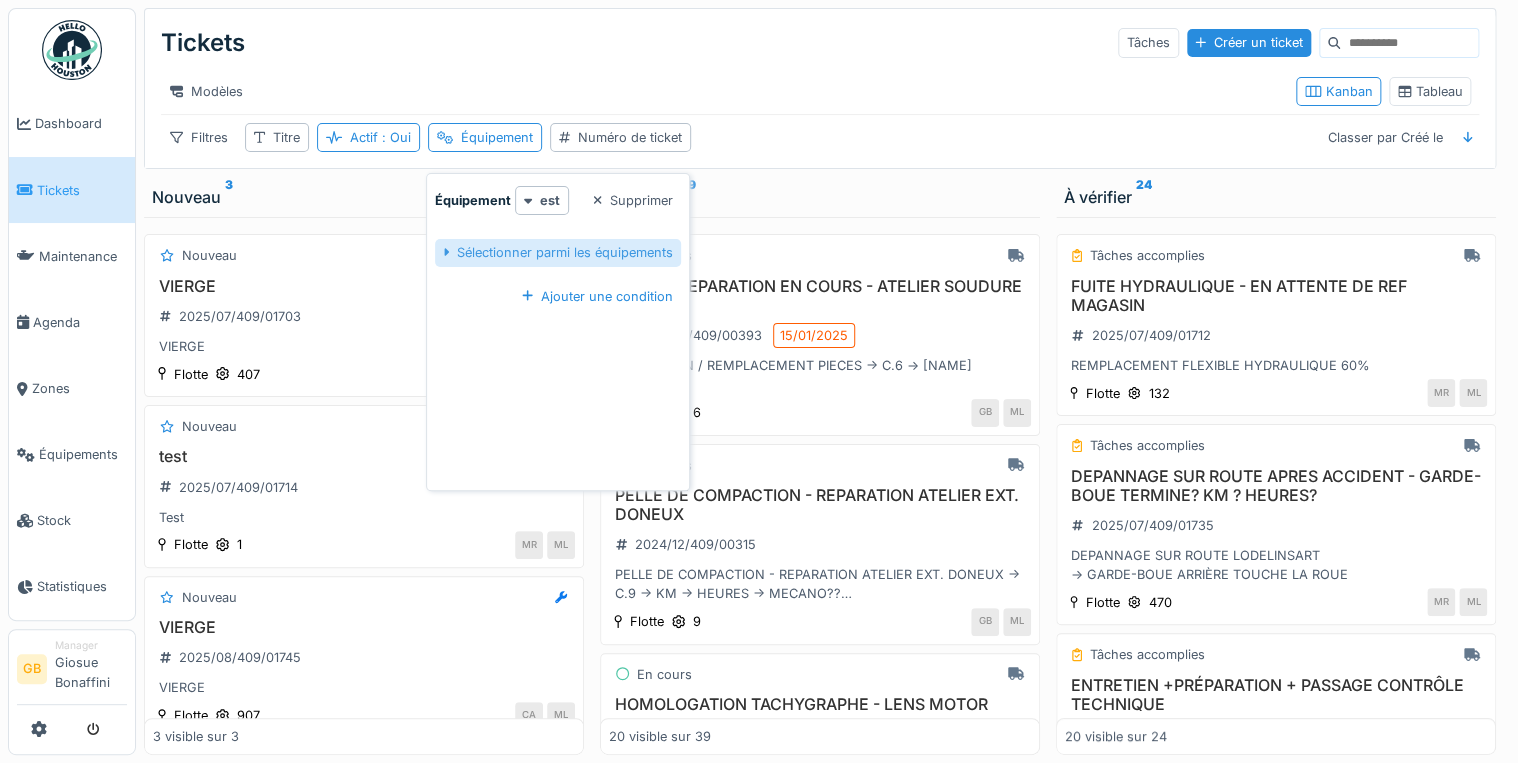 click on "Sélectionner parmi les équipements" at bounding box center (558, 252) 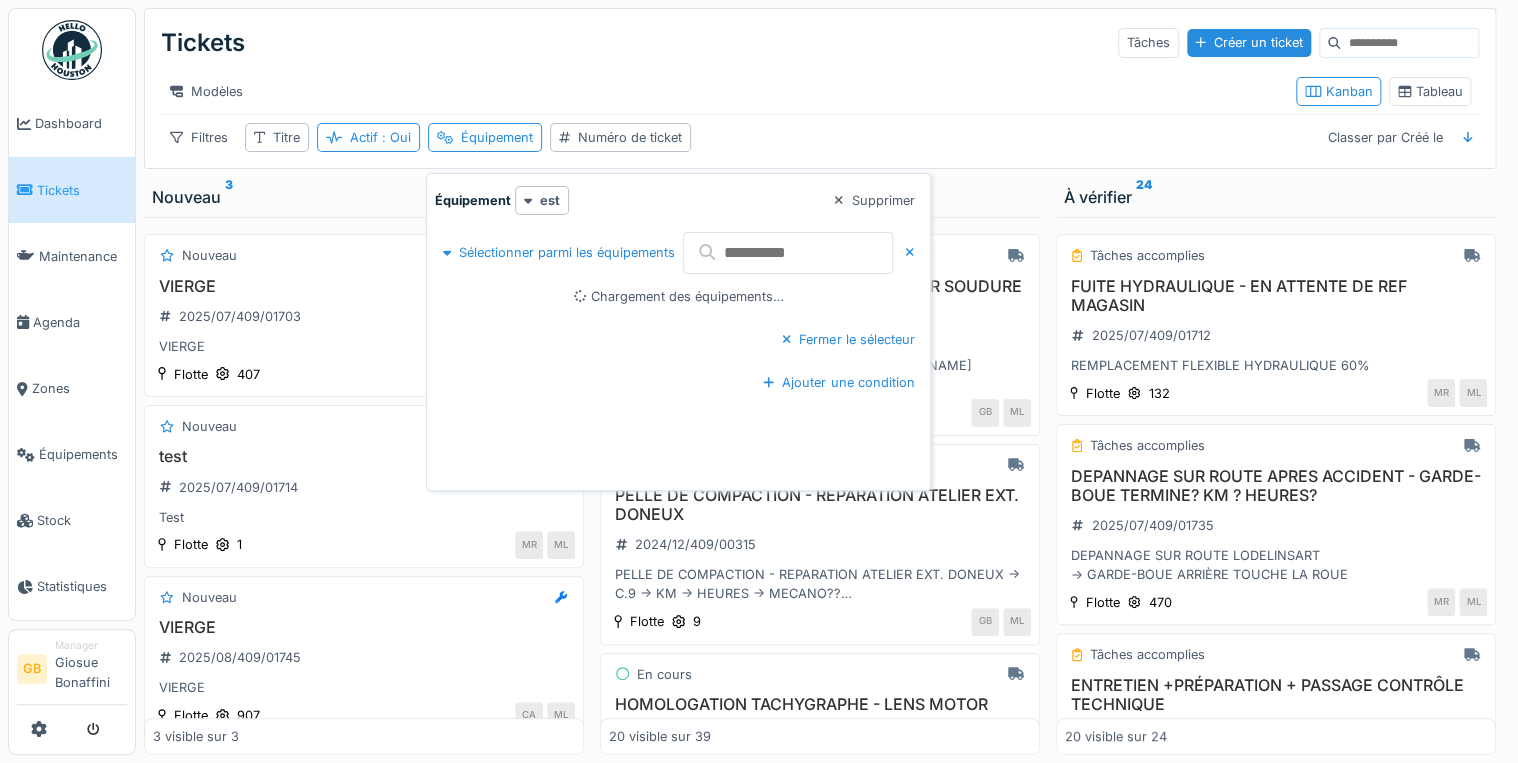 drag, startPoint x: 772, startPoint y: 251, endPoint x: 782, endPoint y: 257, distance: 11.661903 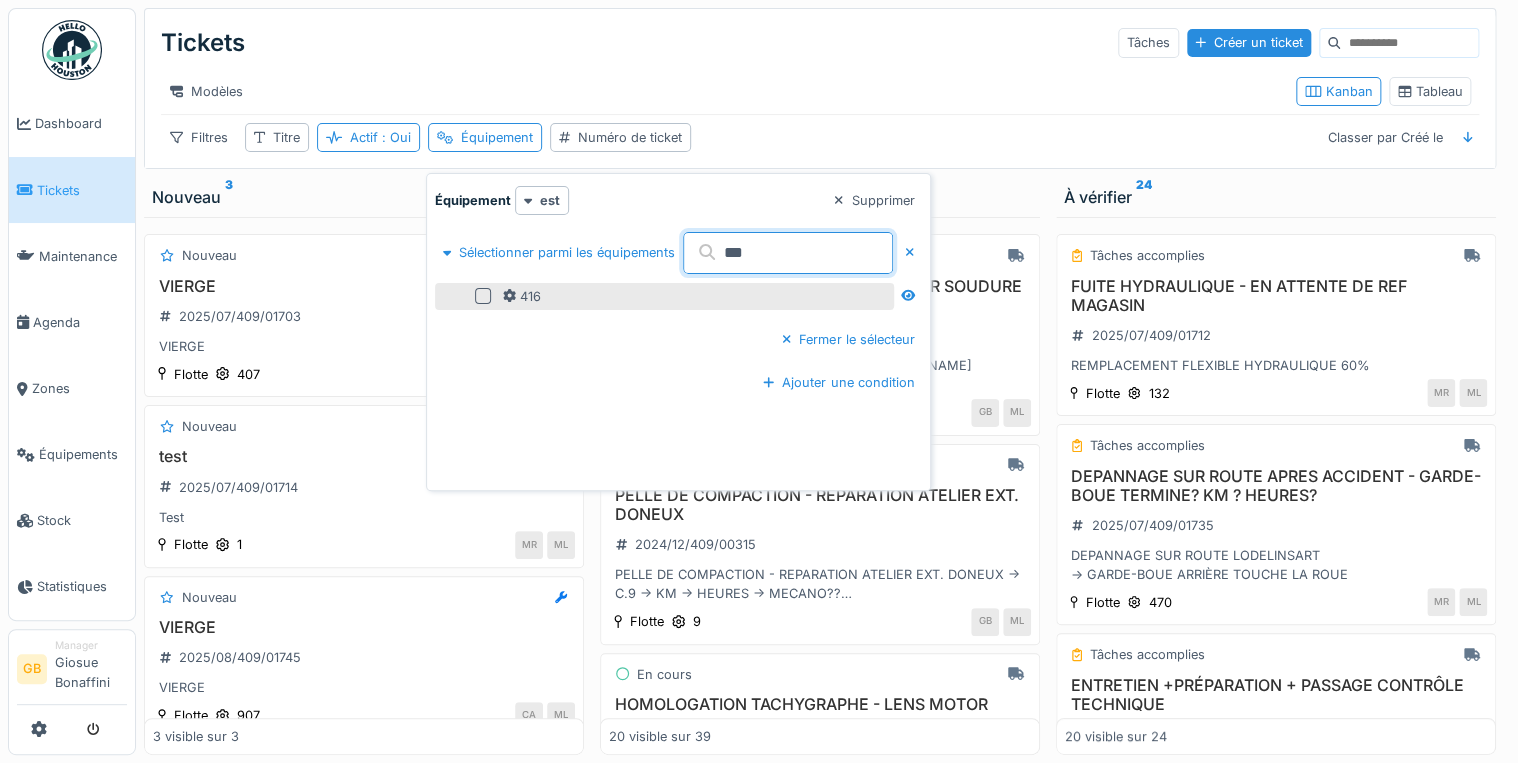 type on "***" 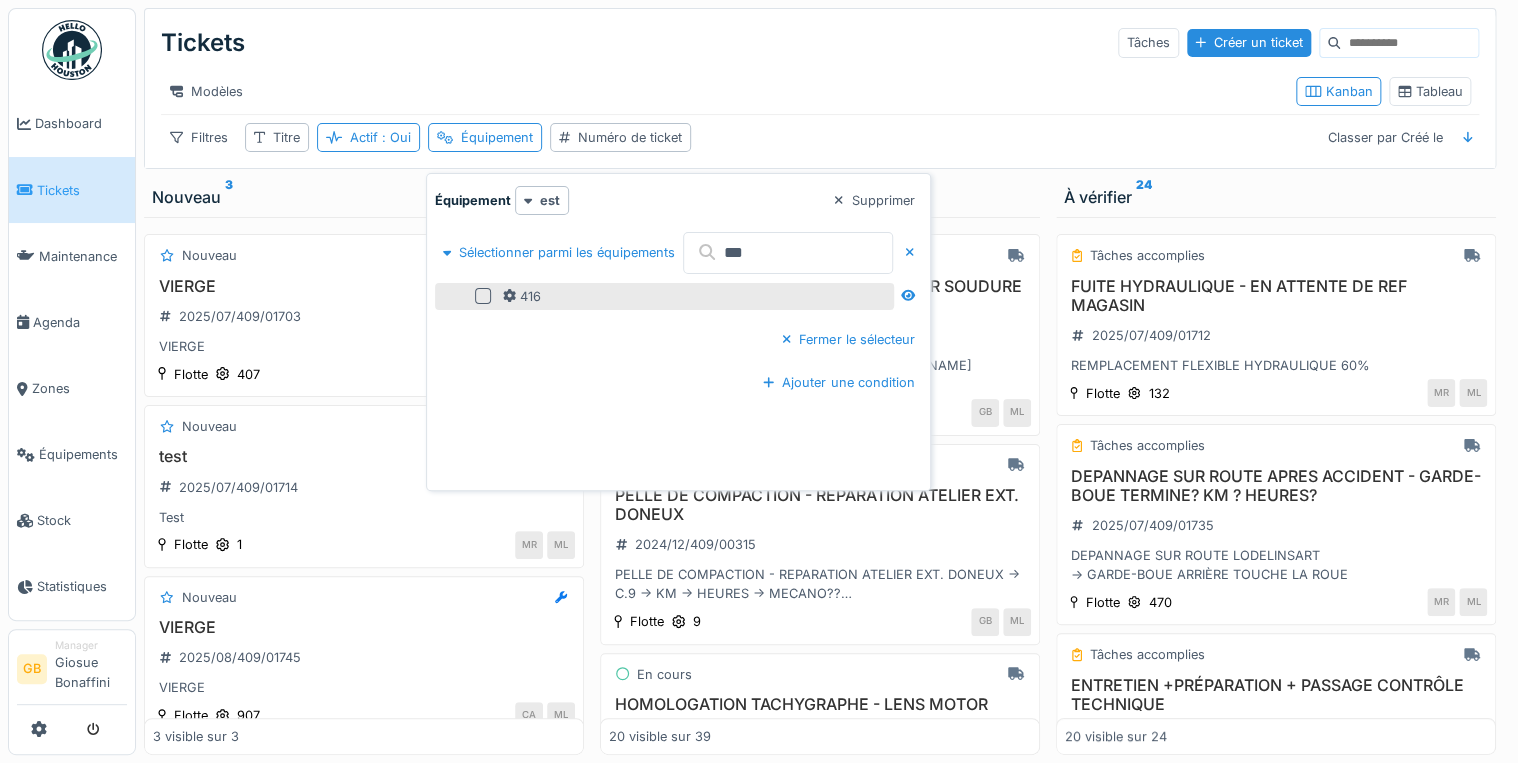 click at bounding box center (483, 296) 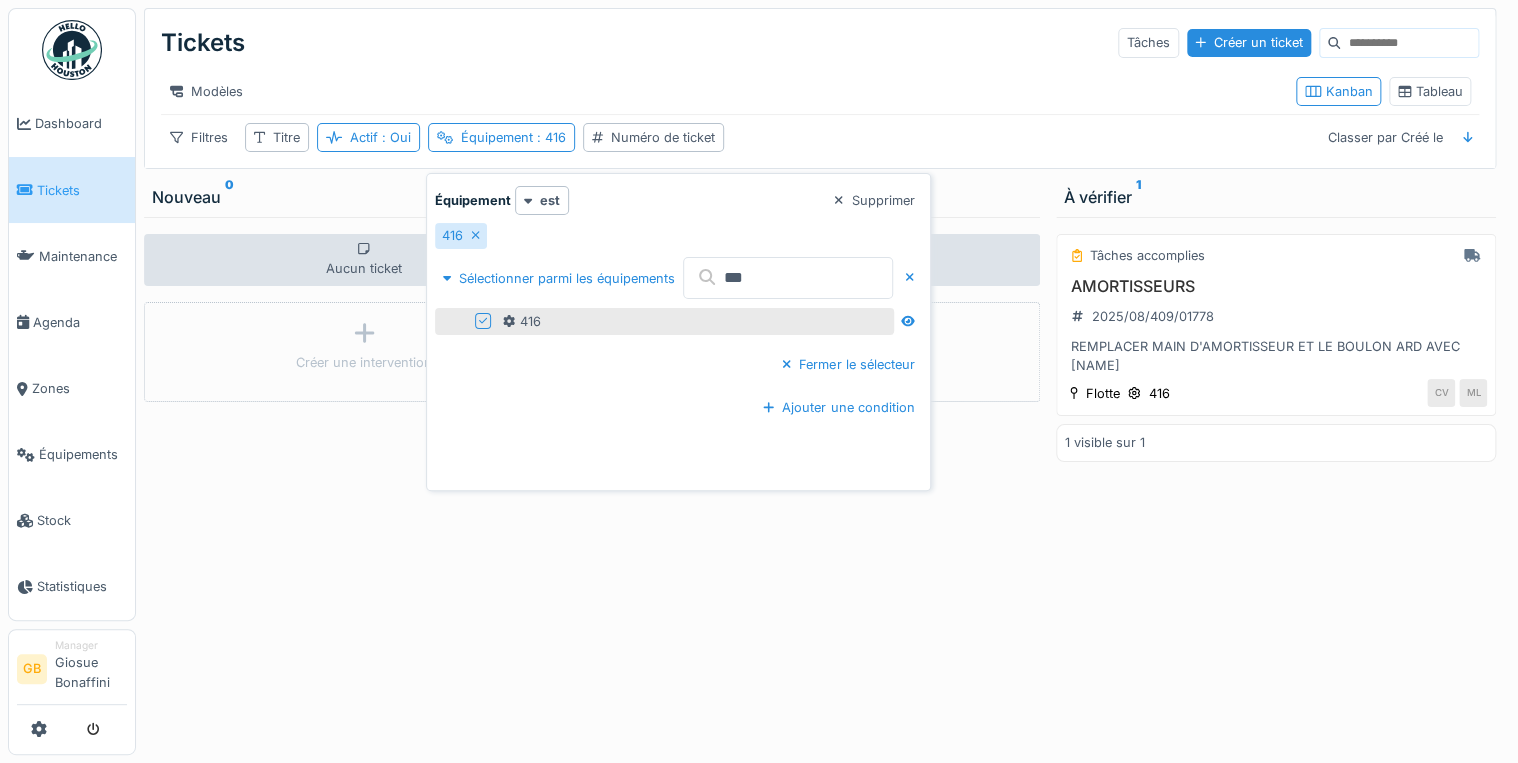 click on "Tâches accomplies AMORTISSEURS  2025/08/409/01778 REMPLACER MAIN D'AMORTISSEUR ET LE BOULON ARD AVEC GUILLAUME Flotte 416 CV ML 1 visible sur 1" at bounding box center [1276, 486] 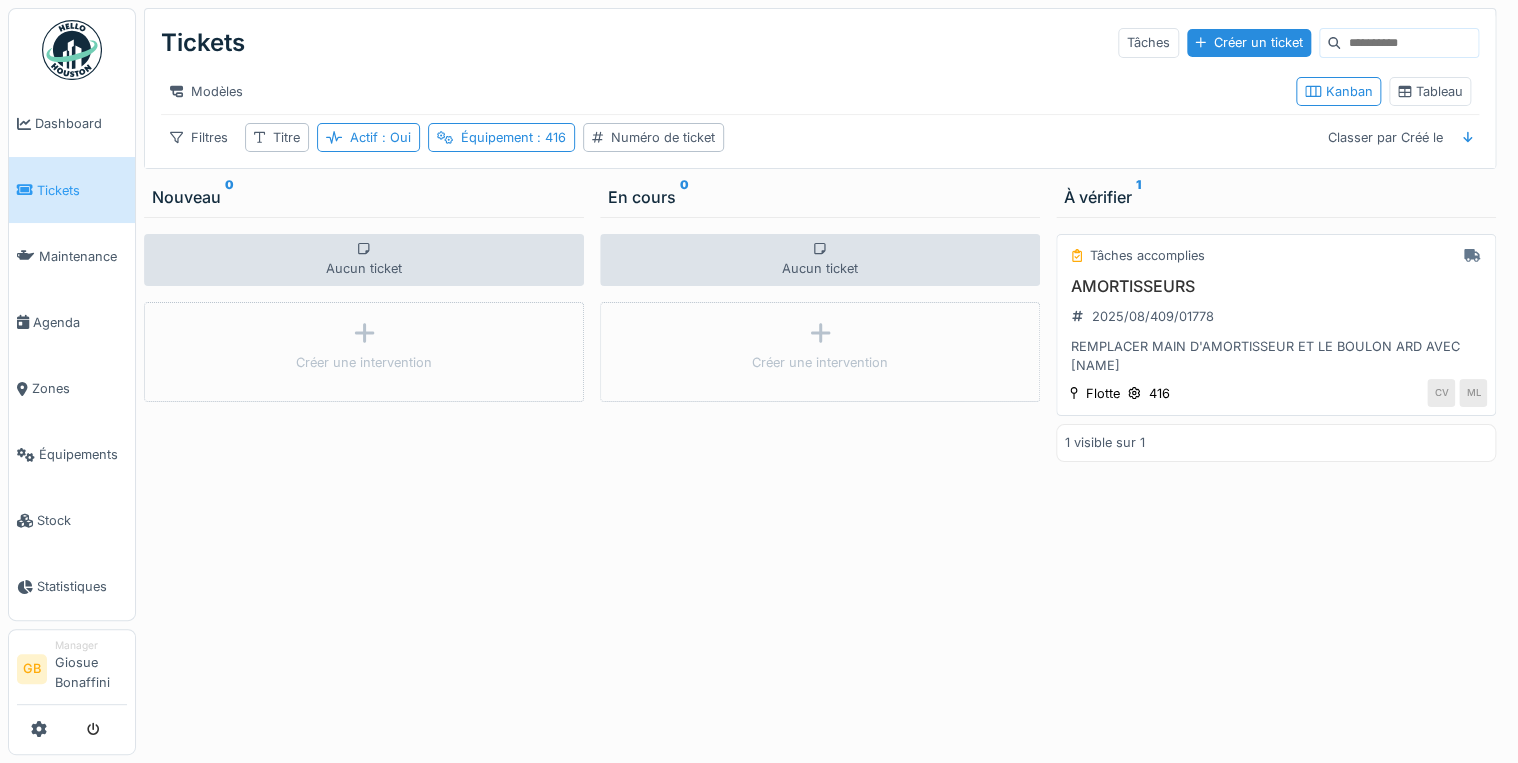click on "AMORTISSEURS" at bounding box center (1276, 286) 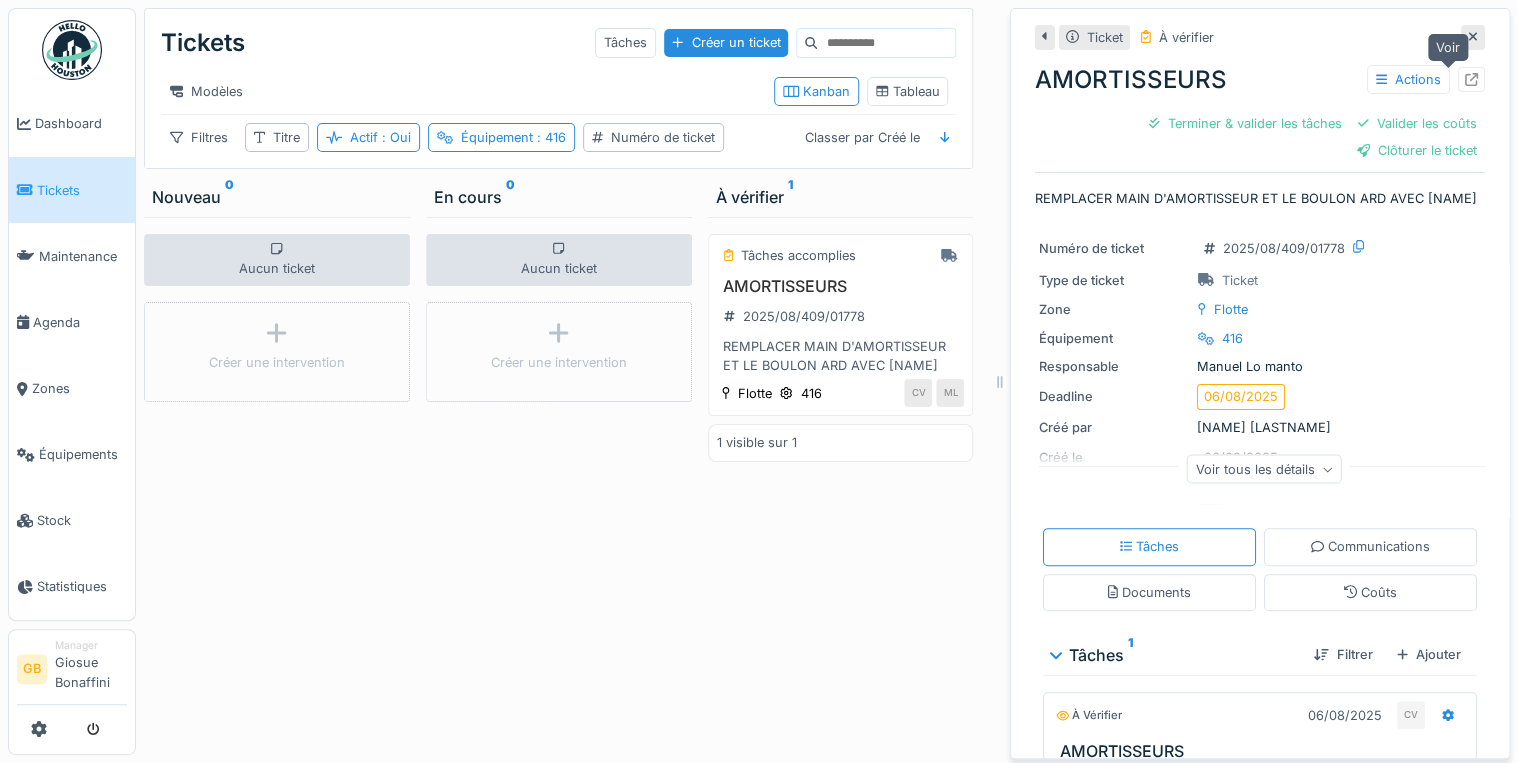 click at bounding box center (1471, 79) 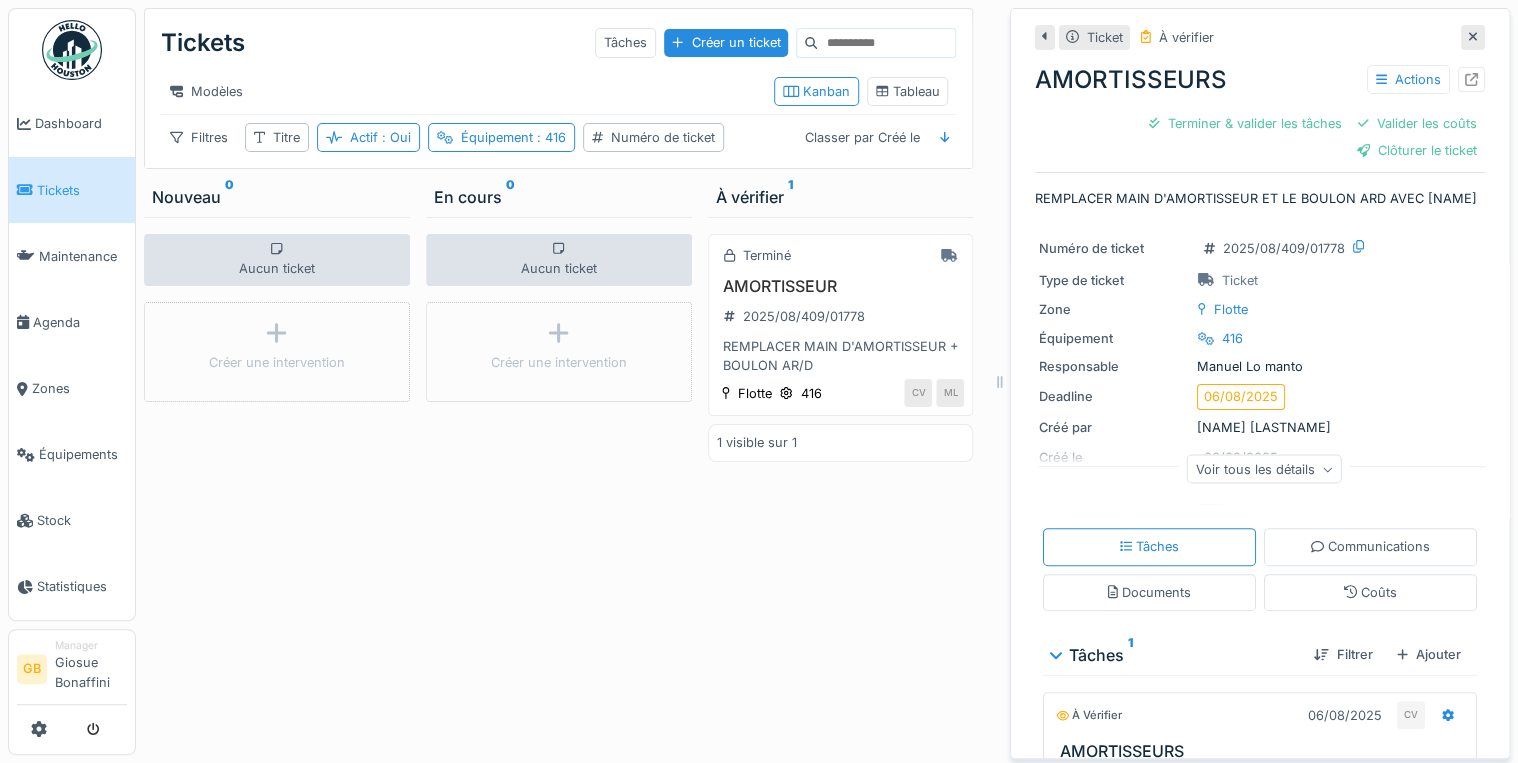 click on "Ticket À vérifier AMORTISSEURS  Actions Terminer & valider les tâches Valider les coûts Clôturer le ticket REMPLACER MAIN D'AMORTISSEUR ET LE BOULON ARD AVEC GUILLAUME Numéro de ticket 2025/08/409/01778 Type de ticket Ticket Zone Flotte Équipement 416 Responsable Manuel Lo manto Deadline 06/08/2025 Créé par Cédric Vanbellinghen Créé le  06/08/2025 Demandé par CV Assigné à CV Tâches complétées le 06/08/2025 Code d'imputation RECYPARC HEURES 18483 KILOMETRES 458296 Voir tous les détails   Tâches   Communications   Documents   Coûts Tâches 1 Filtrer Ajouter À vérifier 06/08/2025 CV AMORTISSEURS  REMPLACER MAIN D'AMORTISSEUR ET LE BOULON ARD AVEC GUILLAUME CV Valider 1 visible sur 1" at bounding box center (1260, 383) 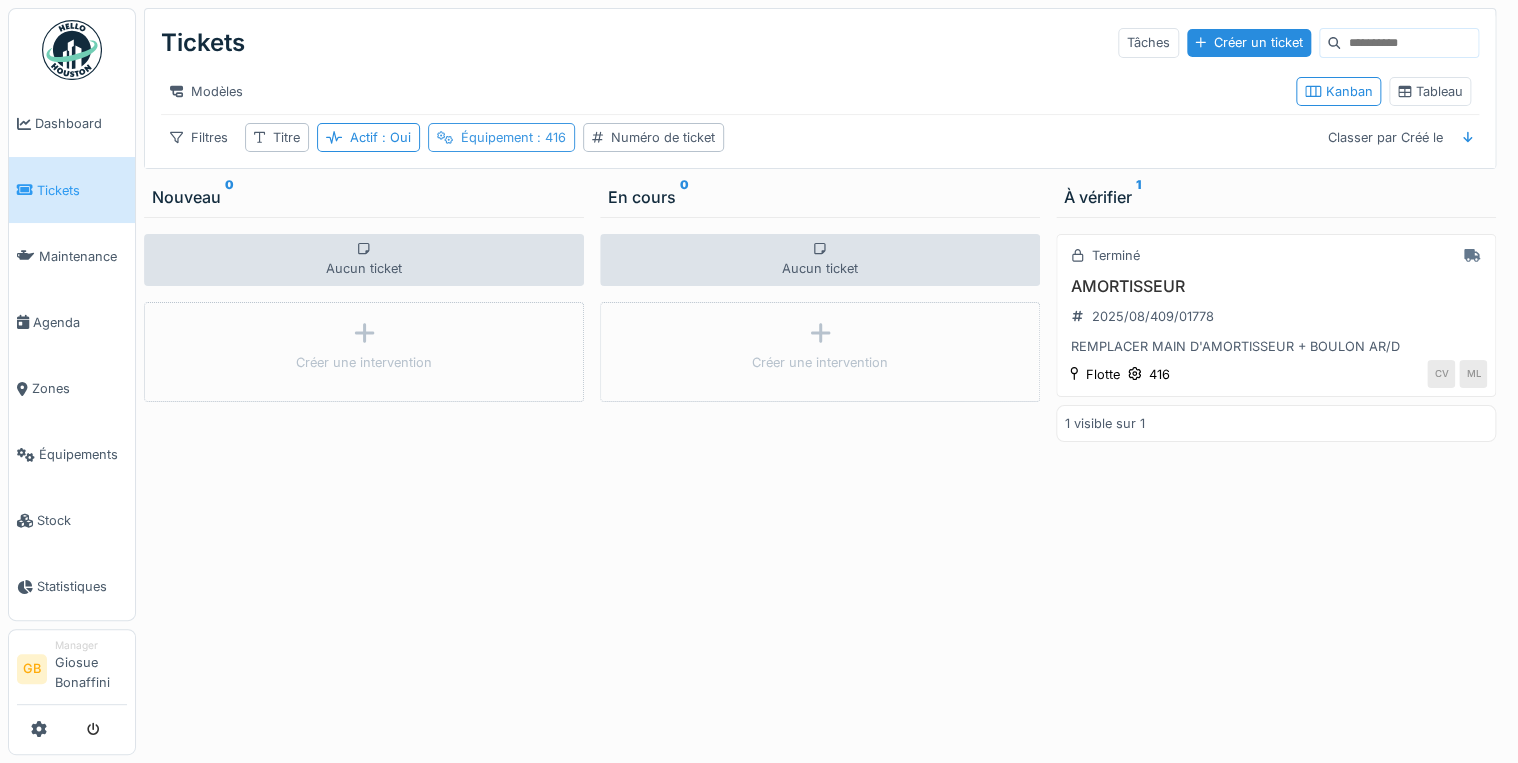 click on "Équipement   :   416" at bounding box center (501, 137) 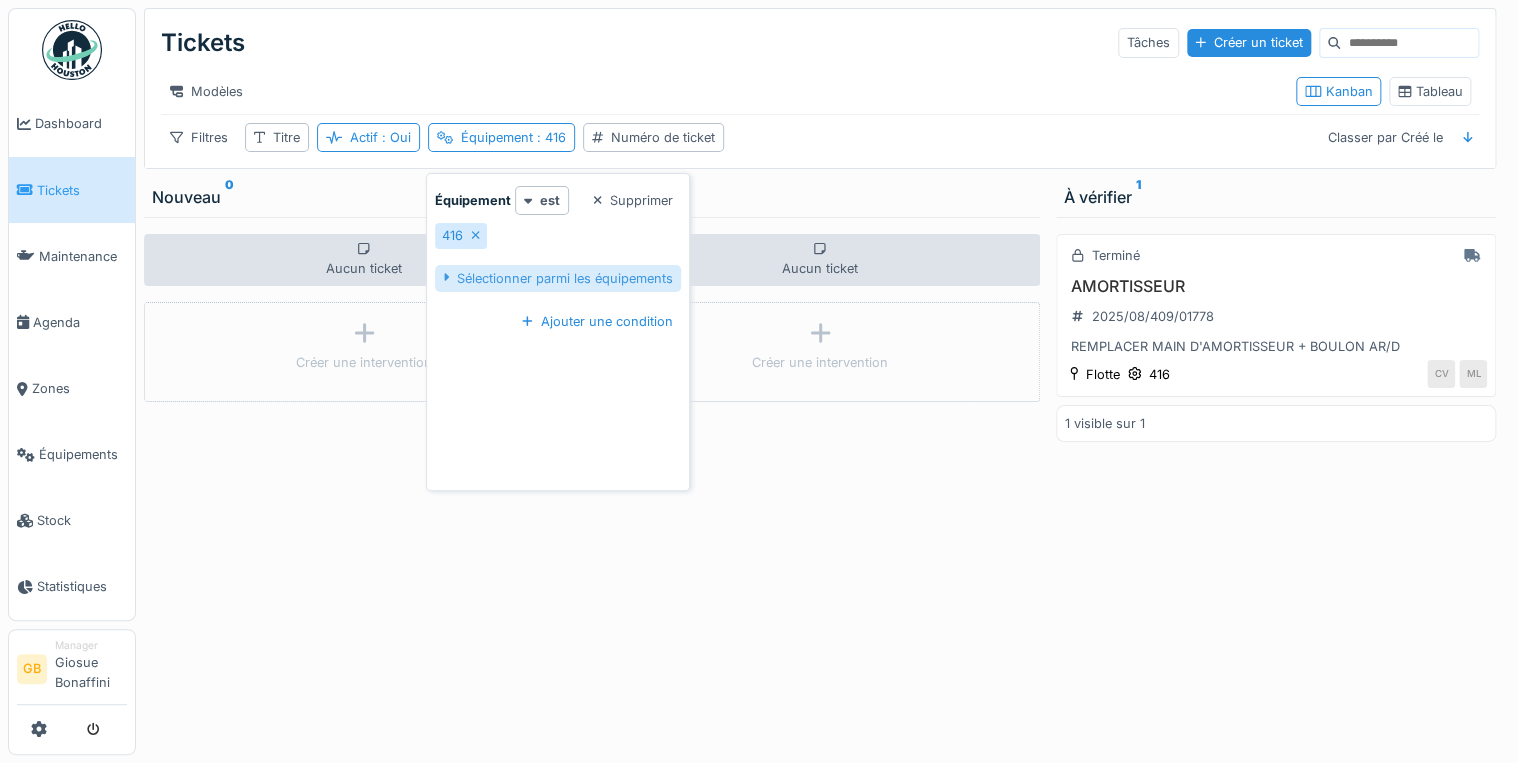 click on "Sélectionner parmi les équipements" at bounding box center (558, 278) 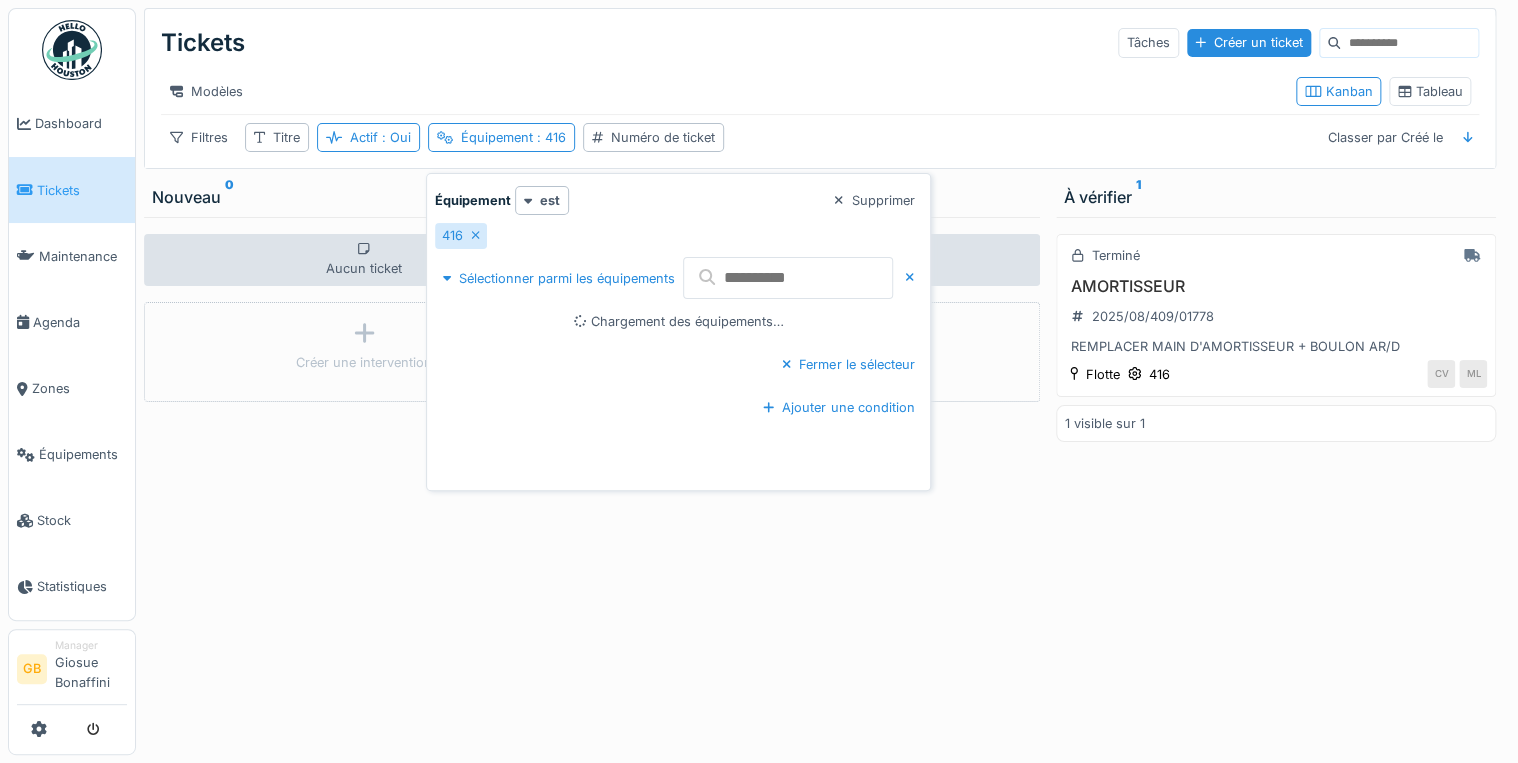 click at bounding box center [788, 278] 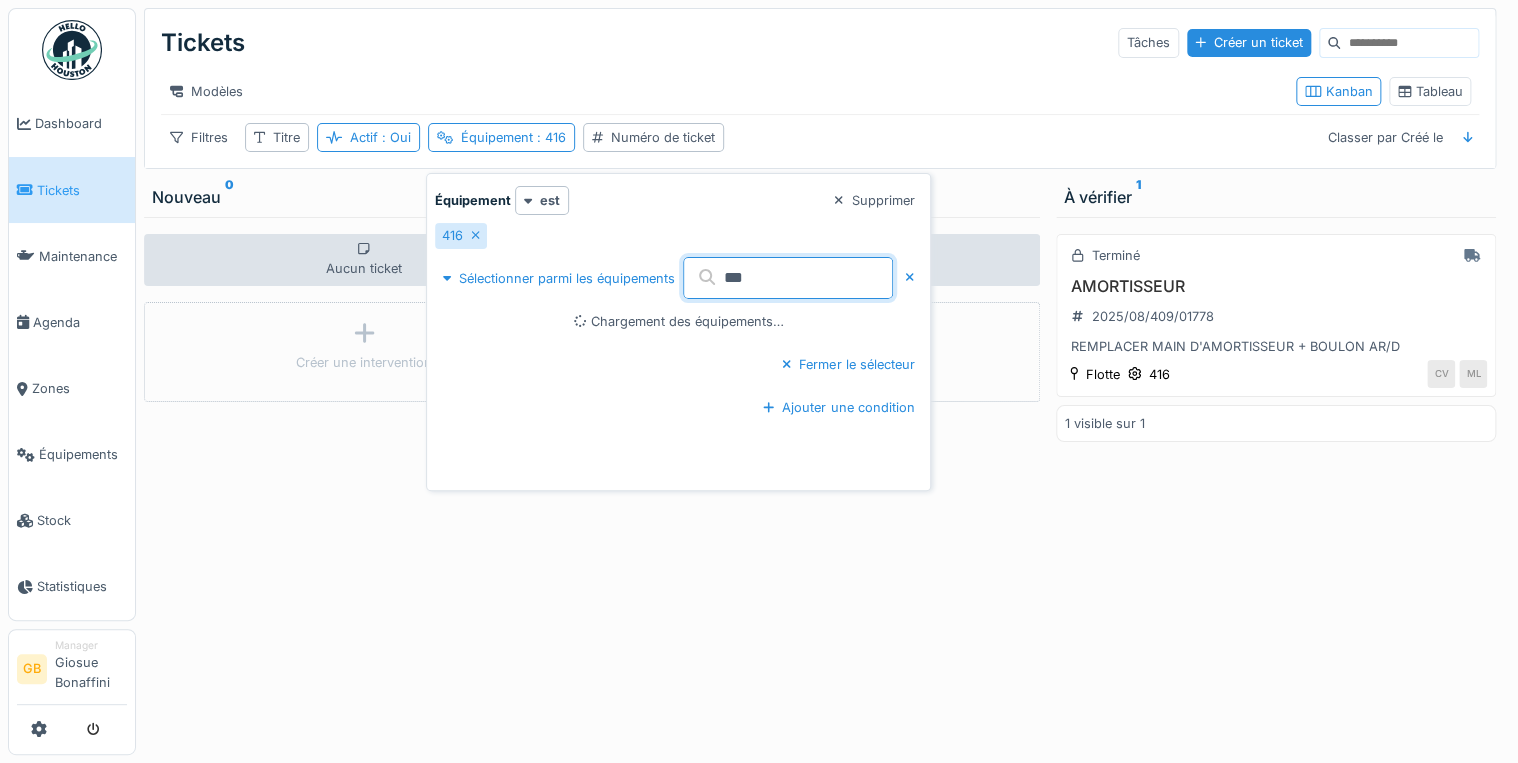 click on "***" at bounding box center [788, 278] 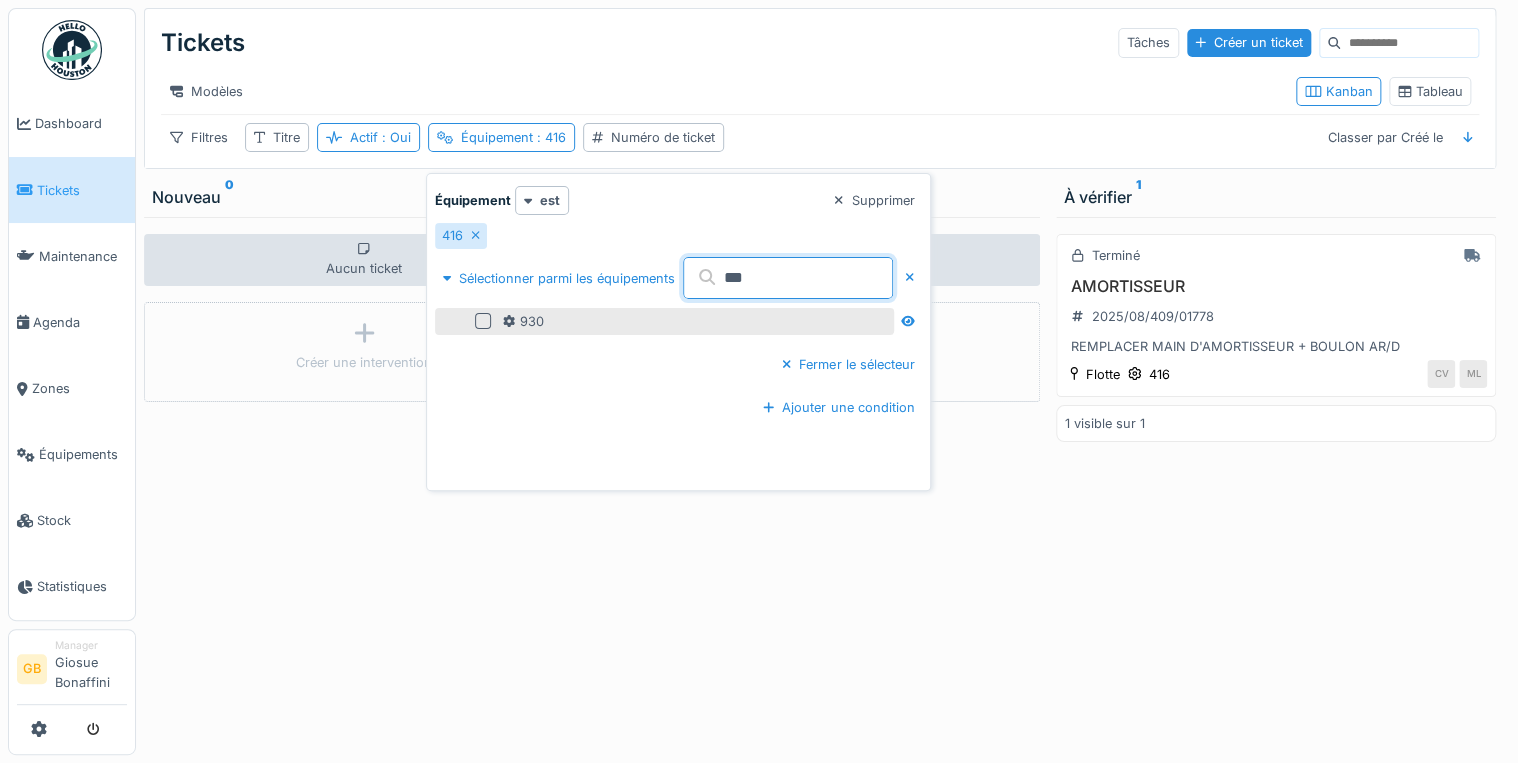 type on "***" 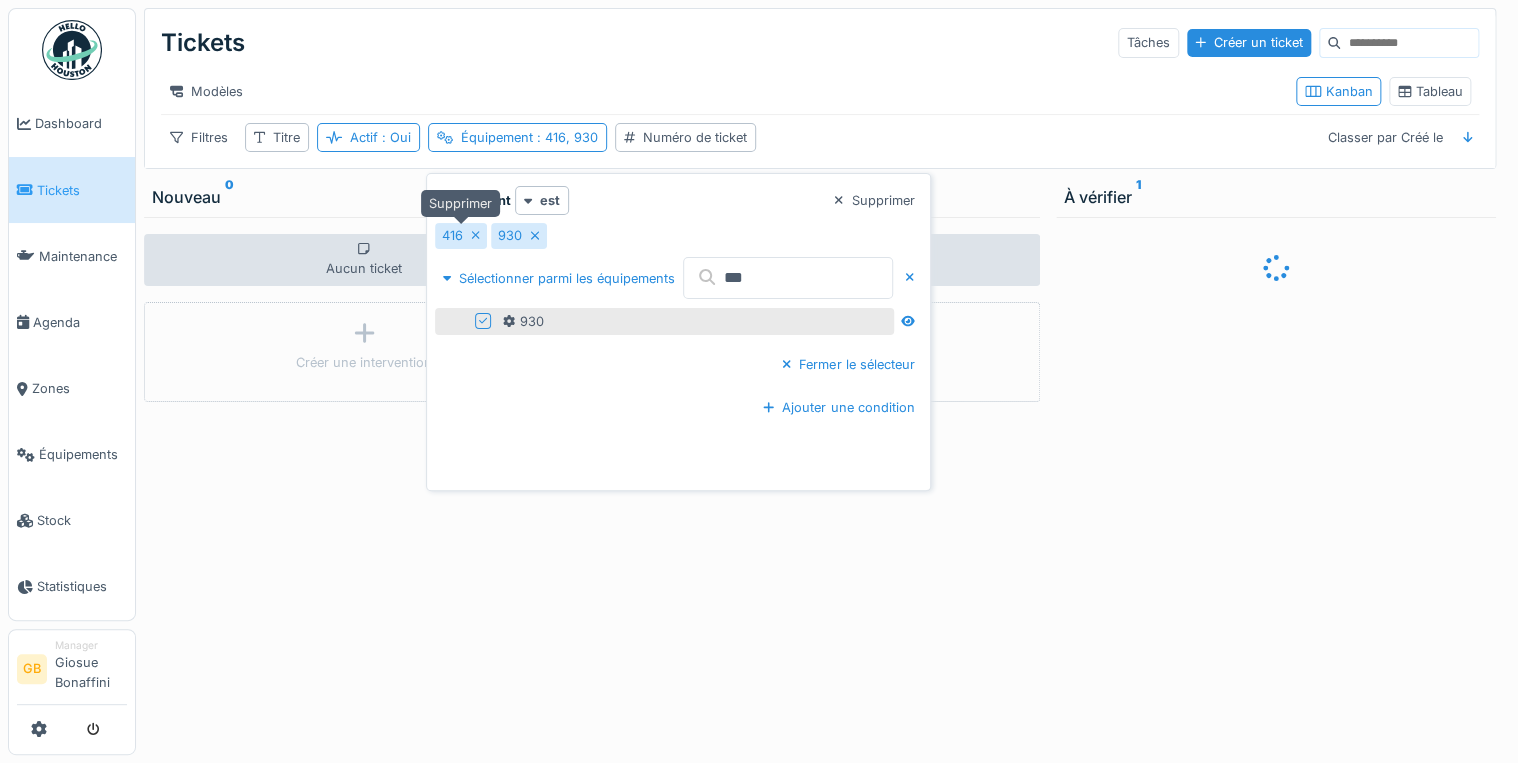 click 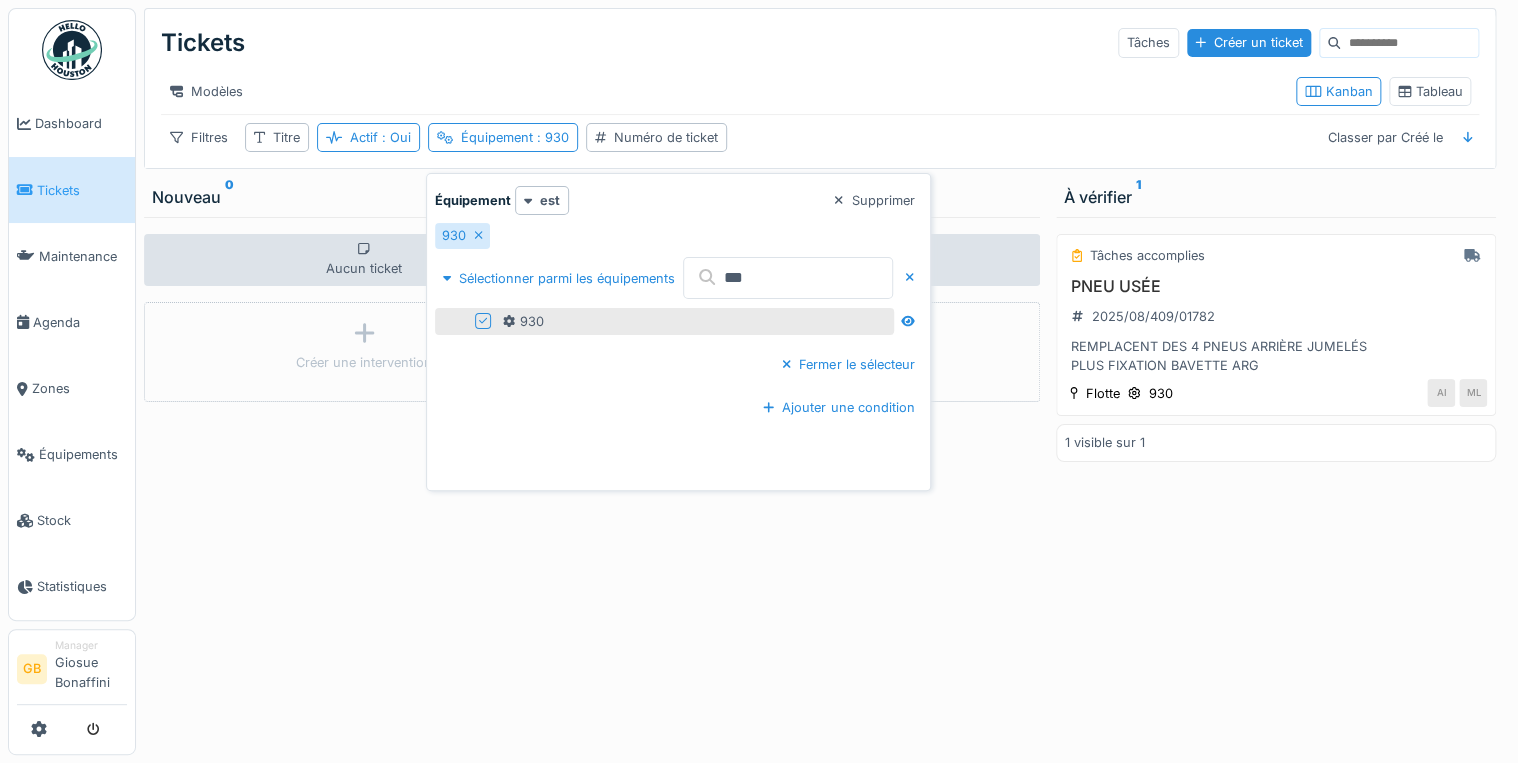 click on "Modèles" at bounding box center (720, 91) 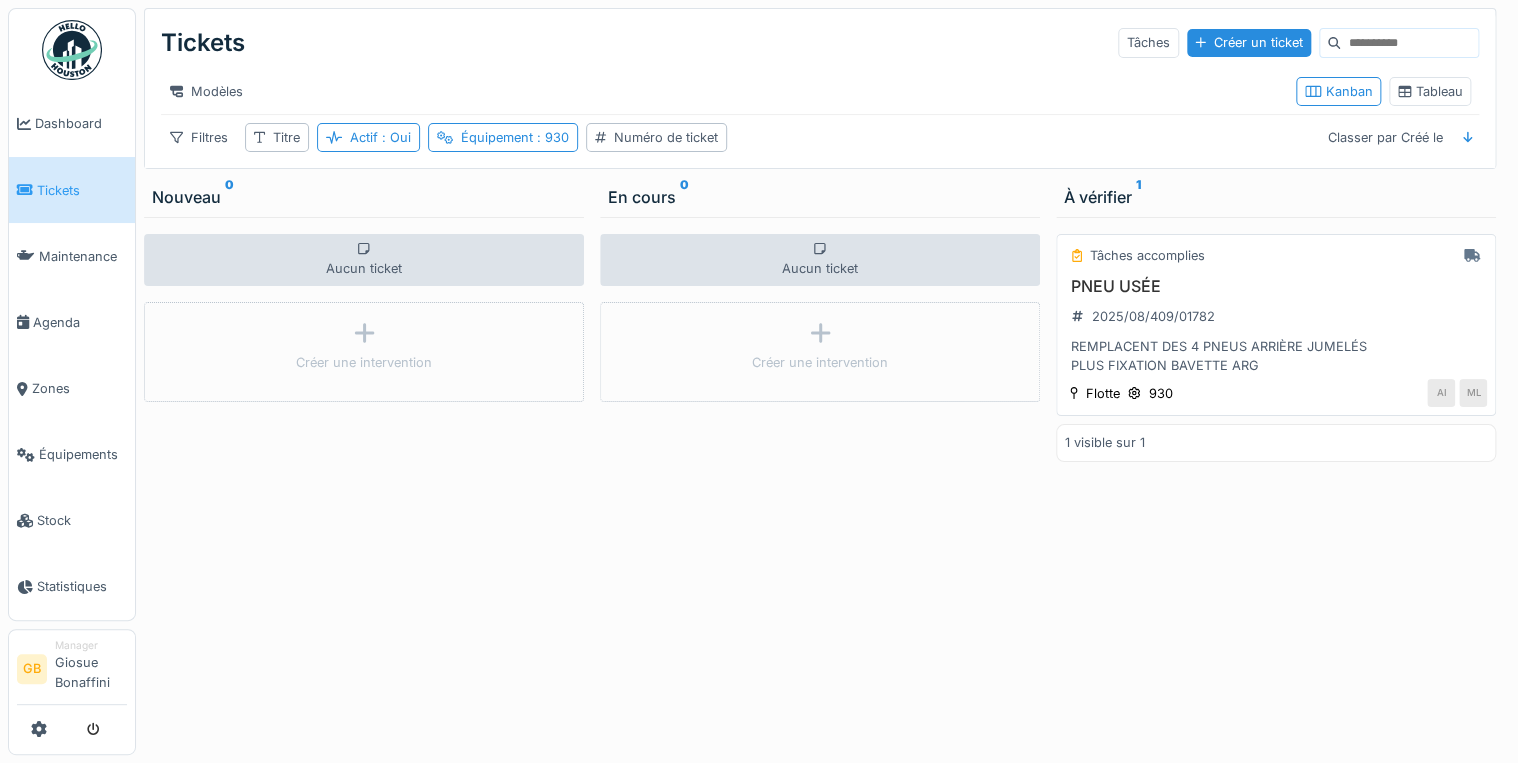 click on "PNEU USÉE" at bounding box center [1276, 286] 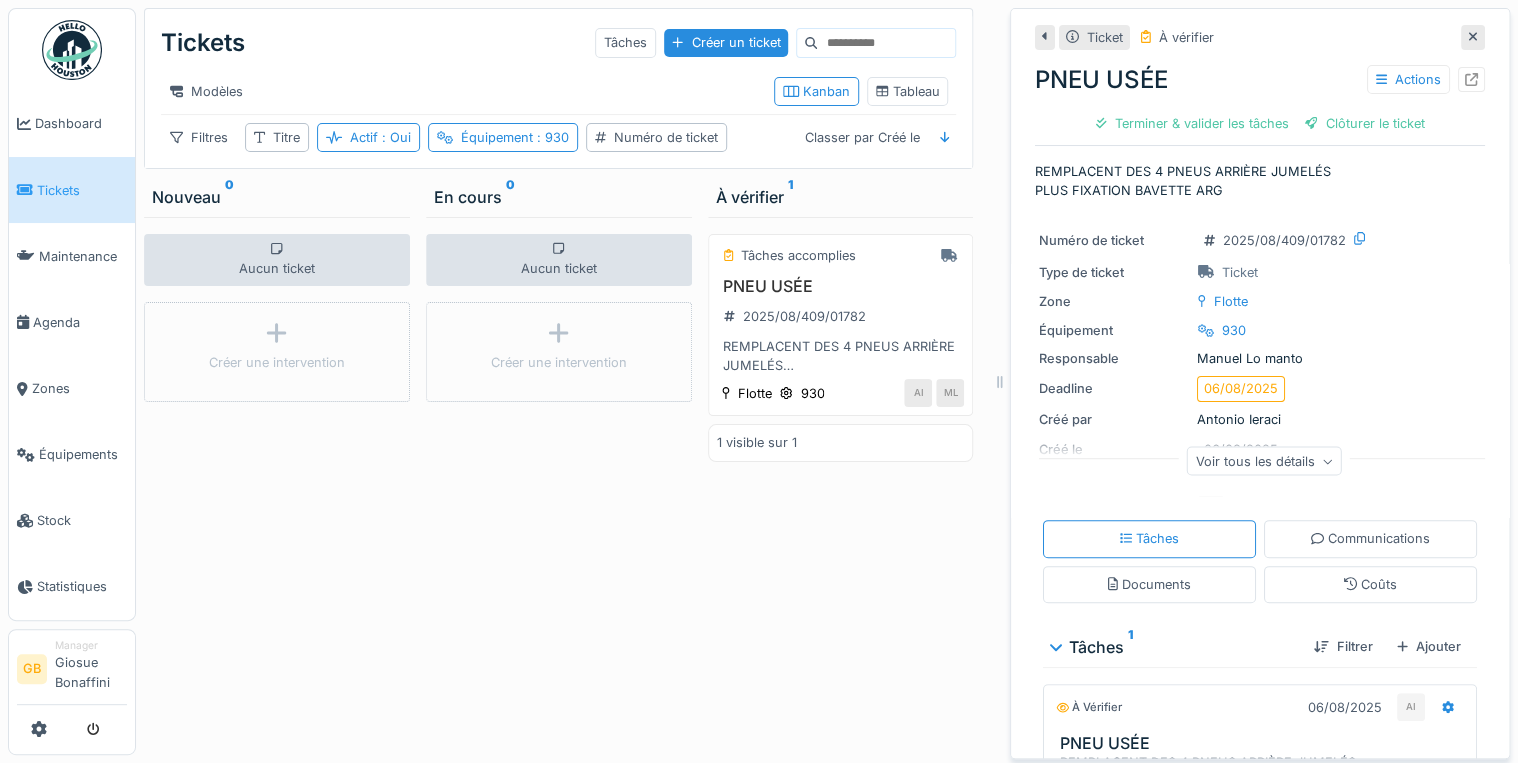 click on "PNEU USÉE  Actions" at bounding box center (1260, 80) 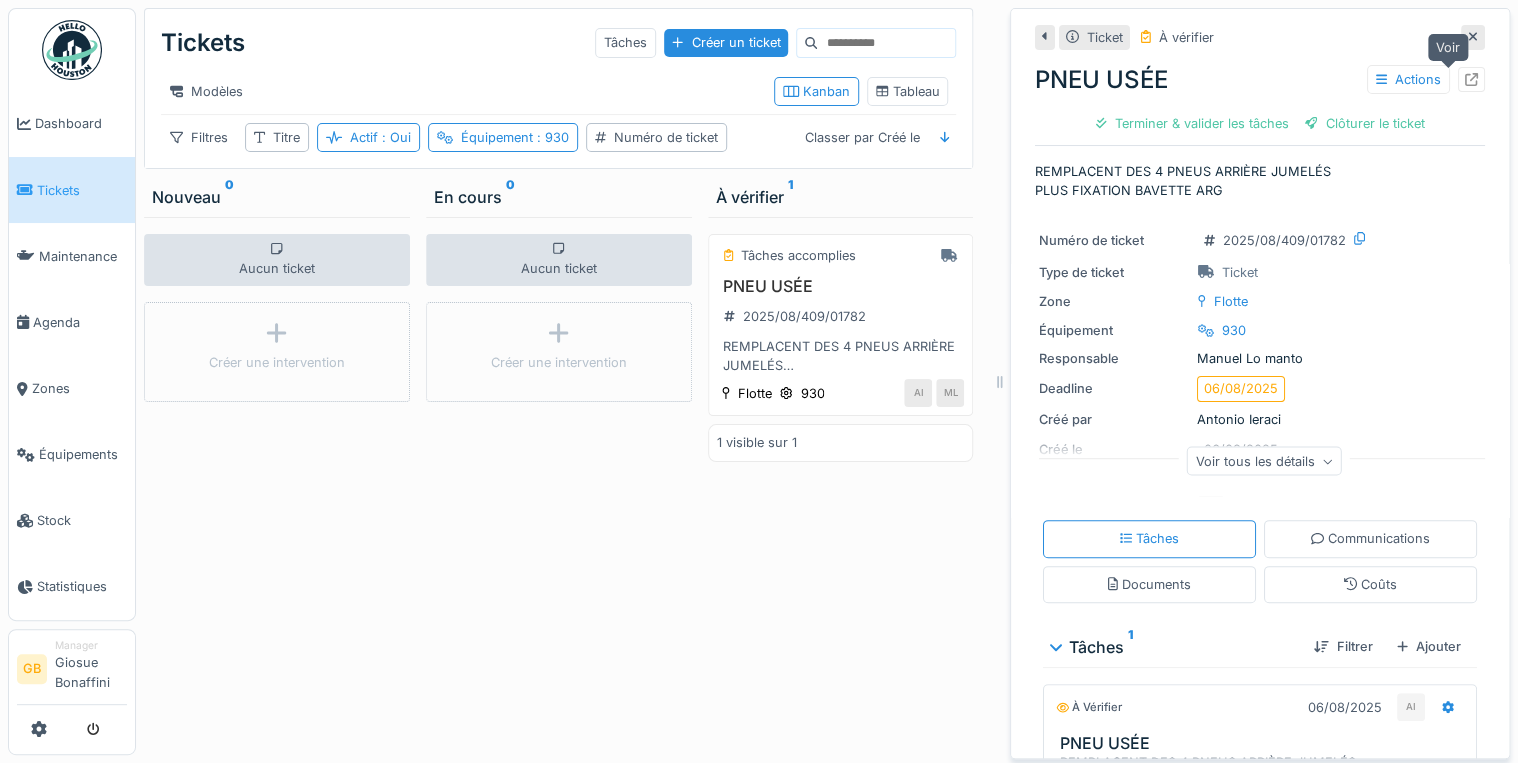 click 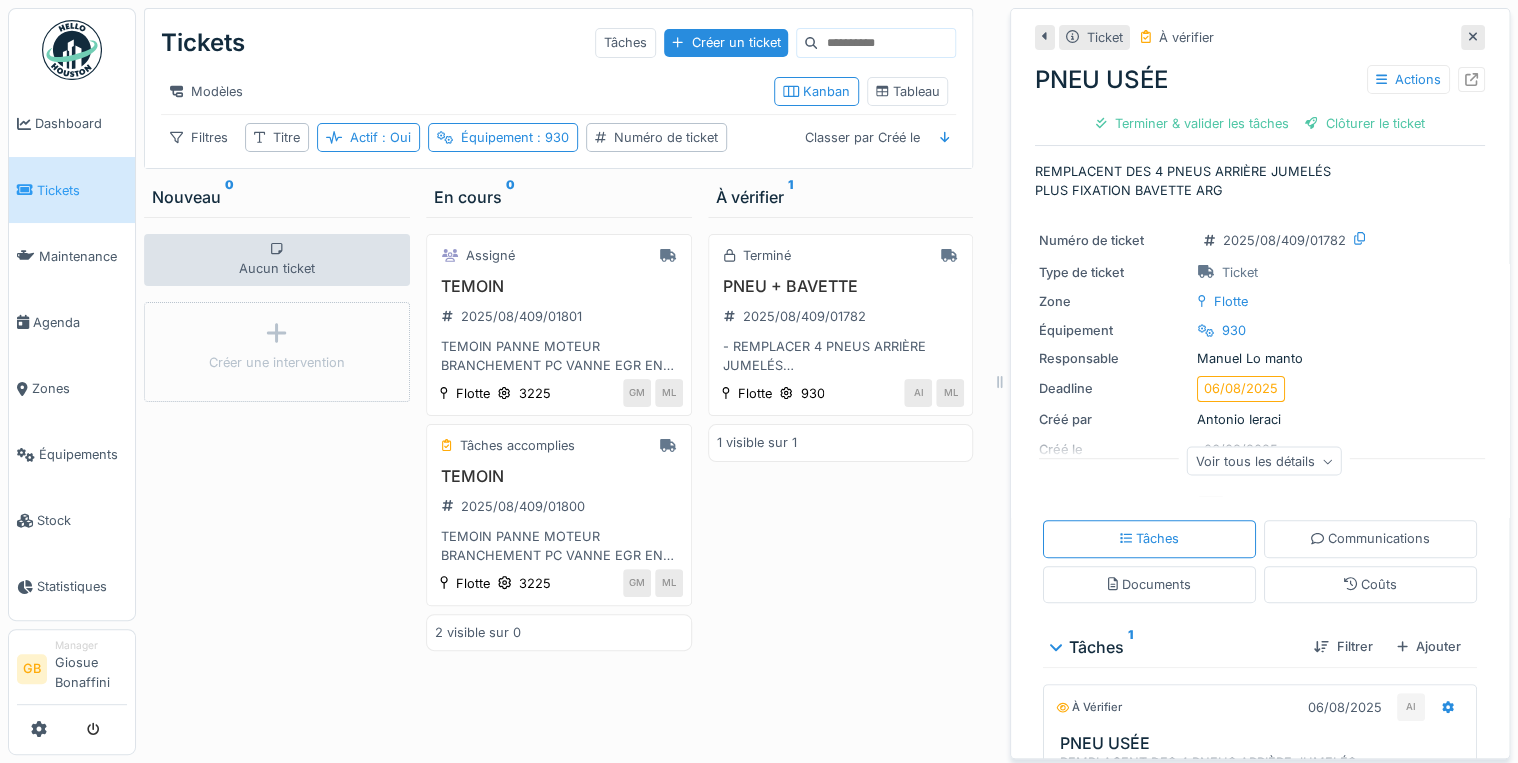 click at bounding box center (1473, 37) 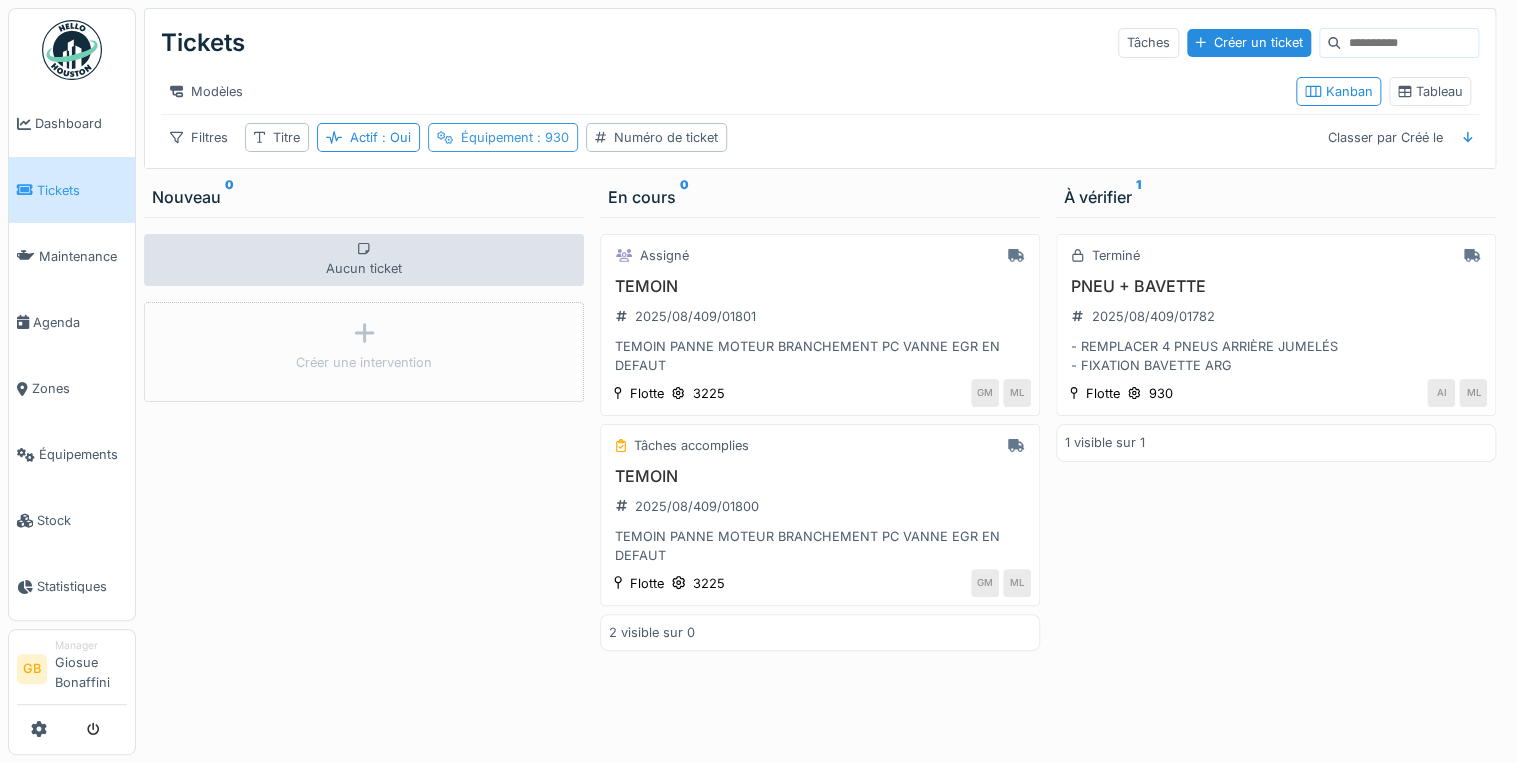 click on ":   930" at bounding box center [551, 137] 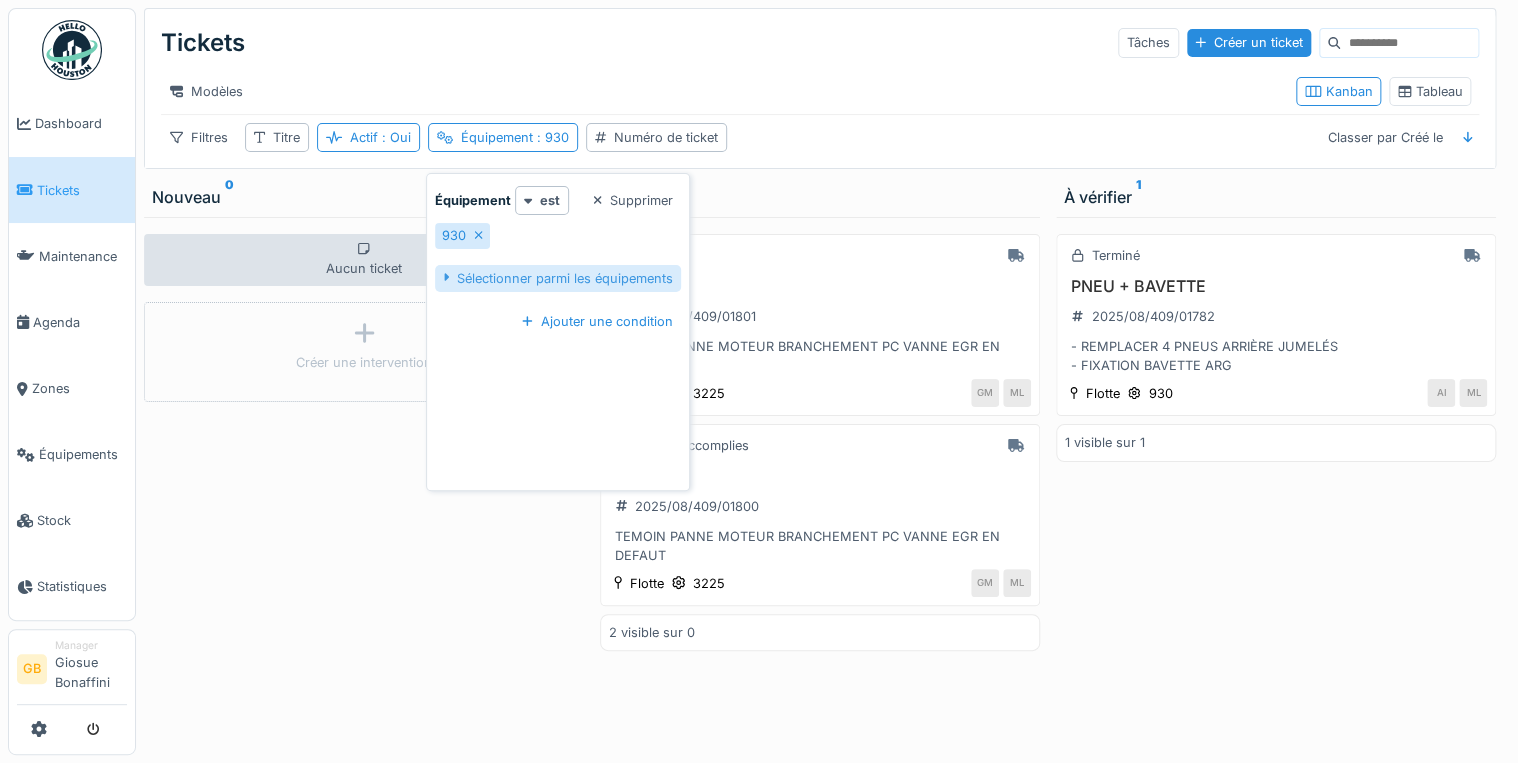 click on "Sélectionner parmi les équipements" at bounding box center (558, 278) 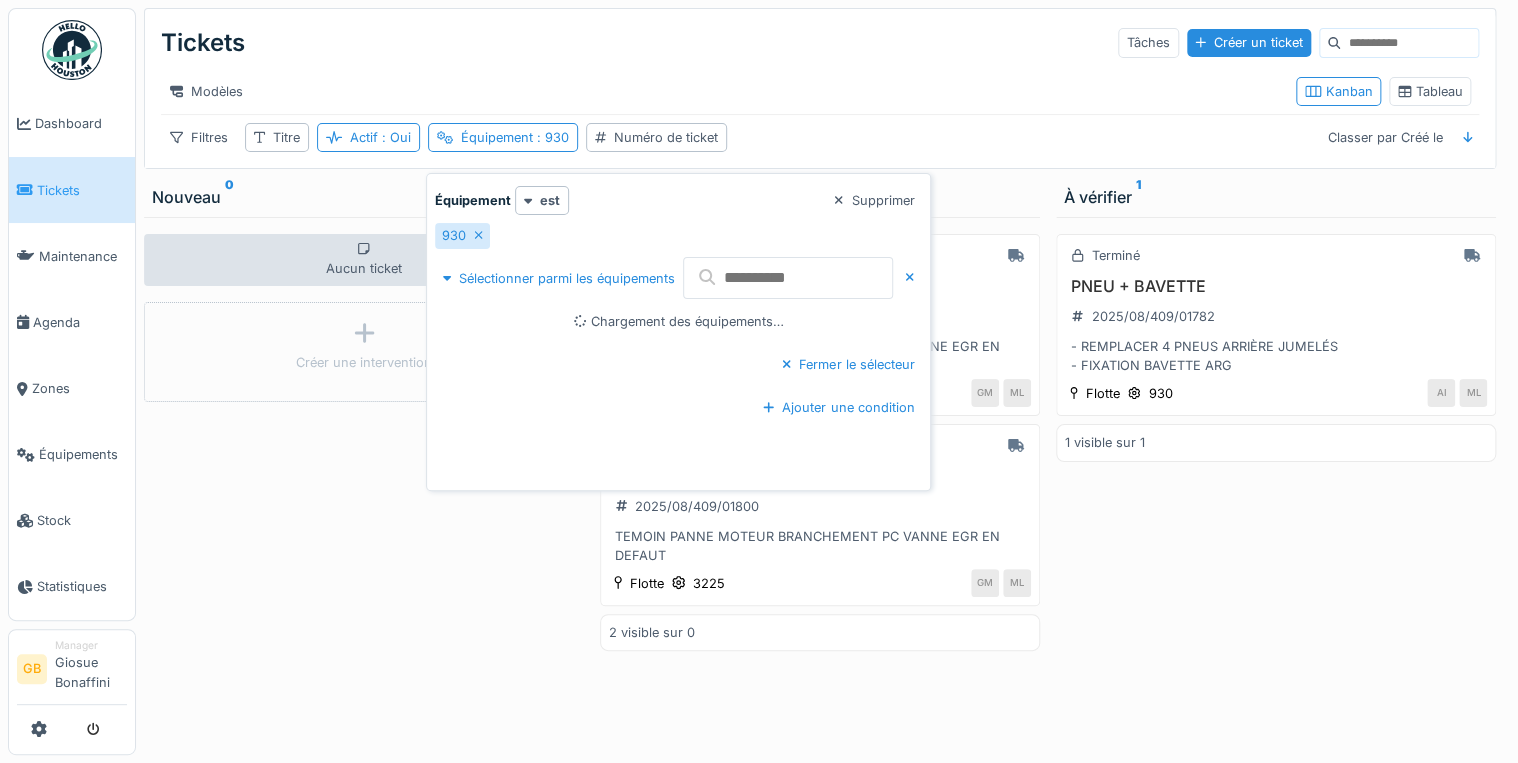 click at bounding box center [788, 278] 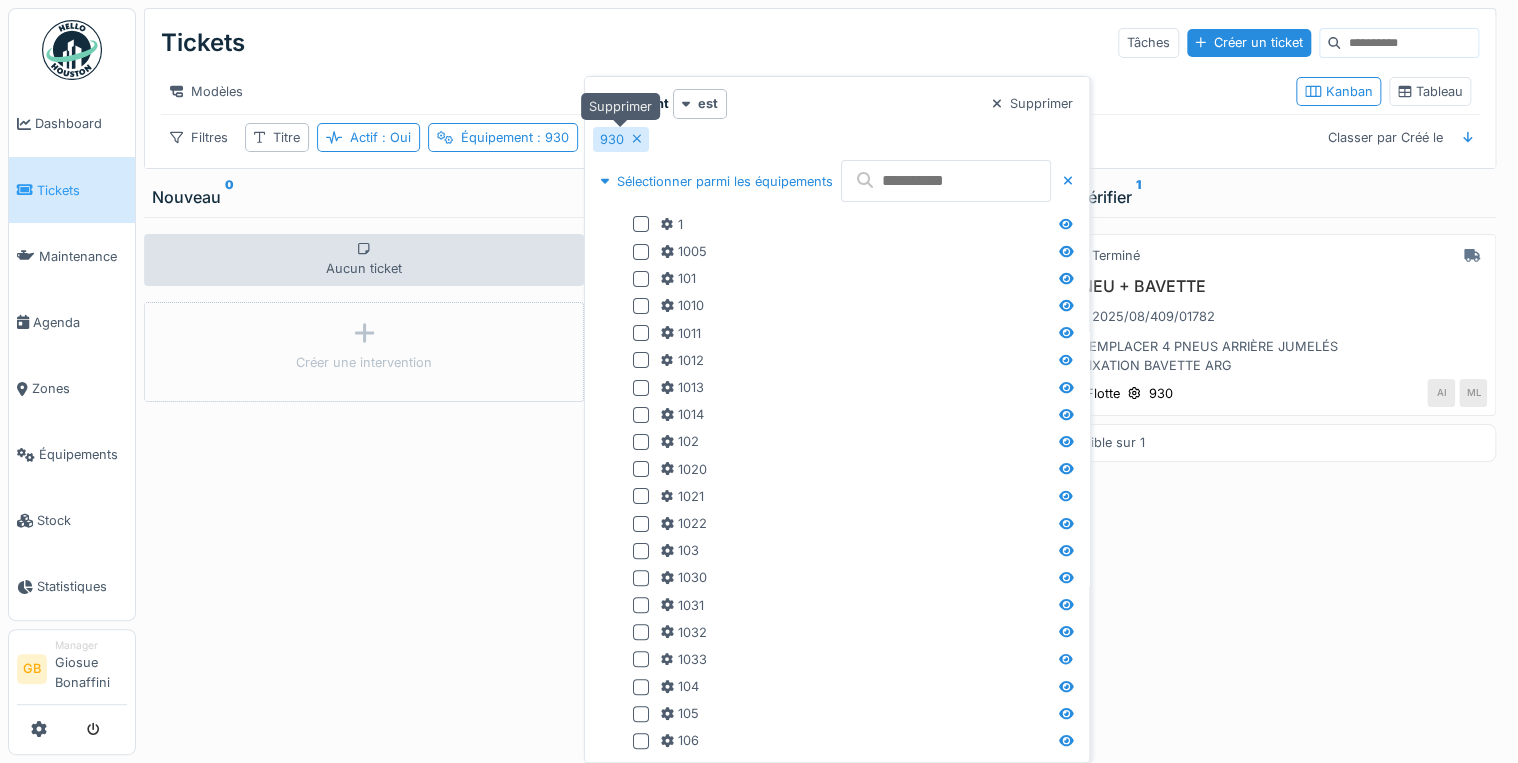 click on "930" at bounding box center [621, 139] 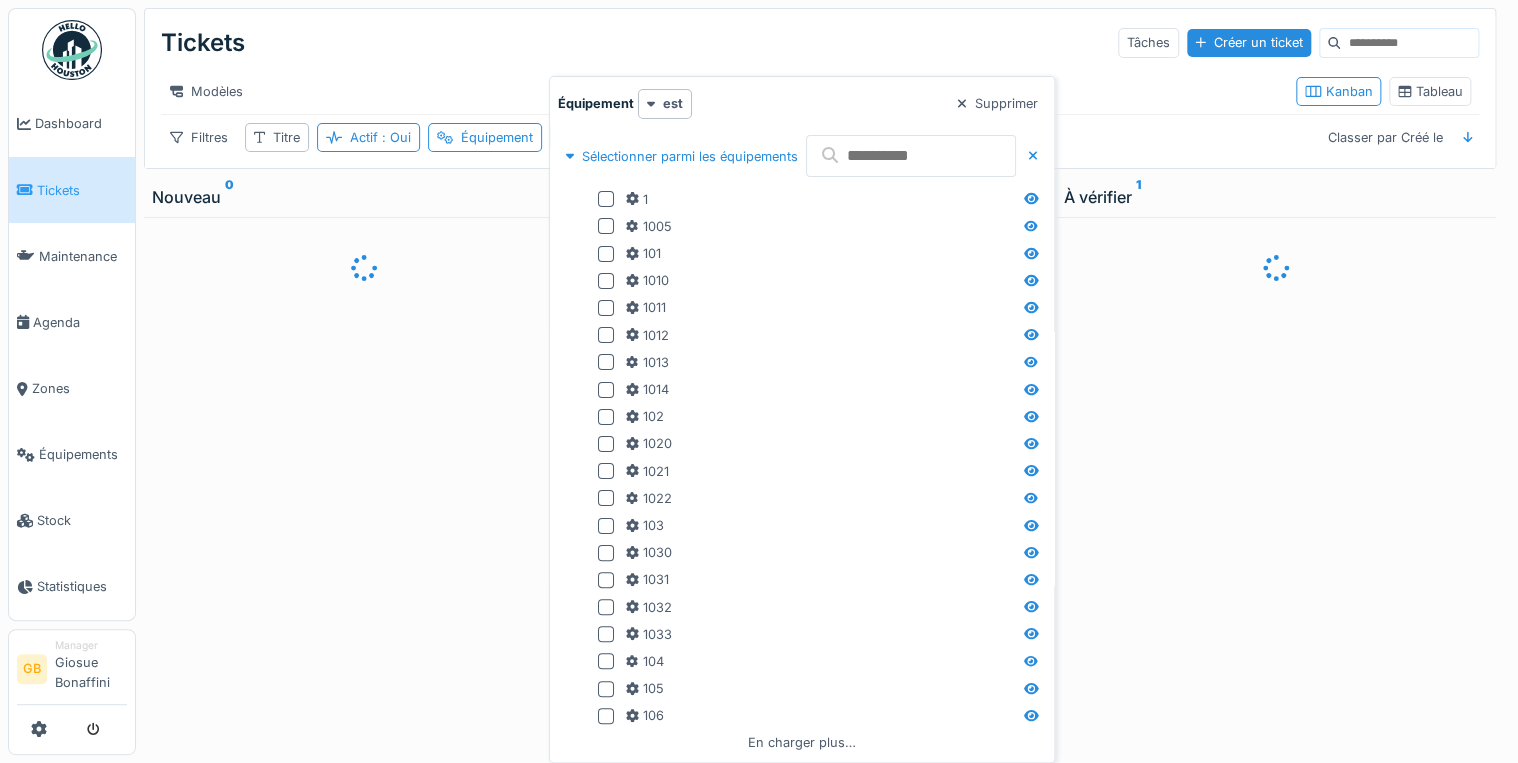 click at bounding box center [911, 156] 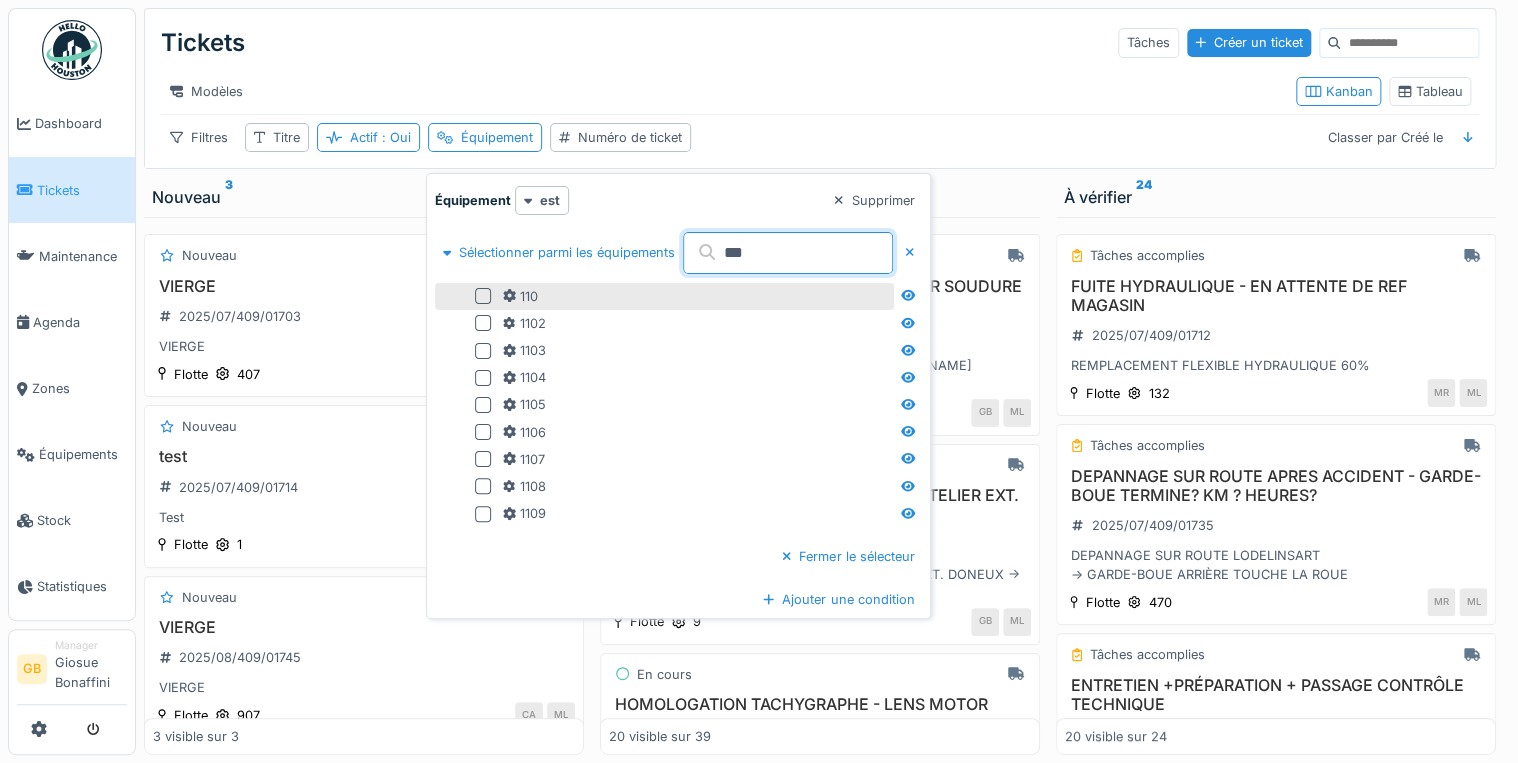 type on "***" 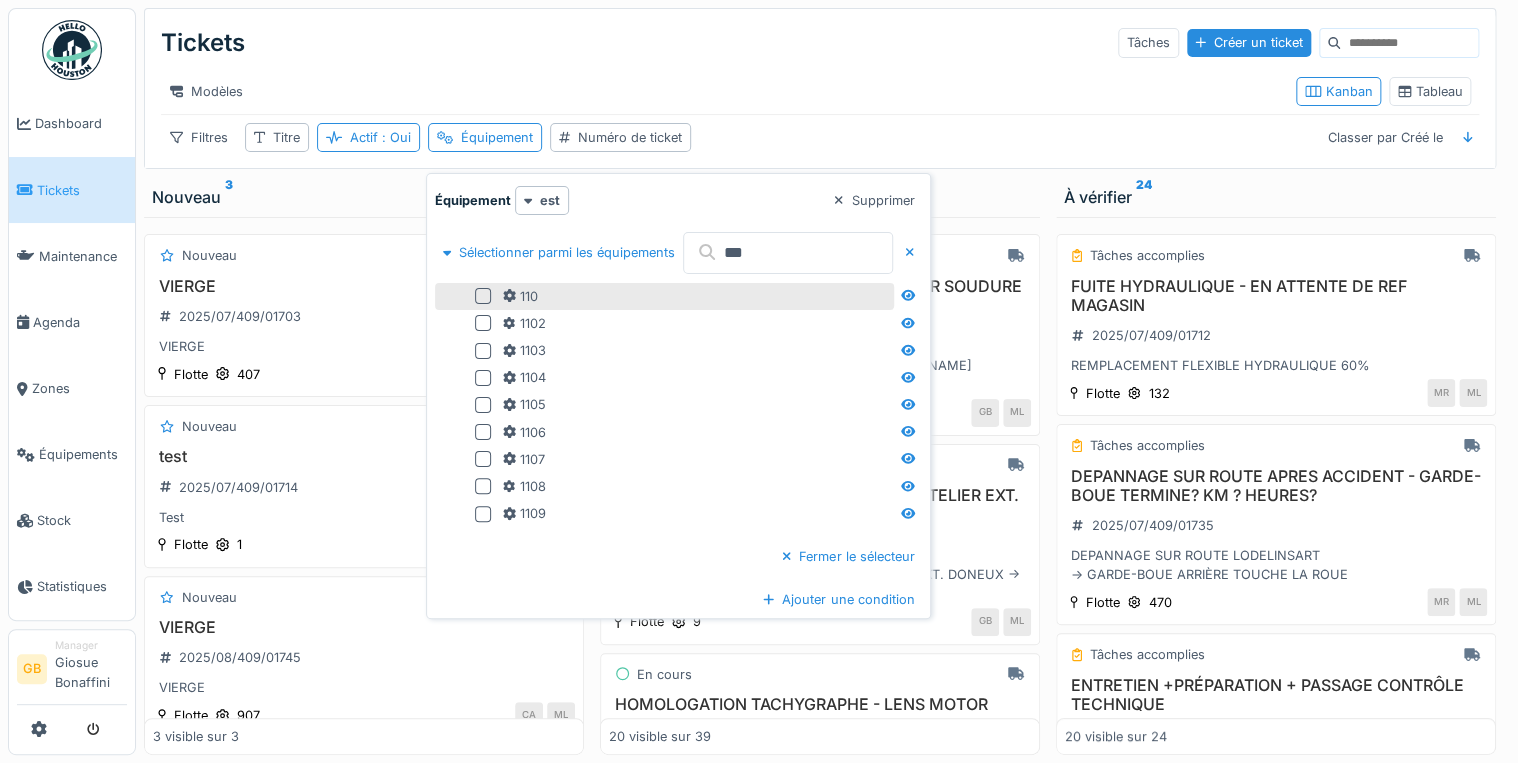 click at bounding box center (483, 296) 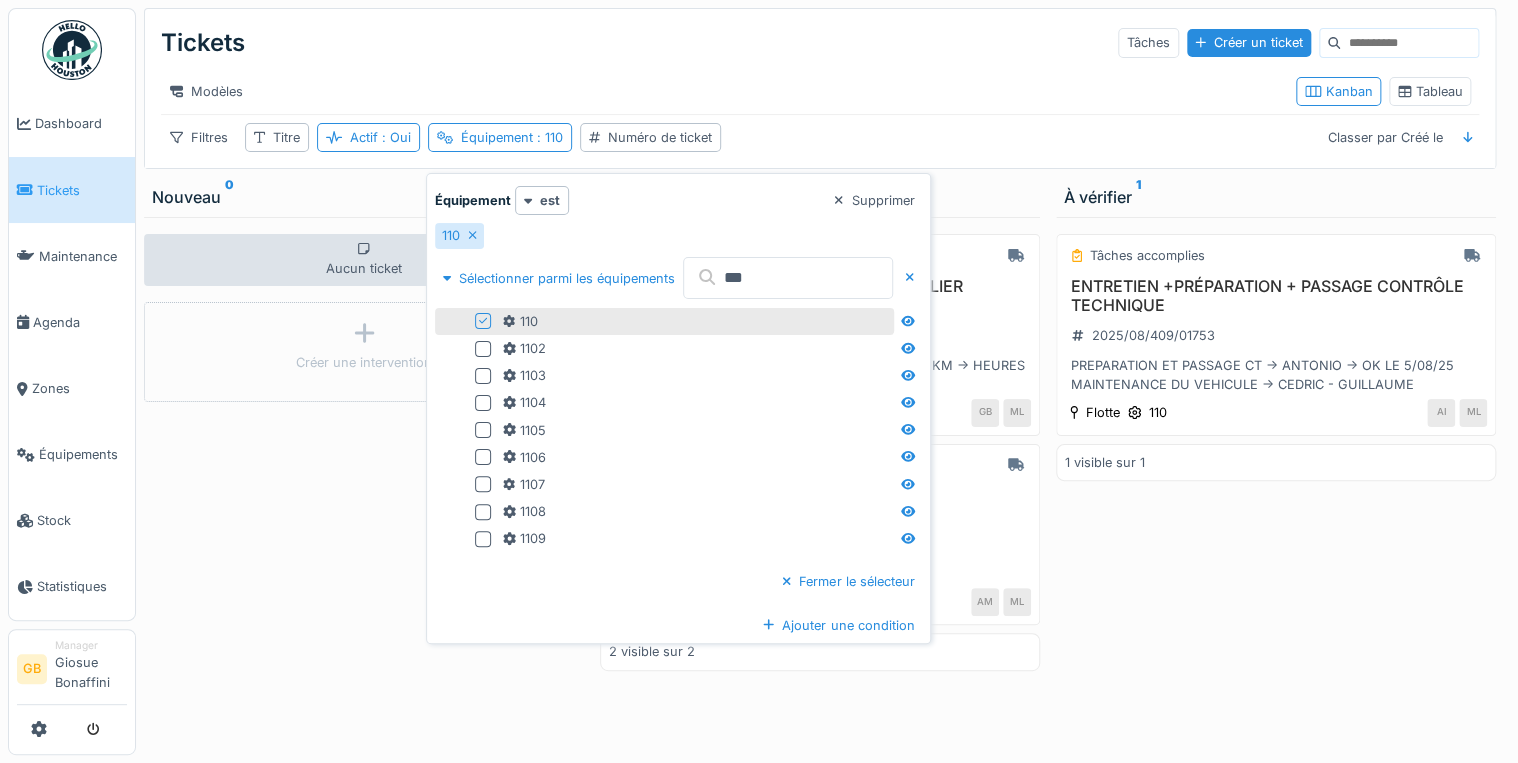 click on "Filtres Titre Actif   :   Oui Équipement   :   110 Numéro de ticket Classer par Créé le" at bounding box center (820, 137) 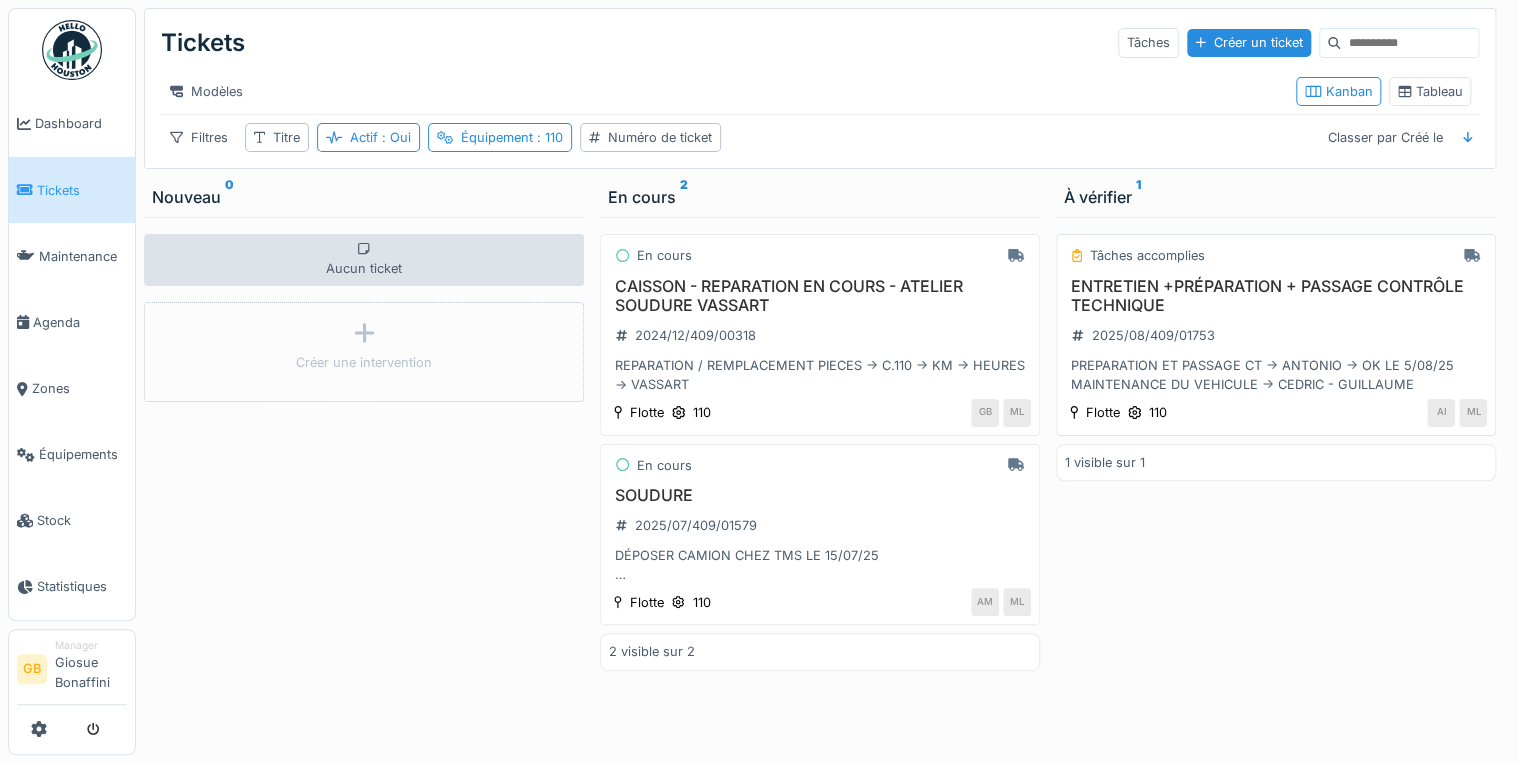 click on "ENTRETIEN +PRÉPARATION + PASSAGE CONTRÔLE TECHNIQUE" at bounding box center (1276, 296) 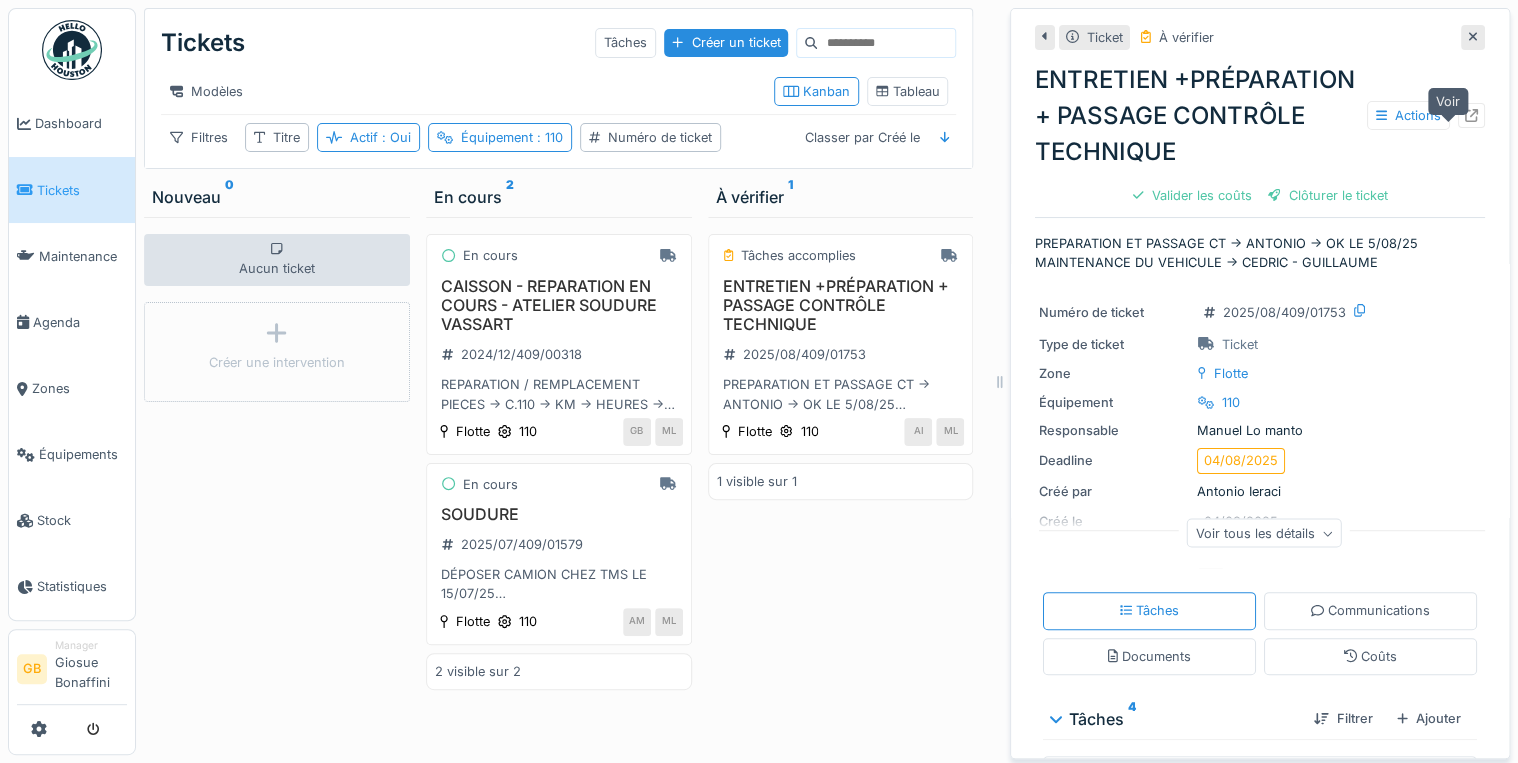 click at bounding box center [1471, 115] 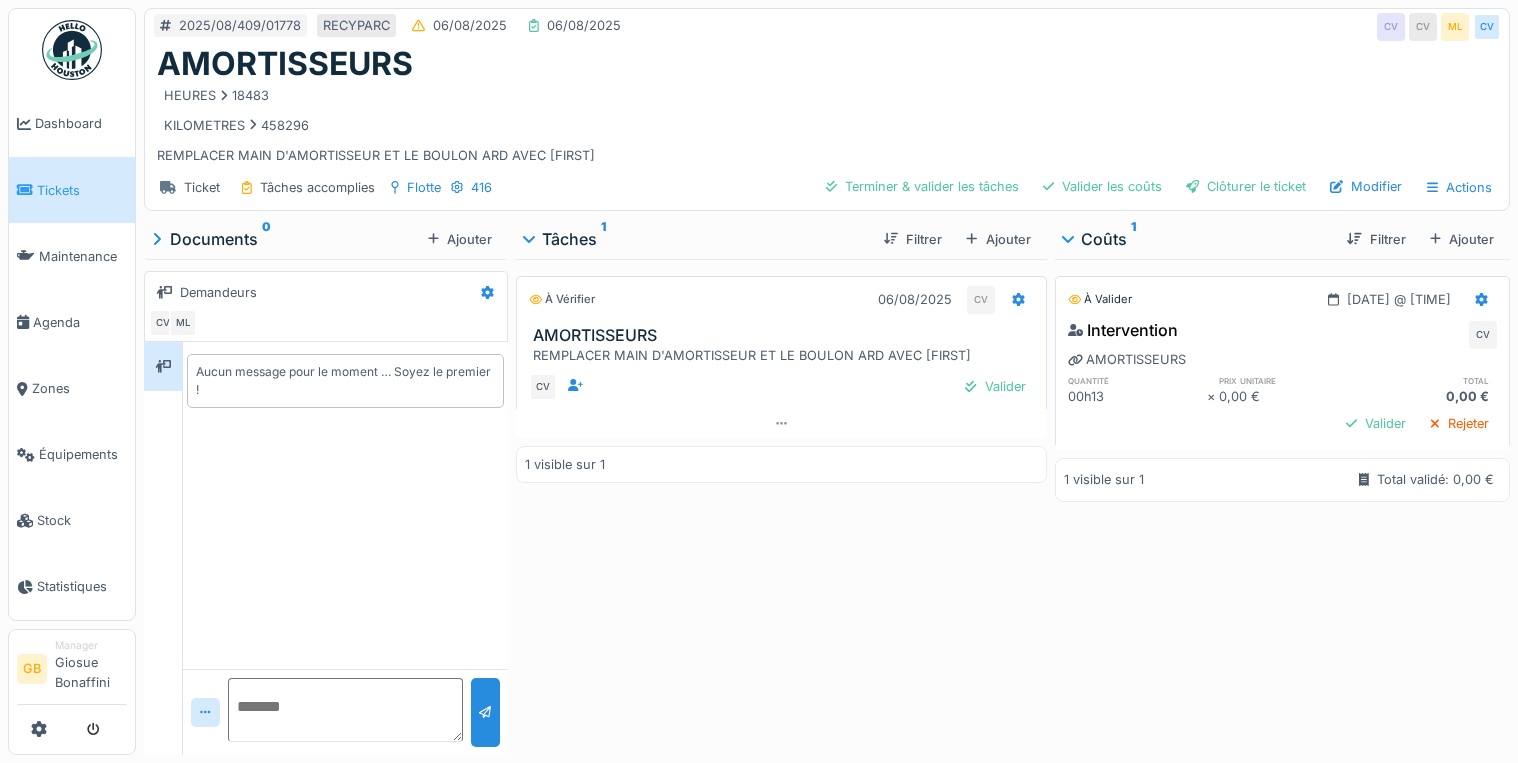 scroll, scrollTop: 0, scrollLeft: 0, axis: both 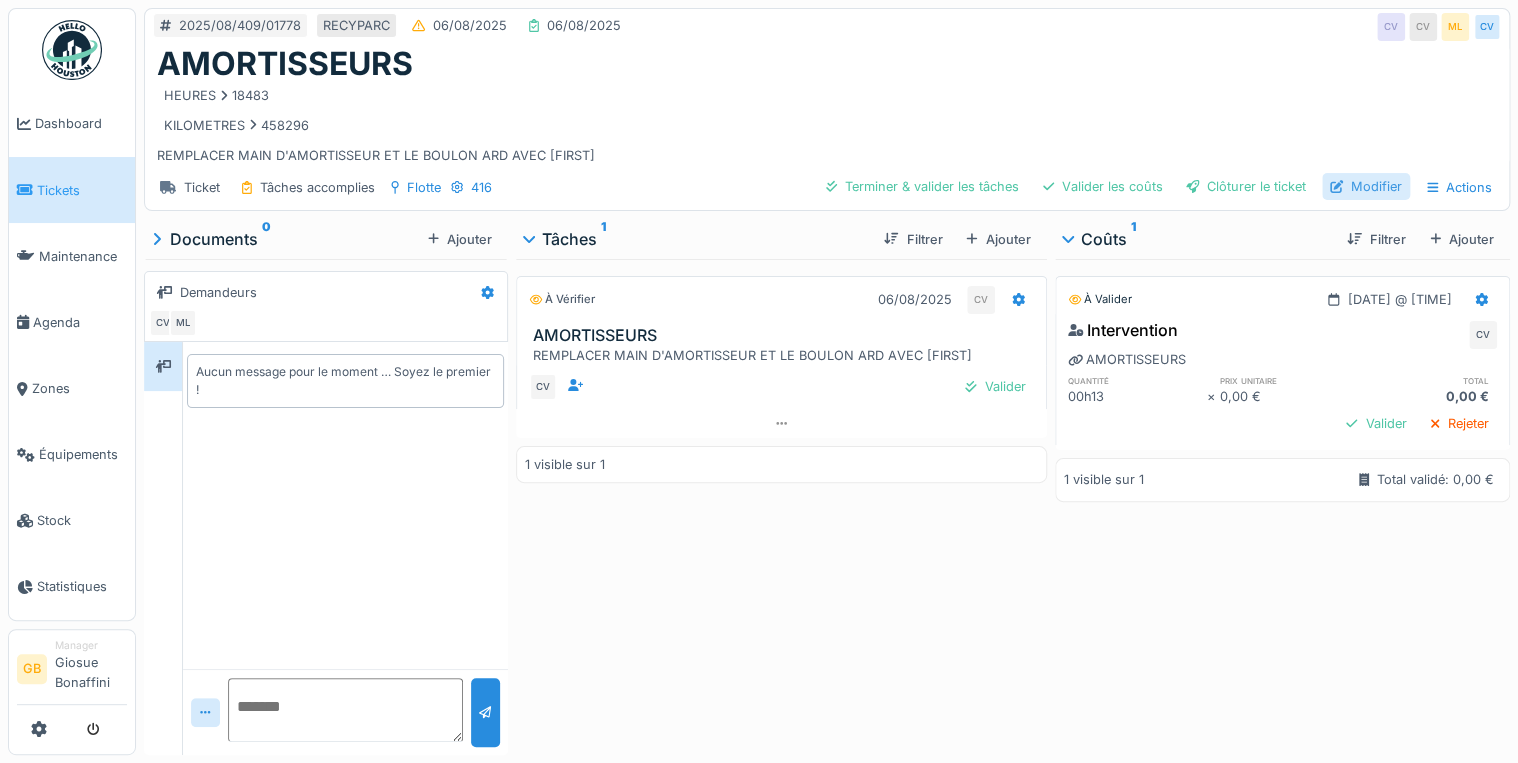 click on "Modifier" at bounding box center [1366, 186] 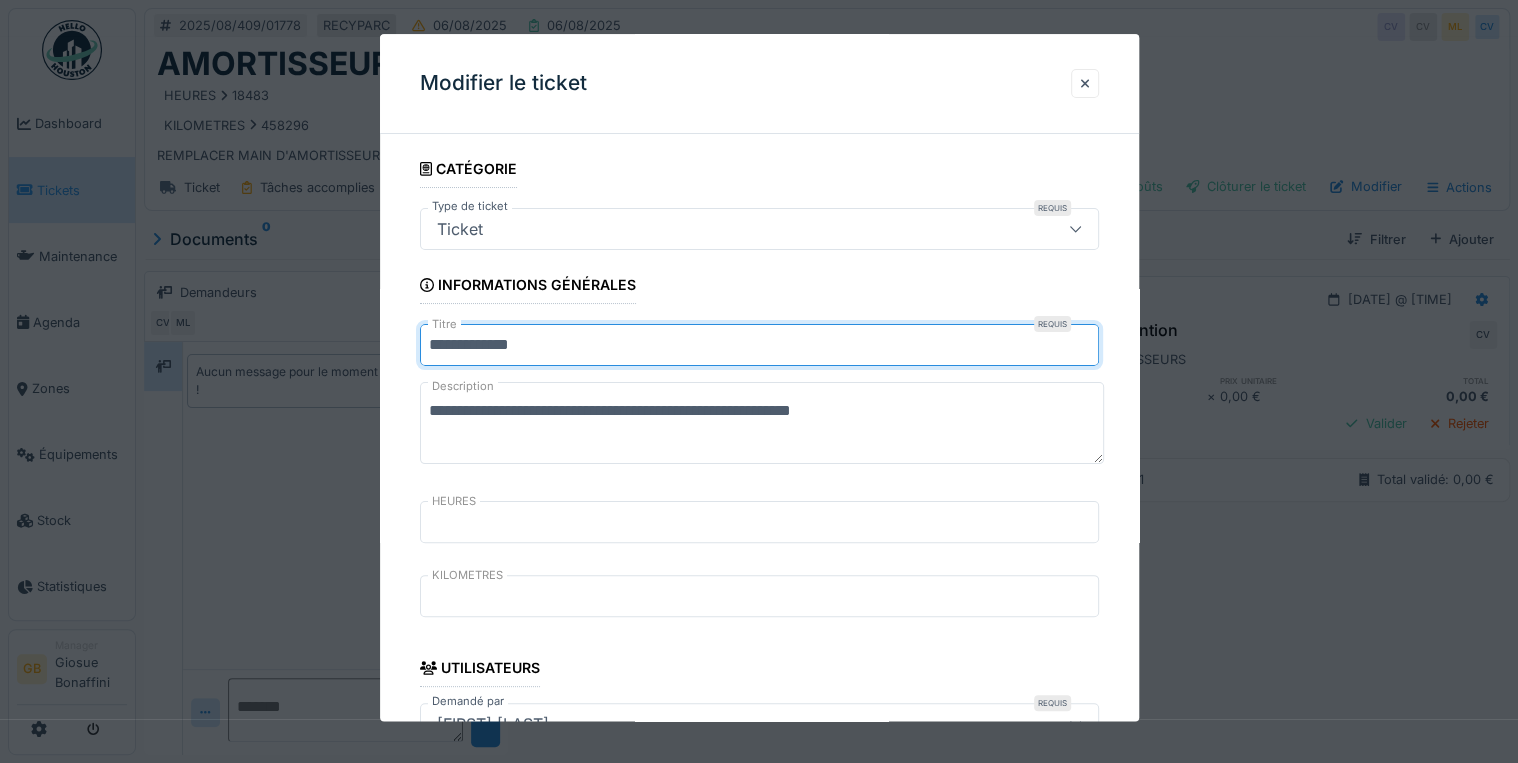 click on "**********" at bounding box center [759, 346] 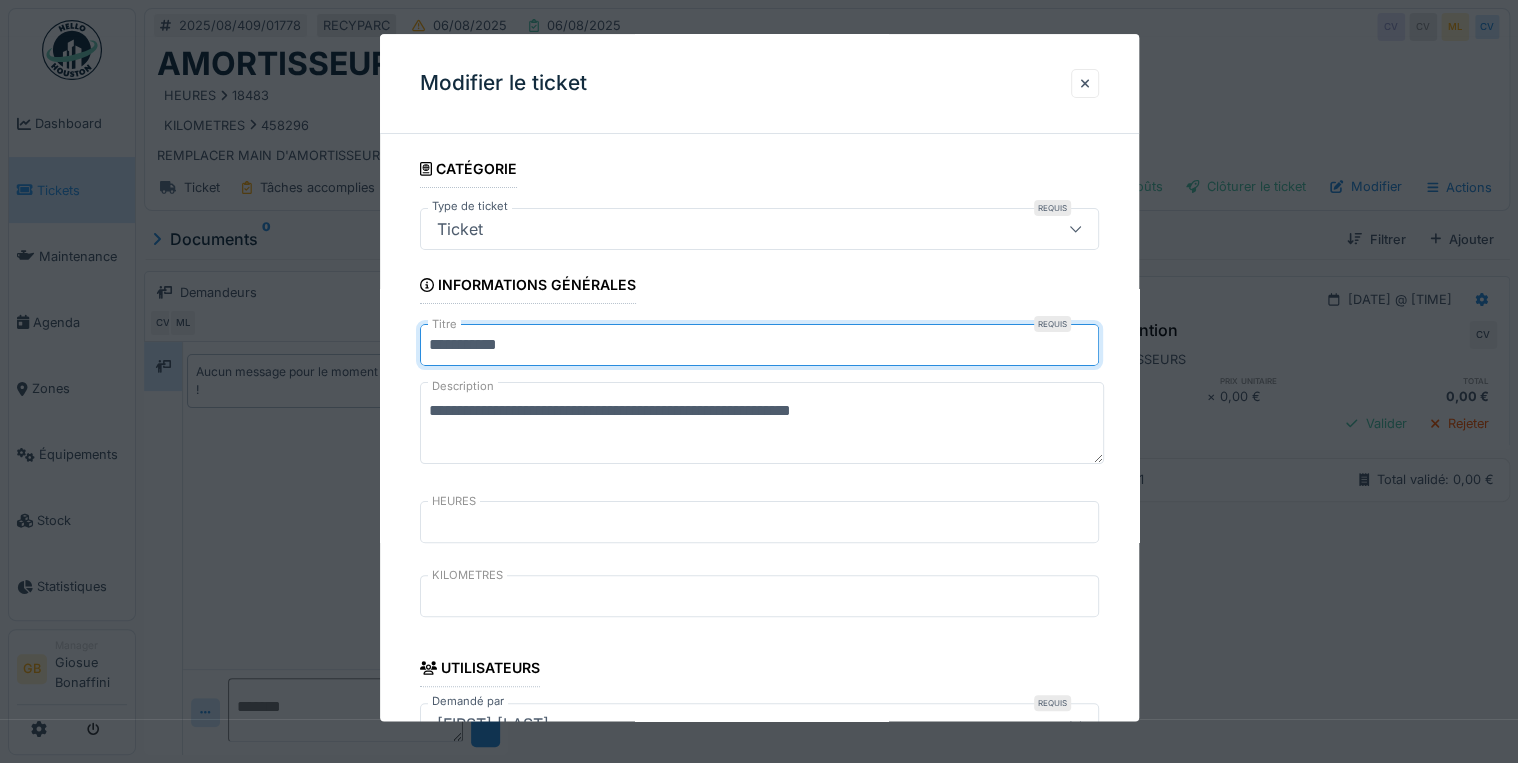 type on "**********" 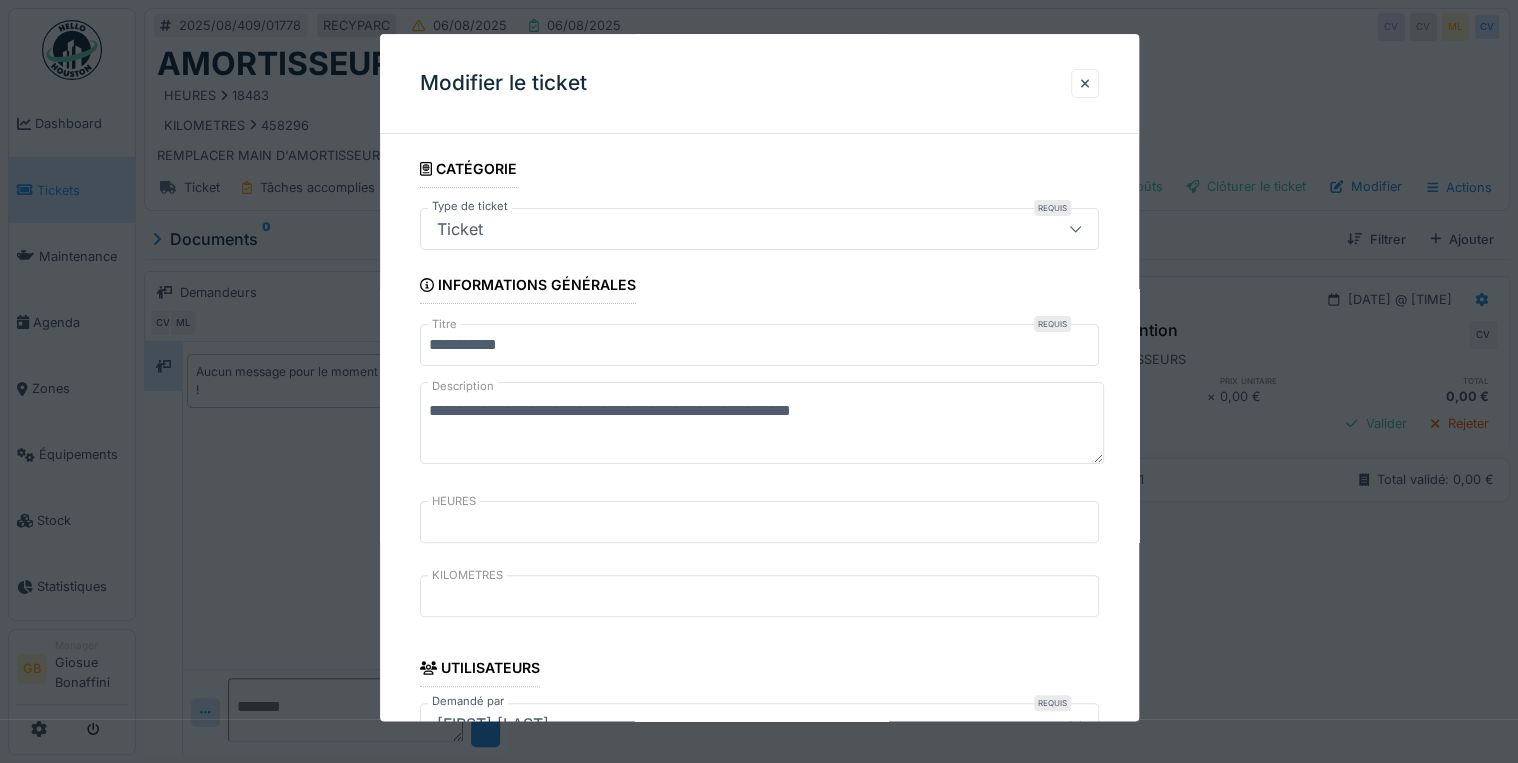 click on "**********" at bounding box center (762, 424) 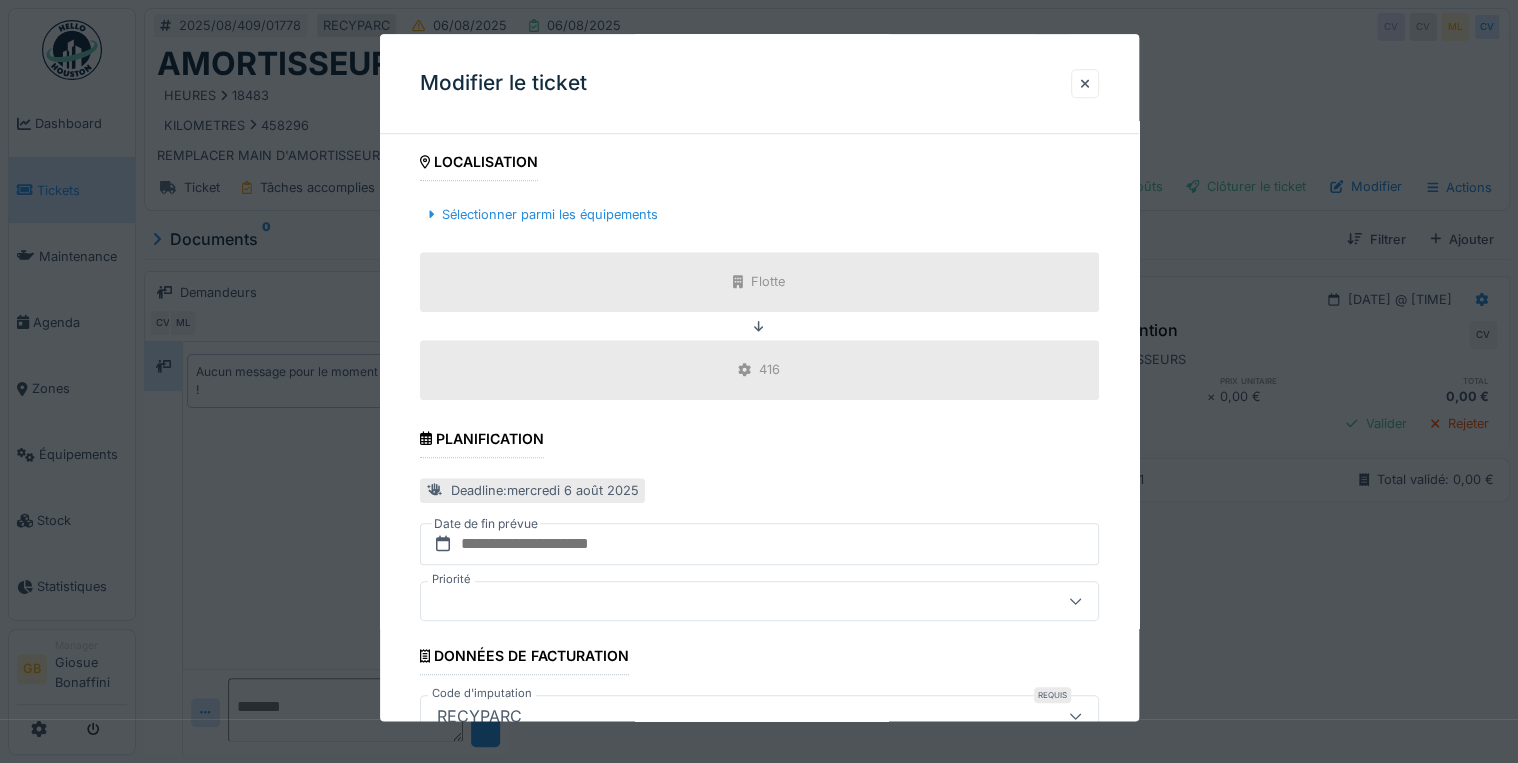 scroll, scrollTop: 798, scrollLeft: 0, axis: vertical 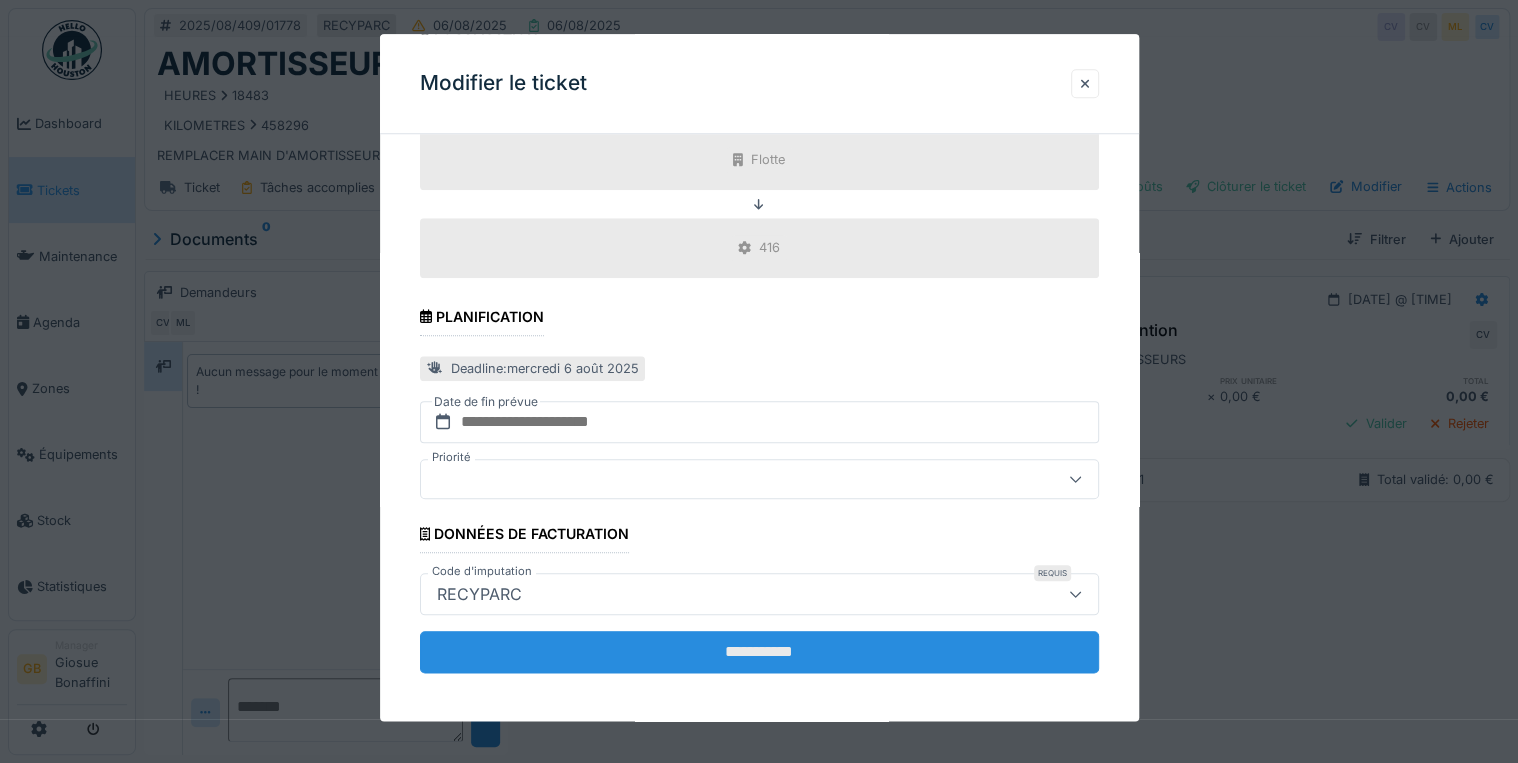 type on "**********" 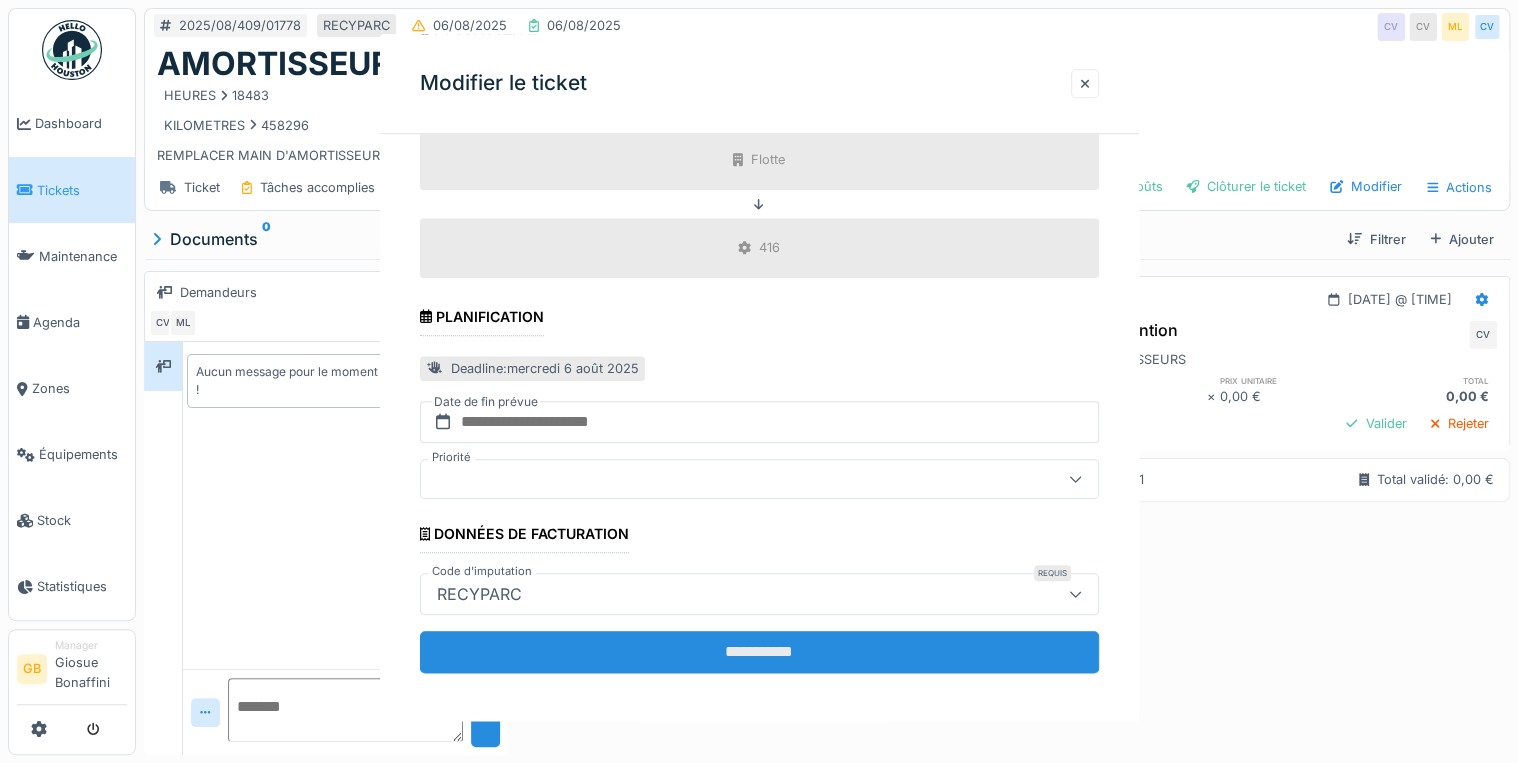 scroll, scrollTop: 0, scrollLeft: 0, axis: both 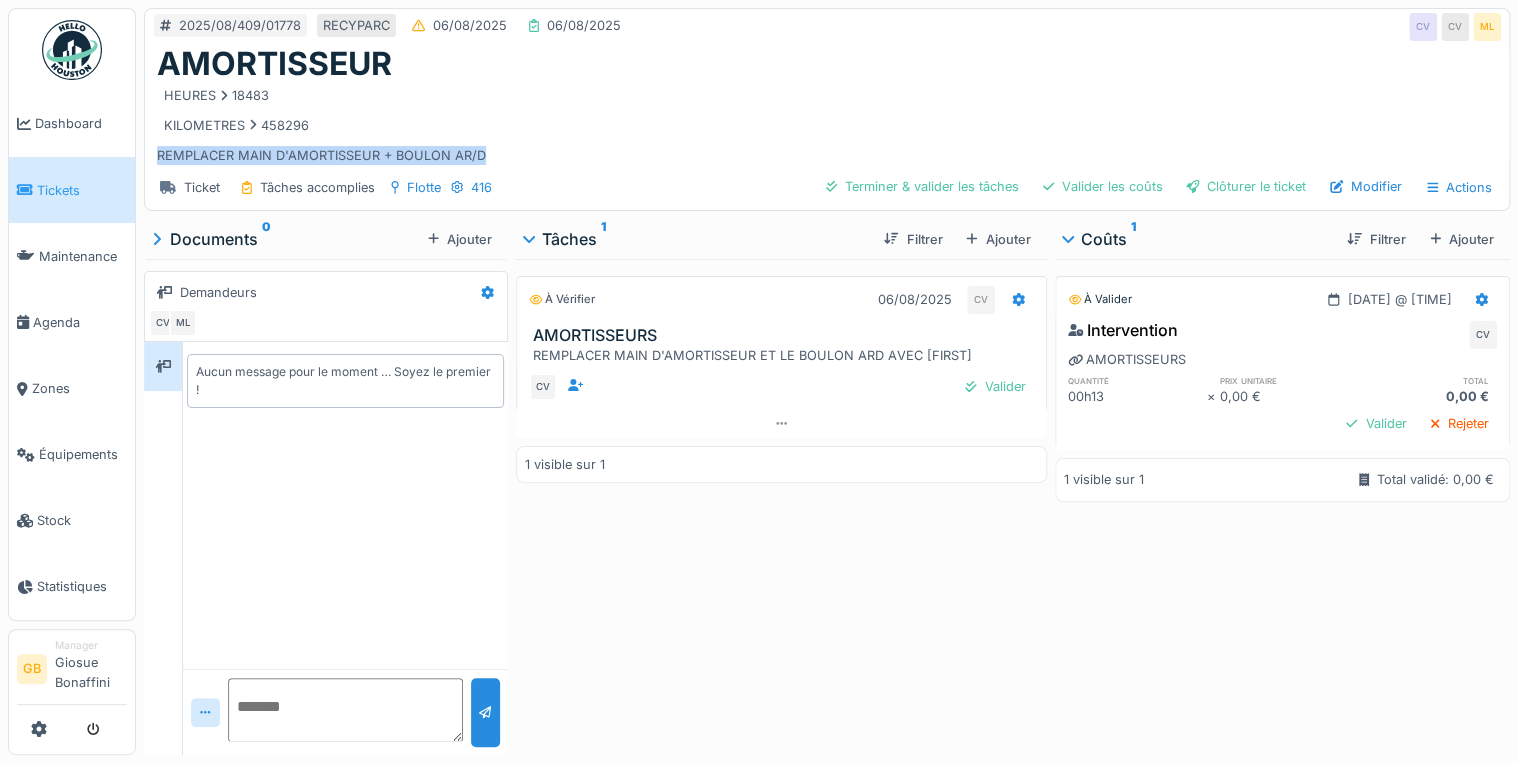 drag, startPoint x: 501, startPoint y: 156, endPoint x: 154, endPoint y: 152, distance: 347.02304 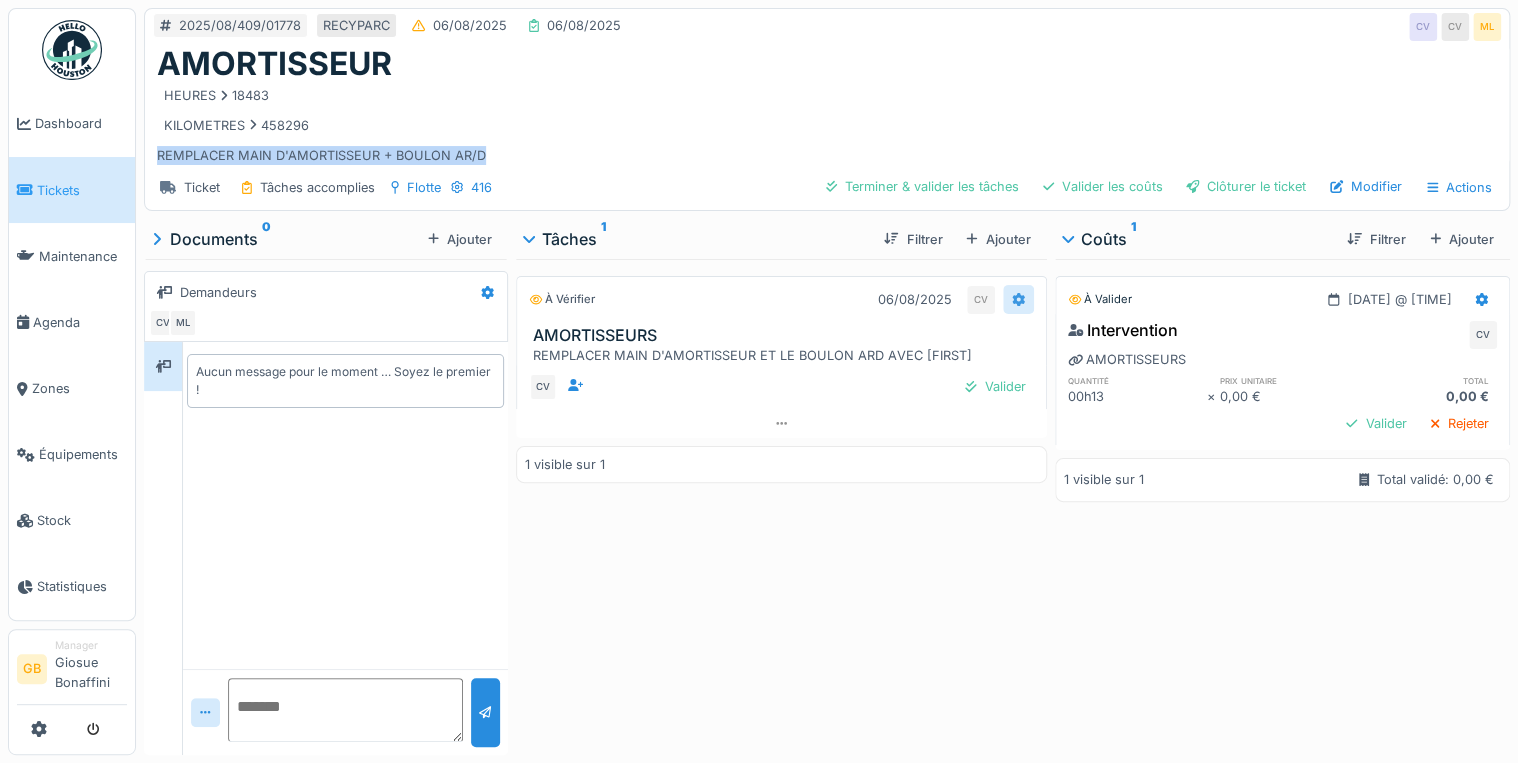 drag, startPoint x: 1004, startPoint y: 302, endPoint x: 1015, endPoint y: 319, distance: 20.248457 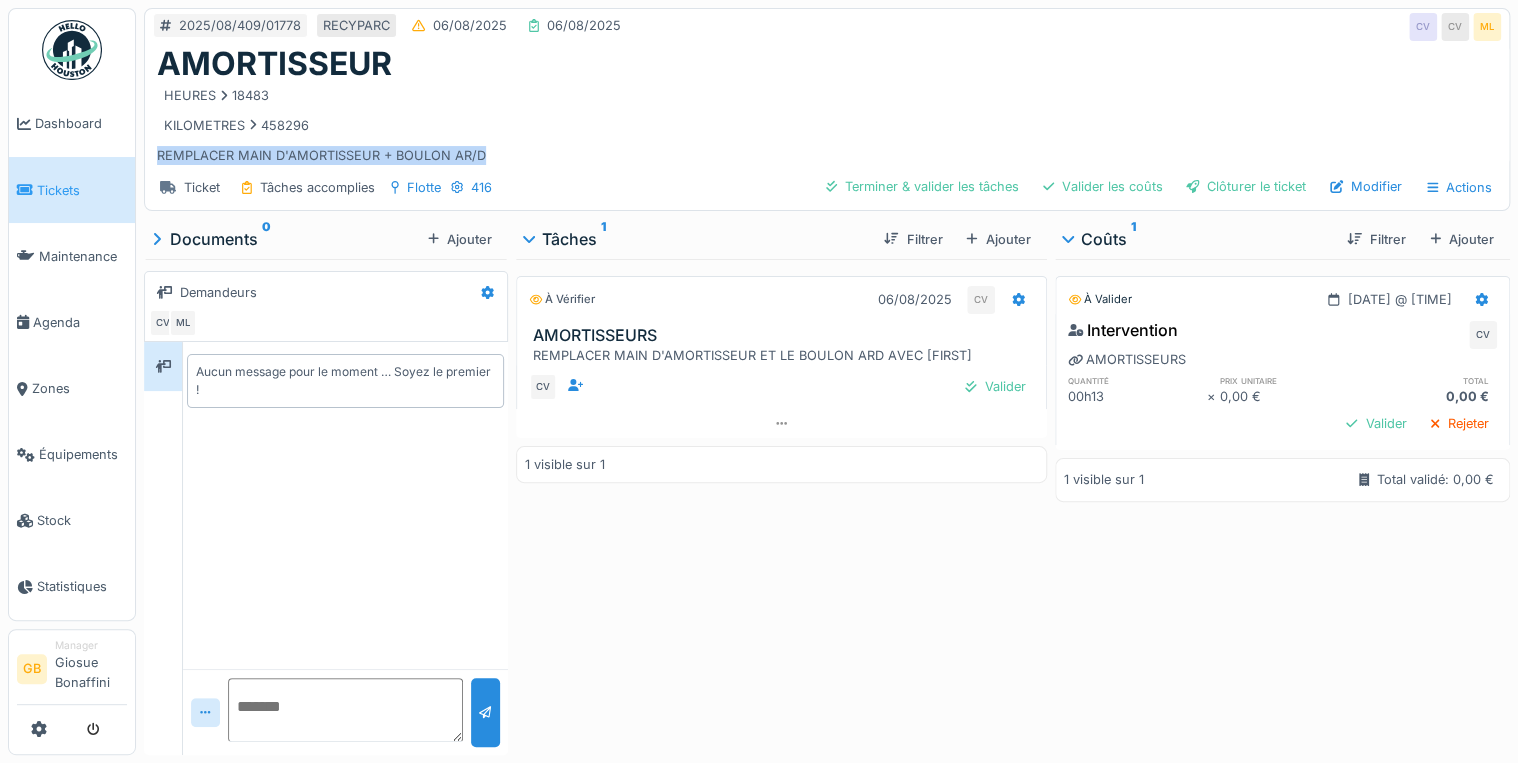 click 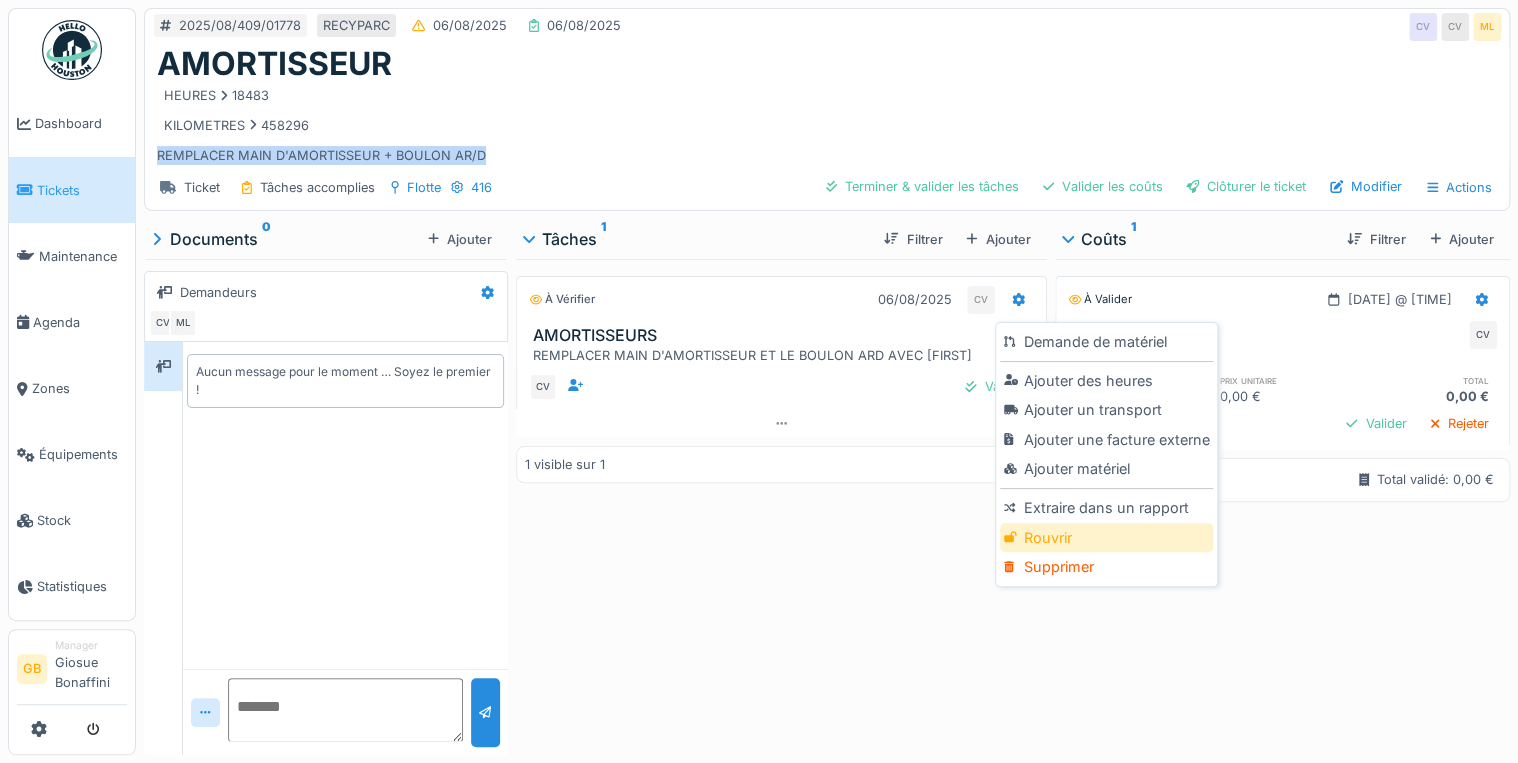 click on "Rouvrir" at bounding box center (1106, 538) 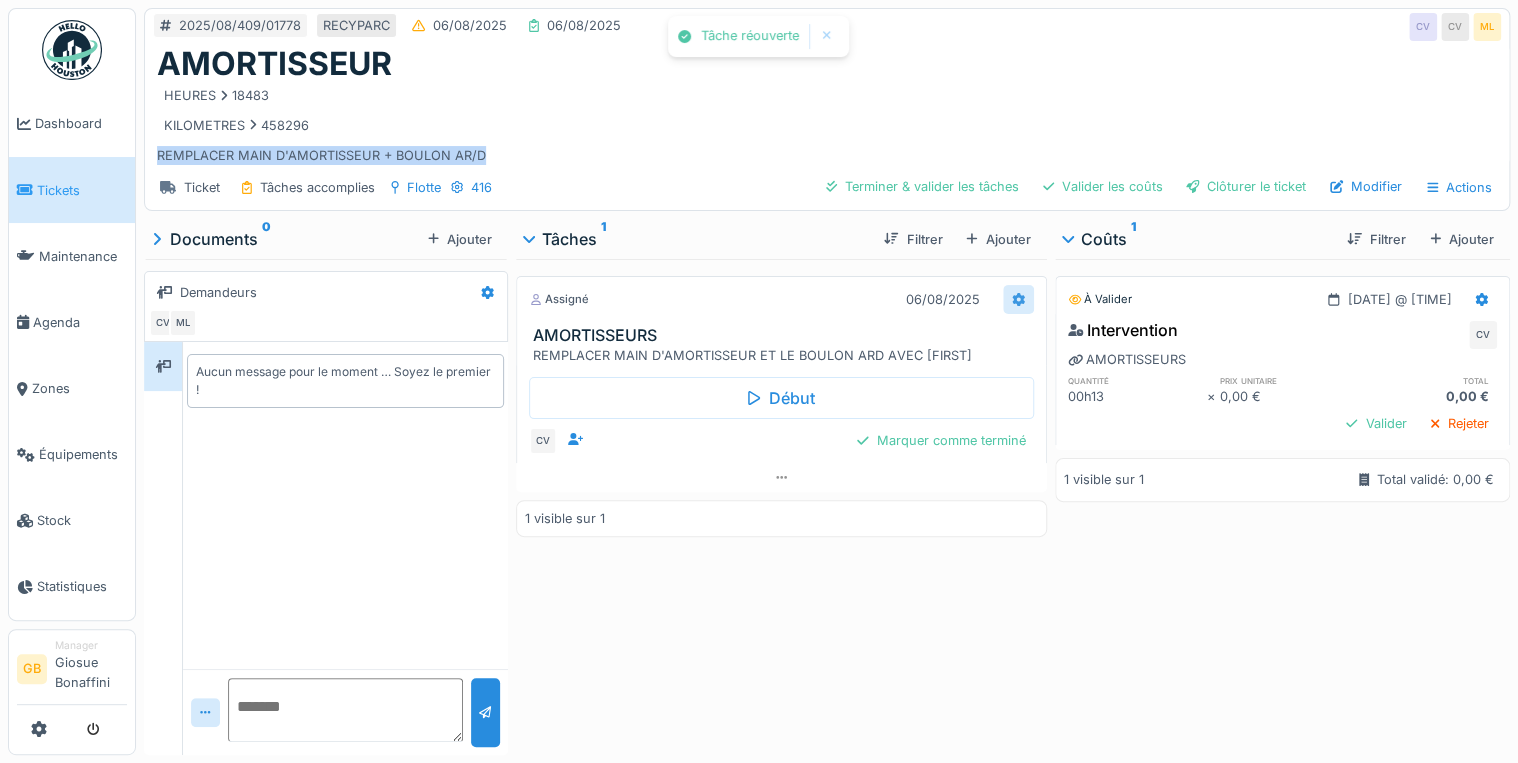 click at bounding box center [1018, 299] 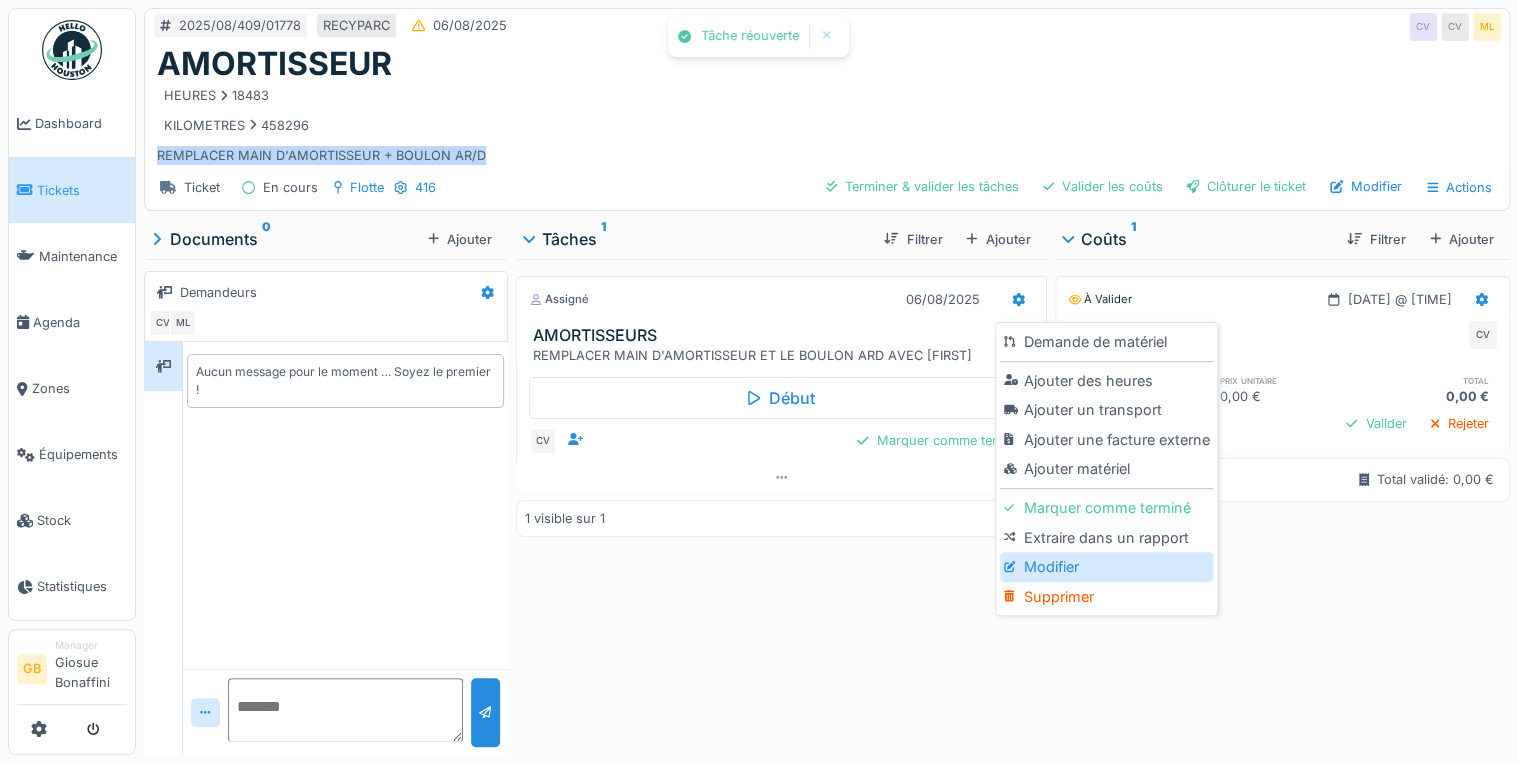 click on "Modifier" at bounding box center [1106, 567] 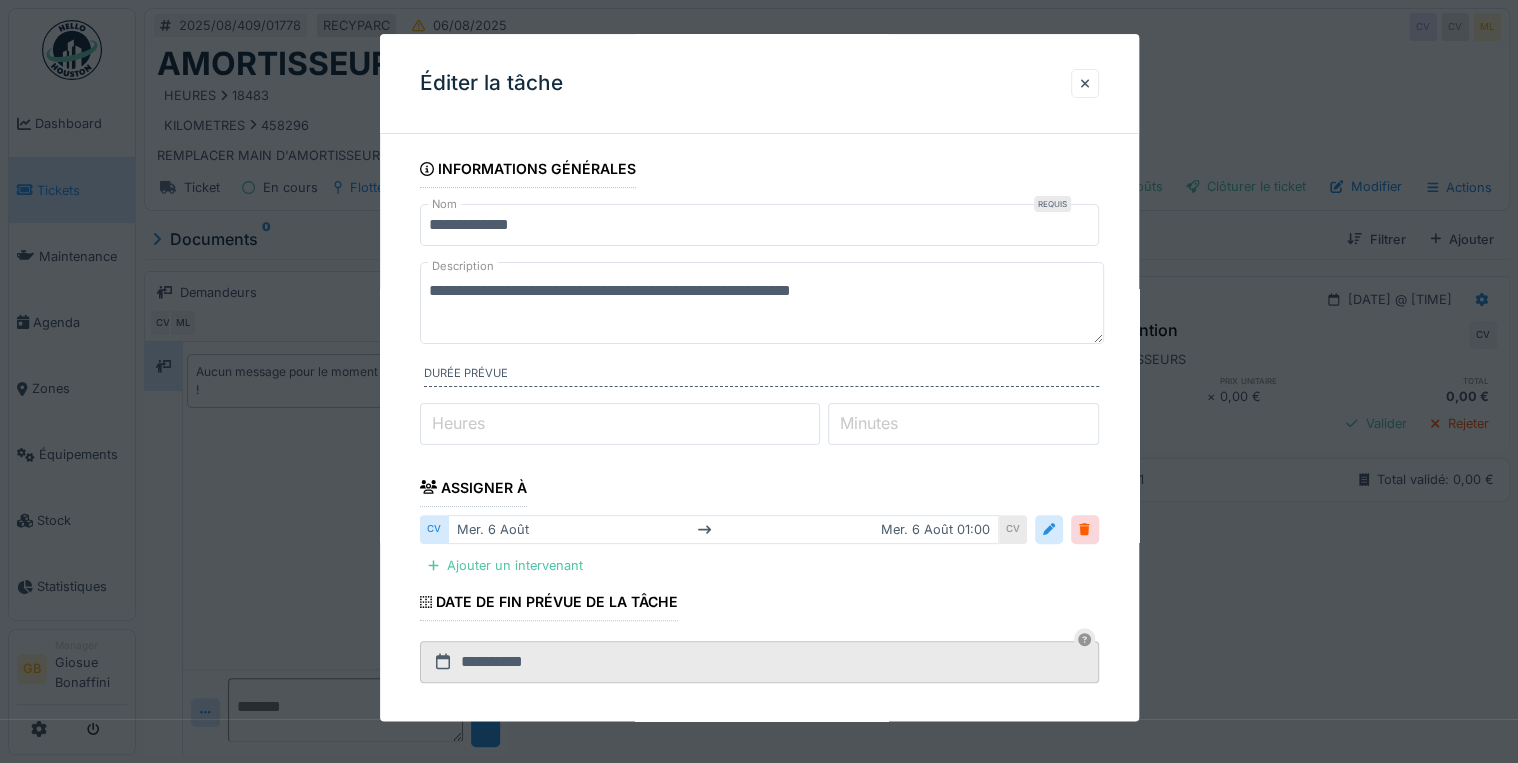 click on "**********" at bounding box center [762, 303] 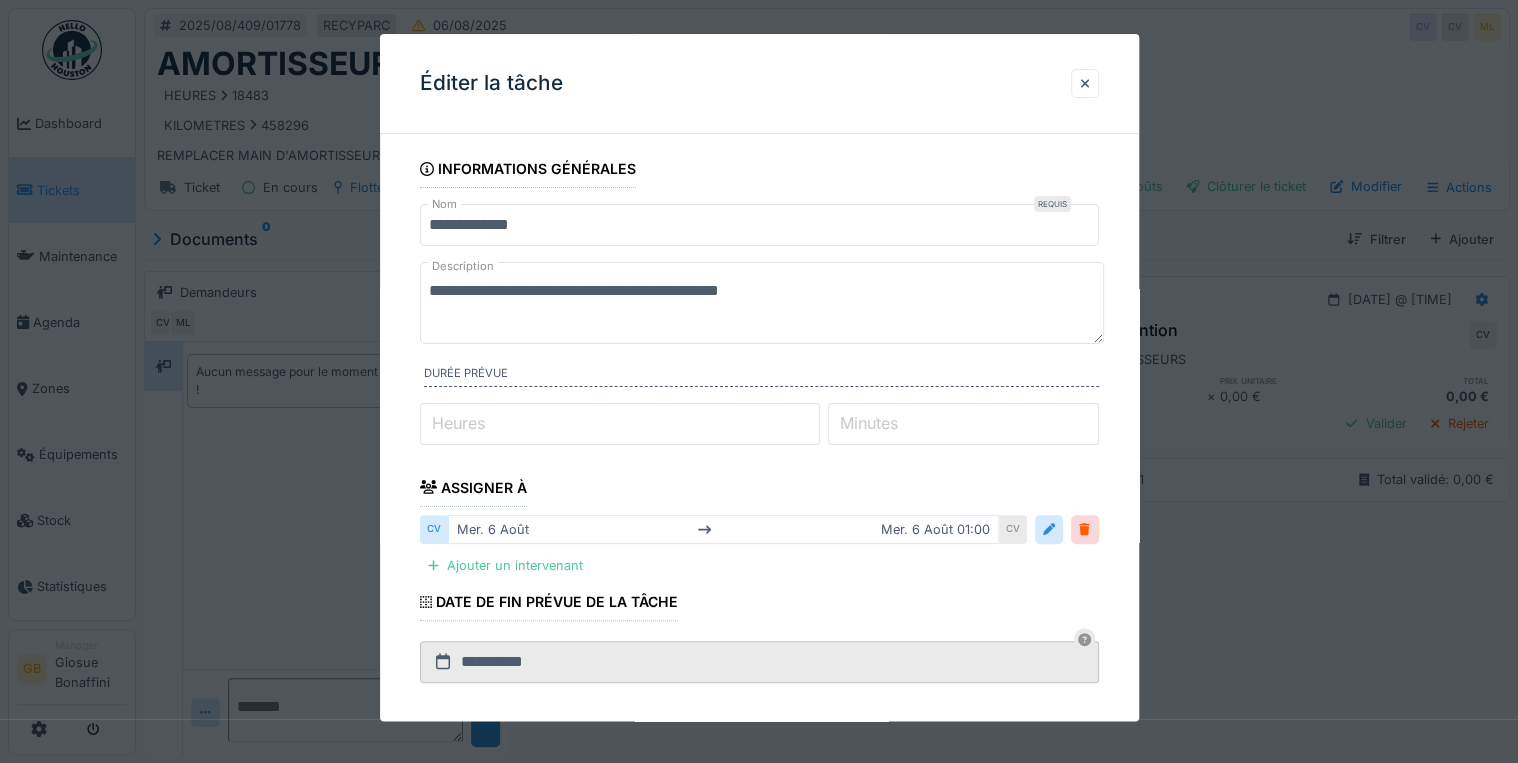 type on "**********" 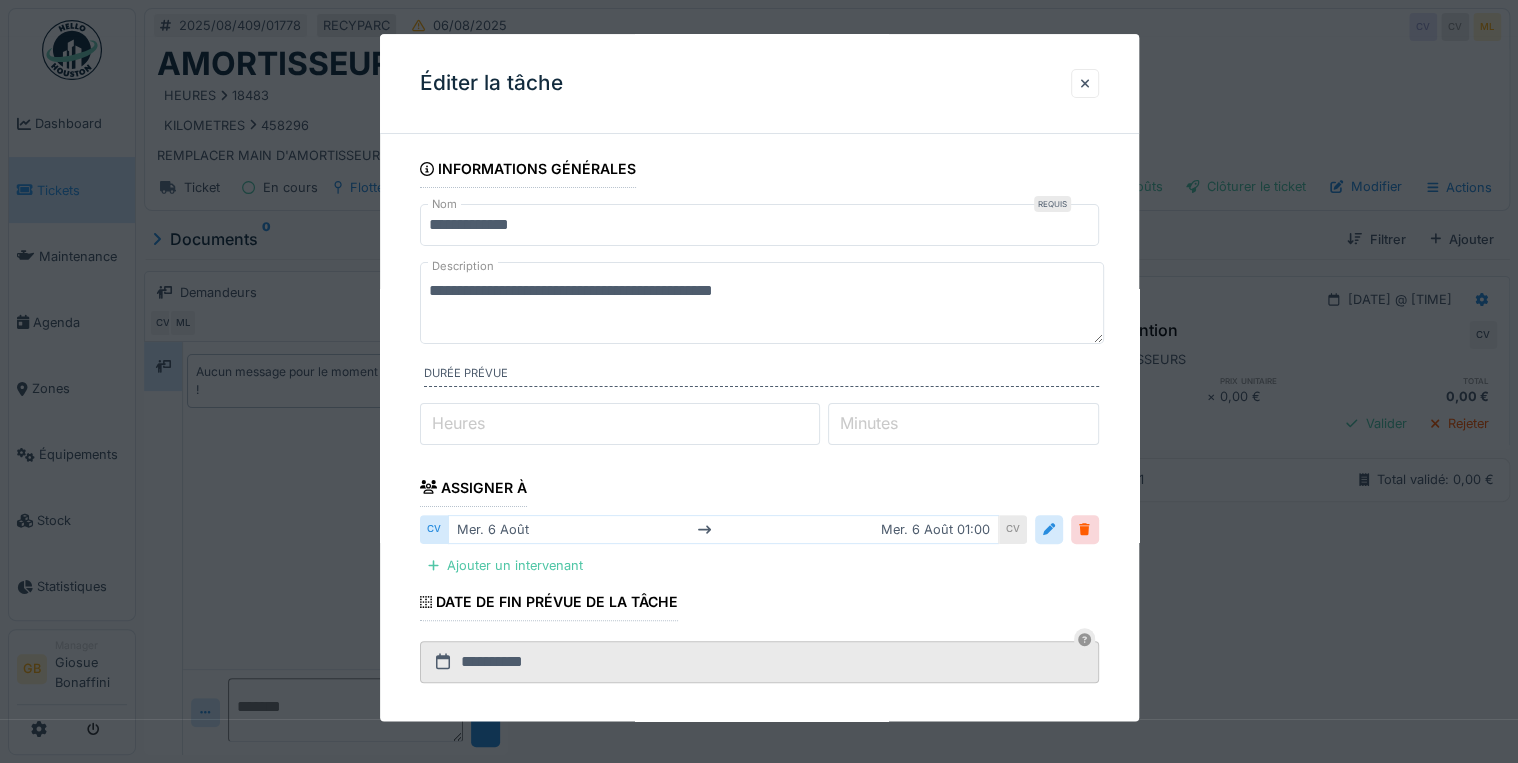 drag, startPoint x: 1053, startPoint y: 300, endPoint x: 0, endPoint y: 337, distance: 1053.6499 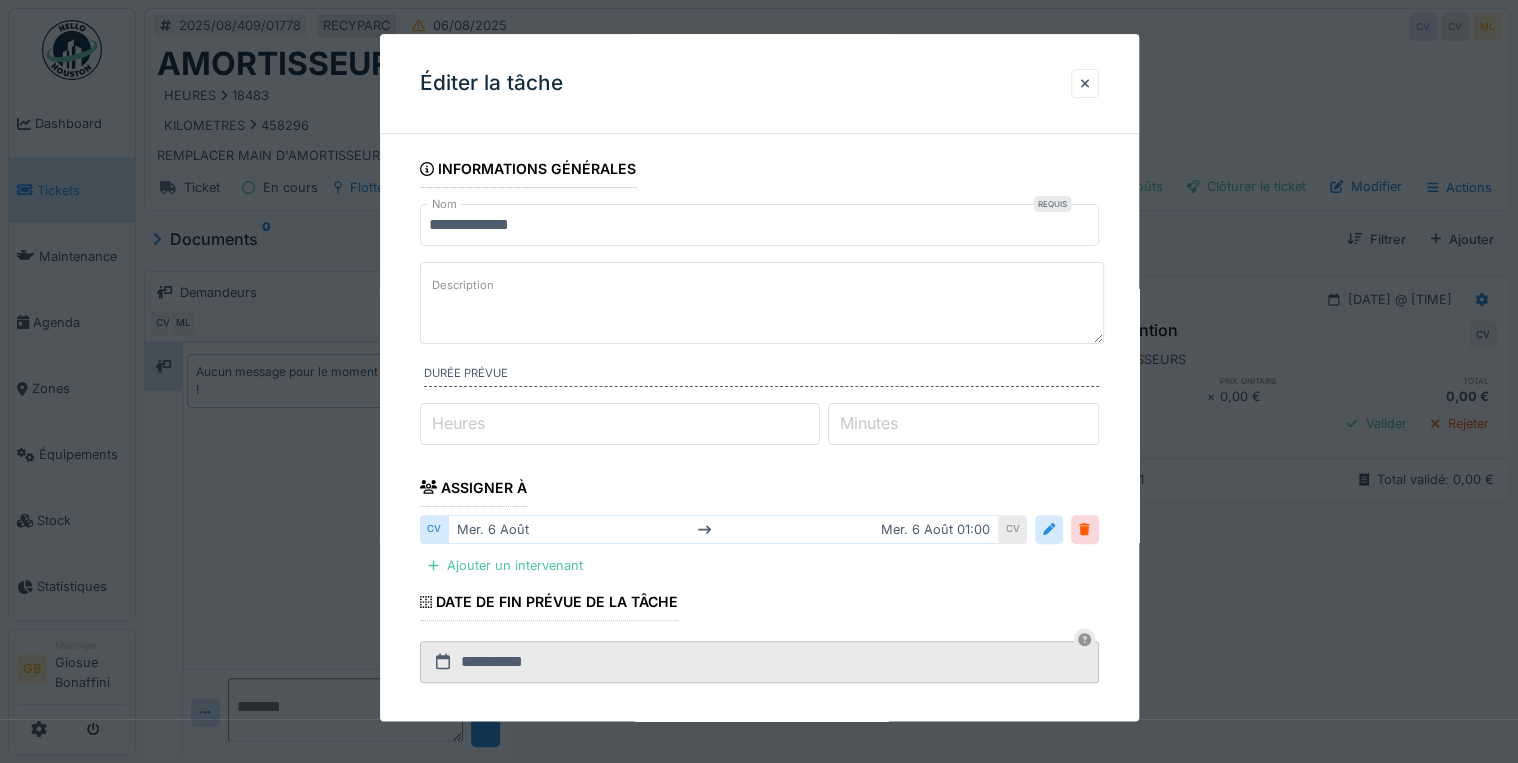 paste on "**********" 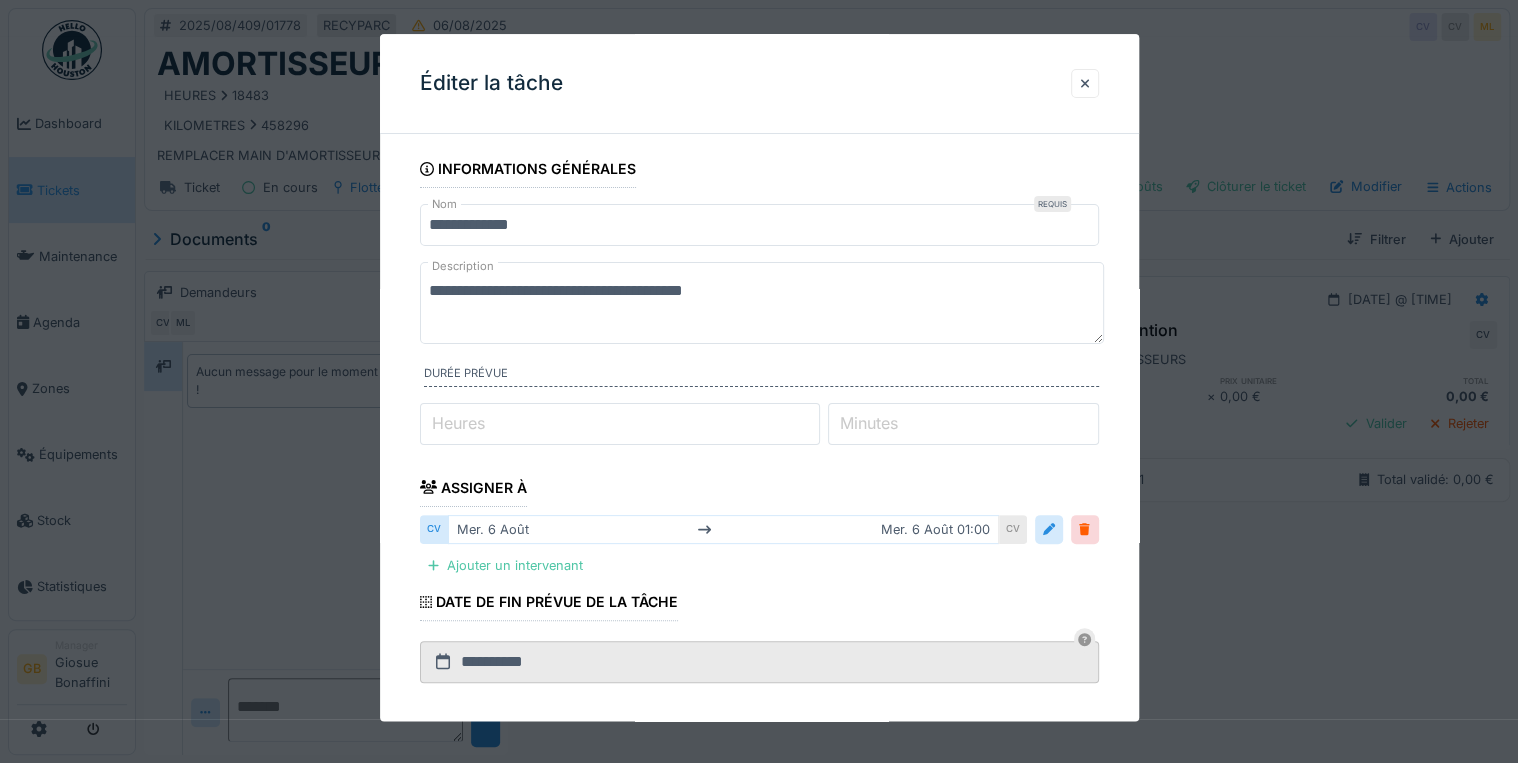 type on "**********" 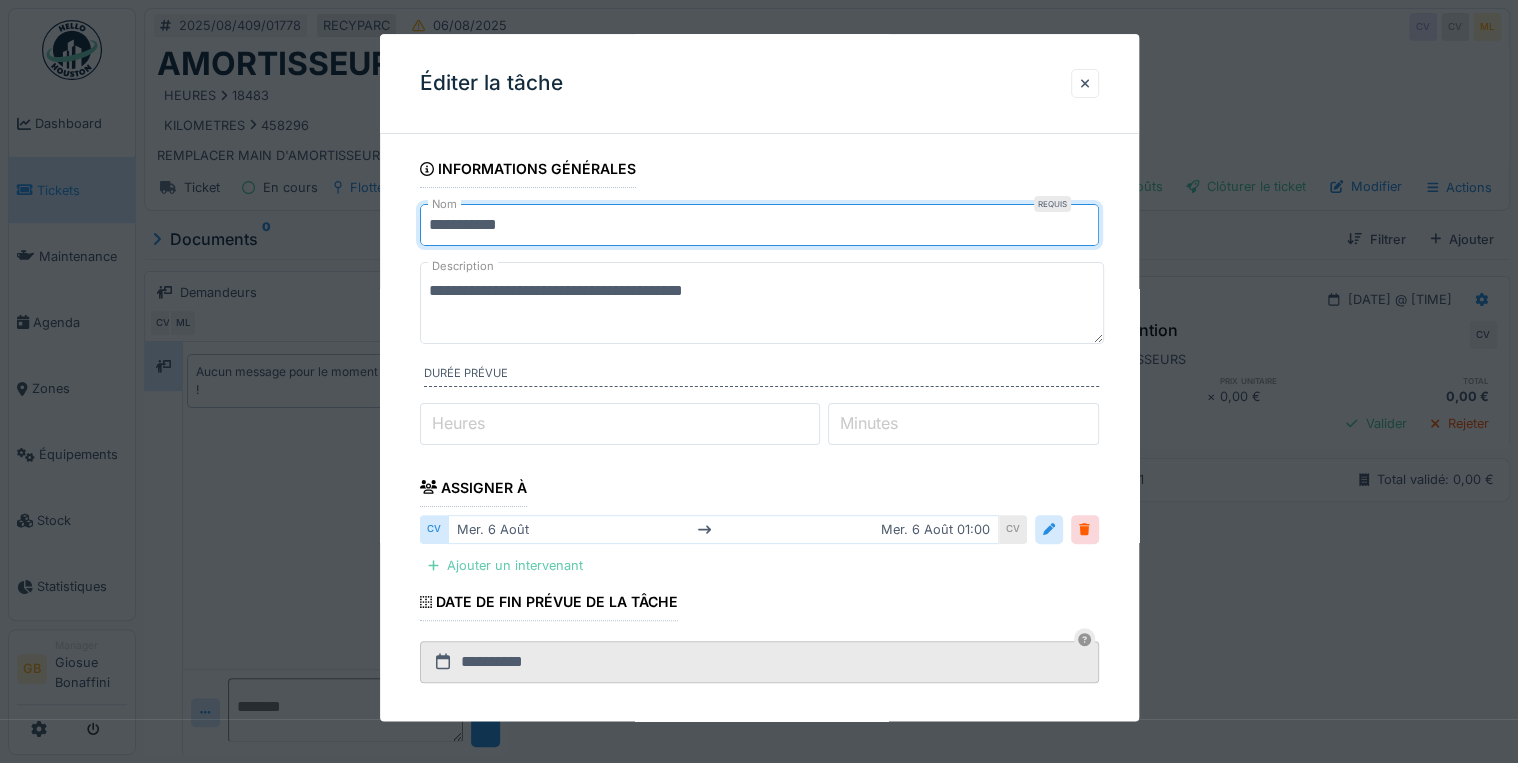 type on "**********" 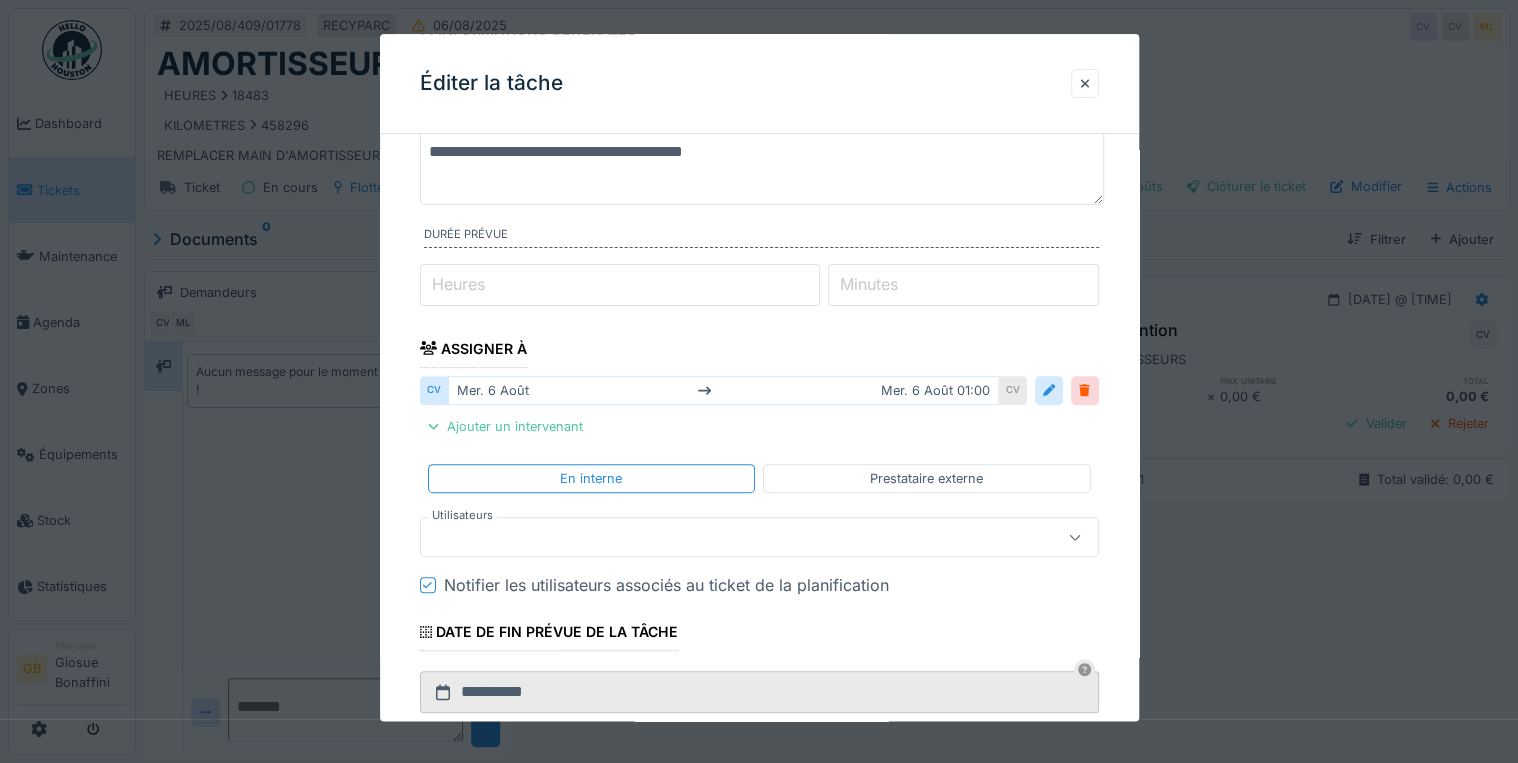 scroll, scrollTop: 240, scrollLeft: 0, axis: vertical 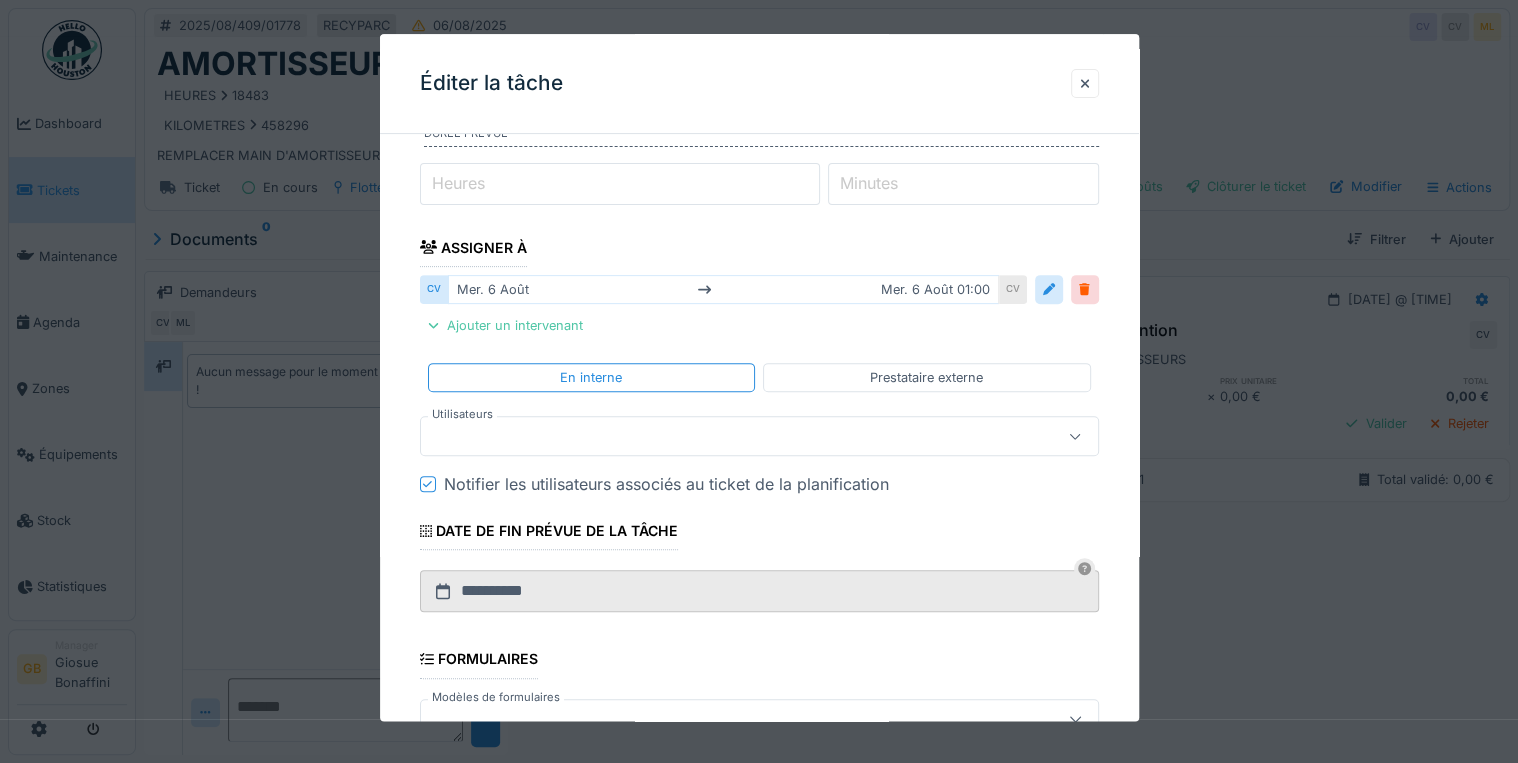 click on "Notifier les utilisateurs associés au ticket de la planification" at bounding box center [666, 485] 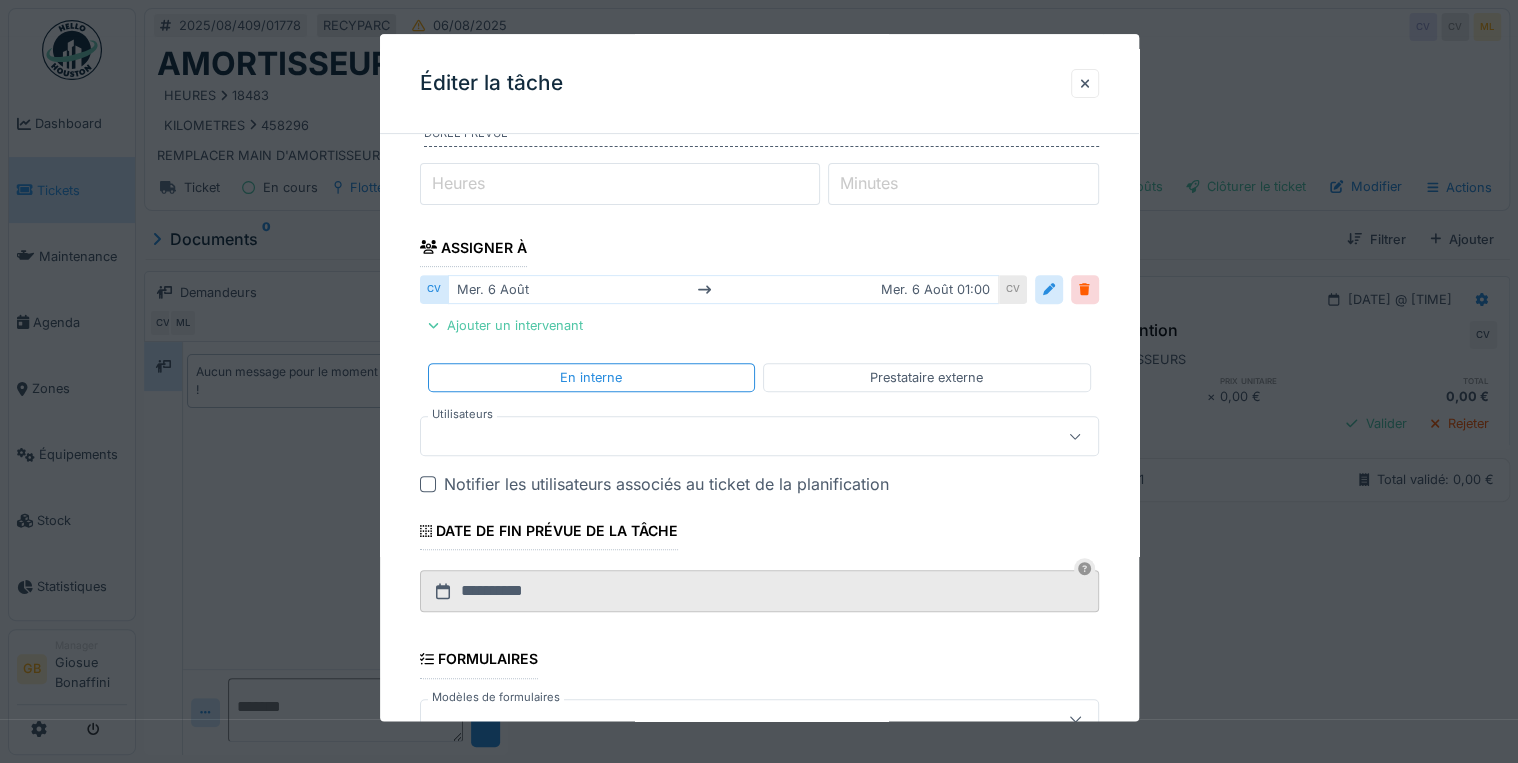 click at bounding box center [759, 437] 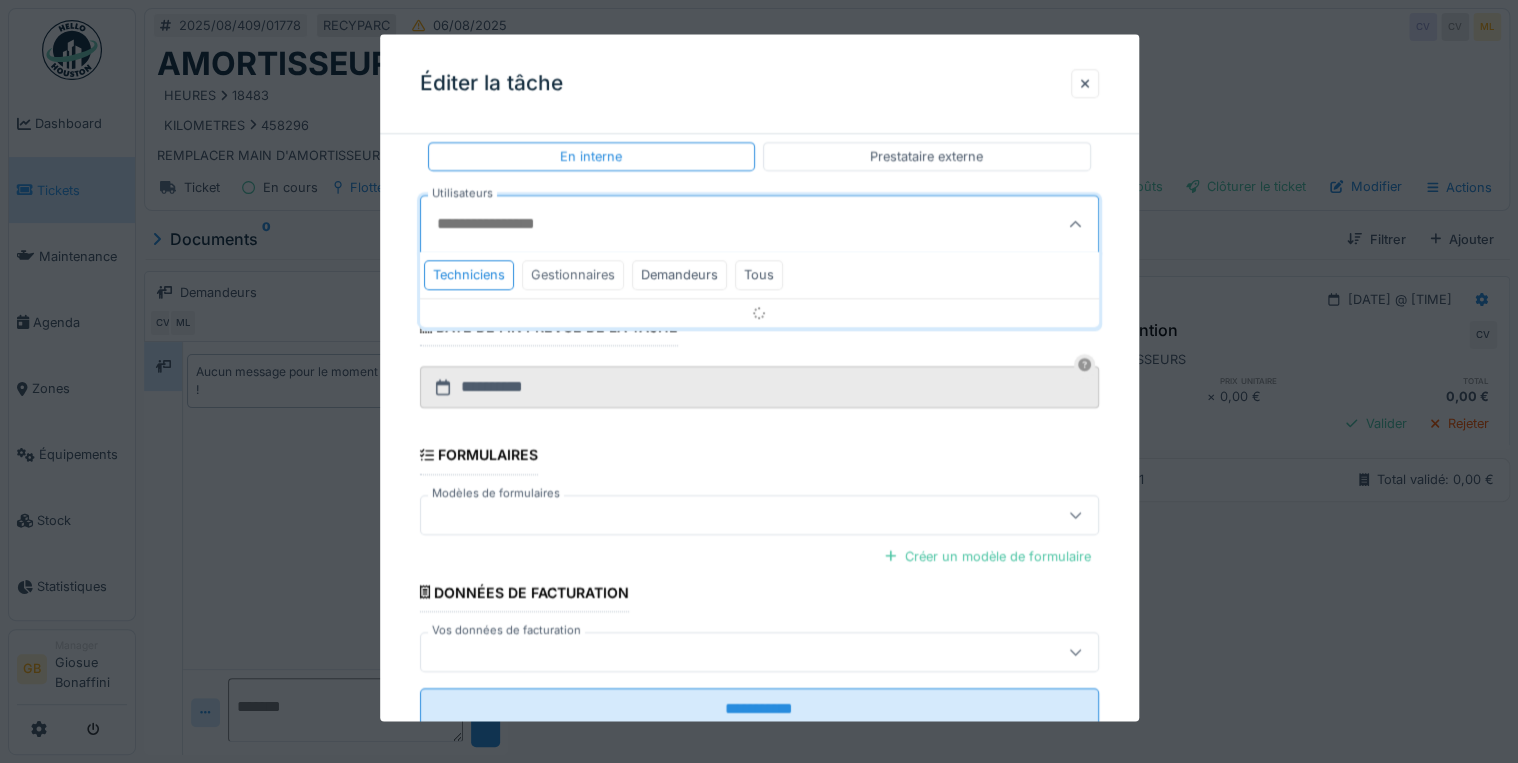 scroll, scrollTop: 361, scrollLeft: 0, axis: vertical 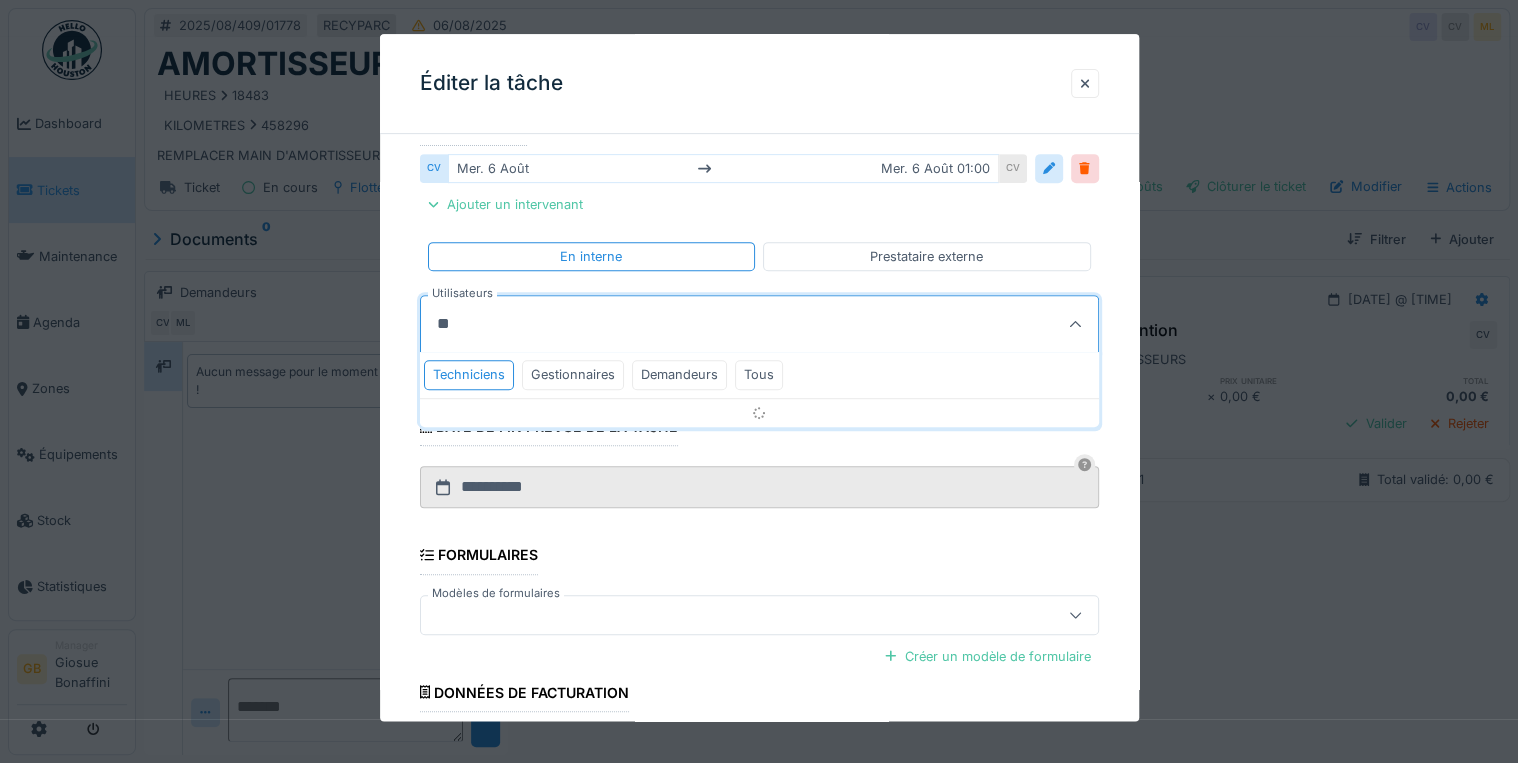 type on "*" 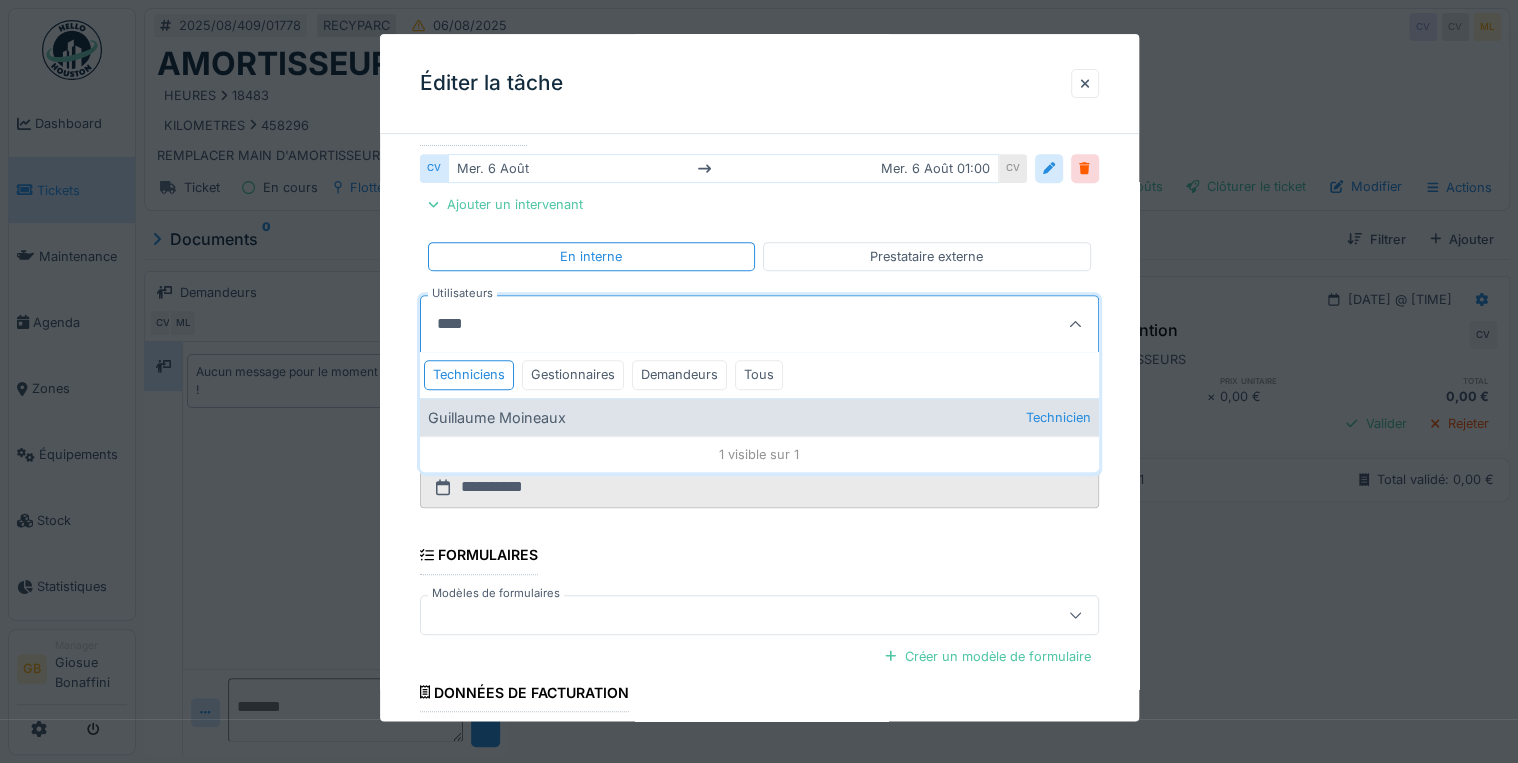 type on "****" 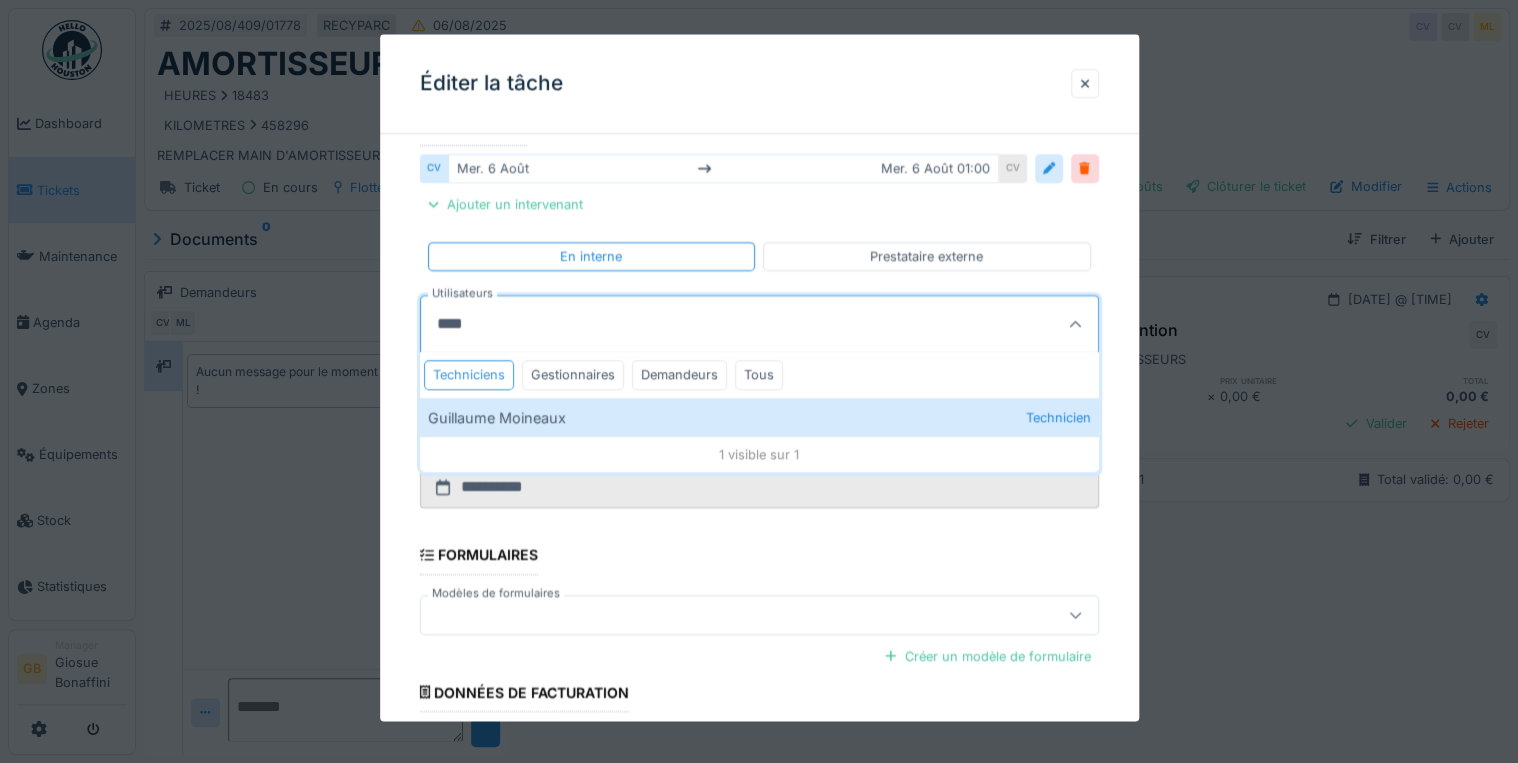 click on "Guillaume Moineaux   Technicien" at bounding box center (759, 417) 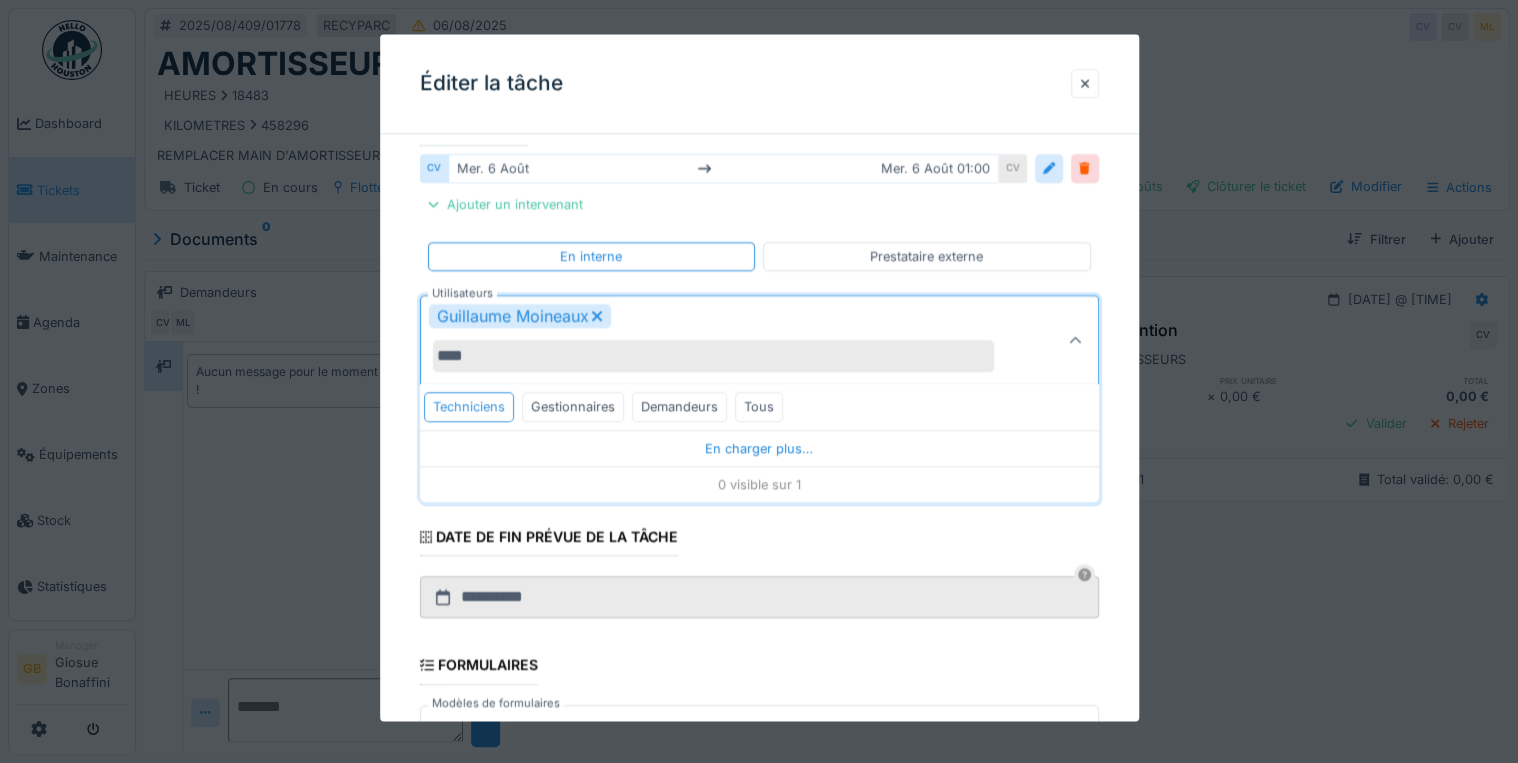 type on "*****" 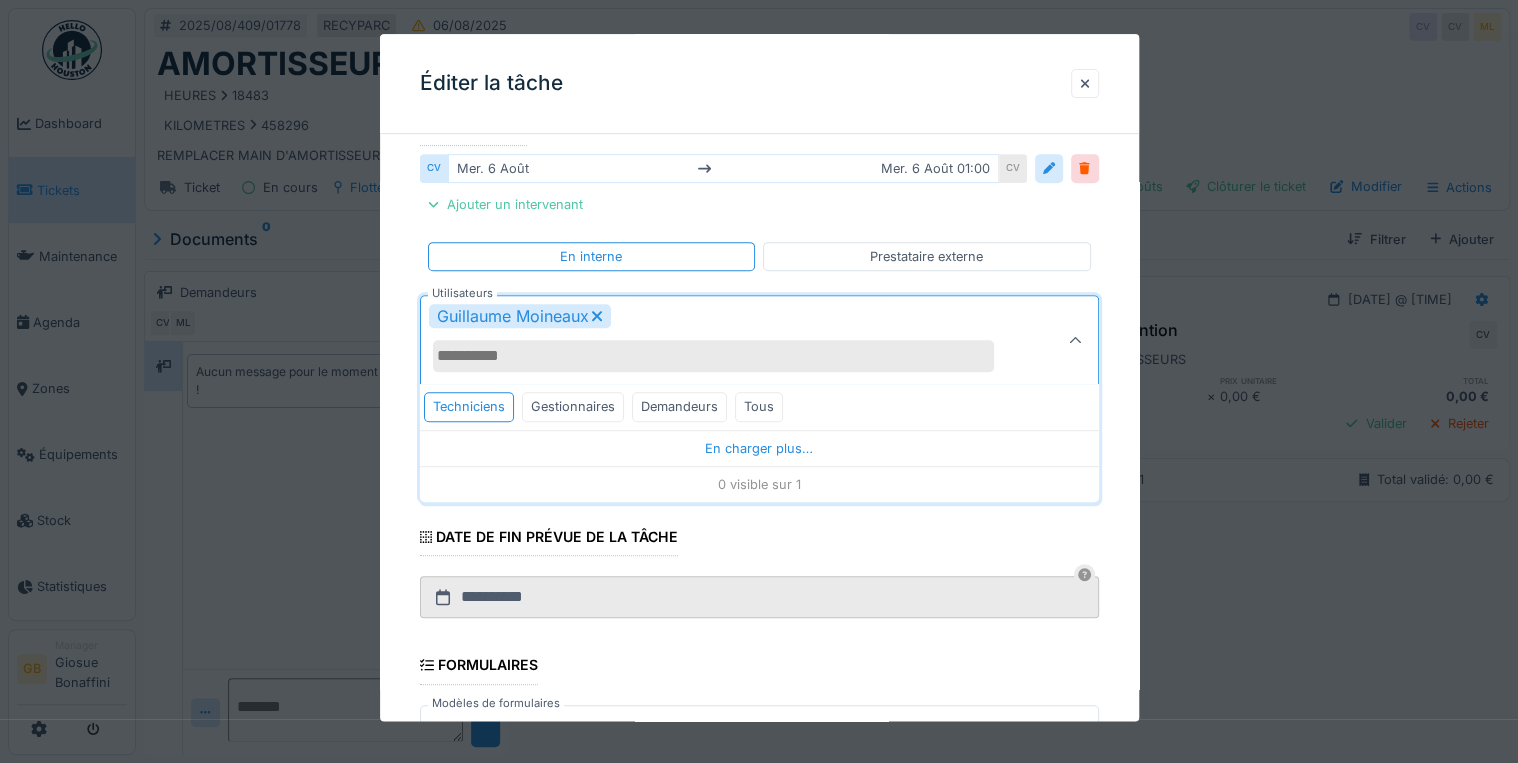 click on "Guillaume Moineaux" at bounding box center (725, 341) 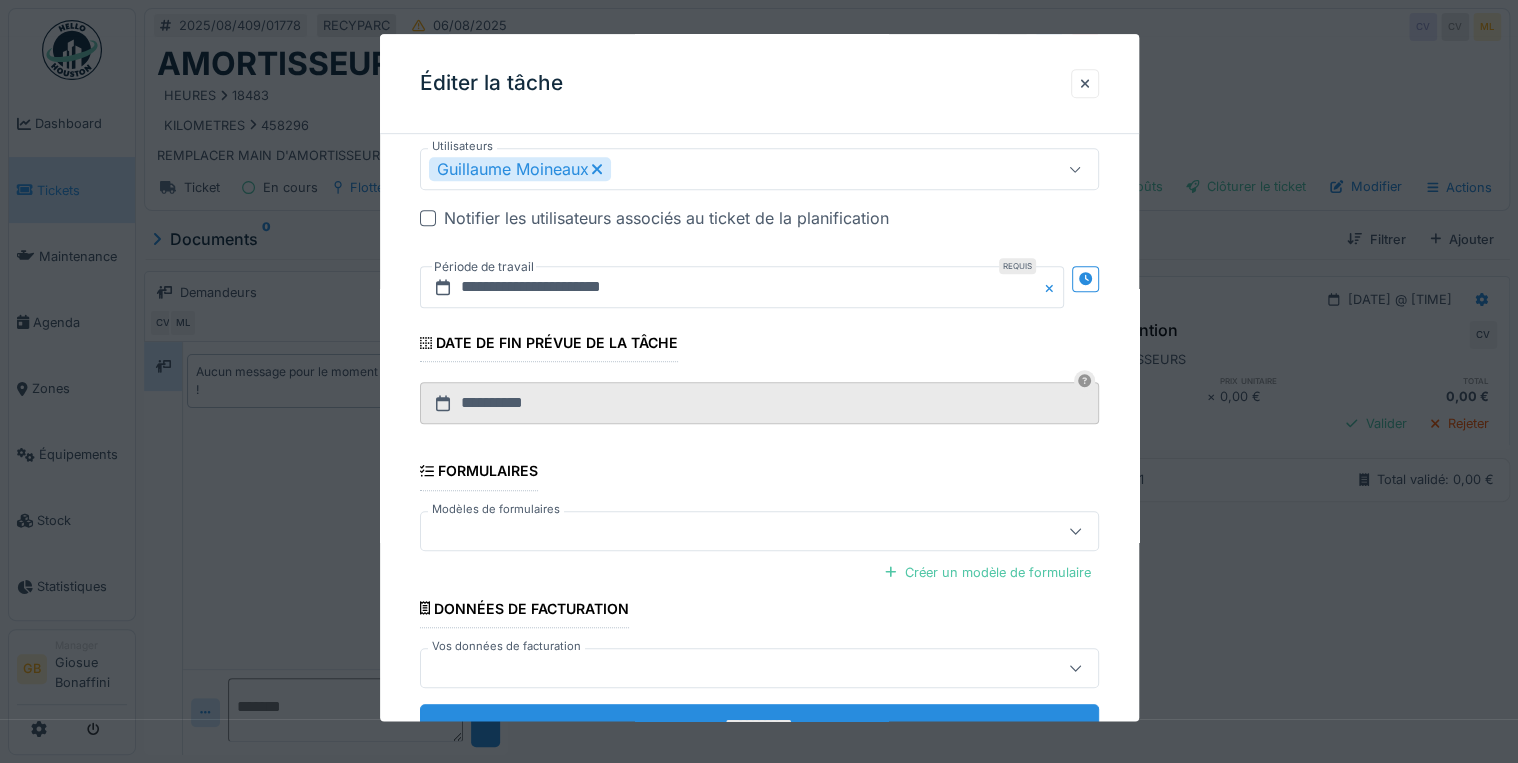 scroll, scrollTop: 584, scrollLeft: 0, axis: vertical 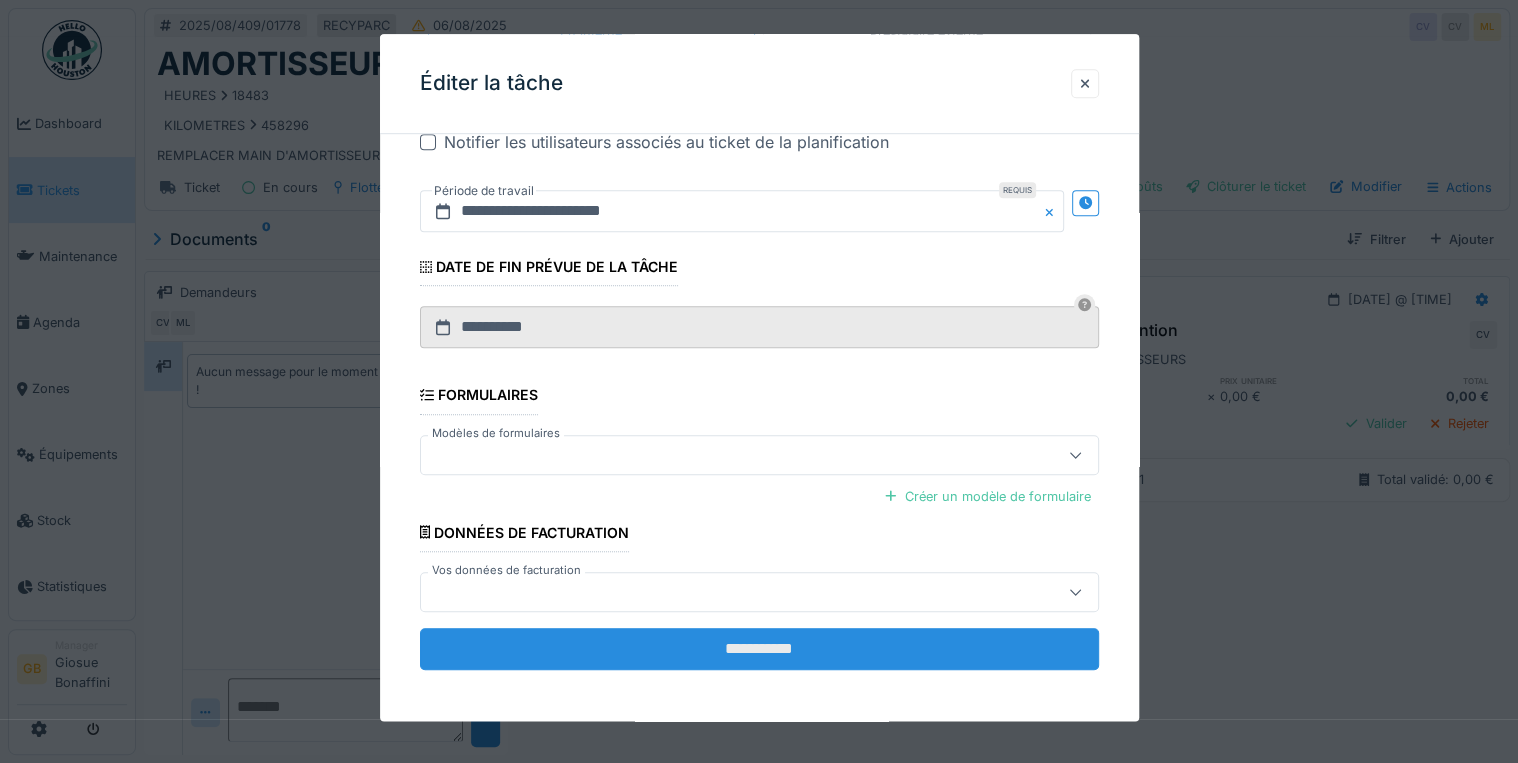 click on "**********" at bounding box center [759, 649] 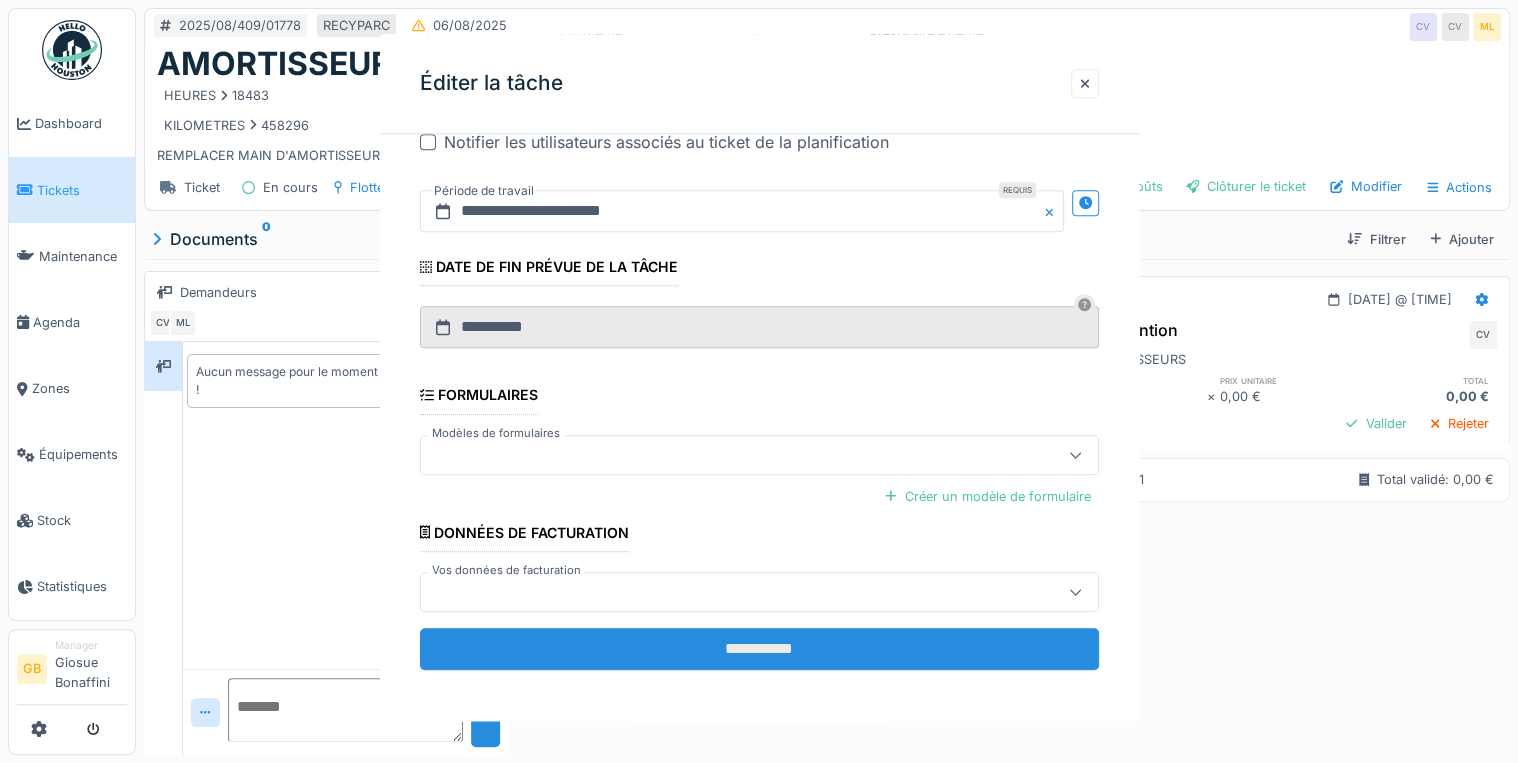 scroll, scrollTop: 0, scrollLeft: 0, axis: both 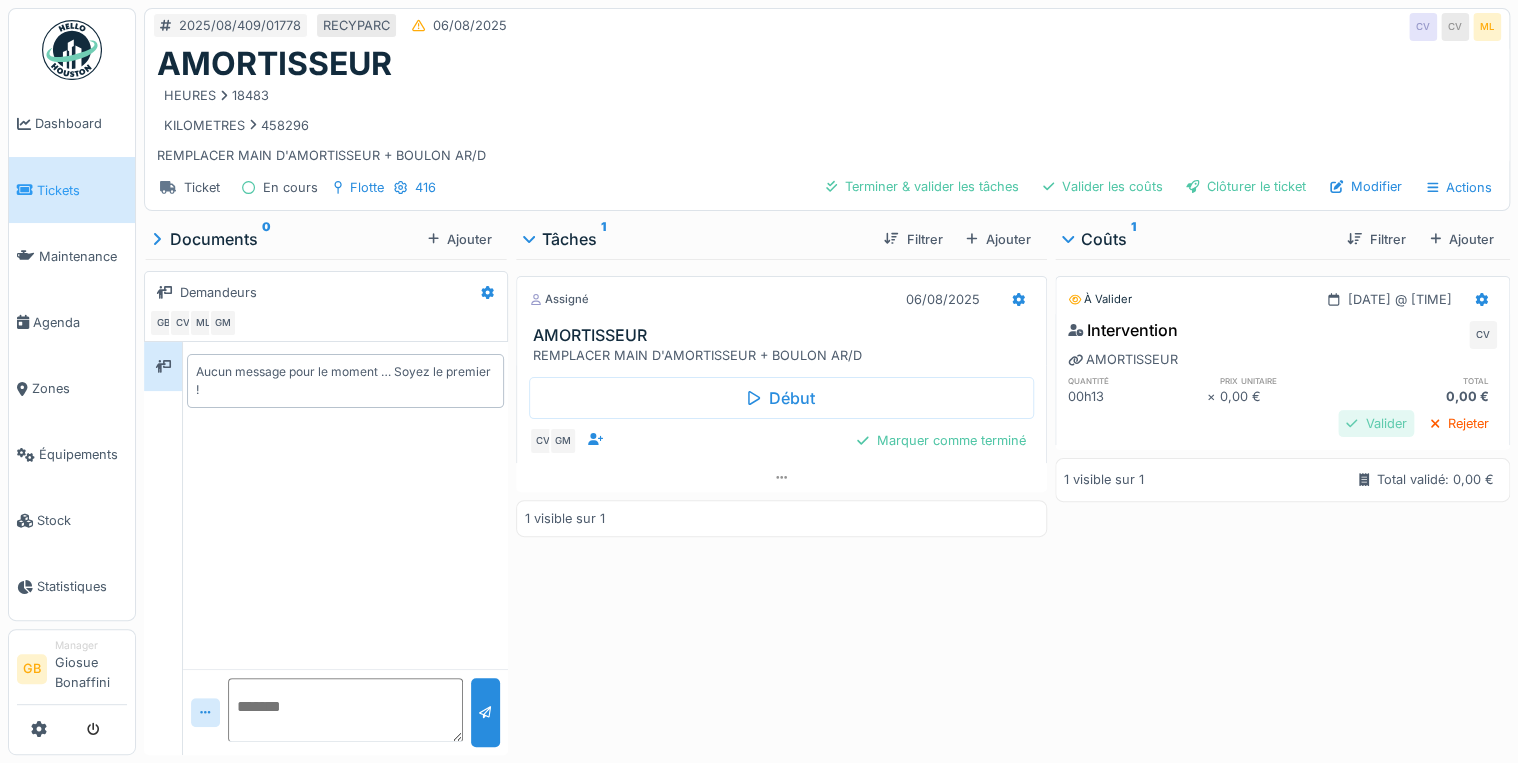 click on "Valider" at bounding box center [1376, 423] 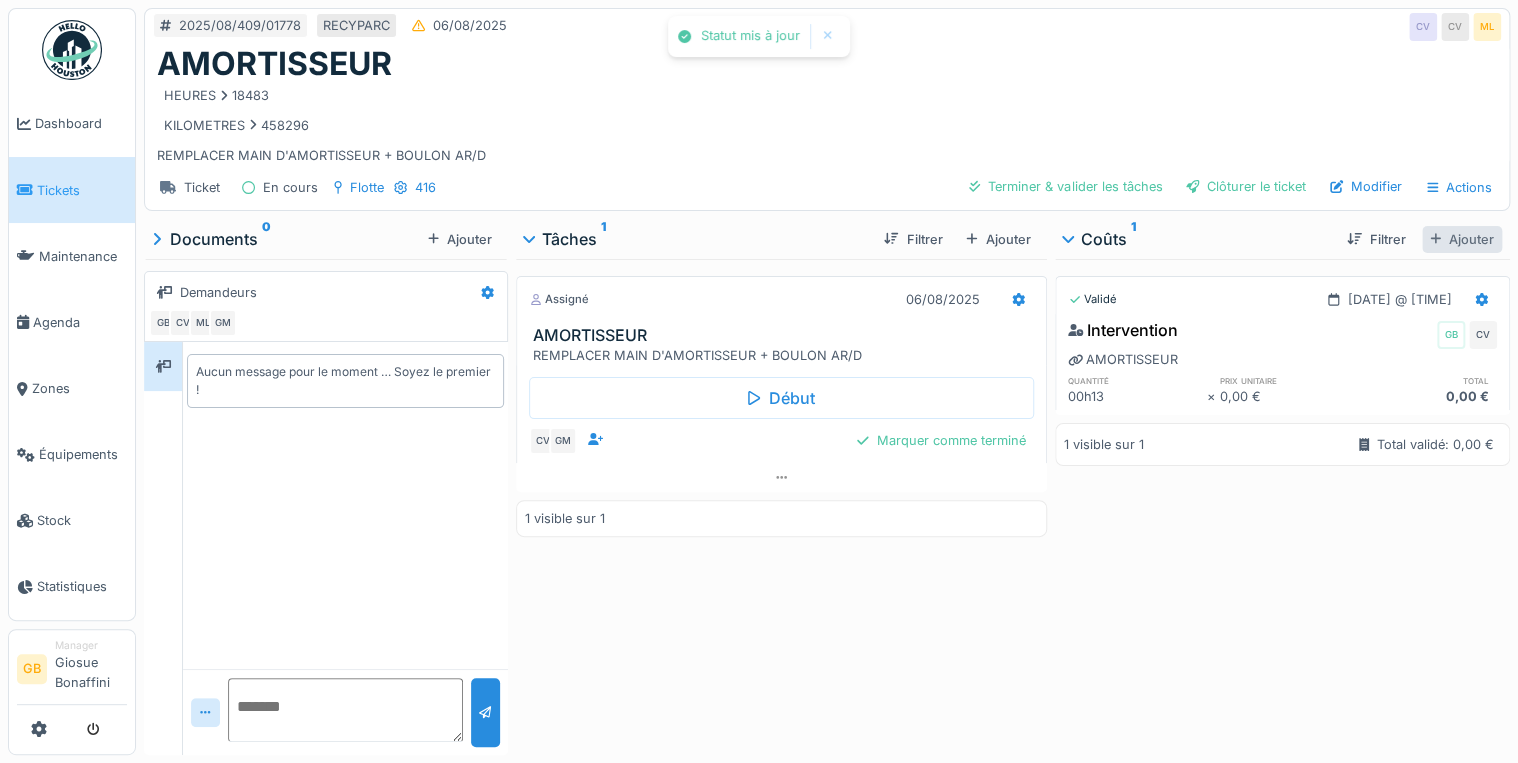 click on "Ajouter" at bounding box center (1462, 239) 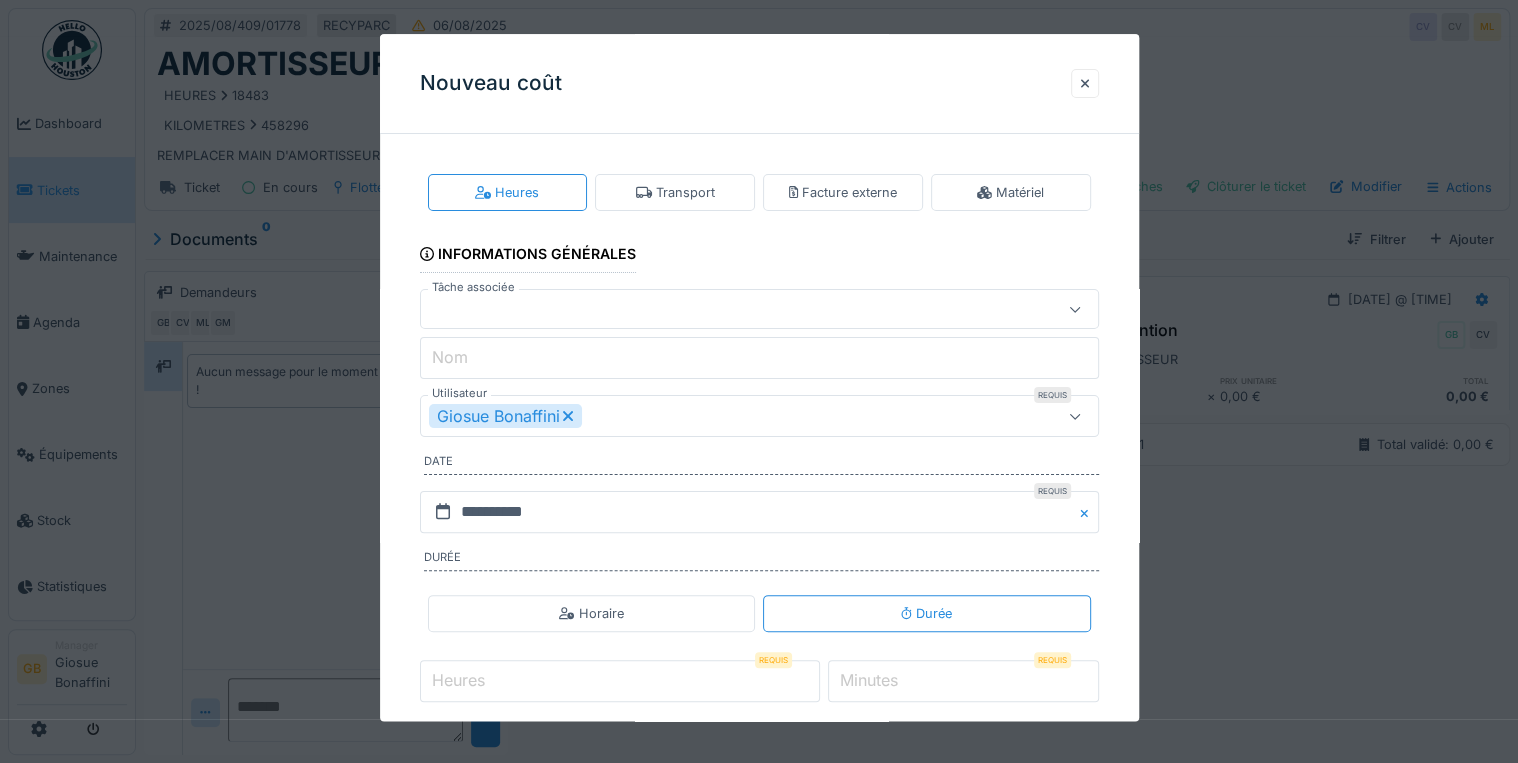 drag, startPoint x: 580, startPoint y: 419, endPoint x: 571, endPoint y: 412, distance: 11.401754 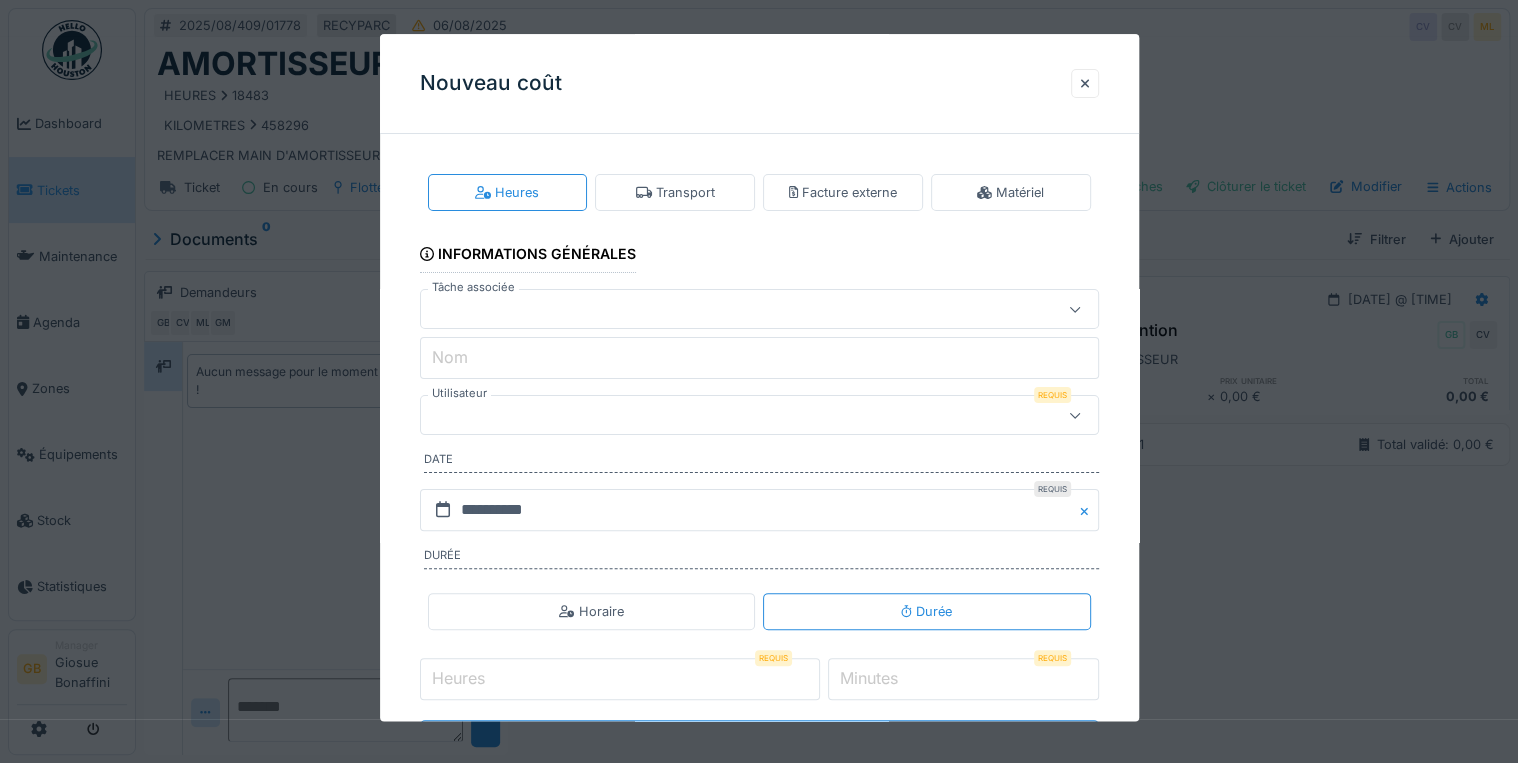 click at bounding box center (725, 416) 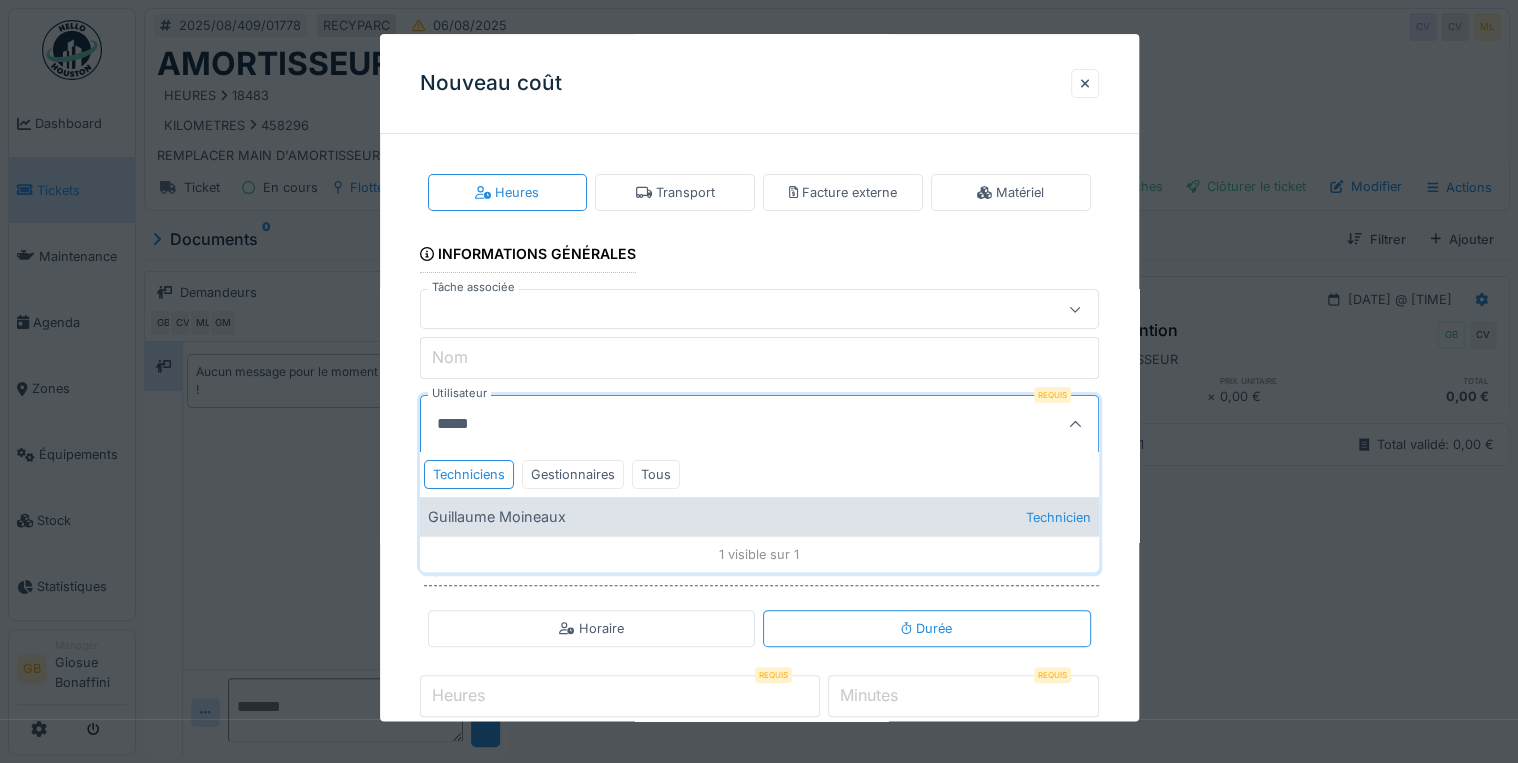 type on "*****" 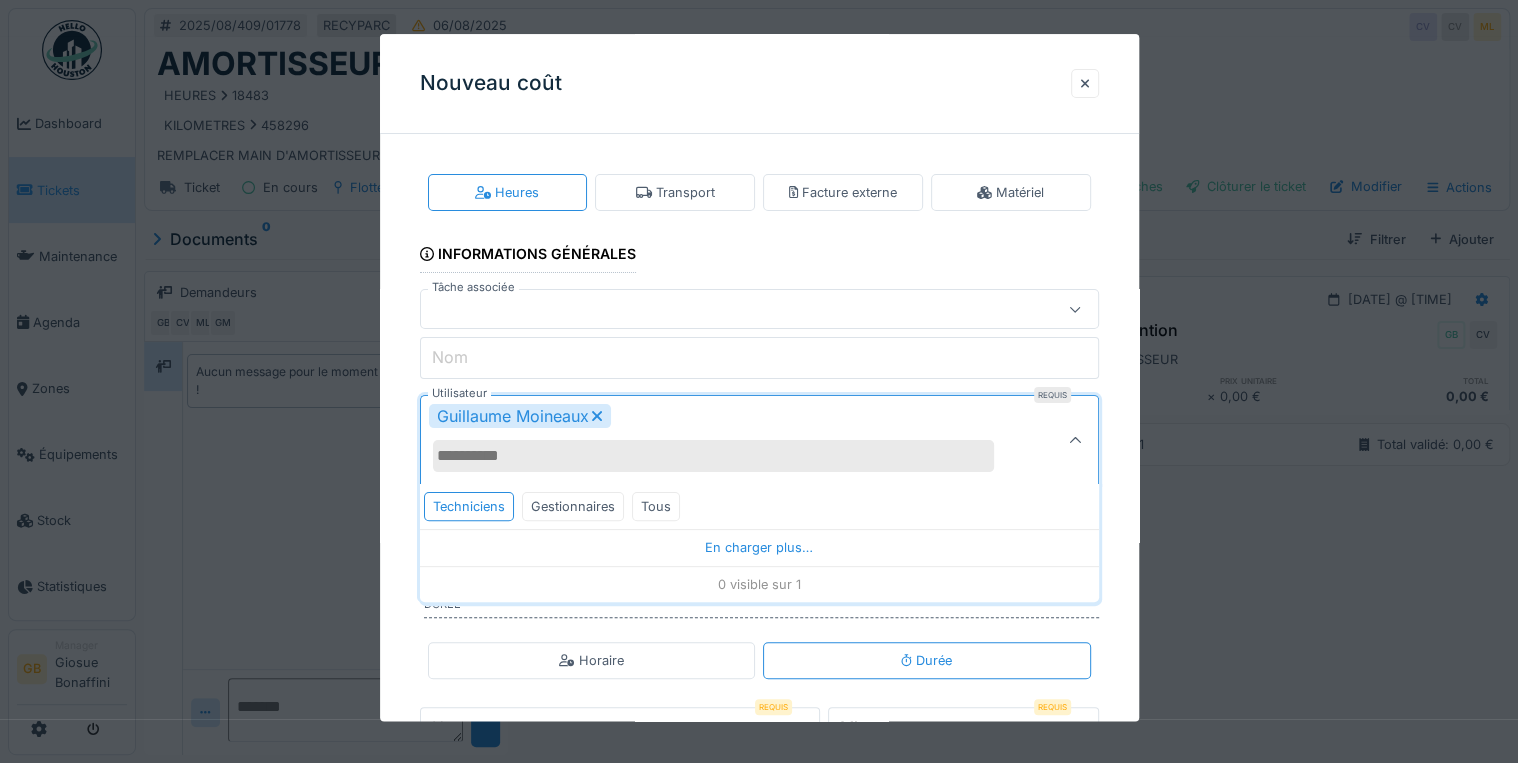 click on "Guillaume Moineaux" at bounding box center [725, 441] 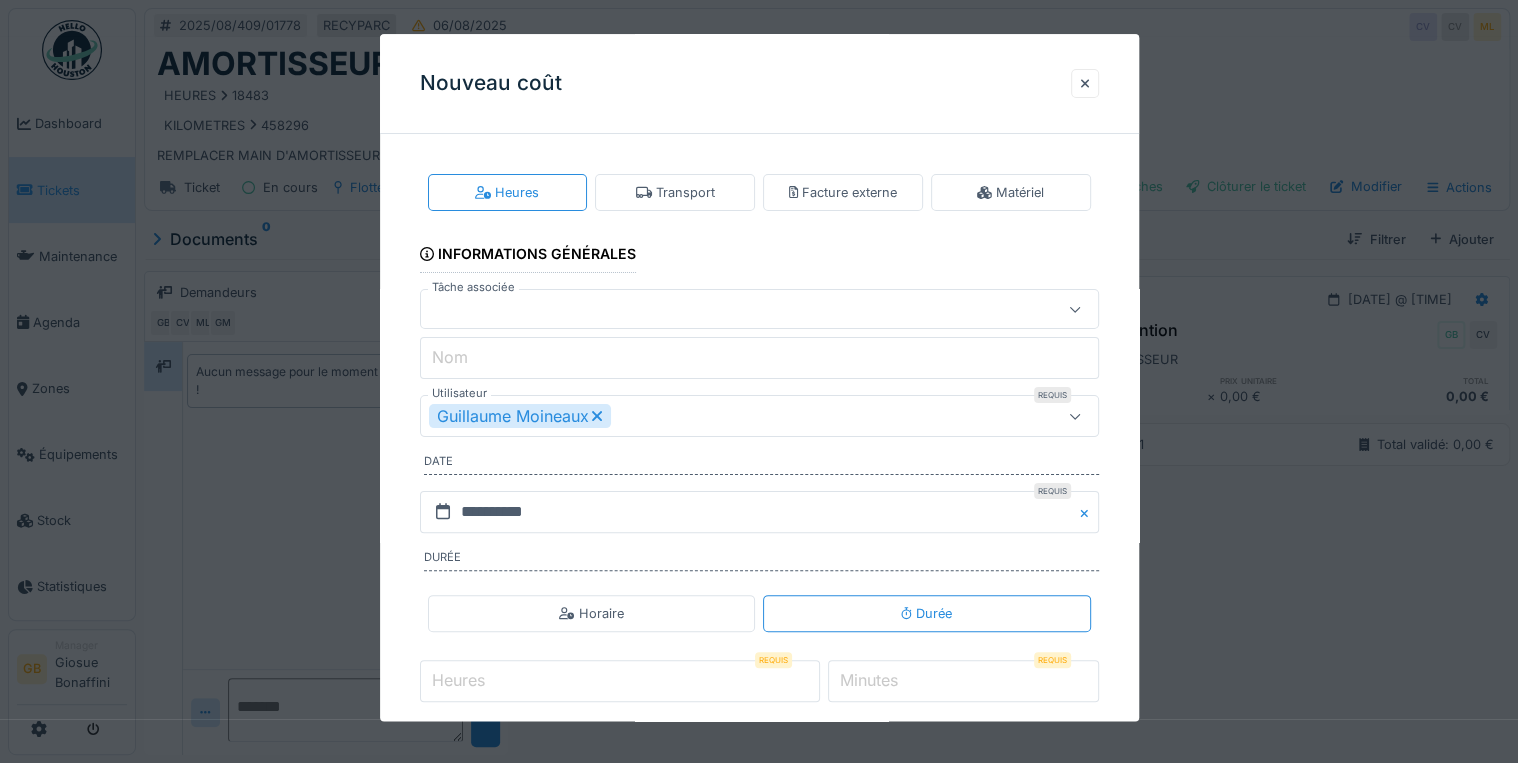 click on "Minutes" at bounding box center (869, 681) 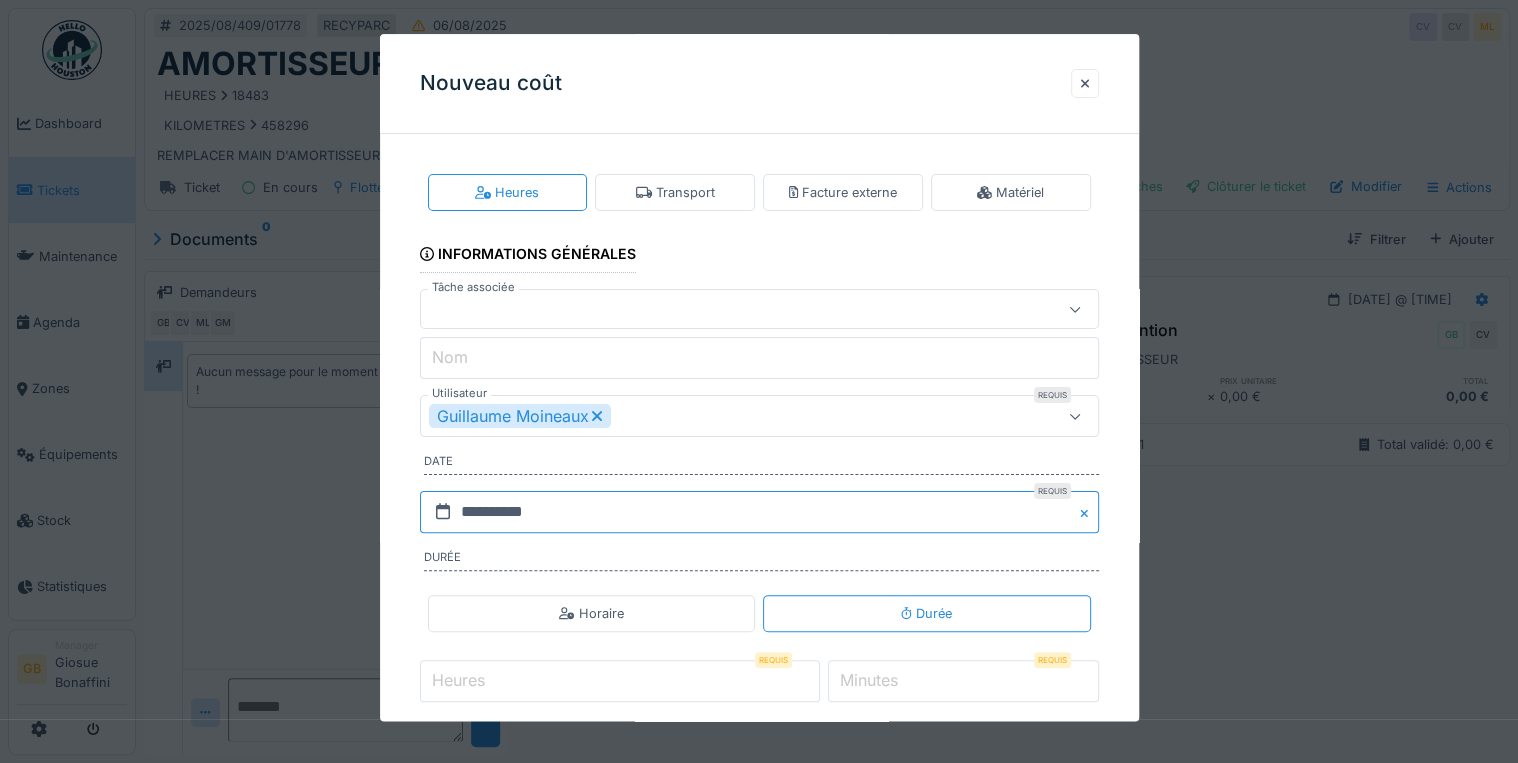 click on "**********" at bounding box center (759, 512) 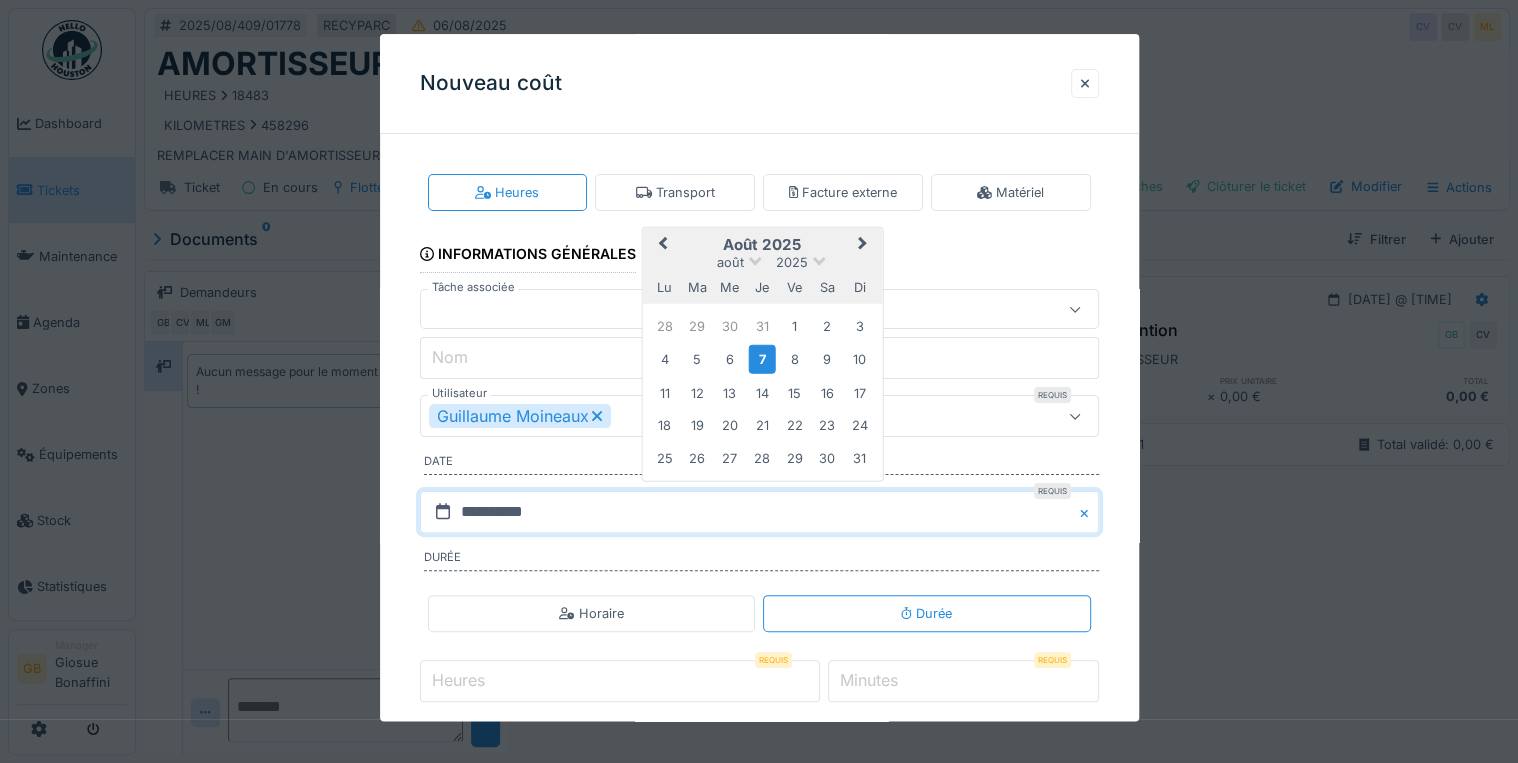 click on "6" at bounding box center [729, 359] 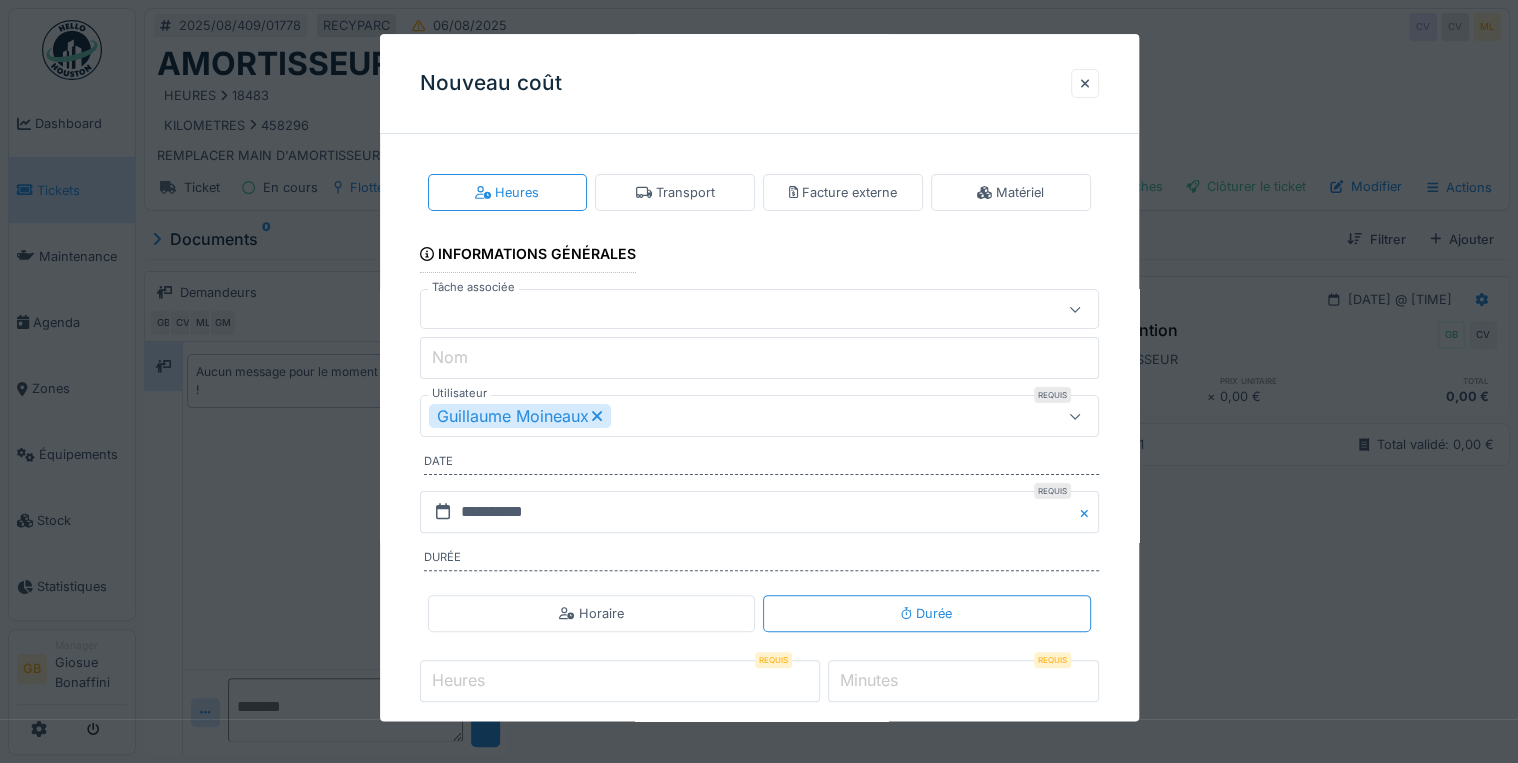 click on "Minutes" at bounding box center (869, 681) 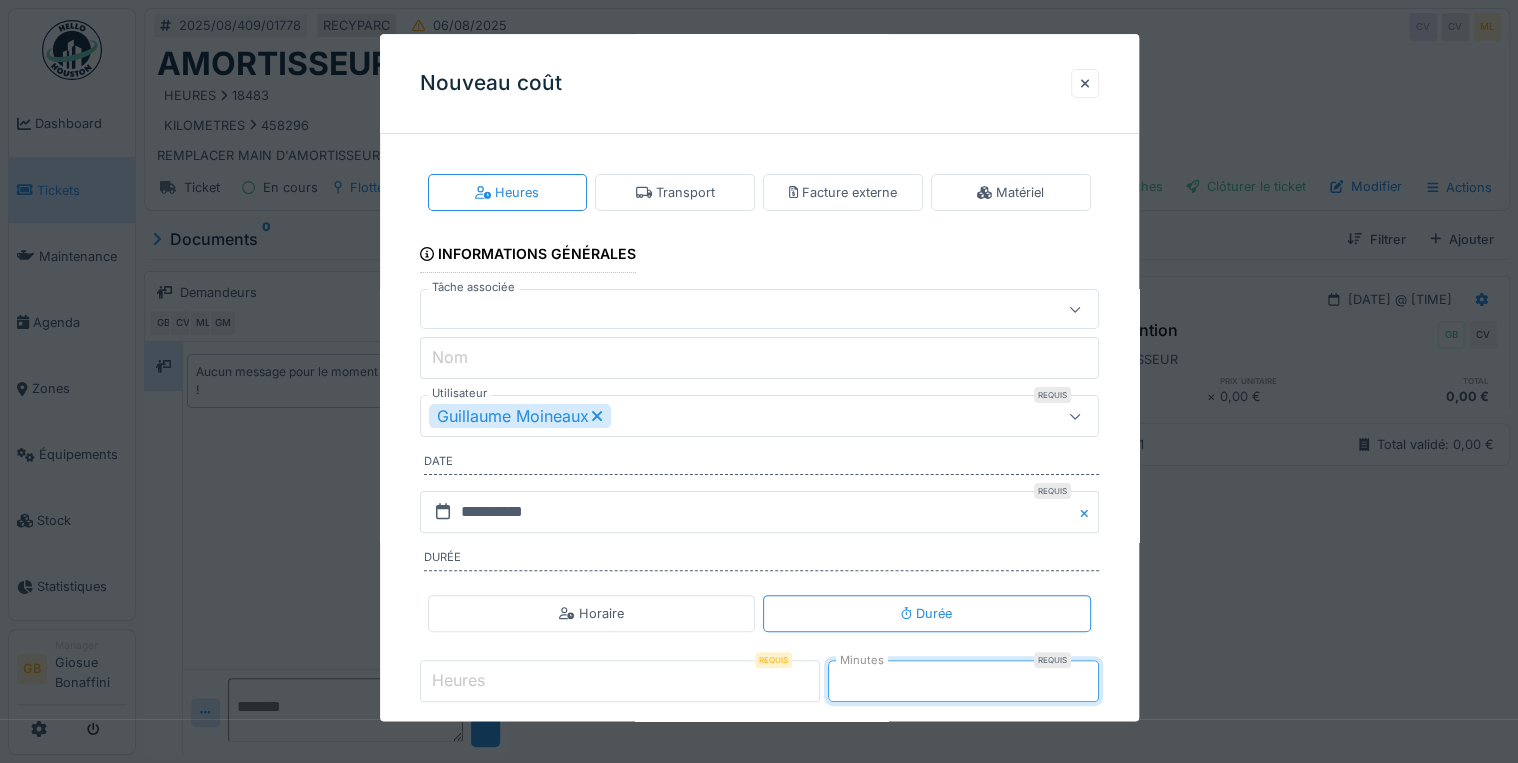 type on "**" 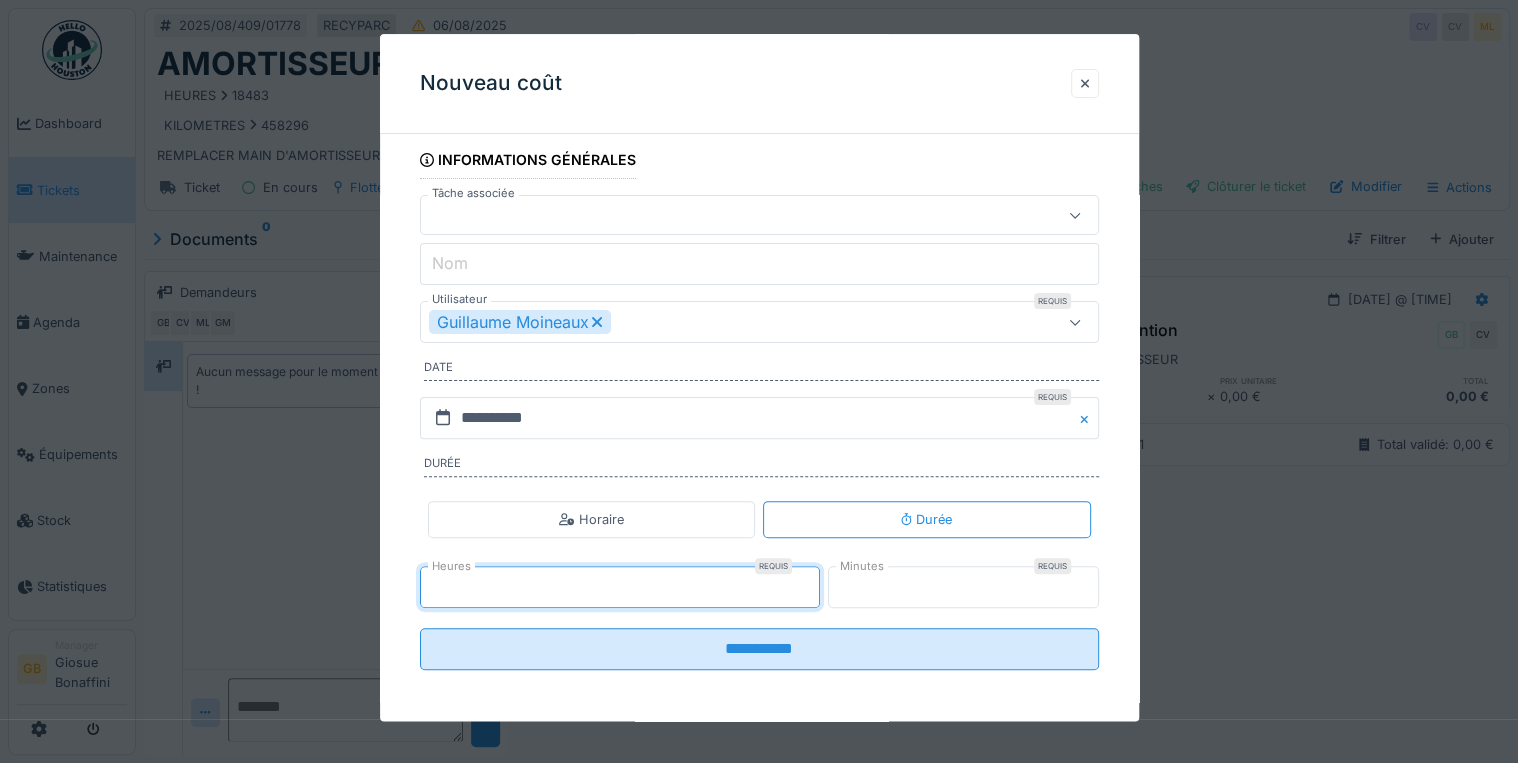 scroll, scrollTop: 95, scrollLeft: 0, axis: vertical 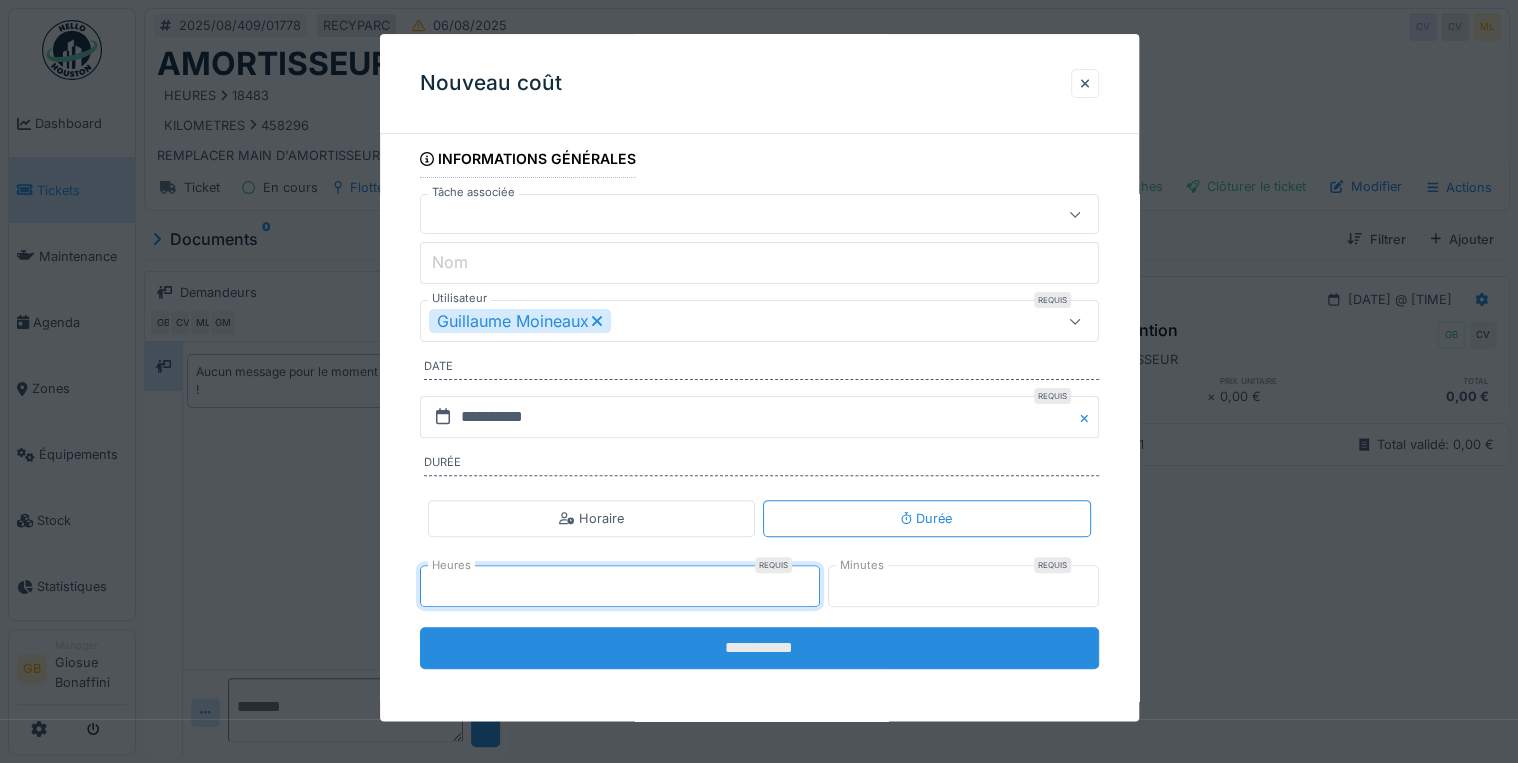 type on "*" 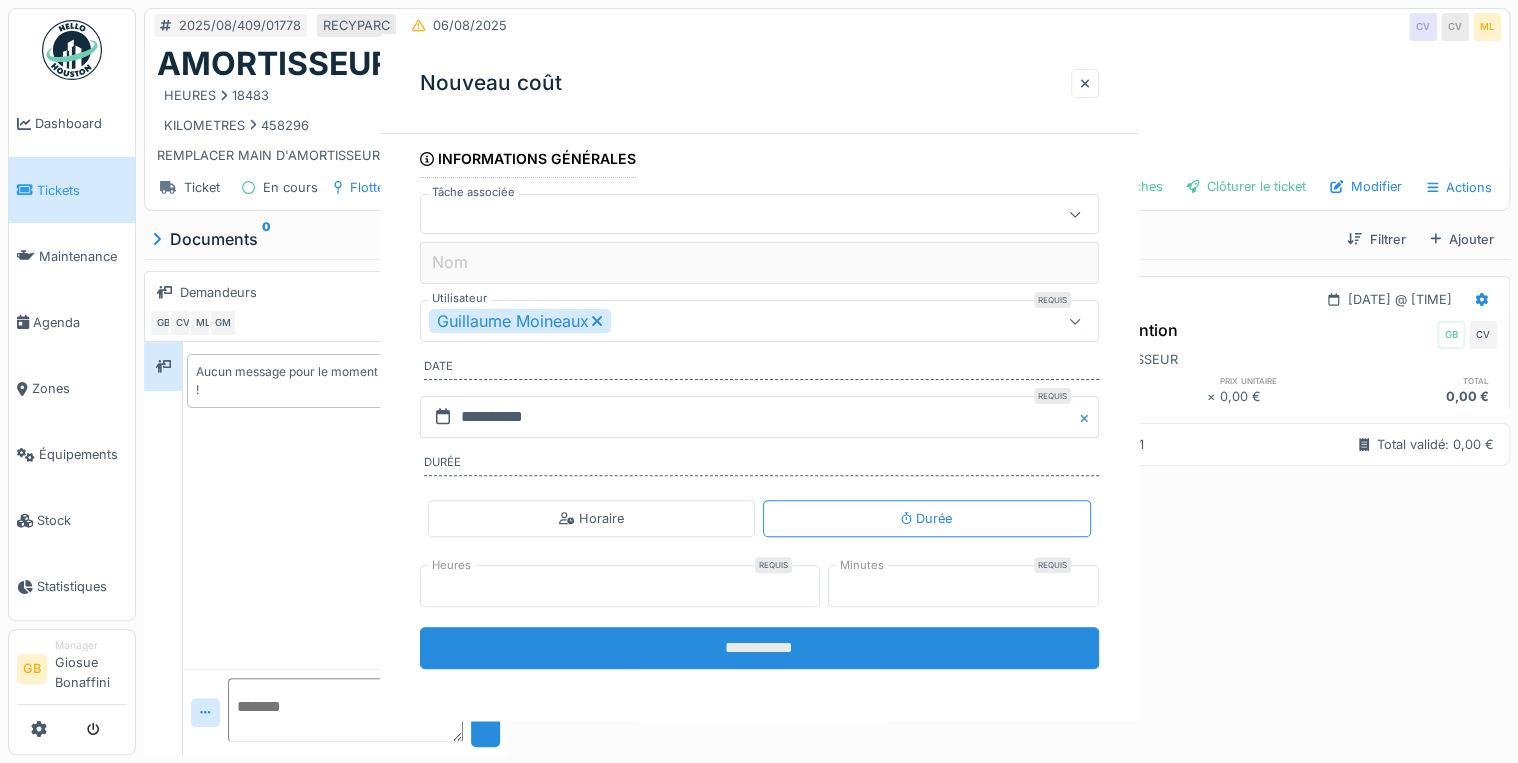 scroll, scrollTop: 0, scrollLeft: 0, axis: both 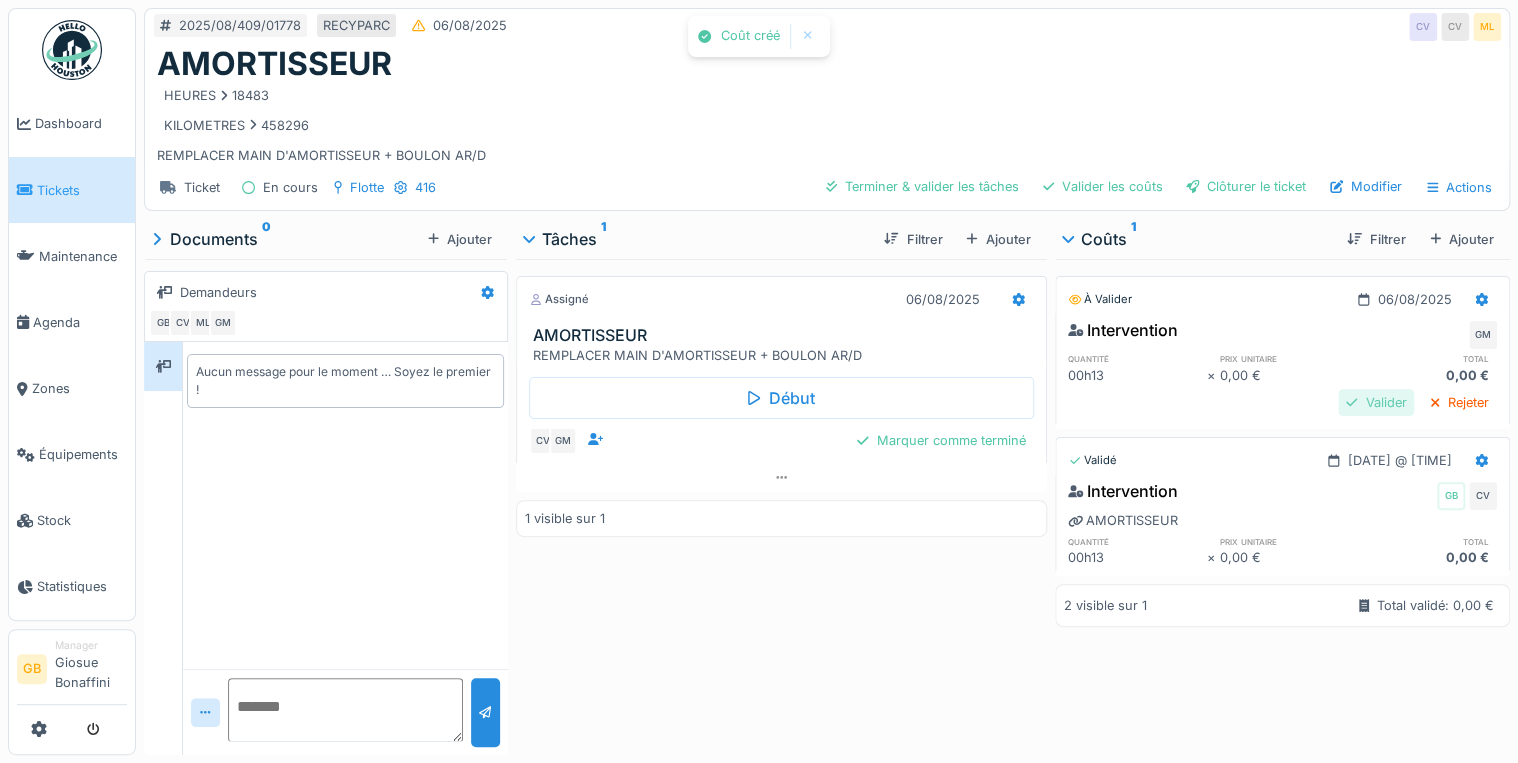 click on "Valider" at bounding box center (1376, 402) 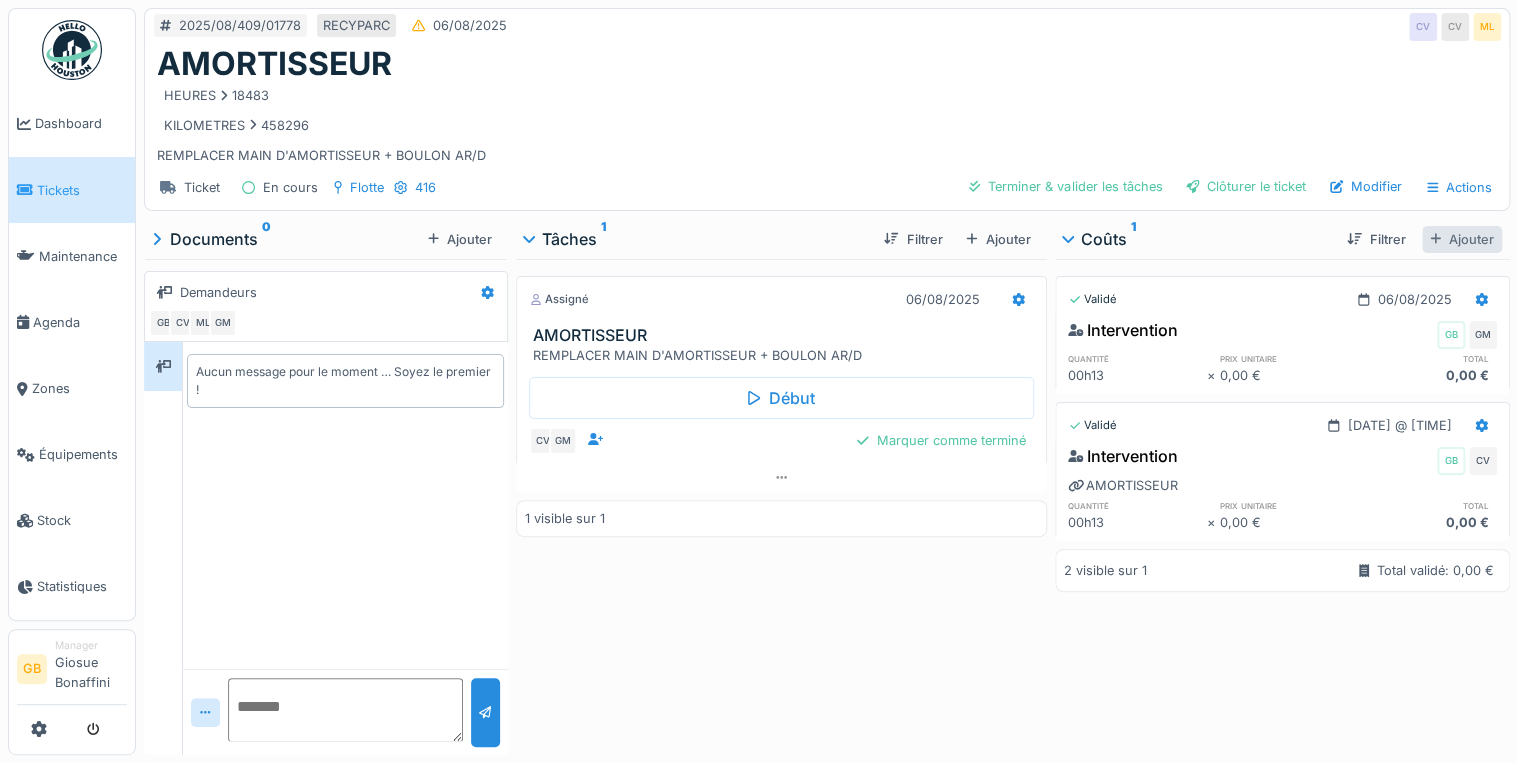 click on "Ajouter" at bounding box center [1462, 239] 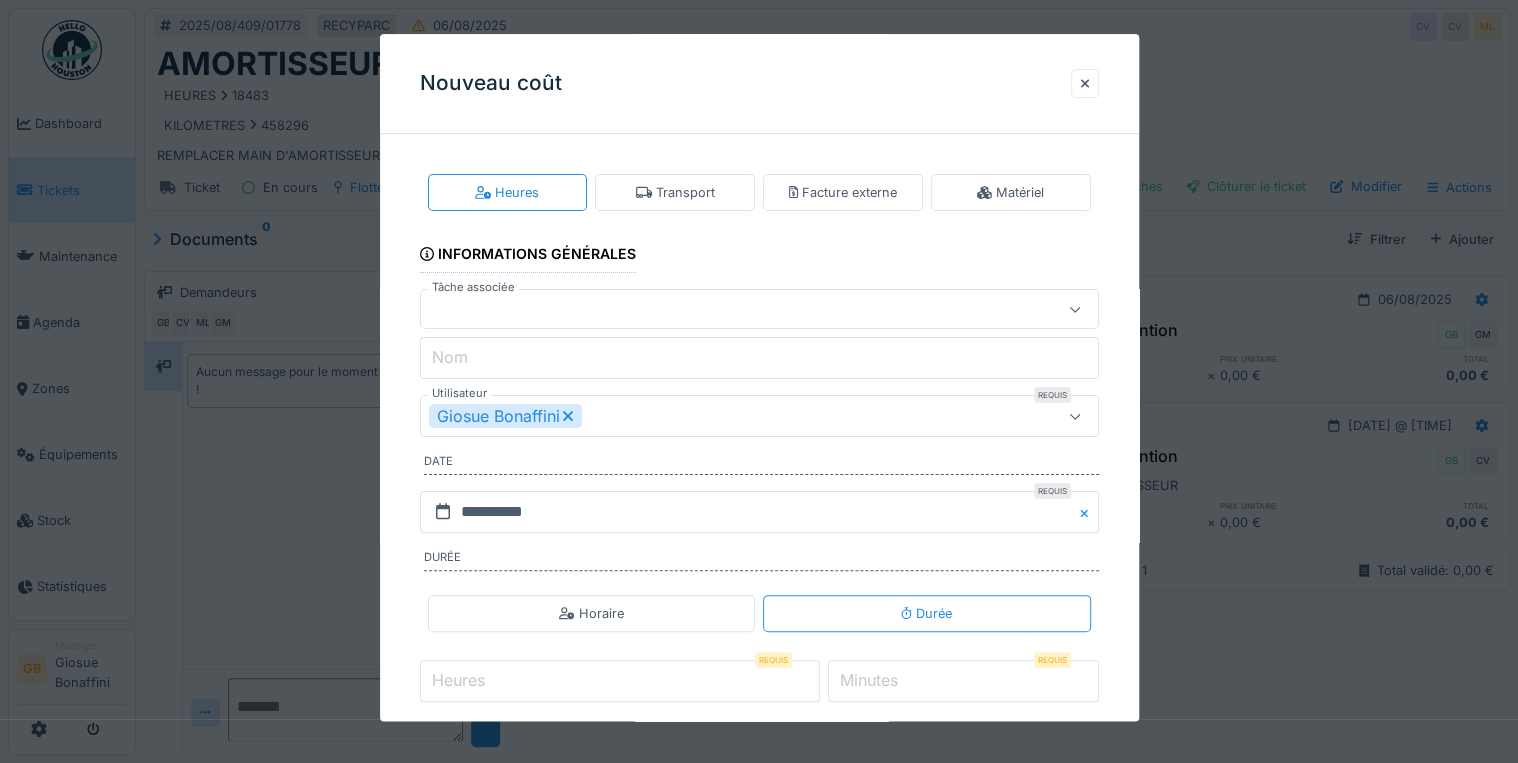 drag, startPoint x: 1036, startPoint y: 186, endPoint x: 974, endPoint y: 291, distance: 121.93851 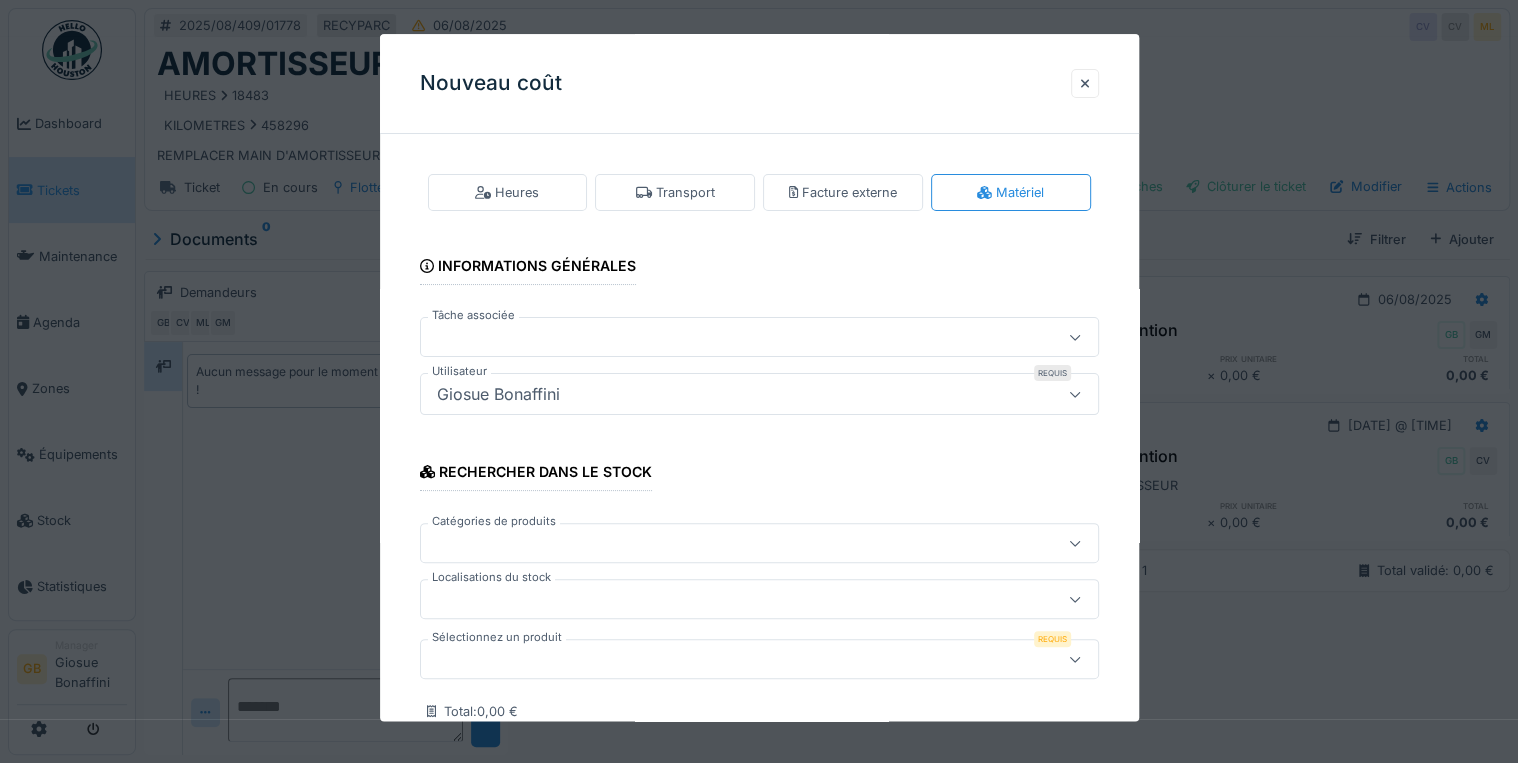 click on "Sélectionnez un produit Requis" at bounding box center (759, 660) 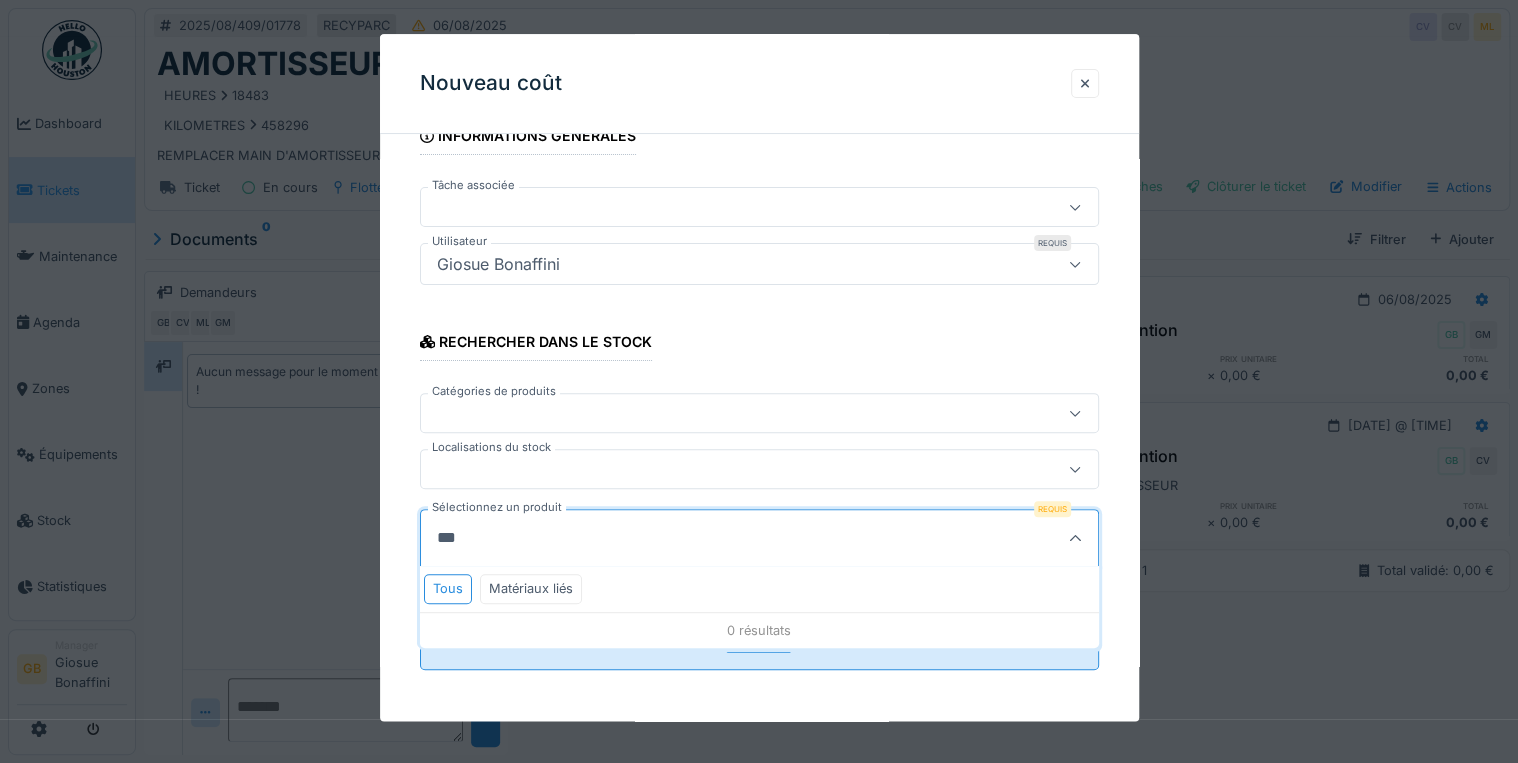 scroll, scrollTop: 132, scrollLeft: 0, axis: vertical 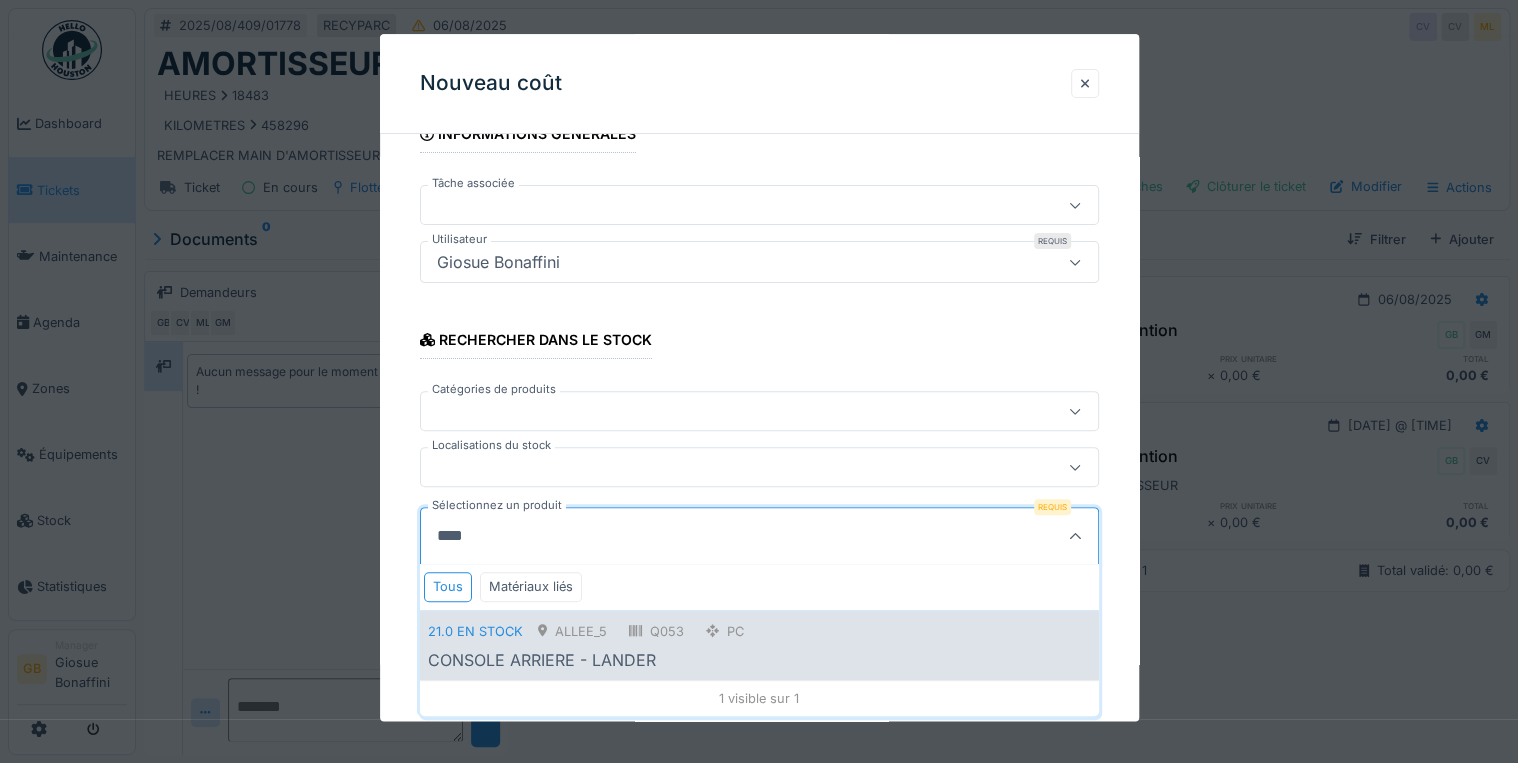 type on "****" 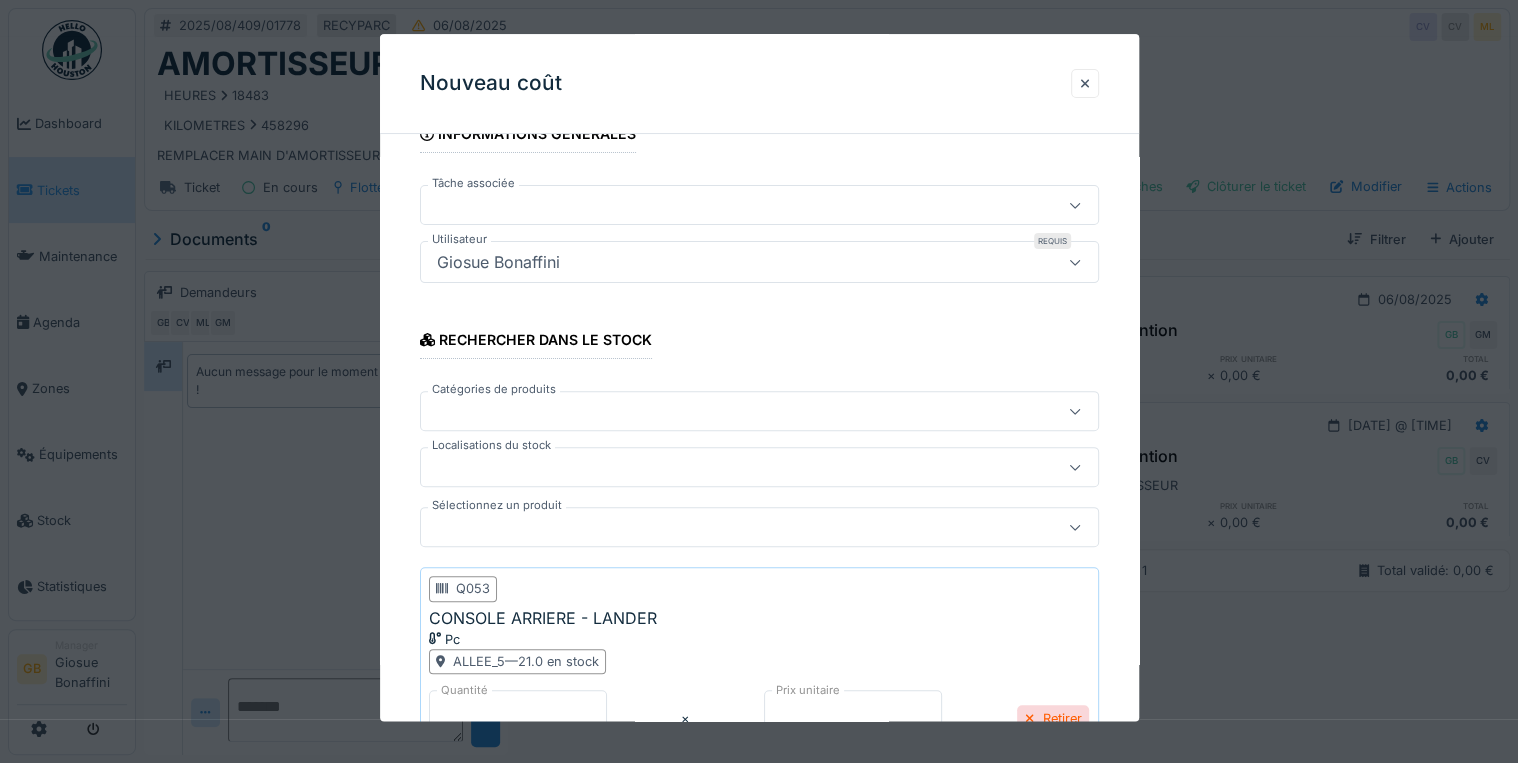scroll, scrollTop: 319, scrollLeft: 0, axis: vertical 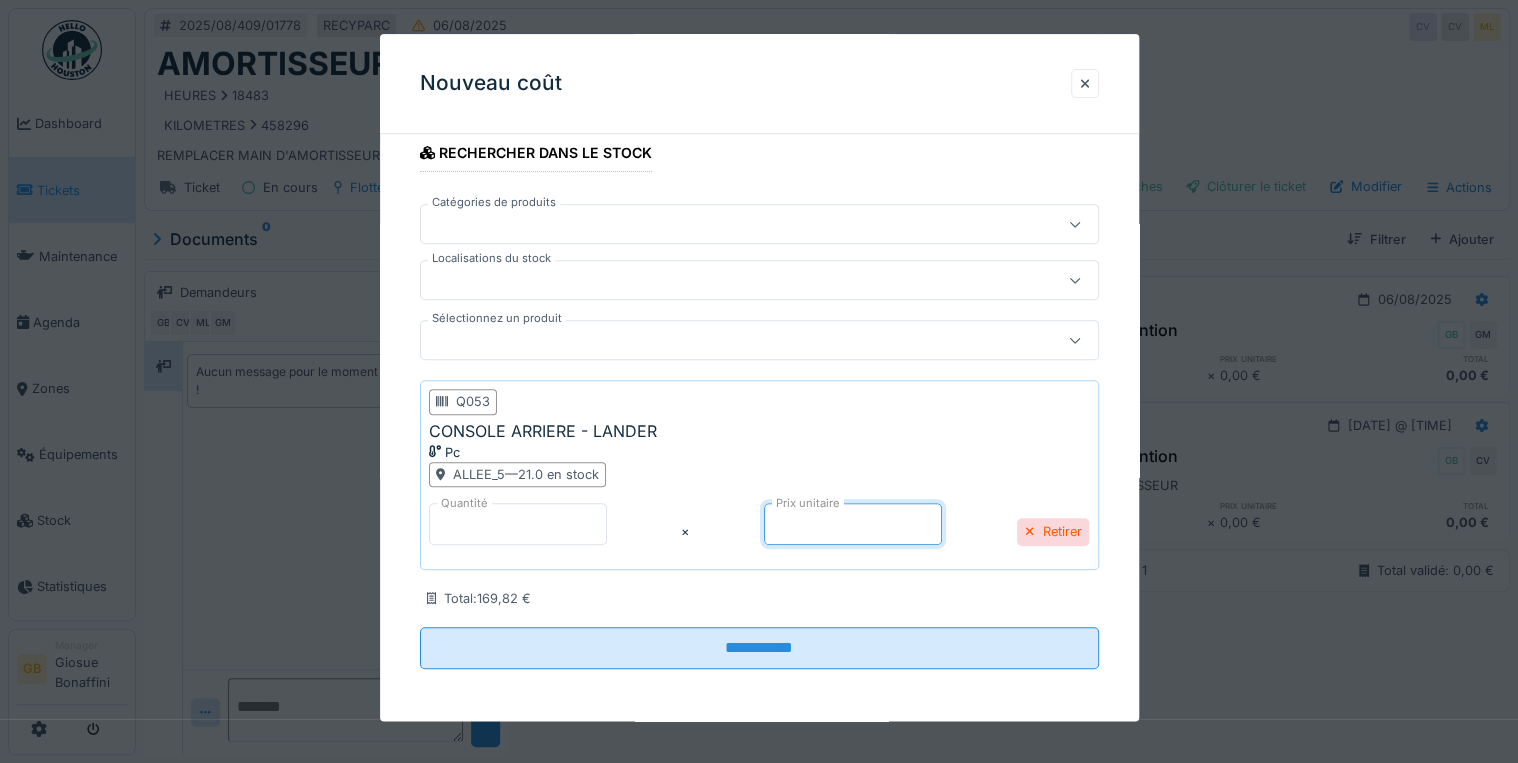 drag, startPoint x: 762, startPoint y: 523, endPoint x: 530, endPoint y: 521, distance: 232.00862 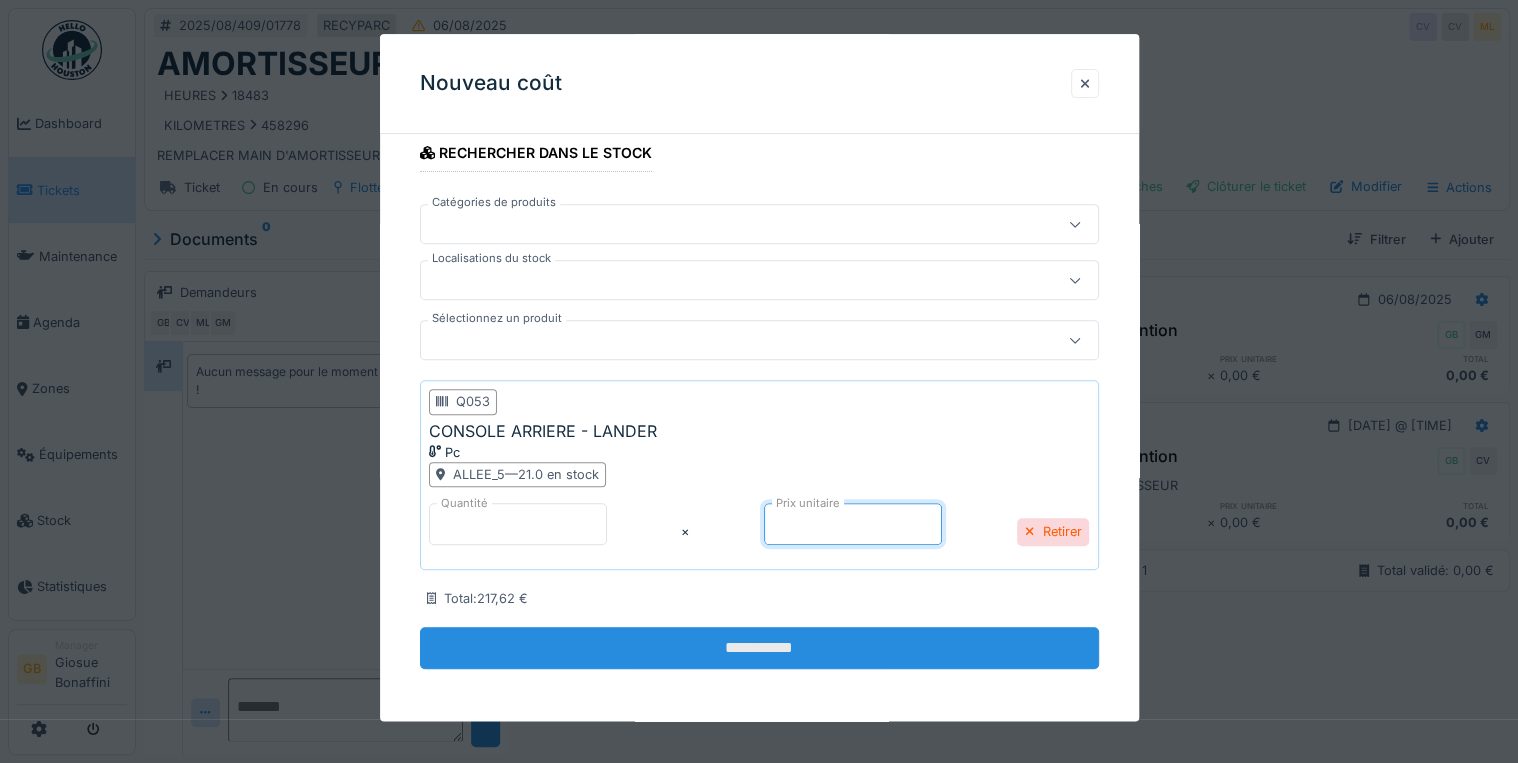 type on "******" 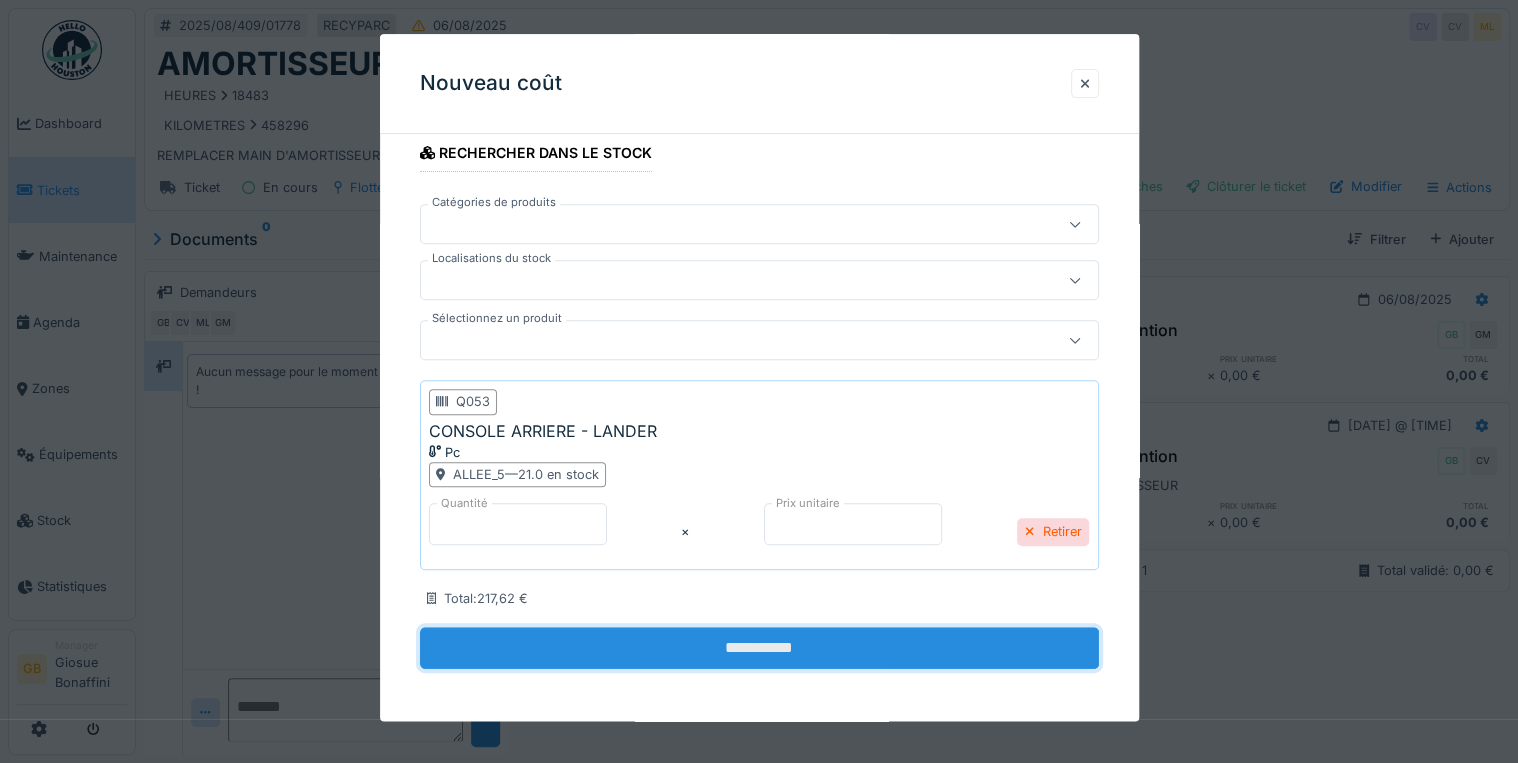 click on "**********" at bounding box center [759, 648] 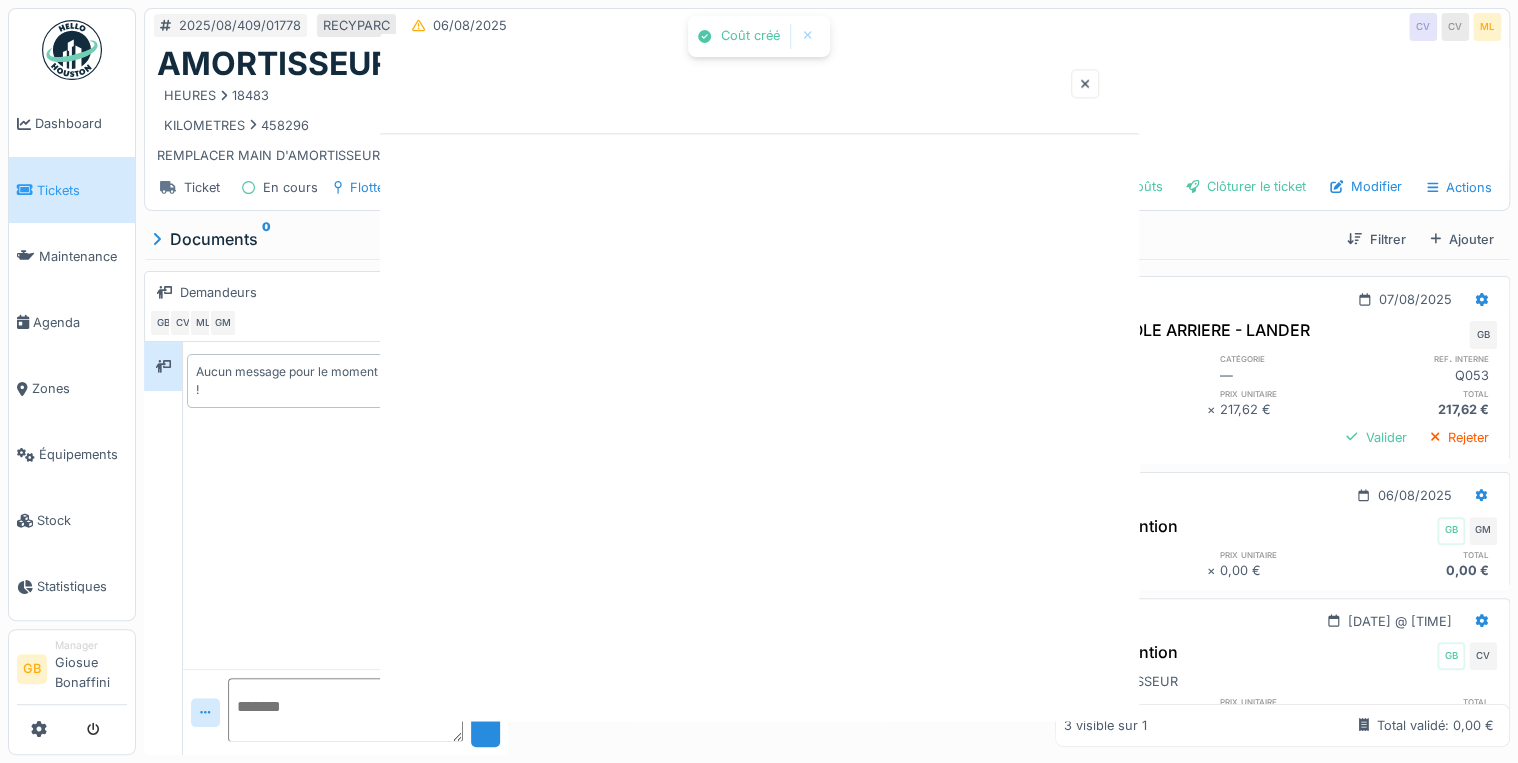 scroll, scrollTop: 0, scrollLeft: 0, axis: both 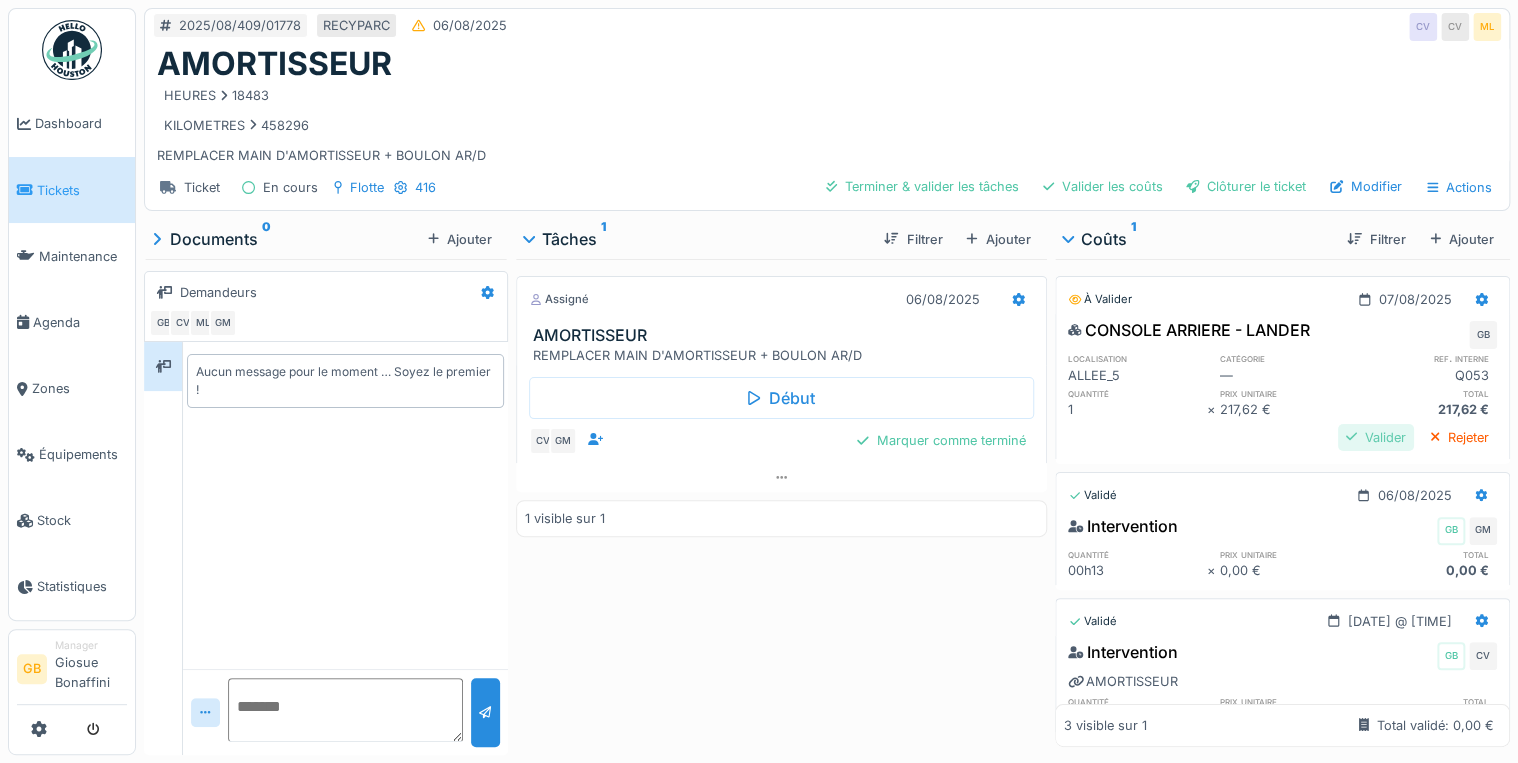click on "Valider" at bounding box center [1376, 437] 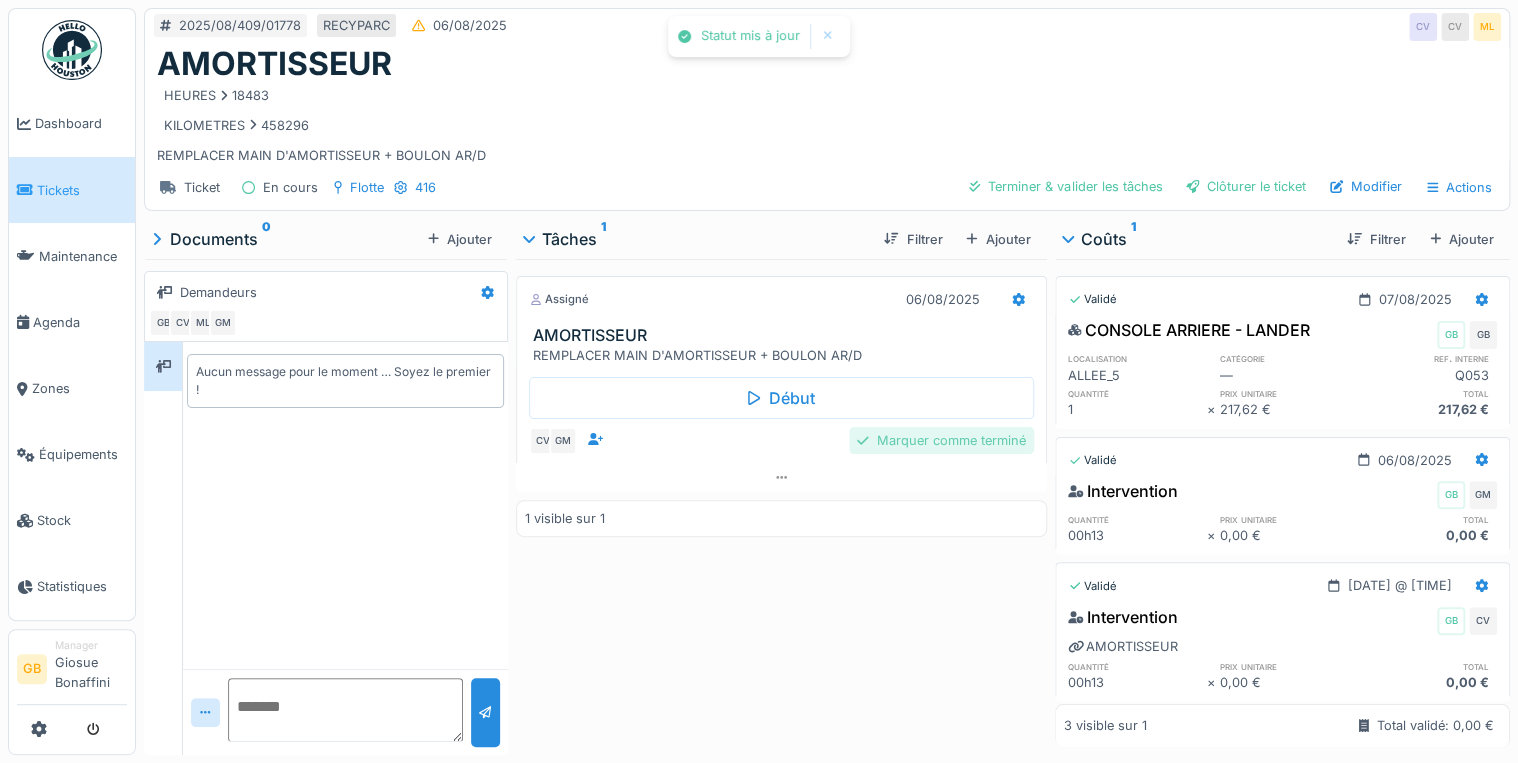 click on "Marquer comme terminé" at bounding box center [941, 440] 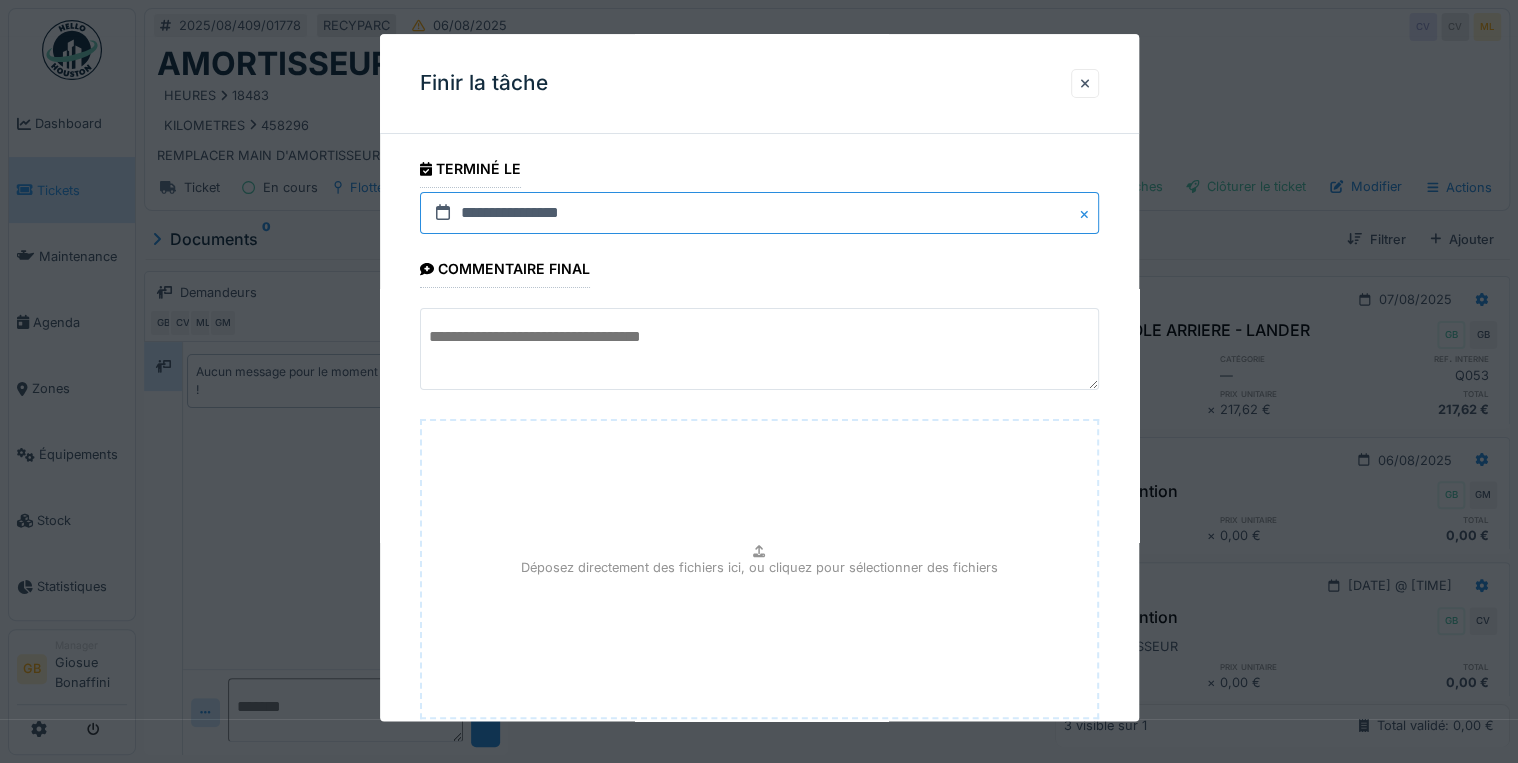 click on "**********" at bounding box center [759, 213] 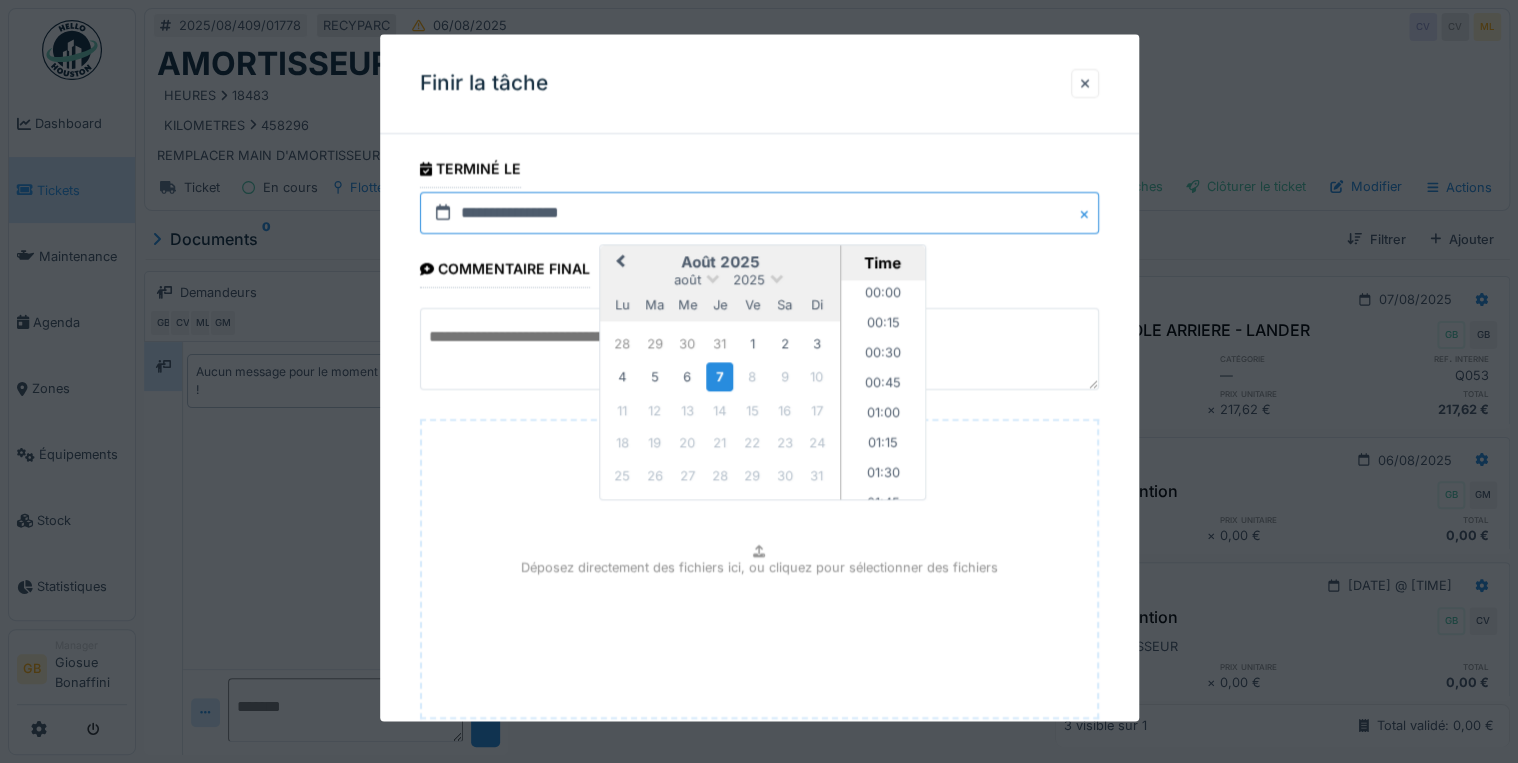 scroll, scrollTop: 1165, scrollLeft: 0, axis: vertical 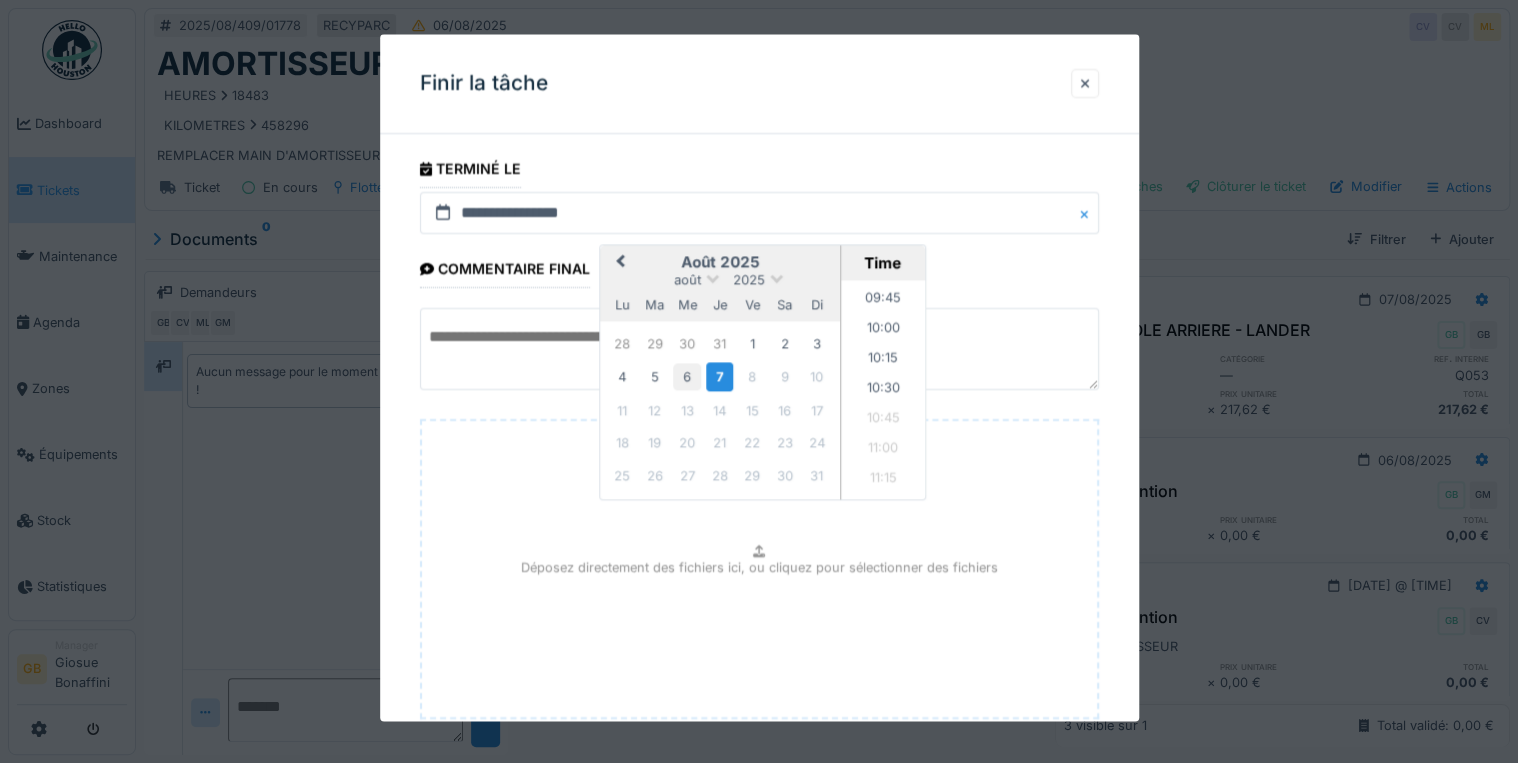 click on "6" at bounding box center [687, 377] 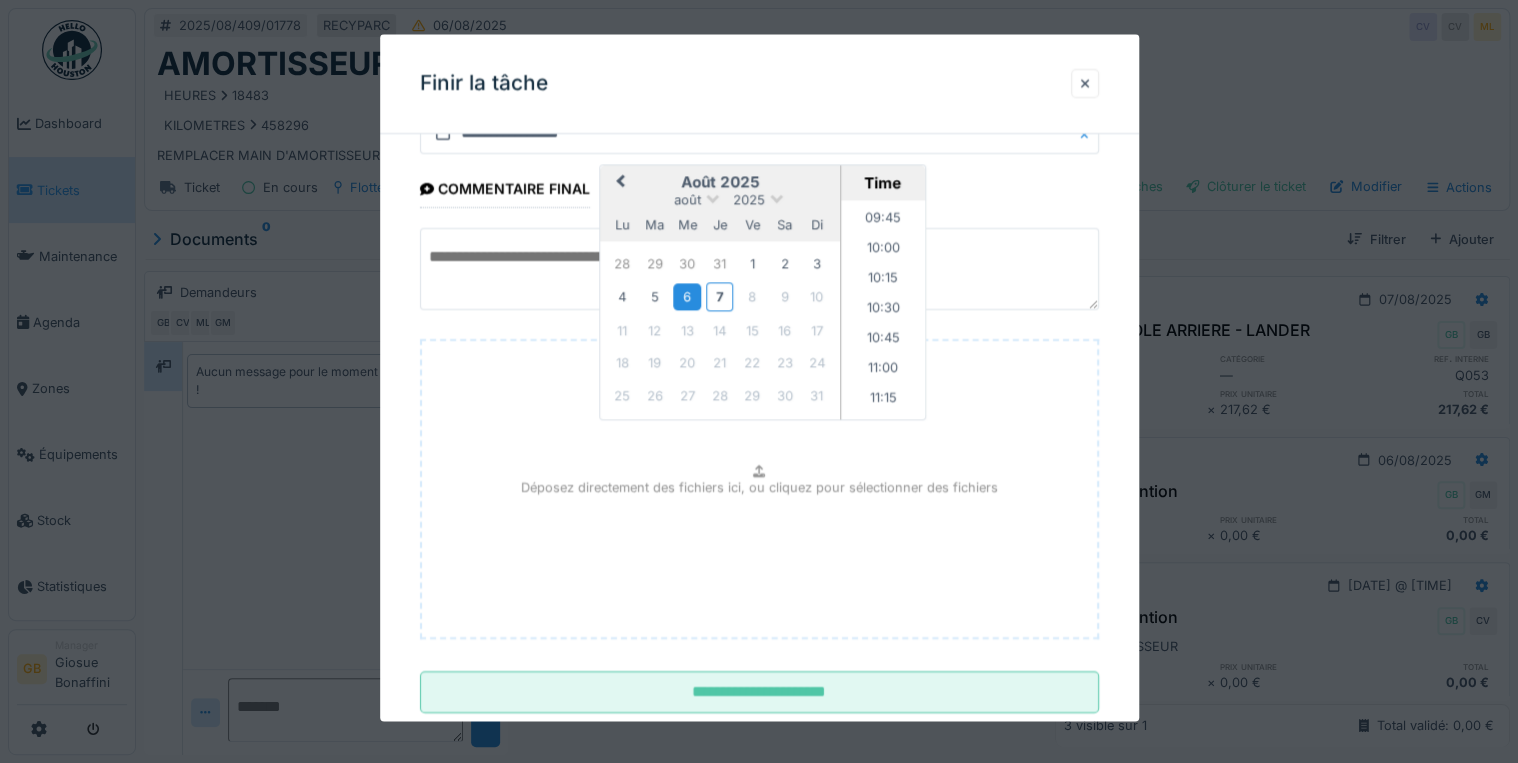 scroll, scrollTop: 126, scrollLeft: 0, axis: vertical 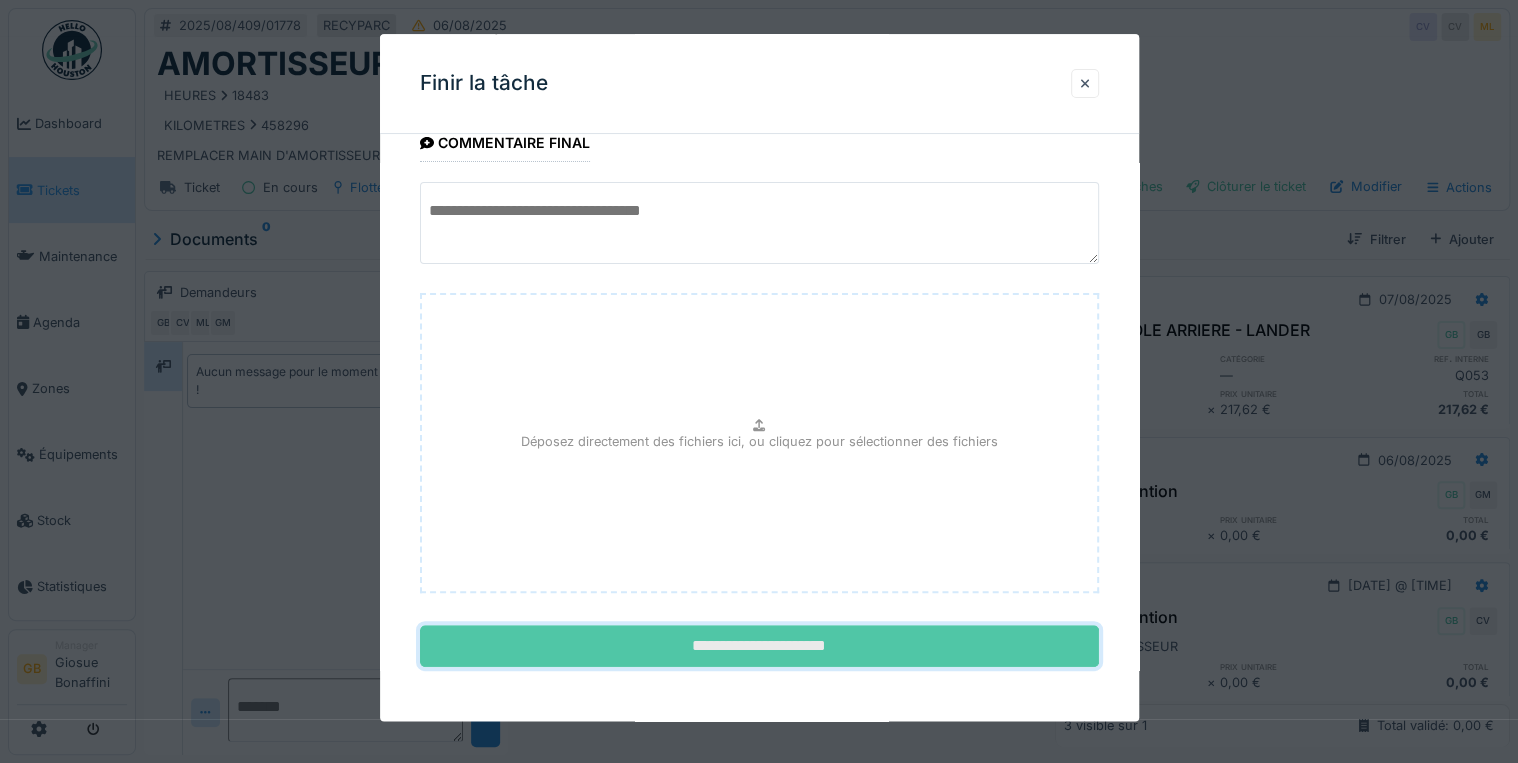 click on "**********" at bounding box center (759, 647) 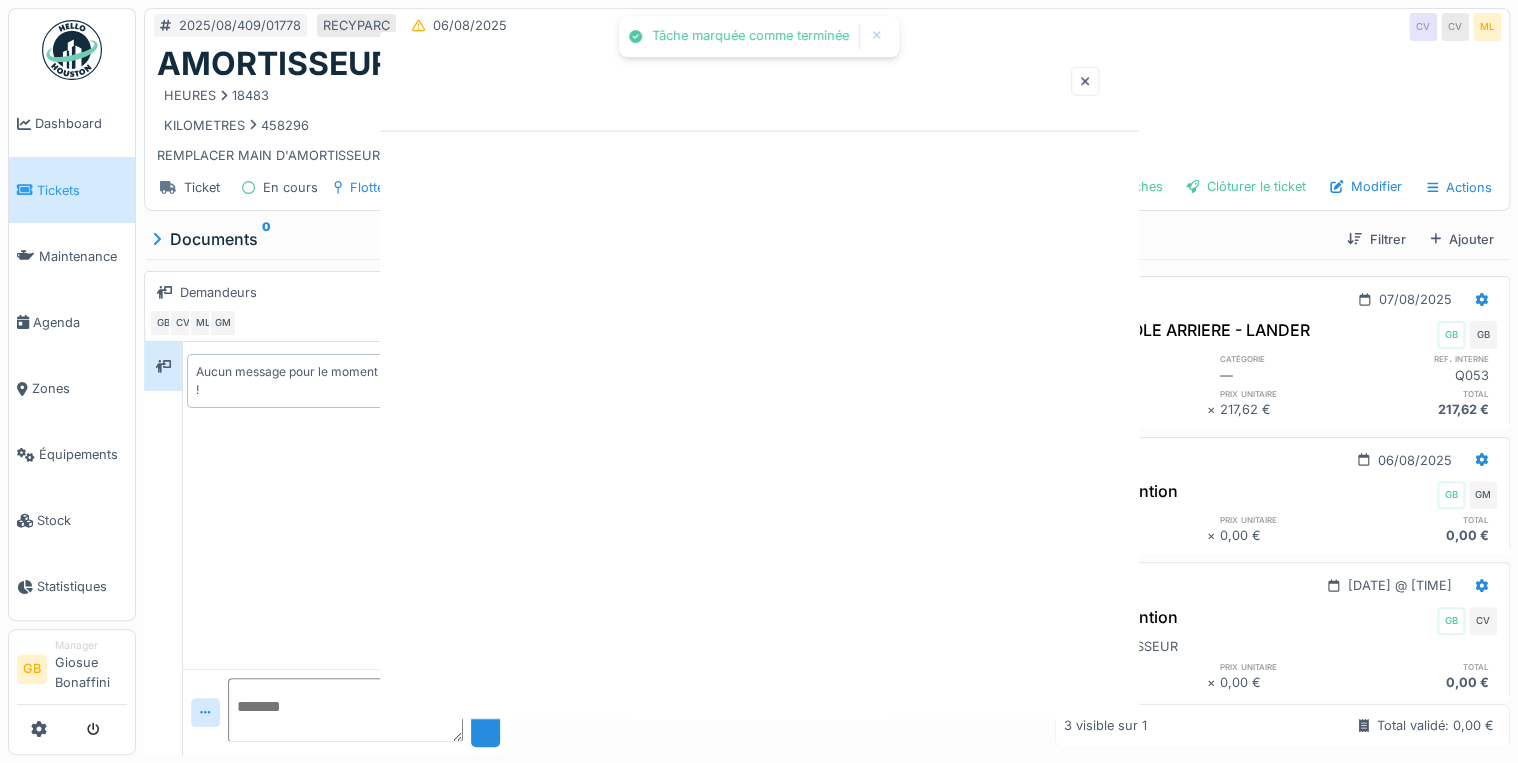 scroll, scrollTop: 0, scrollLeft: 0, axis: both 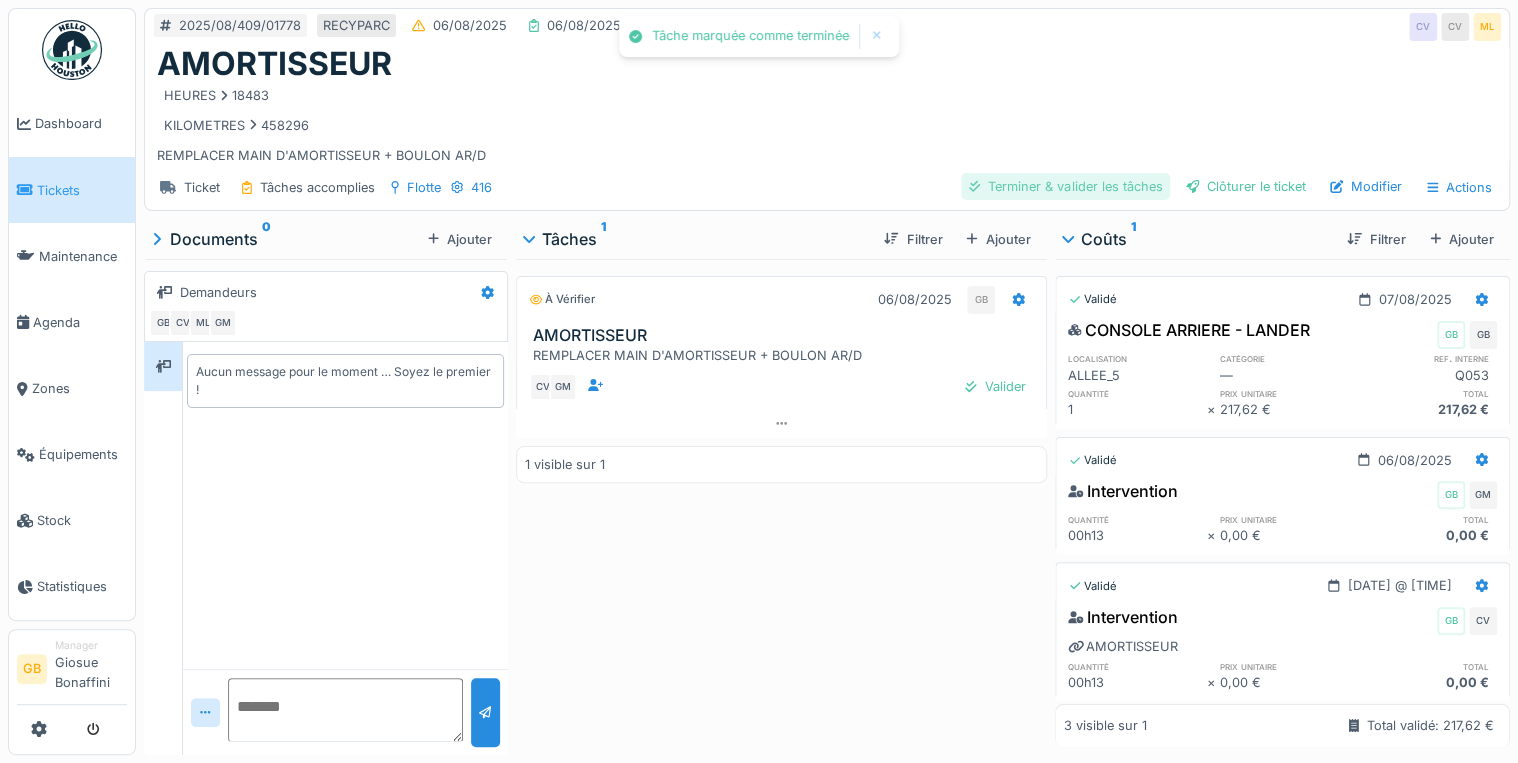 click on "Terminer & valider les tâches" at bounding box center [1065, 186] 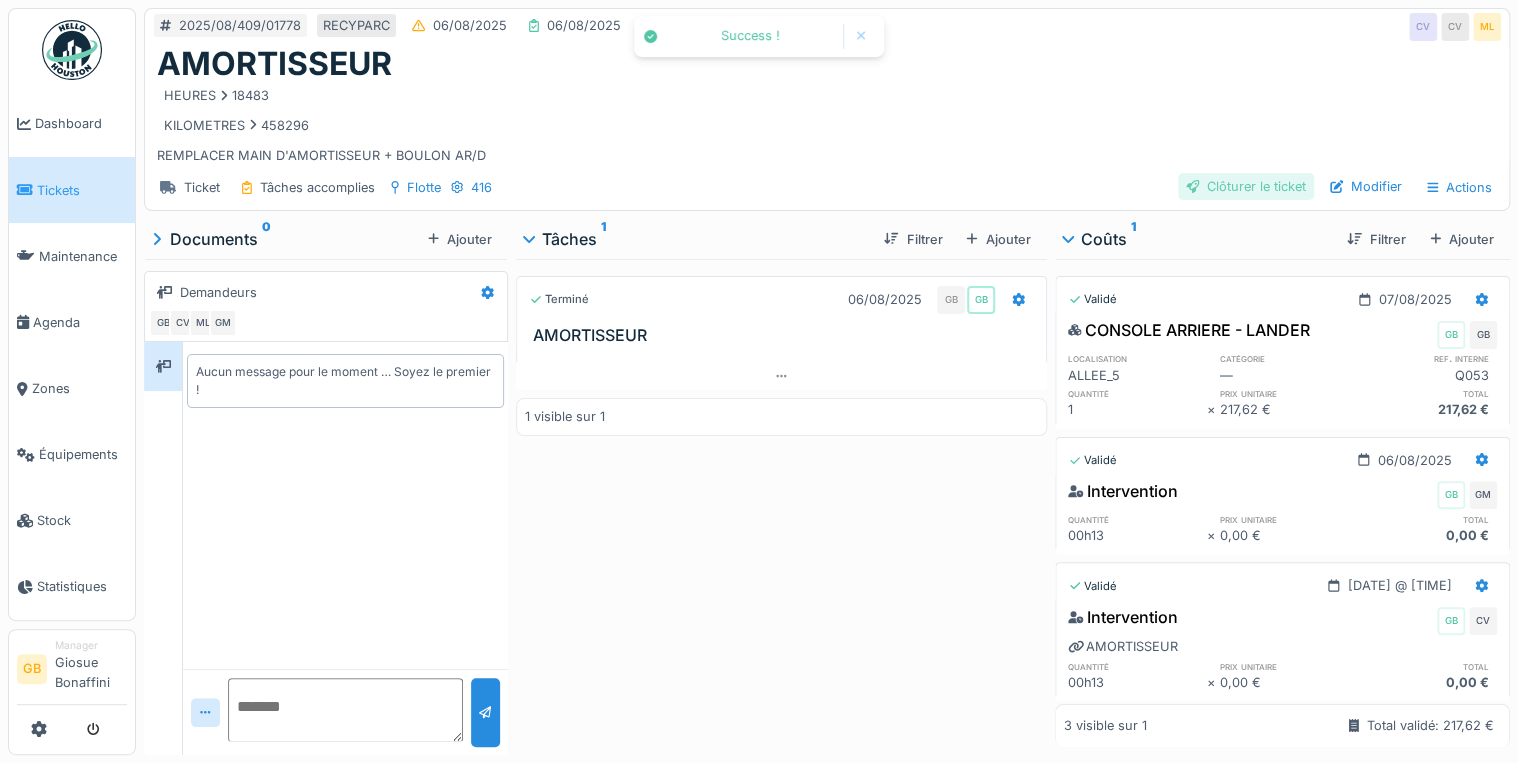 click on "Clôturer le ticket" at bounding box center [1246, 186] 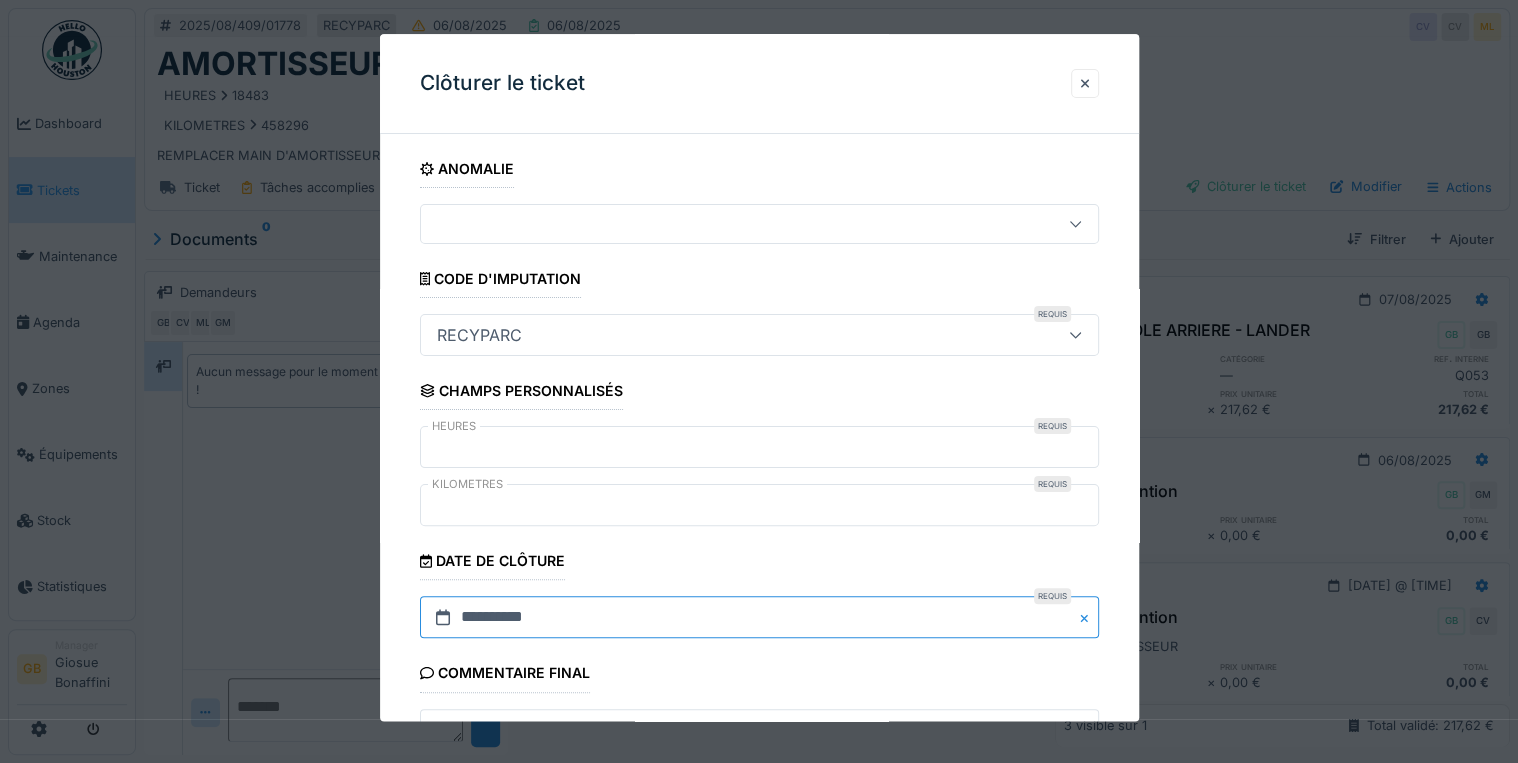 click on "**********" at bounding box center [759, 618] 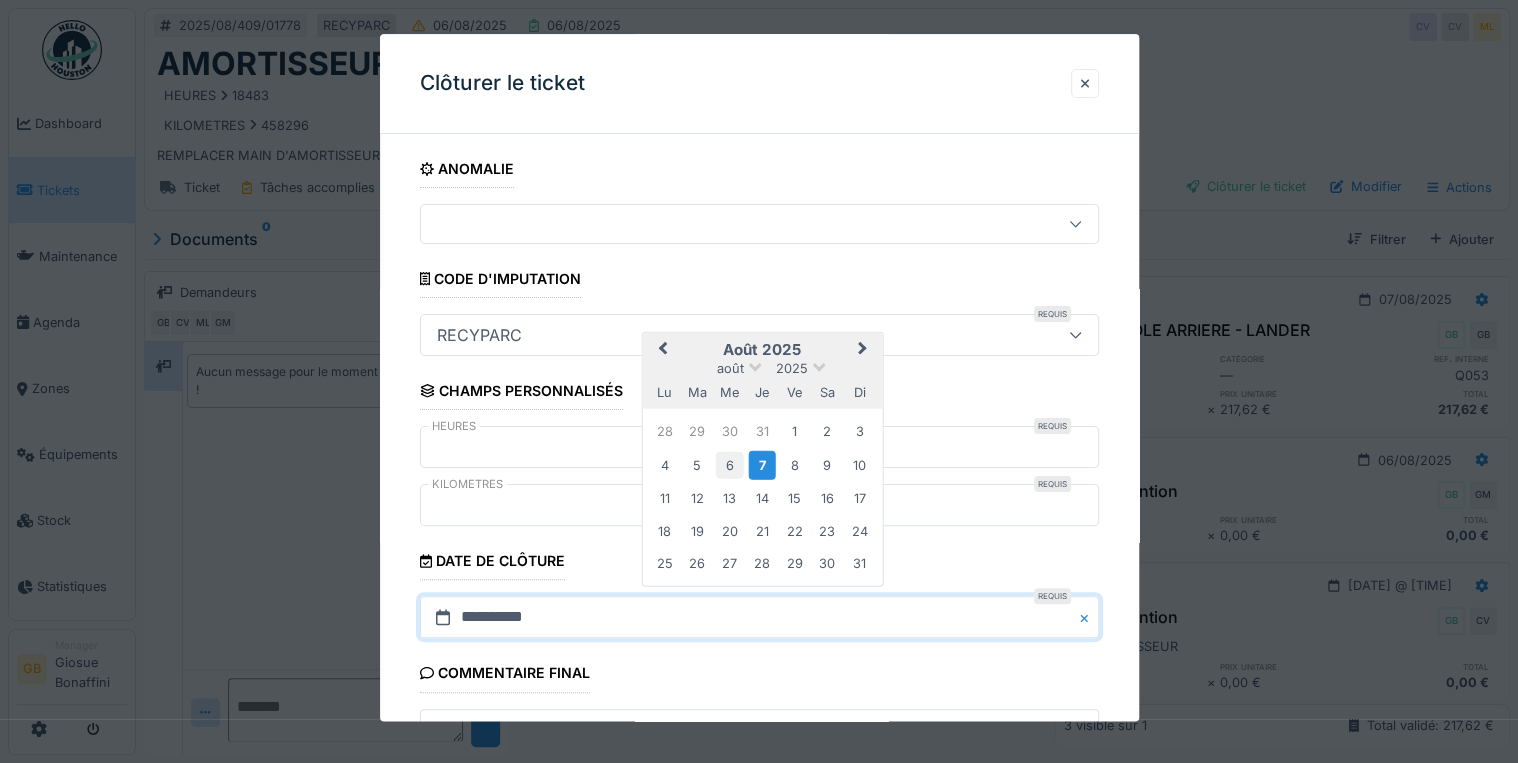 click on "6" at bounding box center [729, 464] 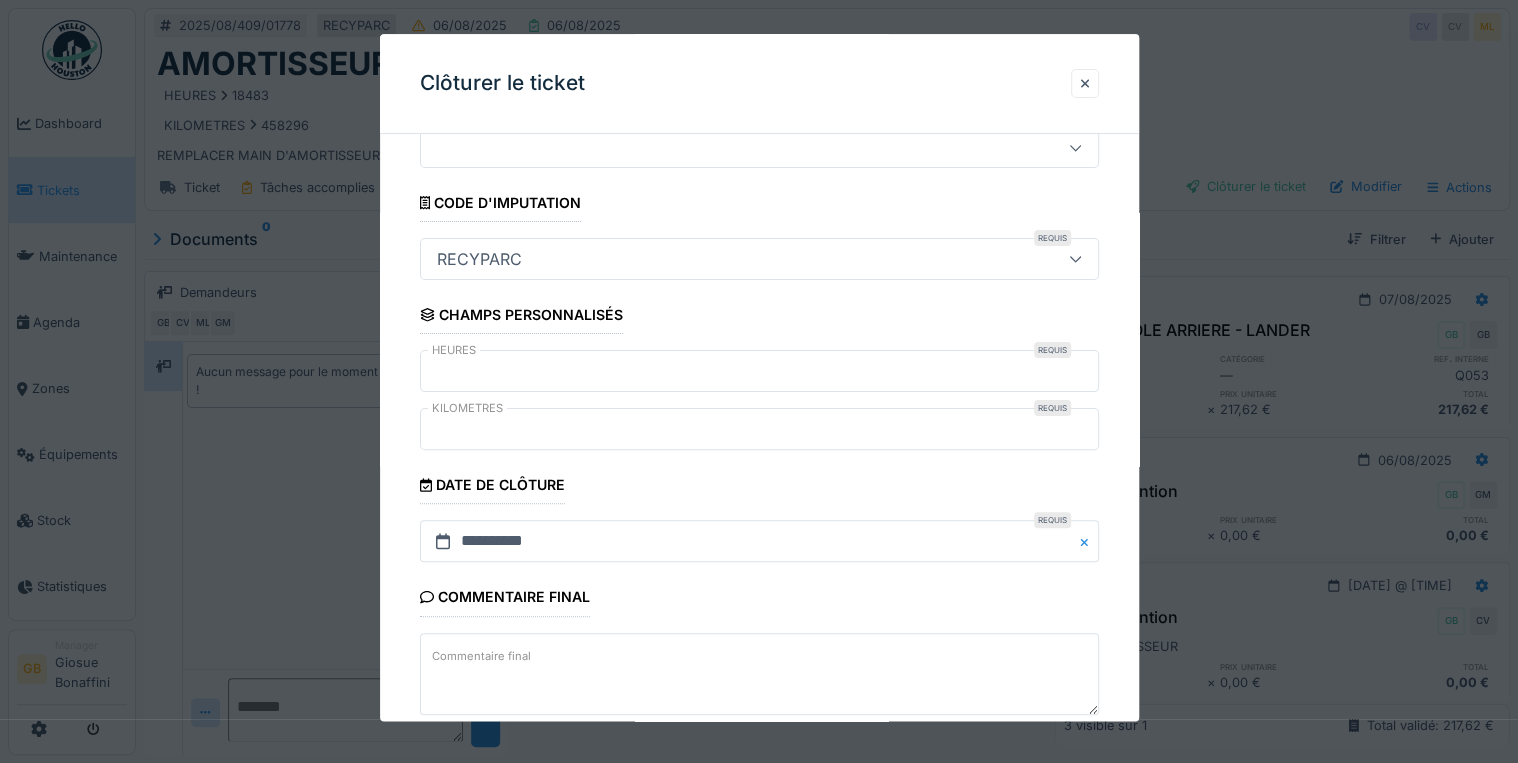 scroll, scrollTop: 184, scrollLeft: 0, axis: vertical 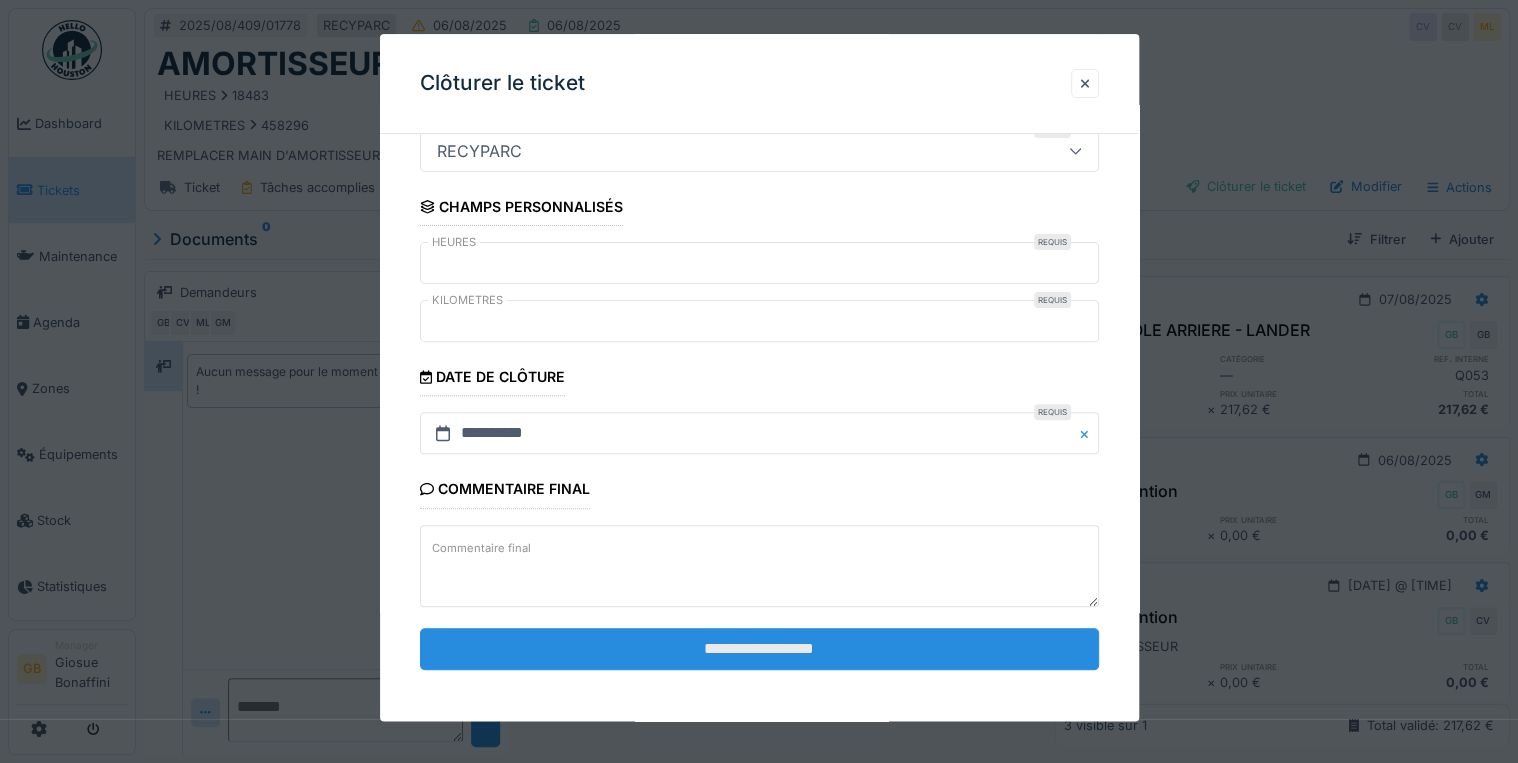 click on "**********" at bounding box center [759, 649] 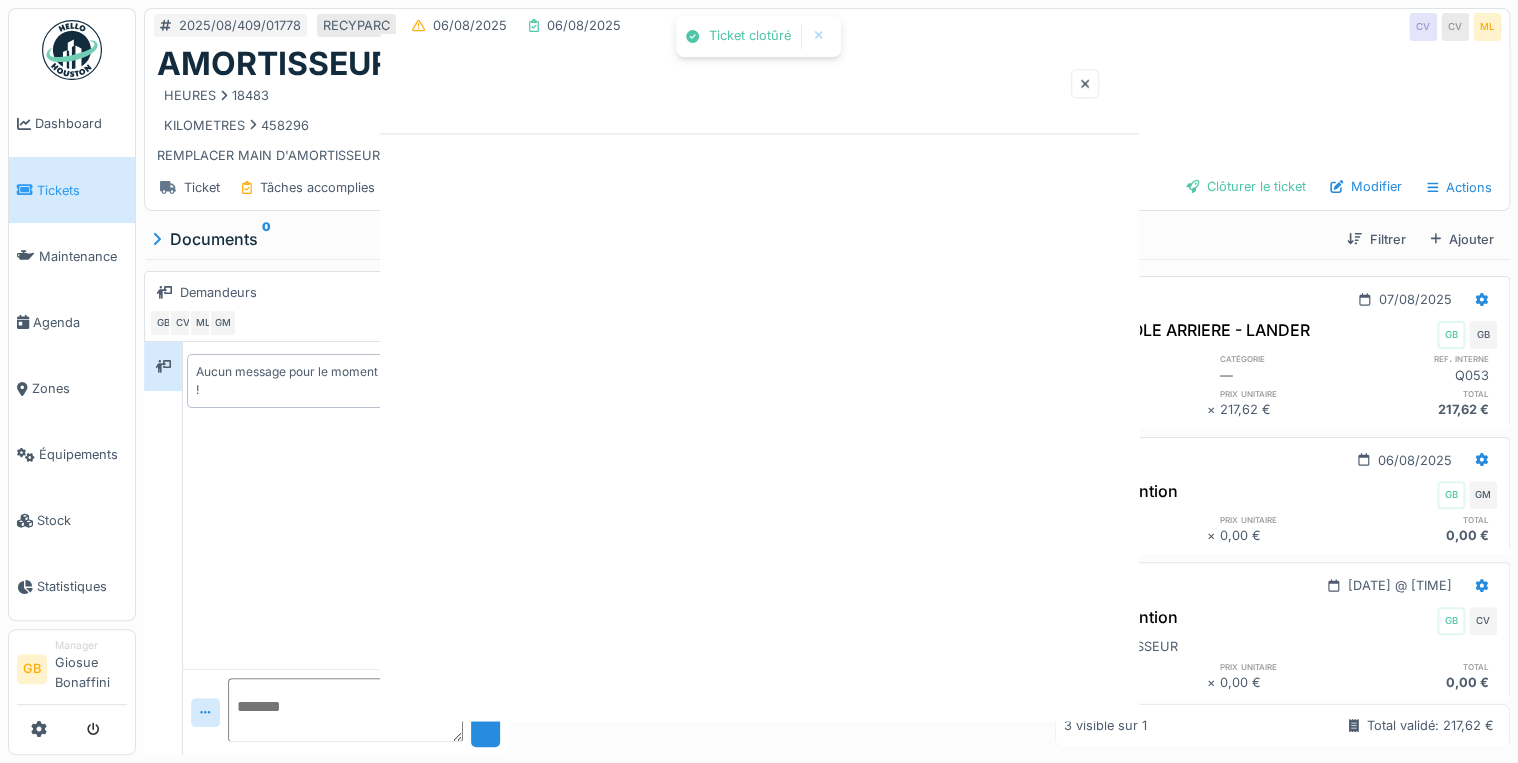 scroll, scrollTop: 0, scrollLeft: 0, axis: both 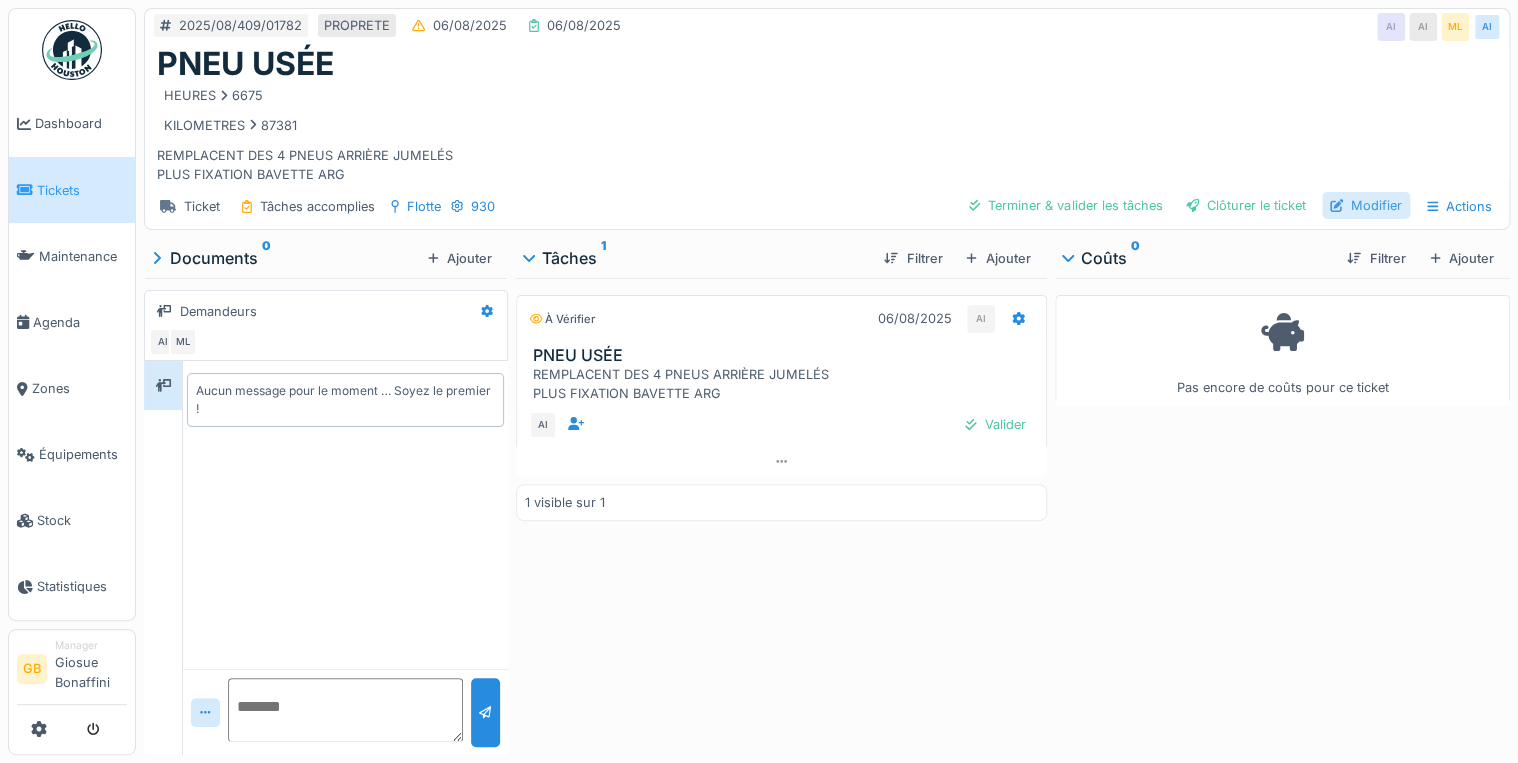 click on "Modifier" at bounding box center (1366, 205) 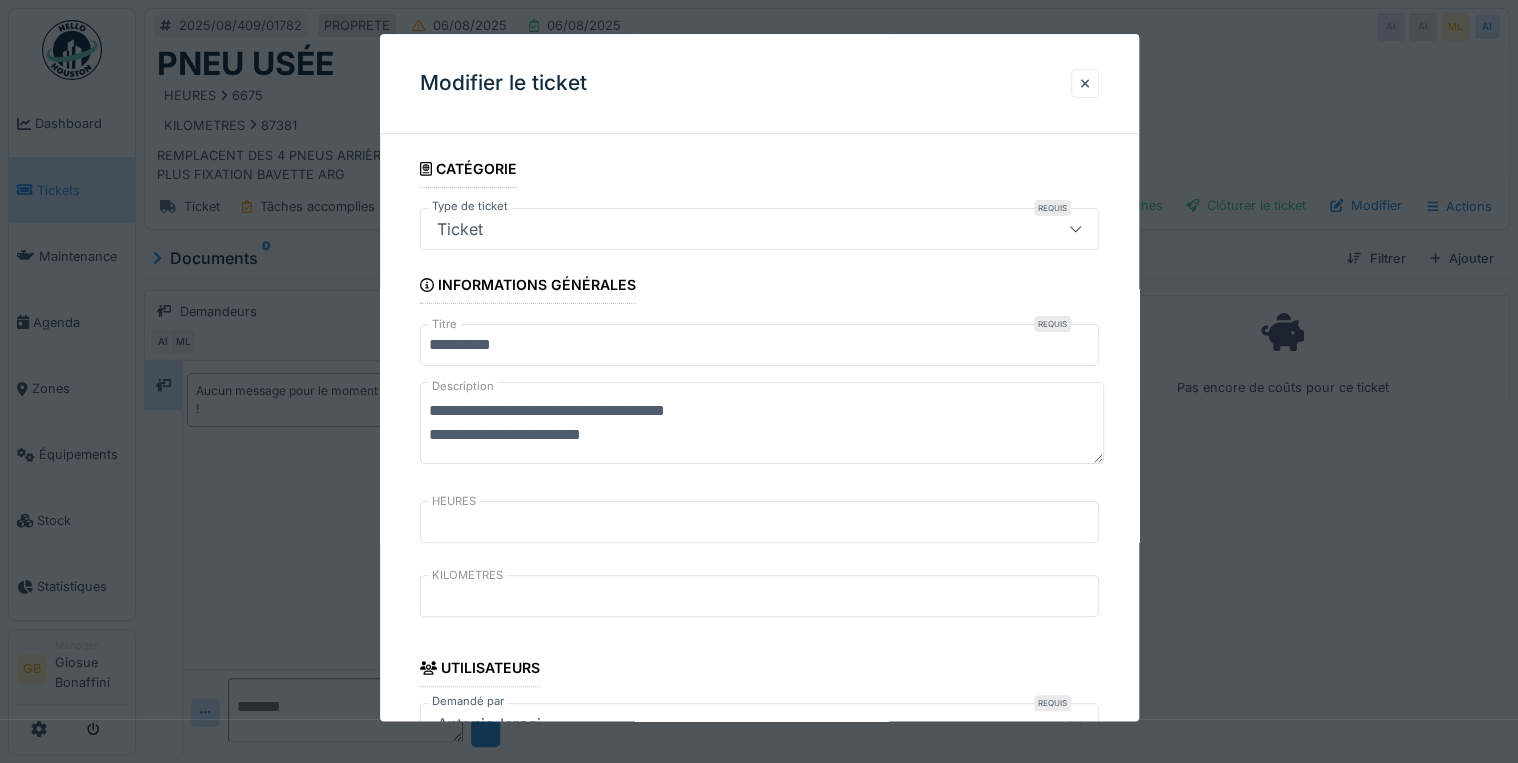 drag, startPoint x: 528, startPoint y: 407, endPoint x: 570, endPoint y: 496, distance: 98.4124 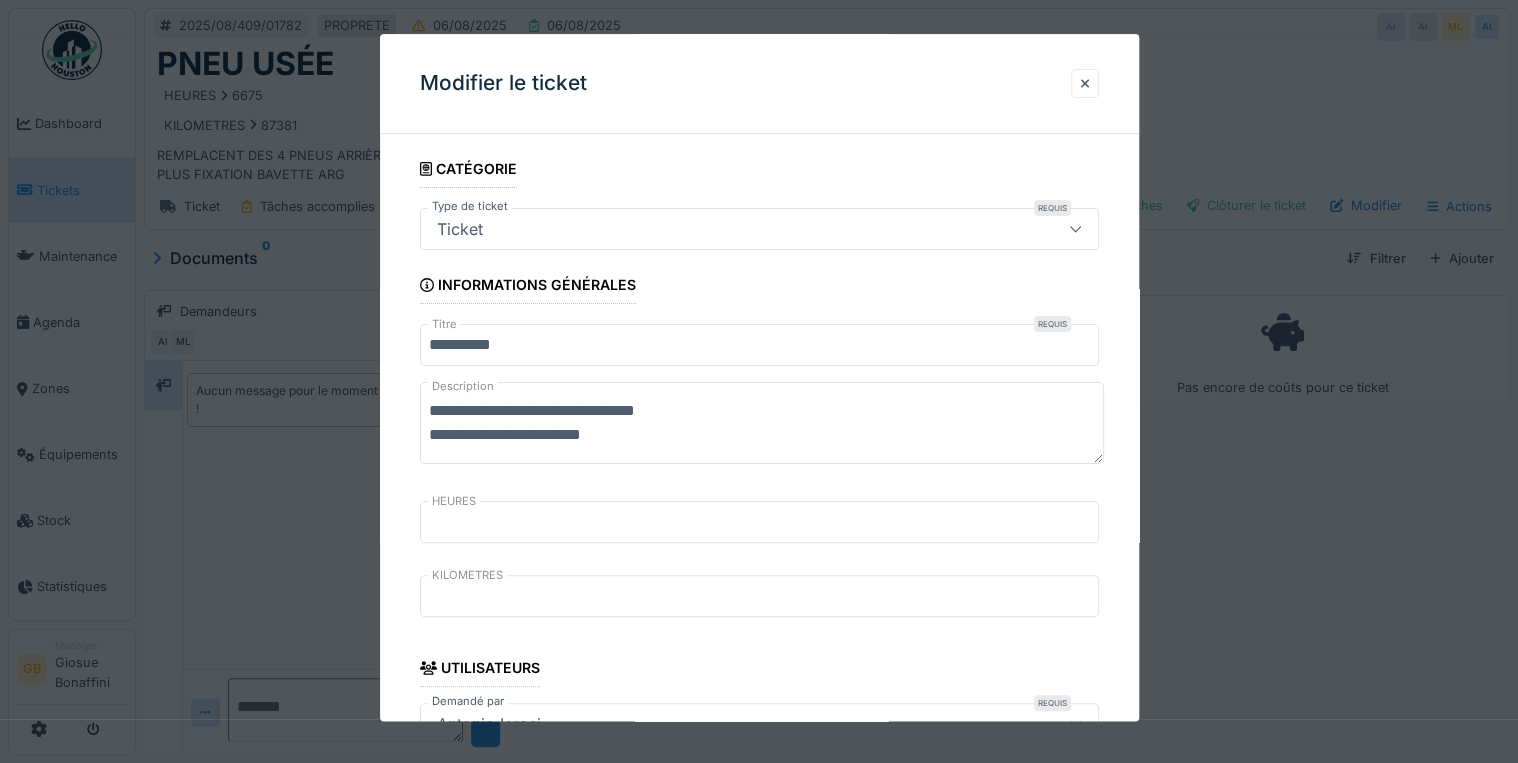 drag, startPoint x: 468, startPoint y: 430, endPoint x: 357, endPoint y: 428, distance: 111.01801 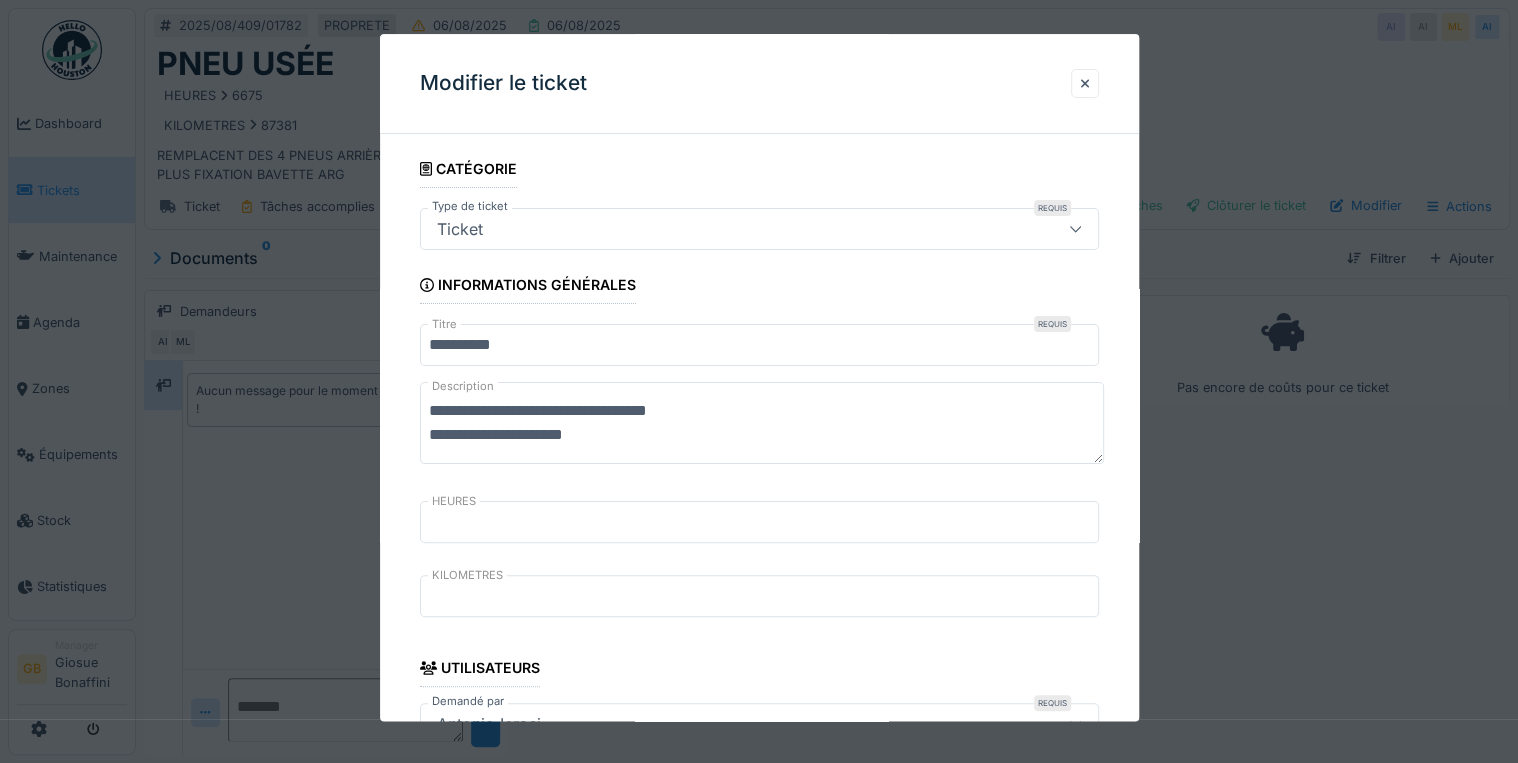 type on "**********" 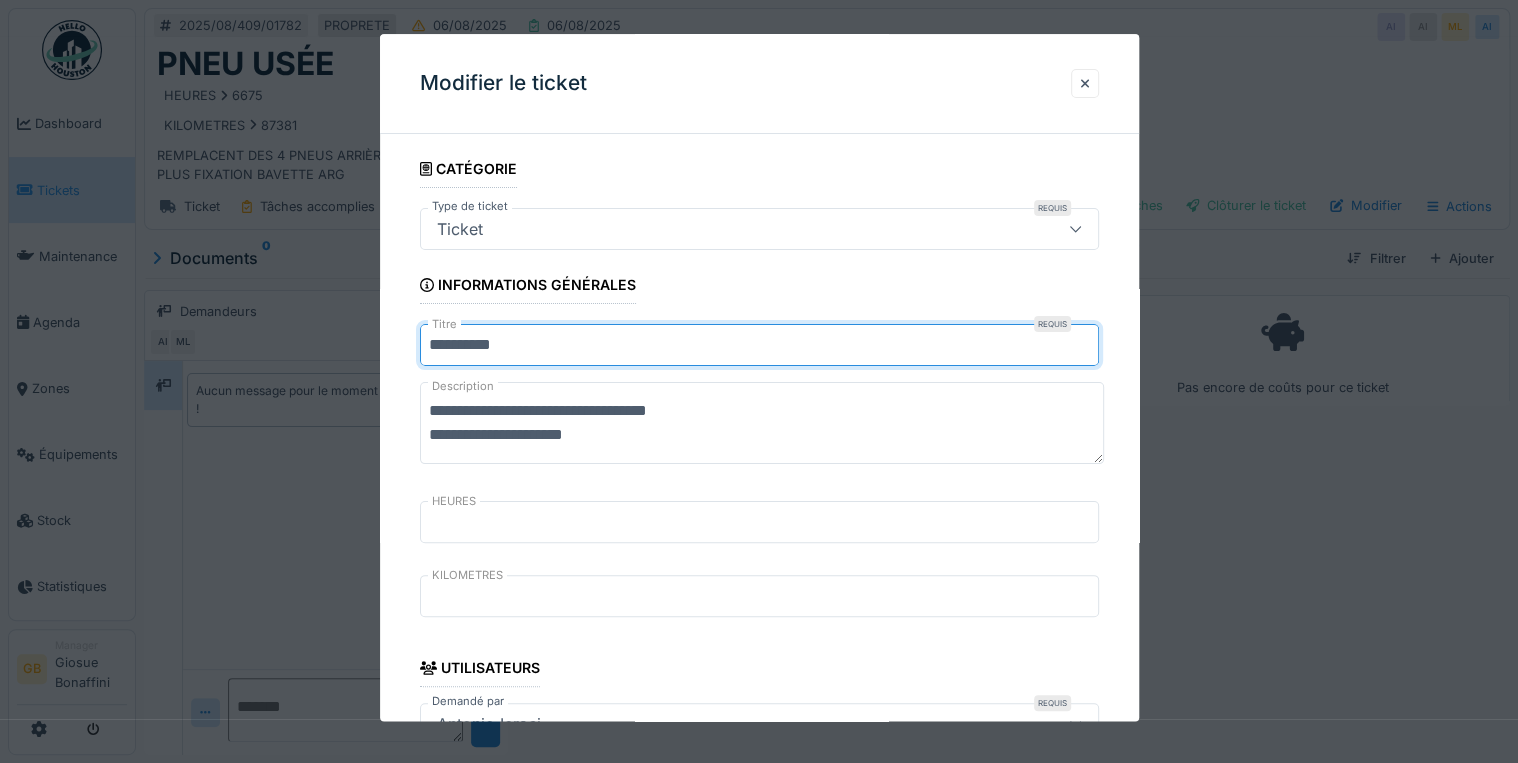 drag, startPoint x: 539, startPoint y: 333, endPoint x: 551, endPoint y: 340, distance: 13.892444 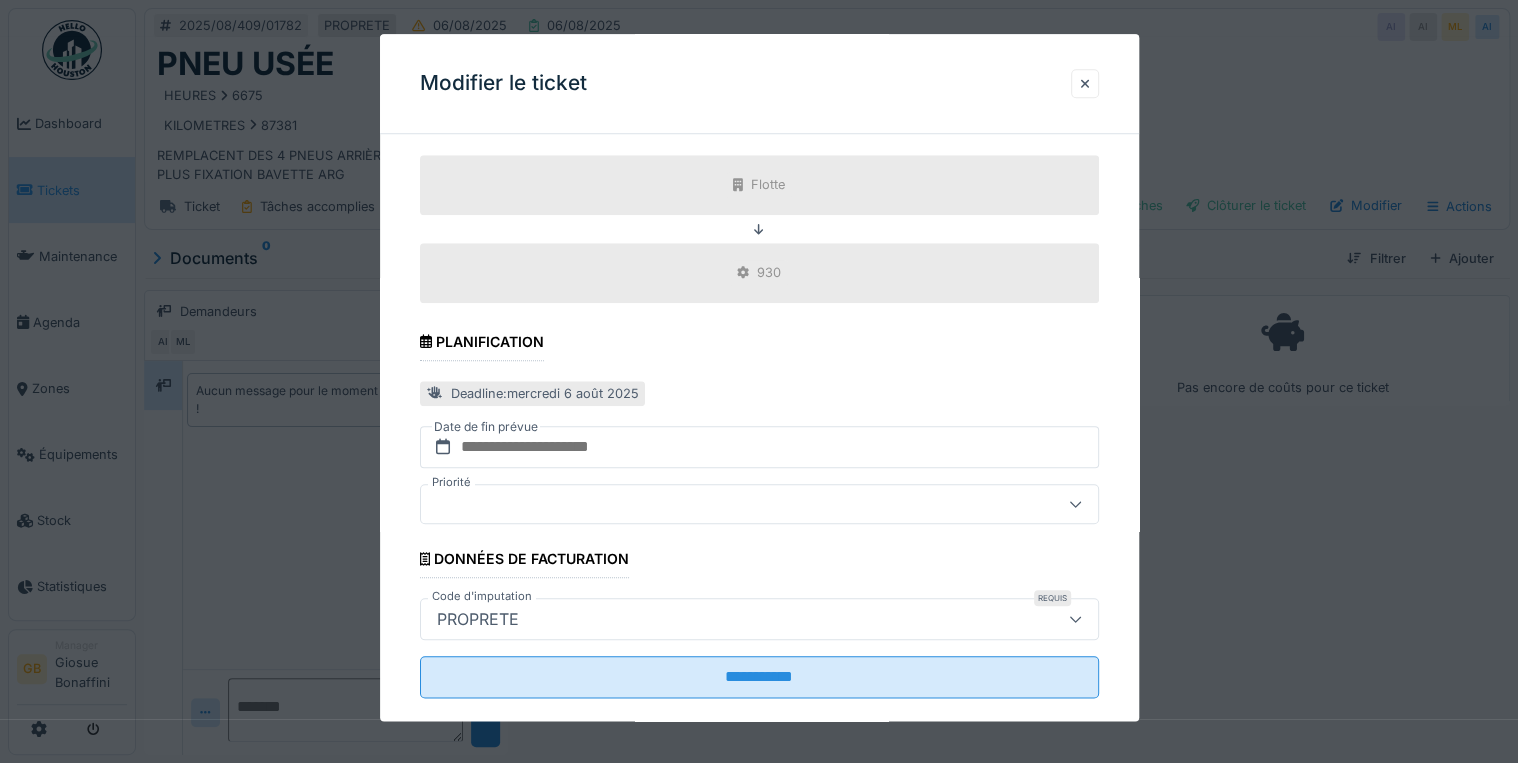 scroll, scrollTop: 798, scrollLeft: 0, axis: vertical 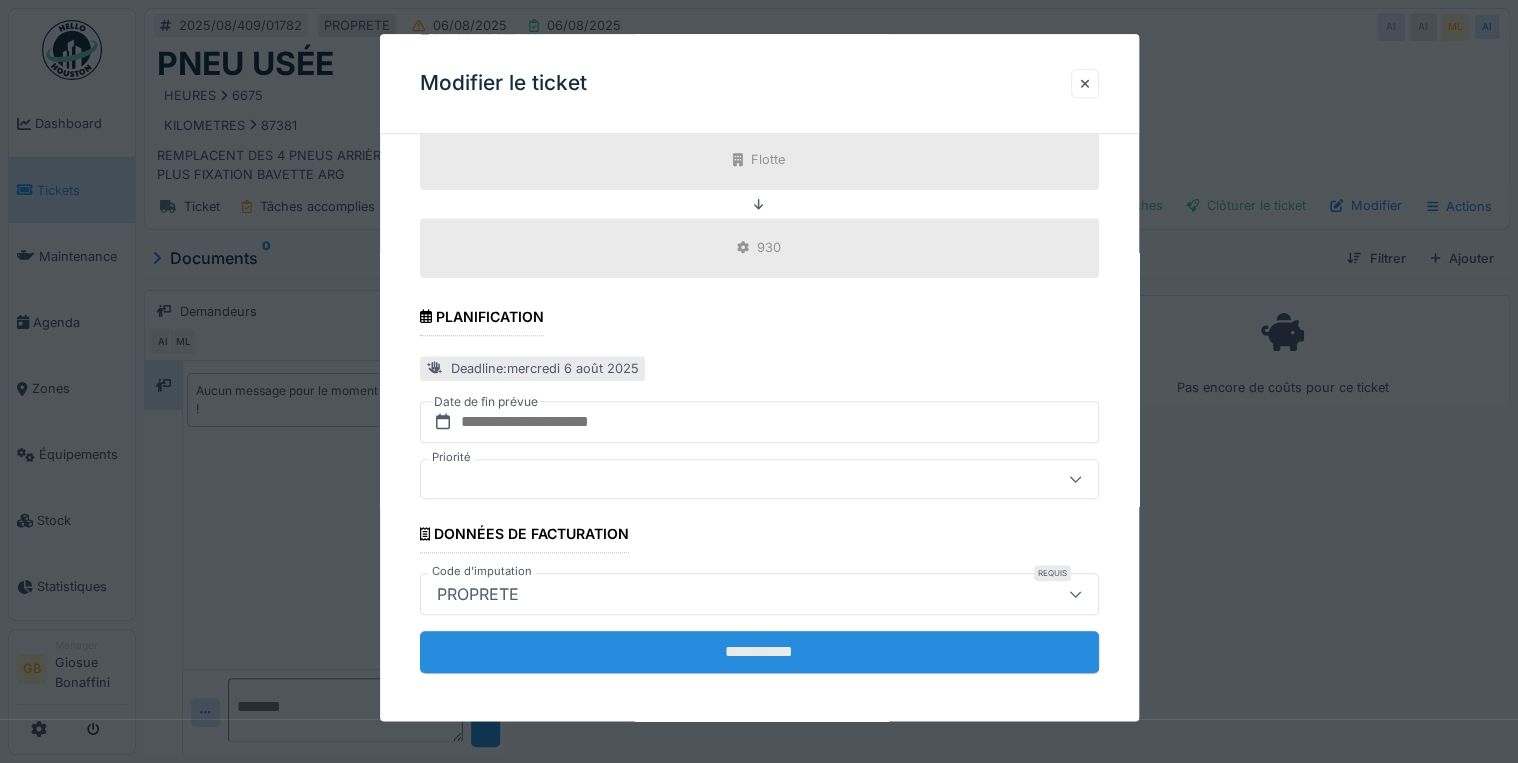type on "**********" 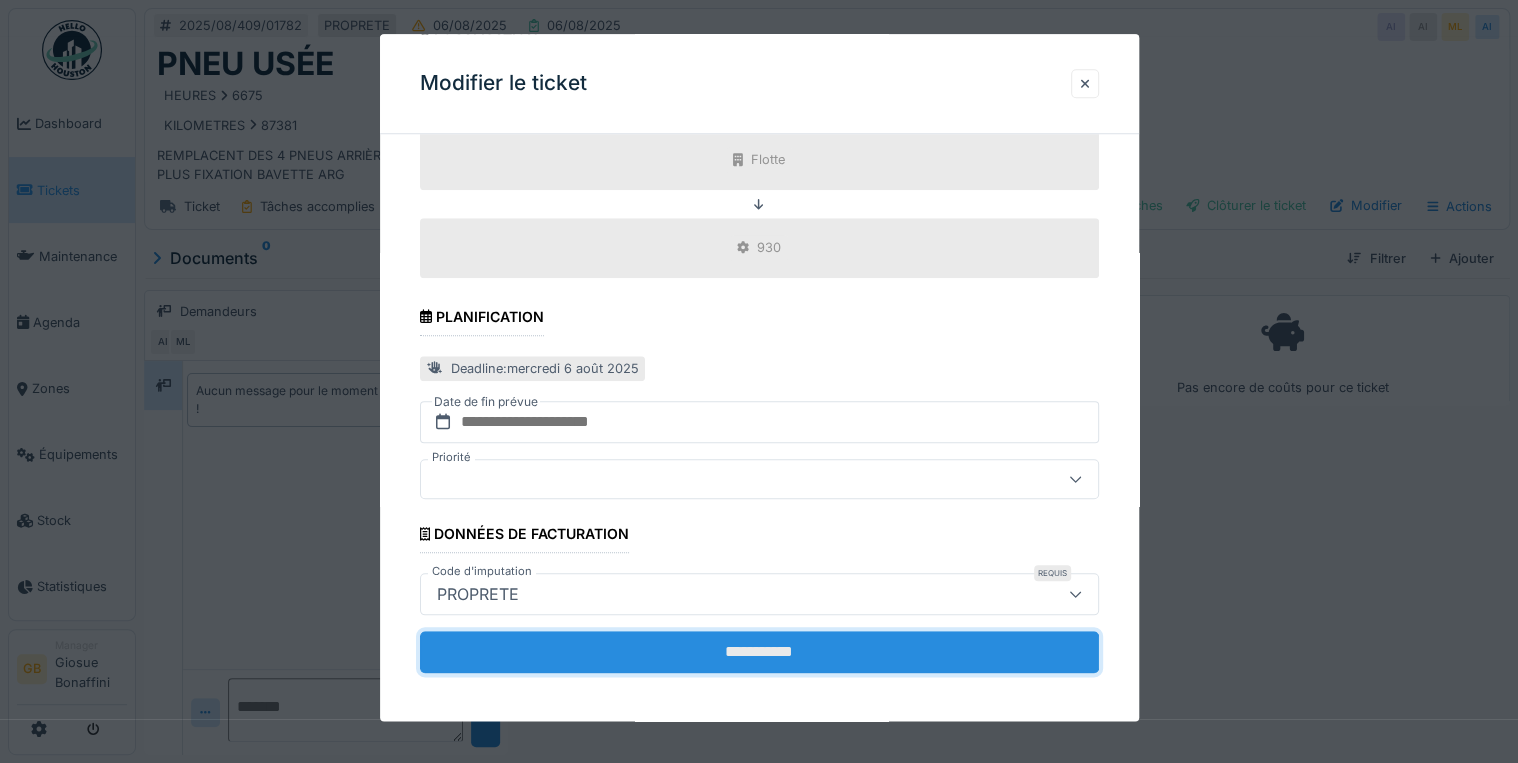 click on "**********" at bounding box center [759, 652] 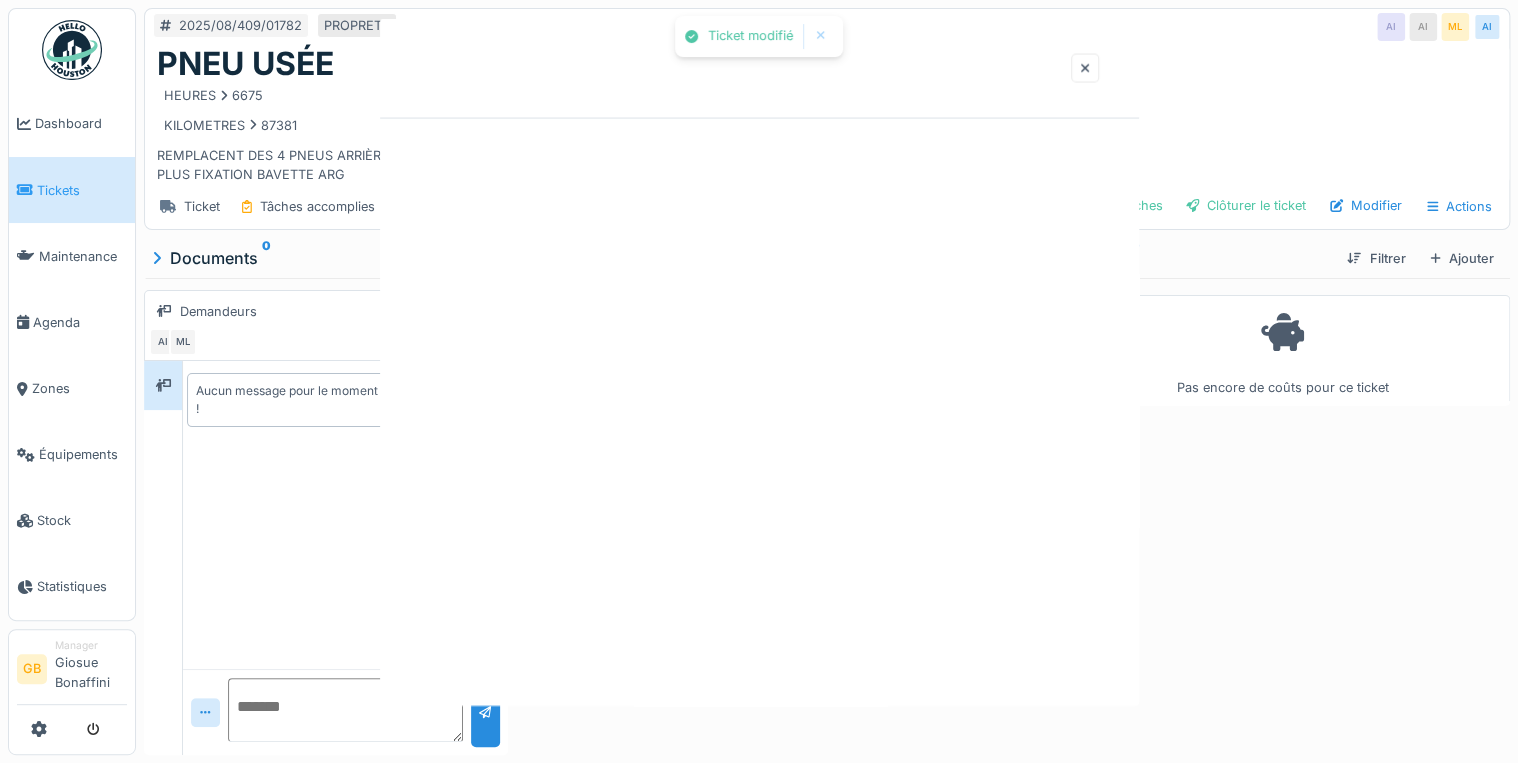 scroll, scrollTop: 0, scrollLeft: 0, axis: both 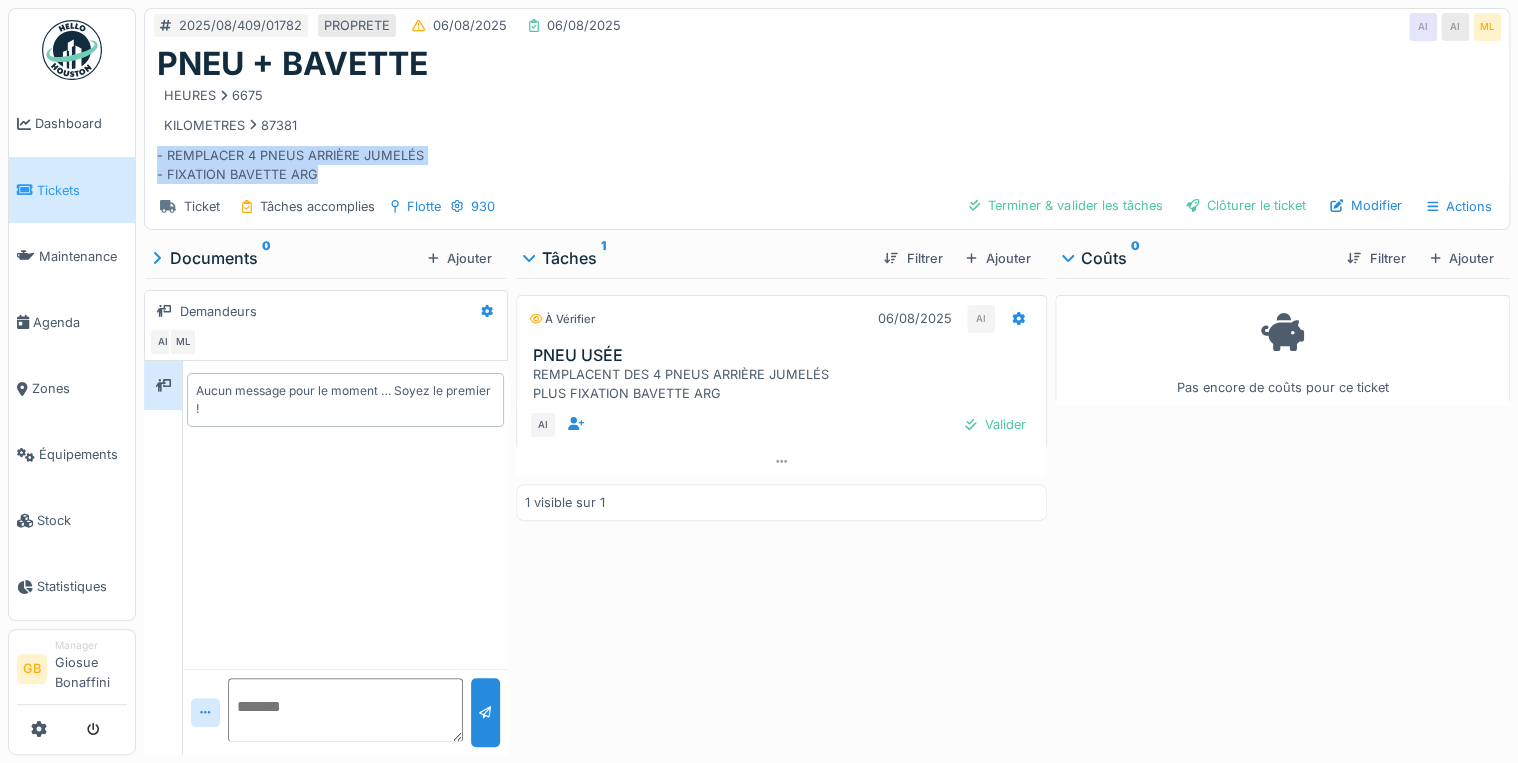 drag, startPoint x: 311, startPoint y: 178, endPoint x: 148, endPoint y: 156, distance: 164.47797 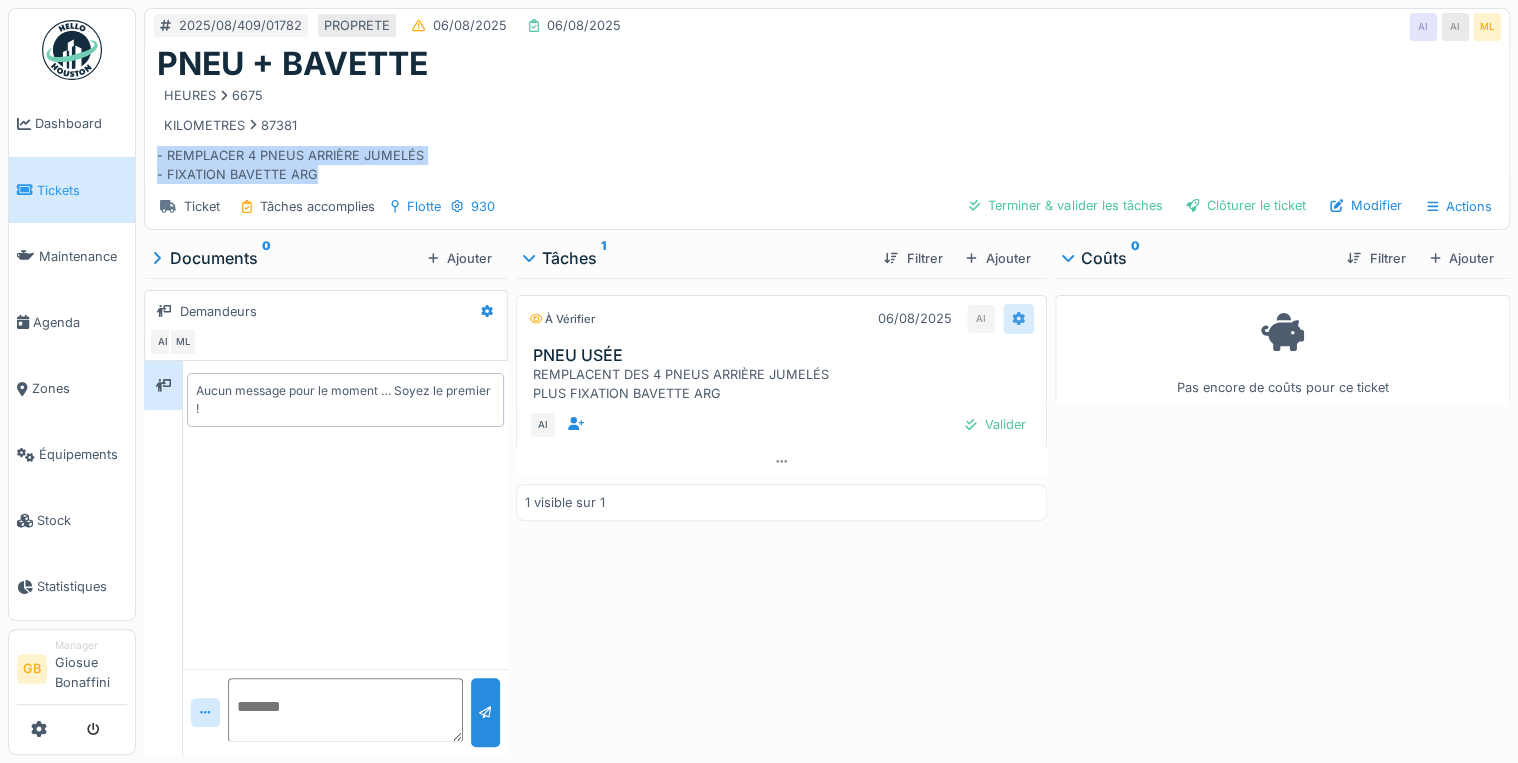 click at bounding box center [1018, 318] 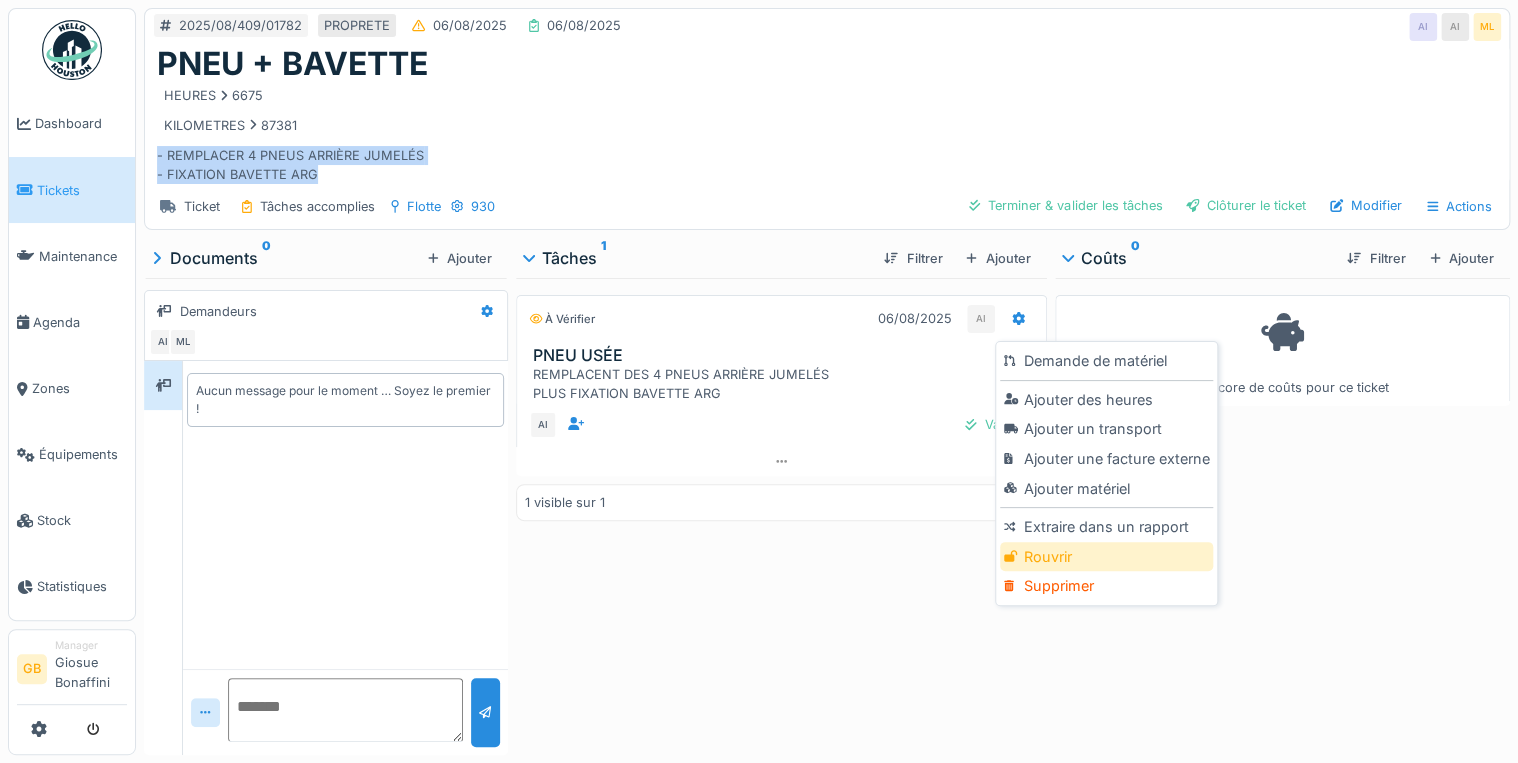 click on "Rouvrir" at bounding box center [1106, 557] 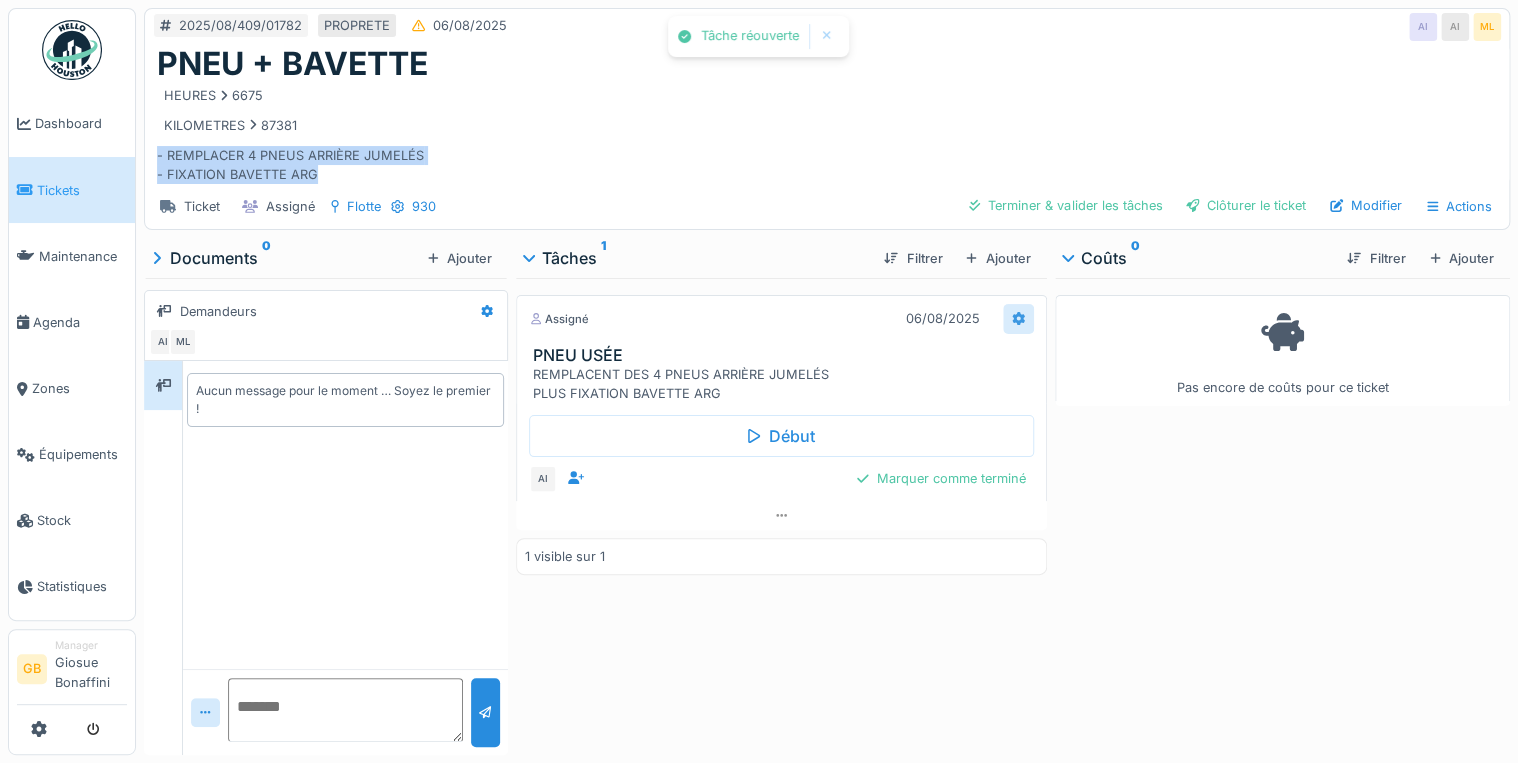 click at bounding box center (1018, 318) 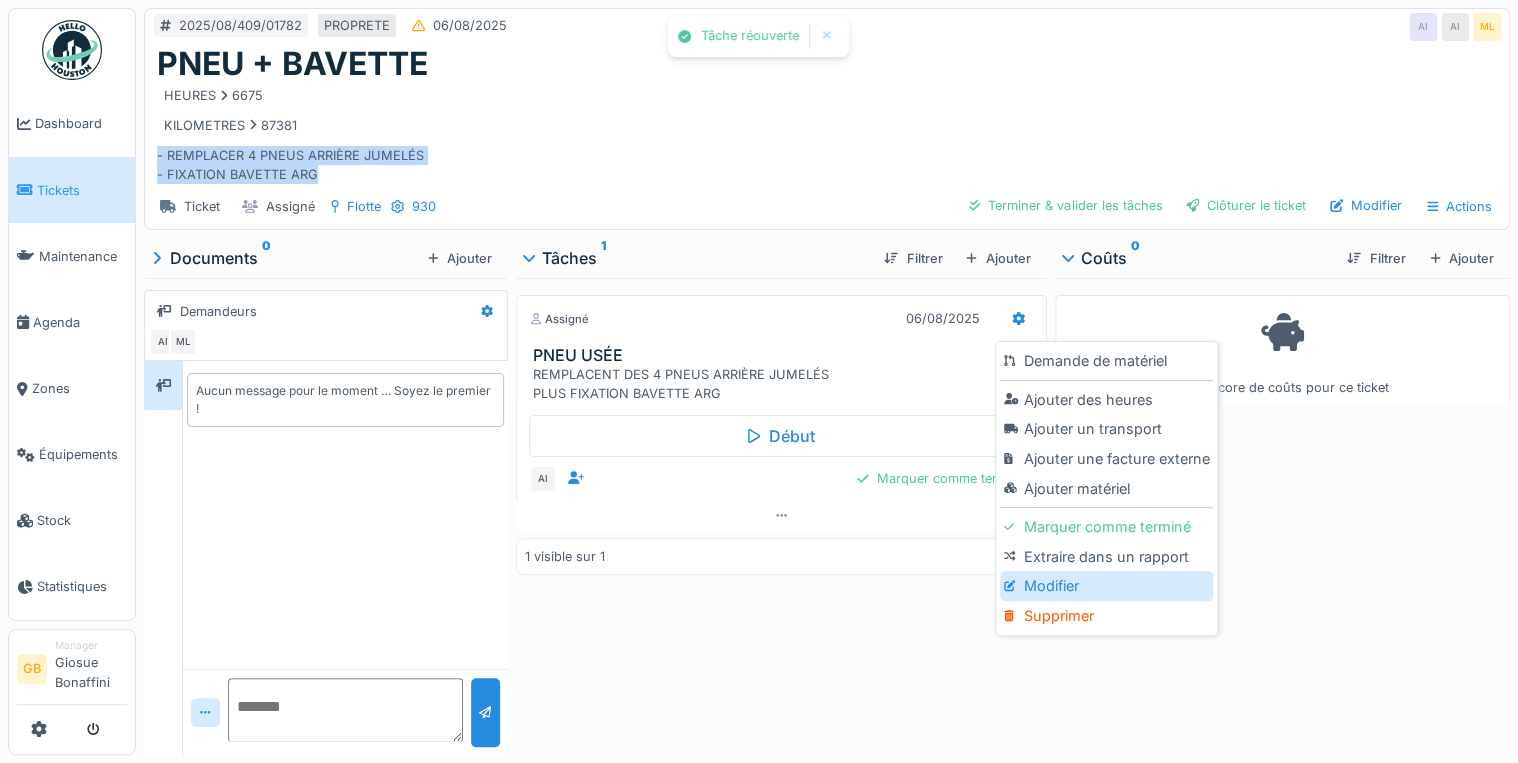 click on "Modifier" at bounding box center [1106, 586] 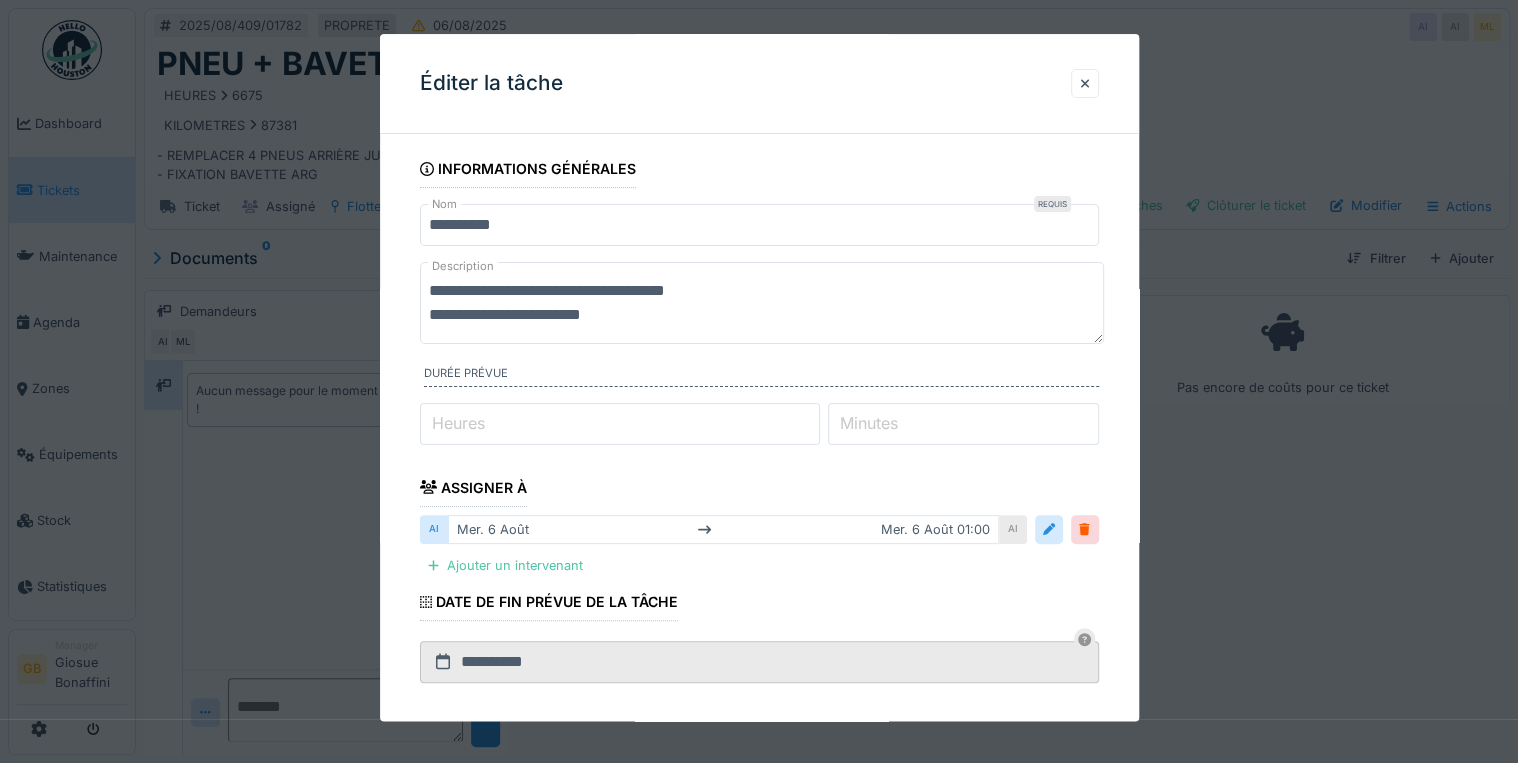 drag, startPoint x: 705, startPoint y: 334, endPoint x: 26, endPoint y: 202, distance: 691.7117 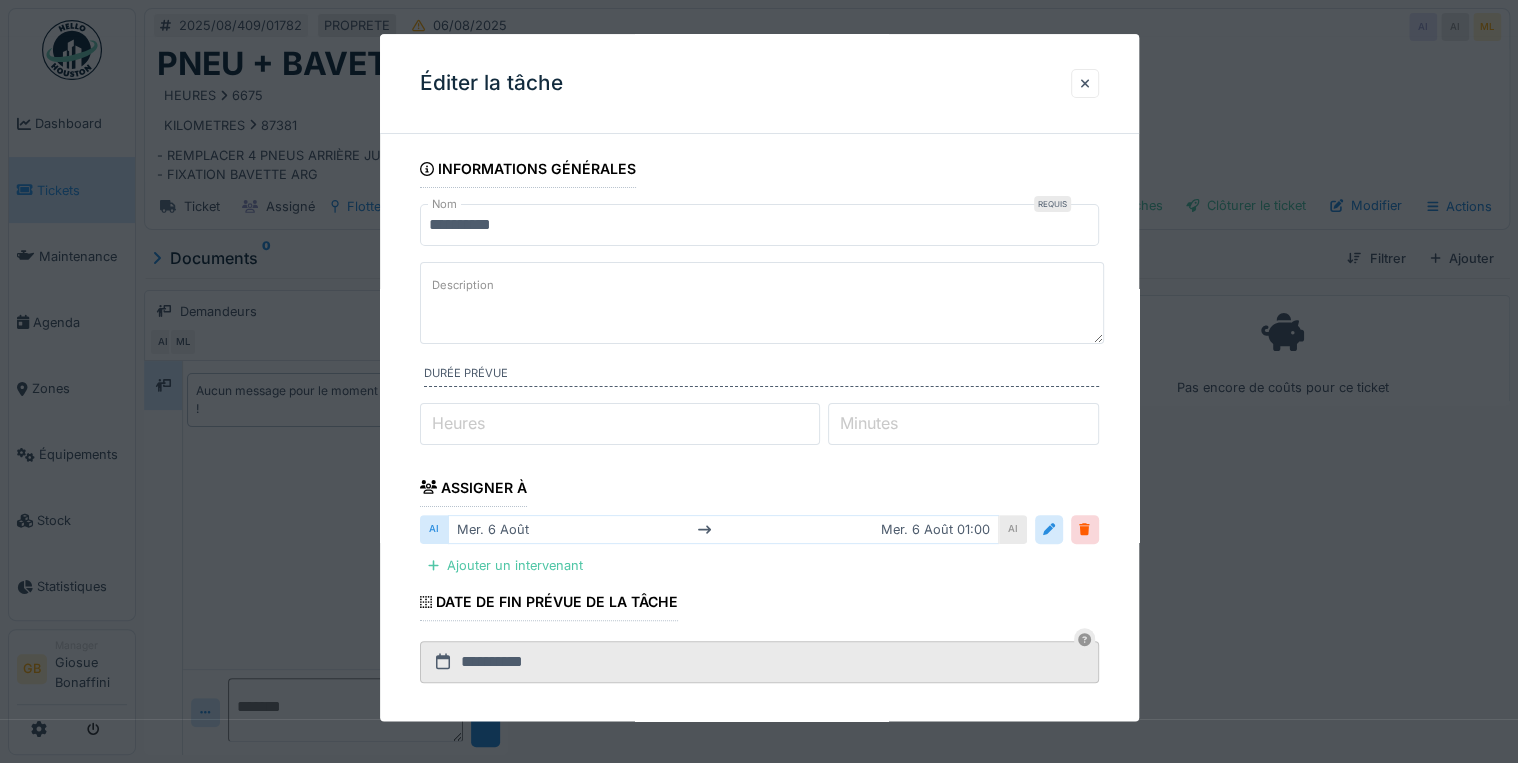 paste on "**********" 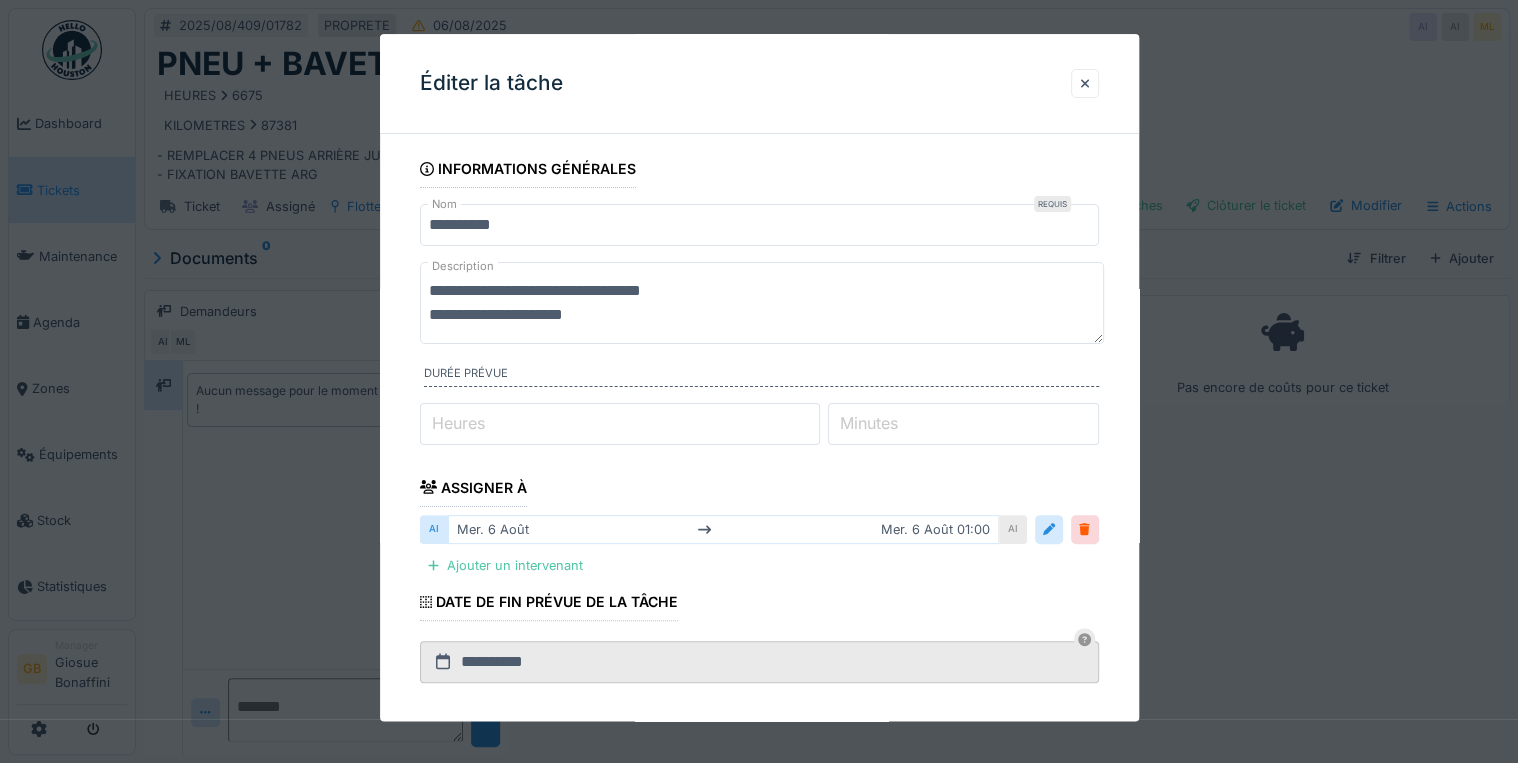 type on "**********" 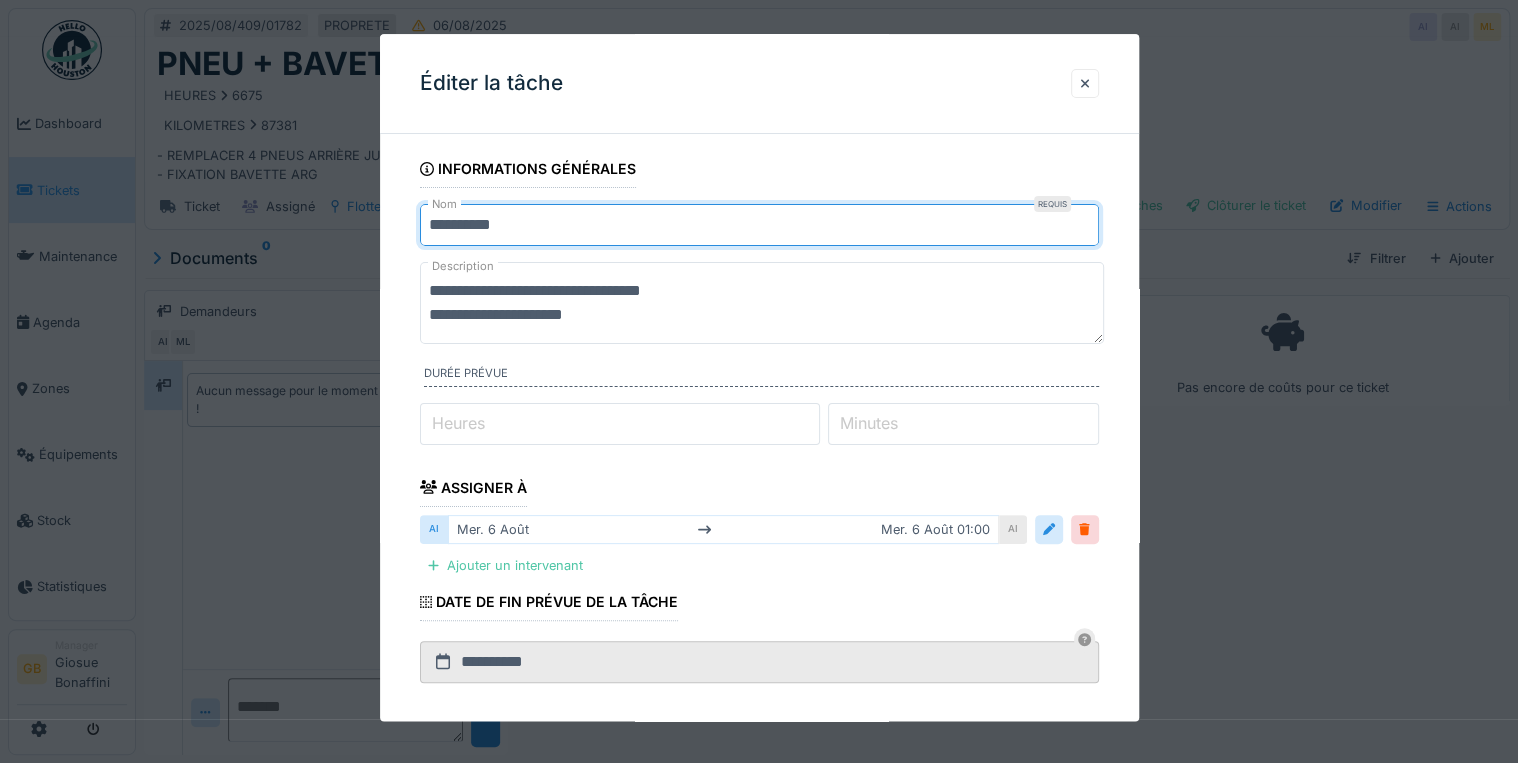 drag, startPoint x: 481, startPoint y: 225, endPoint x: 919, endPoint y: 262, distance: 439.56 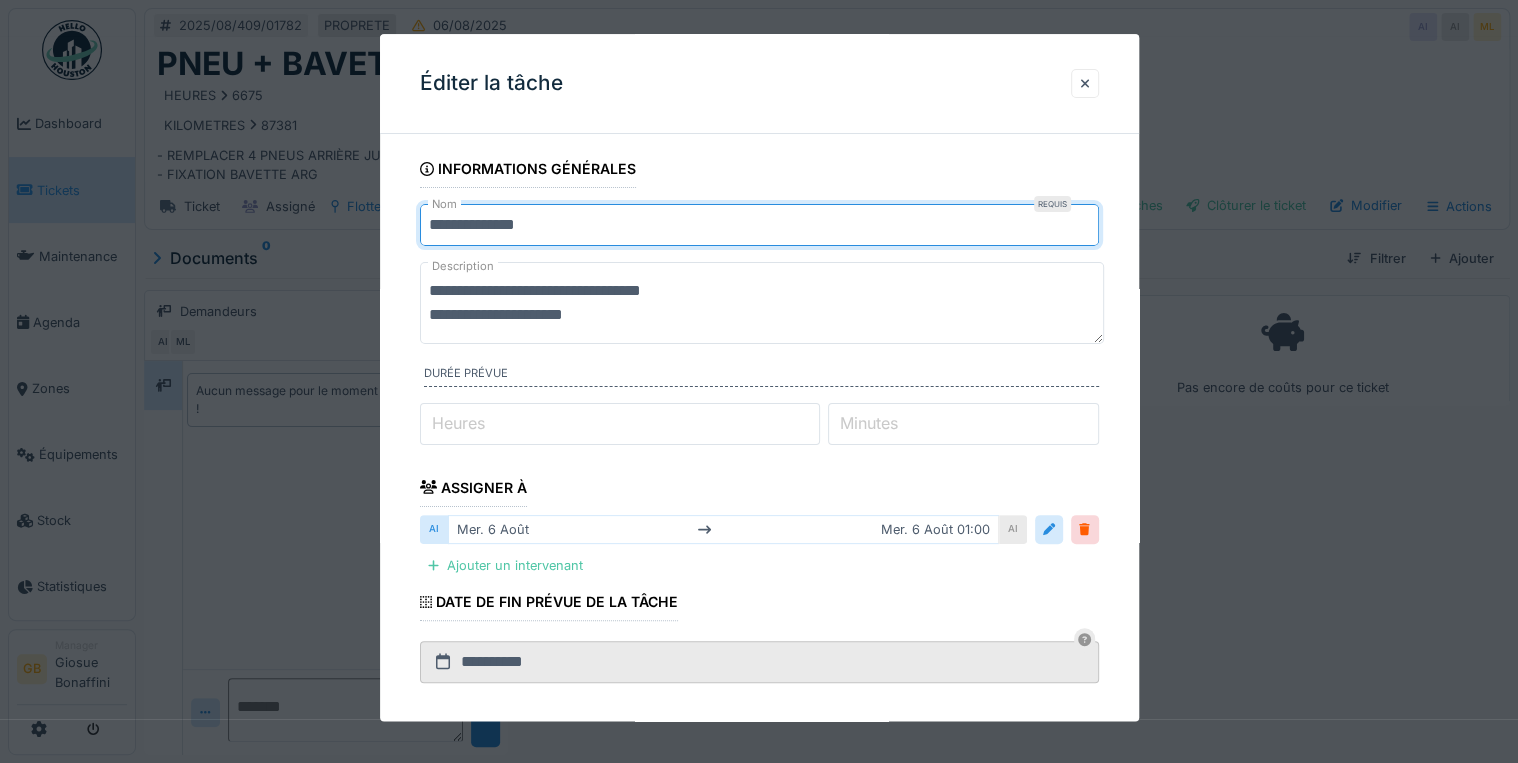scroll, scrollTop: 12, scrollLeft: 0, axis: vertical 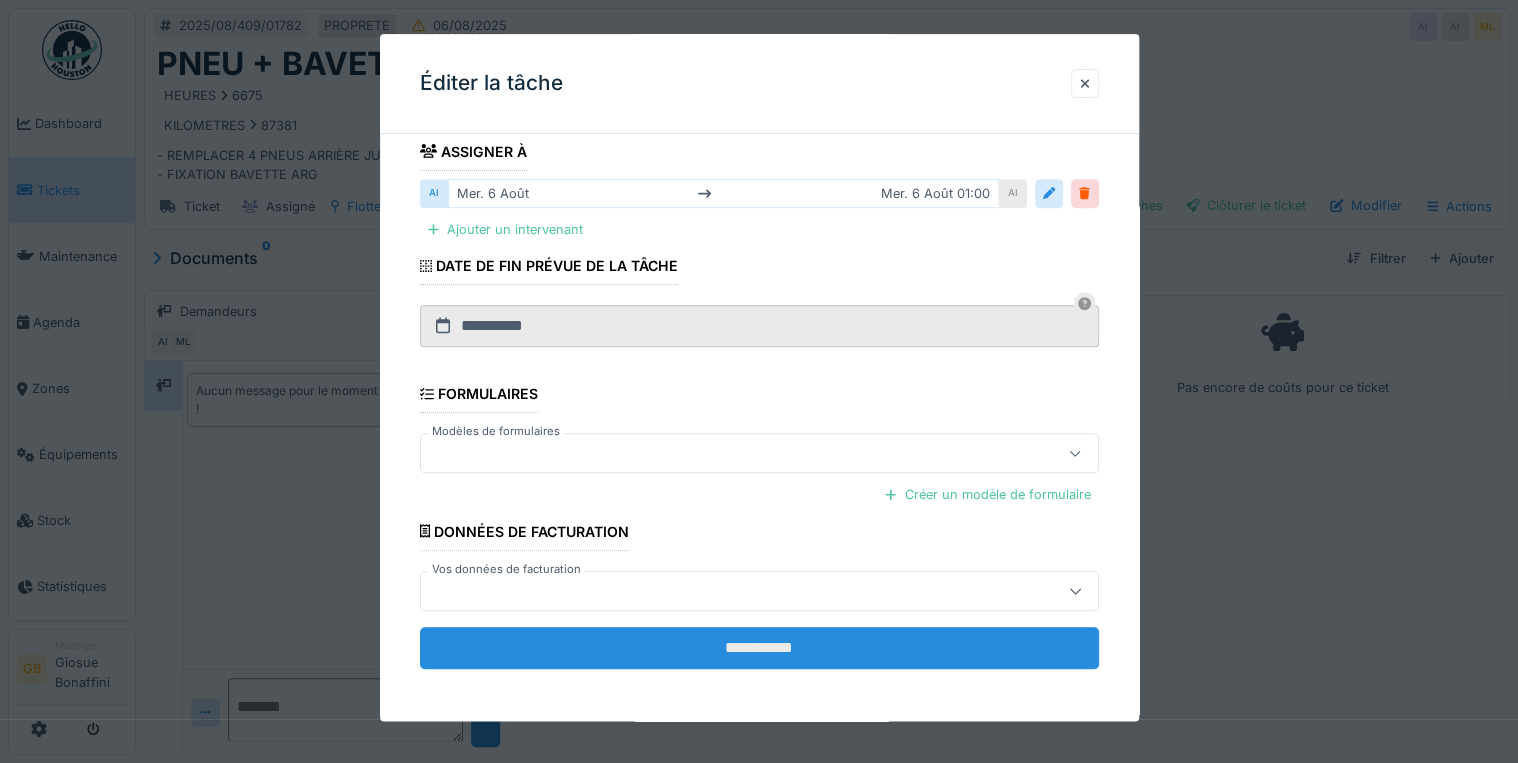 type on "**********" 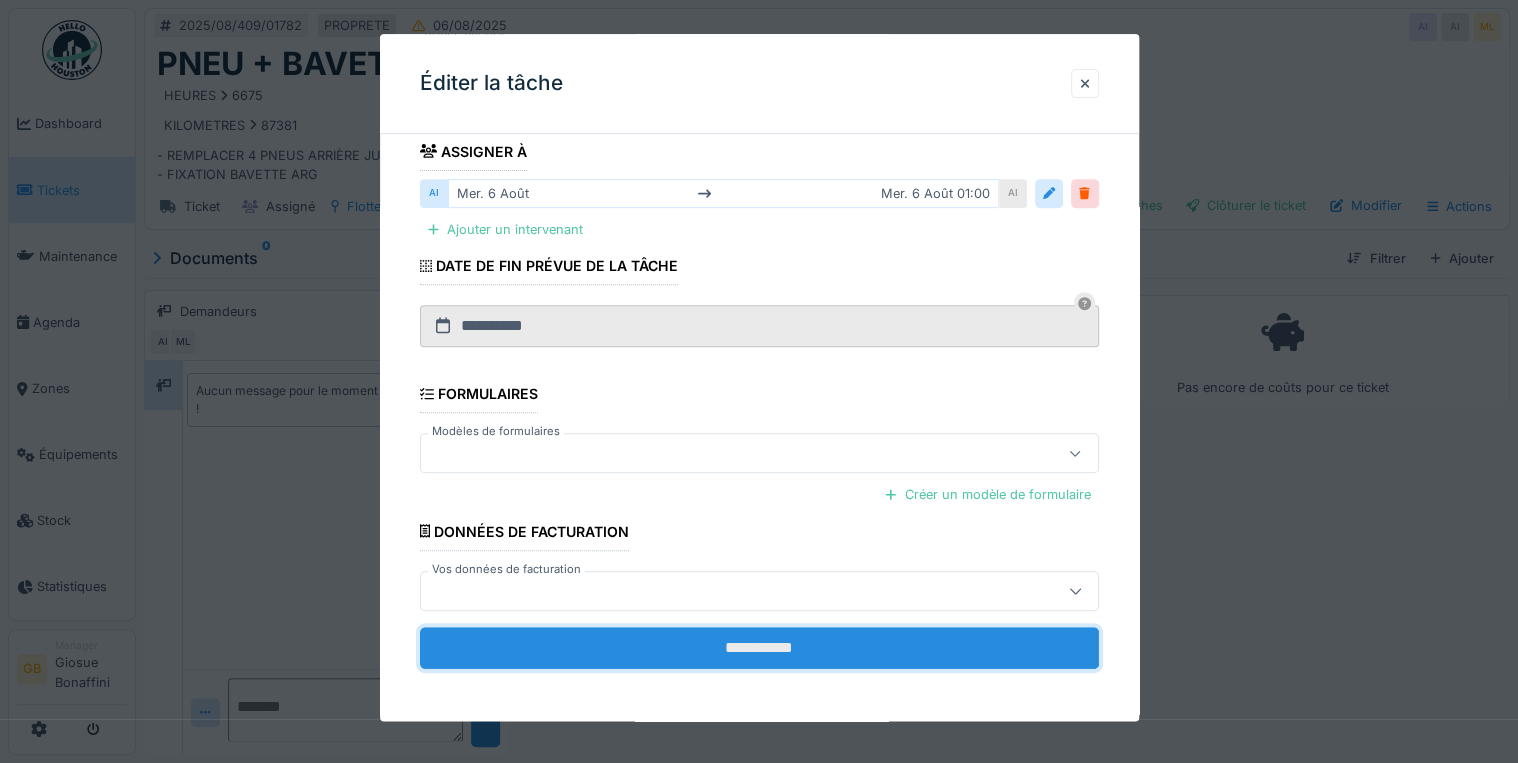 click on "**********" at bounding box center [759, 648] 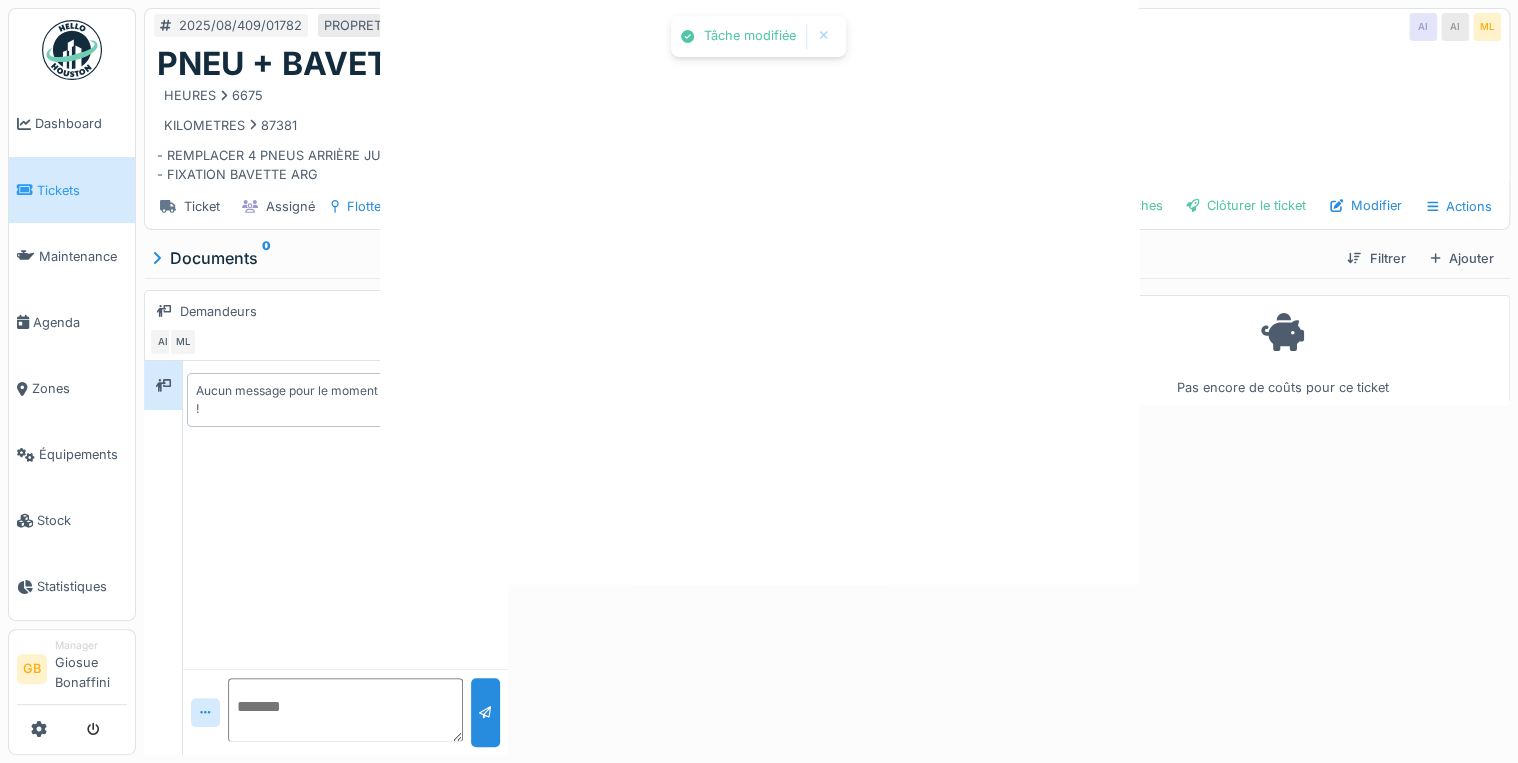 scroll, scrollTop: 0, scrollLeft: 0, axis: both 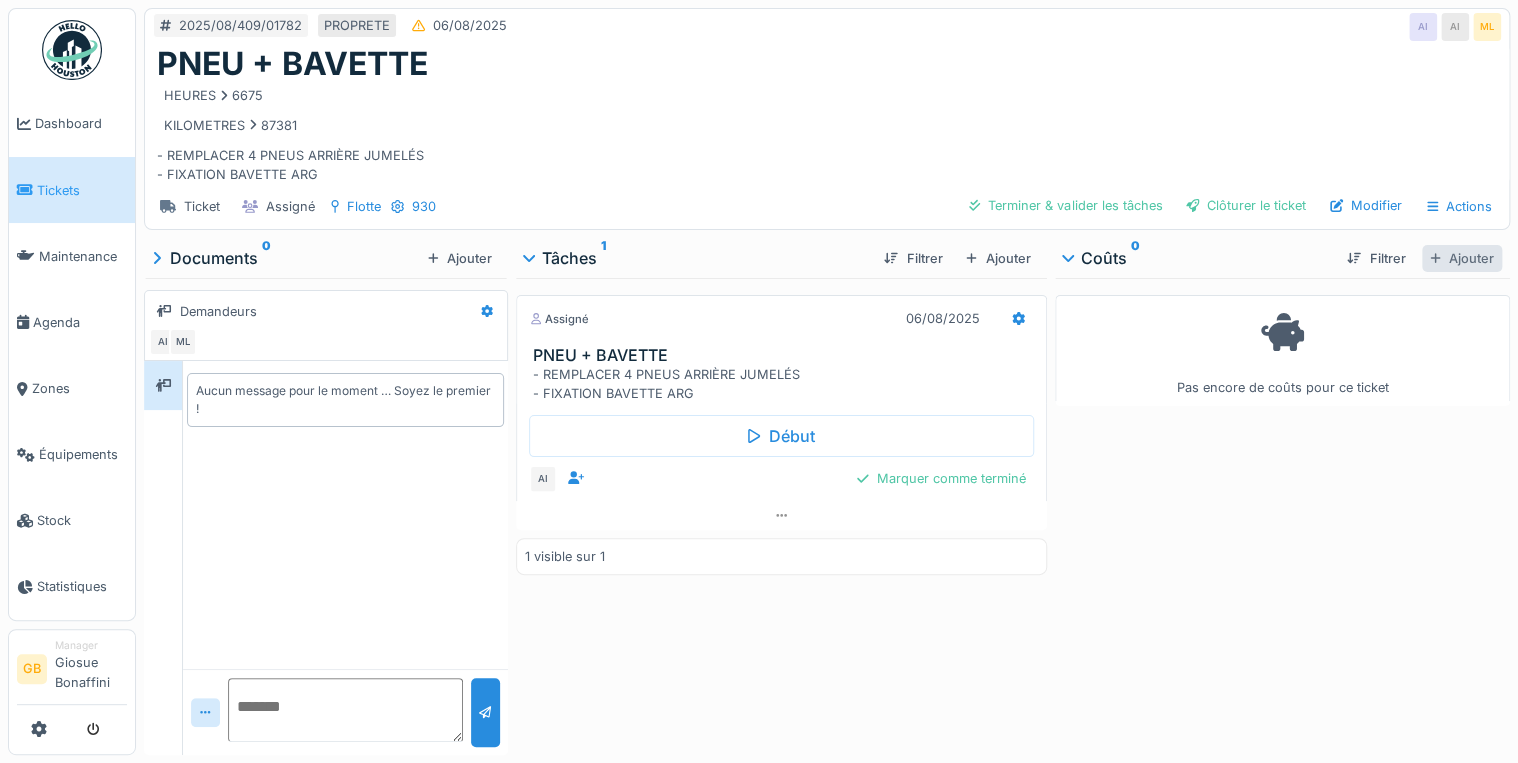 click on "Ajouter" at bounding box center (1462, 258) 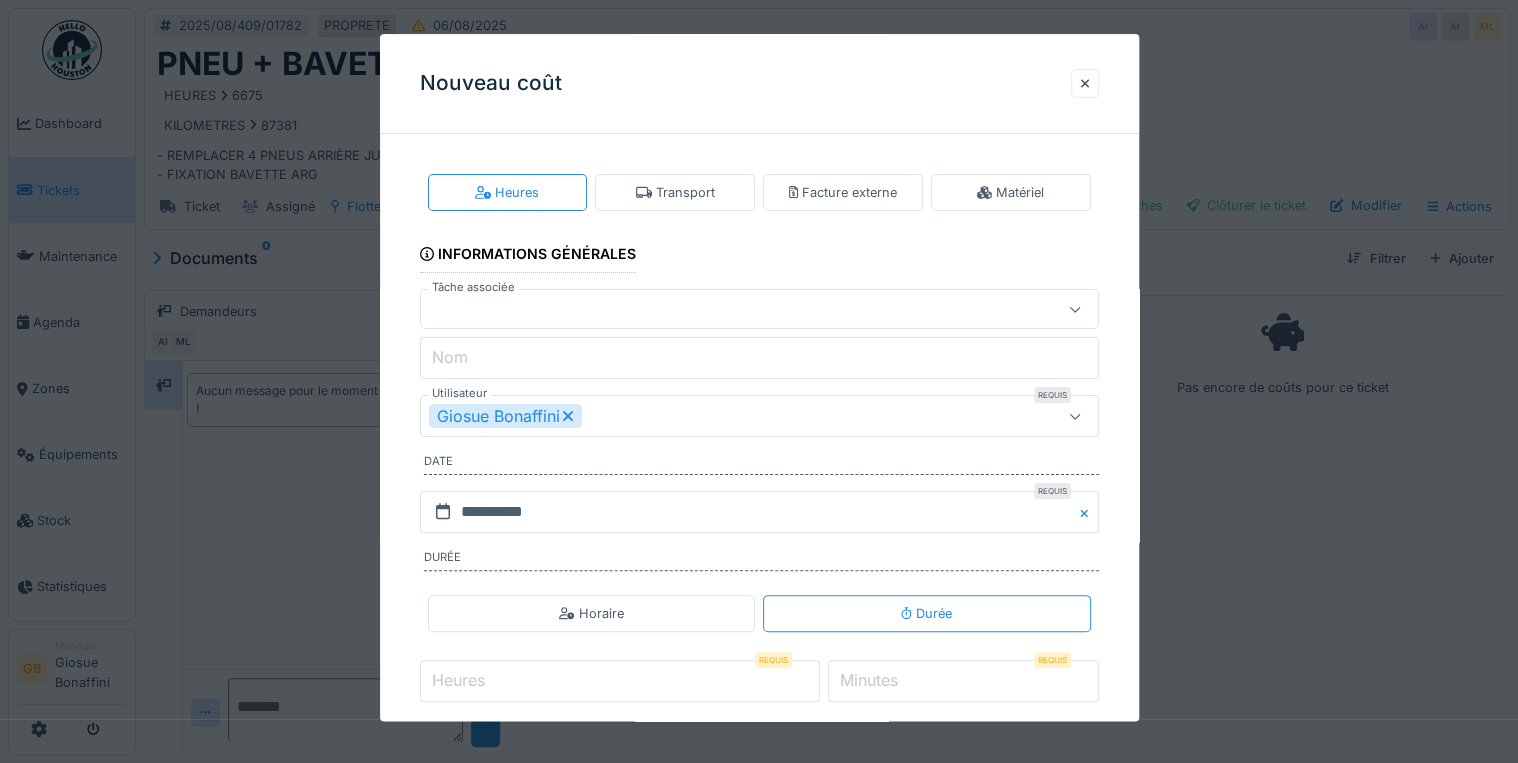 click at bounding box center (725, 310) 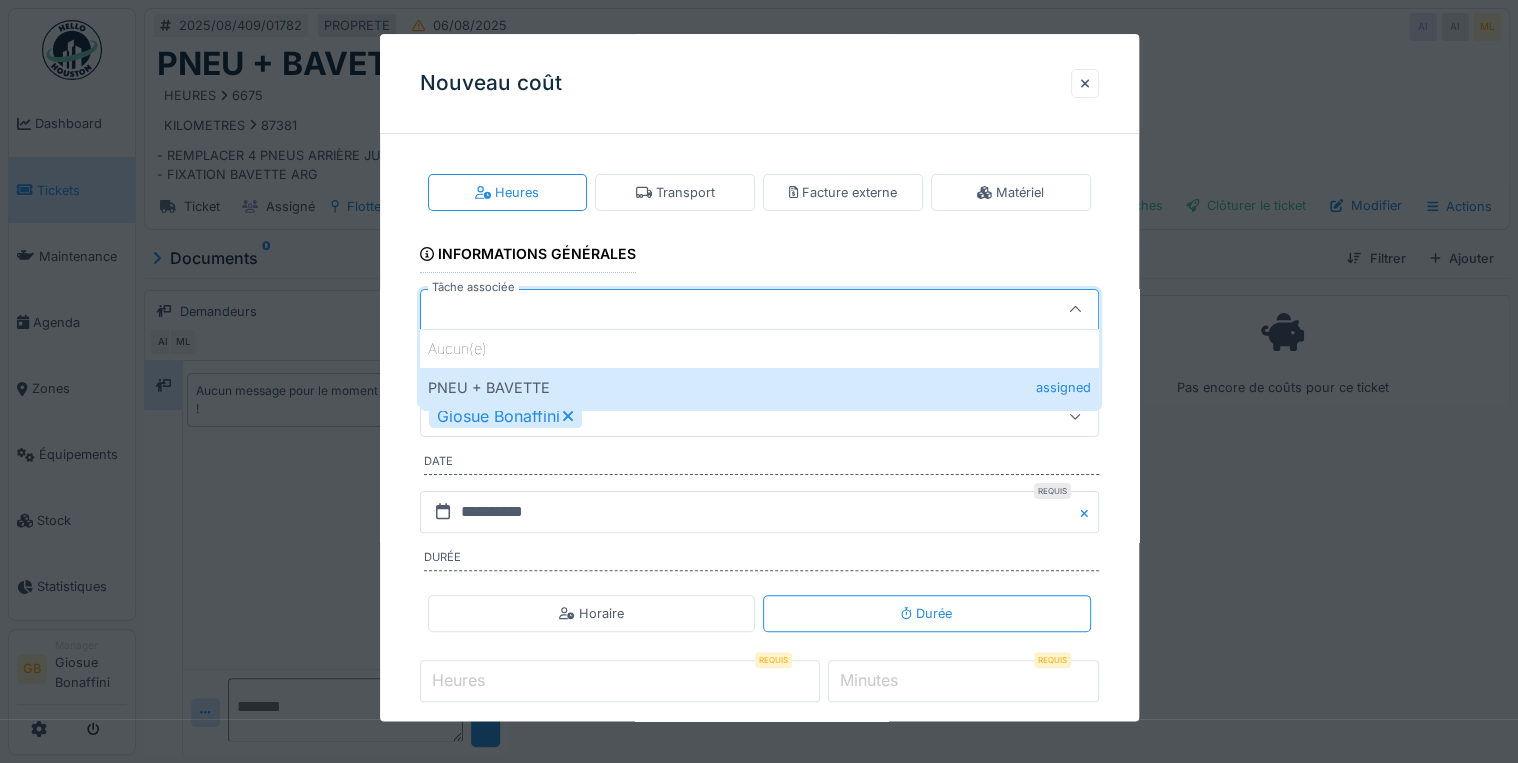 click at bounding box center (725, 310) 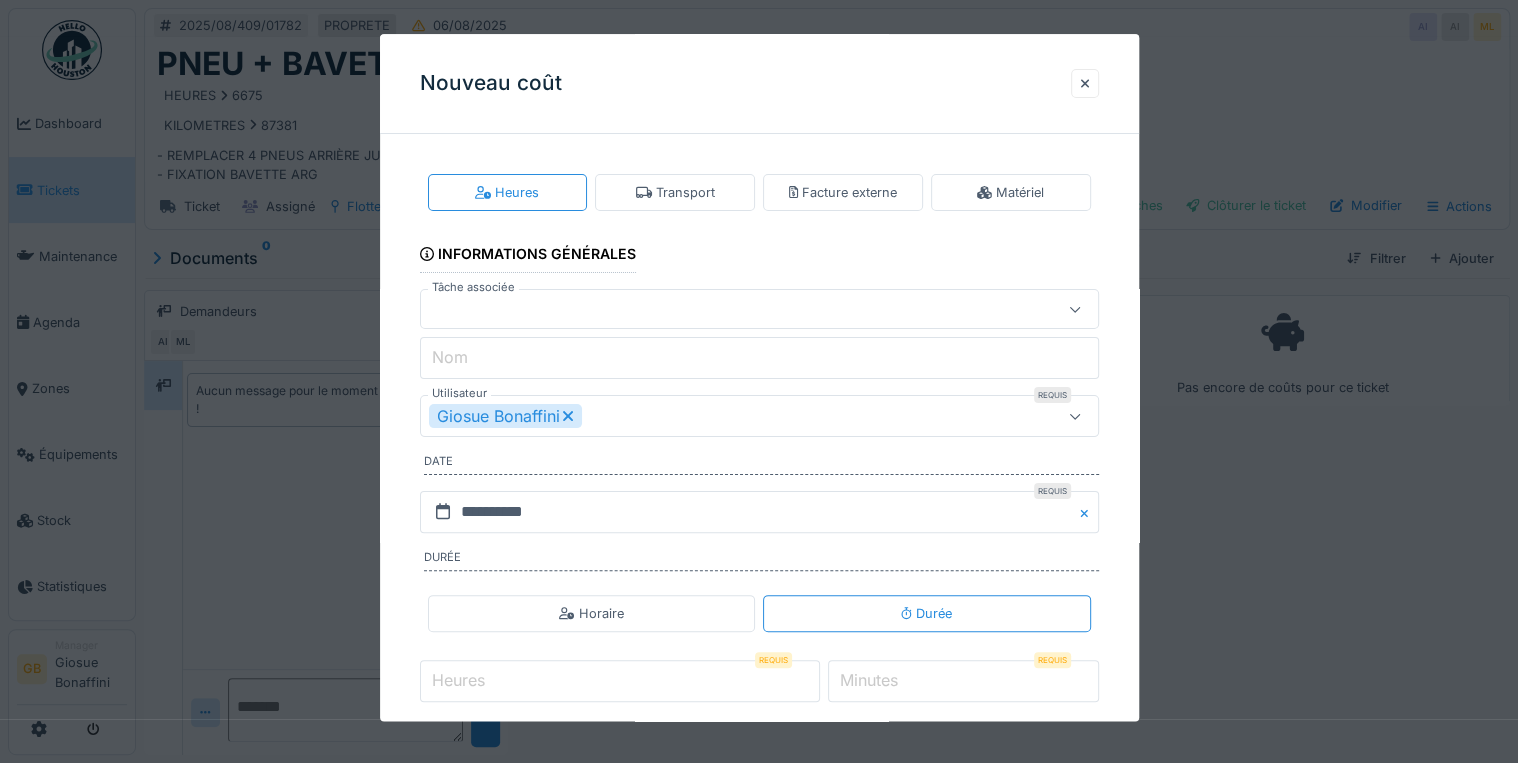click at bounding box center (725, 310) 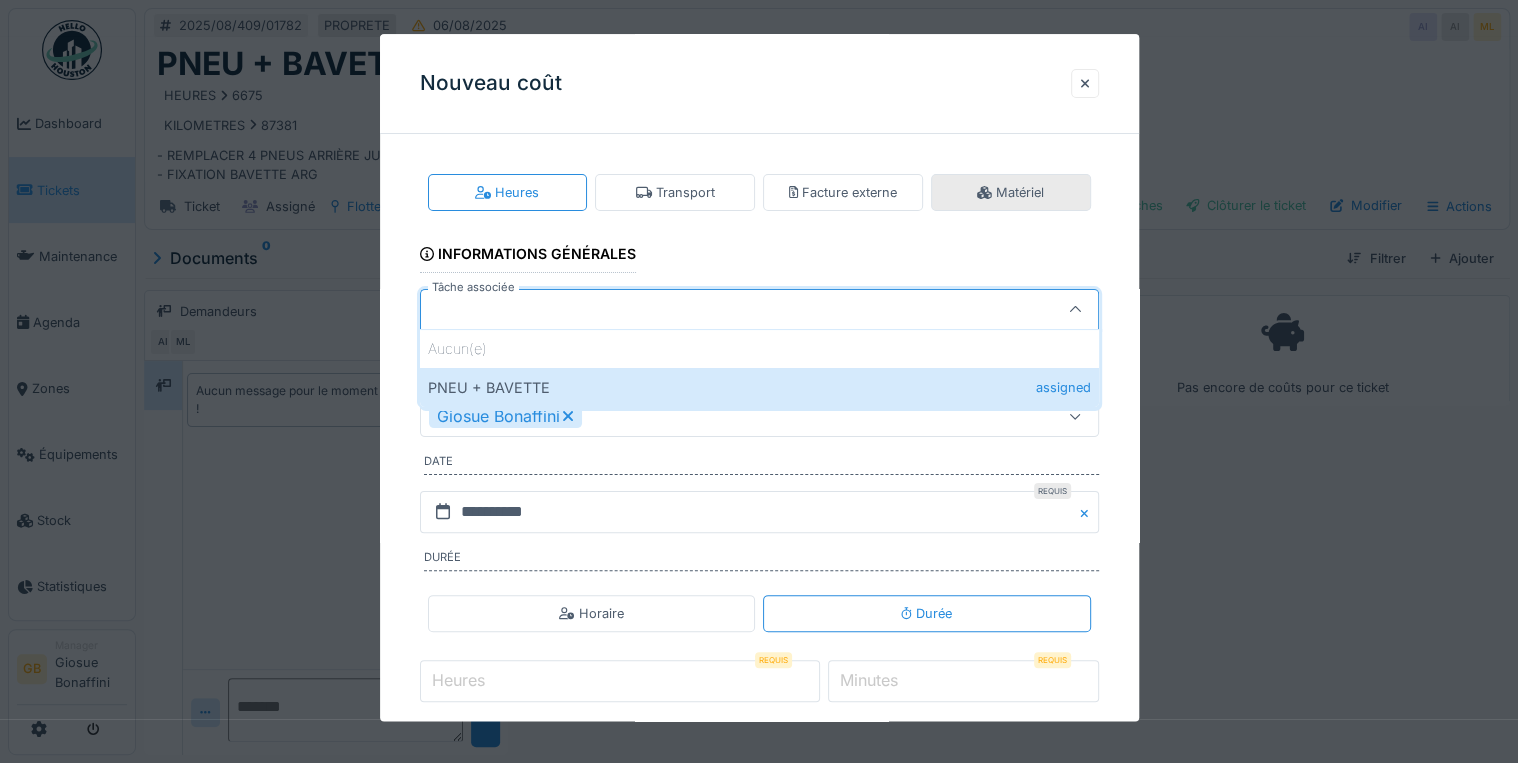 click on "Matériel" at bounding box center (1011, 192) 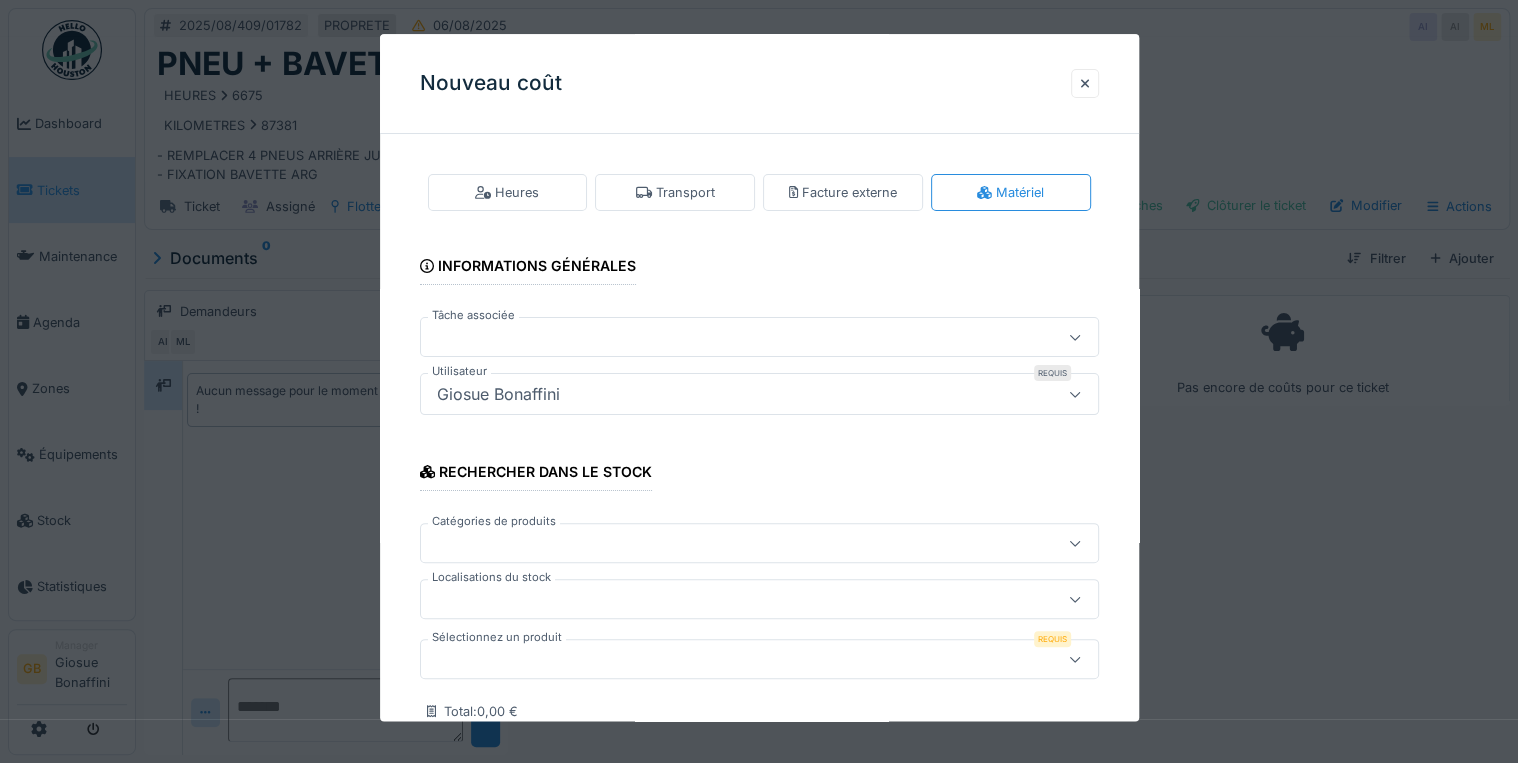 click at bounding box center (725, 660) 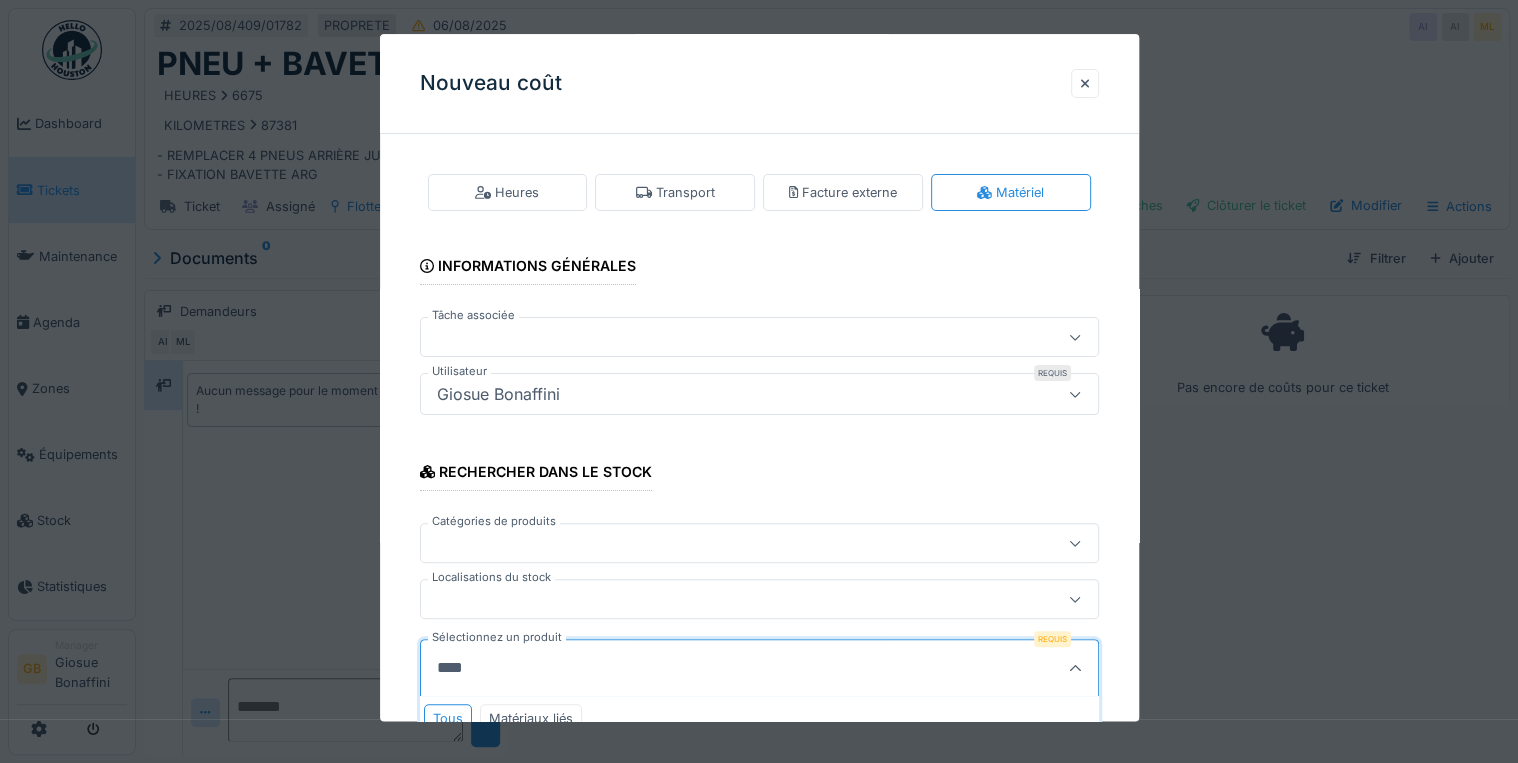 scroll, scrollTop: 160, scrollLeft: 0, axis: vertical 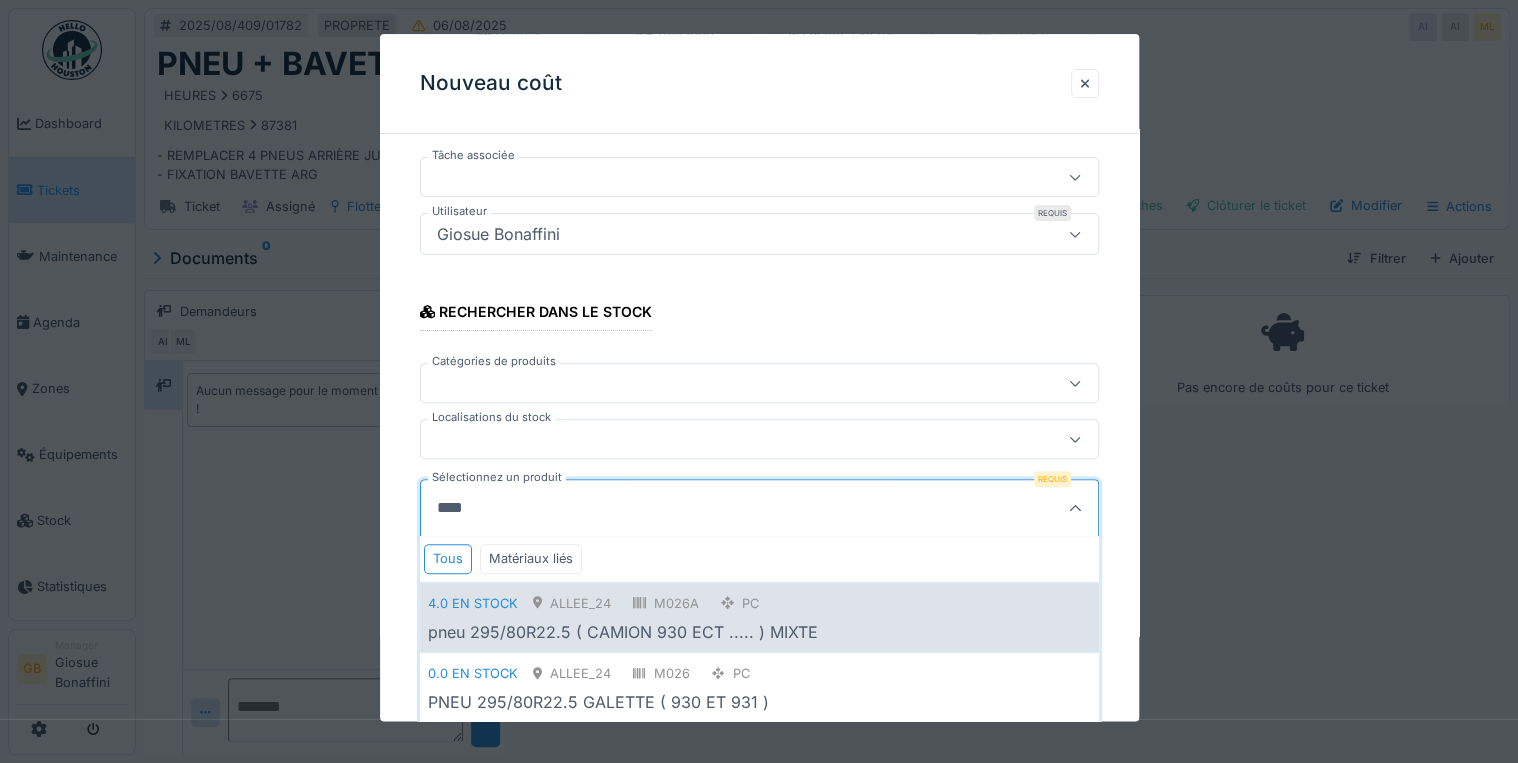 type on "****" 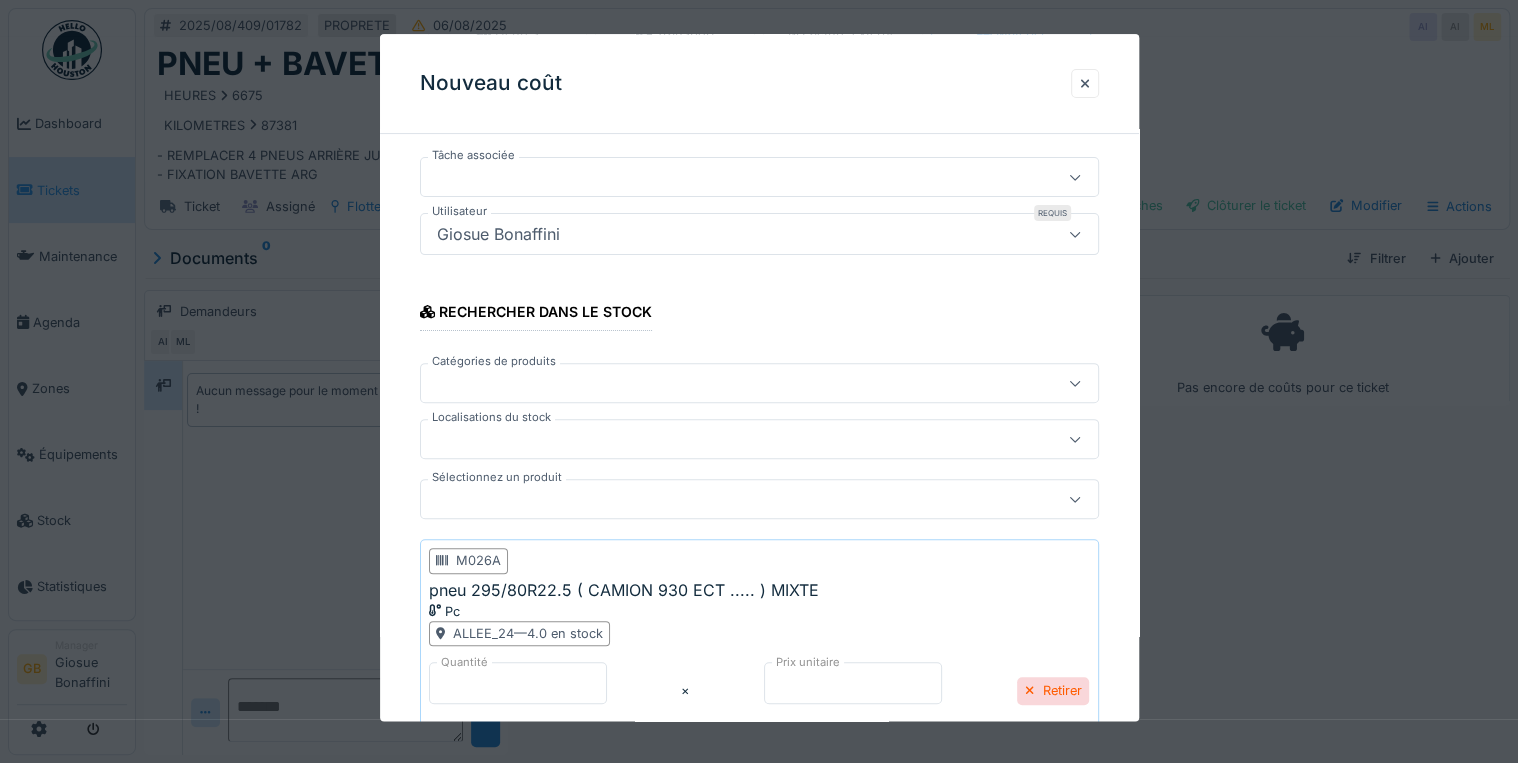 scroll, scrollTop: 319, scrollLeft: 0, axis: vertical 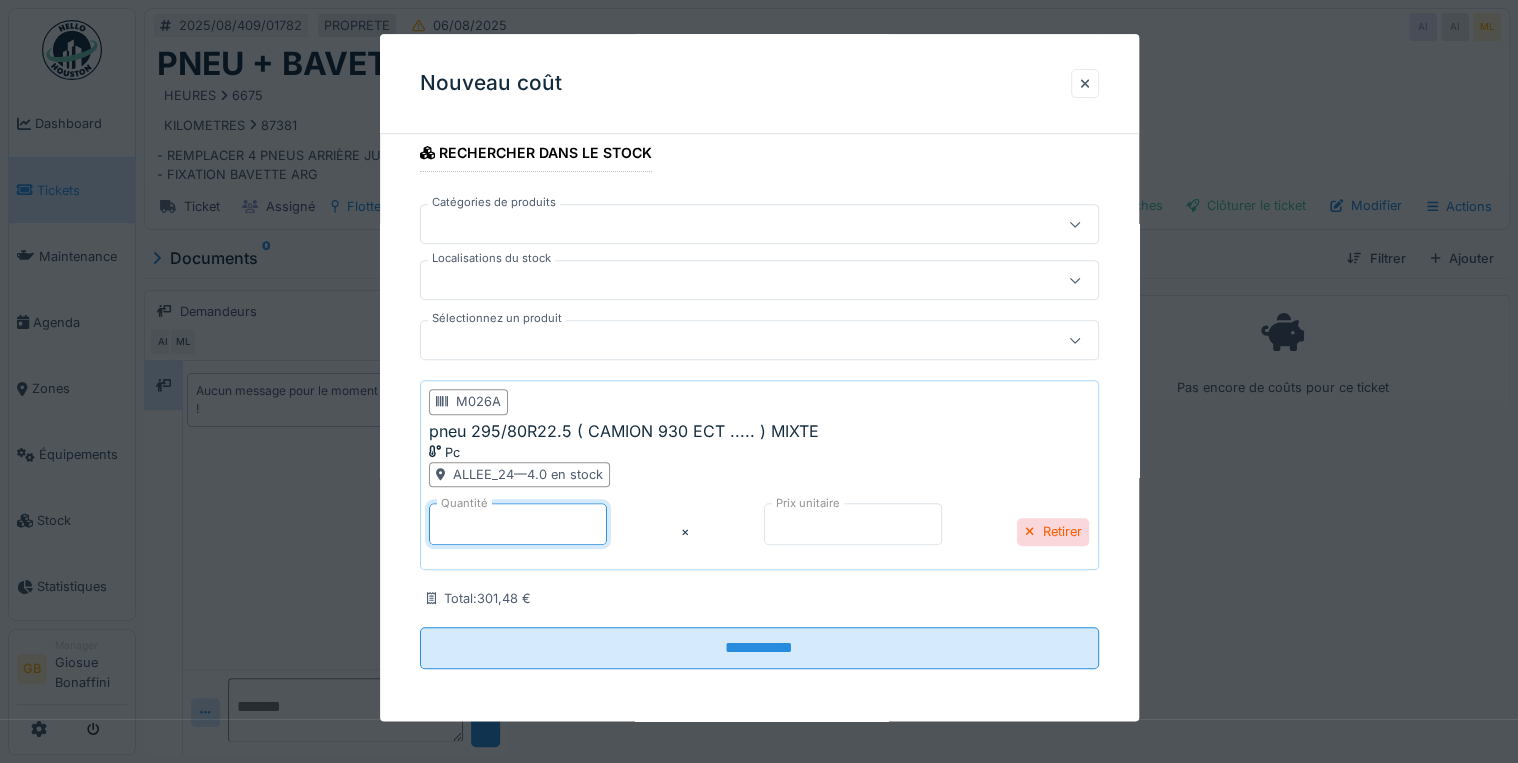 drag, startPoint x: 509, startPoint y: 534, endPoint x: 288, endPoint y: 531, distance: 221.02036 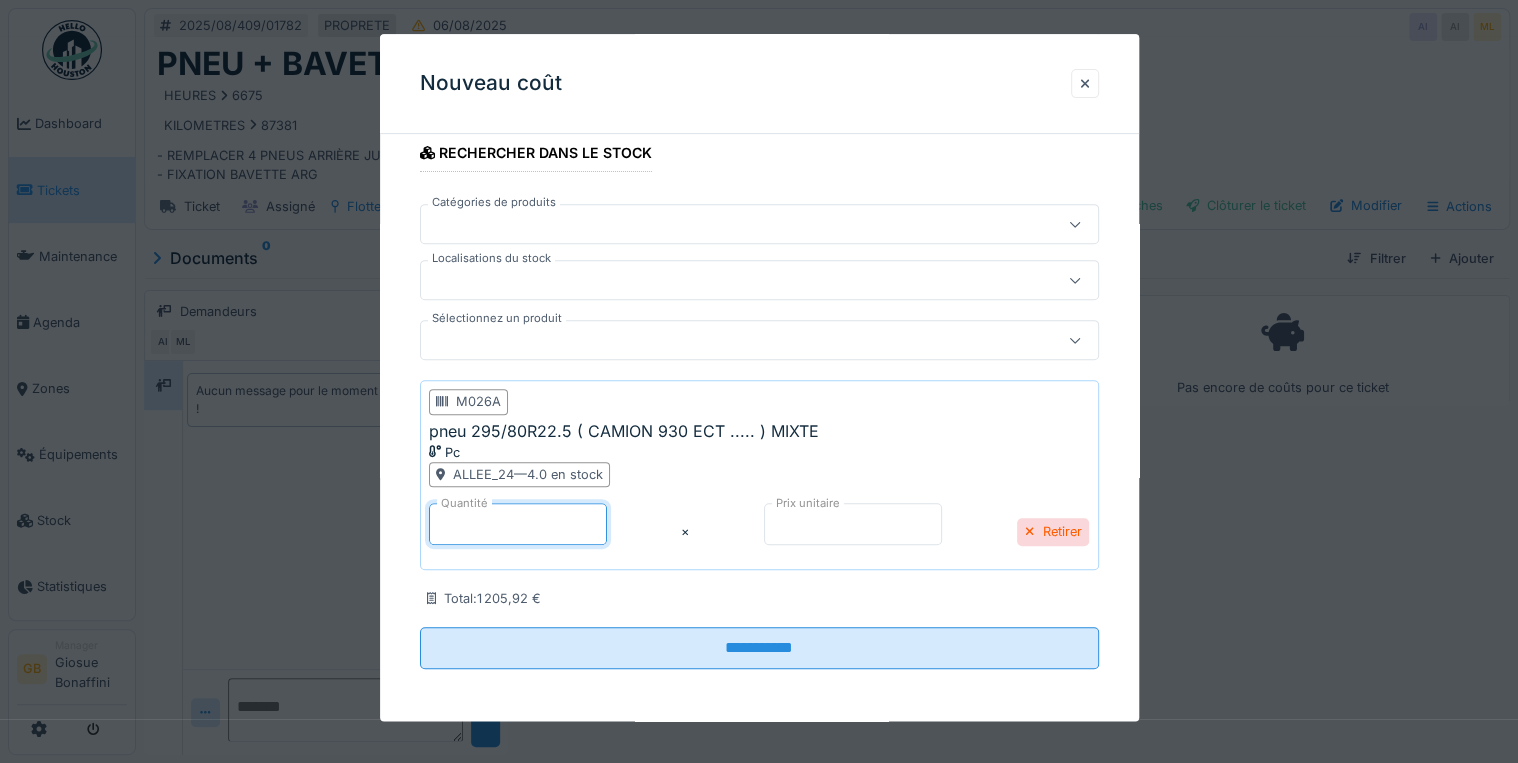 type on "*" 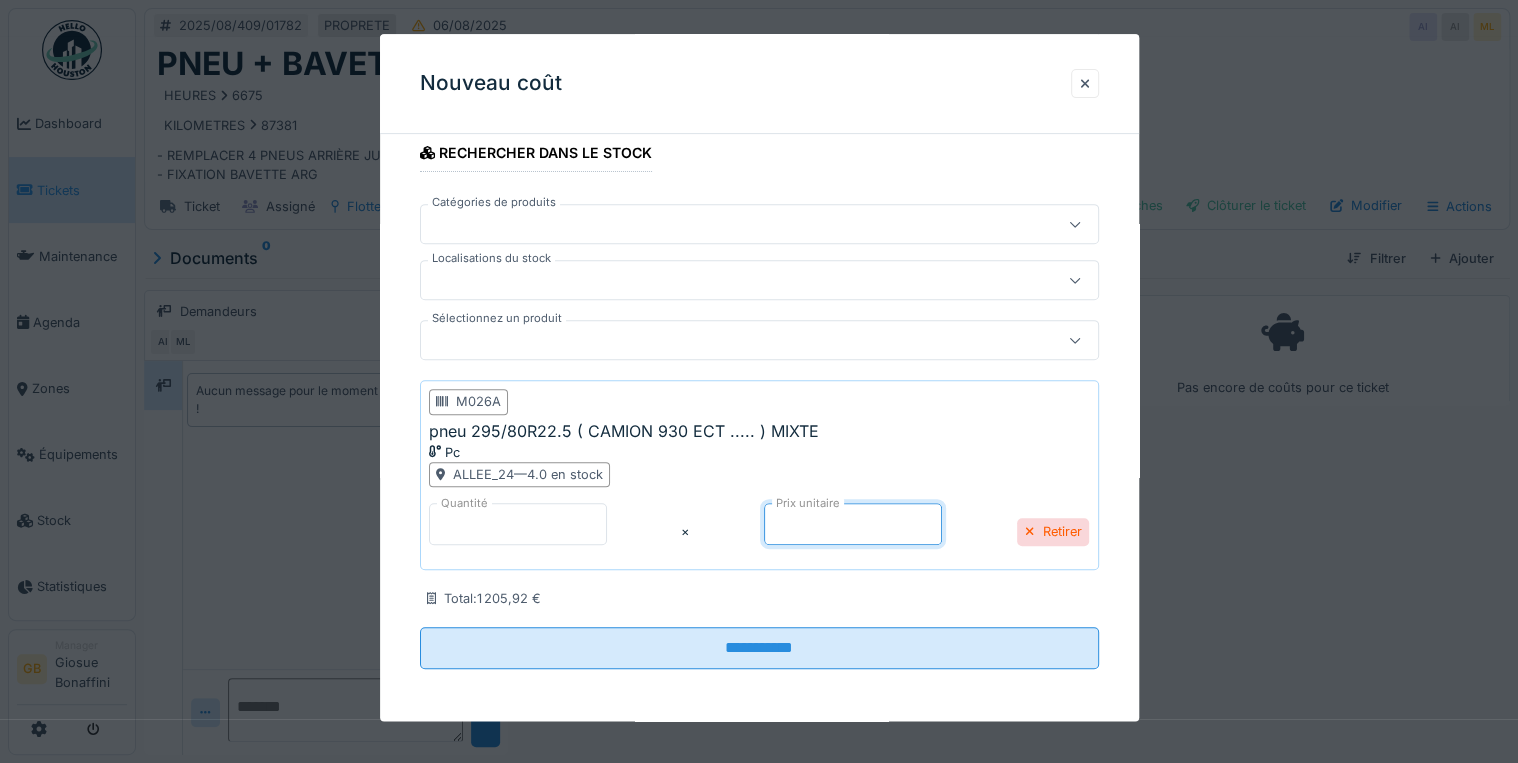 click on "******" at bounding box center [853, 524] 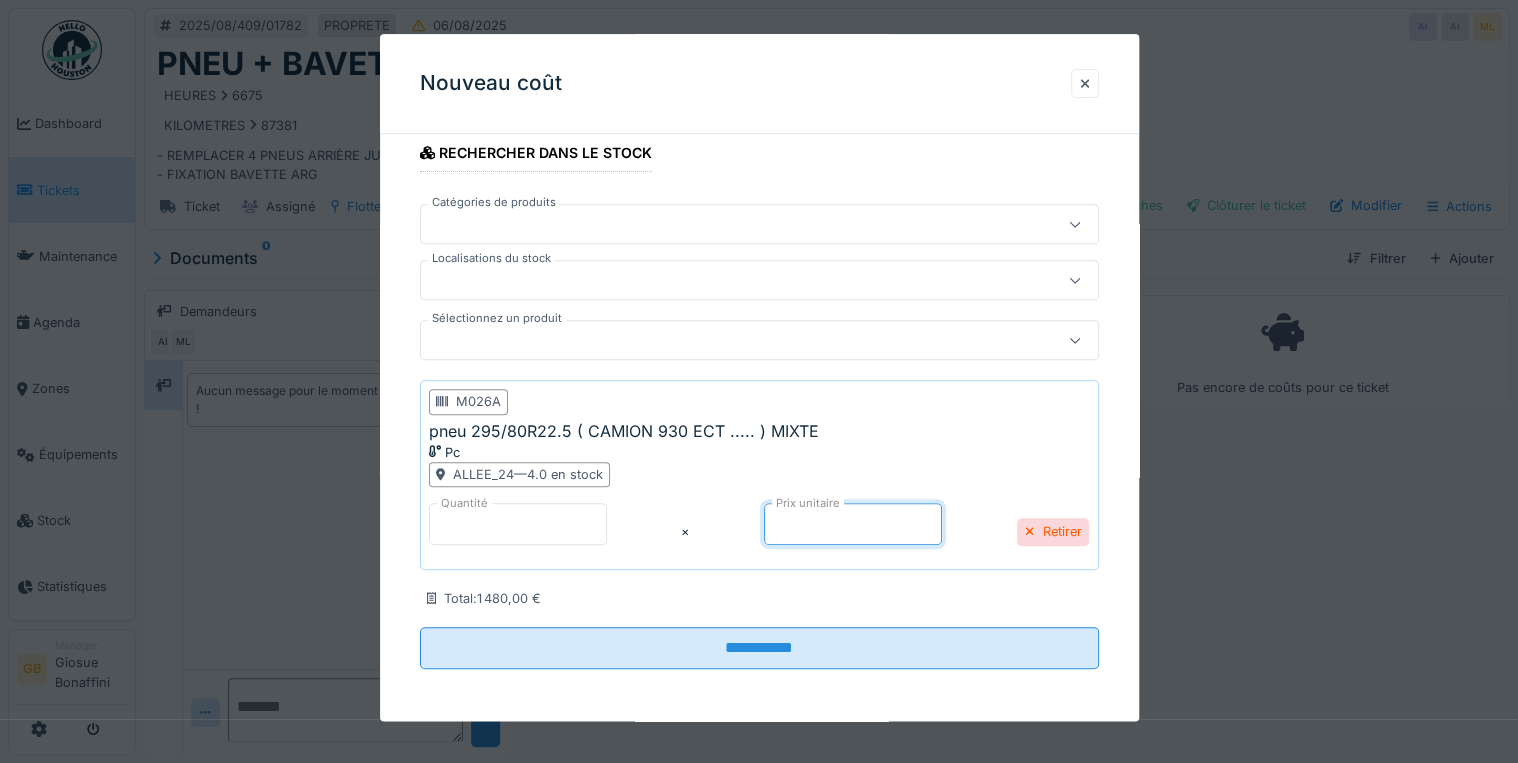 type on "******" 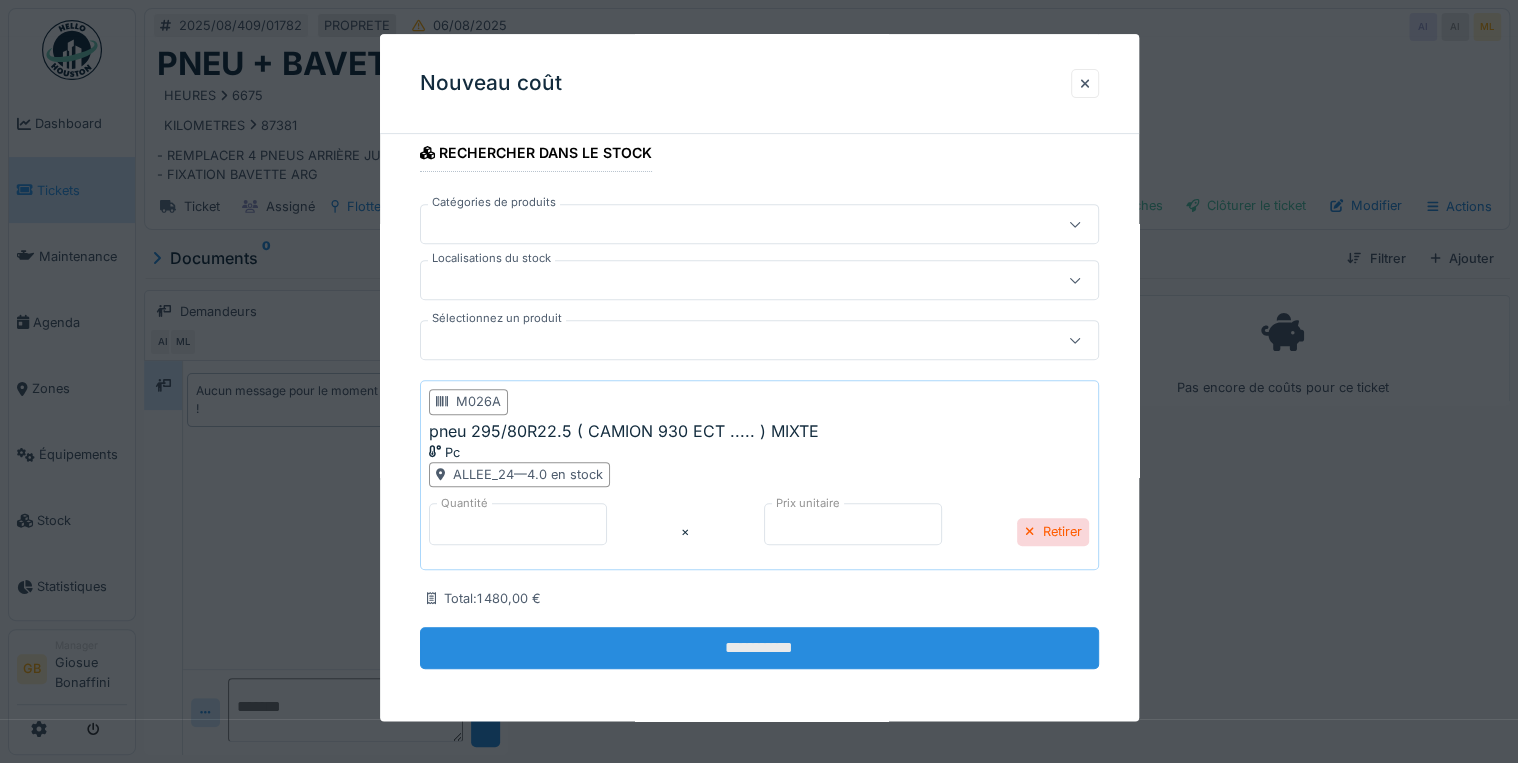 click on "**********" at bounding box center (759, 648) 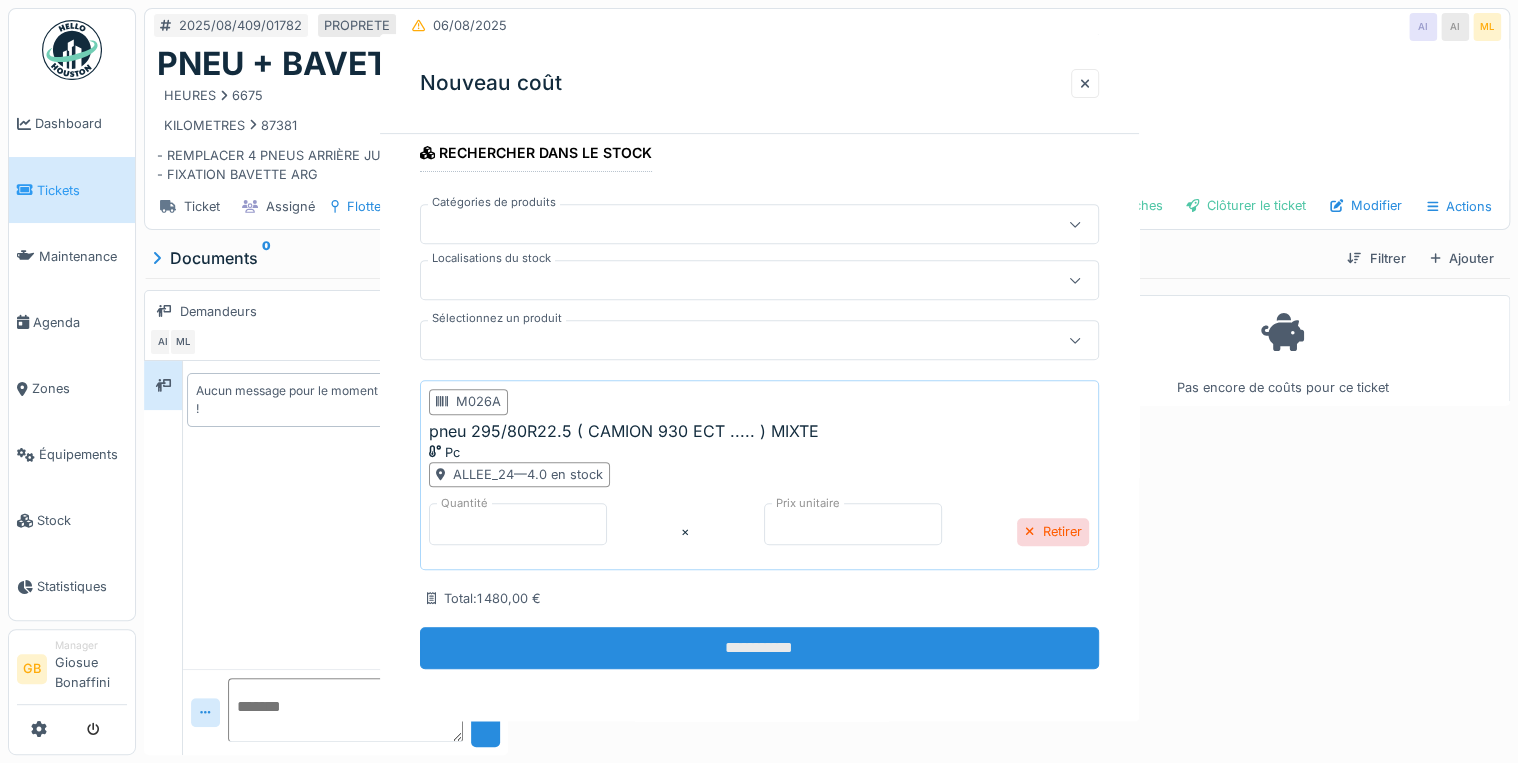 scroll, scrollTop: 0, scrollLeft: 0, axis: both 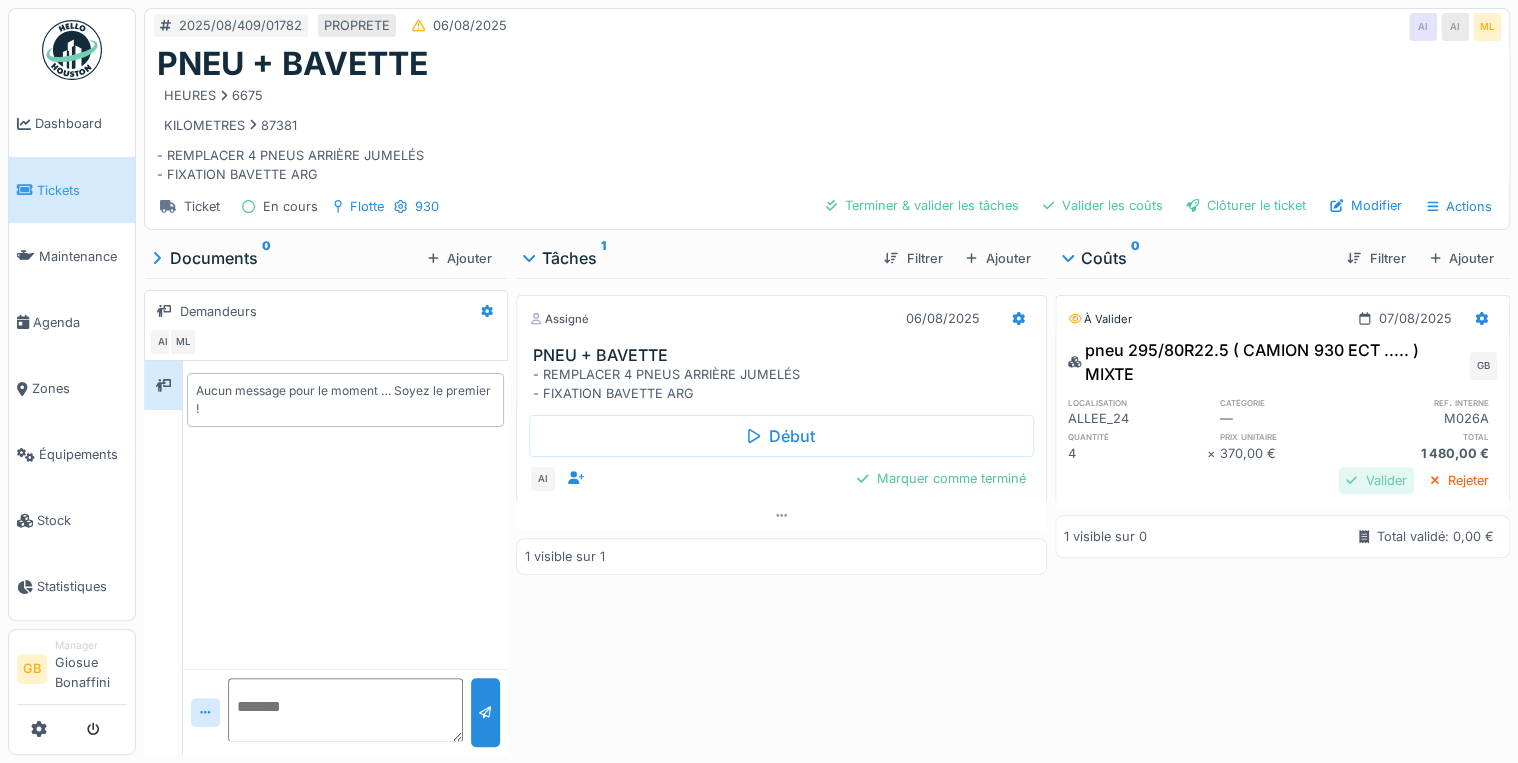 click on "Valider" at bounding box center [1376, 480] 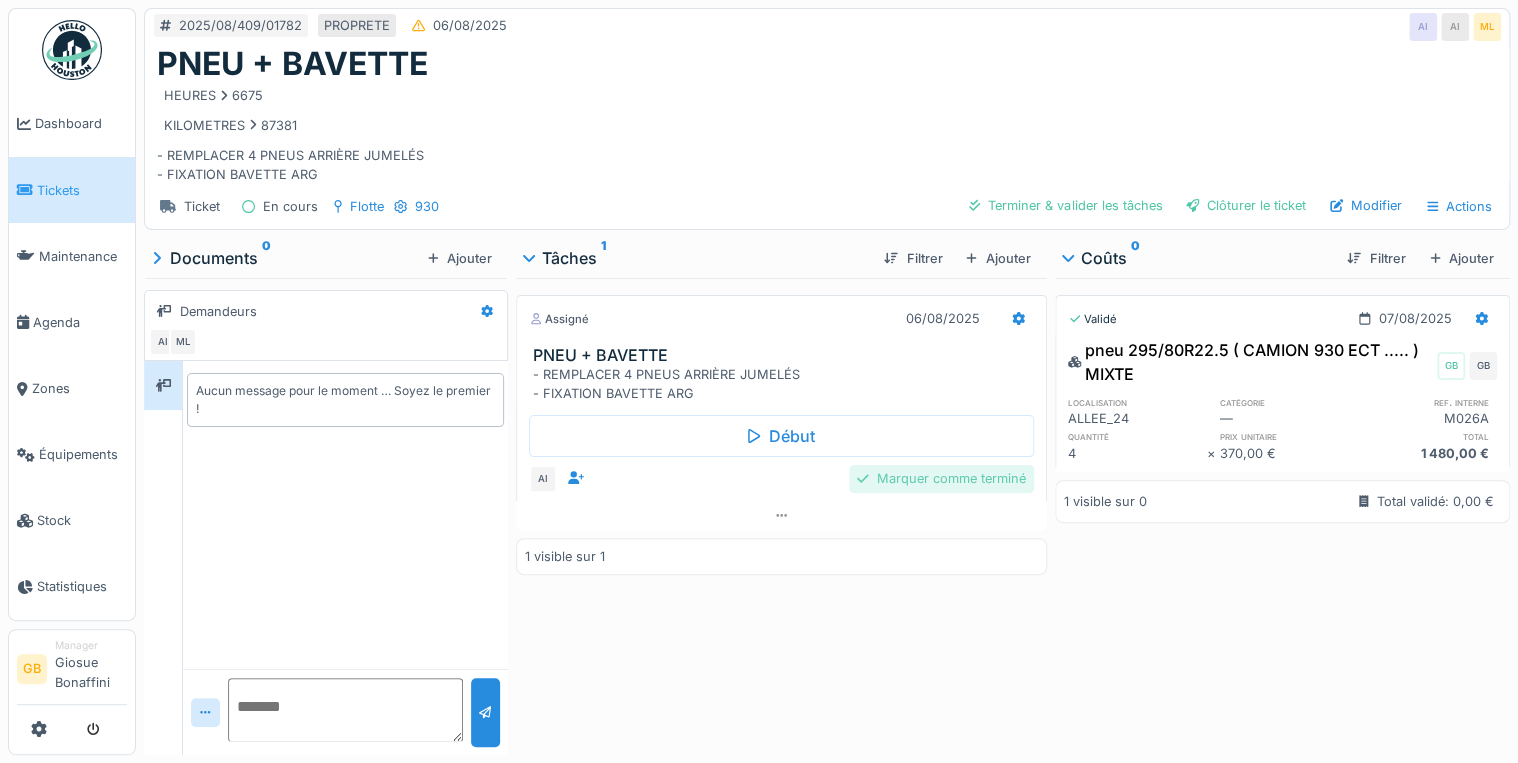 click on "Marquer comme terminé" at bounding box center [941, 478] 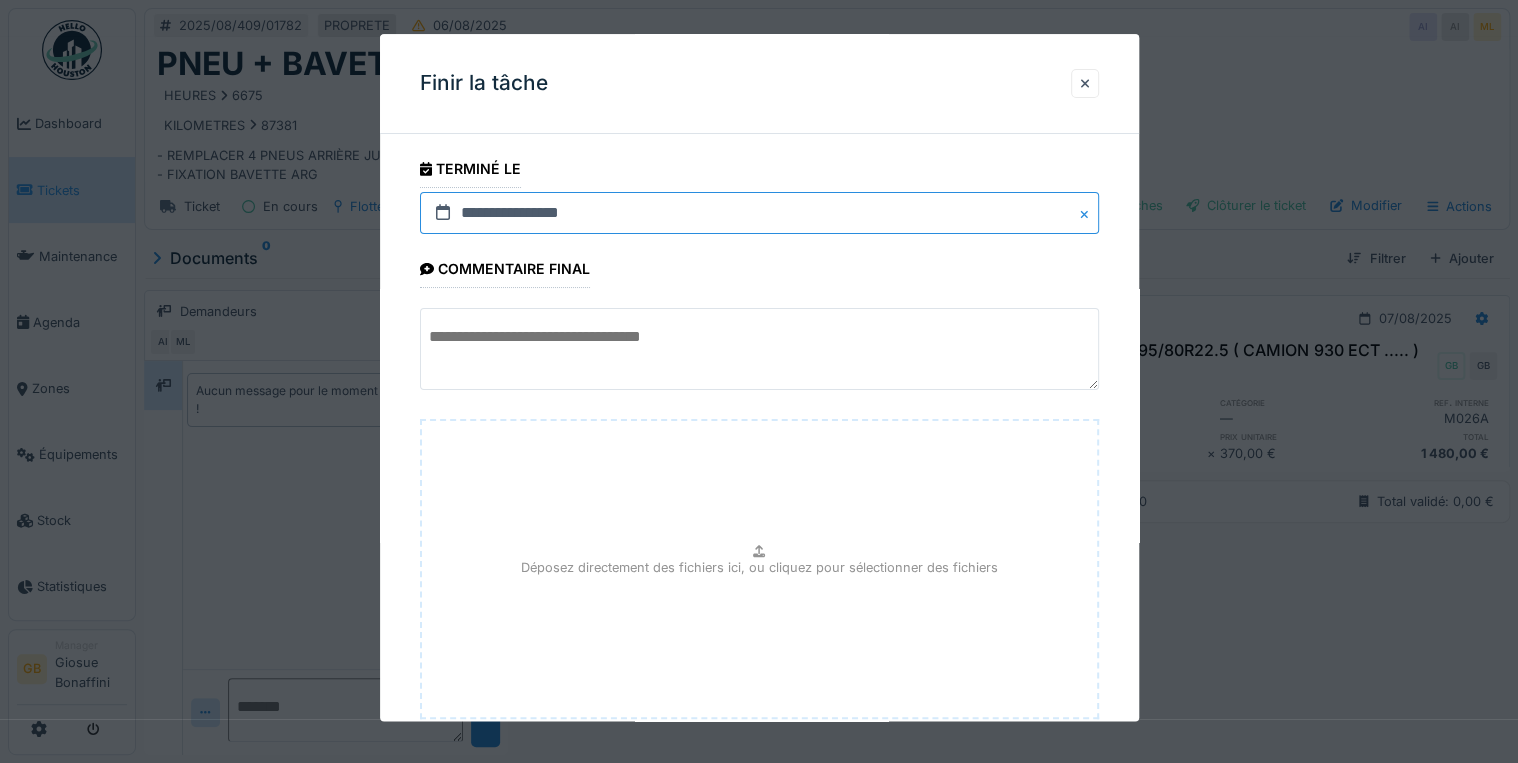 click on "**********" at bounding box center (759, 213) 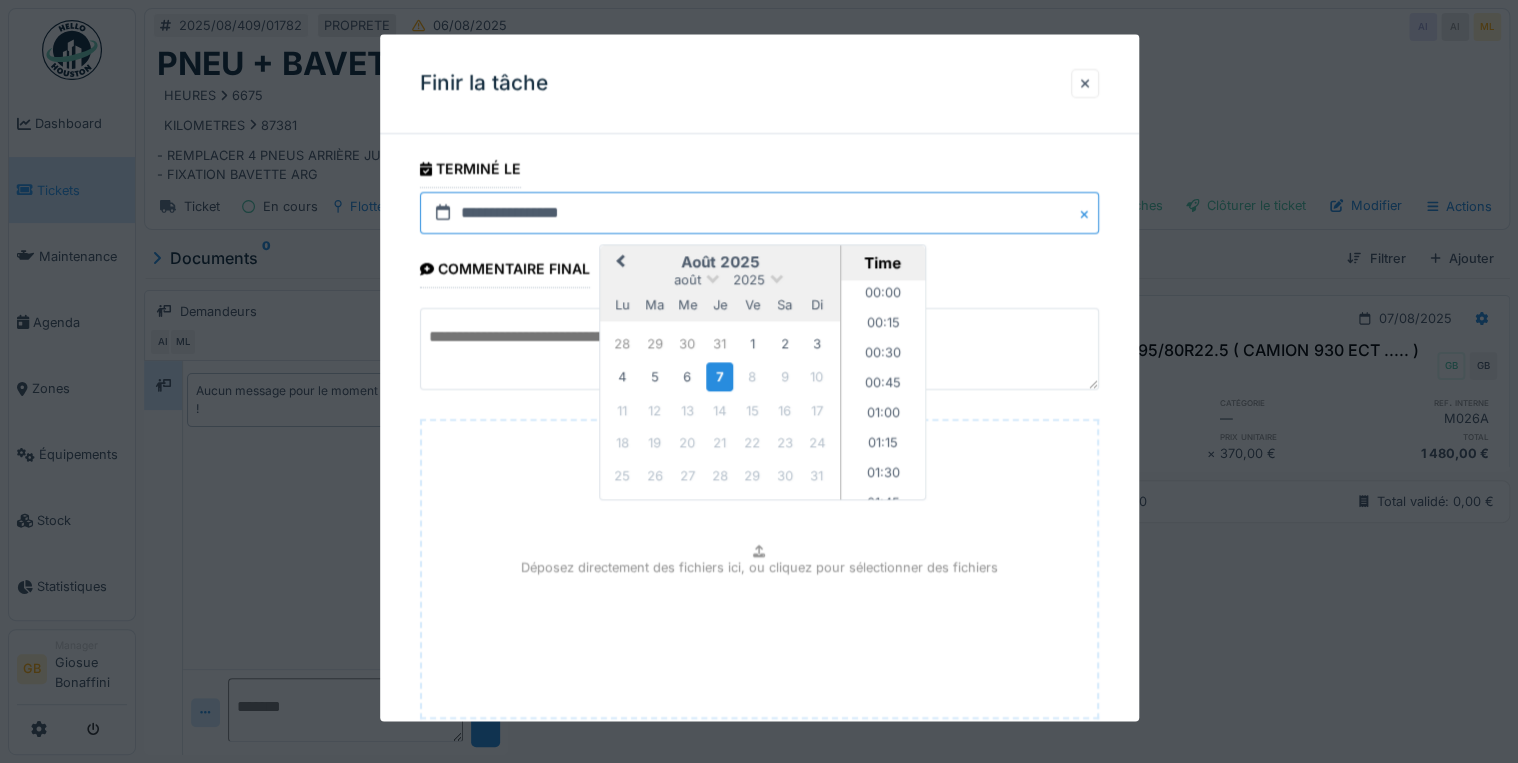 scroll, scrollTop: 1195, scrollLeft: 0, axis: vertical 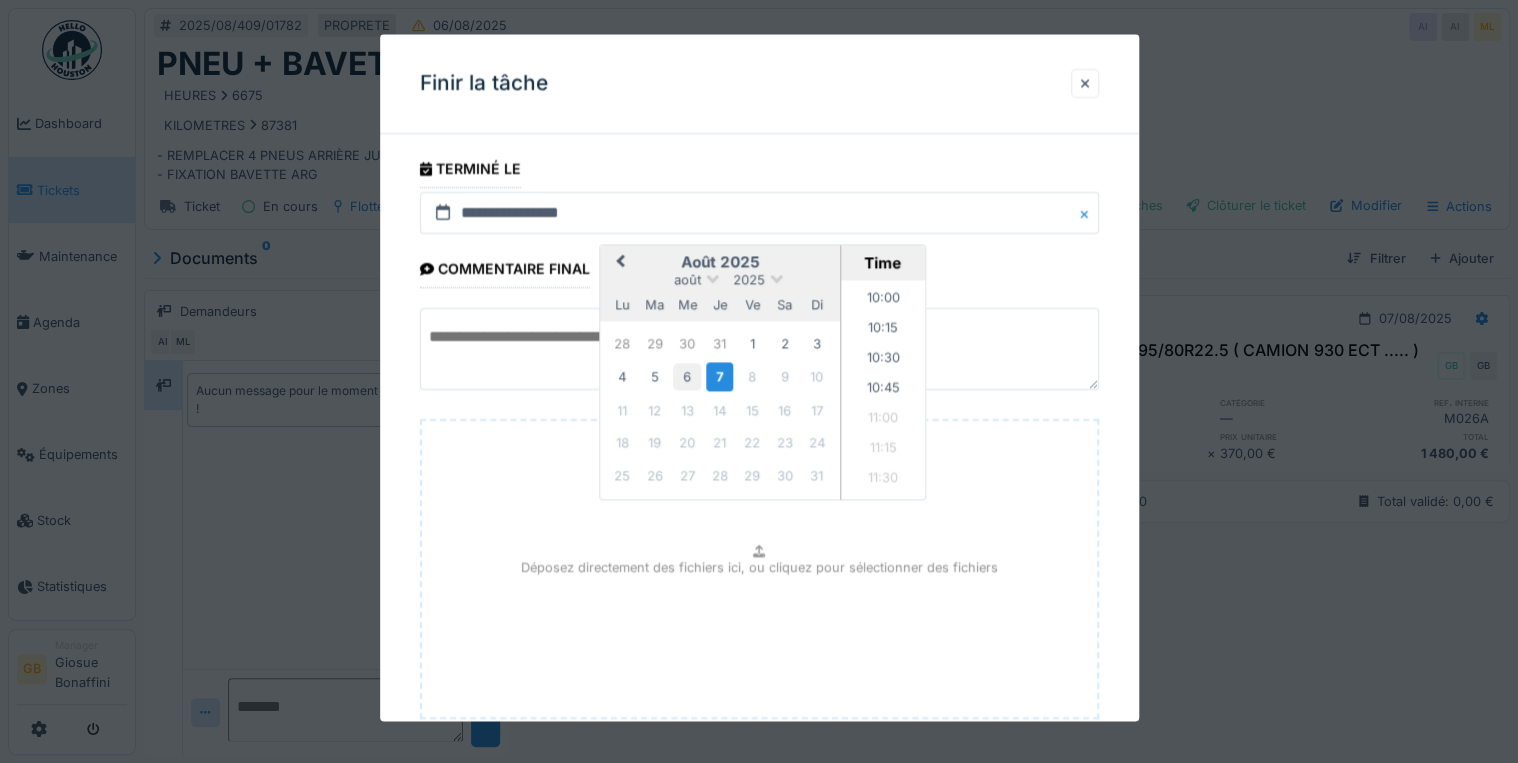 click on "6" at bounding box center (687, 377) 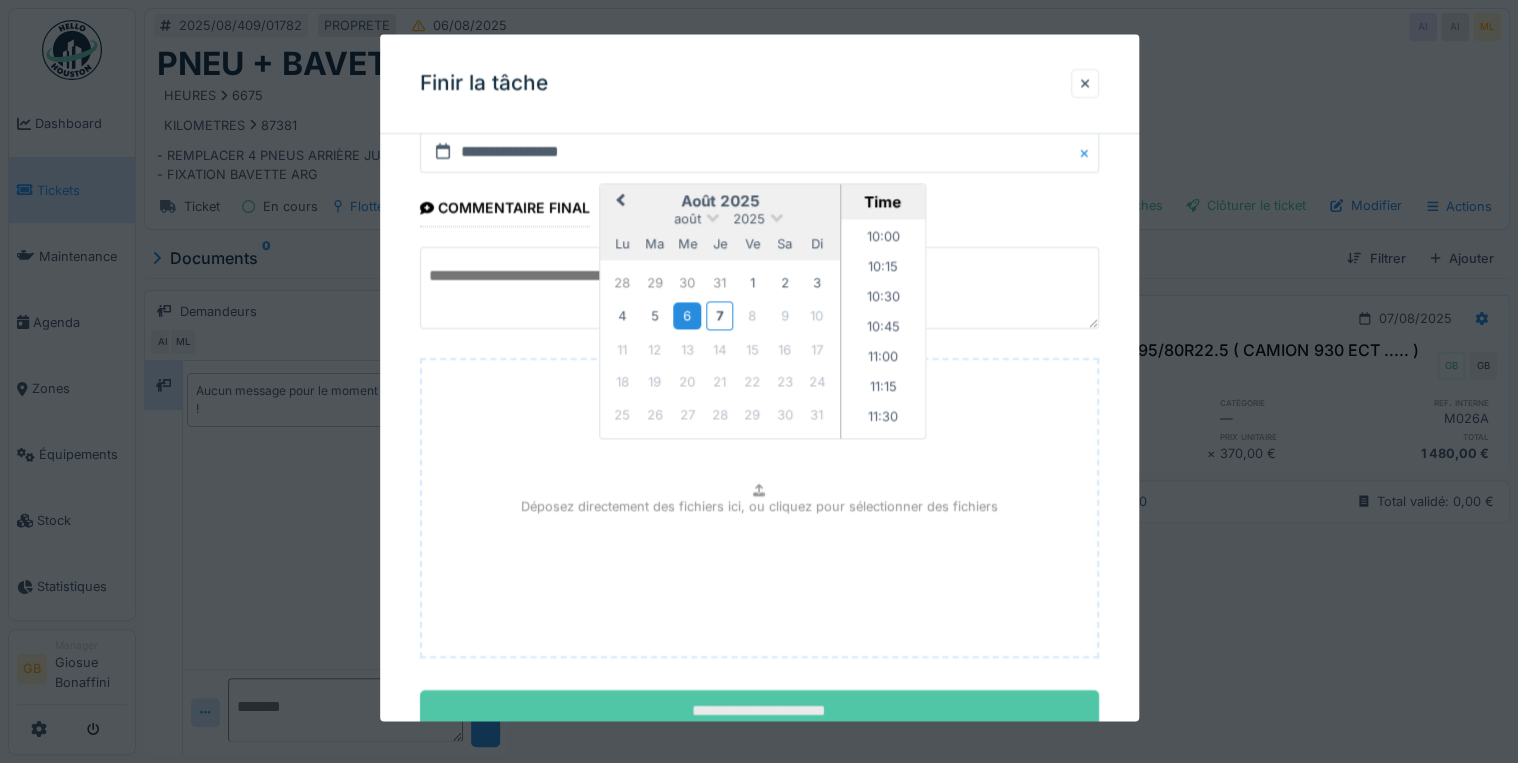 scroll, scrollTop: 126, scrollLeft: 0, axis: vertical 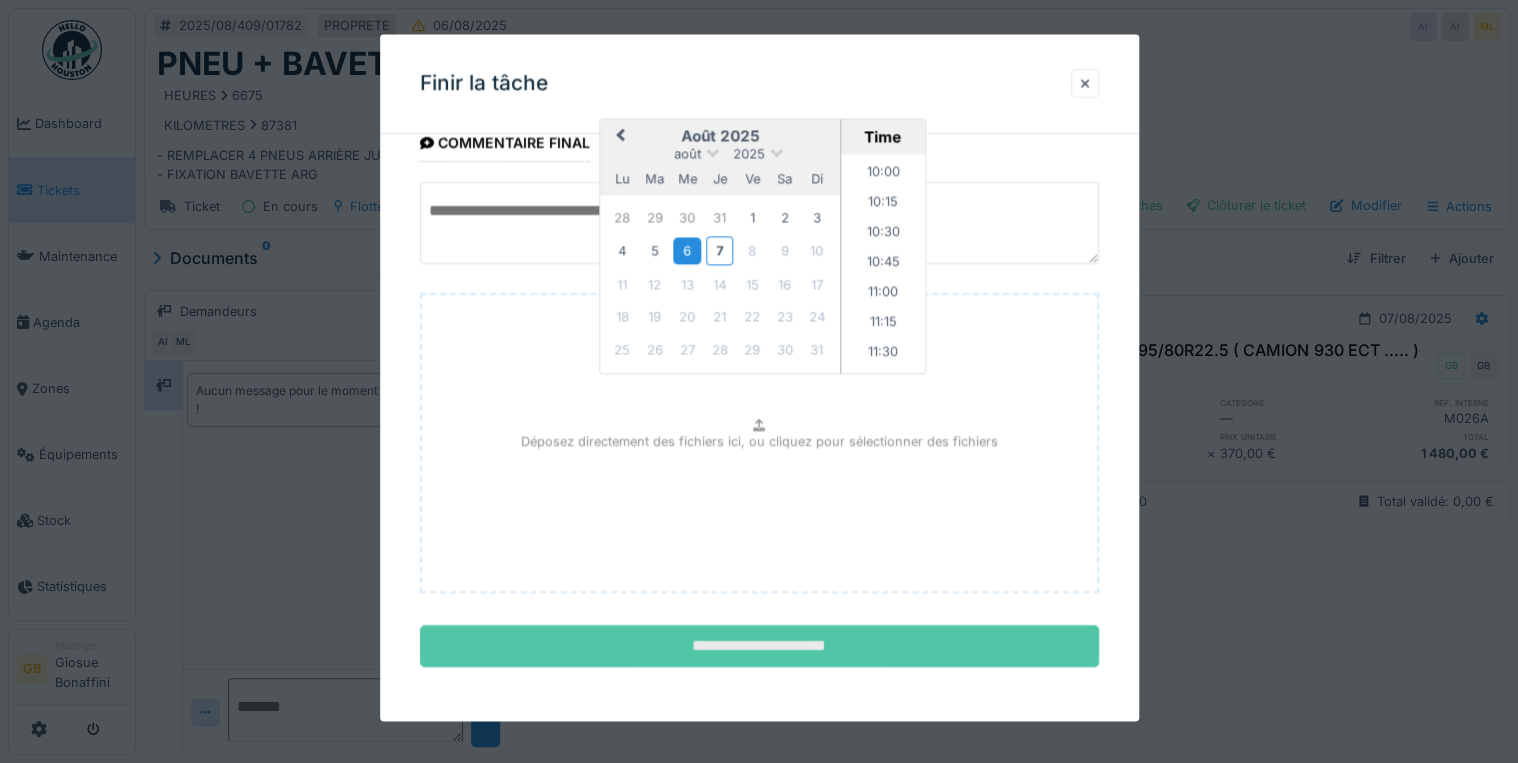 click on "**********" at bounding box center [759, 647] 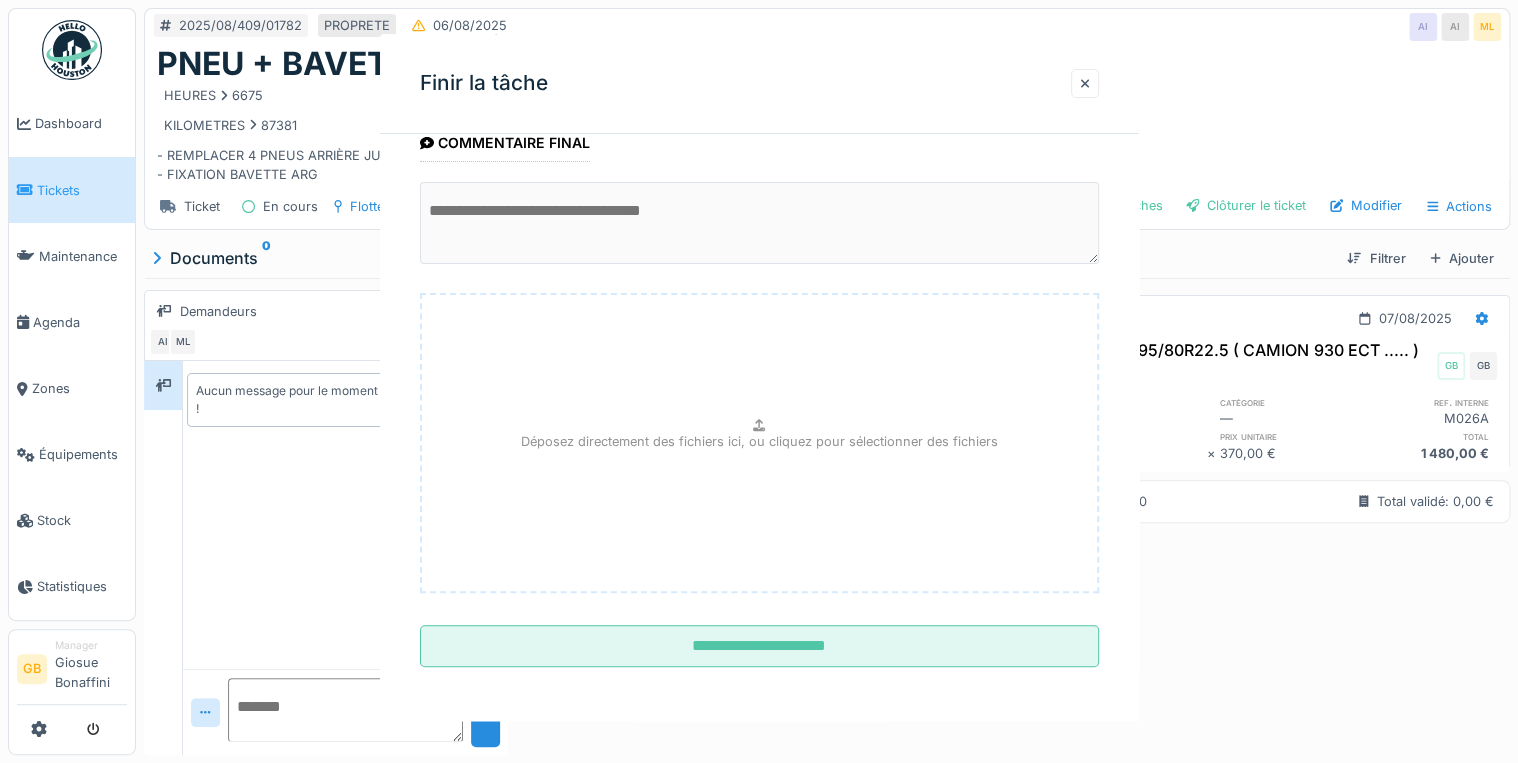 scroll, scrollTop: 0, scrollLeft: 0, axis: both 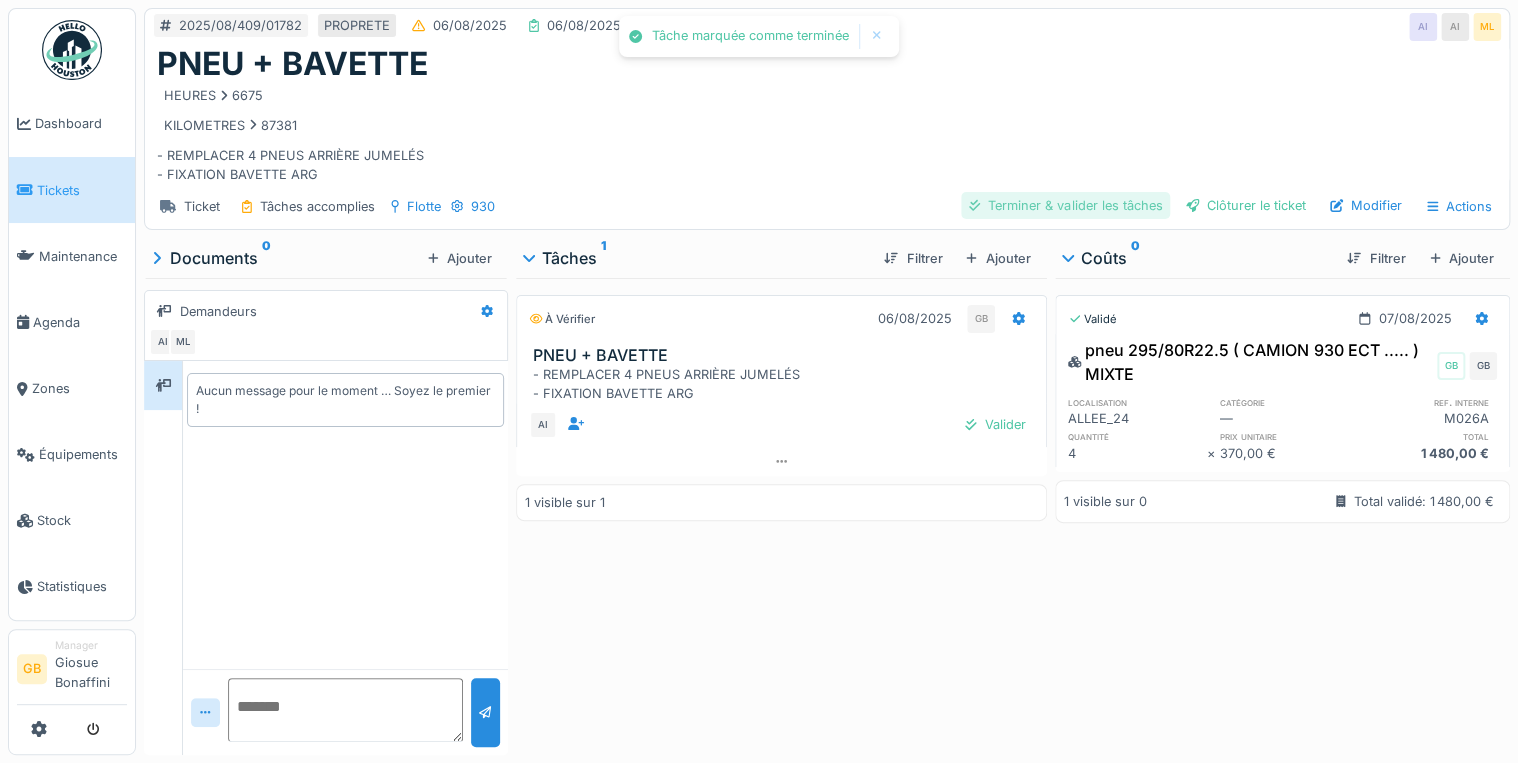 click on "Terminer & valider les tâches" at bounding box center (1065, 205) 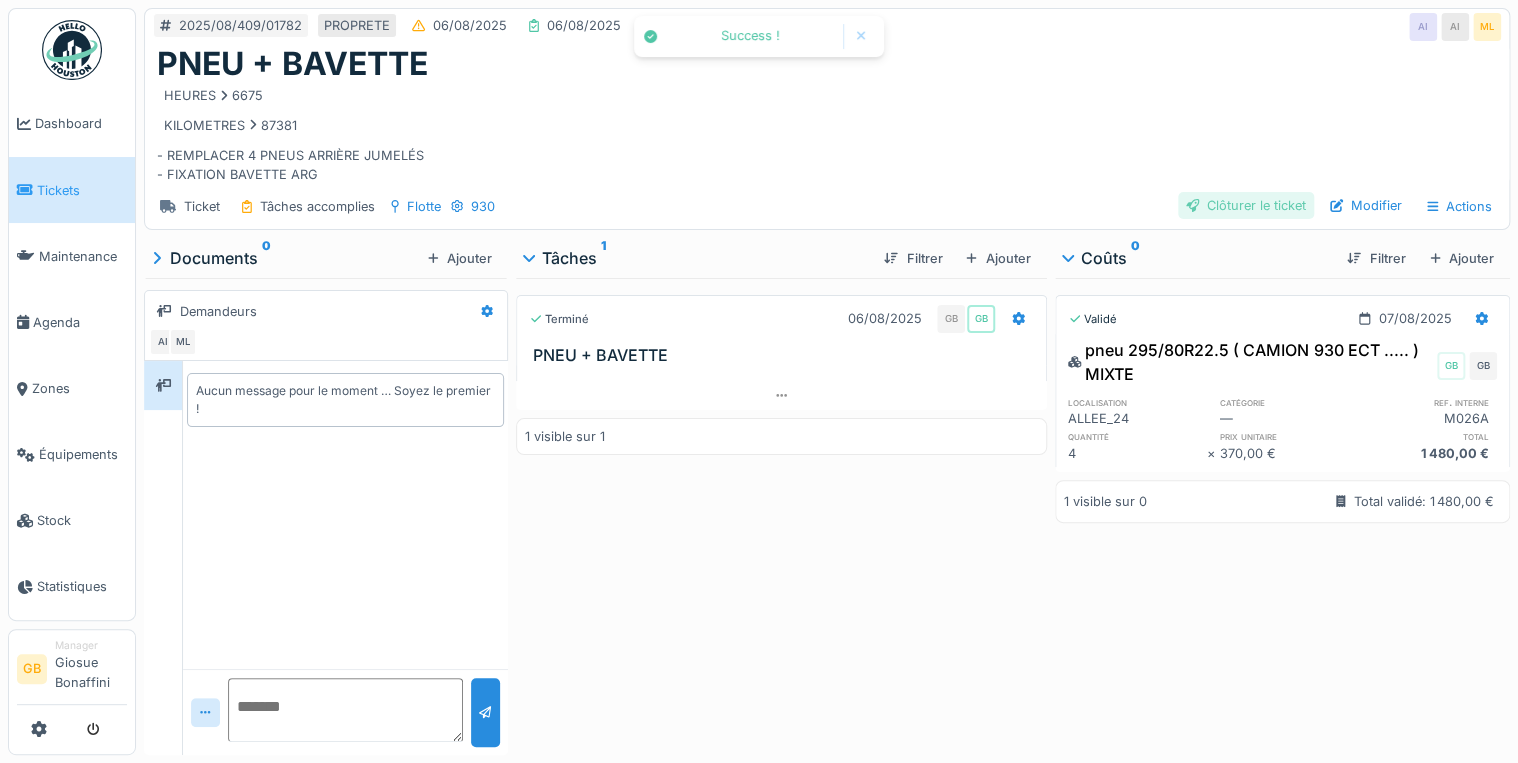 click on "Clôturer le ticket" at bounding box center [1246, 205] 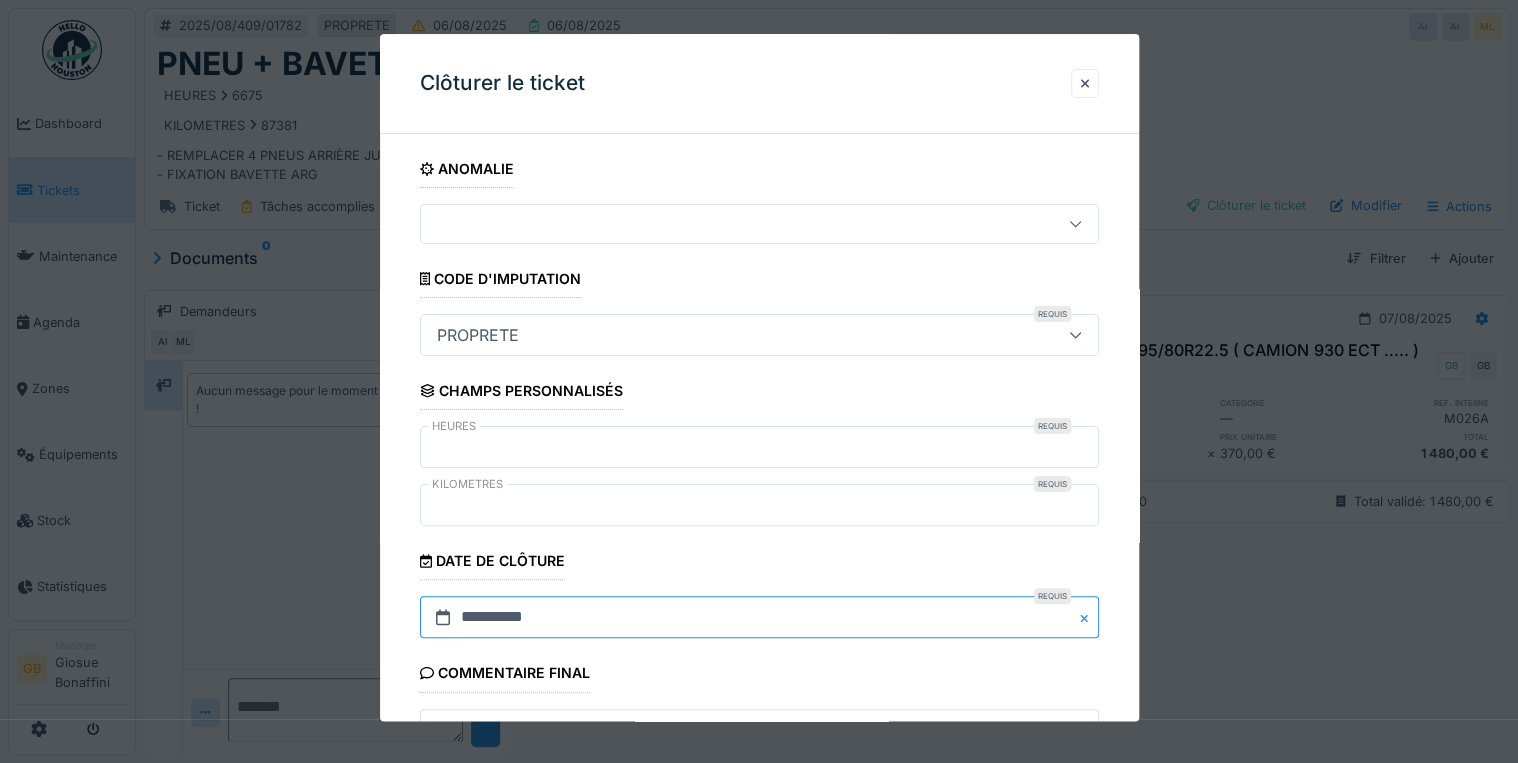 click on "**********" at bounding box center (759, 618) 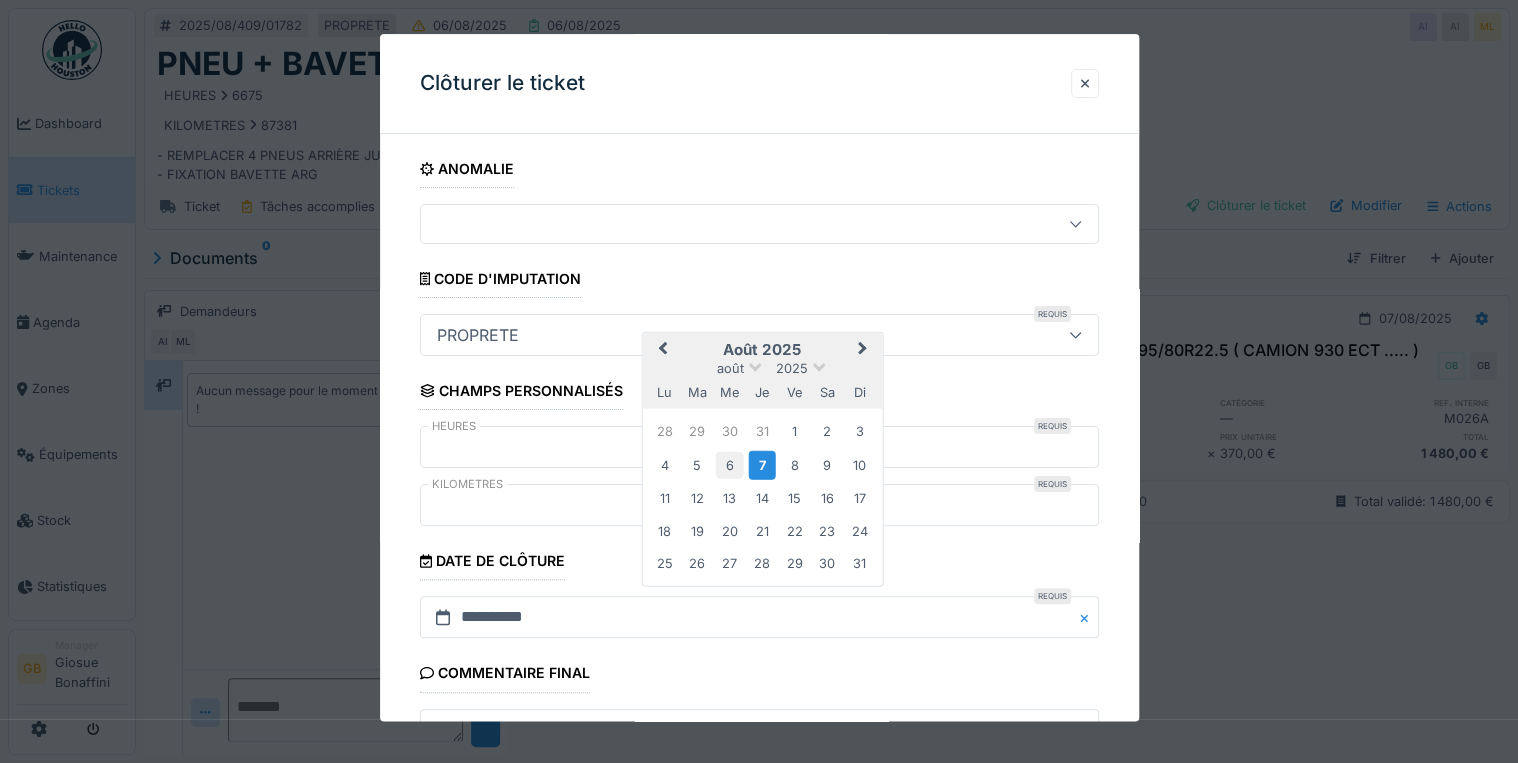 click on "6" at bounding box center [729, 464] 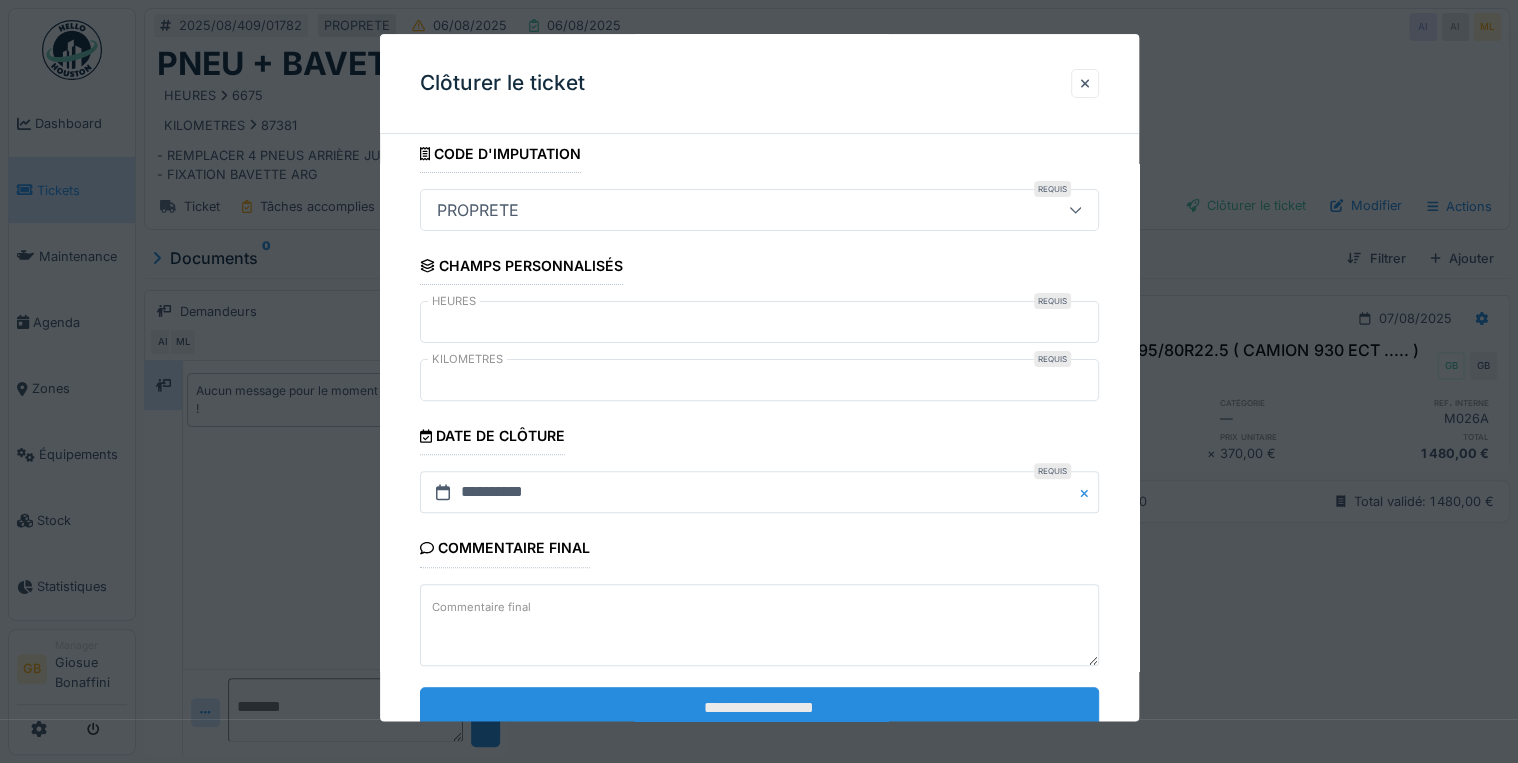 scroll, scrollTop: 184, scrollLeft: 0, axis: vertical 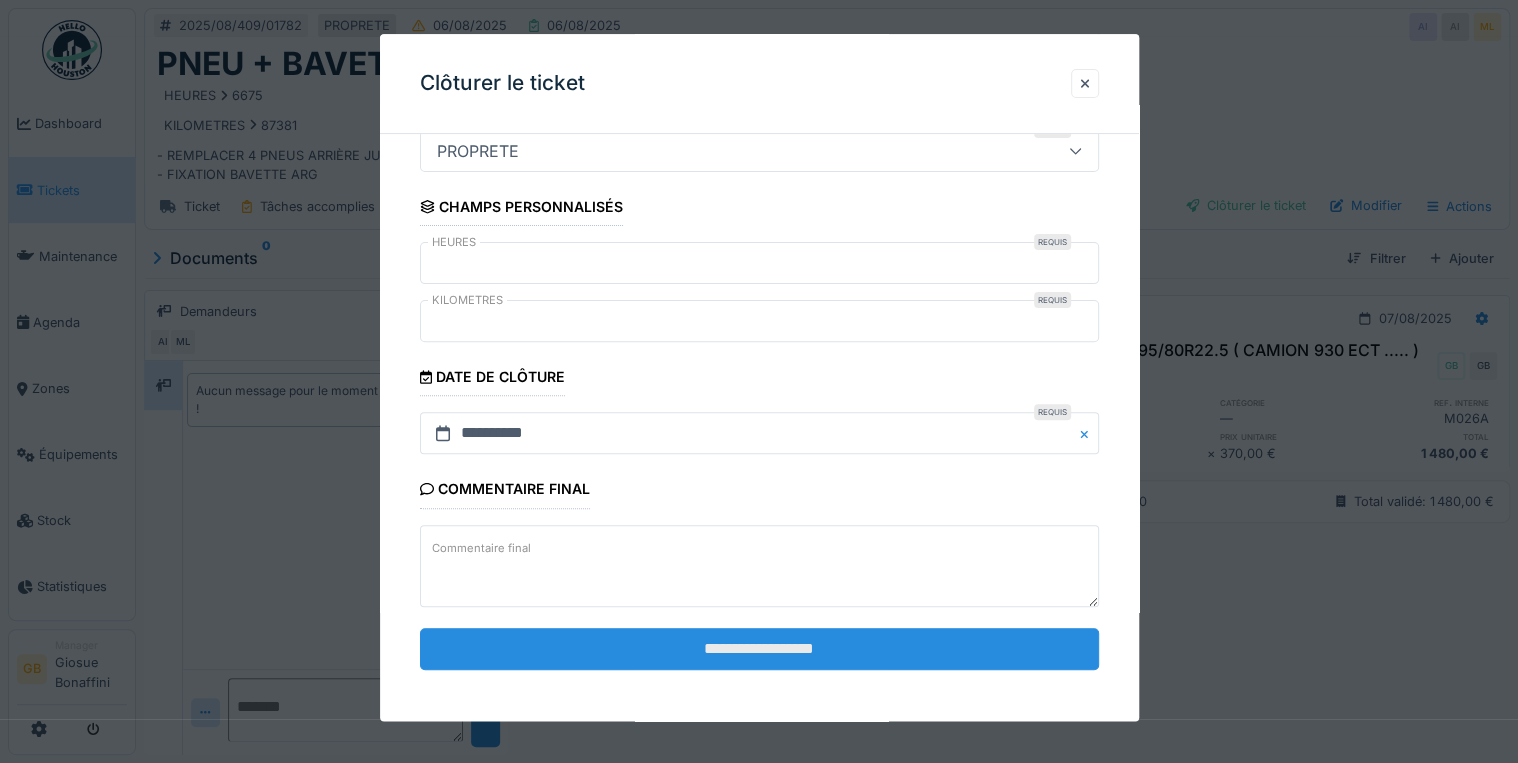 click on "**********" at bounding box center (759, 649) 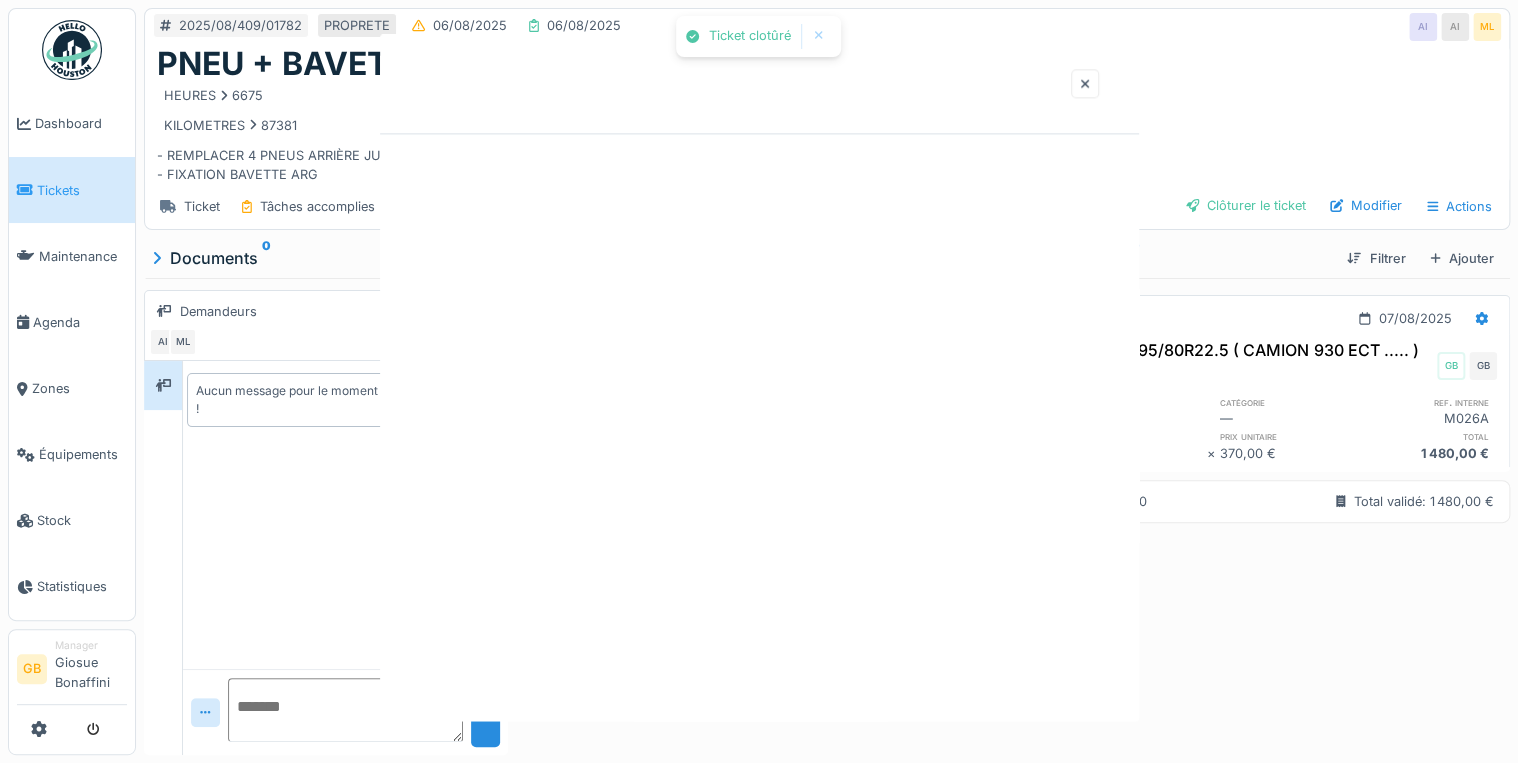 scroll, scrollTop: 0, scrollLeft: 0, axis: both 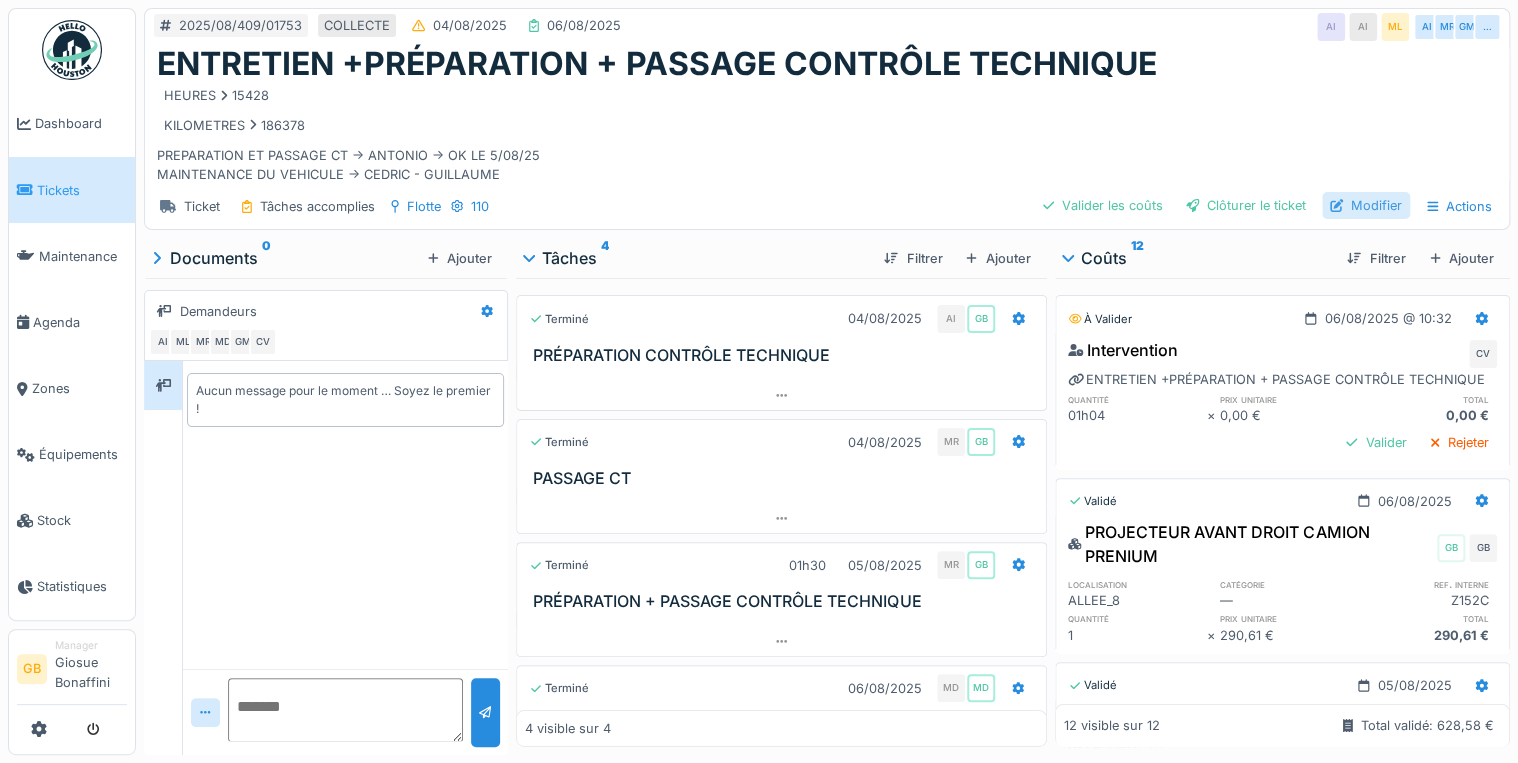click on "Modifier" at bounding box center [1366, 205] 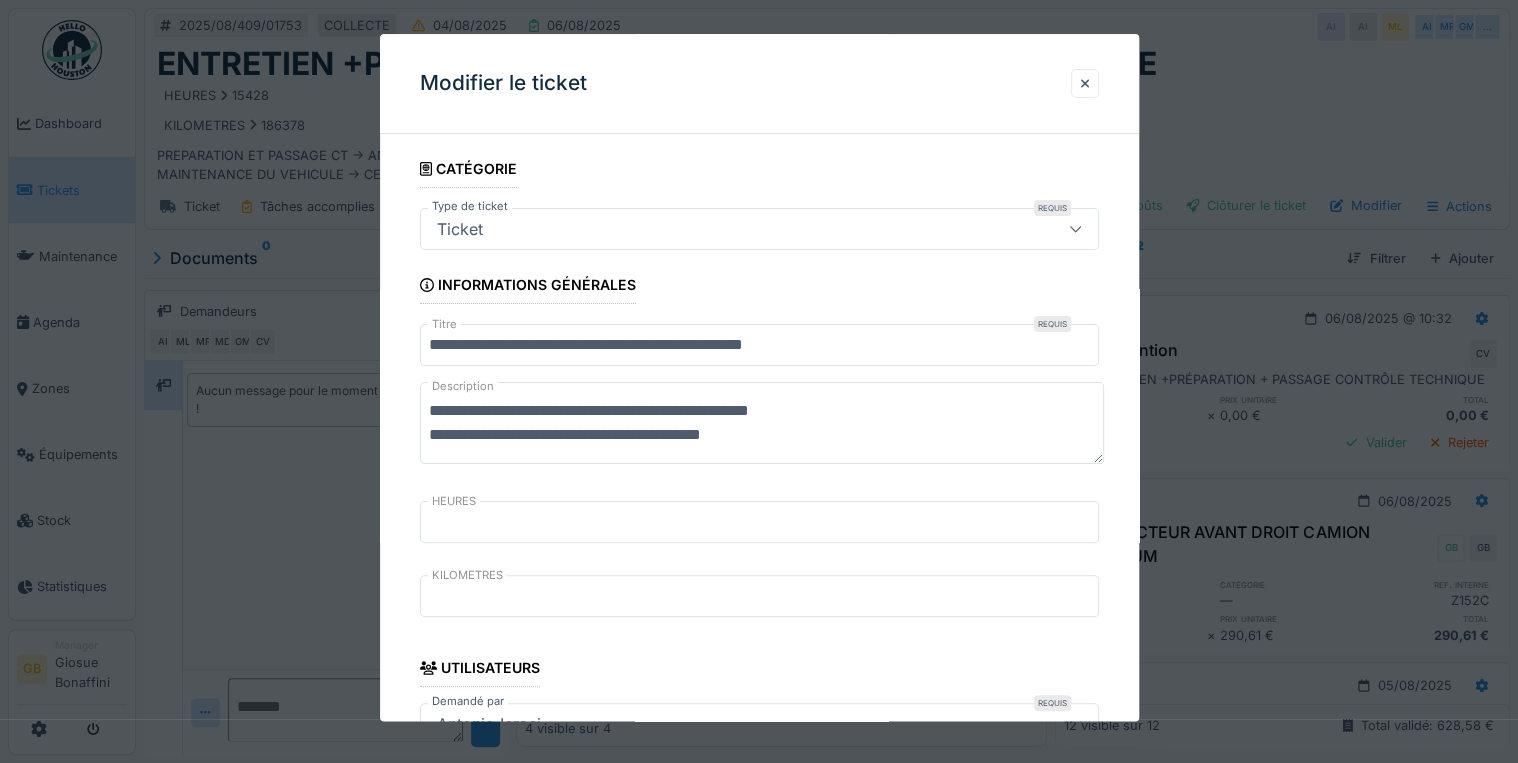 click on "**********" at bounding box center (759, 346) 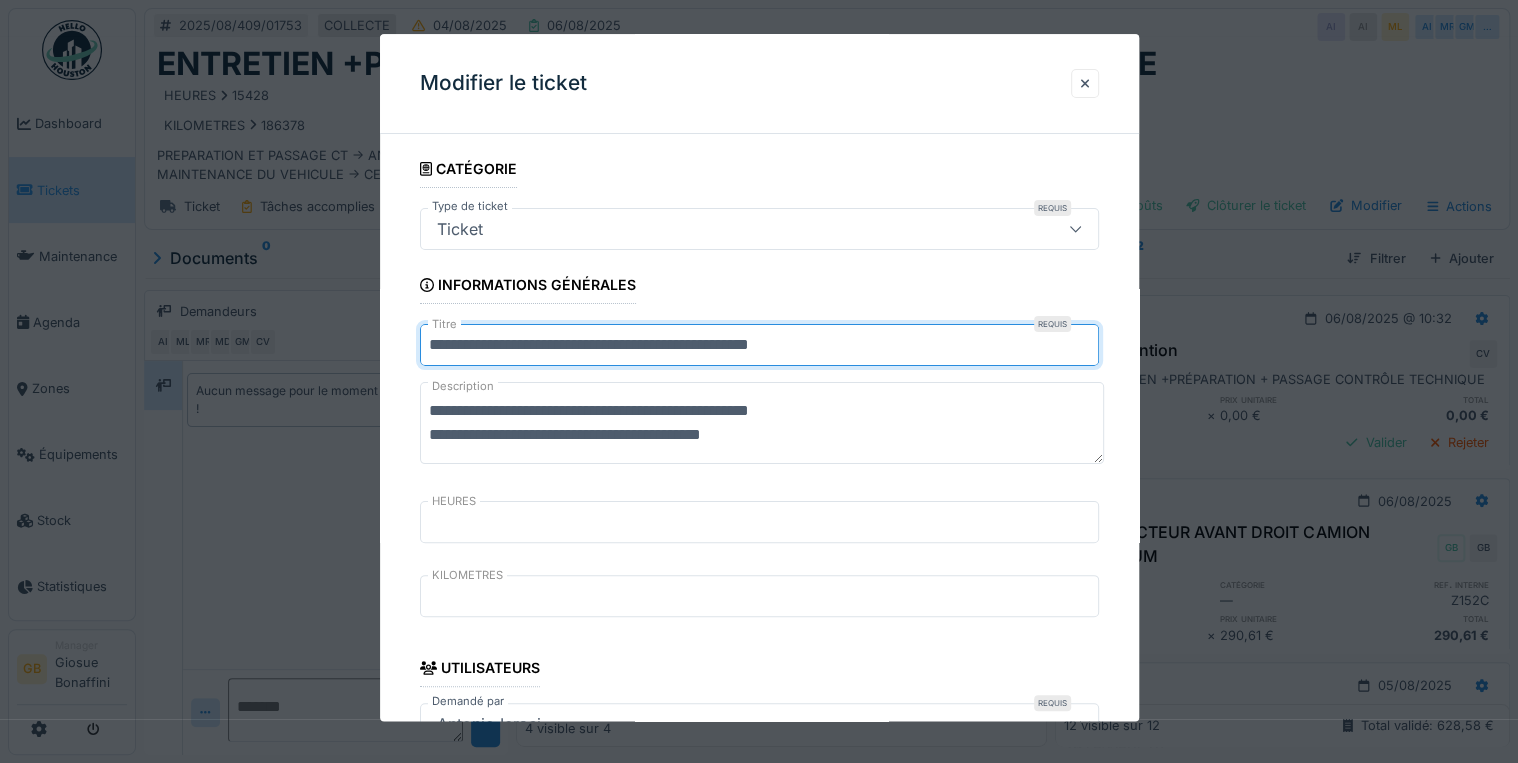 click on "**********" at bounding box center [759, 346] 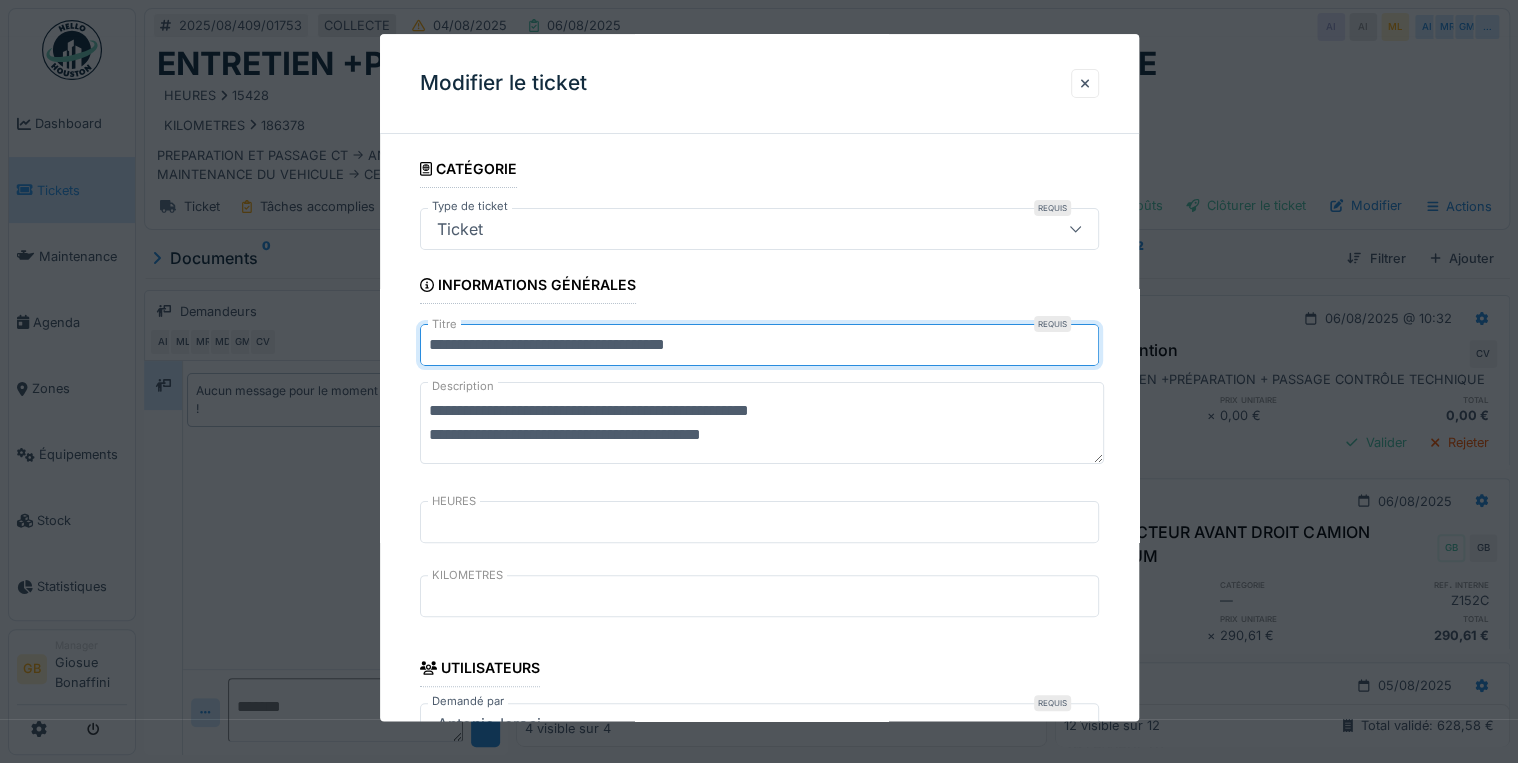 type on "**********" 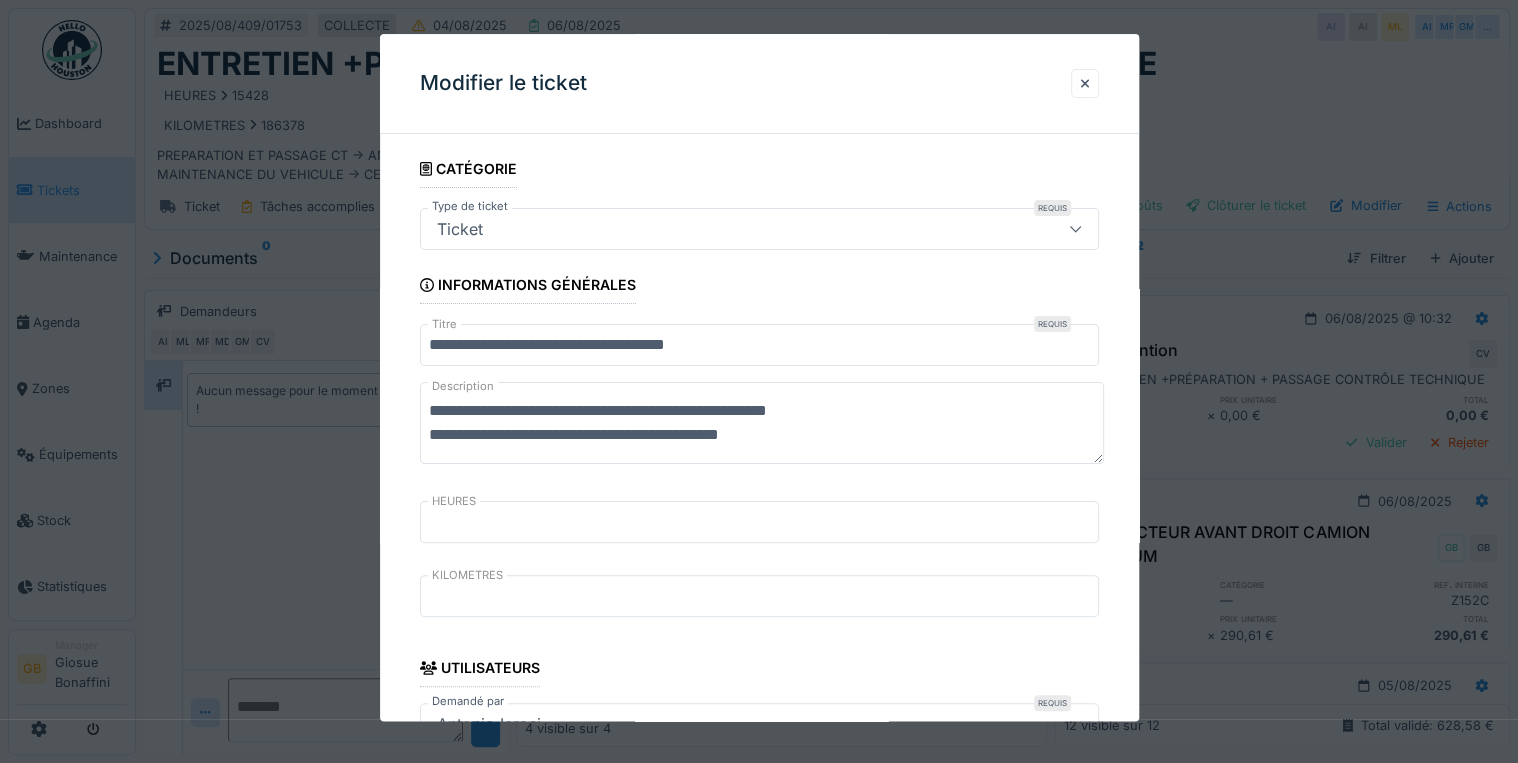 drag, startPoint x: 578, startPoint y: 403, endPoint x: 559, endPoint y: 402, distance: 19.026299 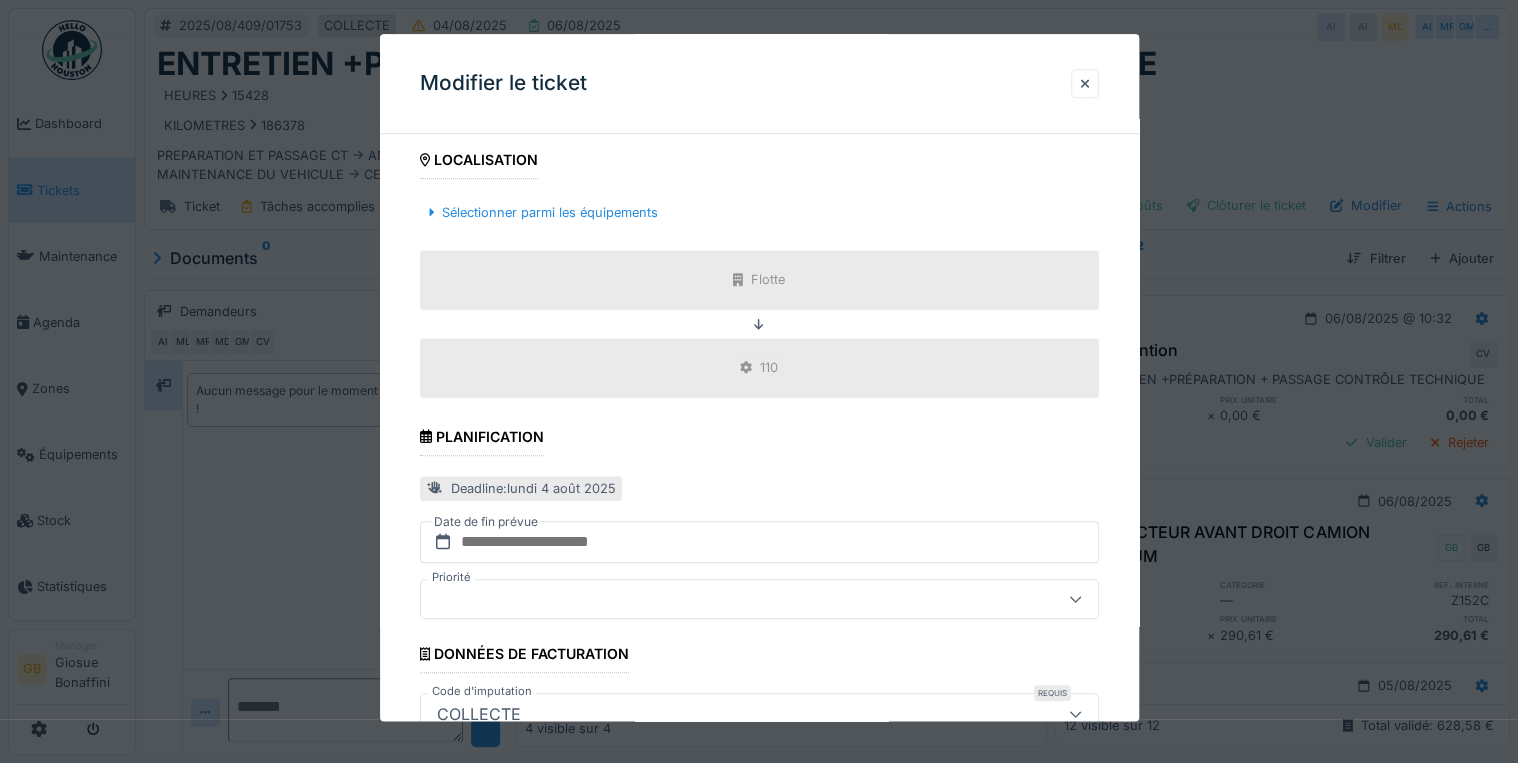 scroll, scrollTop: 798, scrollLeft: 0, axis: vertical 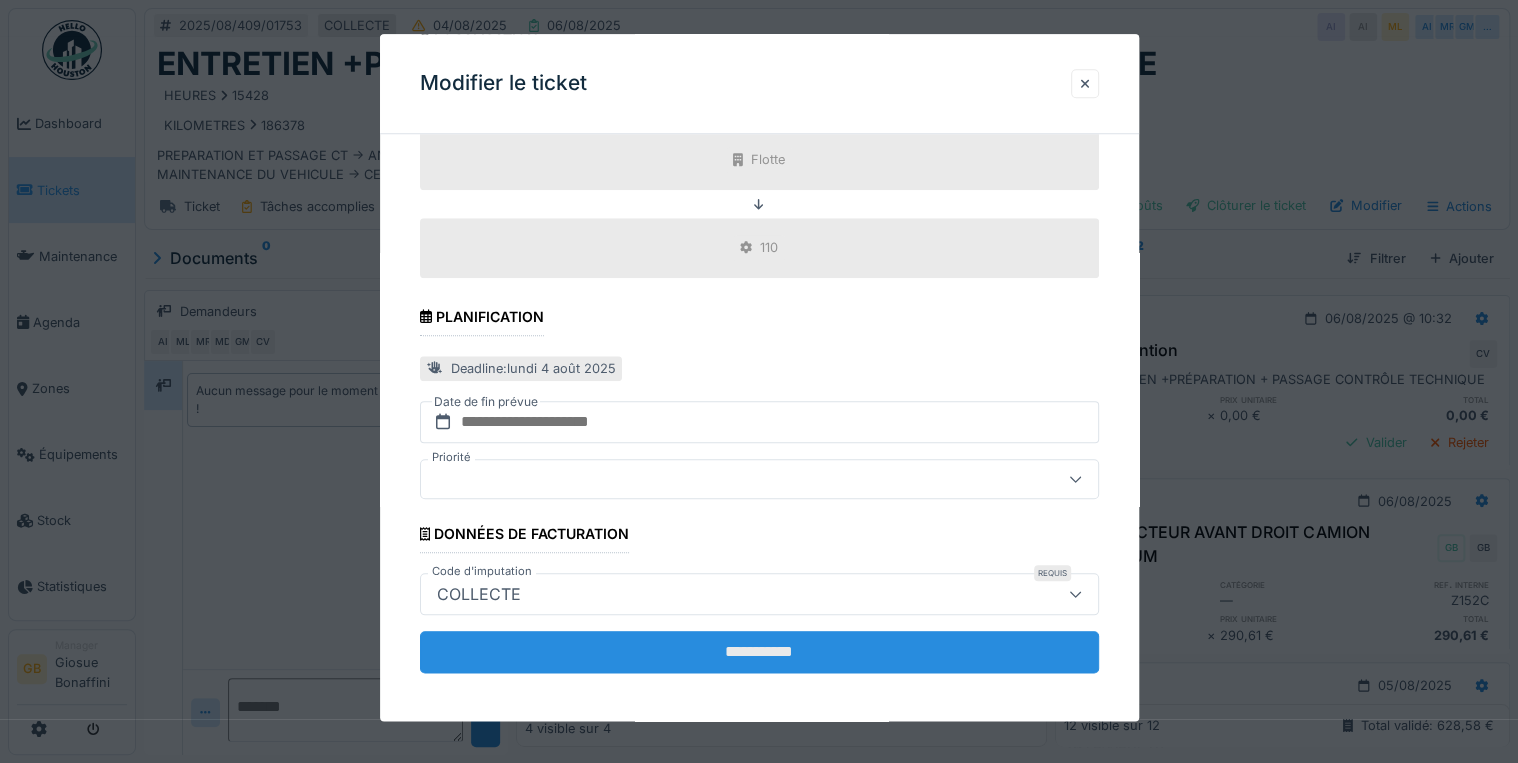 type on "**********" 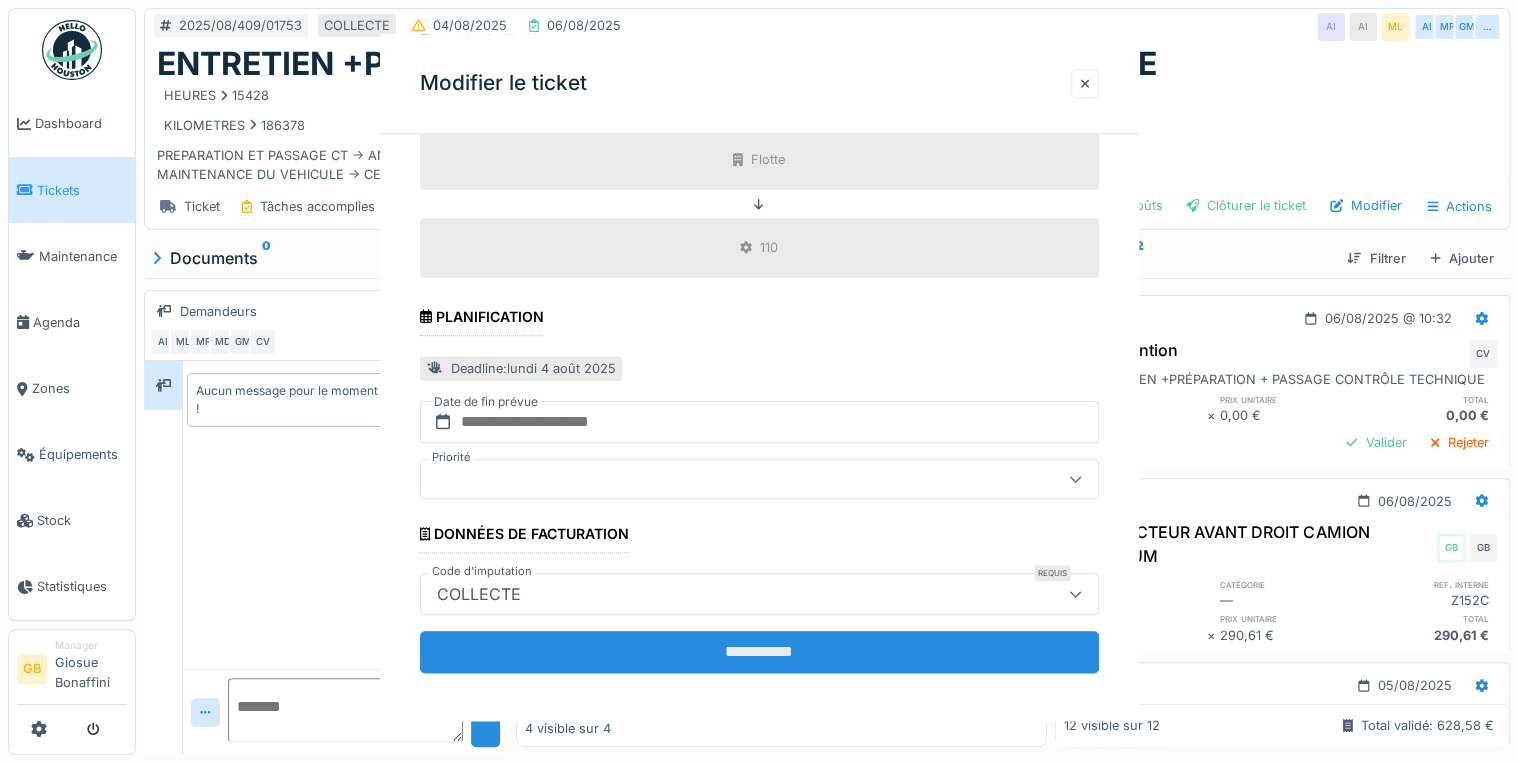 scroll, scrollTop: 0, scrollLeft: 0, axis: both 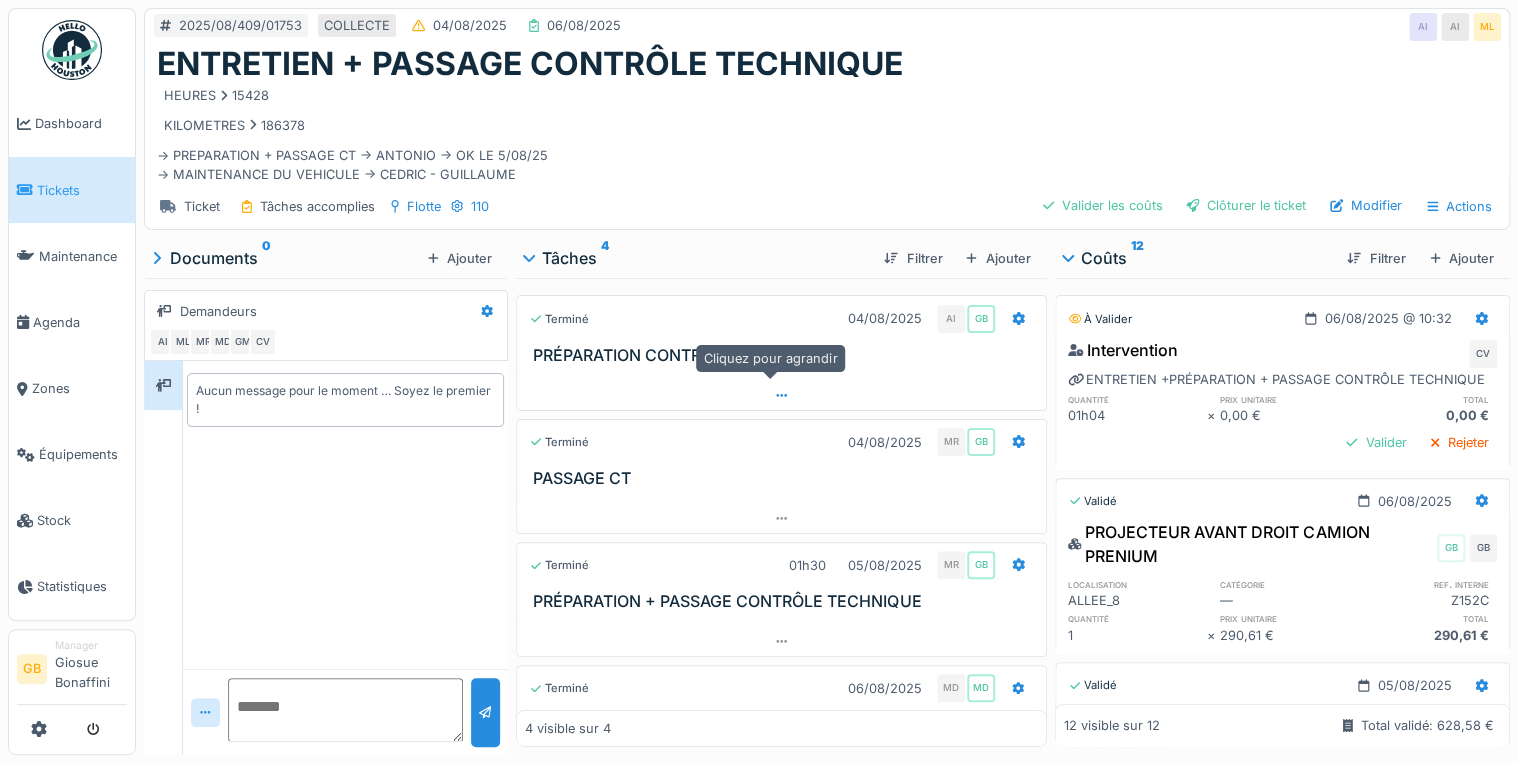 click at bounding box center [781, 395] 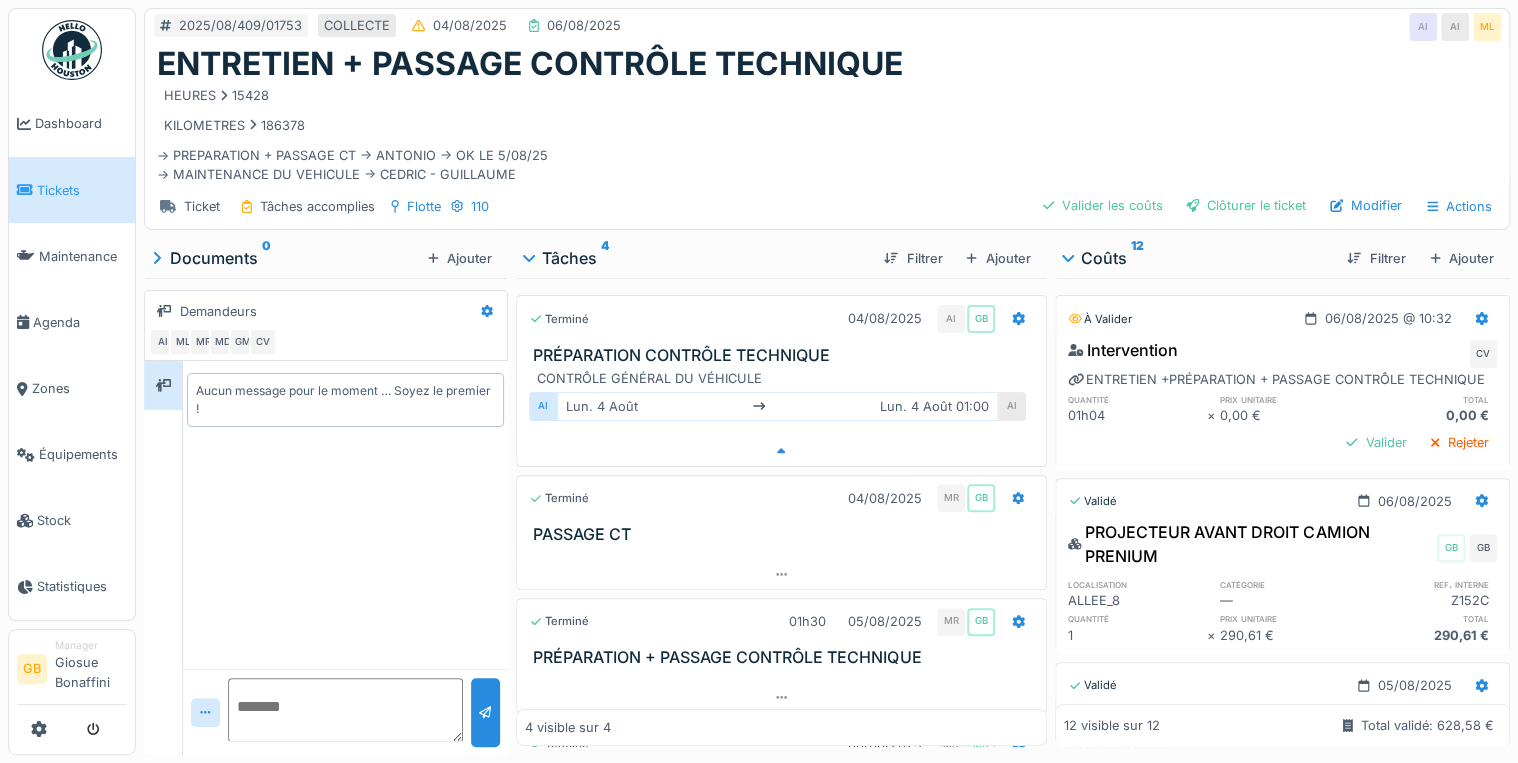 scroll, scrollTop: 16, scrollLeft: 0, axis: vertical 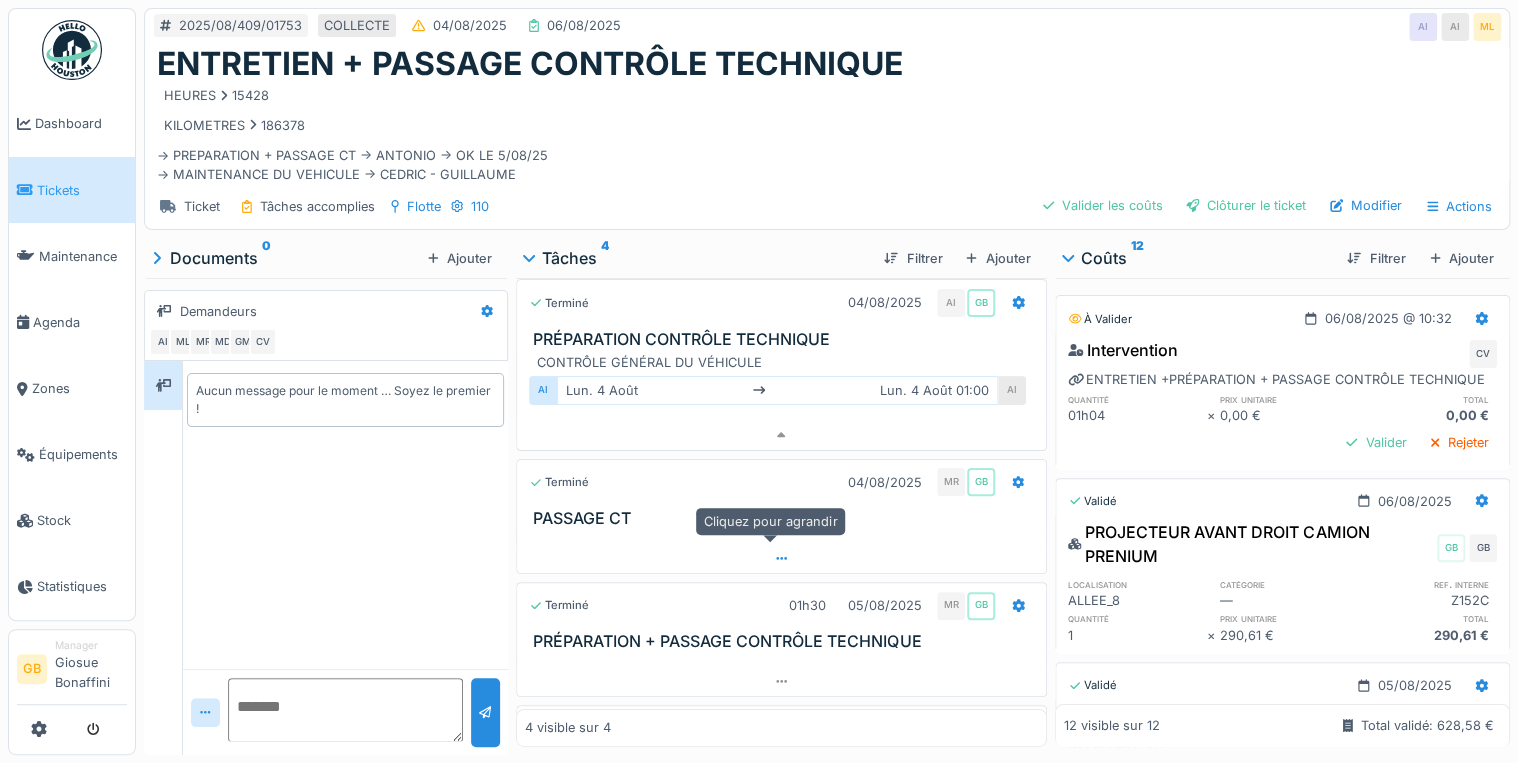 click at bounding box center [781, 558] 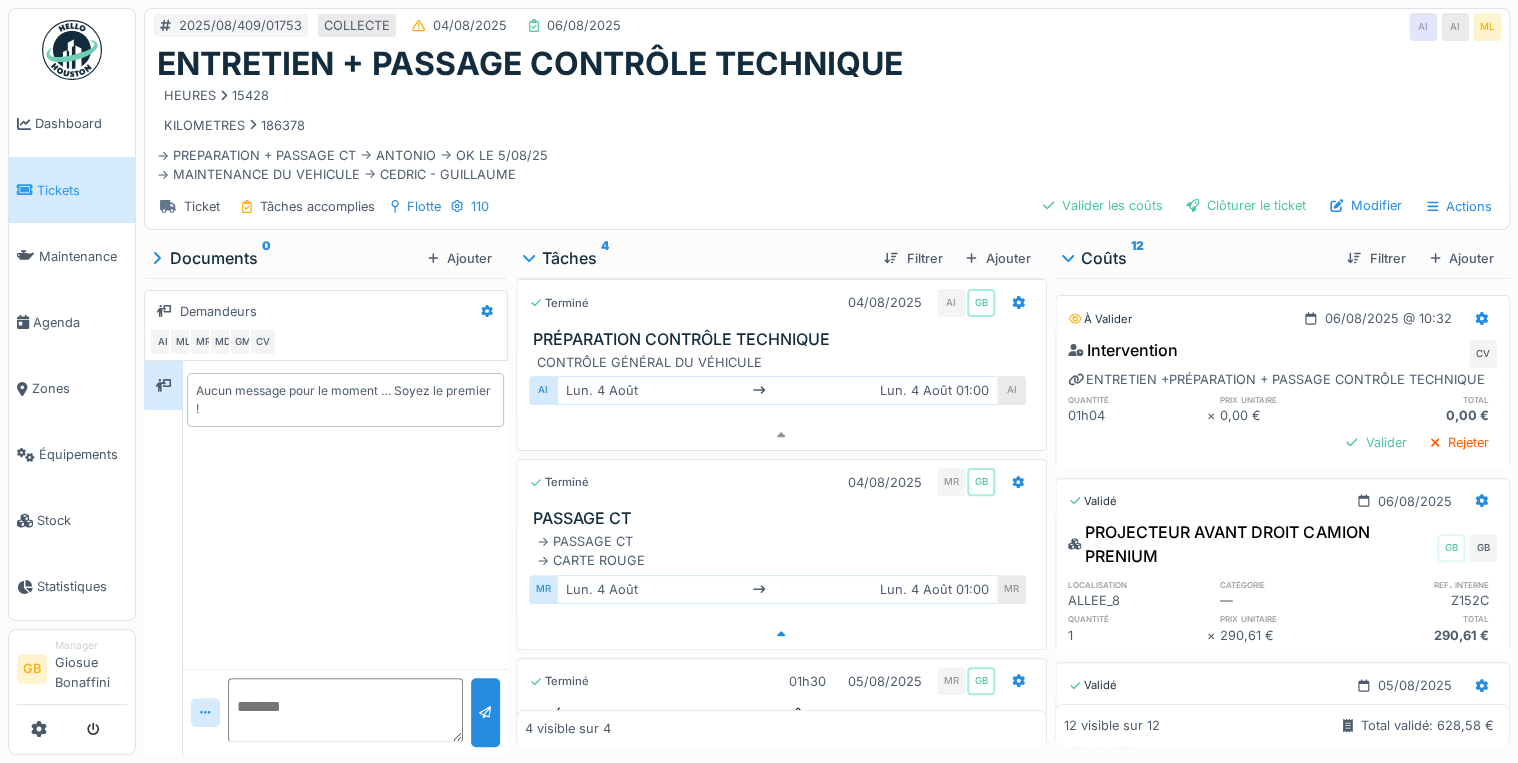 scroll, scrollTop: 148, scrollLeft: 0, axis: vertical 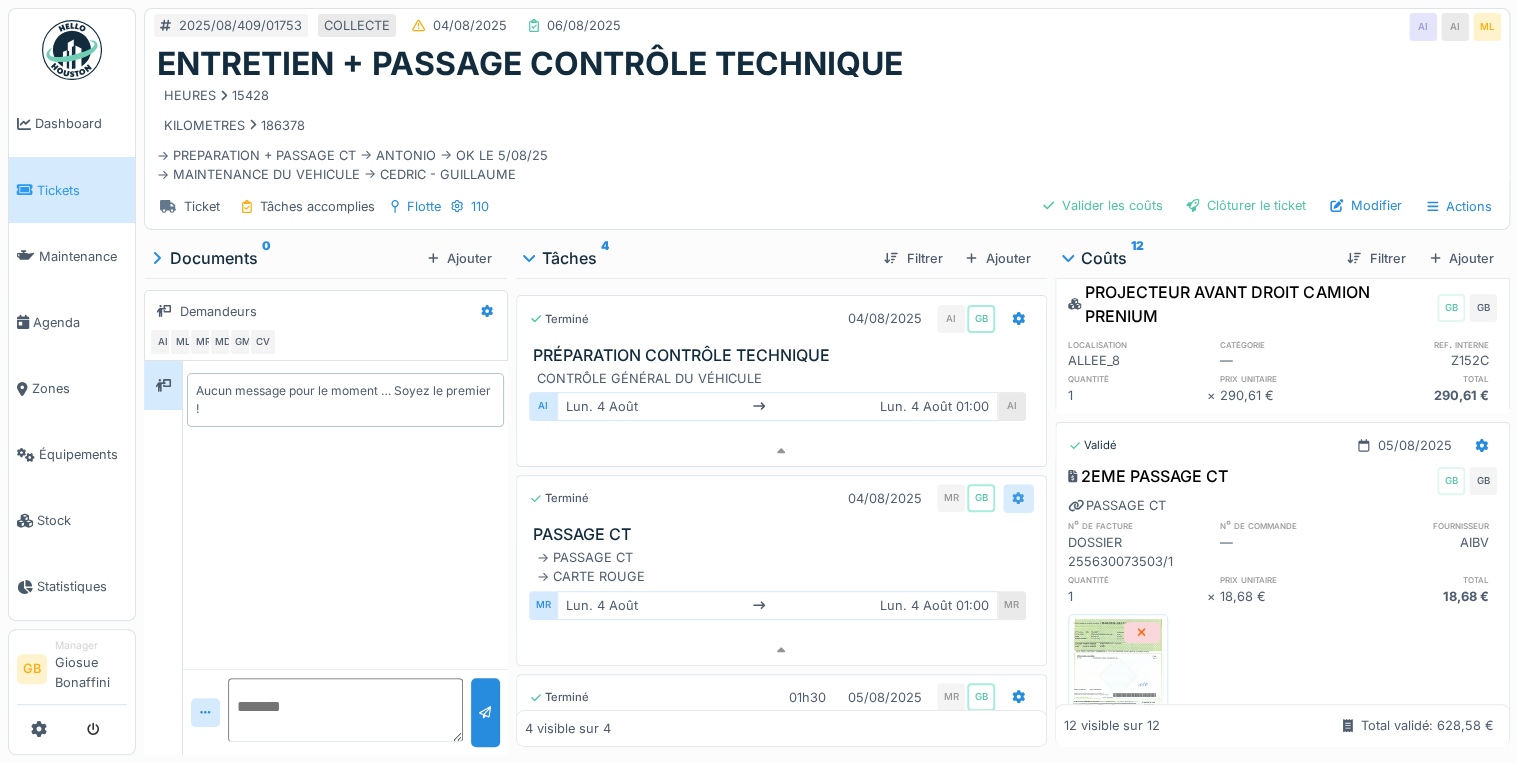 click at bounding box center [1018, 498] 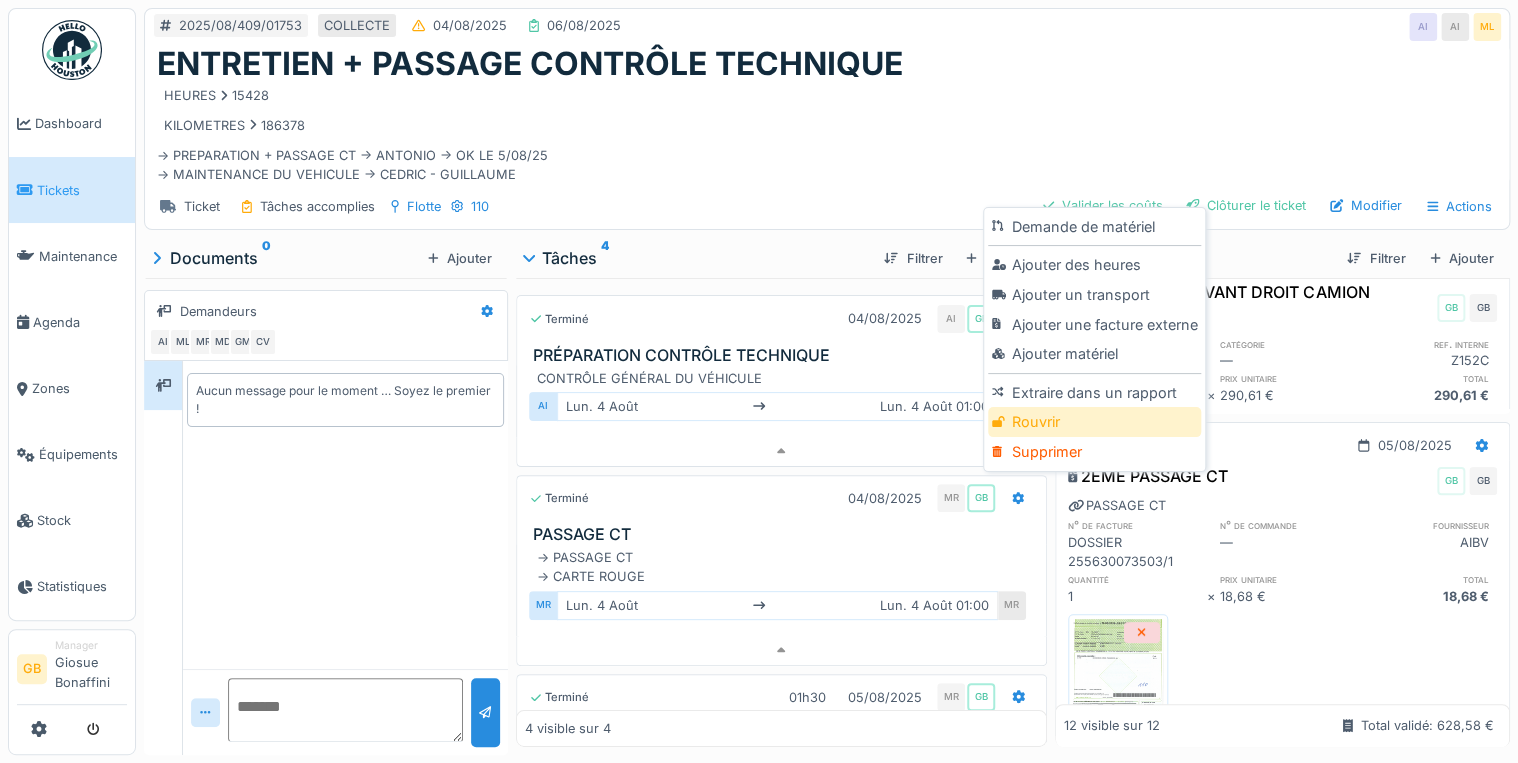 click on "Rouvrir" at bounding box center (1094, 422) 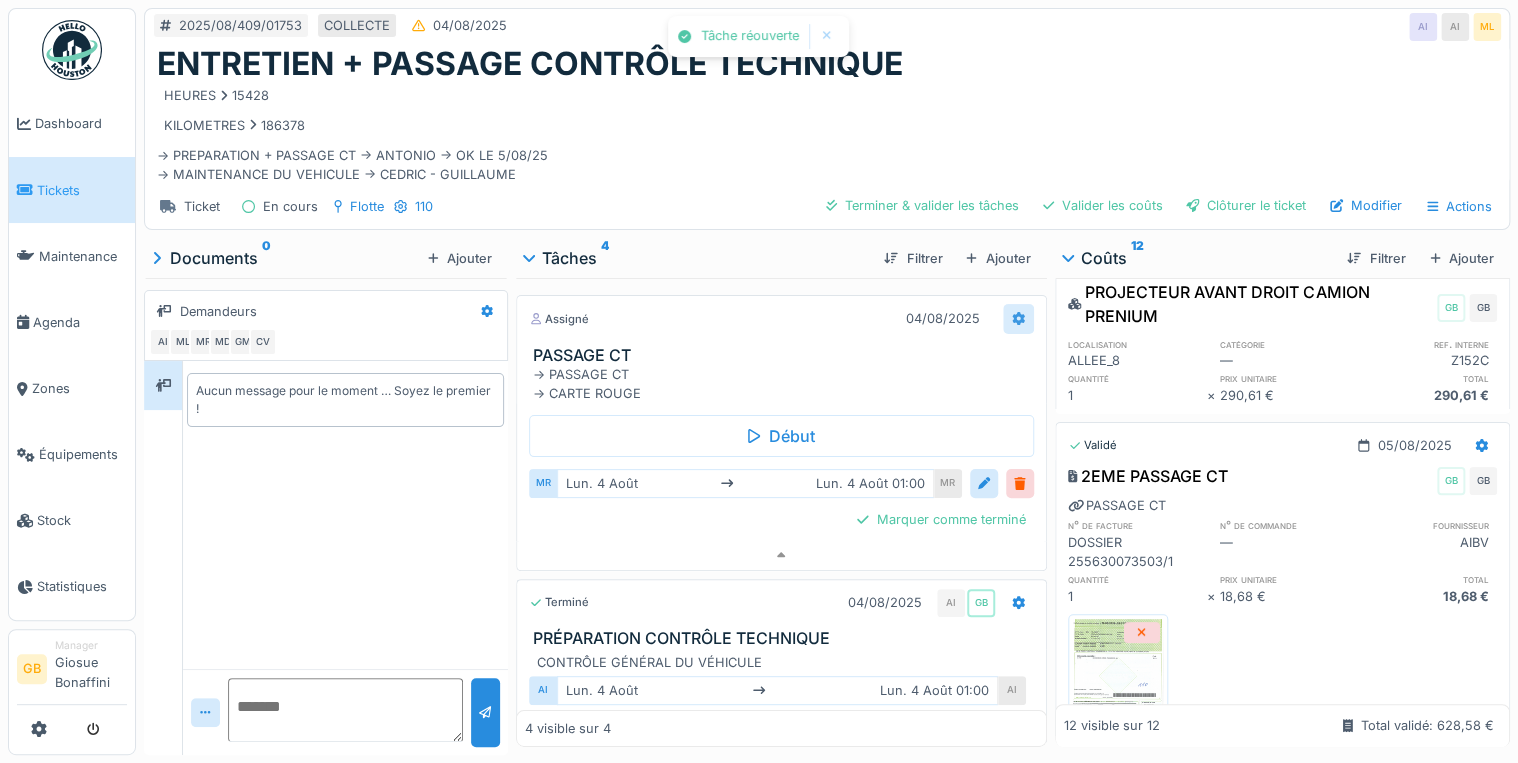 click on "Assigné 04/08/2025 PASSAGE CT -> PASSAGE CT
-> CARTE ROUGE
Début MR lun. 4 août   lun. 4 août   01:00 MR Marquer comme terminé" at bounding box center [781, 433] 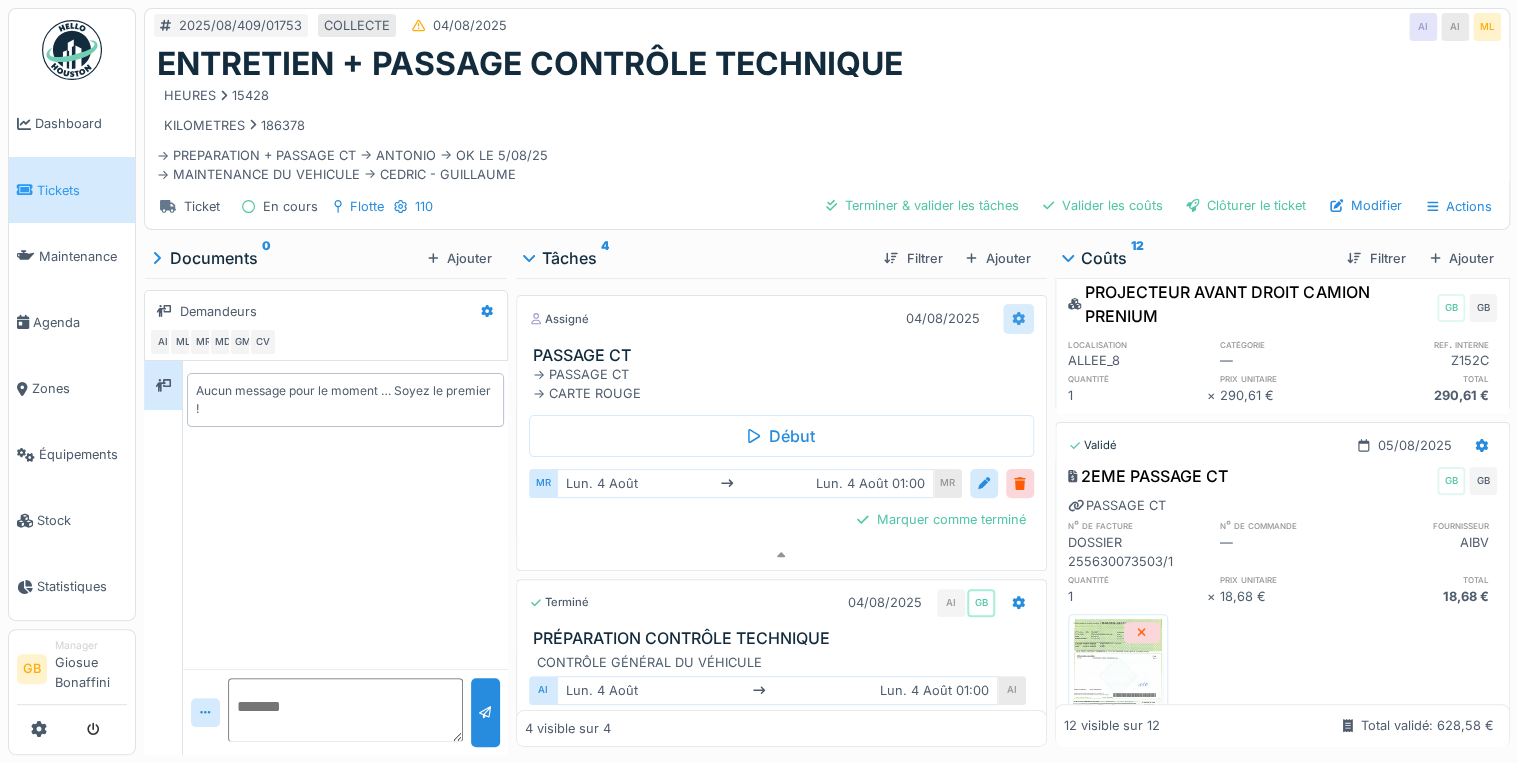 click 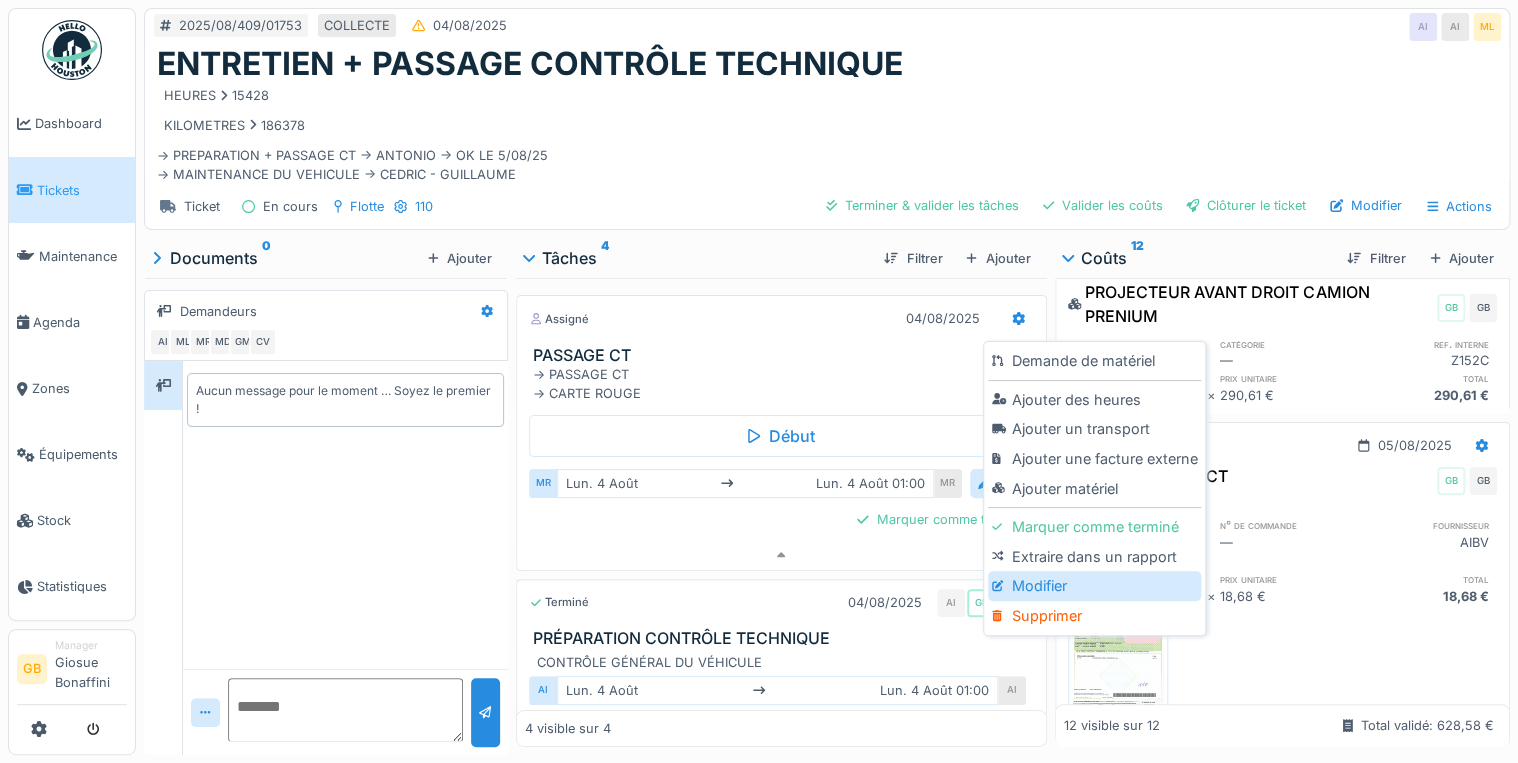 click on "Modifier" at bounding box center [1094, 586] 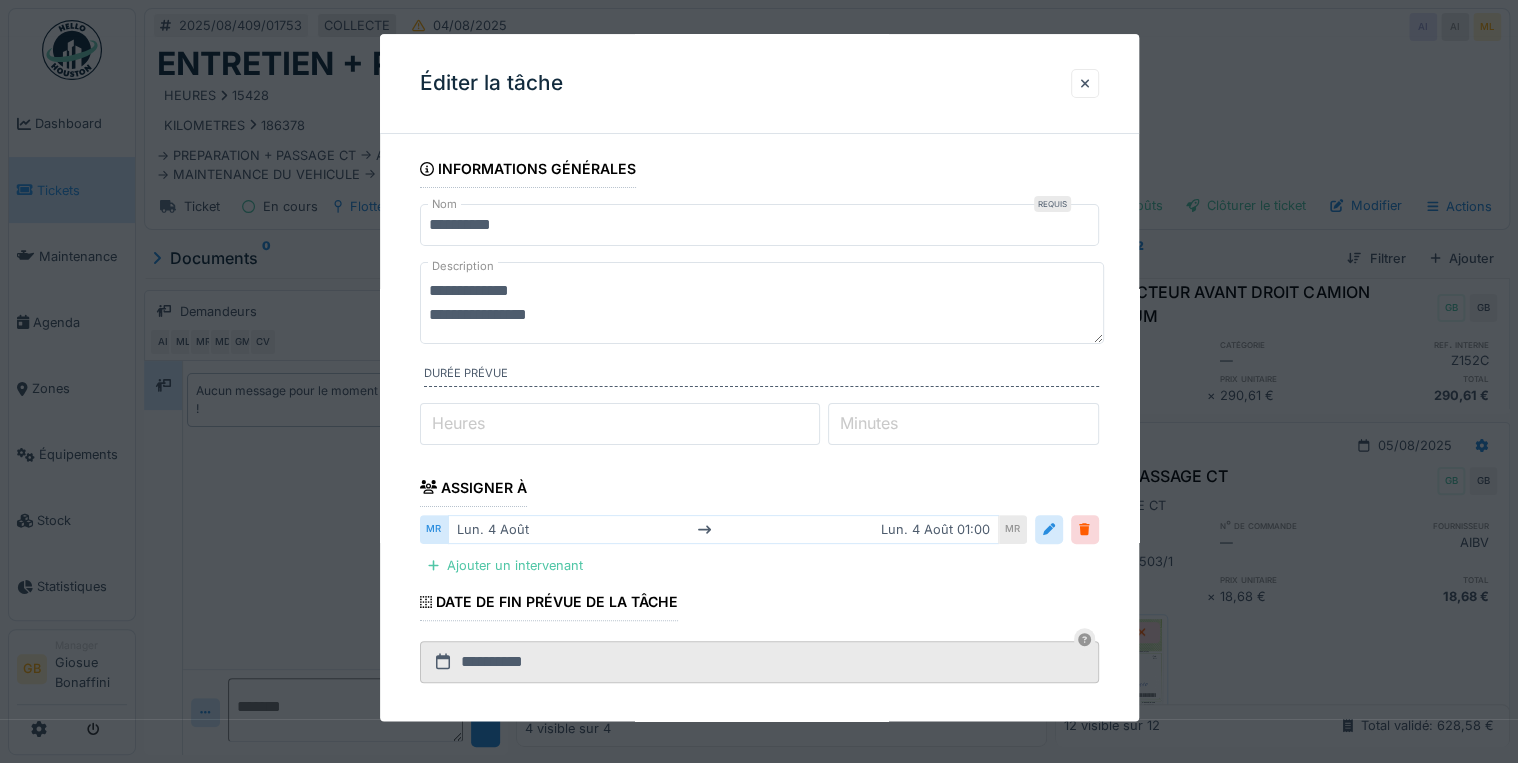 click on "**********" at bounding box center [762, 303] 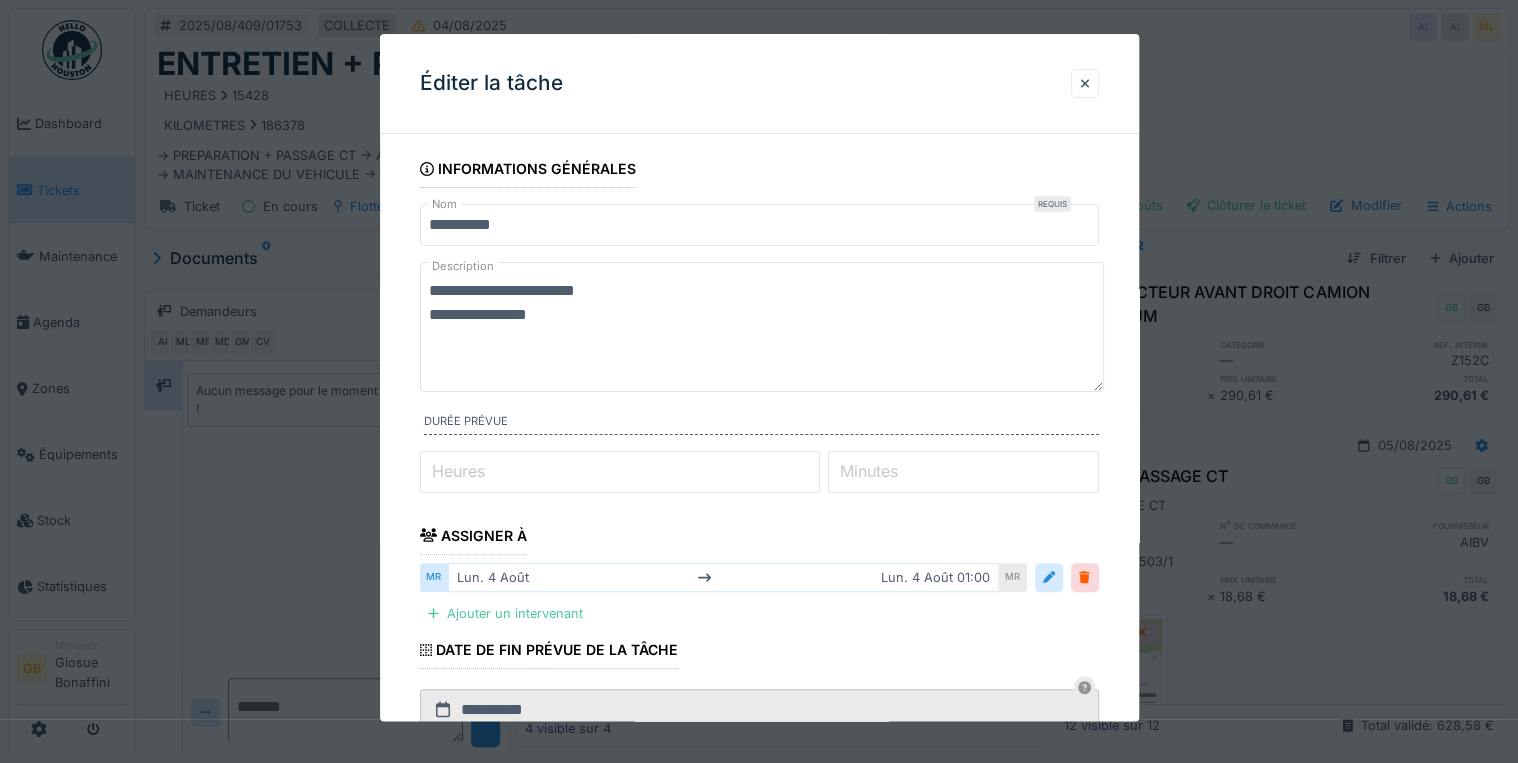 drag, startPoint x: 575, startPoint y: 321, endPoint x: 398, endPoint y: 313, distance: 177.1807 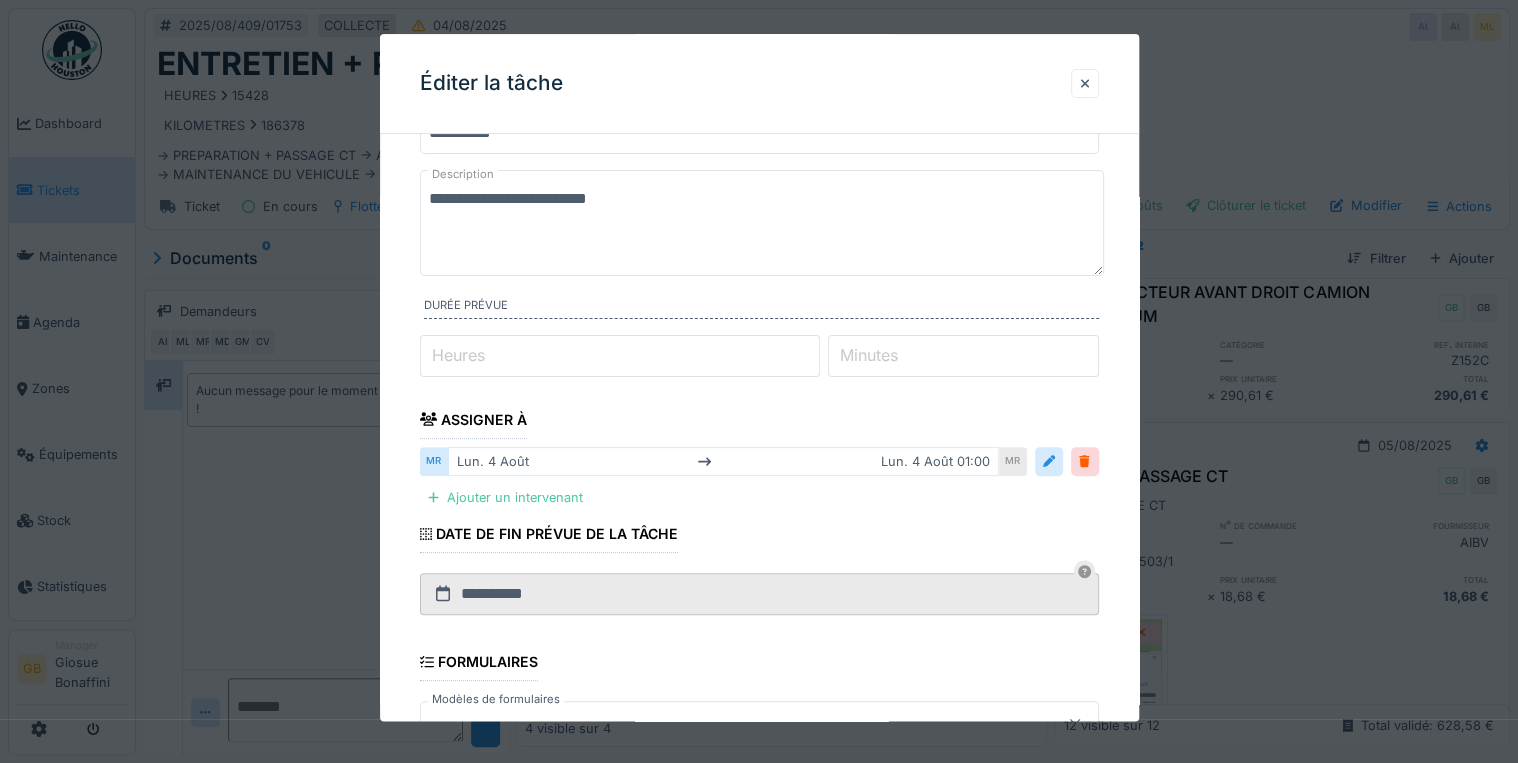 scroll, scrollTop: 360, scrollLeft: 0, axis: vertical 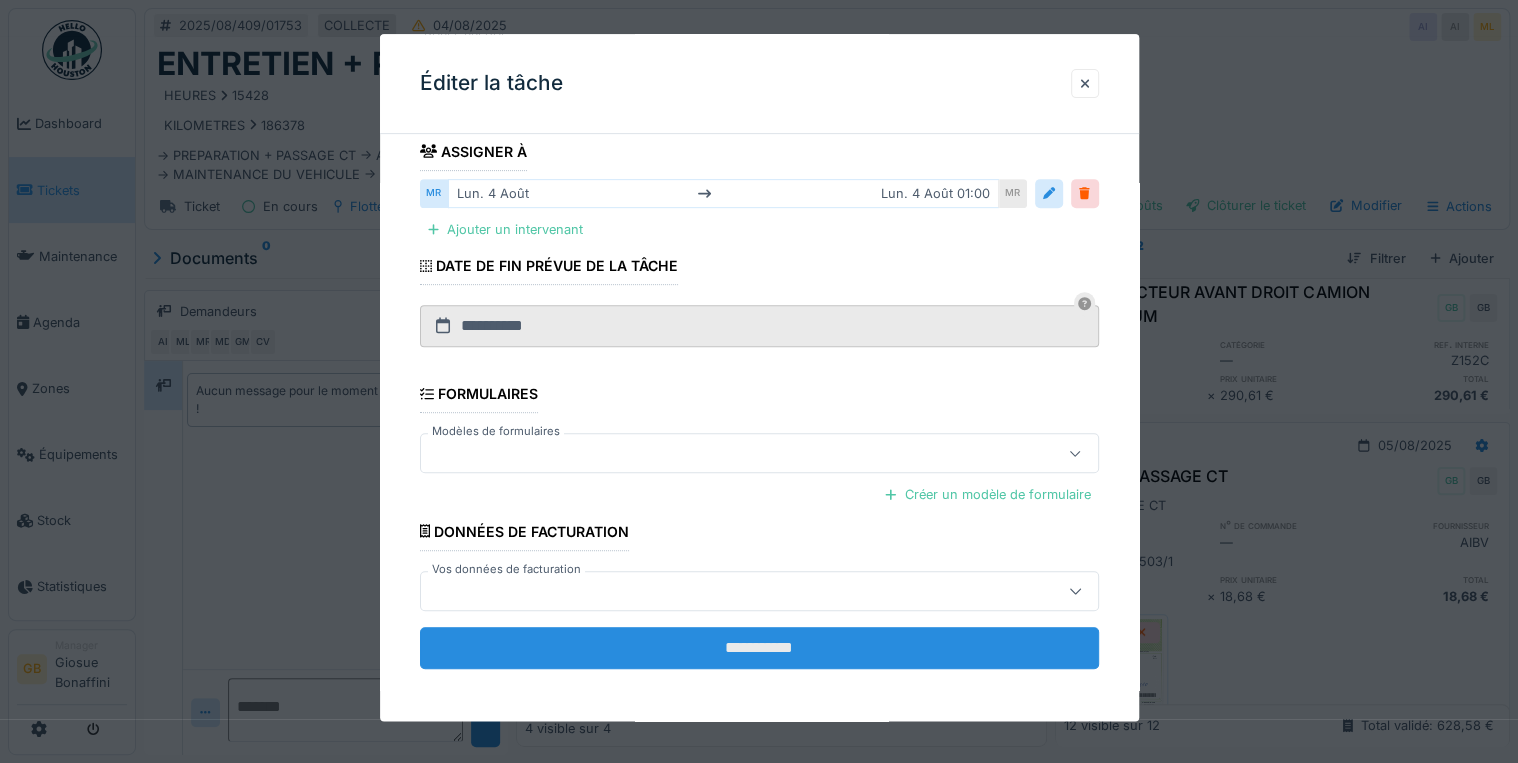 type on "**********" 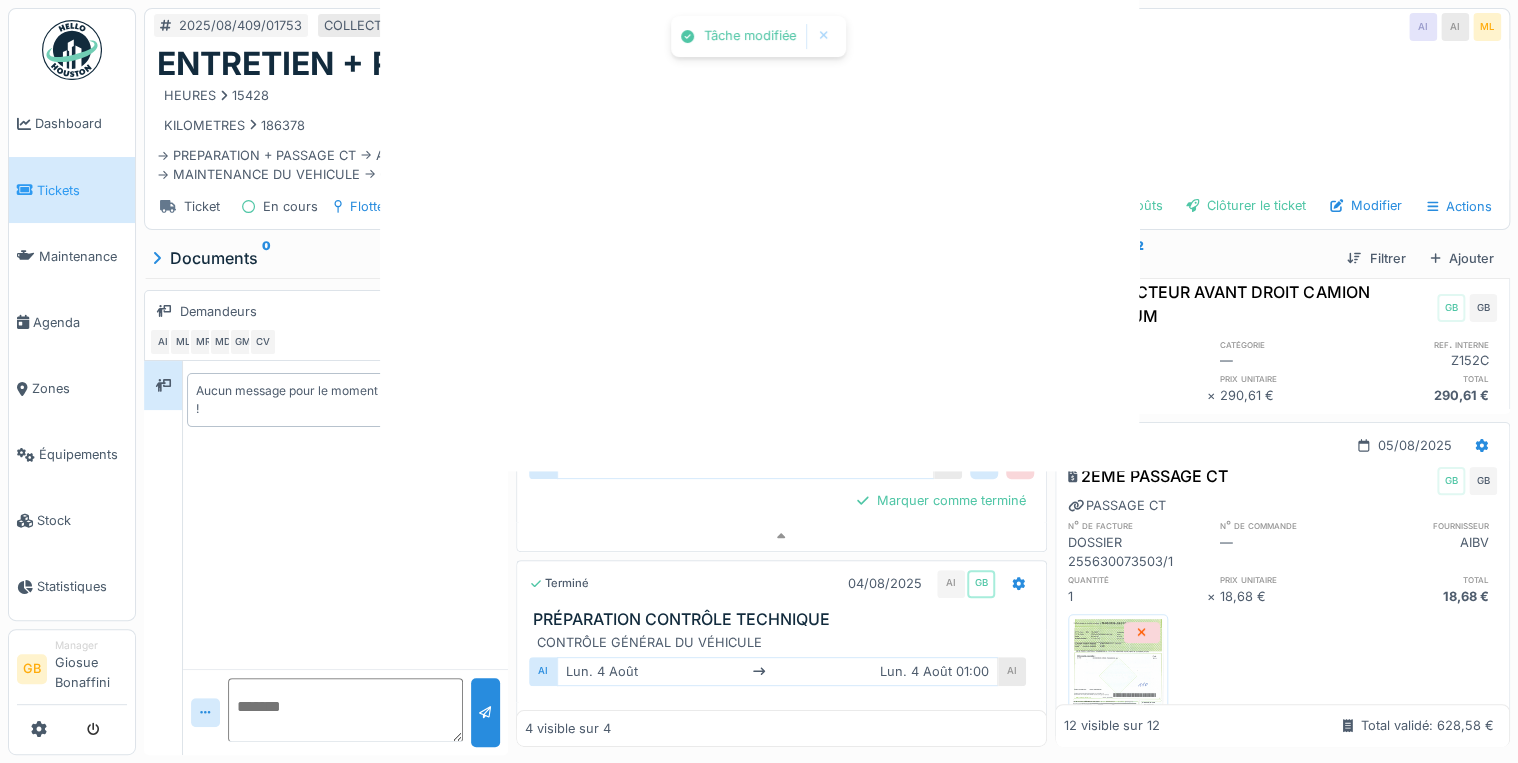 scroll, scrollTop: 0, scrollLeft: 0, axis: both 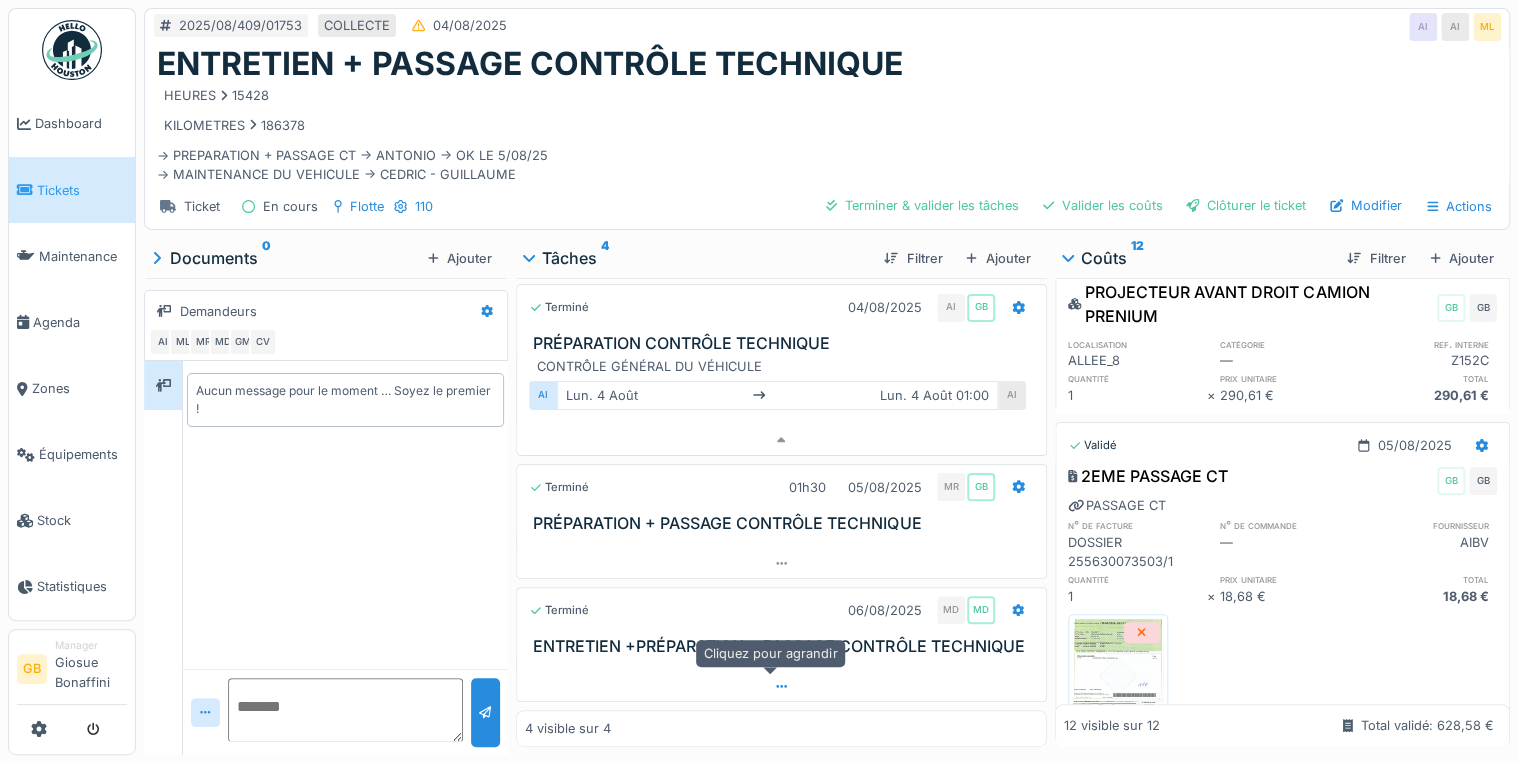 click at bounding box center (781, 686) 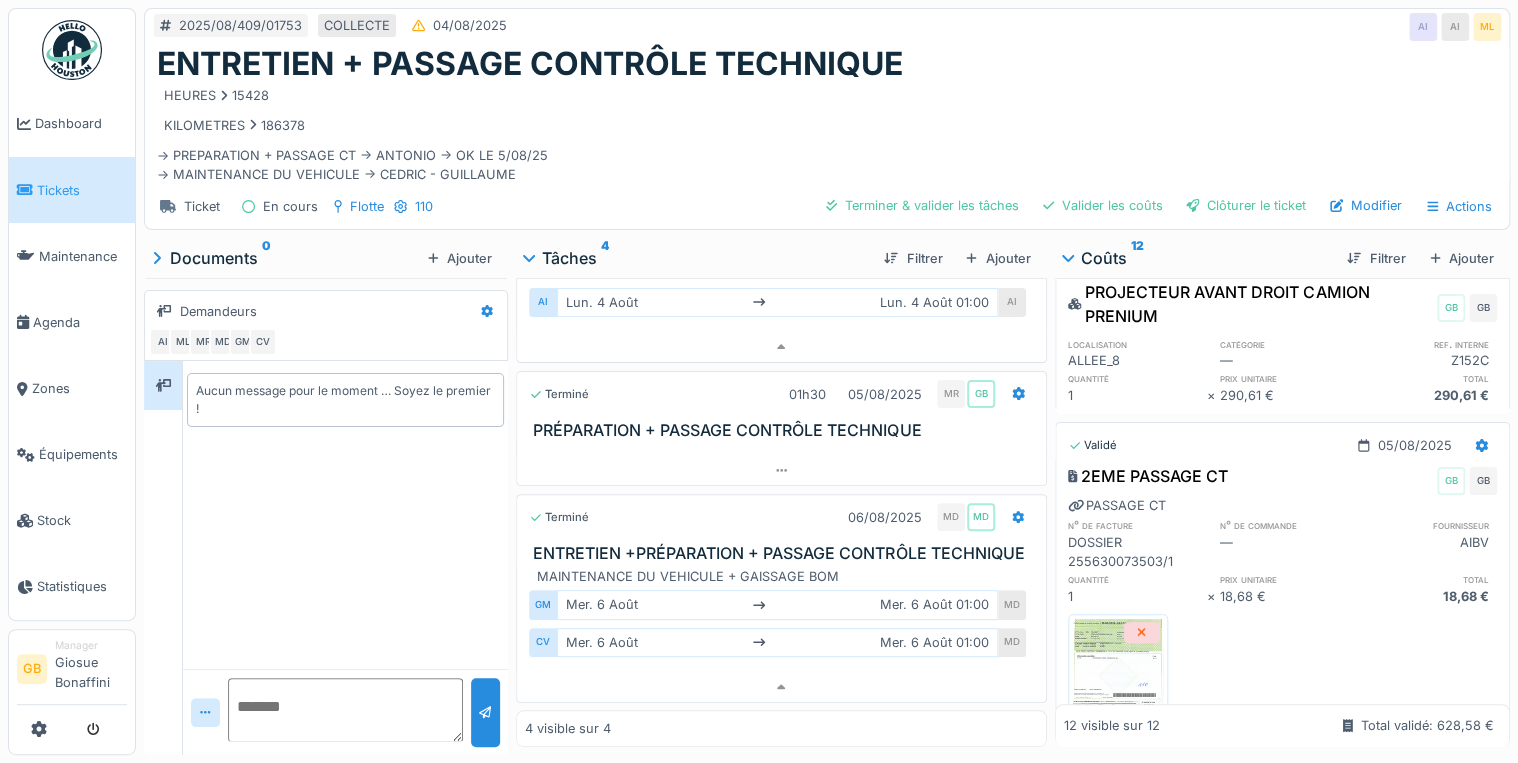 scroll, scrollTop: 400, scrollLeft: 0, axis: vertical 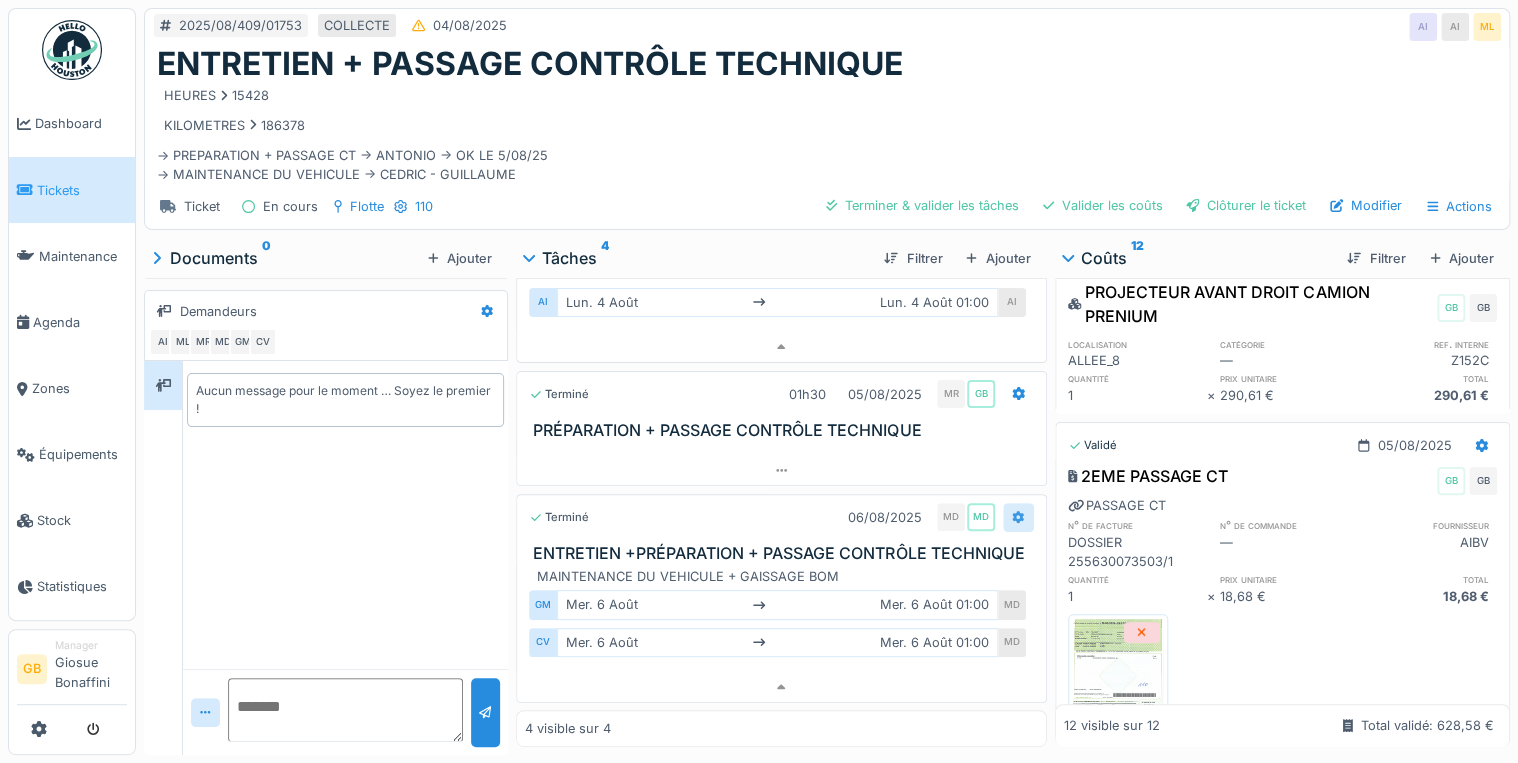click 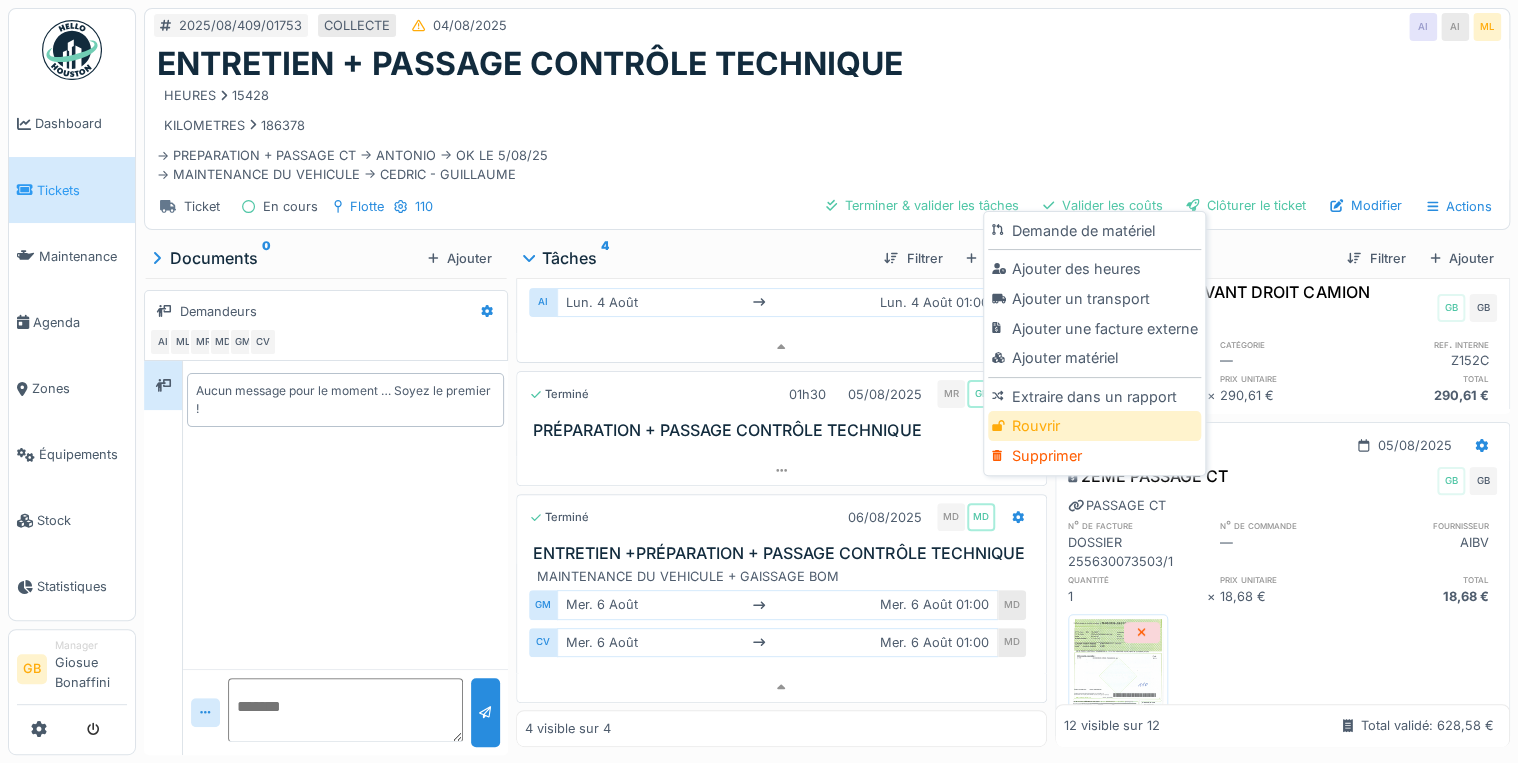 click on "Rouvrir" at bounding box center (1094, 426) 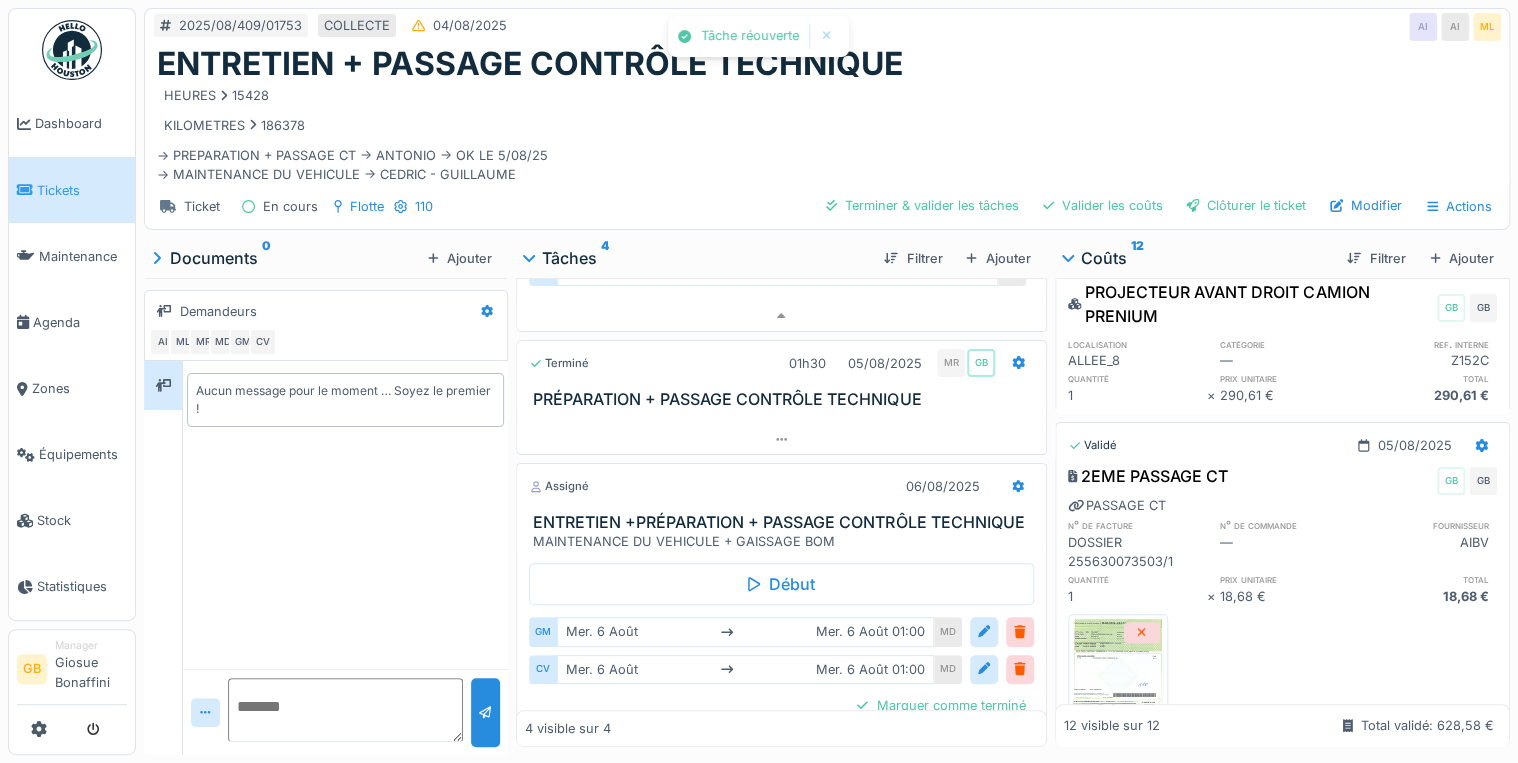 drag, startPoint x: 999, startPoint y: 485, endPoint x: 1007, endPoint y: 502, distance: 18.788294 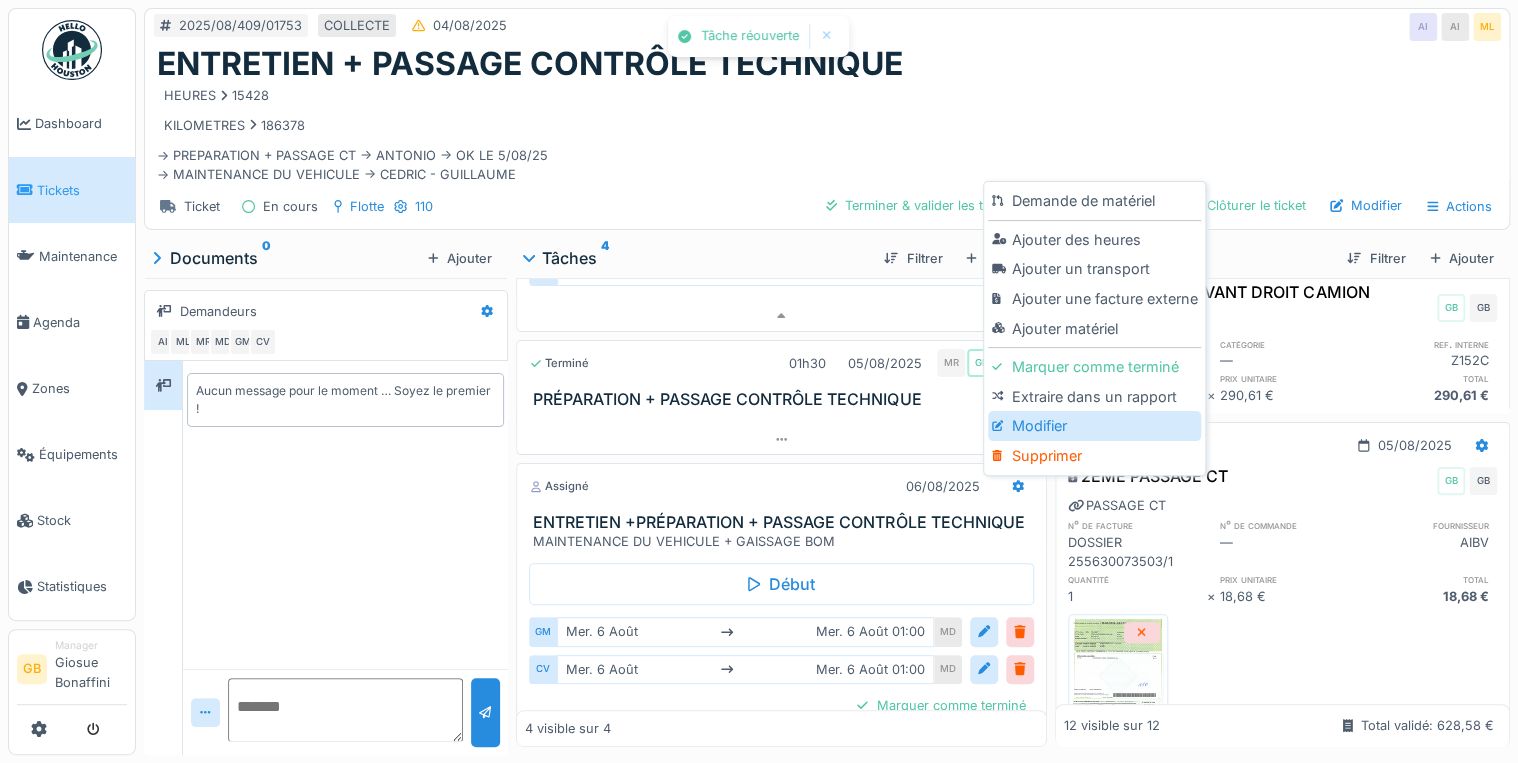 click on "Modifier" at bounding box center [1094, 426] 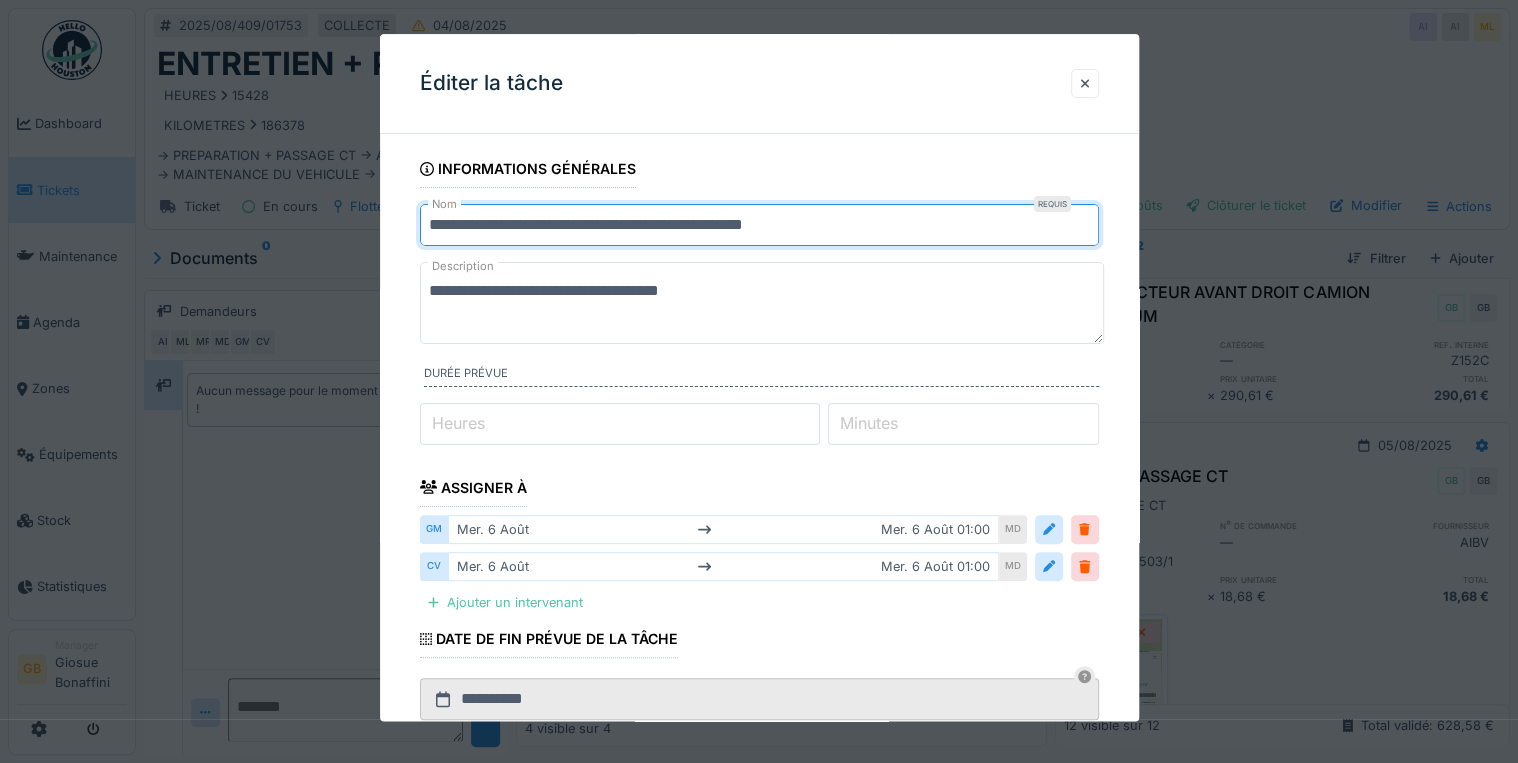 drag, startPoint x: 526, startPoint y: 220, endPoint x: 1409, endPoint y: 200, distance: 883.2265 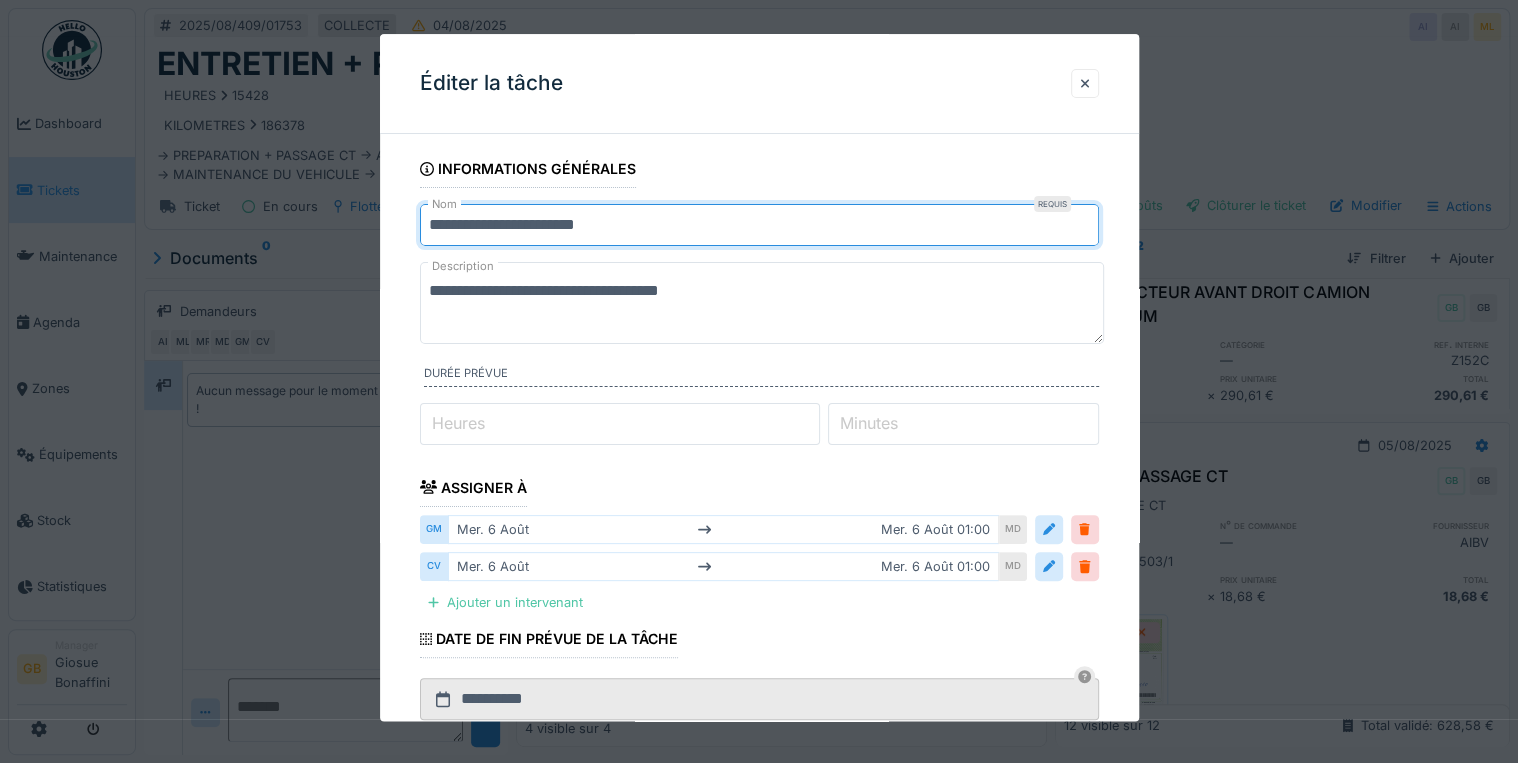 type on "**********" 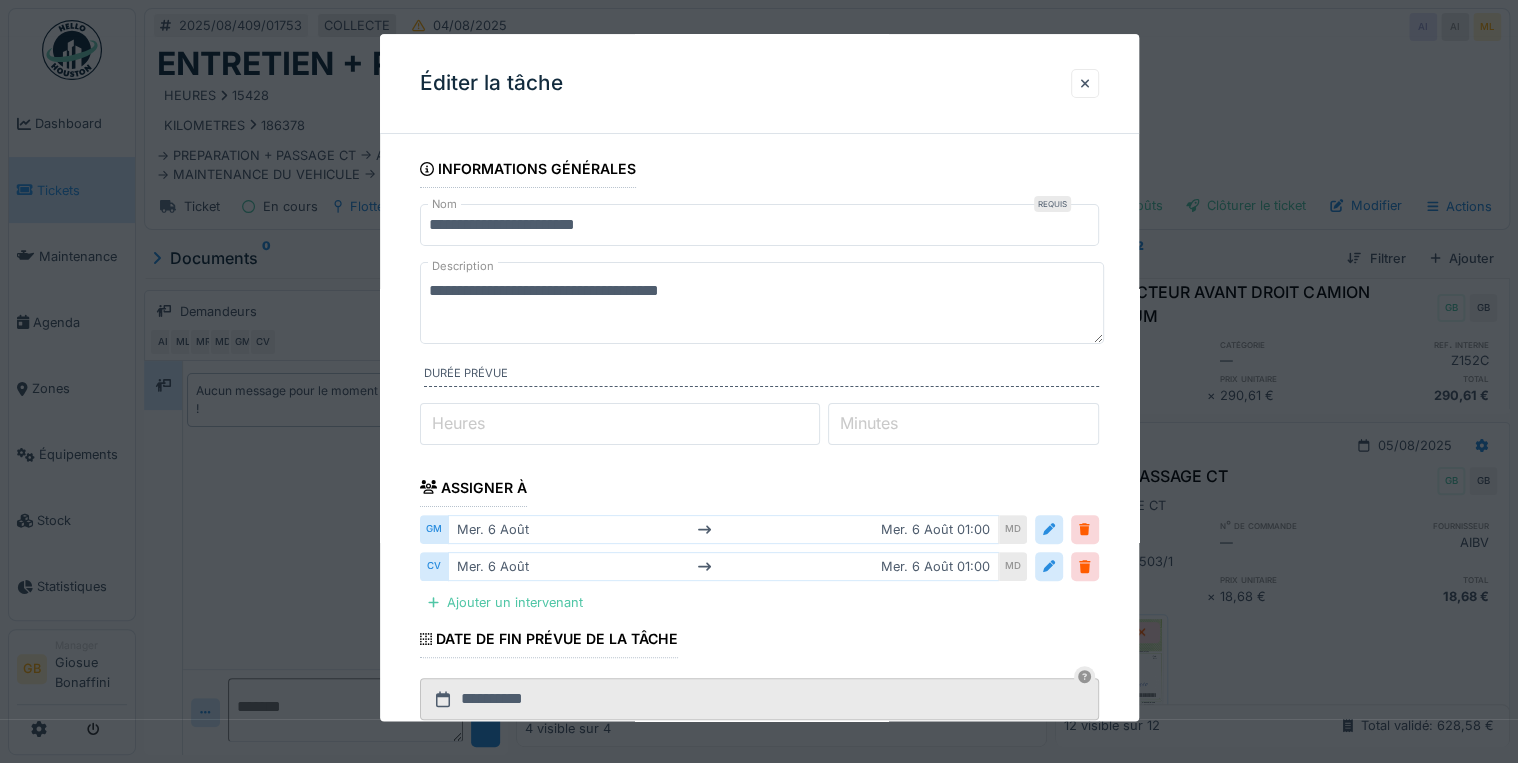click on "**********" at bounding box center [759, 604] 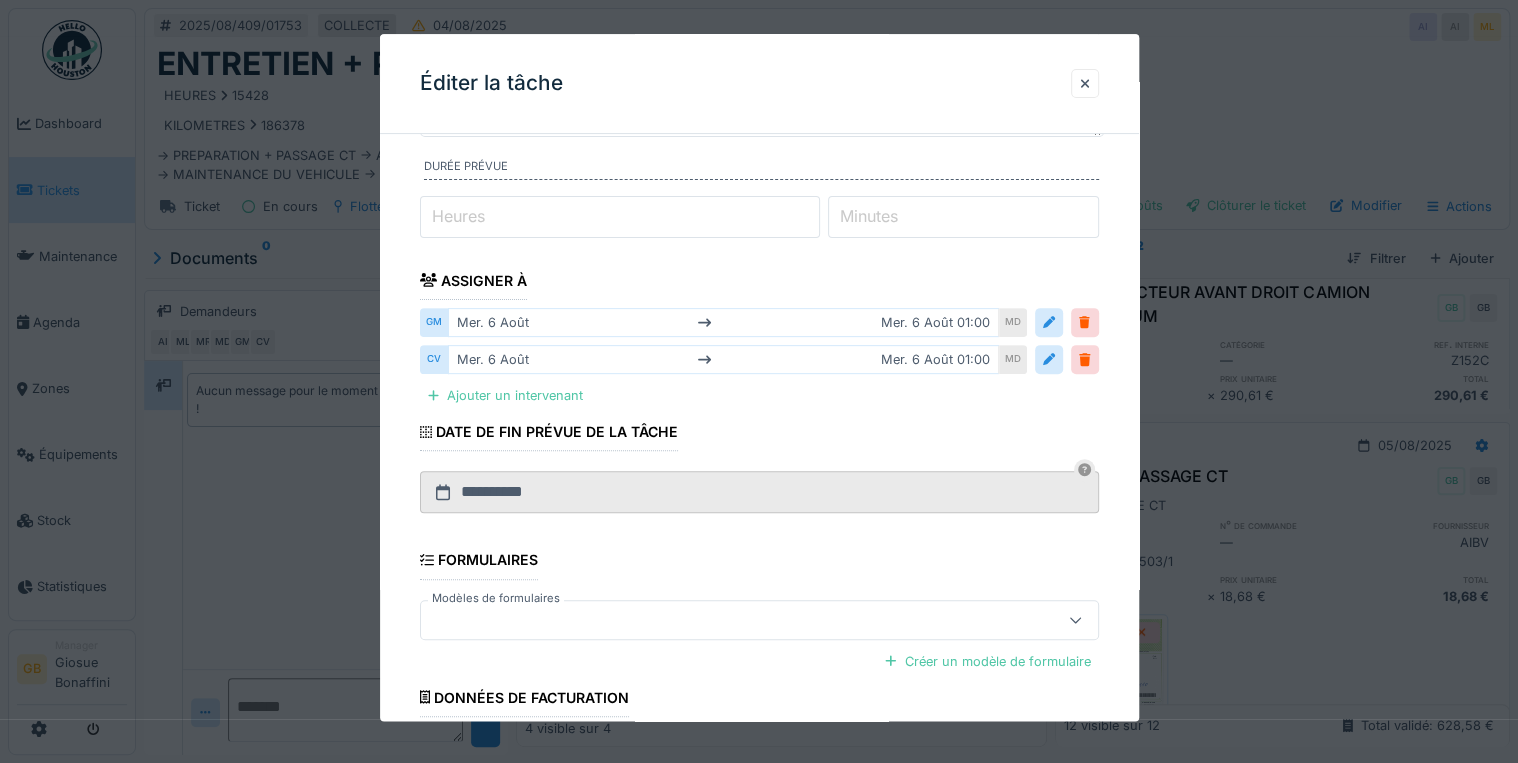scroll, scrollTop: 372, scrollLeft: 0, axis: vertical 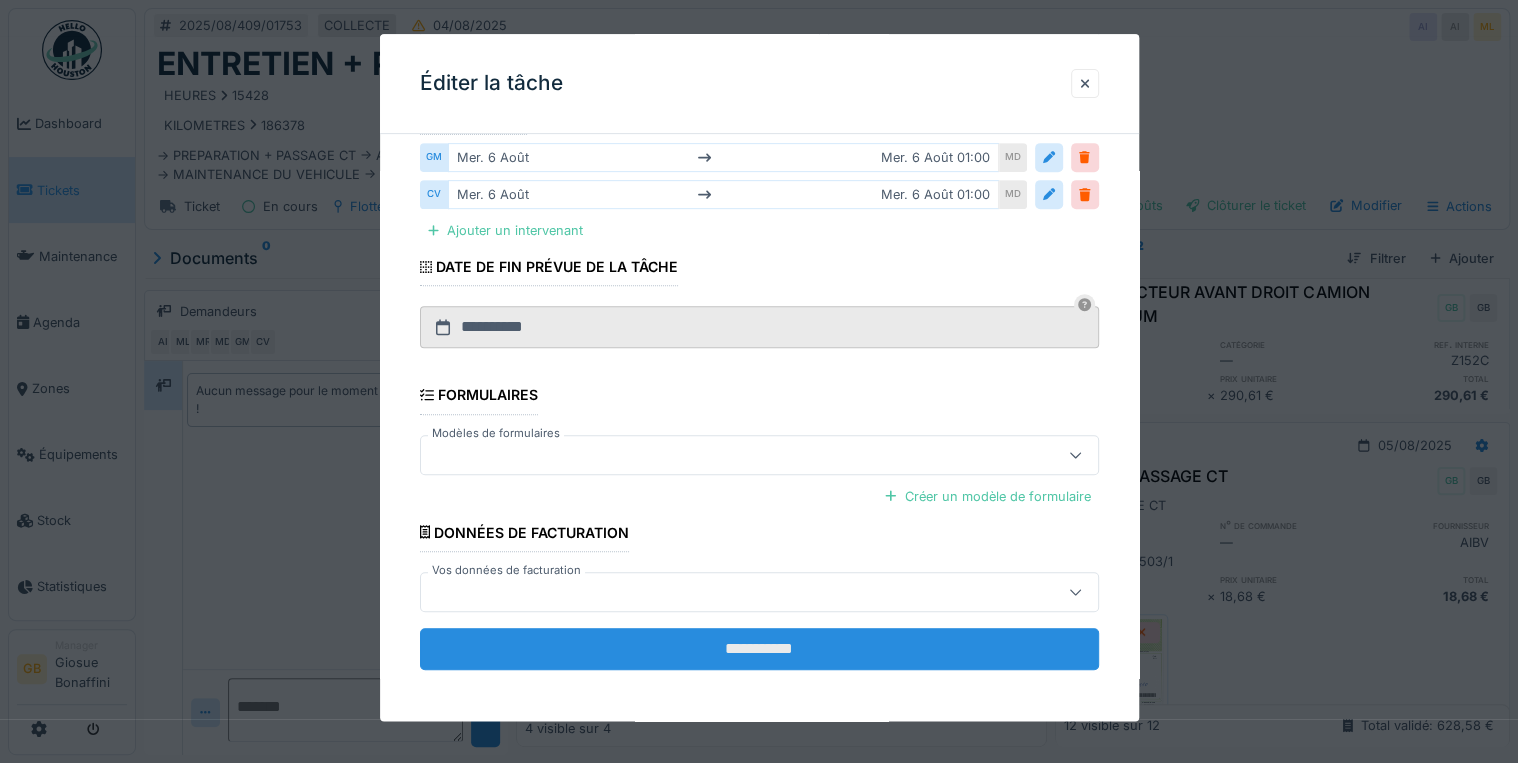 click on "**********" at bounding box center [759, 649] 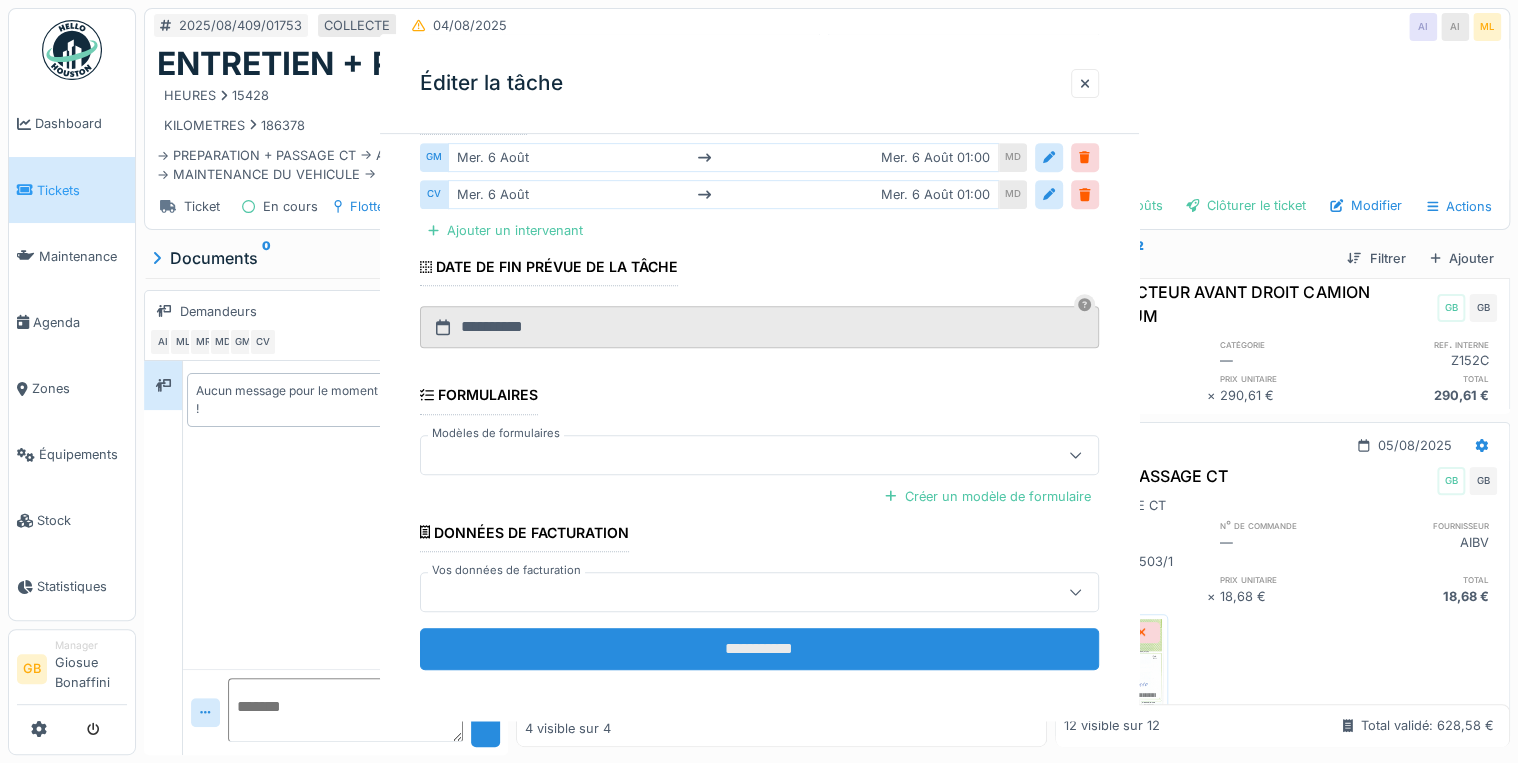 scroll, scrollTop: 0, scrollLeft: 0, axis: both 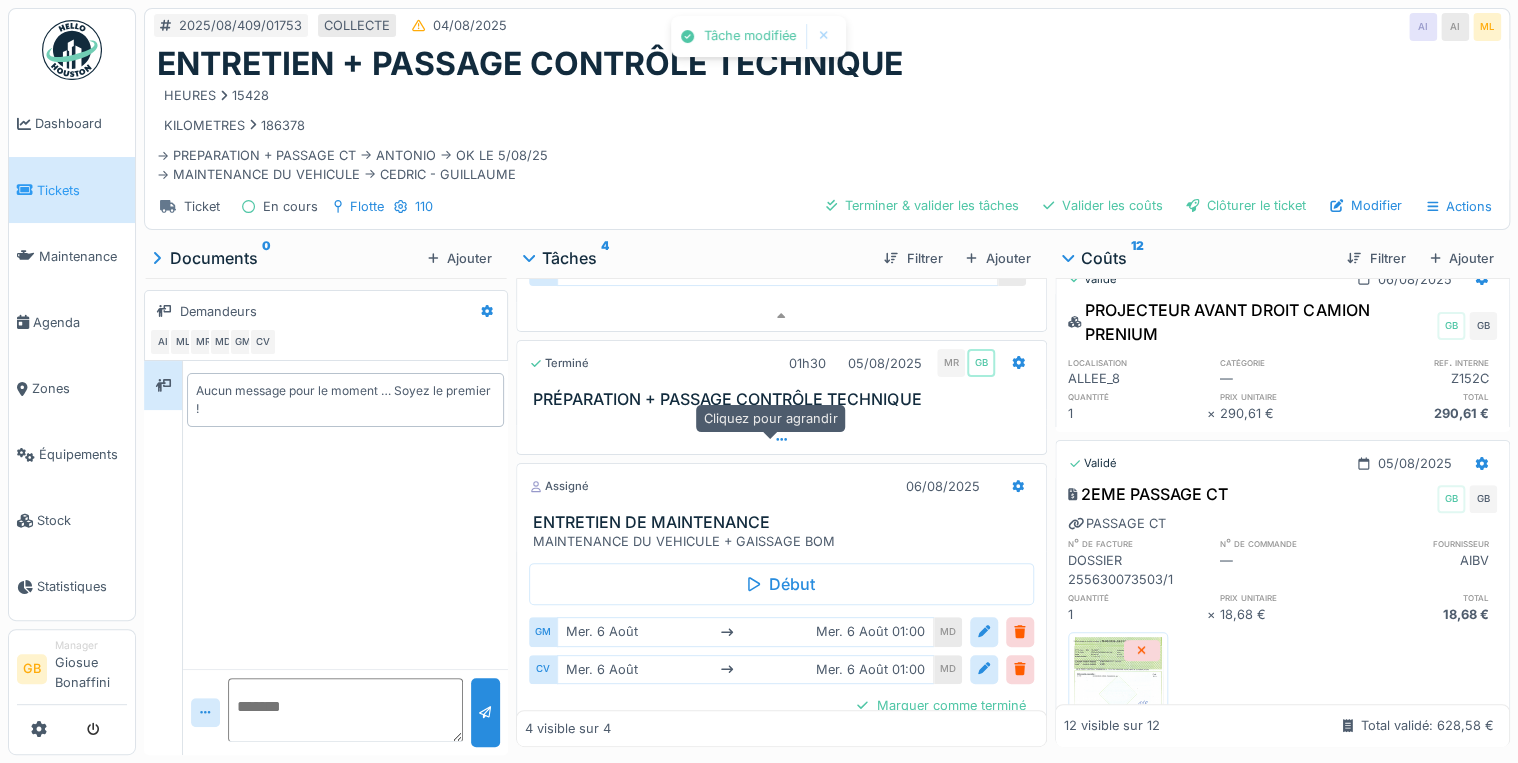 click at bounding box center [781, 439] 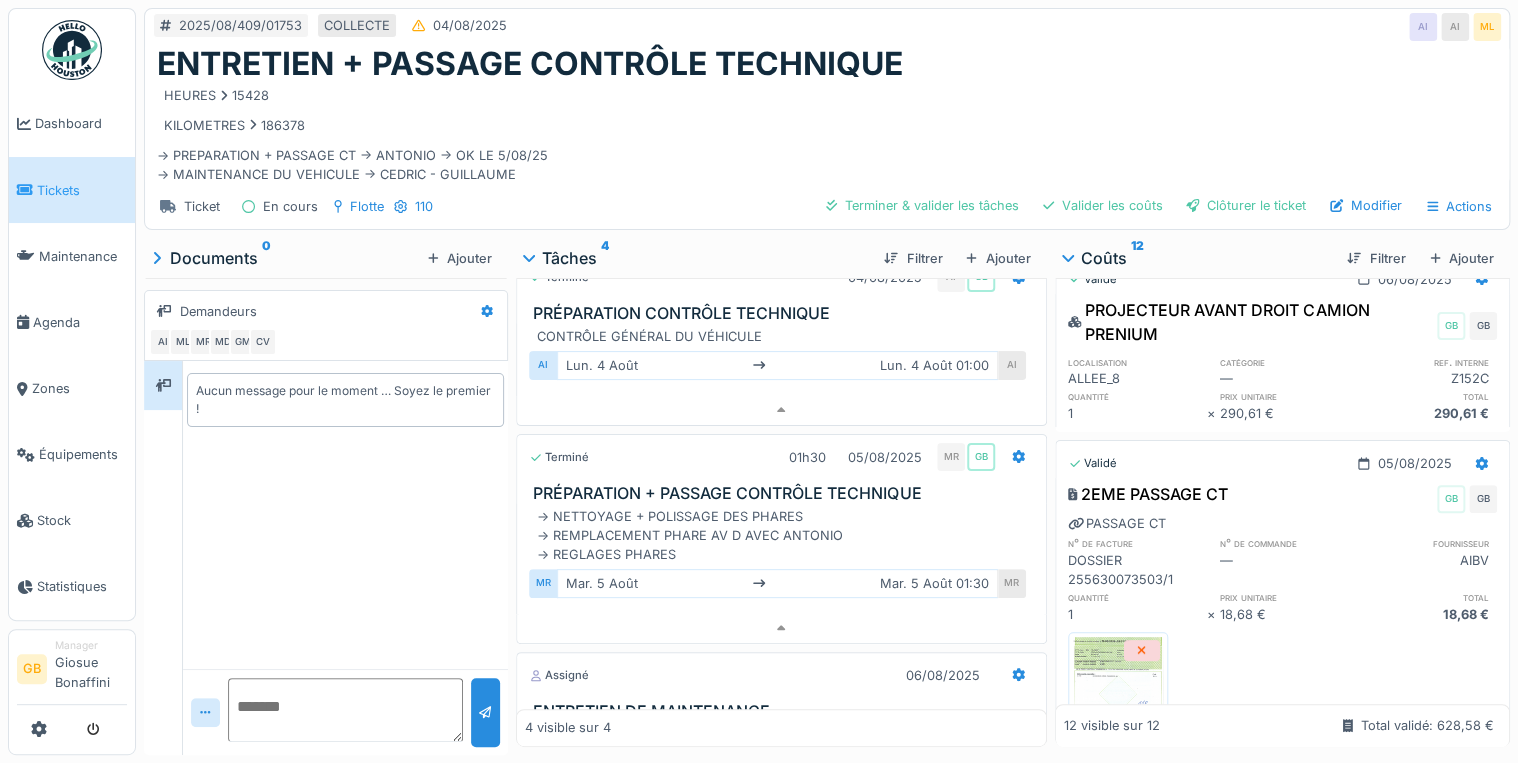 scroll, scrollTop: 386, scrollLeft: 0, axis: vertical 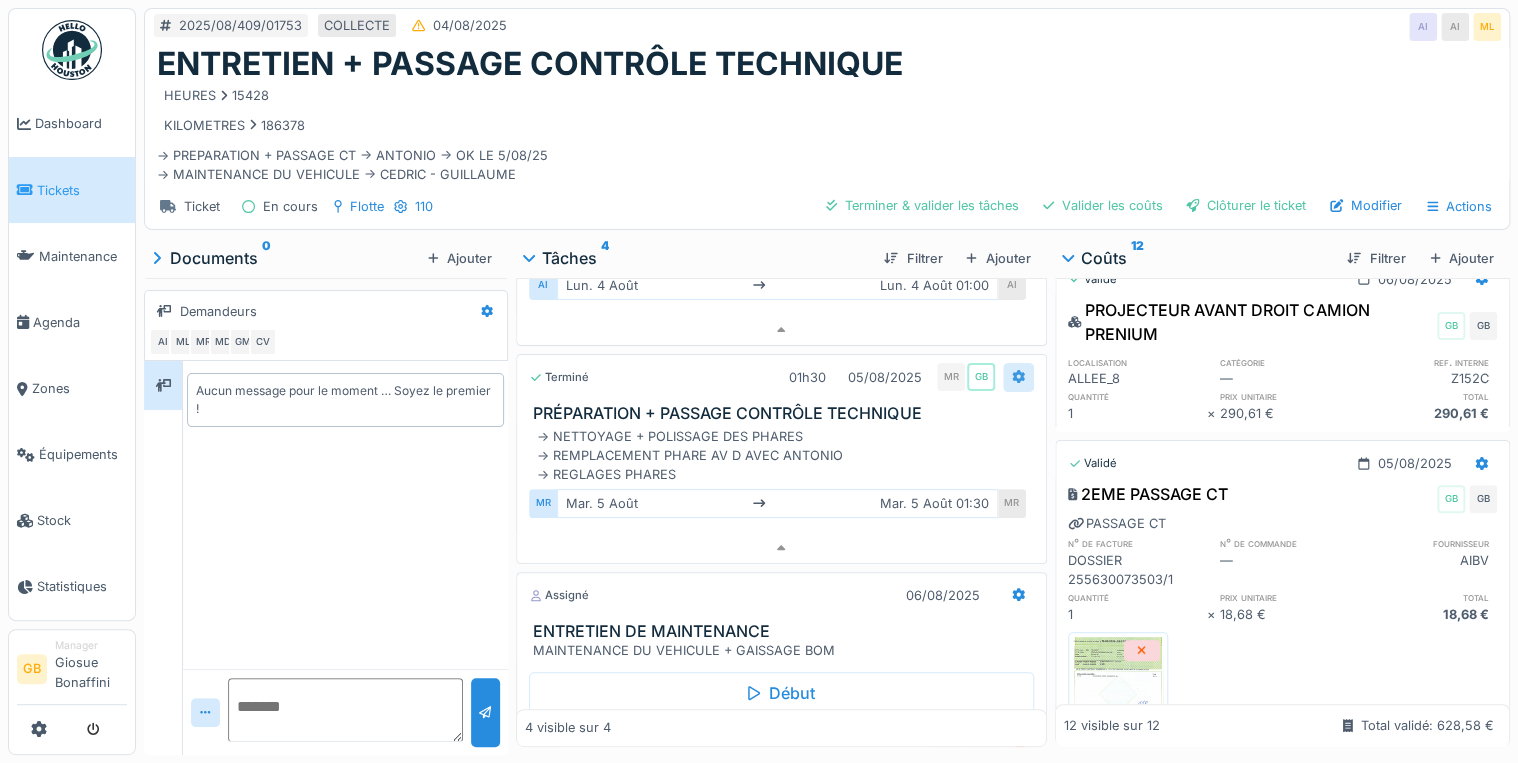 click at bounding box center [1018, 377] 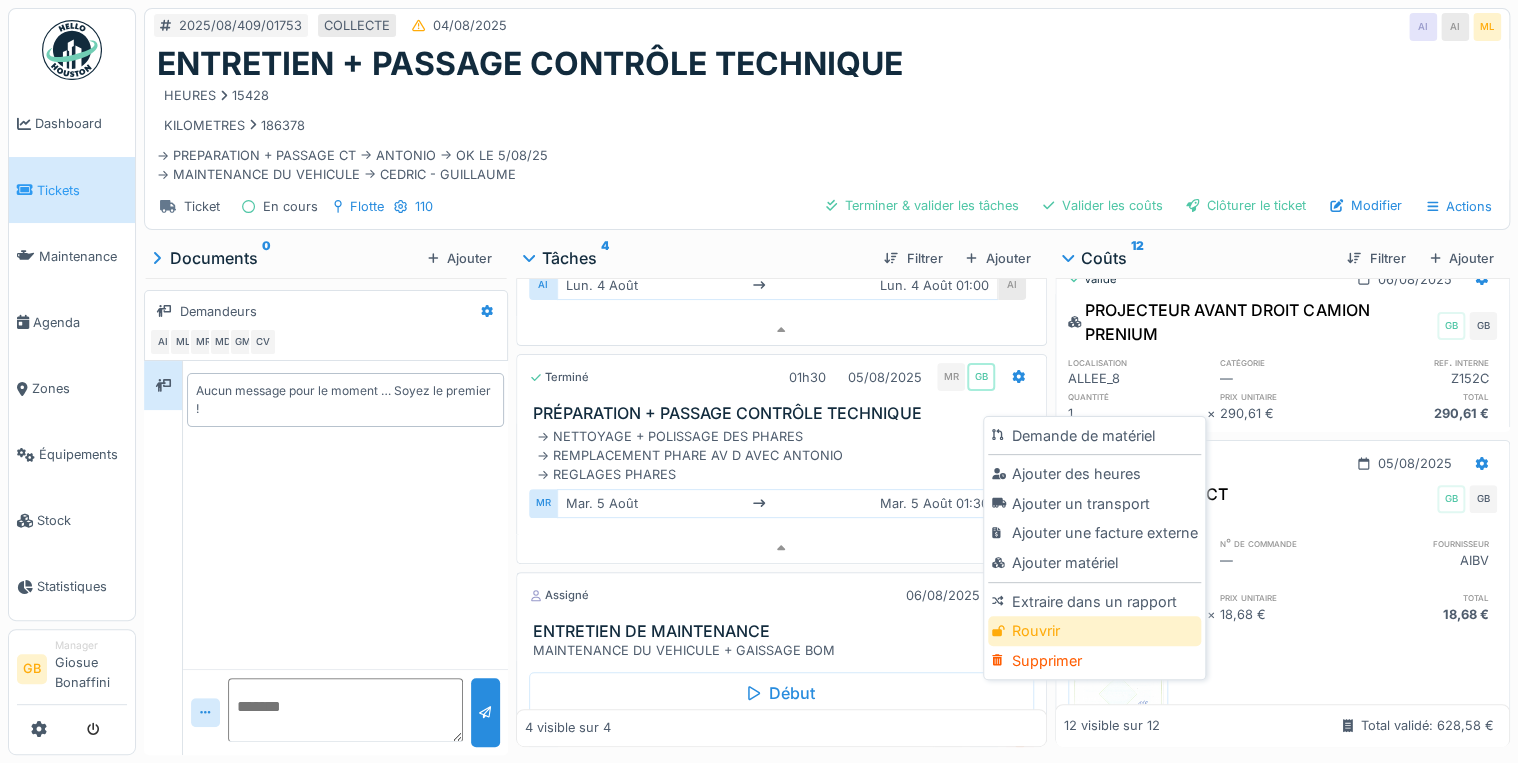 click on "Rouvrir" at bounding box center (1094, 631) 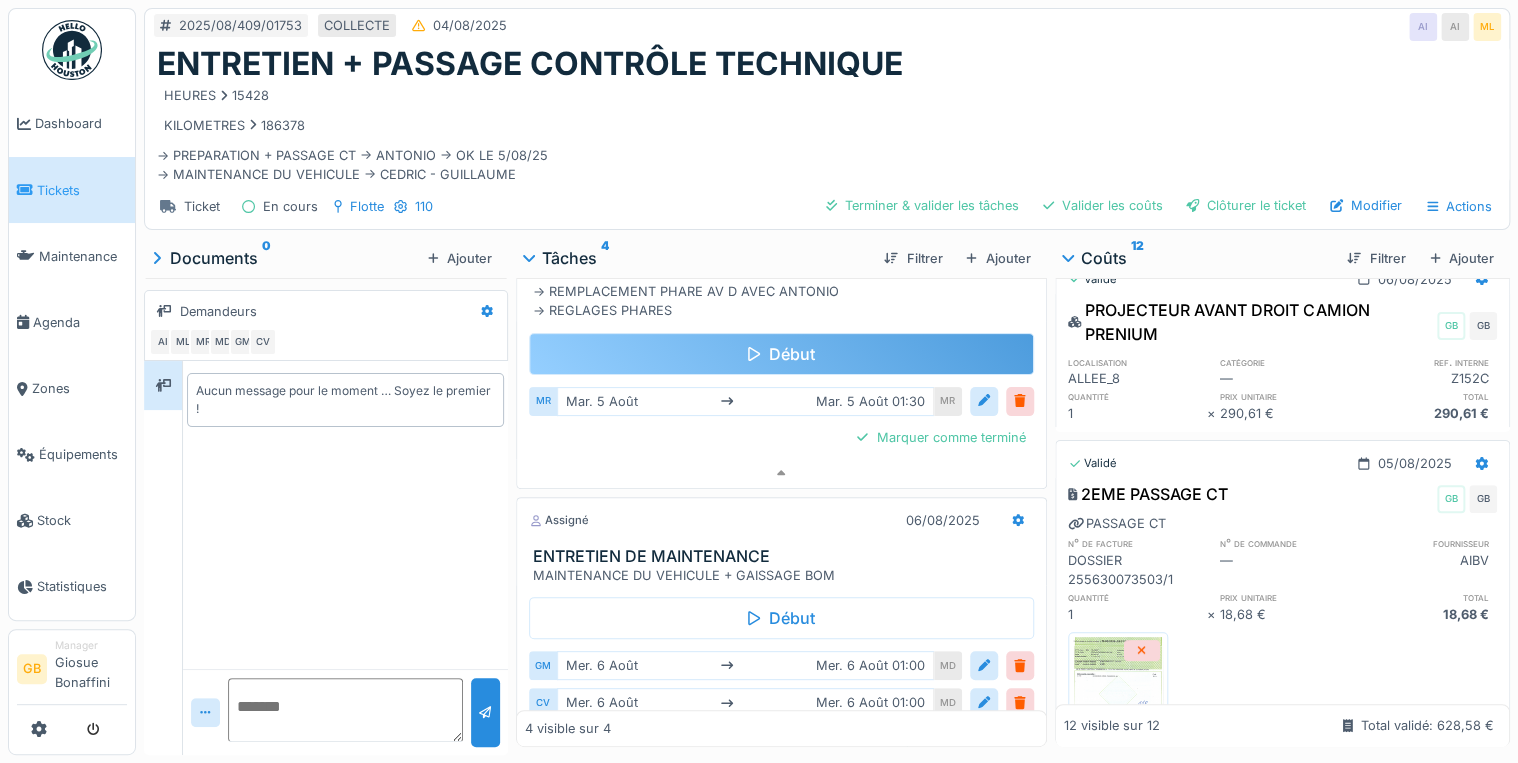 scroll, scrollTop: 306, scrollLeft: 0, axis: vertical 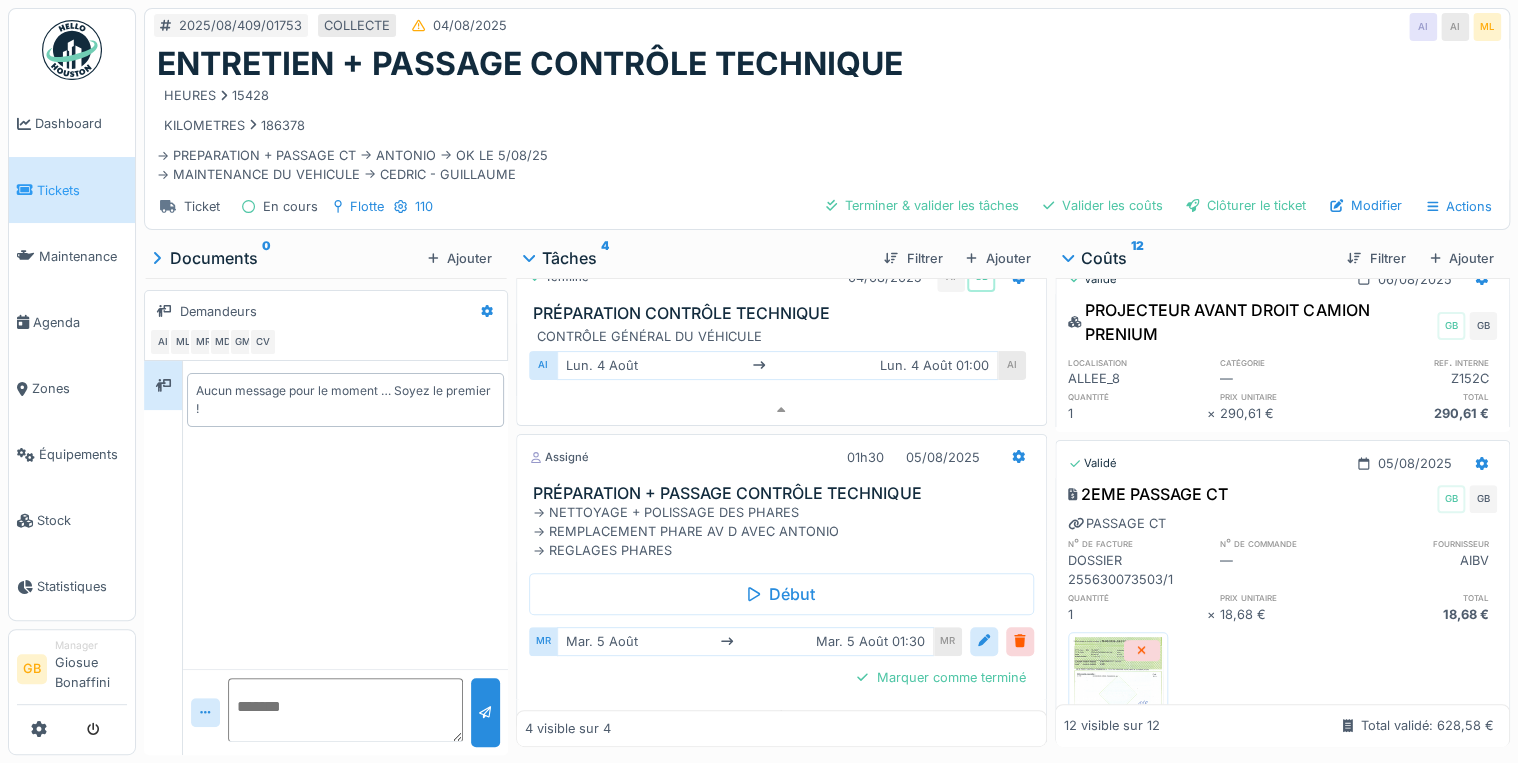 click on "Assigné 01h30 05/08/2025 PRÉPARATION + PASSAGE CONTRÔLE TECHNIQUE  -> NETTOYAGE + POLISSAGE DES PHARES
-> REMPLACEMENT PHARE AV D AVEC ANTONIO
-> REGLAGES PHARES" at bounding box center [781, 497] 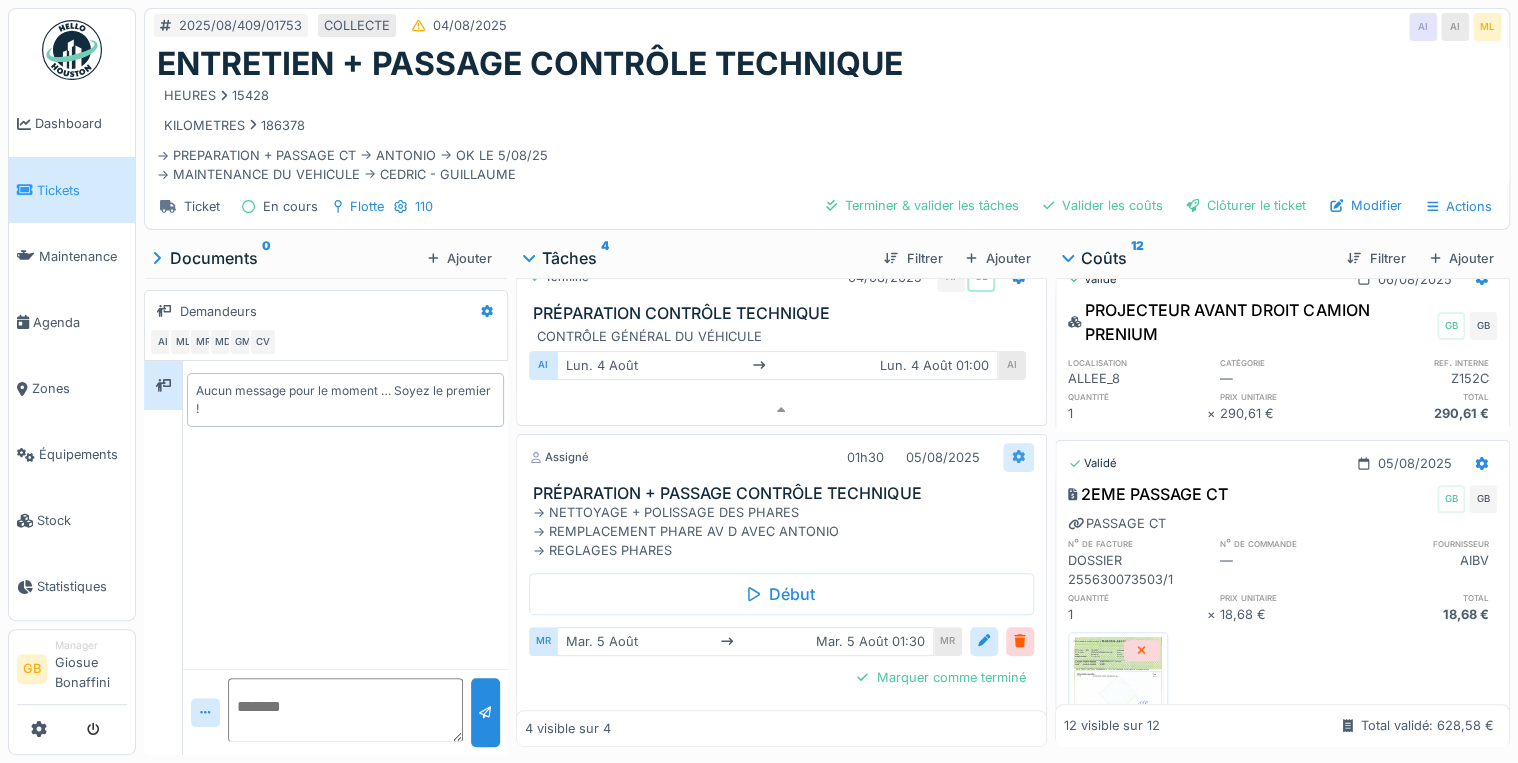 click 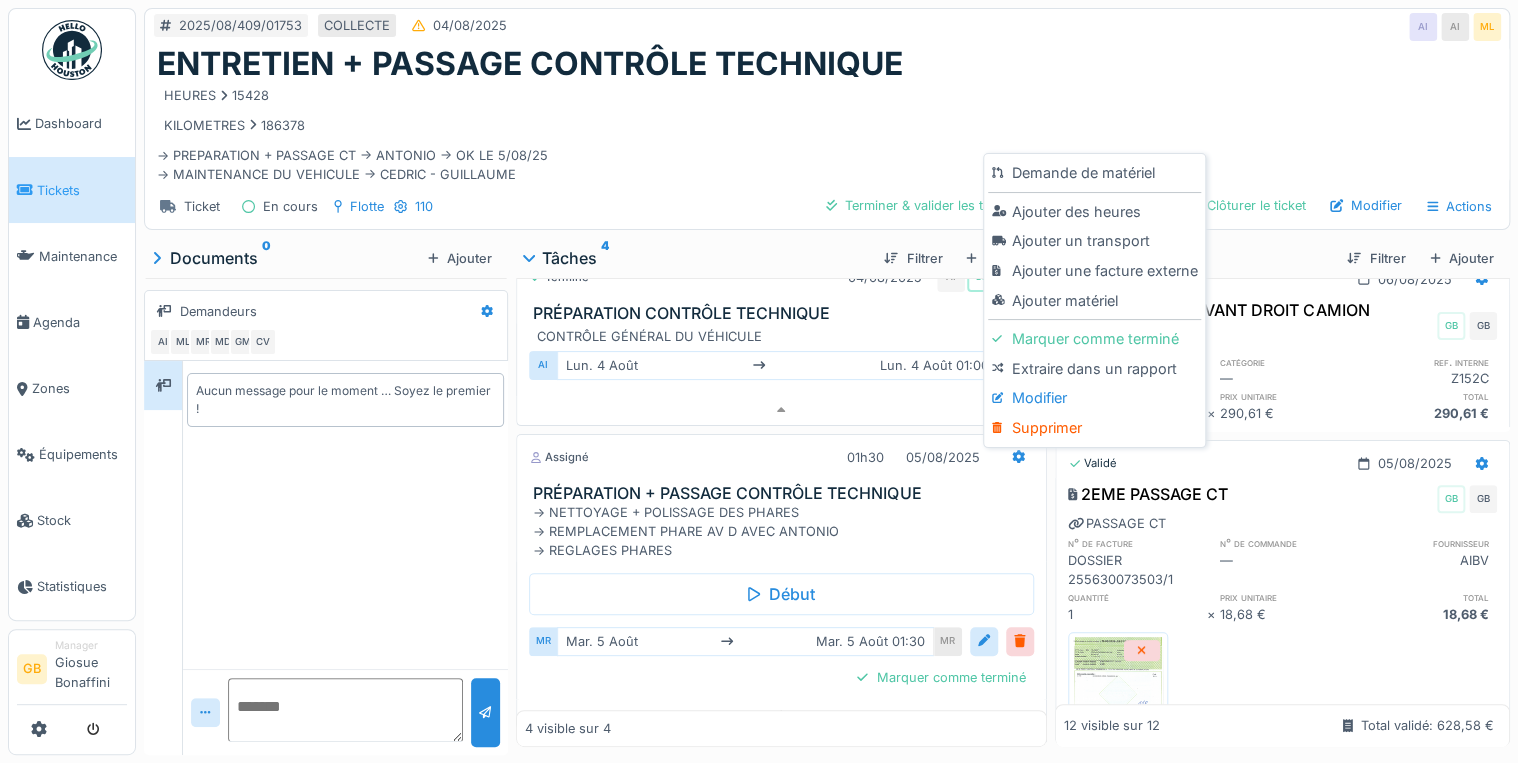 click on "Modifier" at bounding box center (1094, 398) 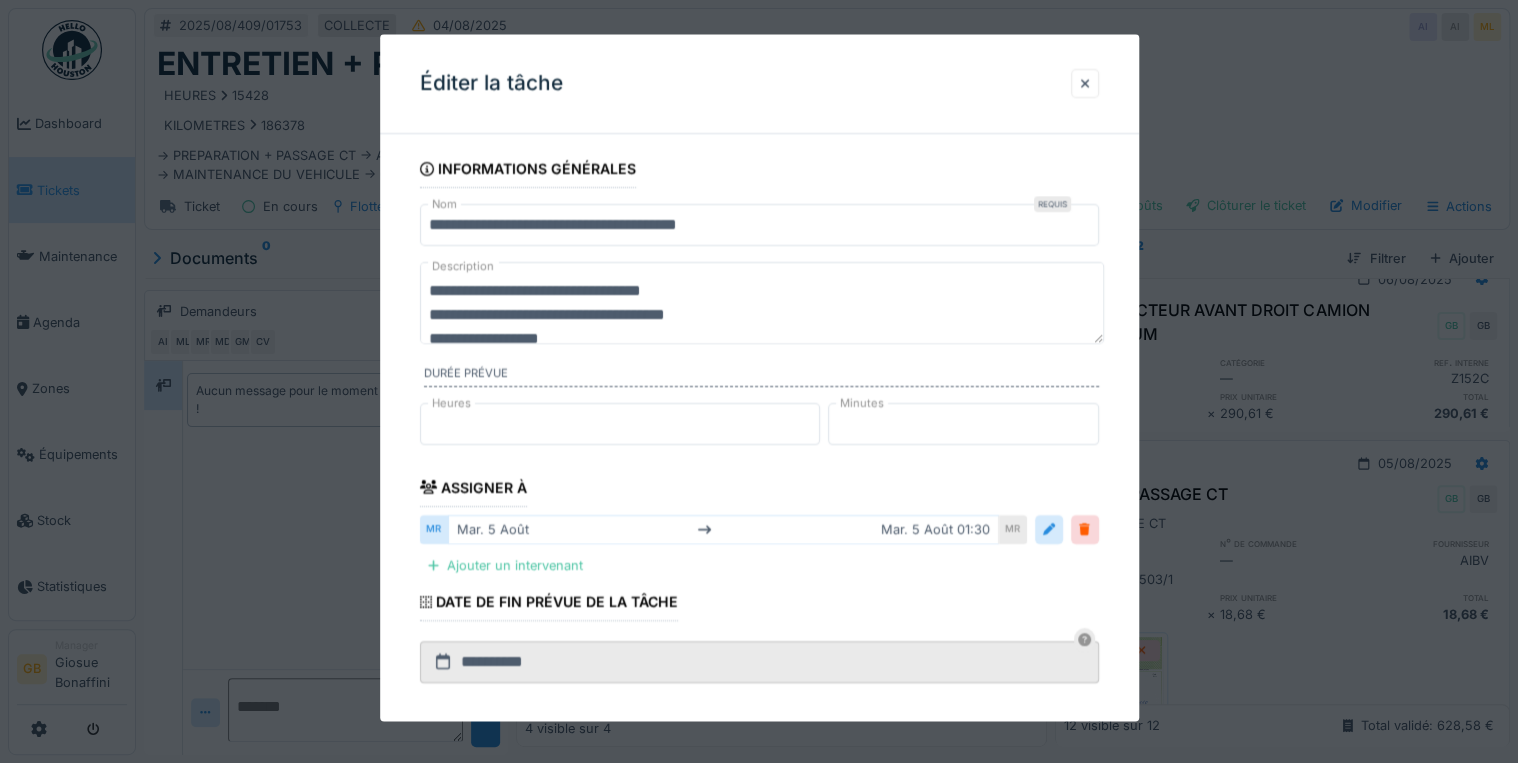scroll, scrollTop: 24, scrollLeft: 0, axis: vertical 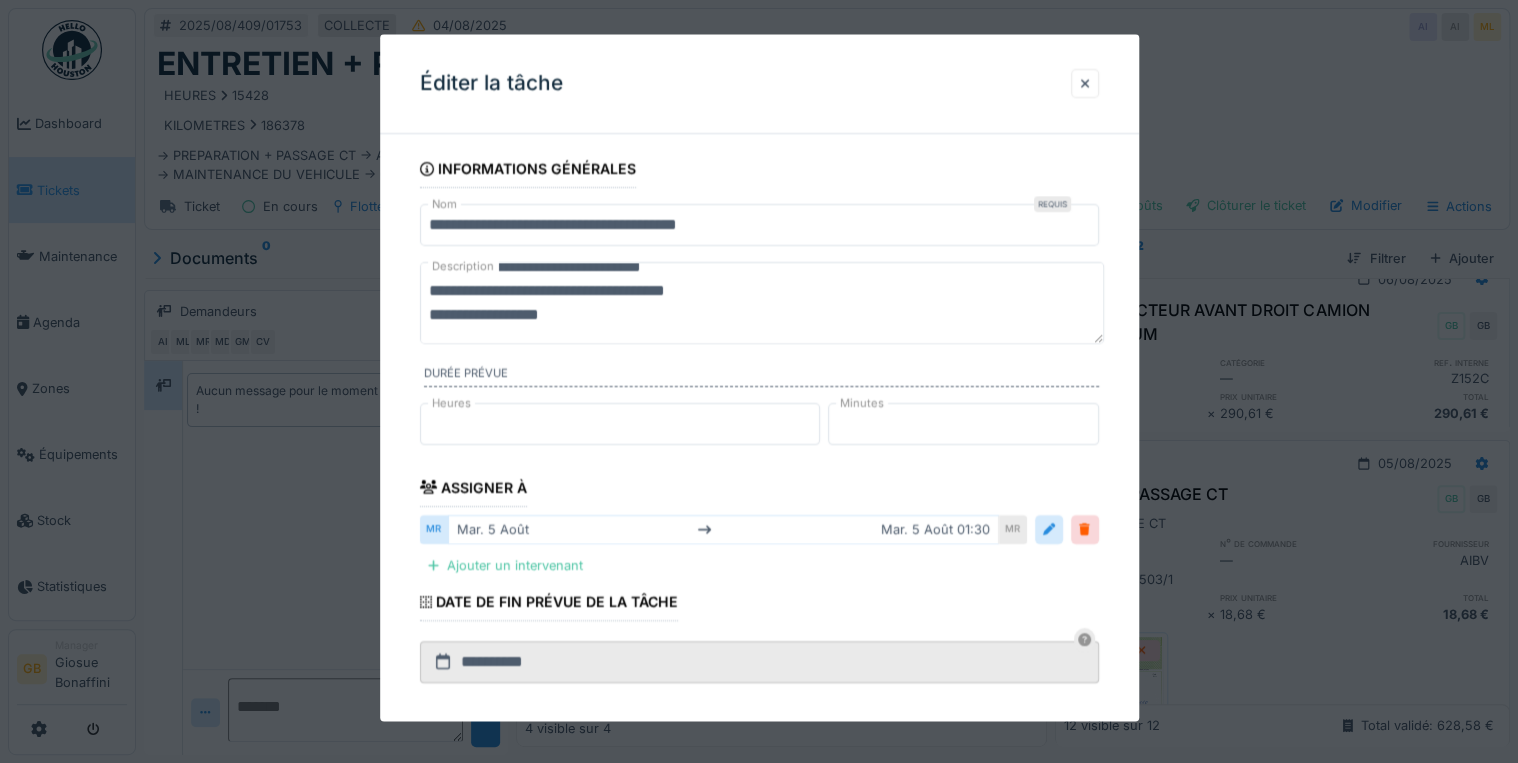 click on "**********" at bounding box center (762, 303) 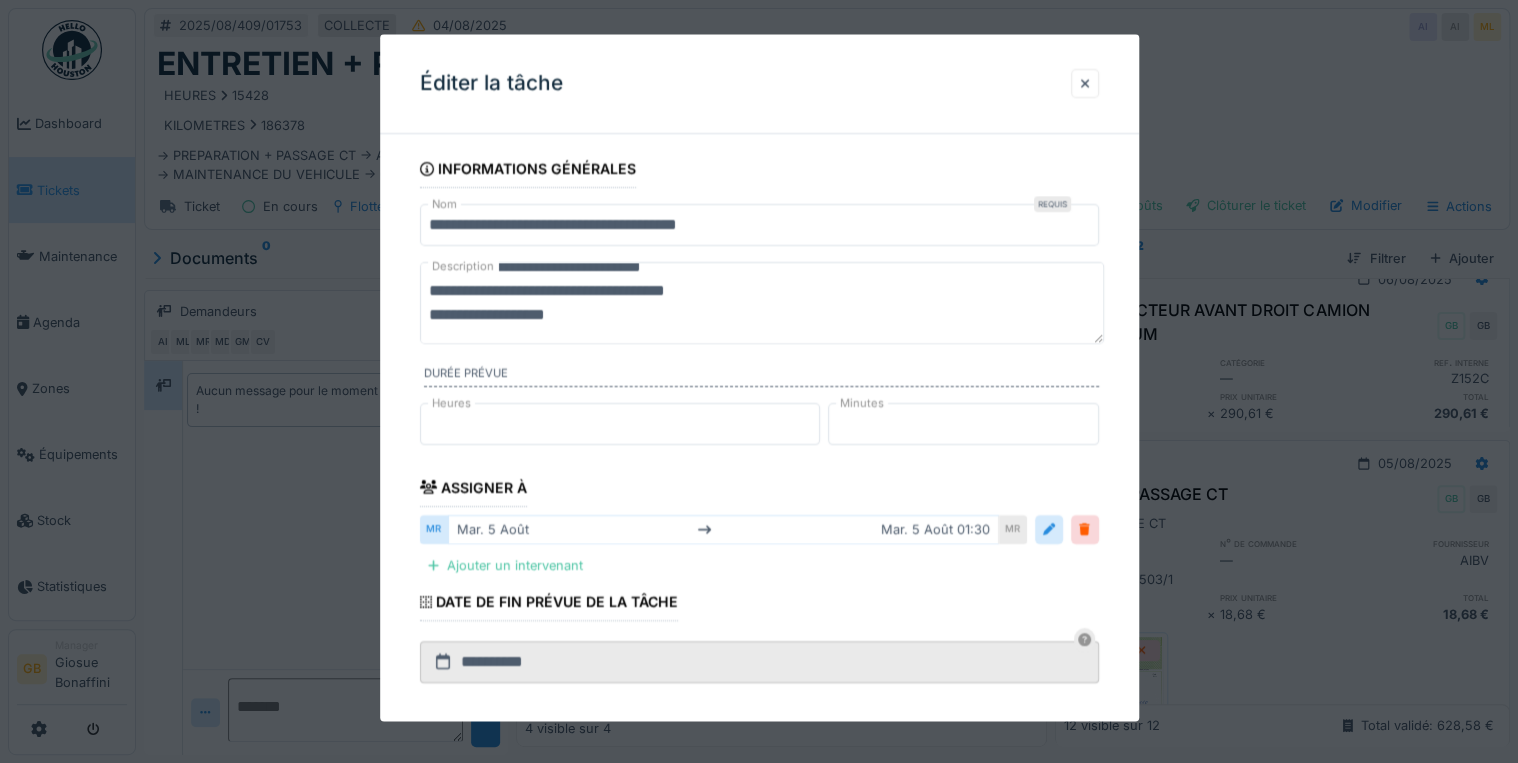 scroll, scrollTop: 0, scrollLeft: 0, axis: both 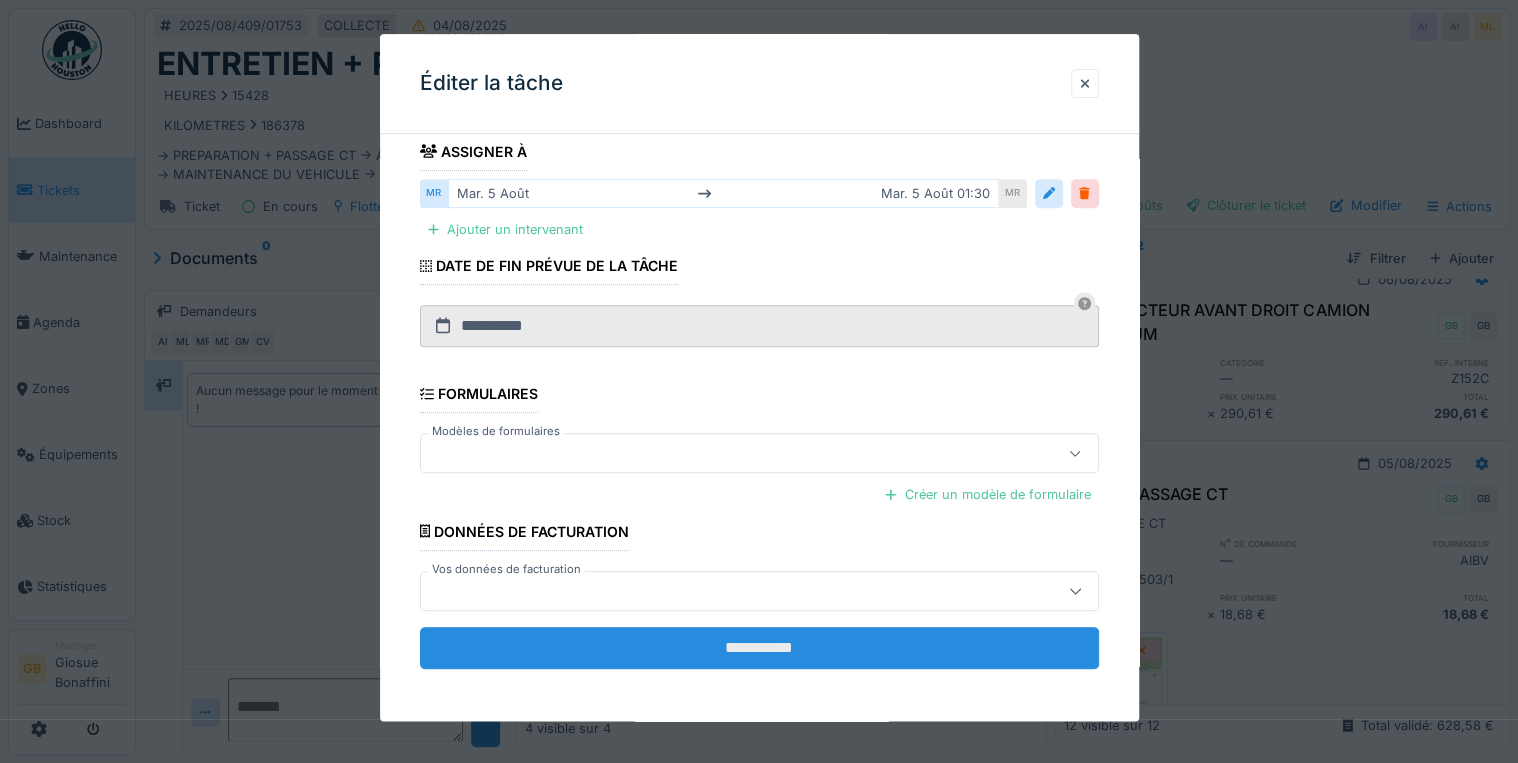 type on "**********" 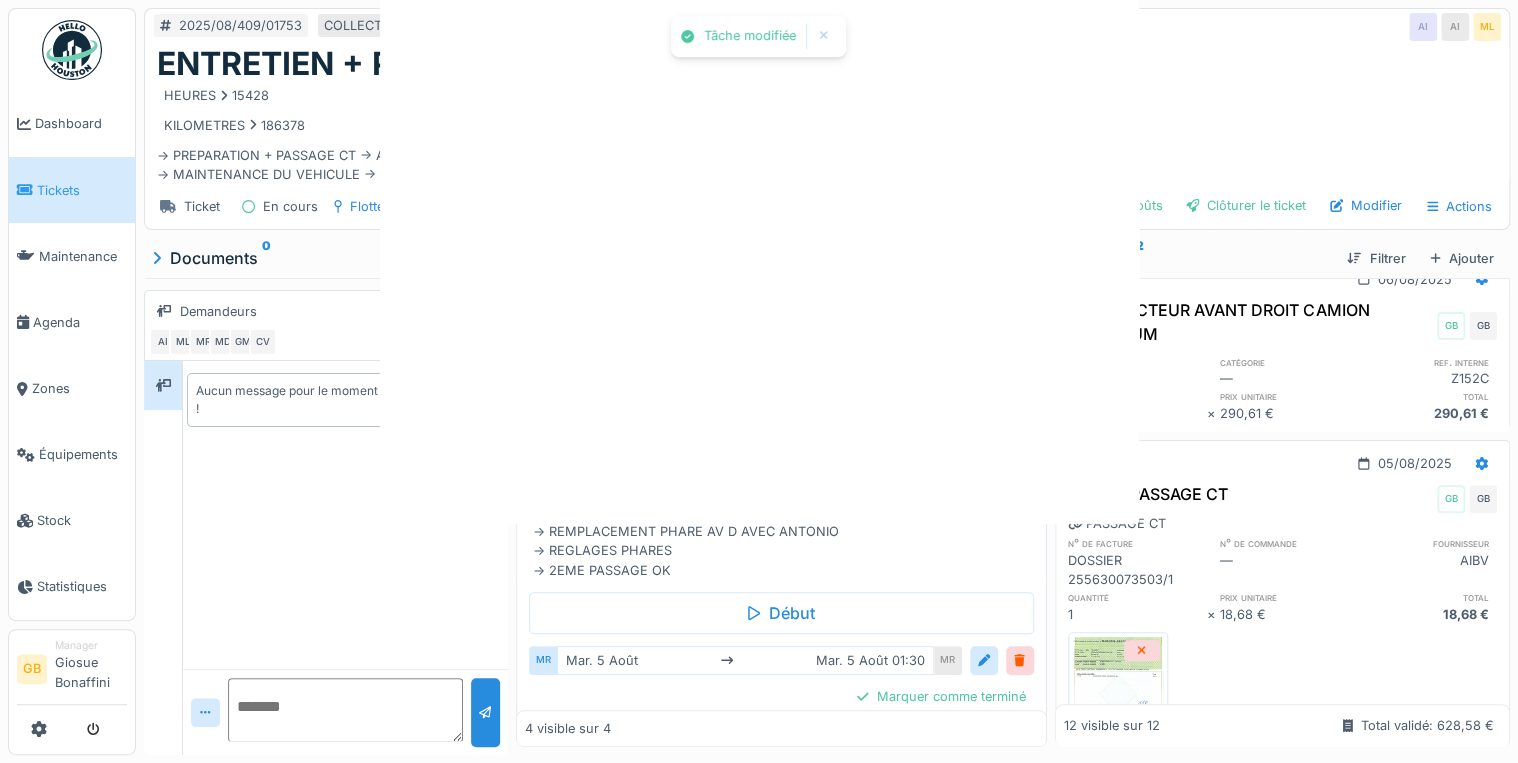 scroll, scrollTop: 0, scrollLeft: 0, axis: both 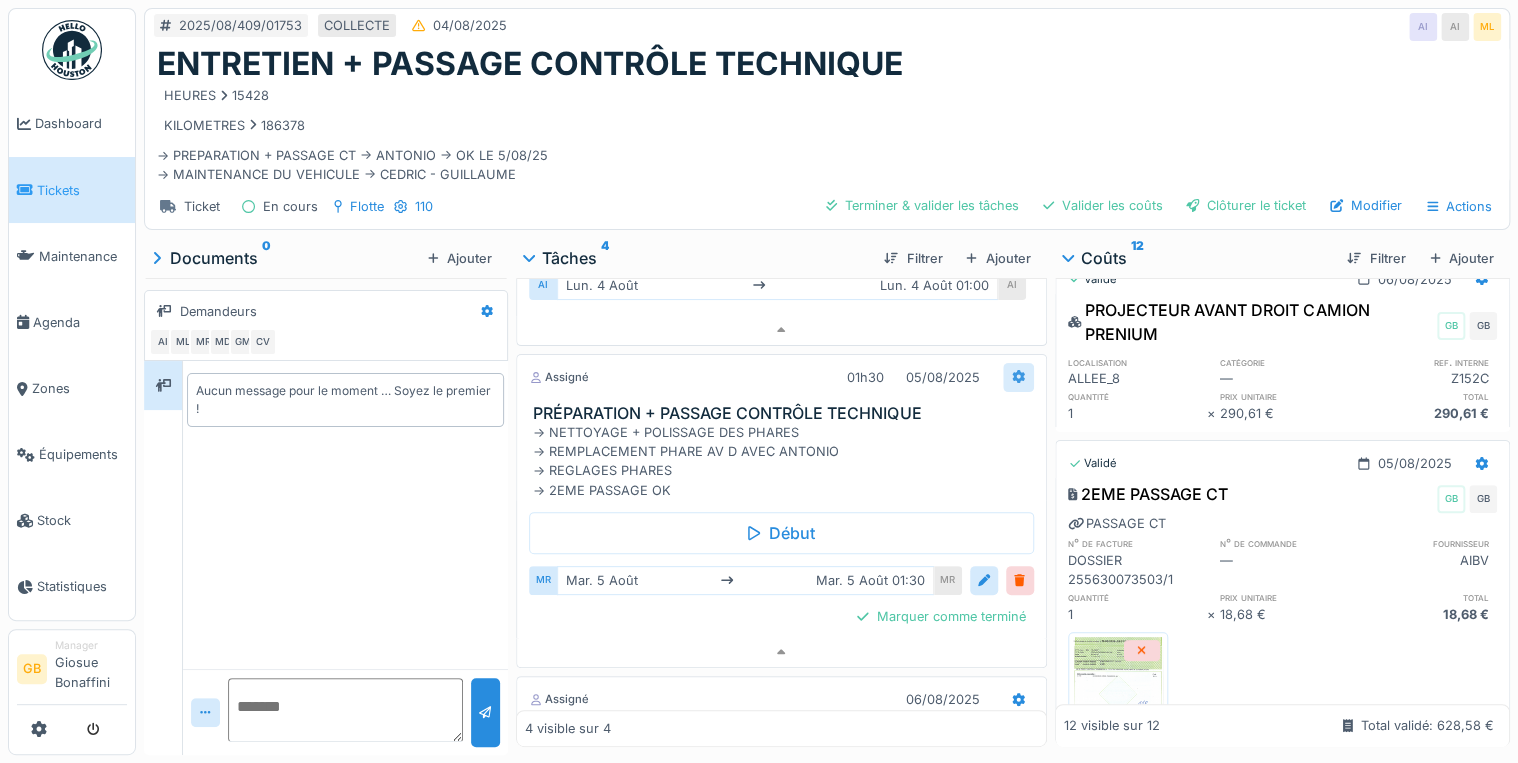 click 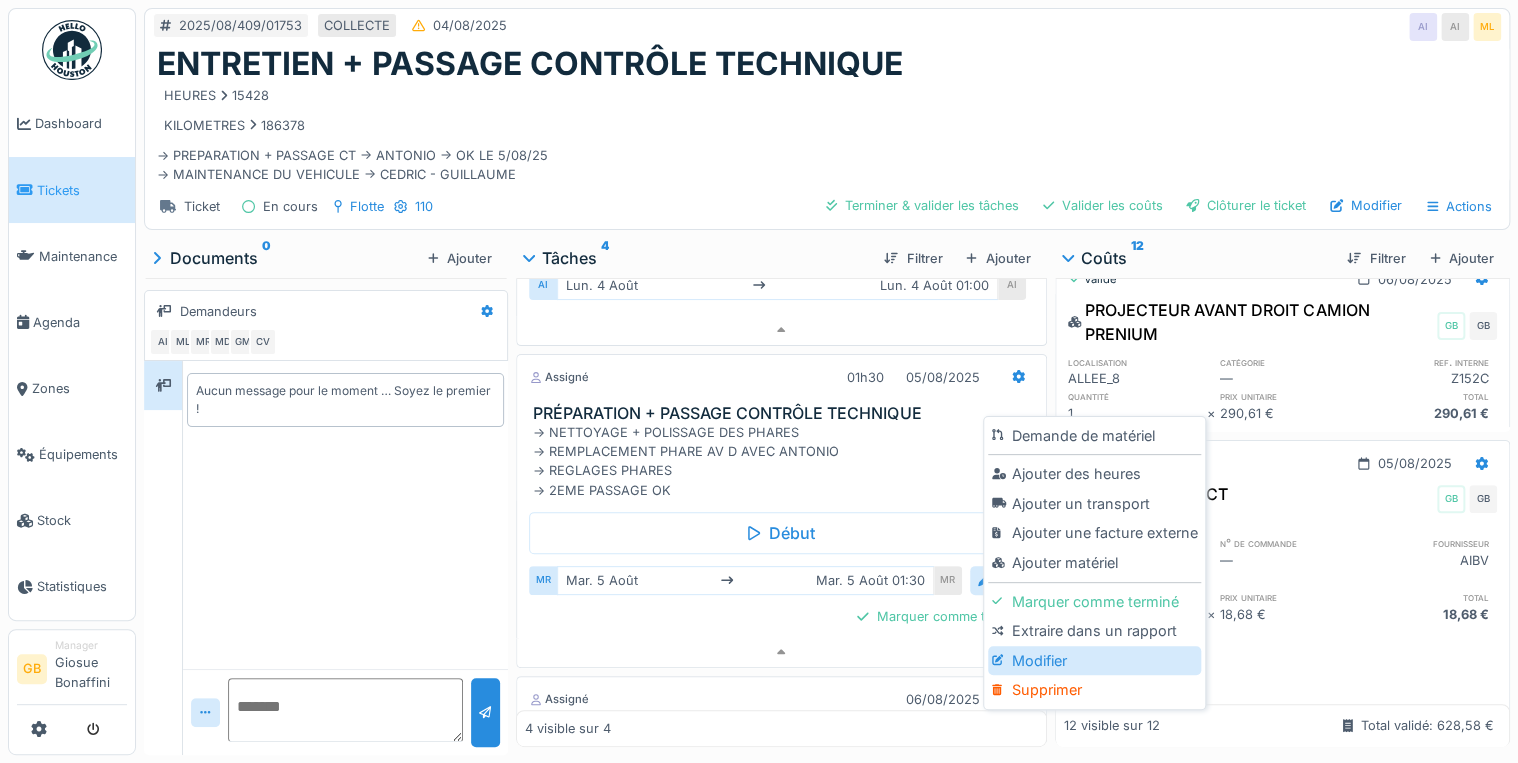 click on "Modifier" at bounding box center [1094, 661] 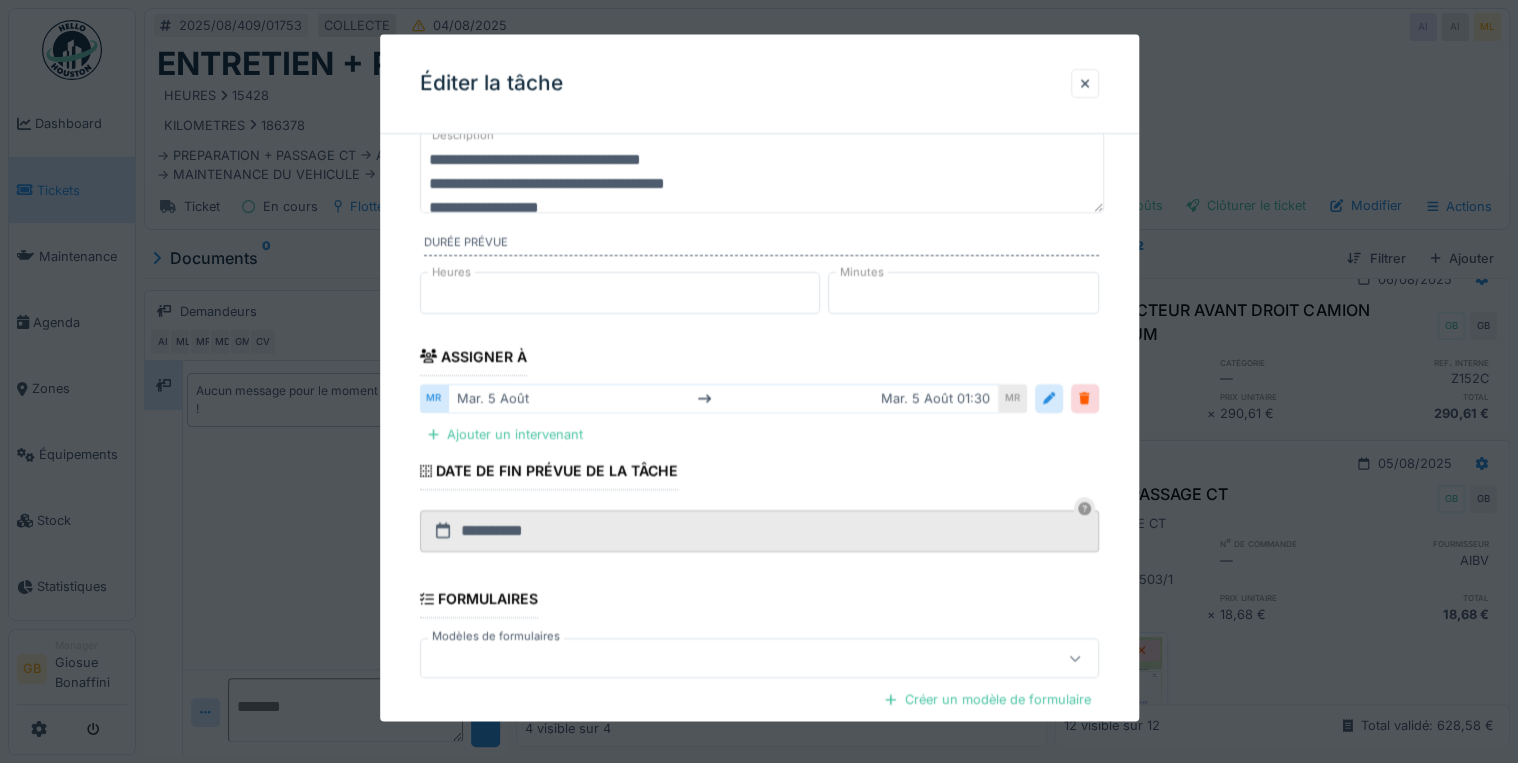 scroll, scrollTop: 160, scrollLeft: 0, axis: vertical 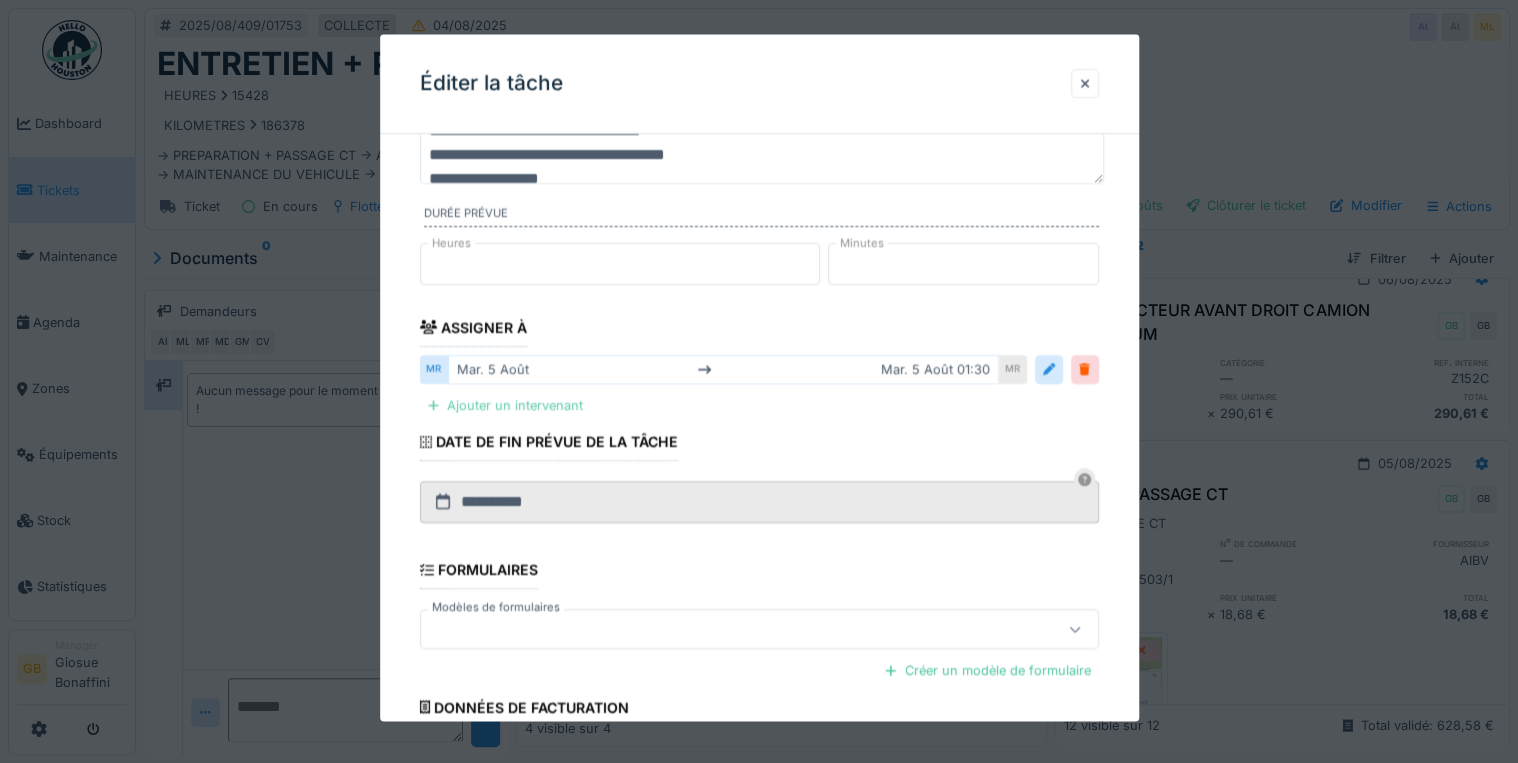 click on "Ajouter un intervenant" at bounding box center (505, 405) 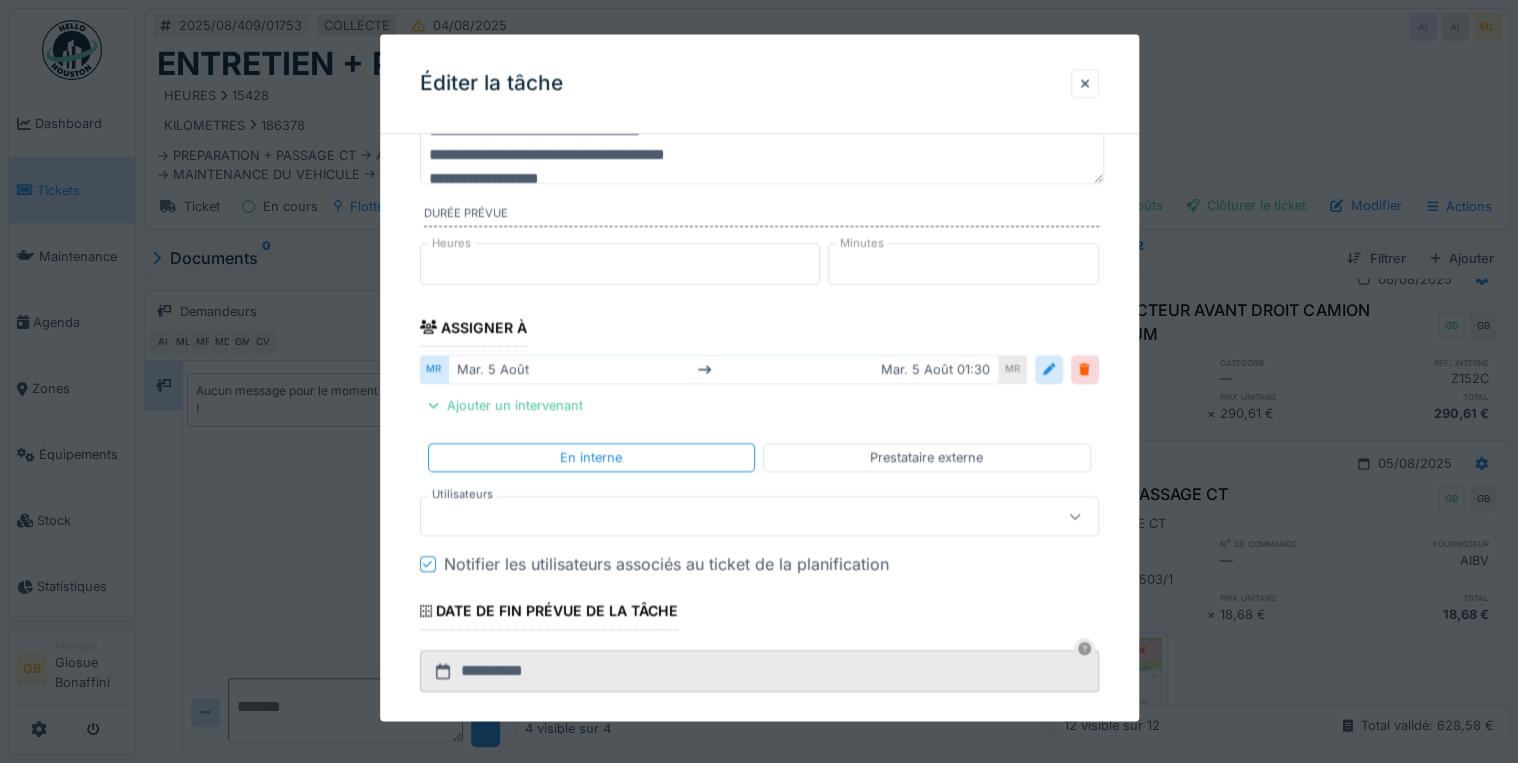 click on "Notifier les utilisateurs associés au ticket de la planification" at bounding box center [666, 565] 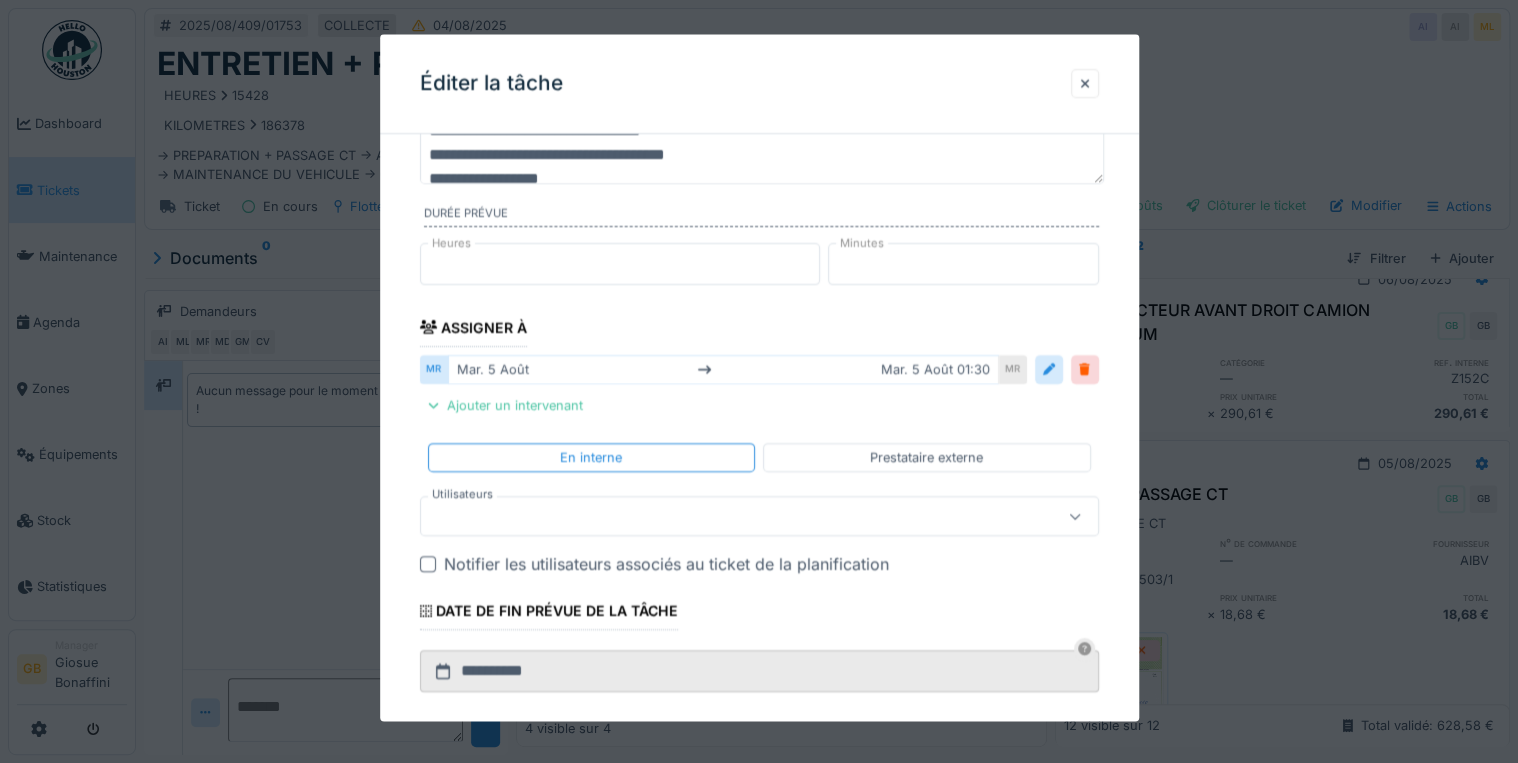 click at bounding box center (725, 517) 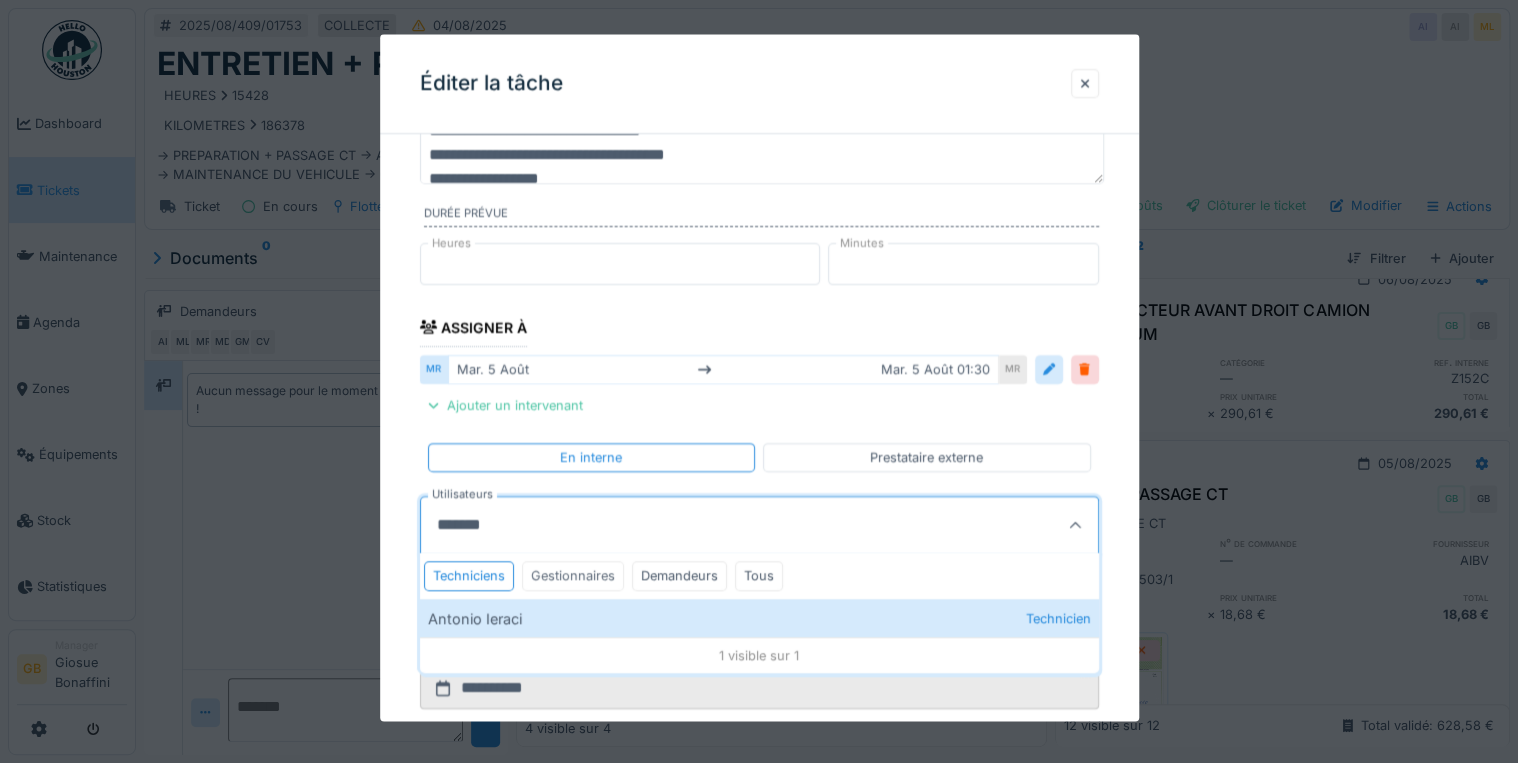type on "*******" 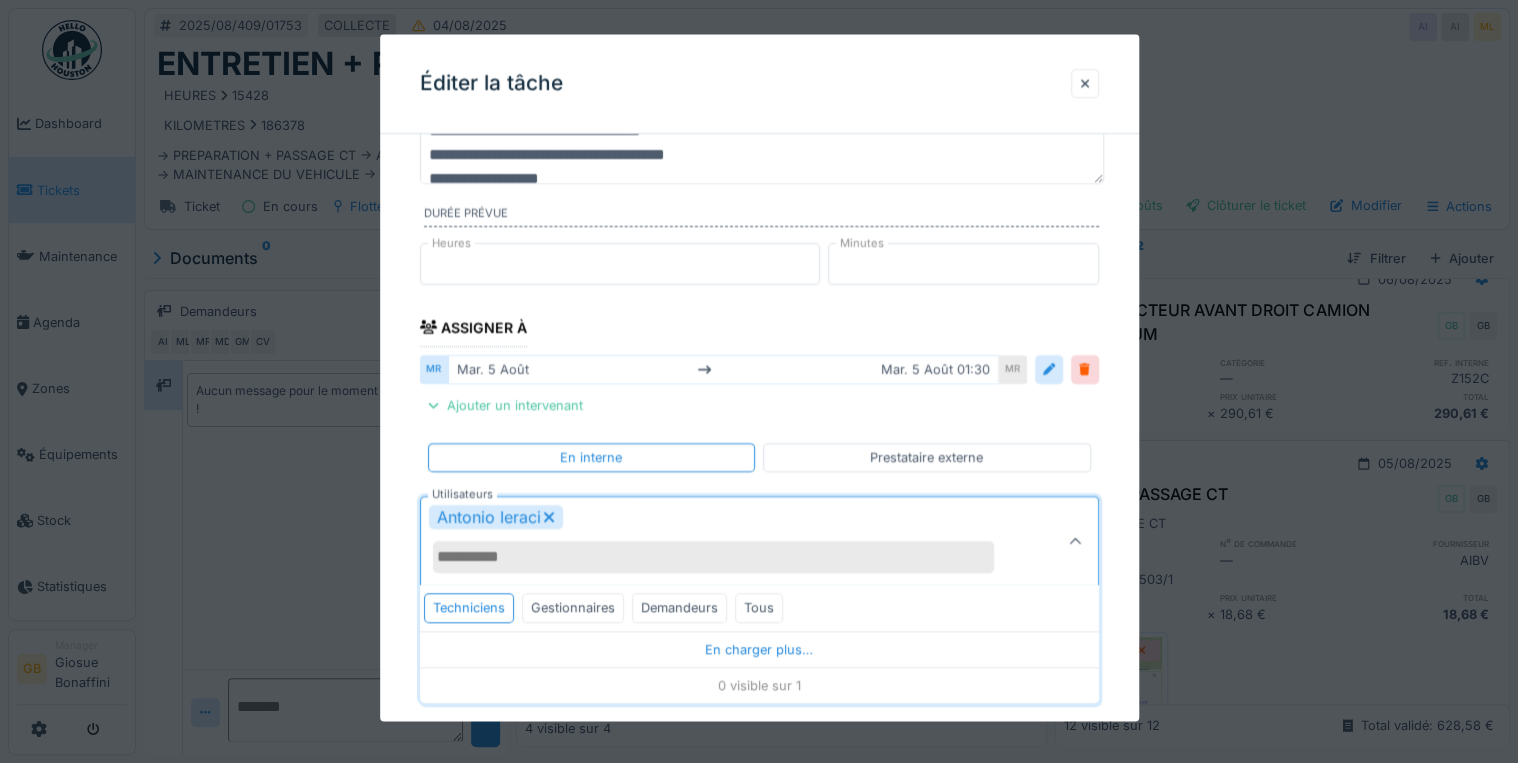 click on "Antonio Ieraci" at bounding box center (759, 541) 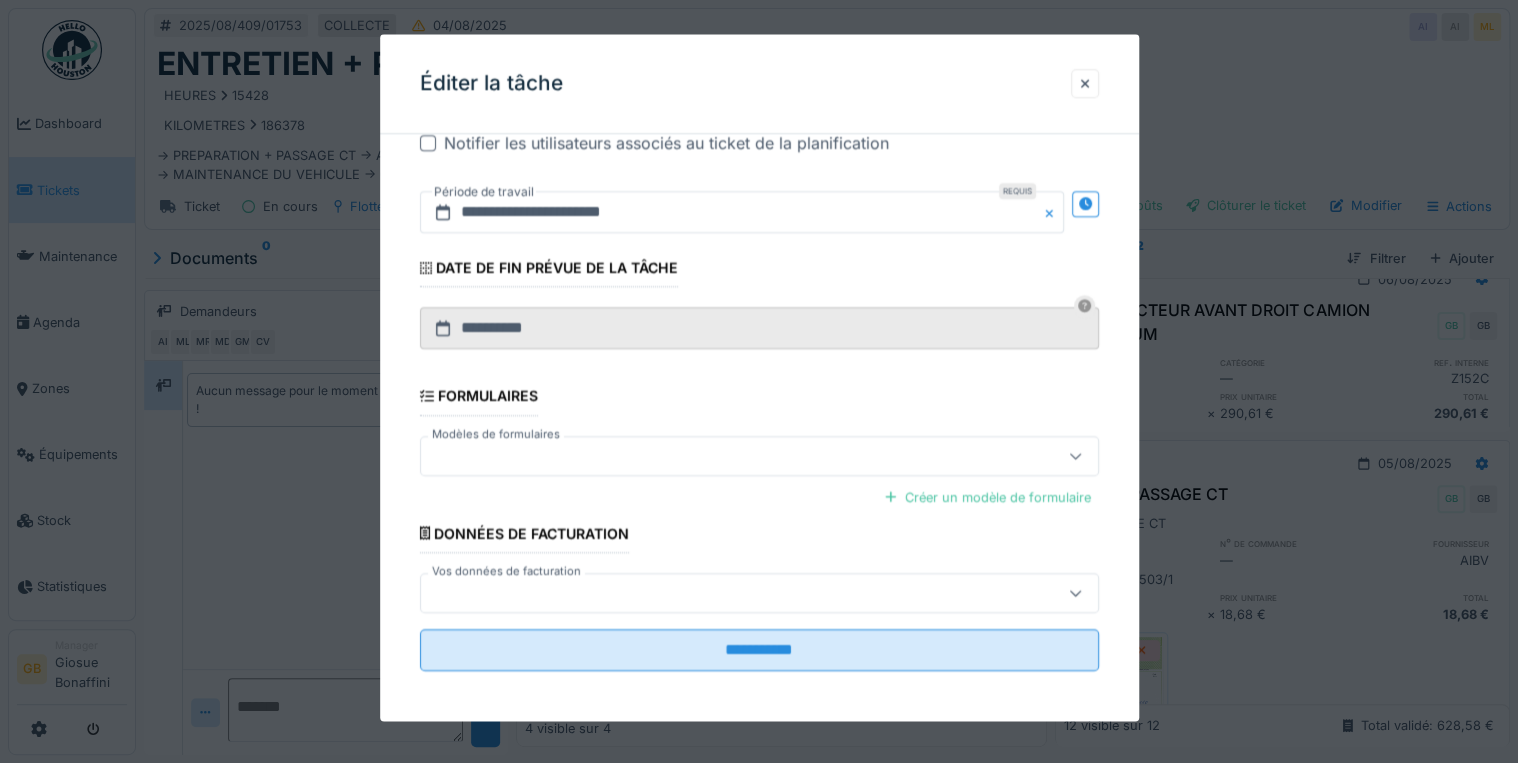 scroll, scrollTop: 584, scrollLeft: 0, axis: vertical 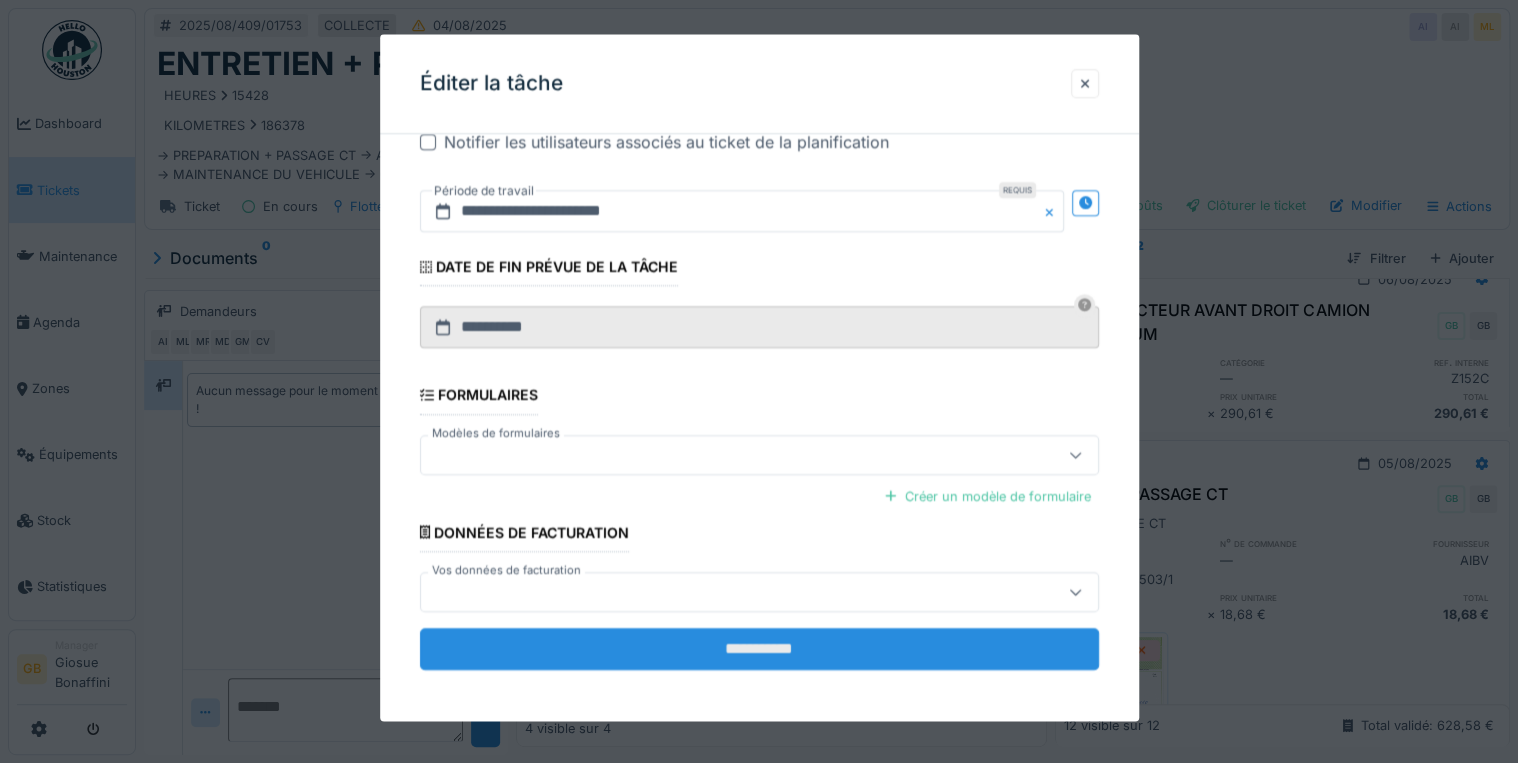 click on "**********" at bounding box center (759, 649) 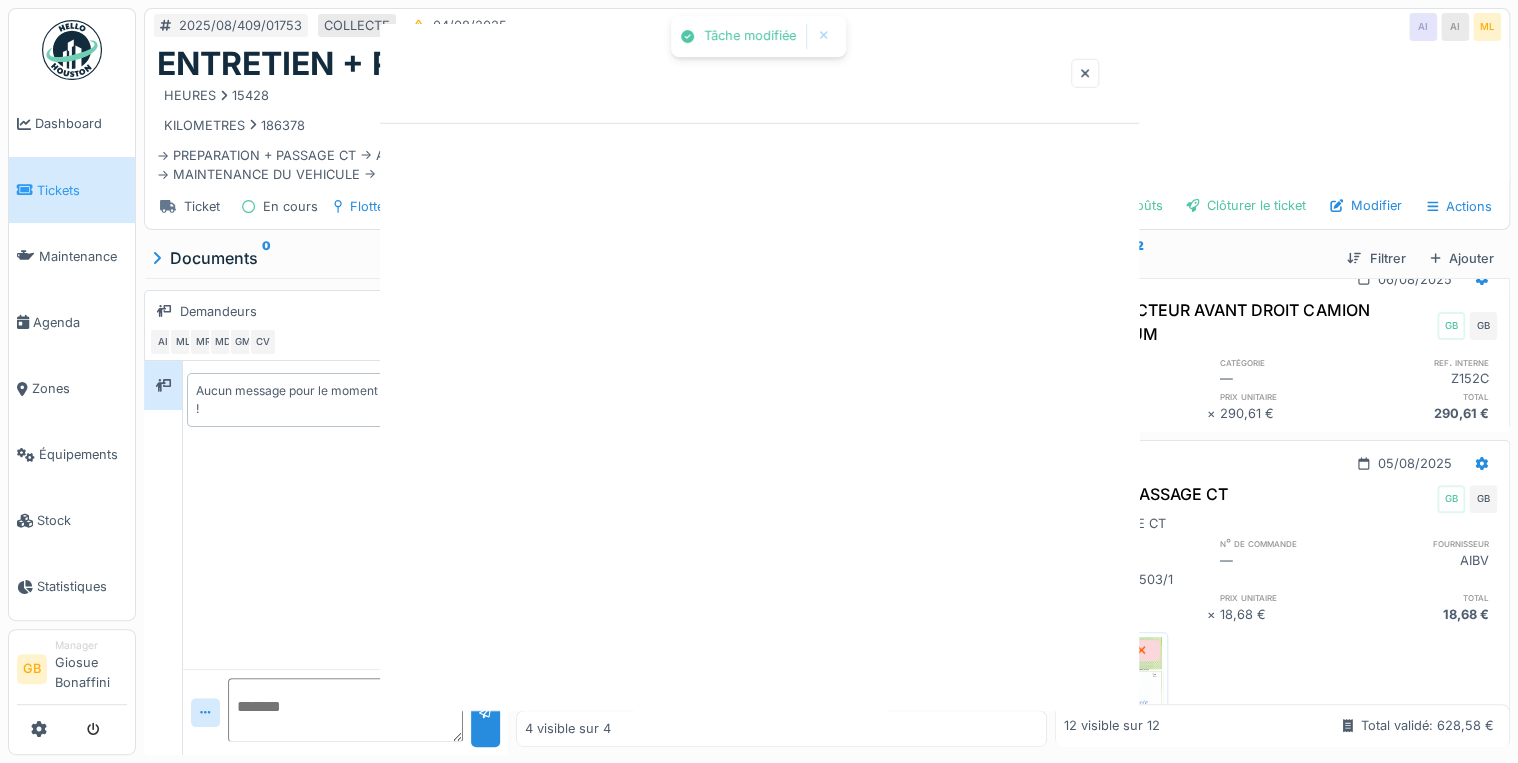 scroll, scrollTop: 0, scrollLeft: 0, axis: both 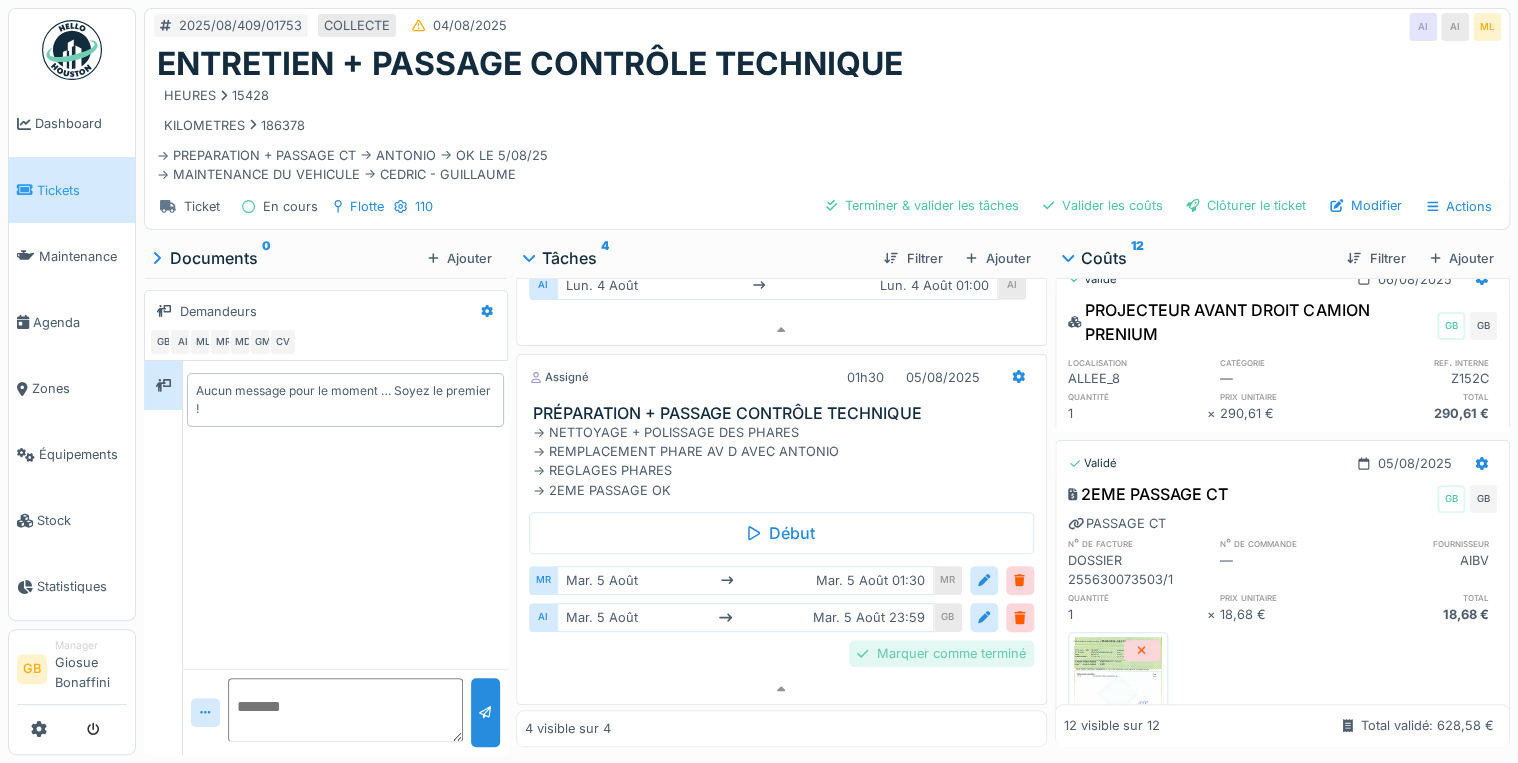 click on "Marquer comme terminé" at bounding box center [941, 653] 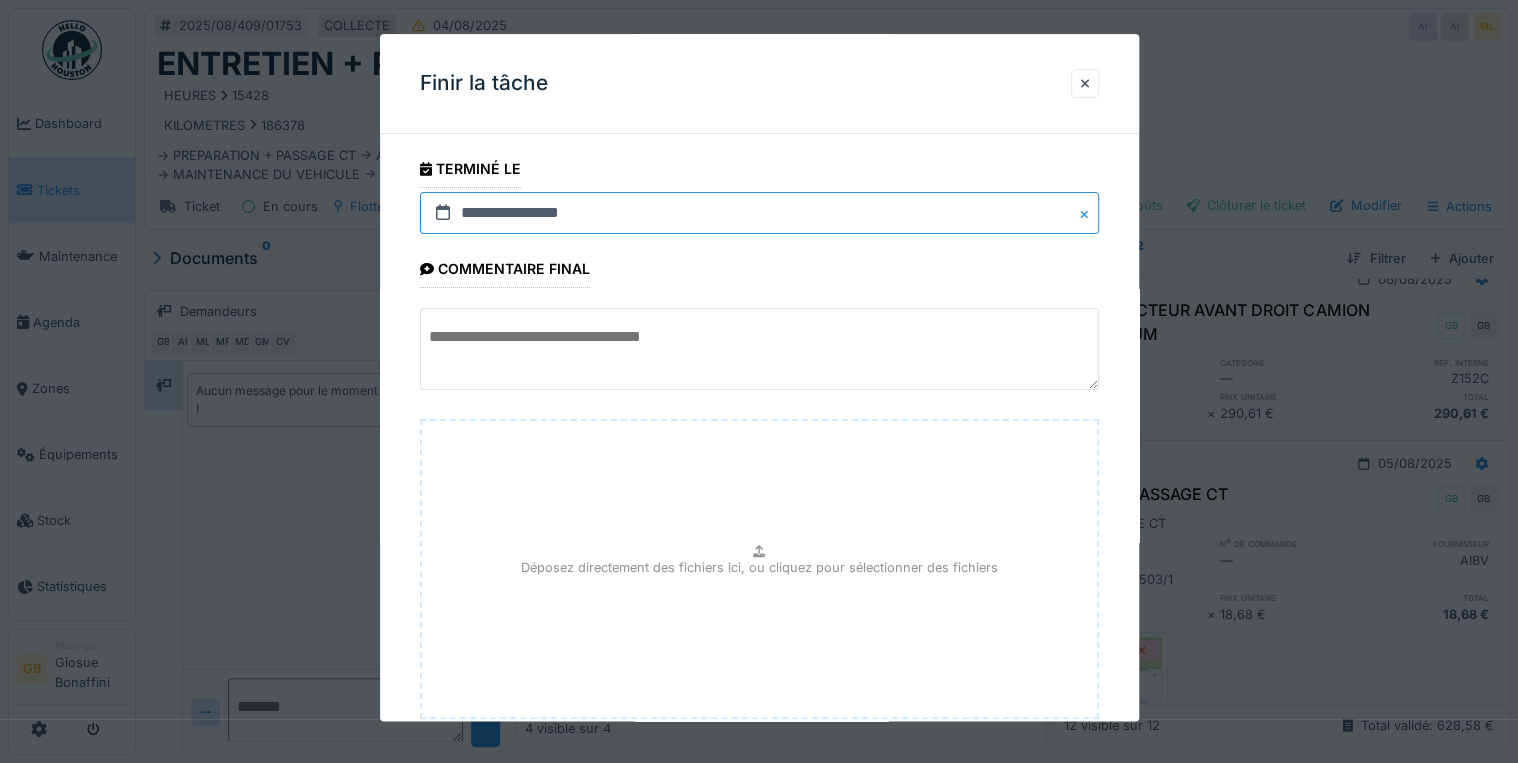 click on "**********" at bounding box center (759, 213) 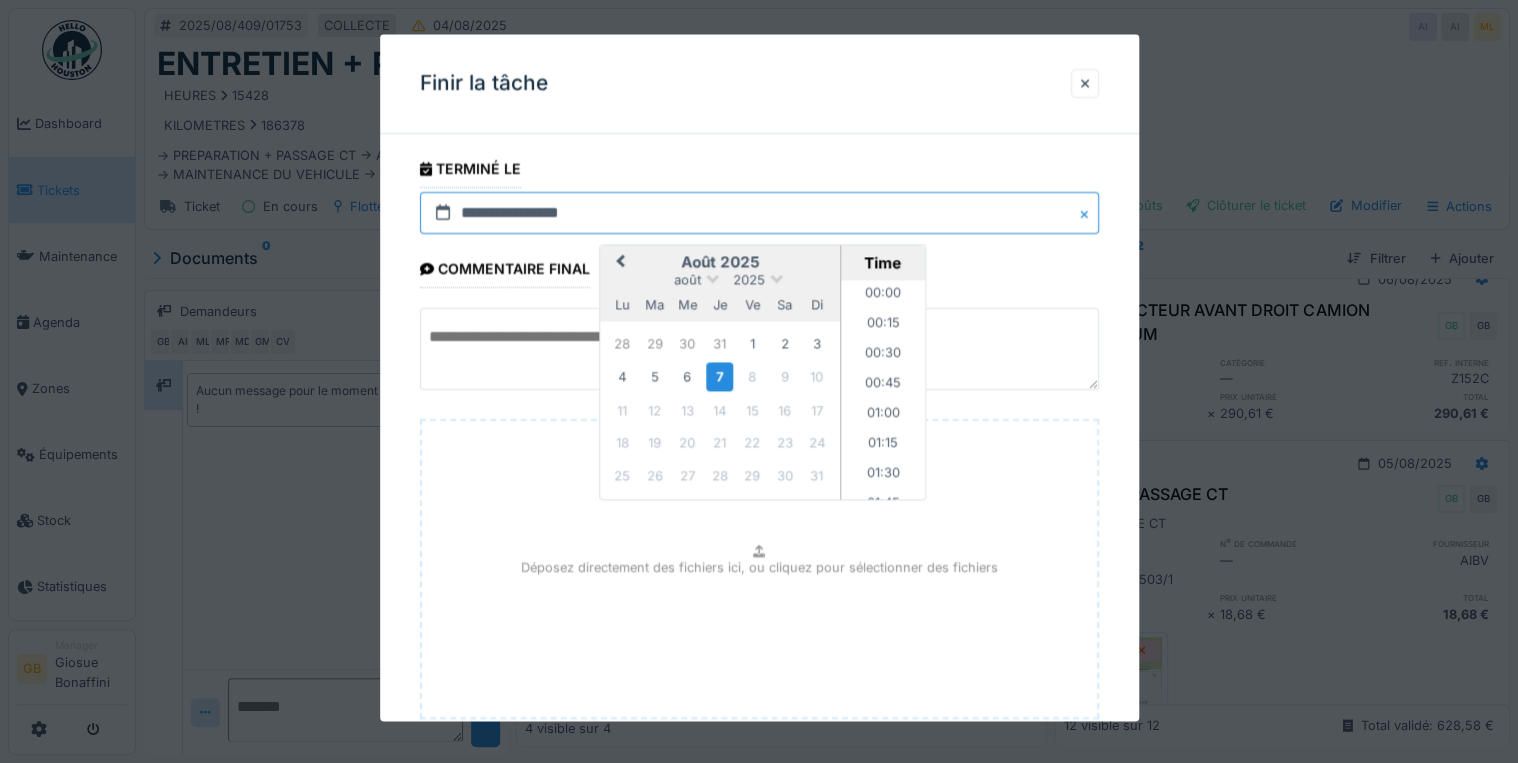 scroll, scrollTop: 1195, scrollLeft: 0, axis: vertical 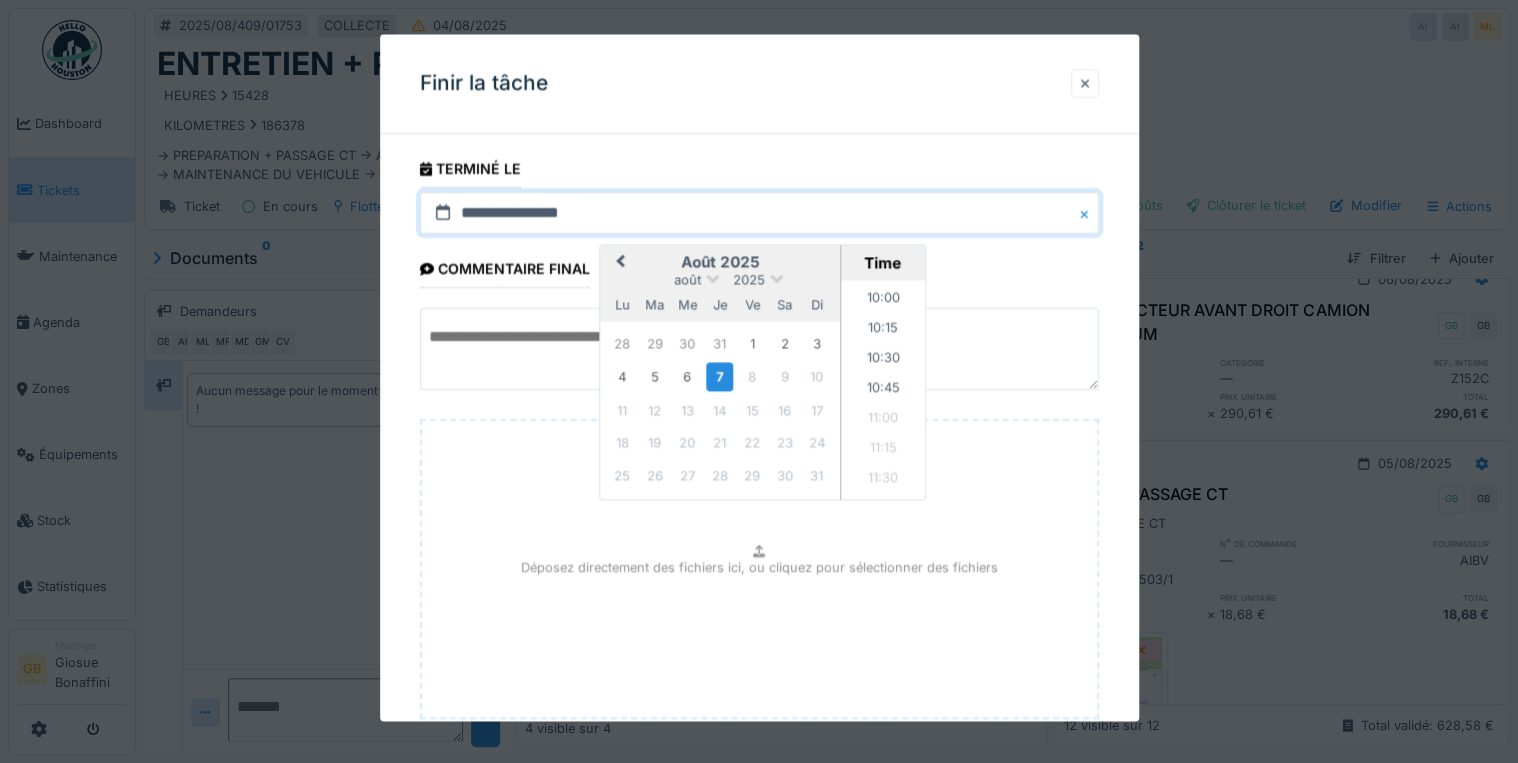 click at bounding box center [1085, 83] 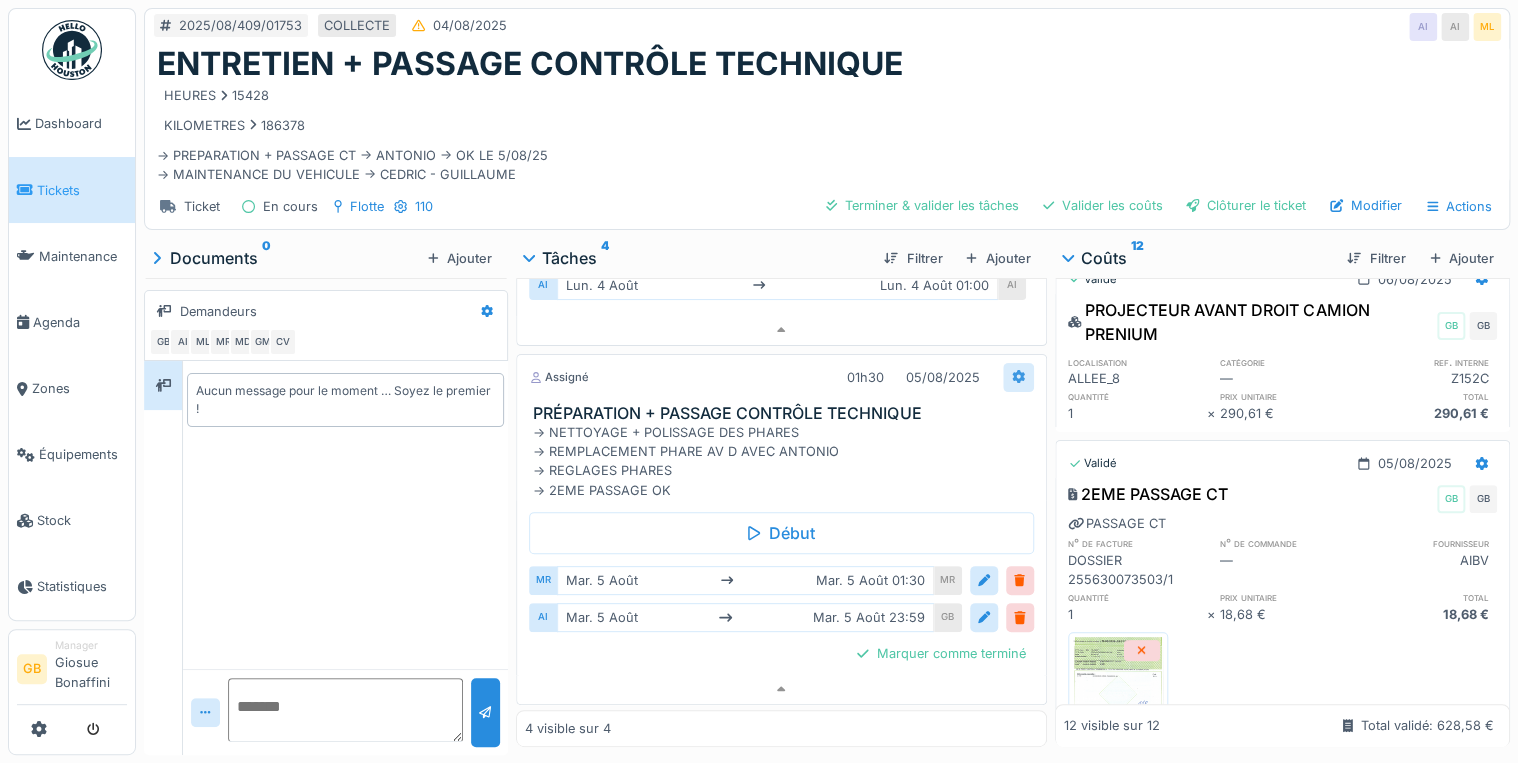 click 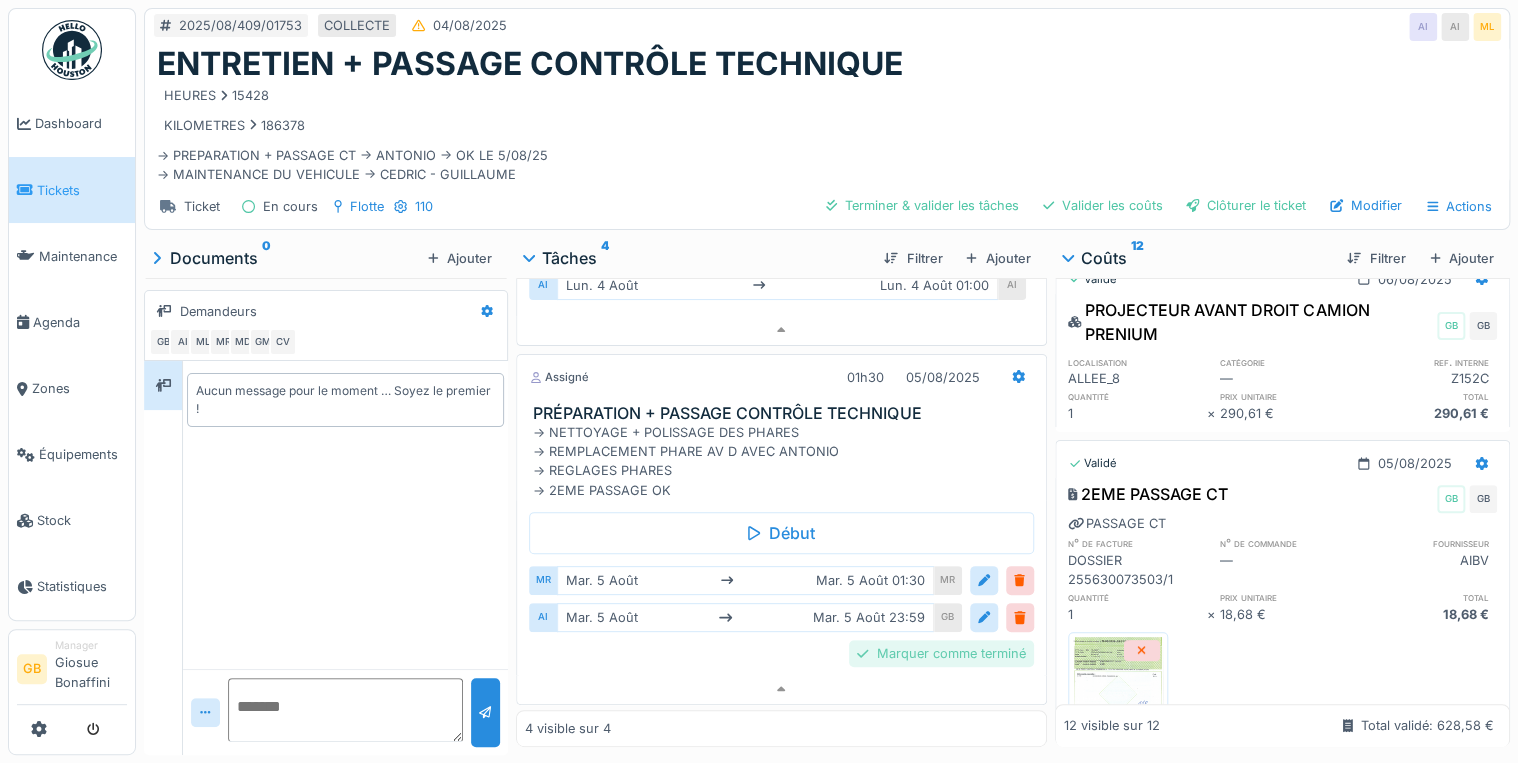 click on "Marquer comme terminé" at bounding box center [941, 653] 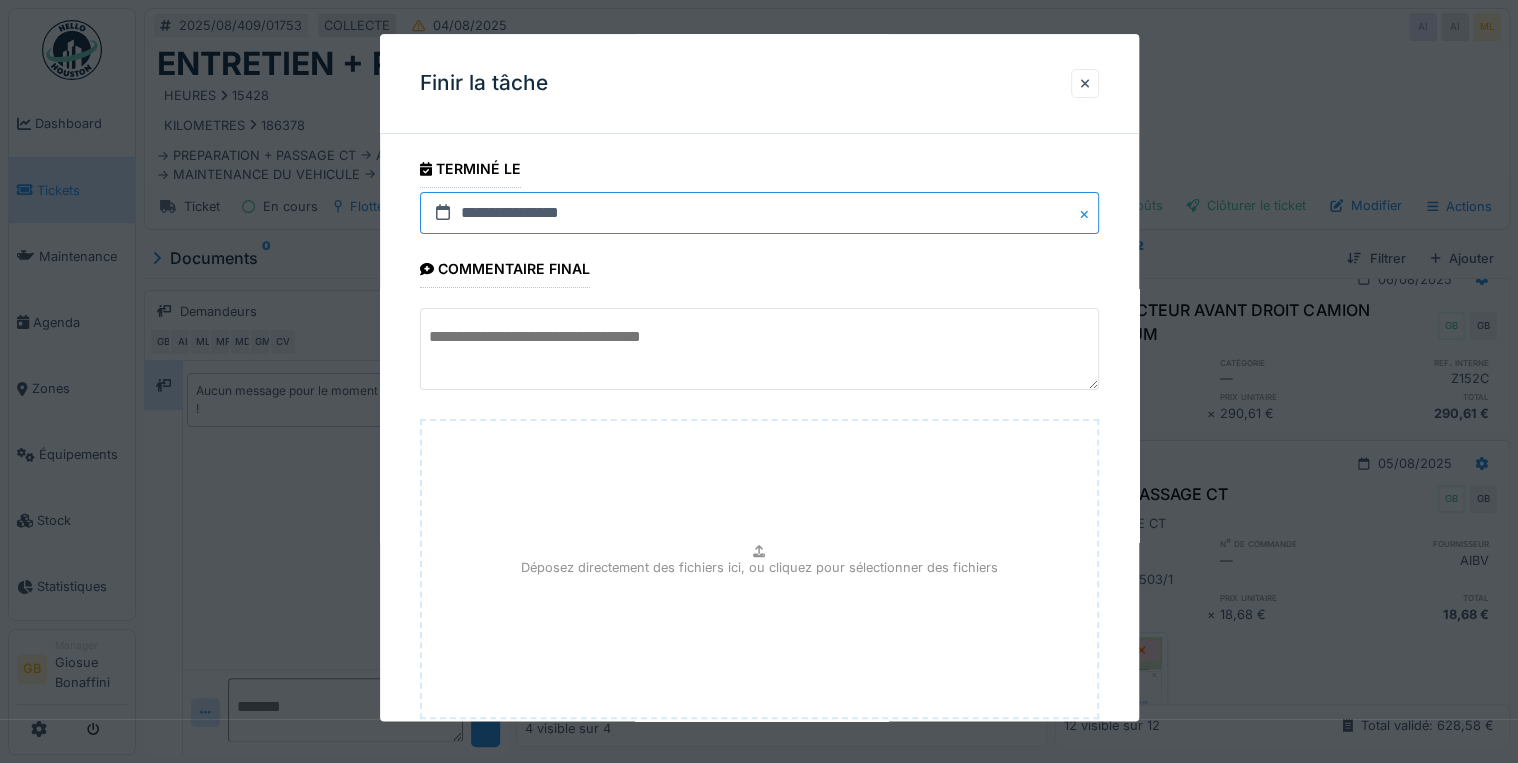 click on "**********" at bounding box center [759, 213] 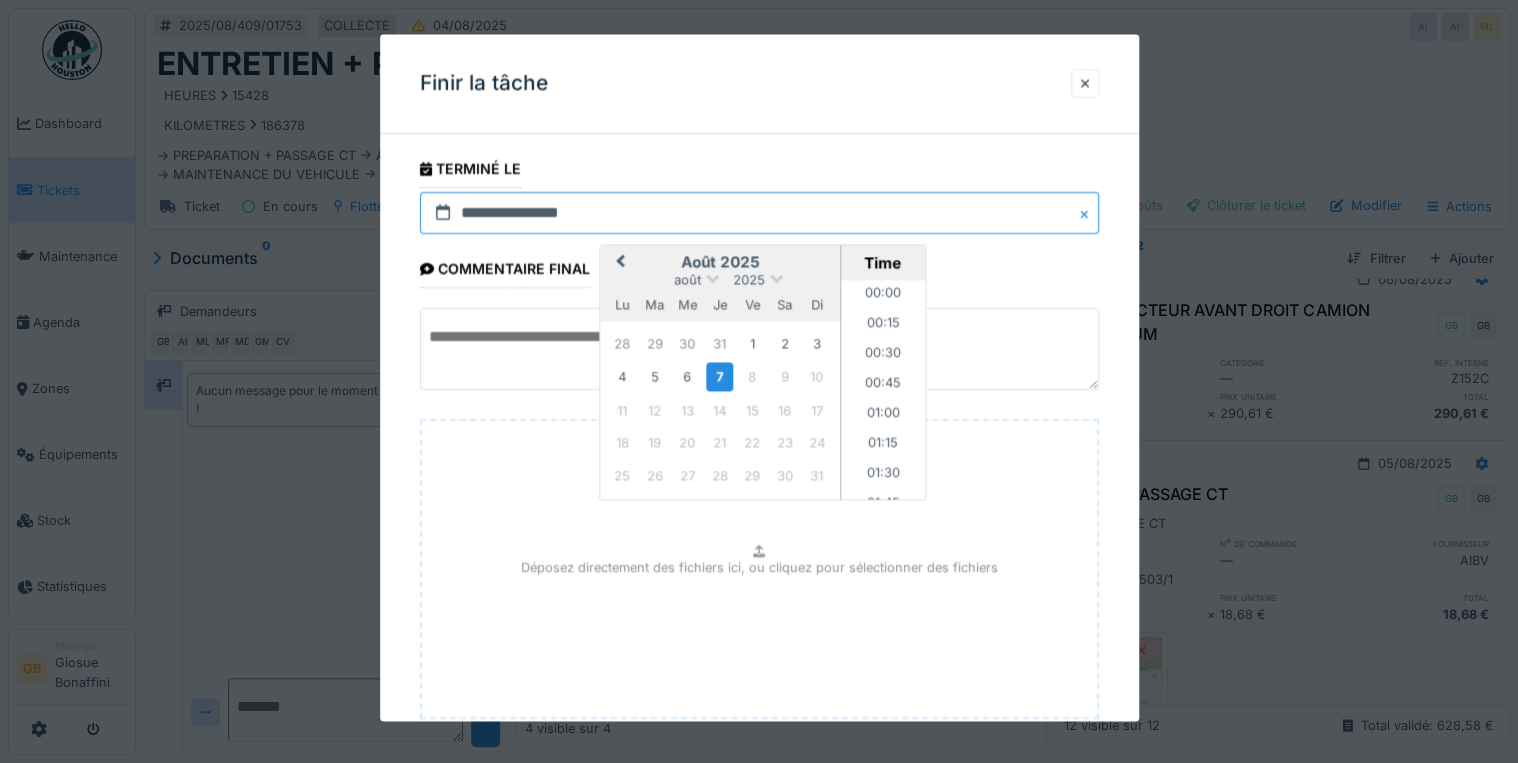 scroll, scrollTop: 1195, scrollLeft: 0, axis: vertical 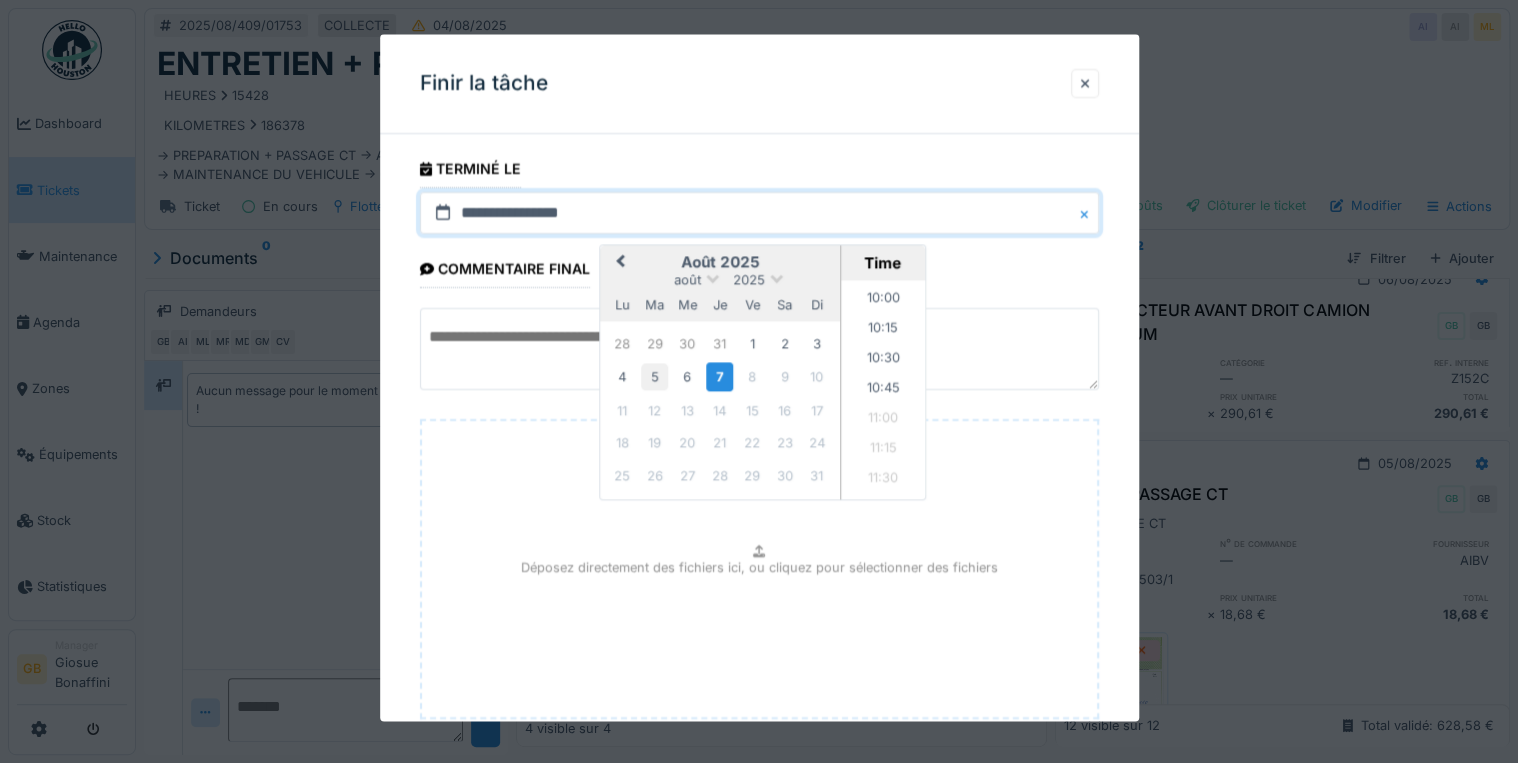 click on "5" at bounding box center (654, 377) 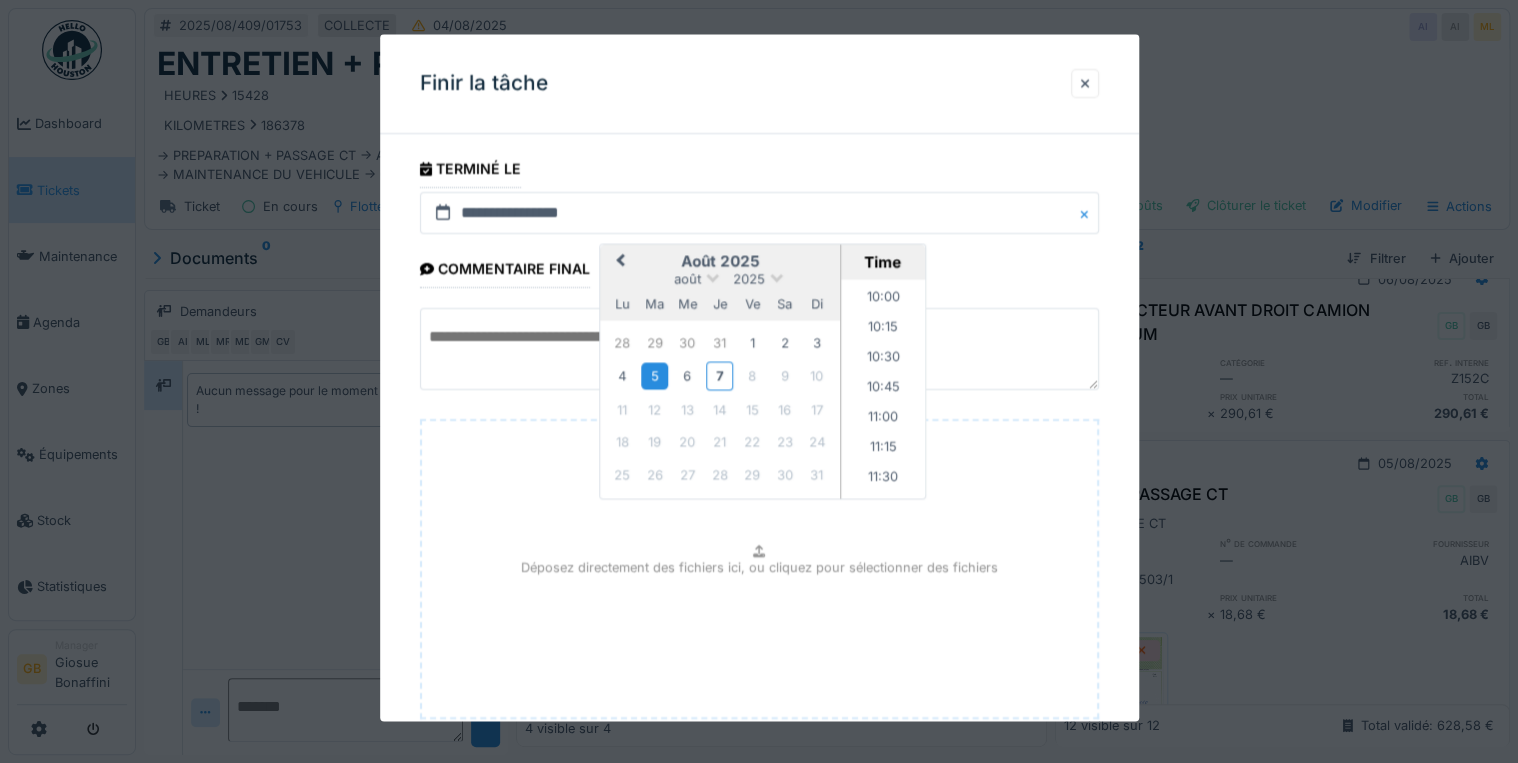 scroll, scrollTop: 126, scrollLeft: 0, axis: vertical 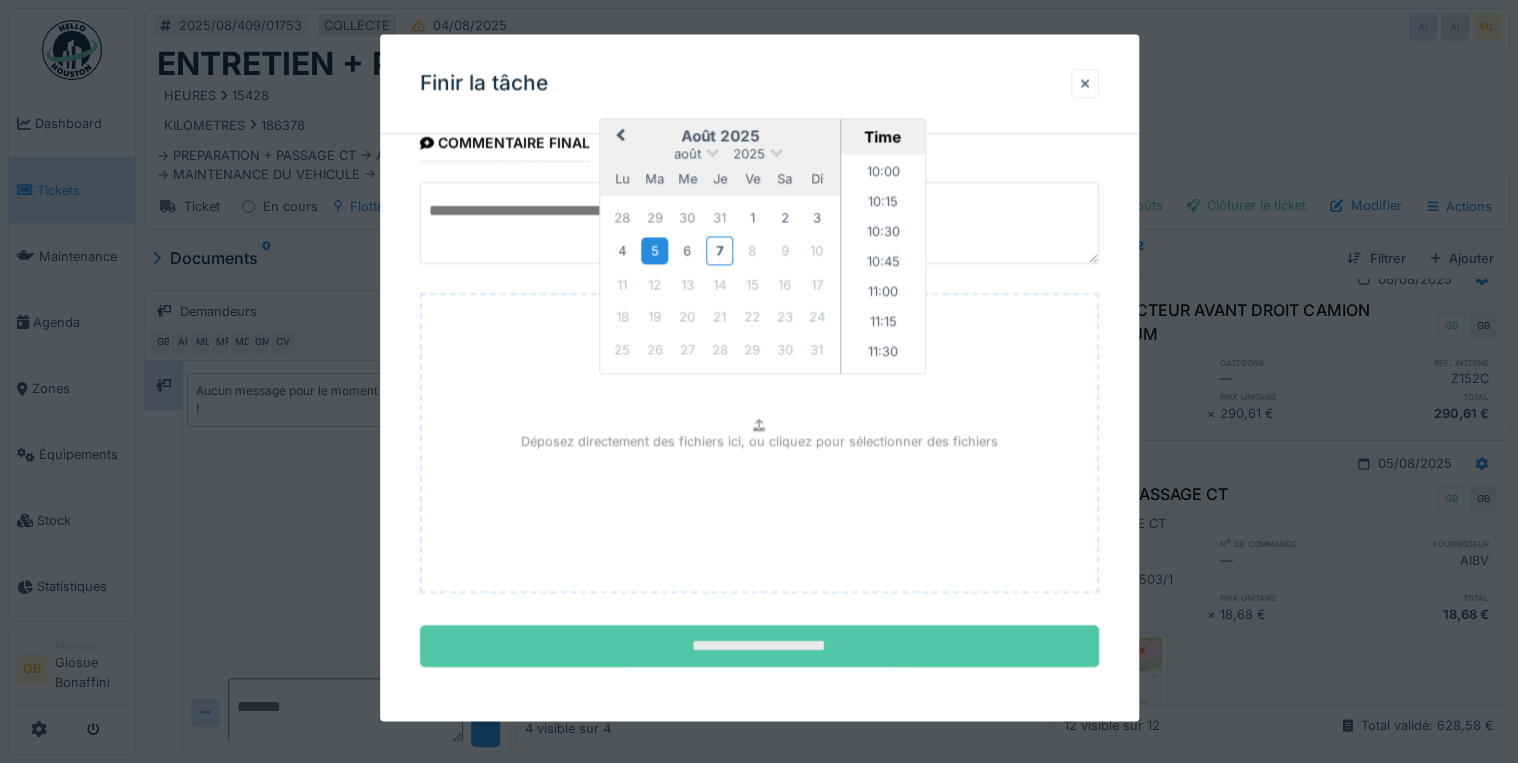click on "**********" at bounding box center (759, 647) 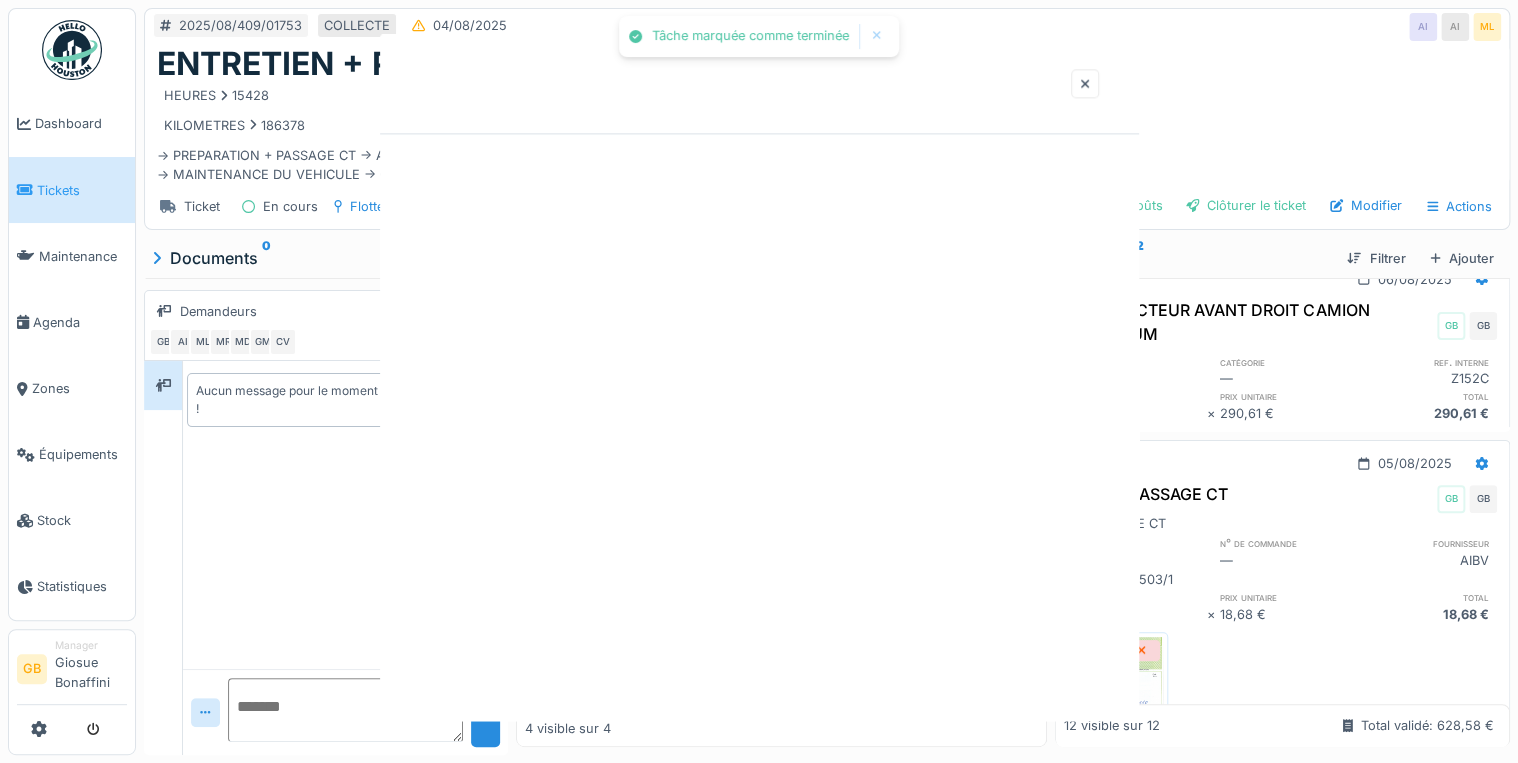 scroll, scrollTop: 0, scrollLeft: 0, axis: both 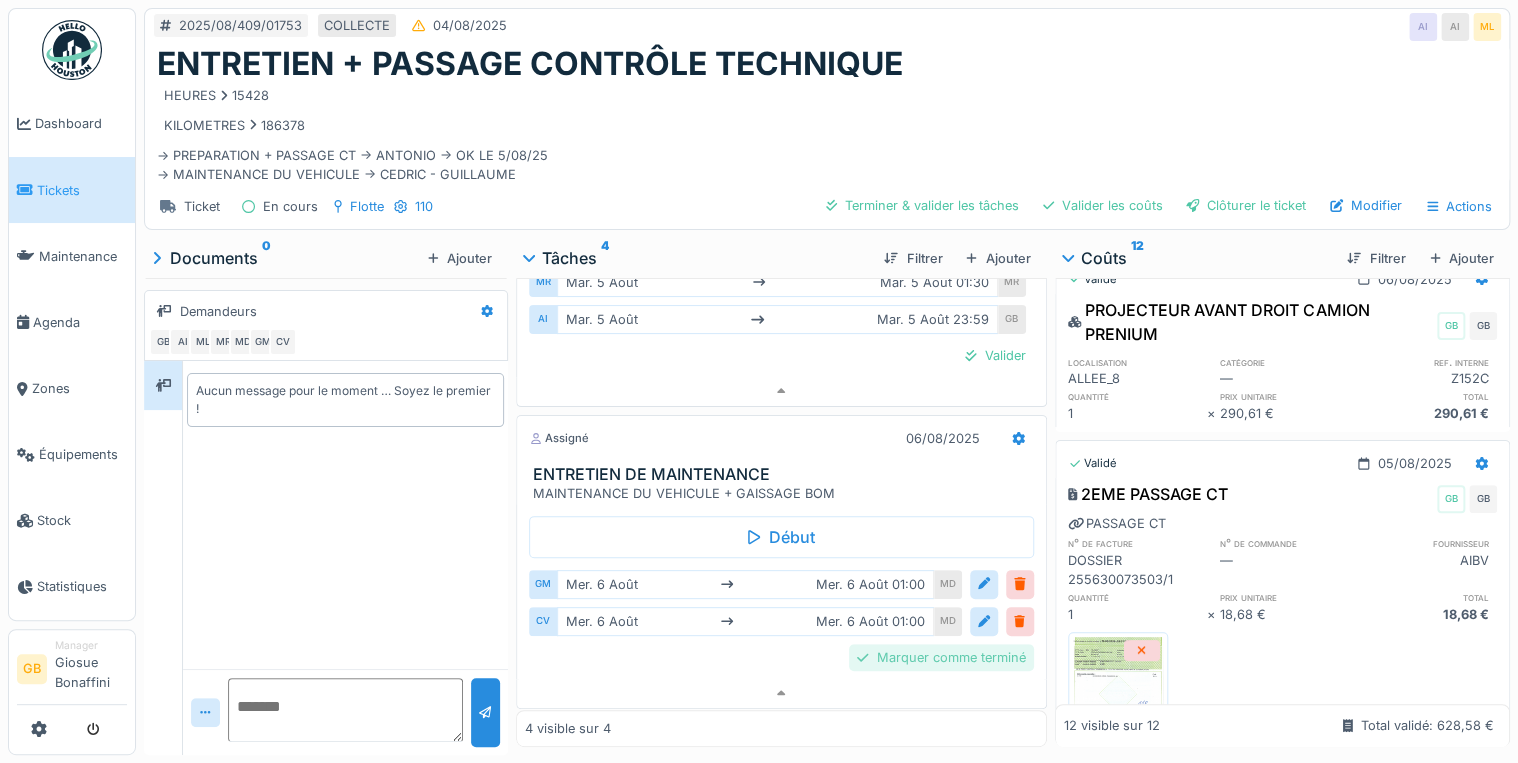 click on "Marquer comme terminé" at bounding box center [941, 657] 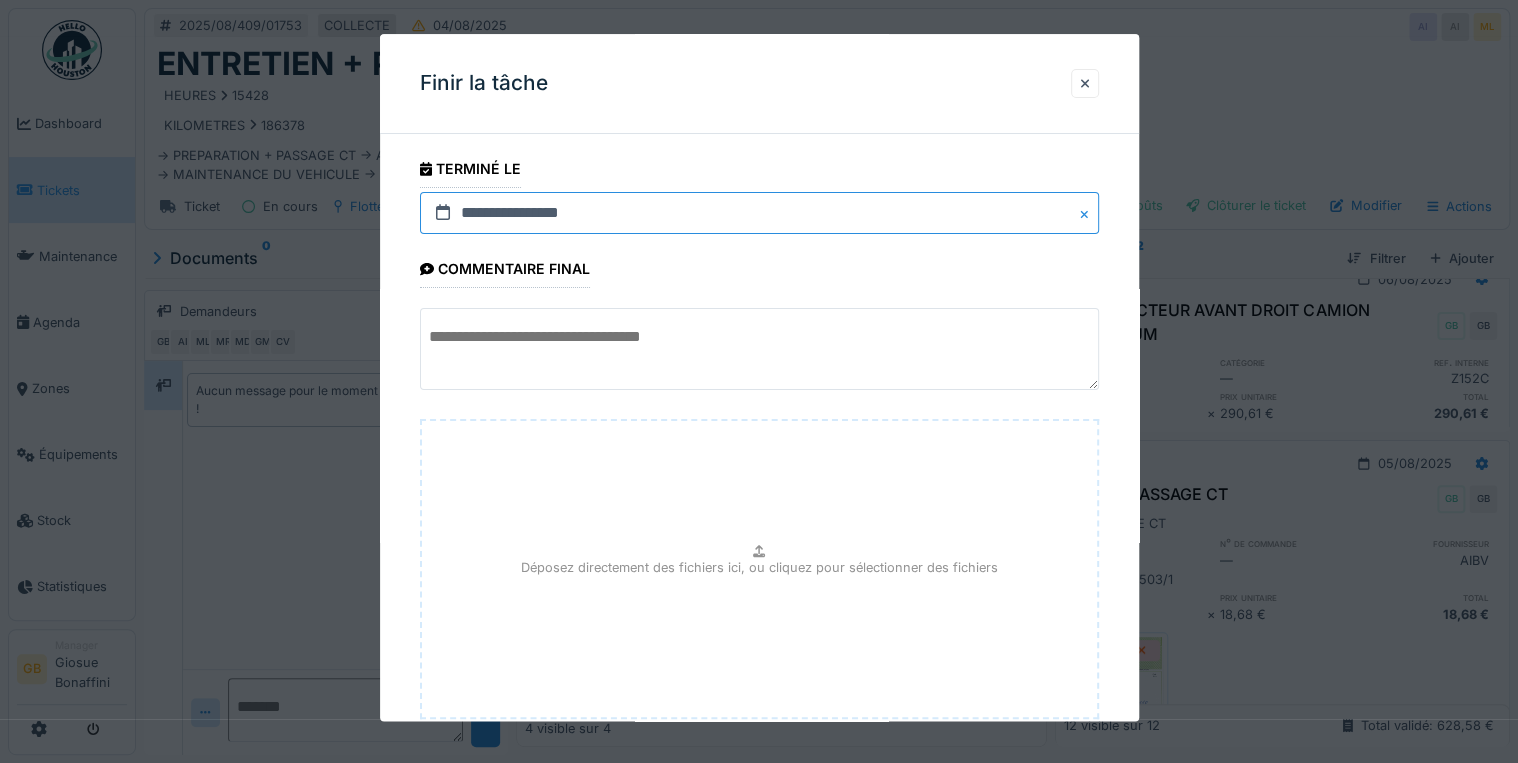 click on "**********" at bounding box center [759, 213] 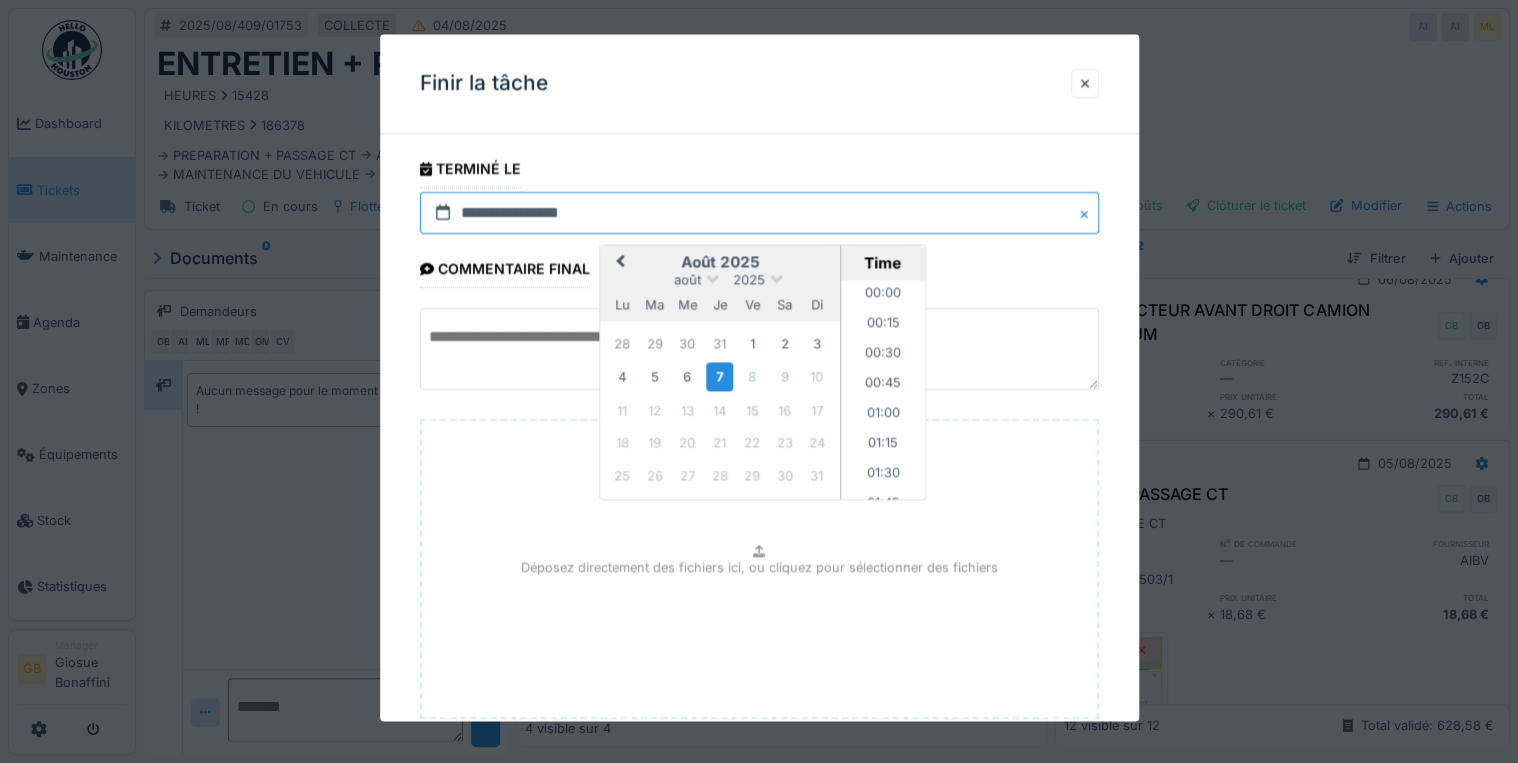 scroll, scrollTop: 1195, scrollLeft: 0, axis: vertical 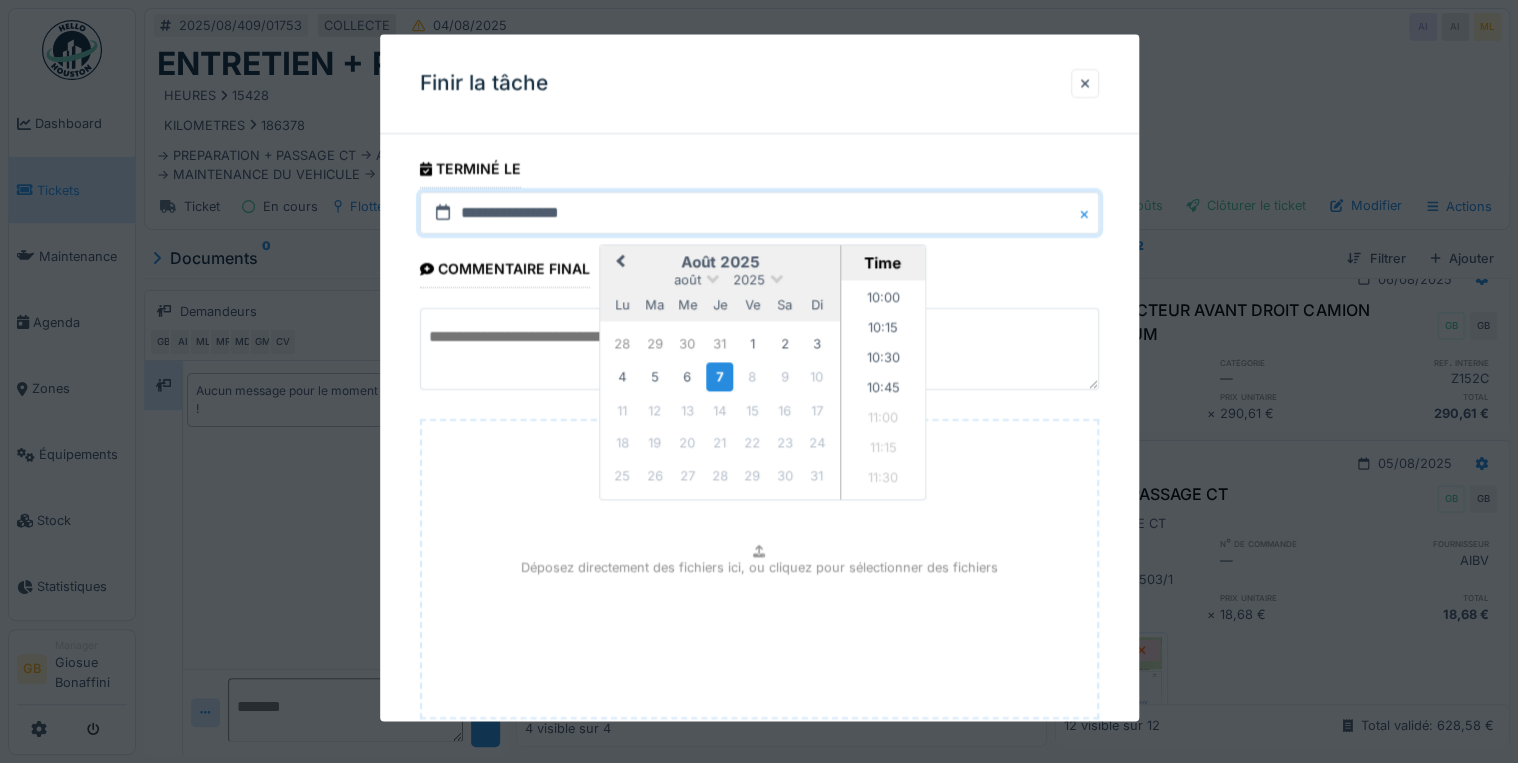 drag, startPoint x: 693, startPoint y: 377, endPoint x: 704, endPoint y: 388, distance: 15.556349 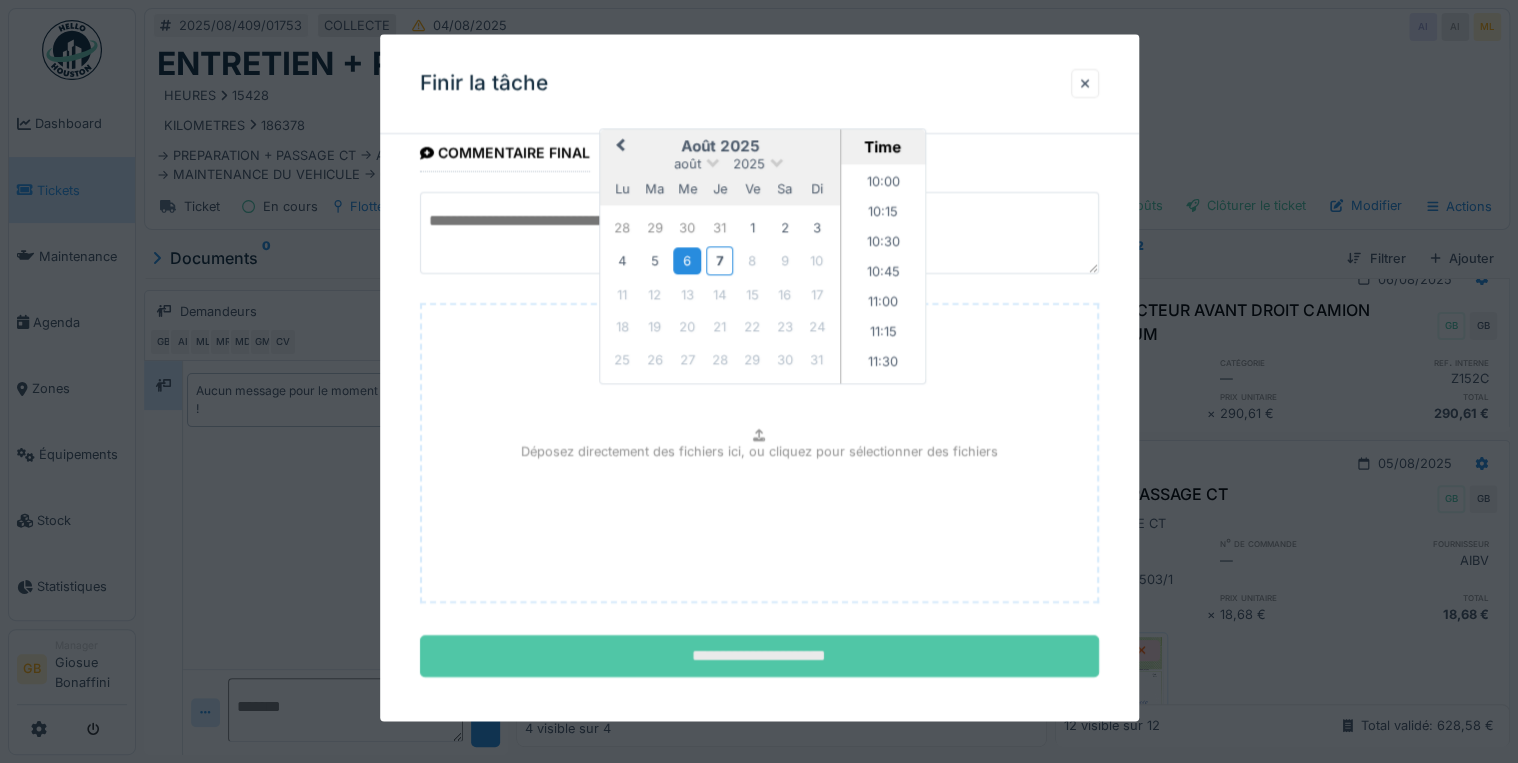 scroll, scrollTop: 126, scrollLeft: 0, axis: vertical 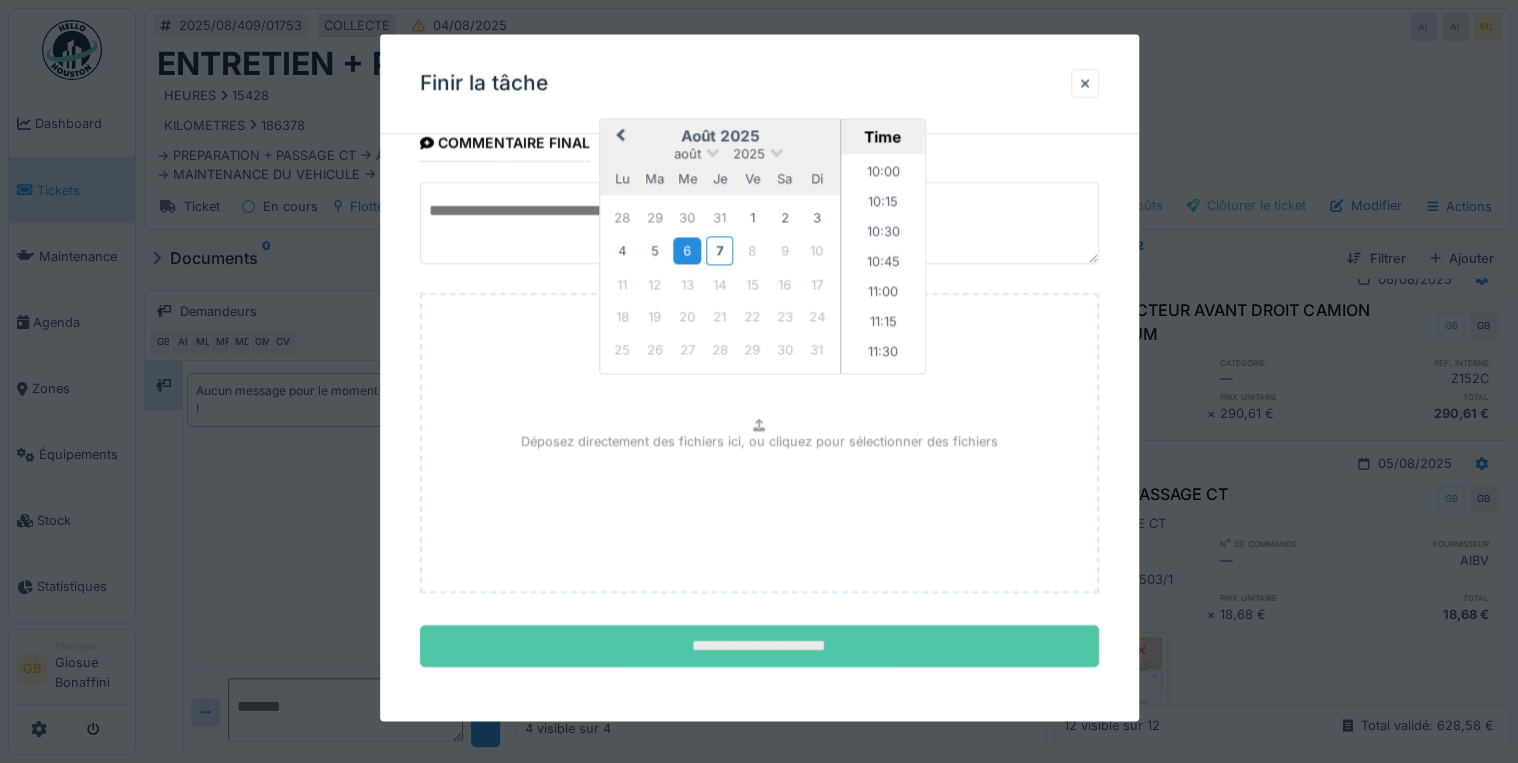 click on "**********" at bounding box center [759, 647] 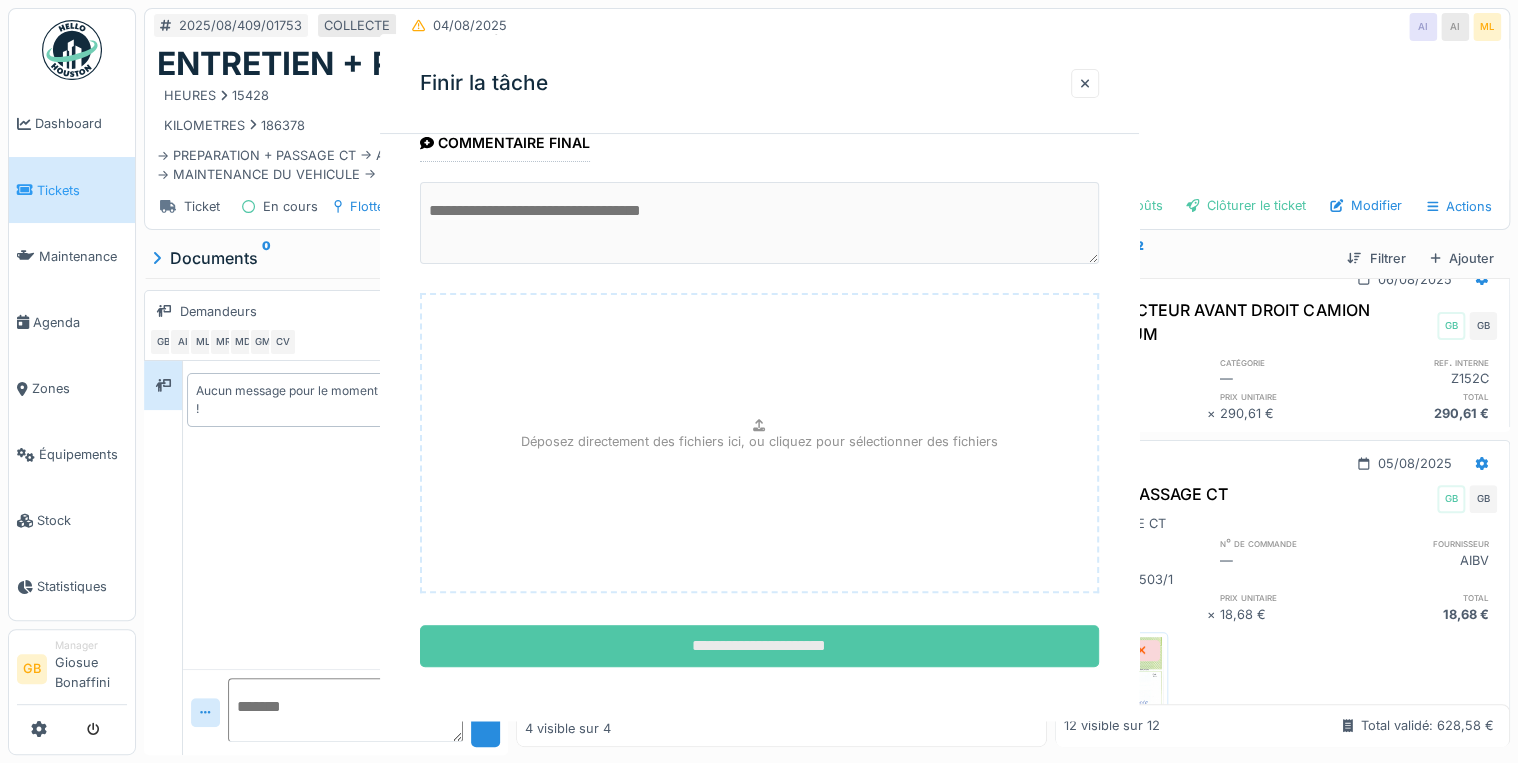 scroll, scrollTop: 0, scrollLeft: 0, axis: both 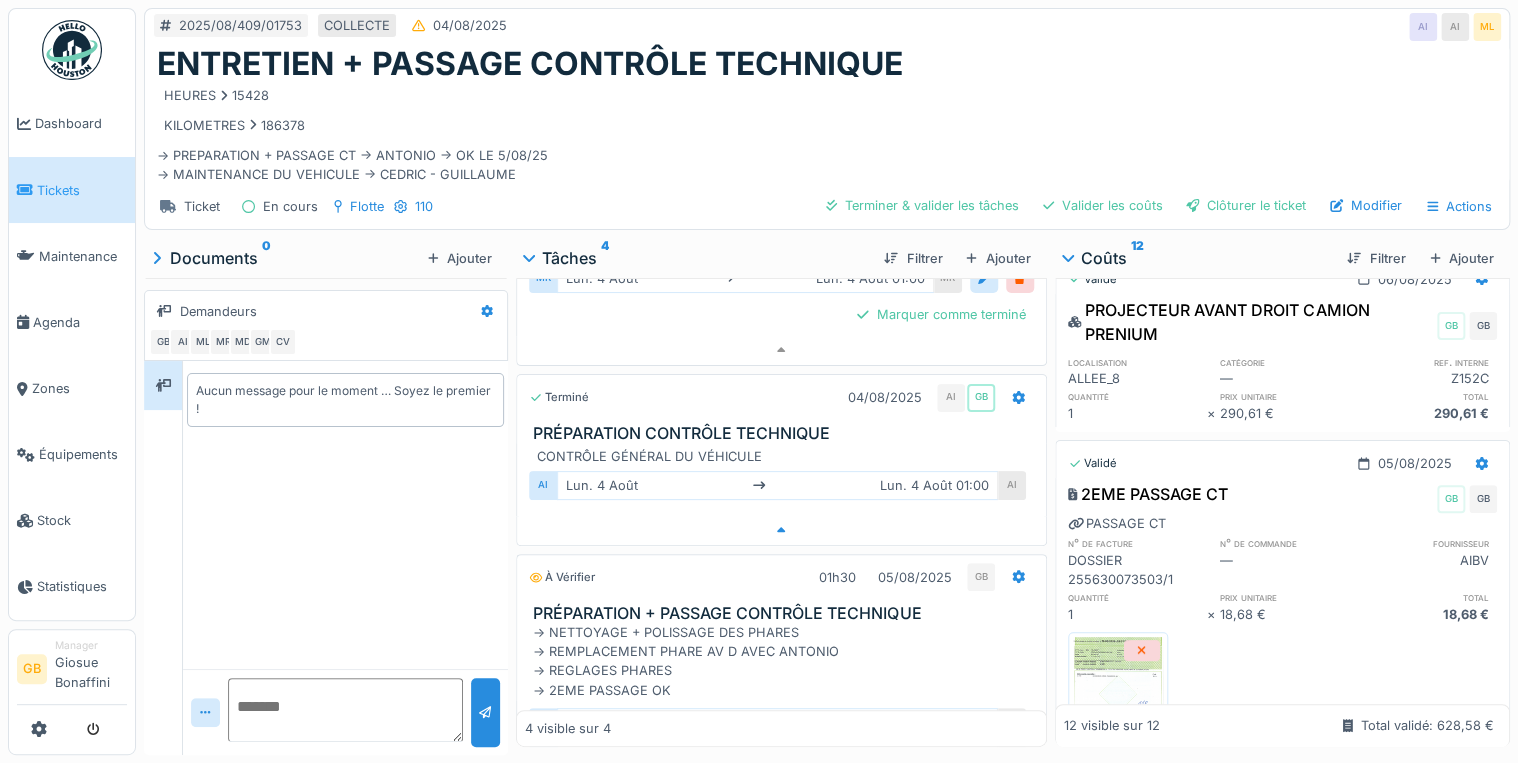 click at bounding box center (781, 530) 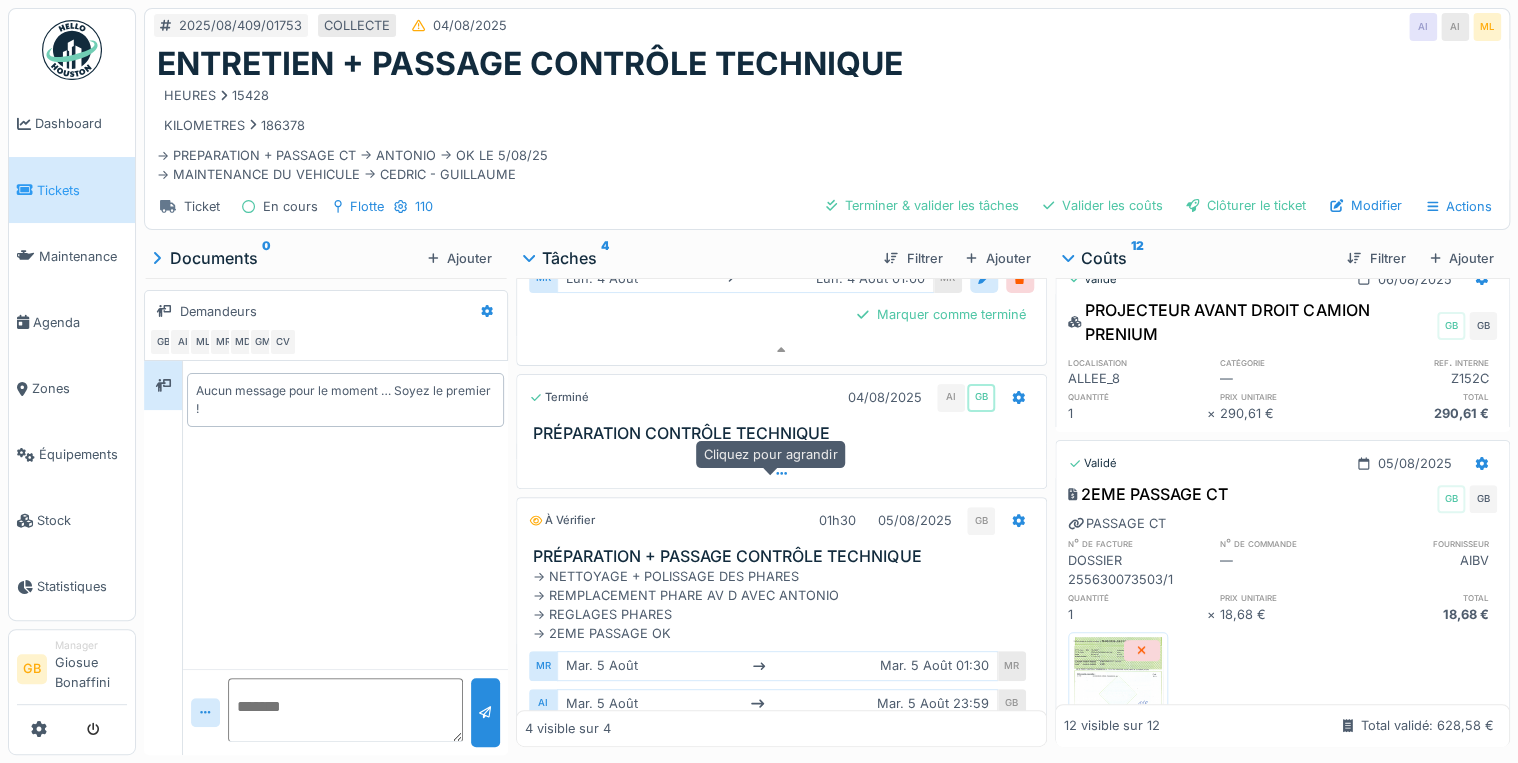 click 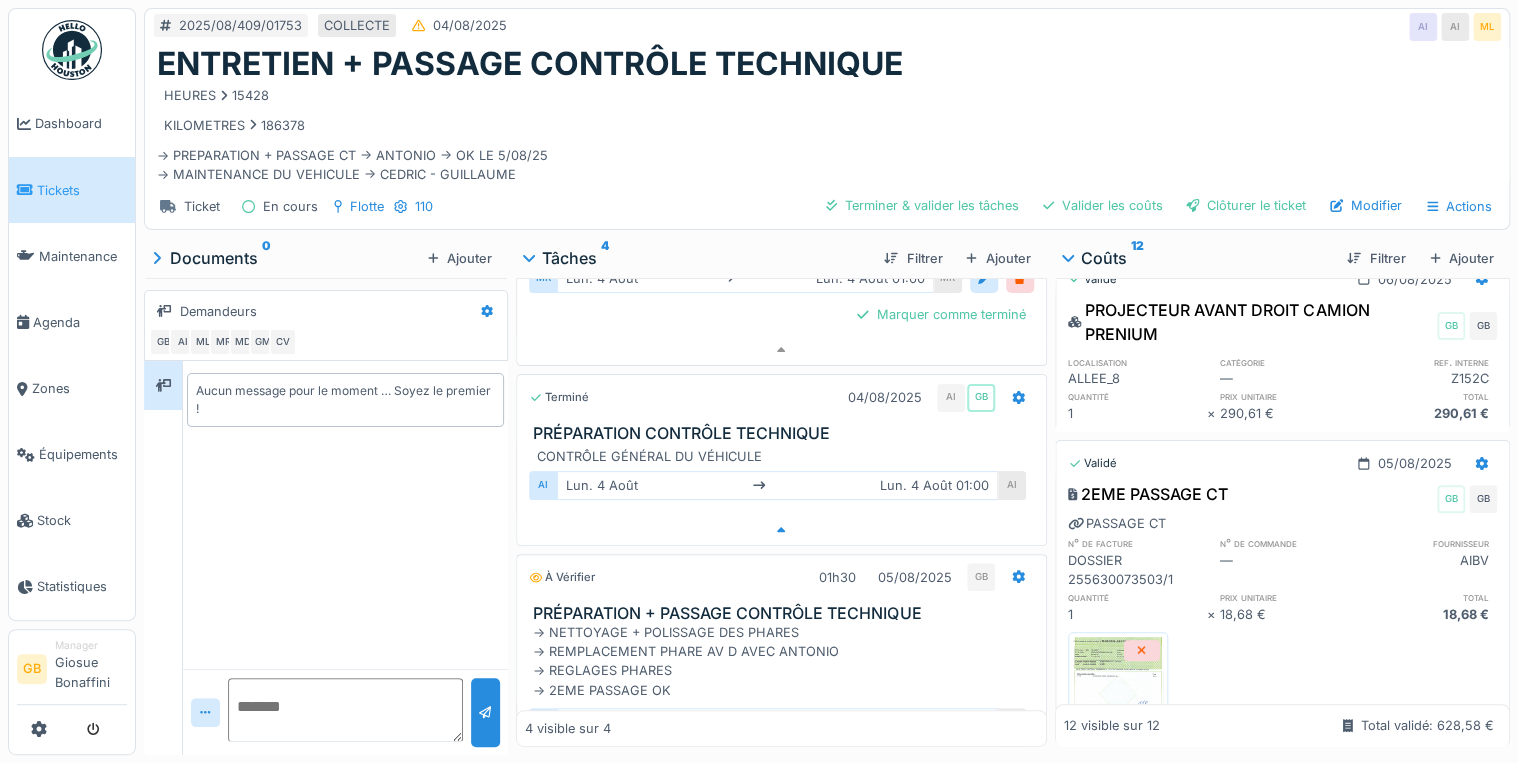 scroll, scrollTop: 298, scrollLeft: 0, axis: vertical 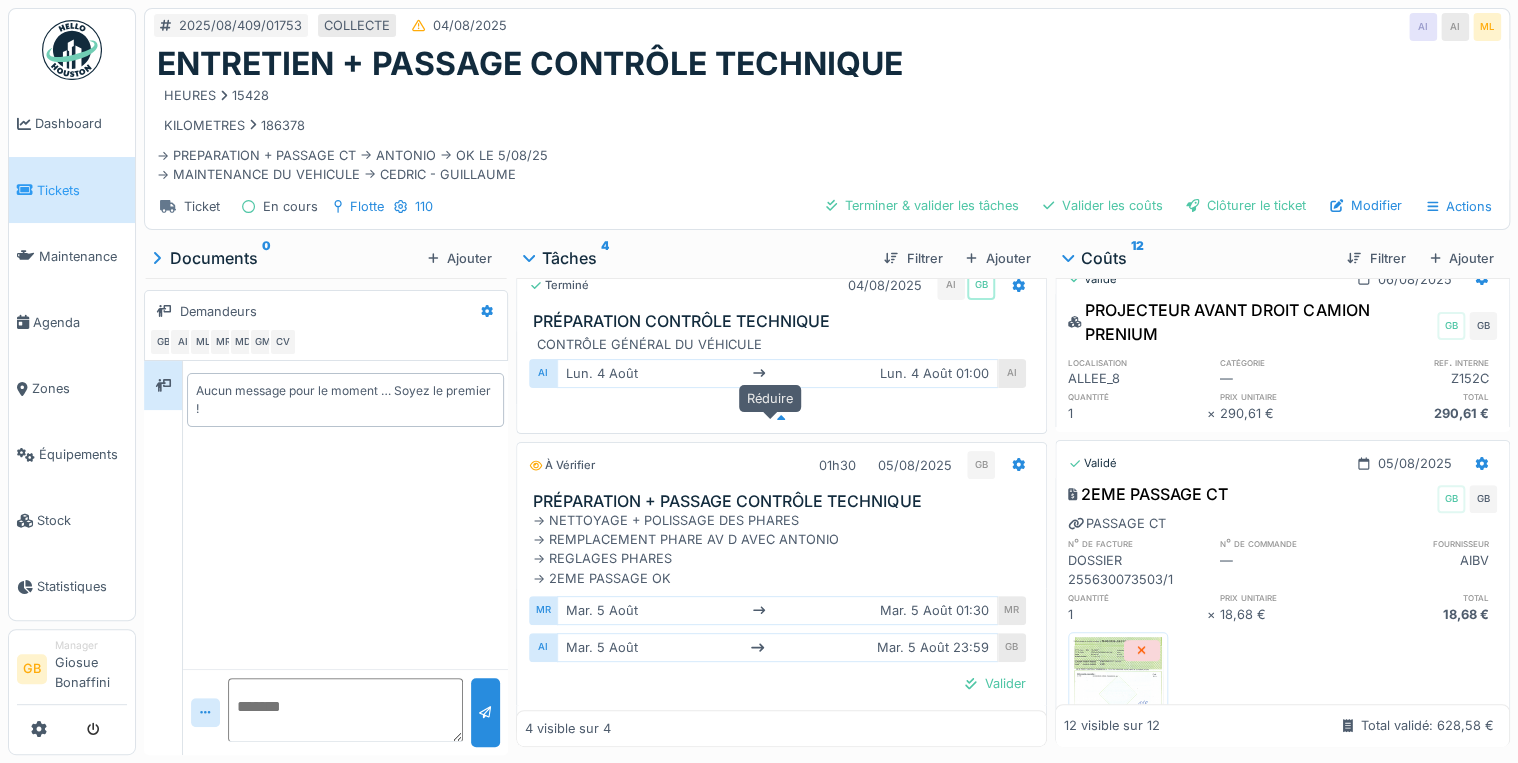 click 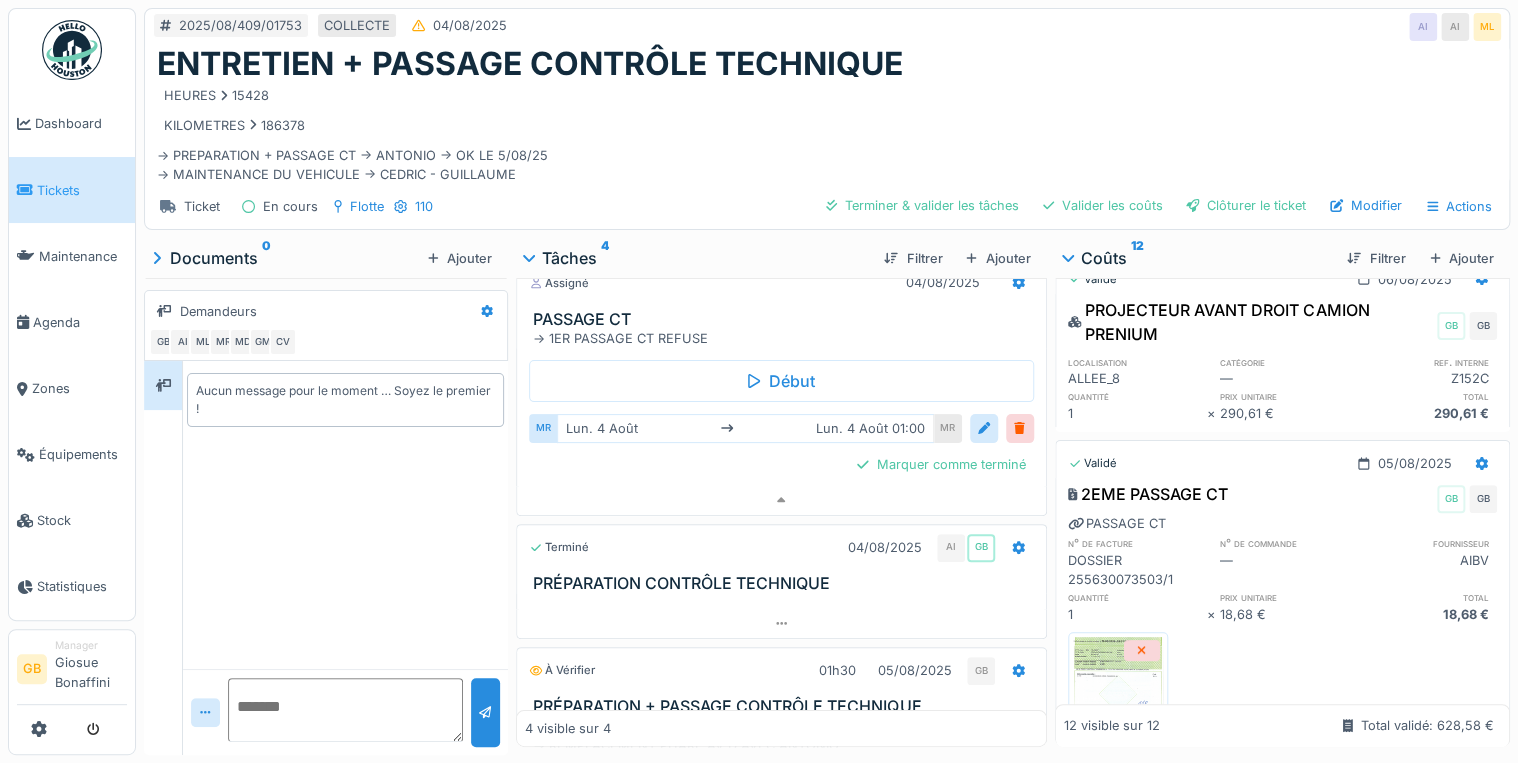 scroll, scrollTop: 0, scrollLeft: 0, axis: both 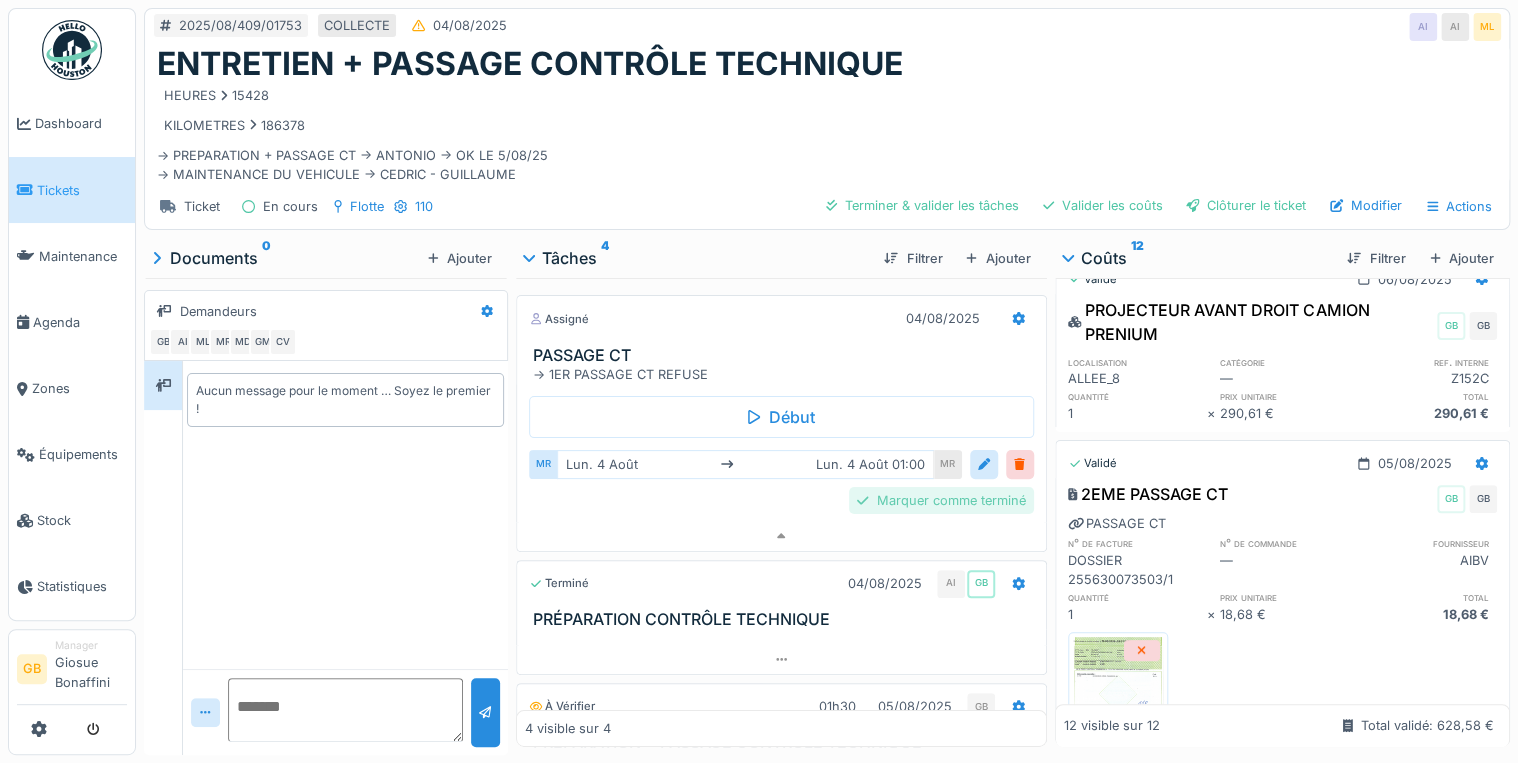 click on "Marquer comme terminé" at bounding box center (941, 500) 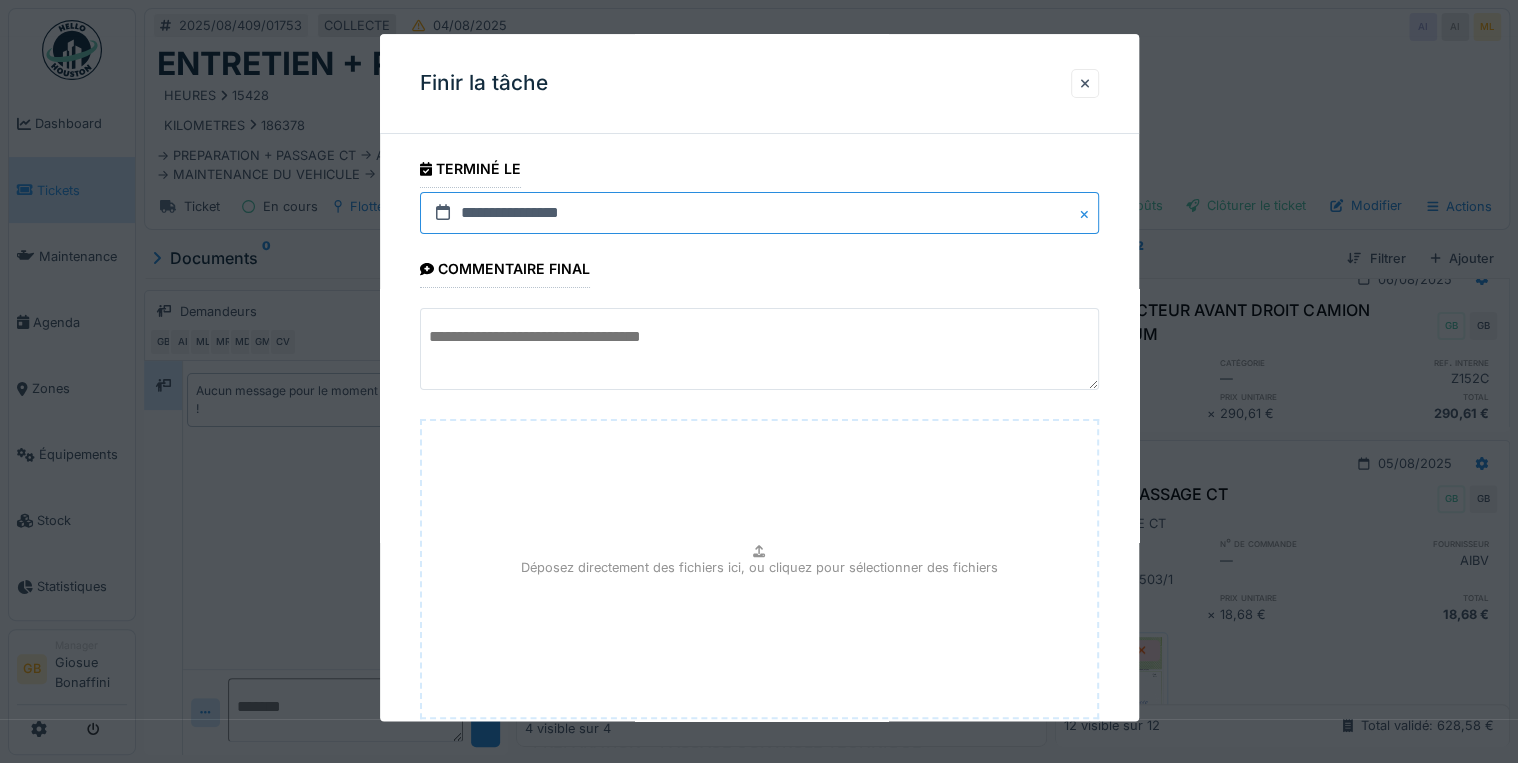 click on "**********" at bounding box center (759, 213) 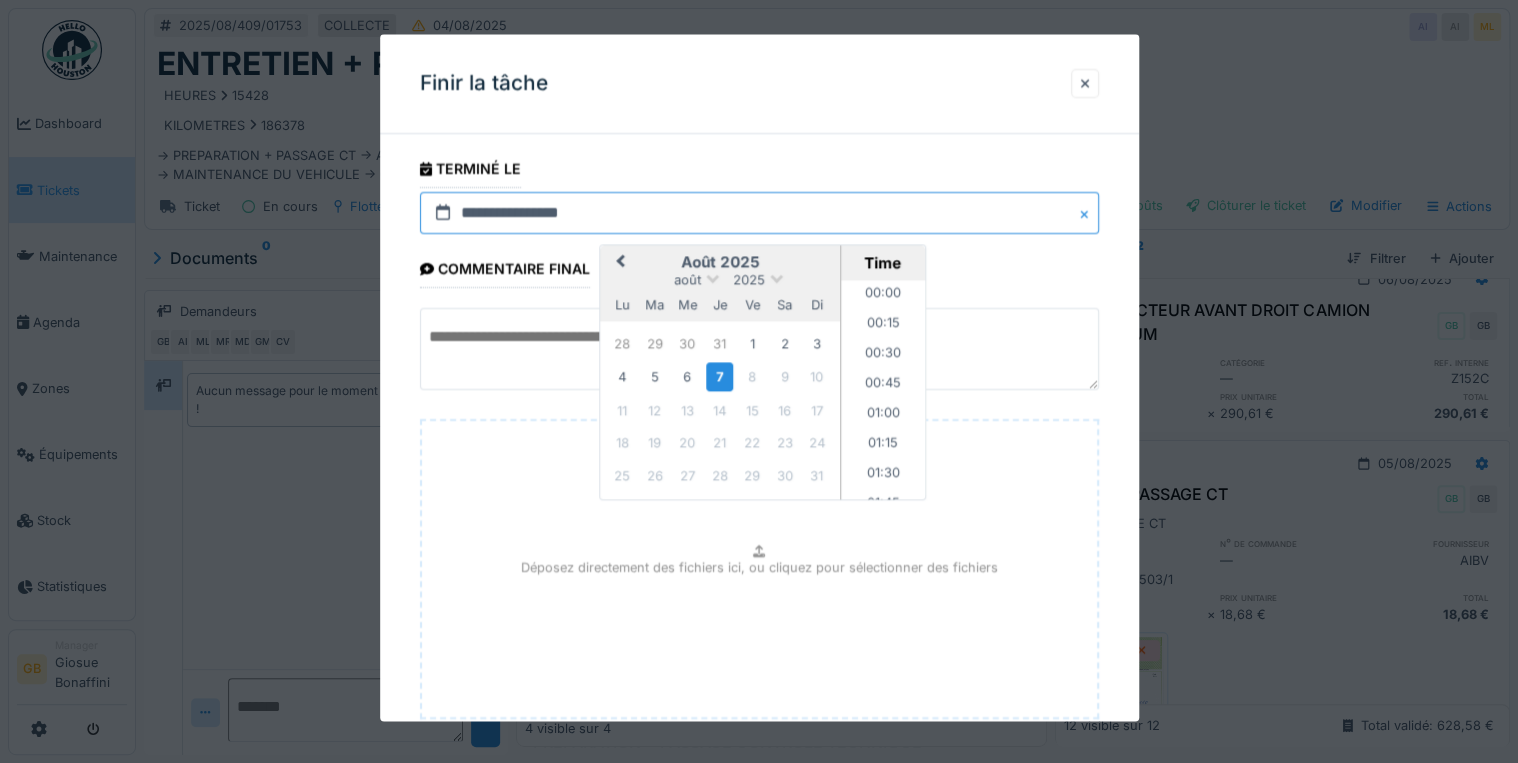 scroll, scrollTop: 1195, scrollLeft: 0, axis: vertical 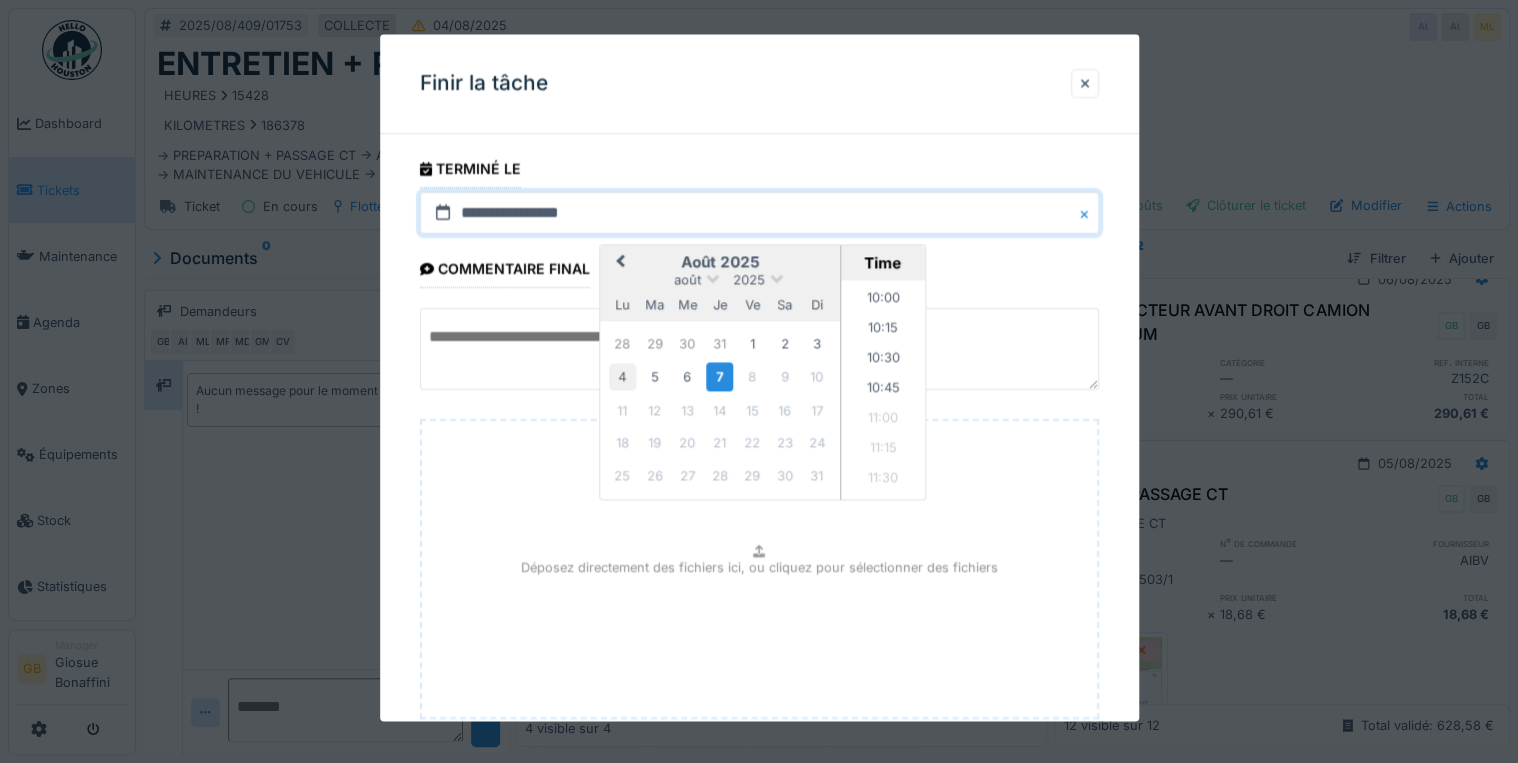 click on "4" at bounding box center [622, 377] 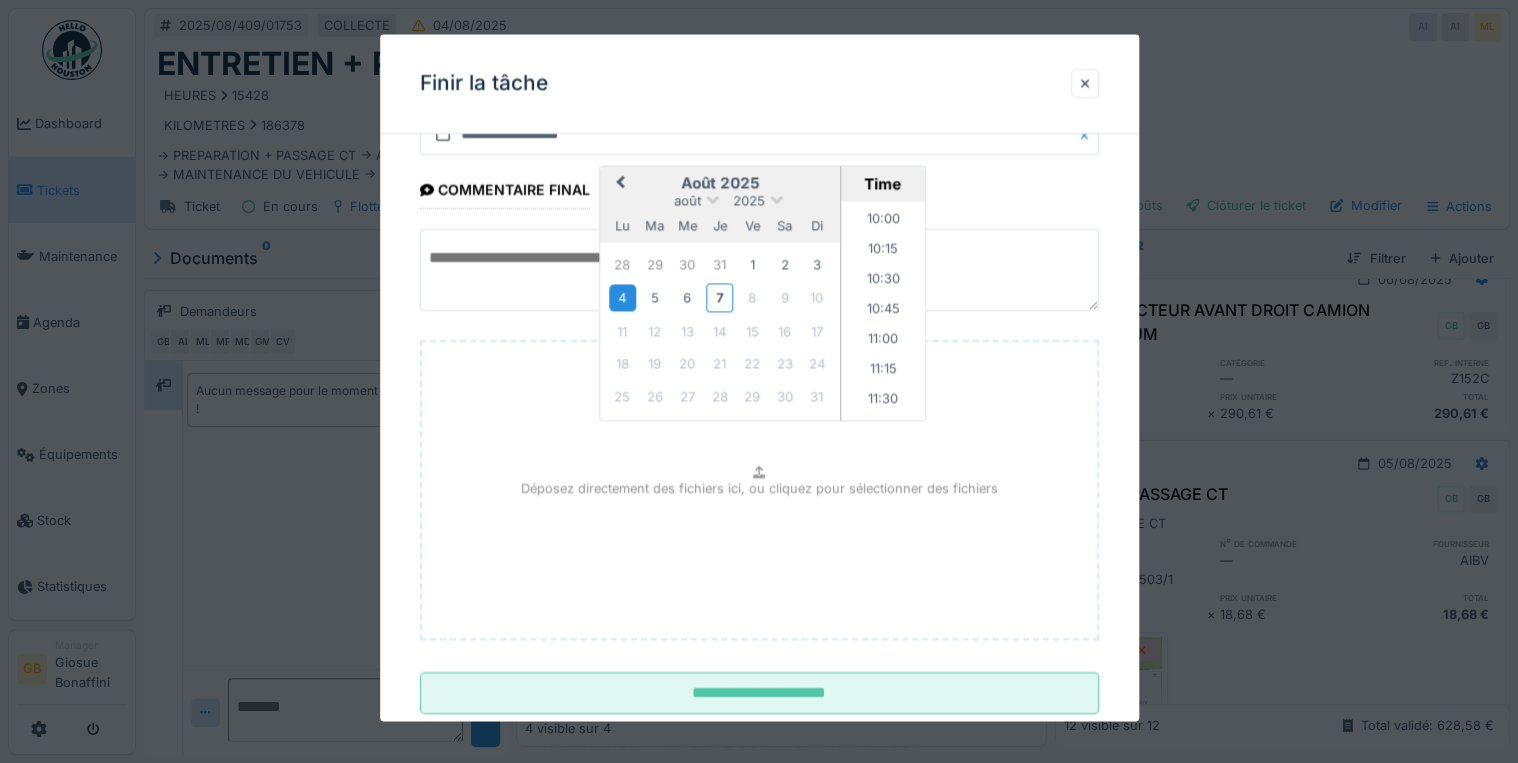 scroll, scrollTop: 126, scrollLeft: 0, axis: vertical 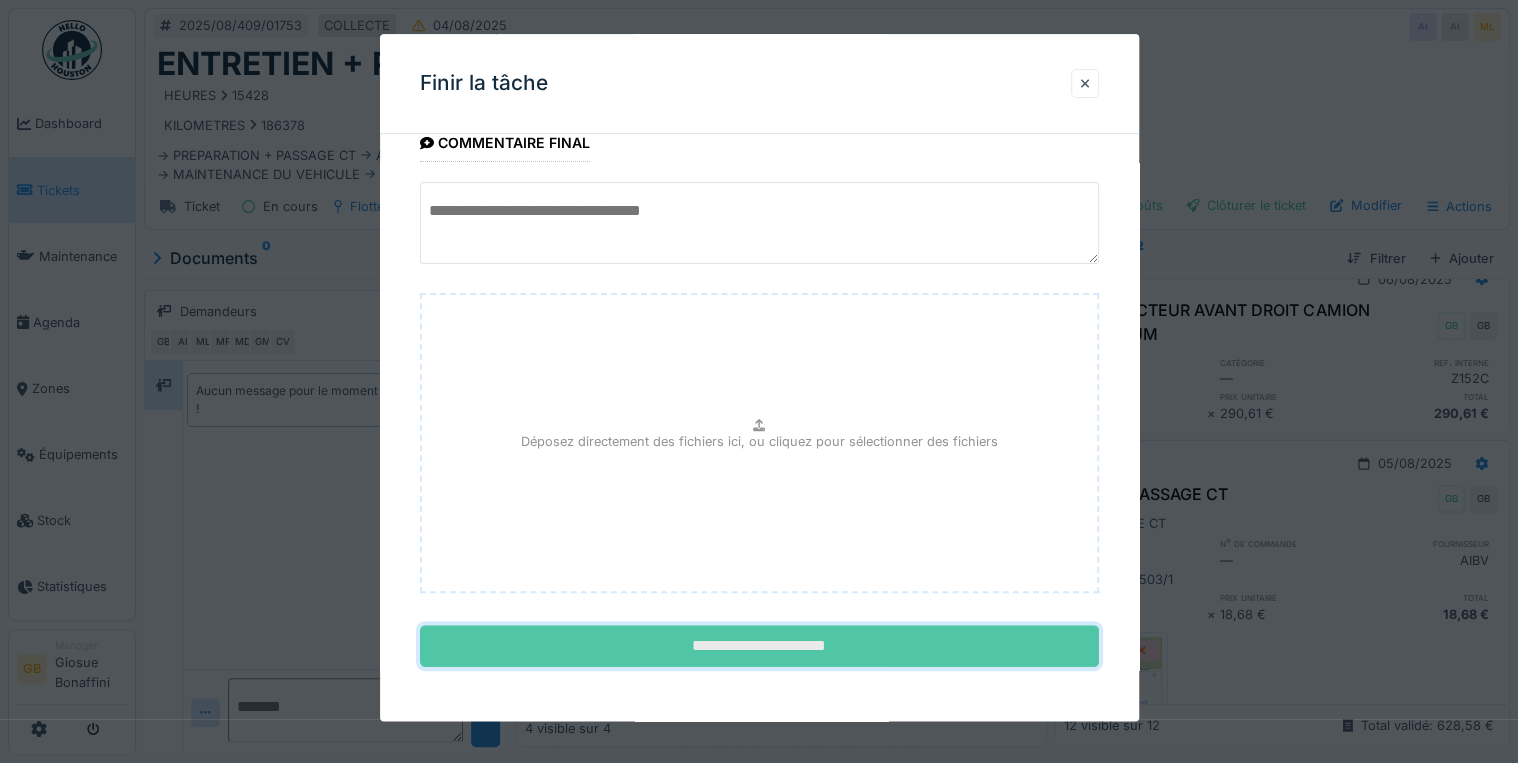 click on "**********" at bounding box center (759, 647) 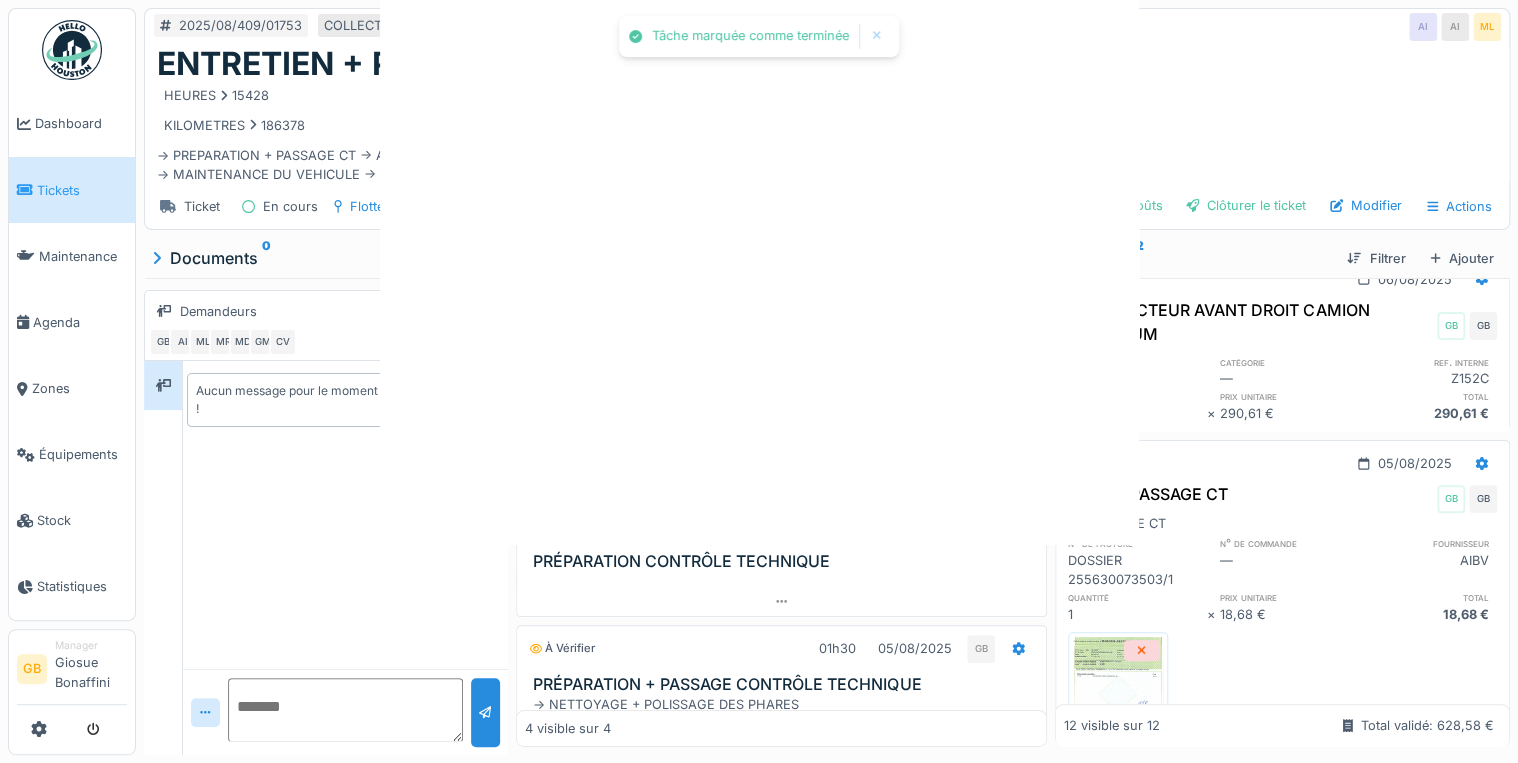 scroll, scrollTop: 0, scrollLeft: 0, axis: both 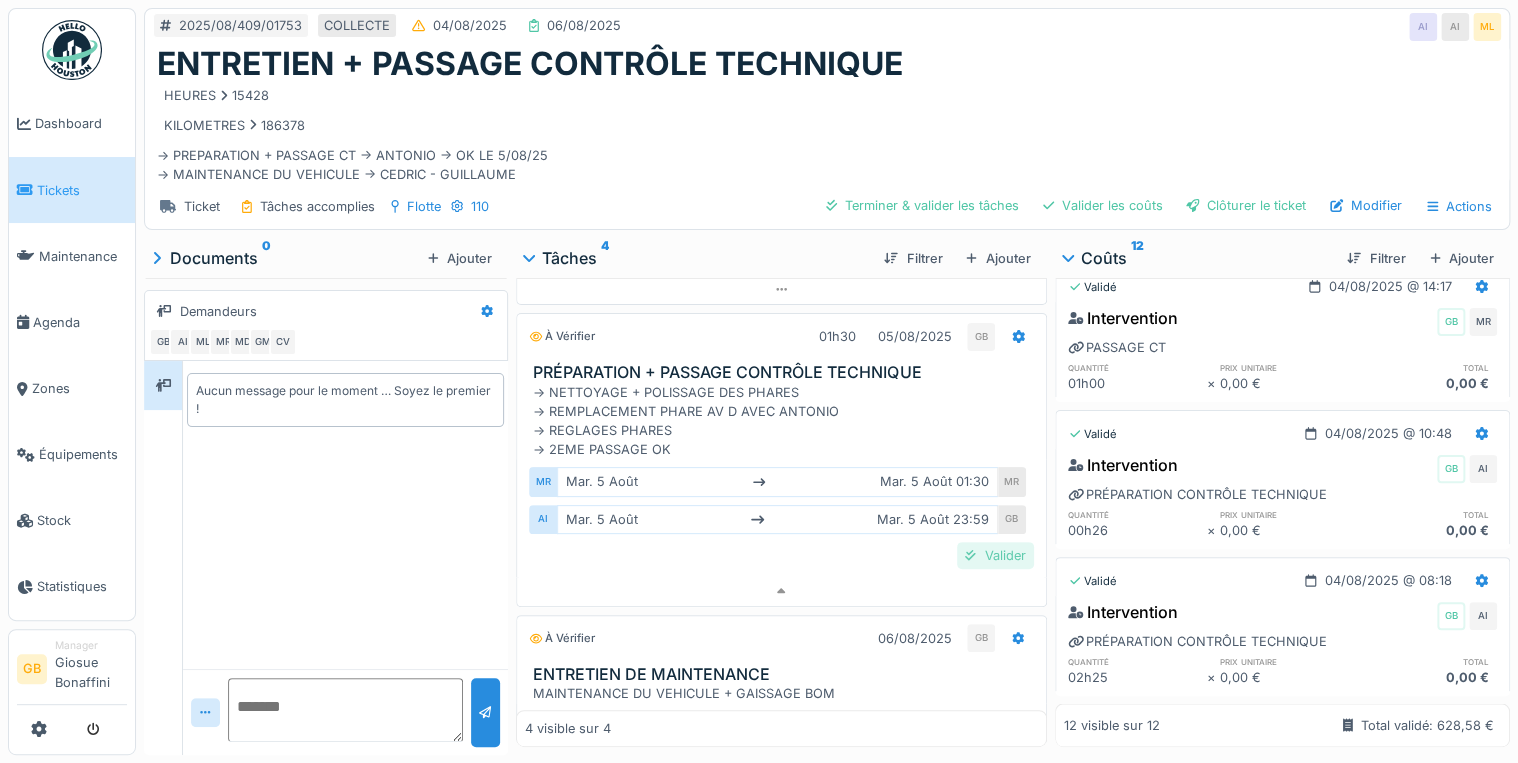 click on "Valider" at bounding box center [995, 555] 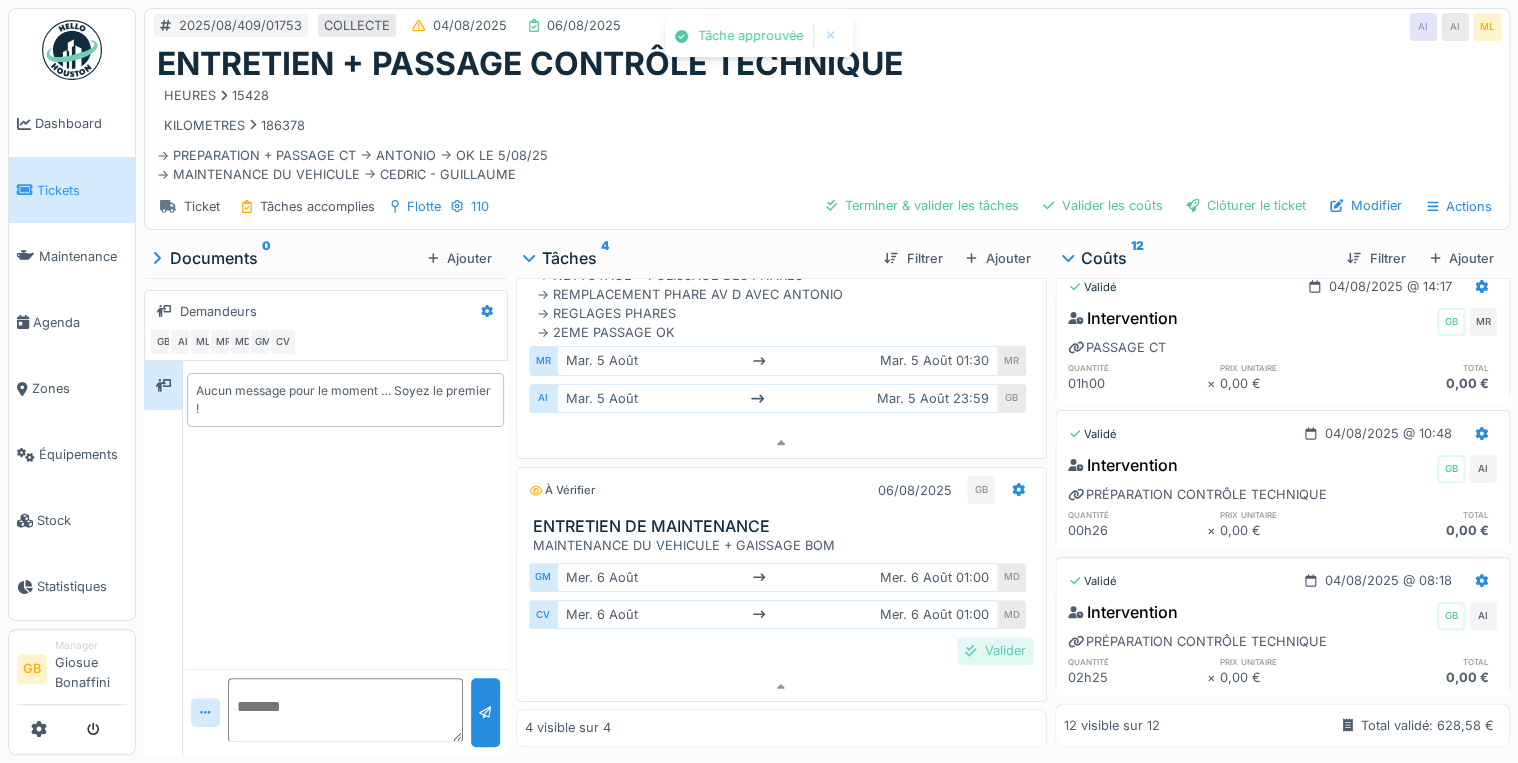 click on "Valider" at bounding box center [995, 650] 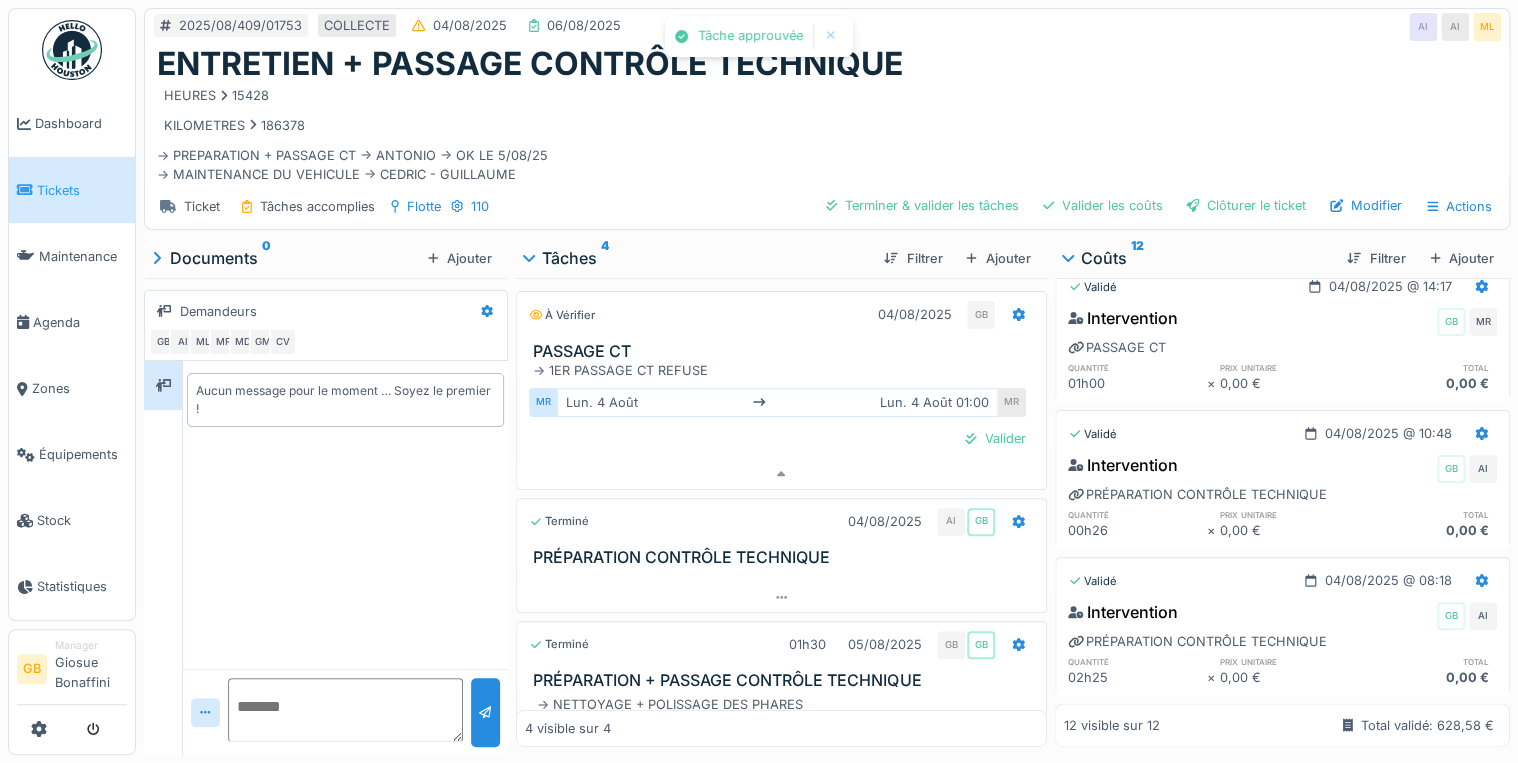 scroll, scrollTop: 0, scrollLeft: 0, axis: both 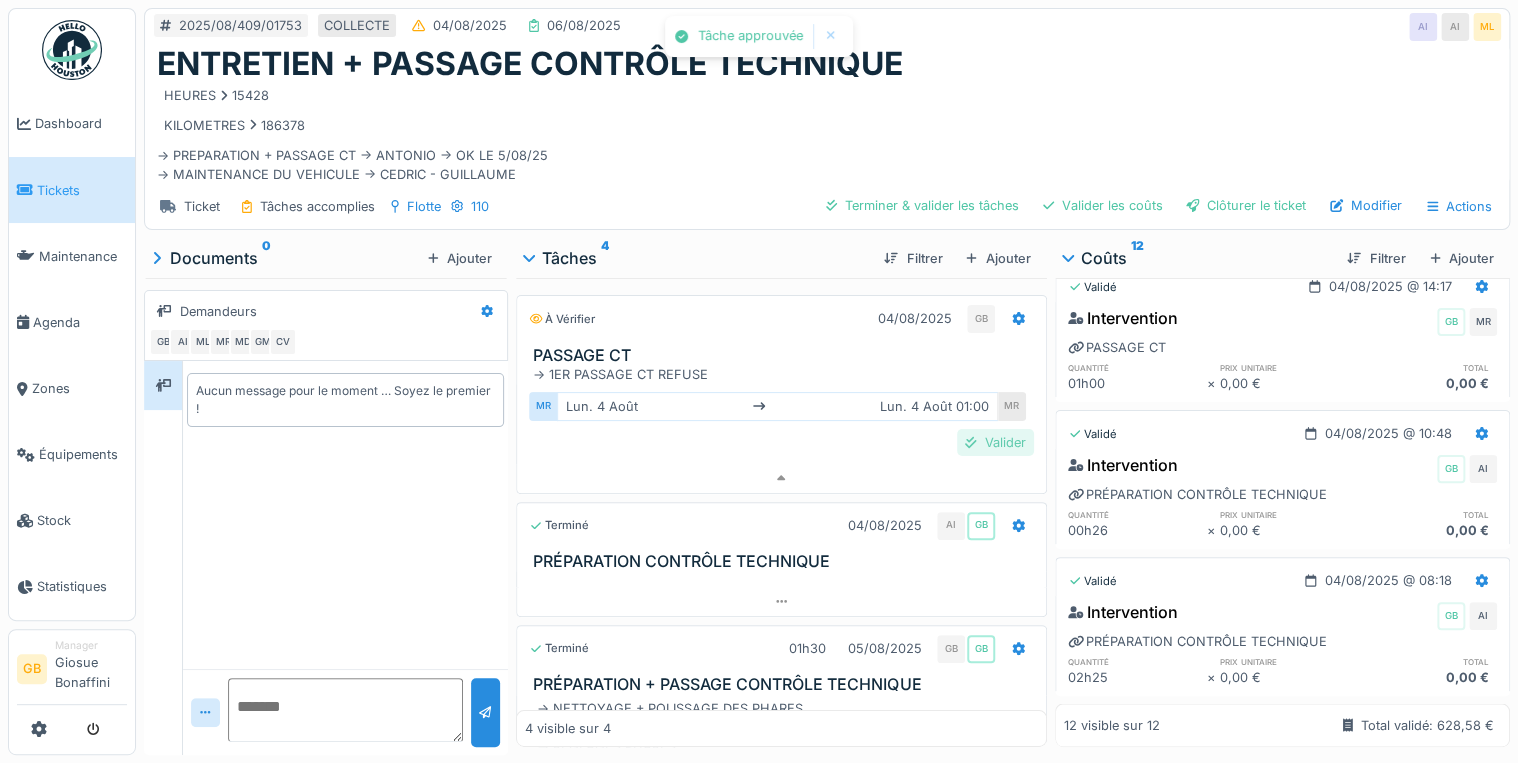 click on "Valider" at bounding box center (995, 442) 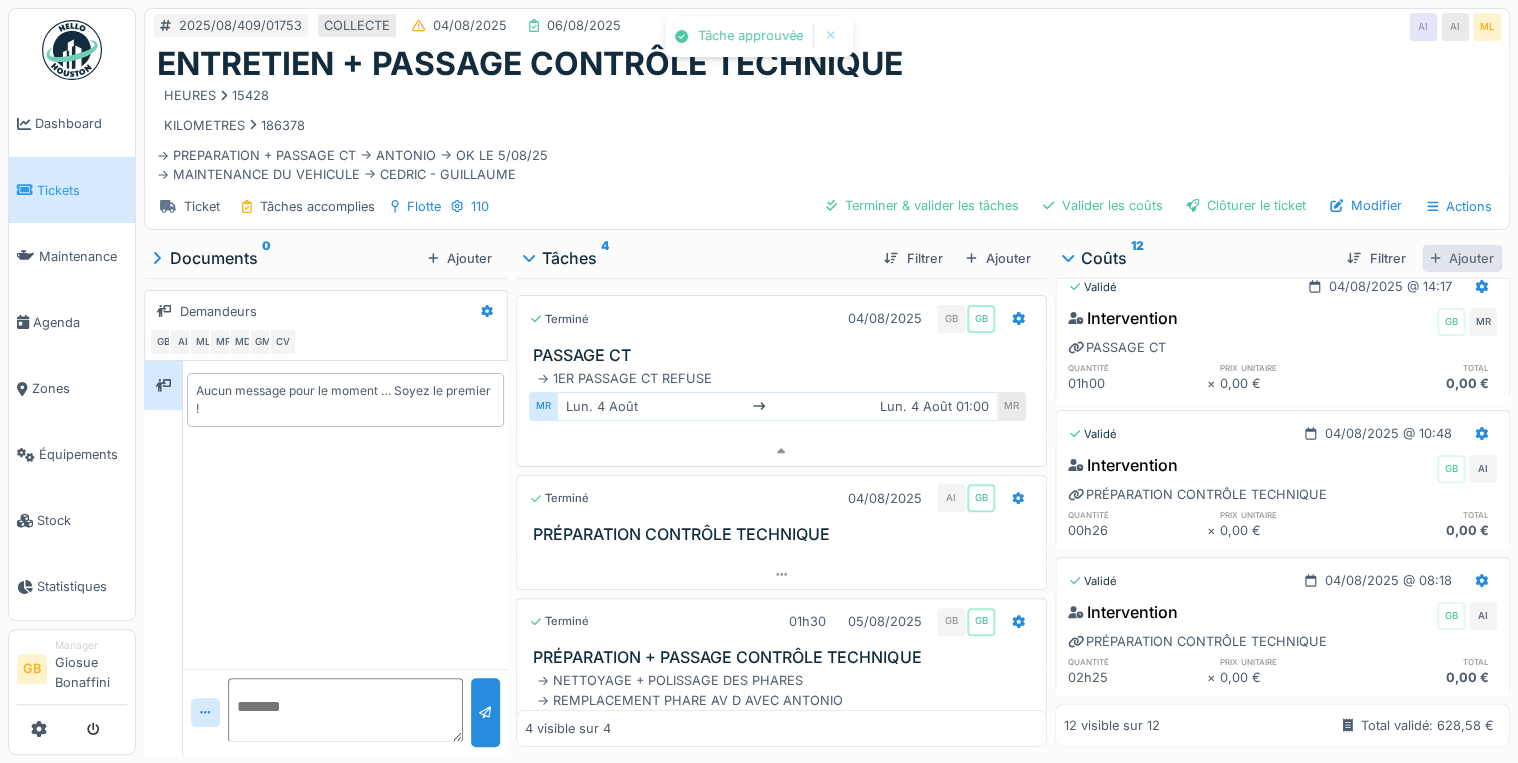 click on "Ajouter" at bounding box center (1462, 258) 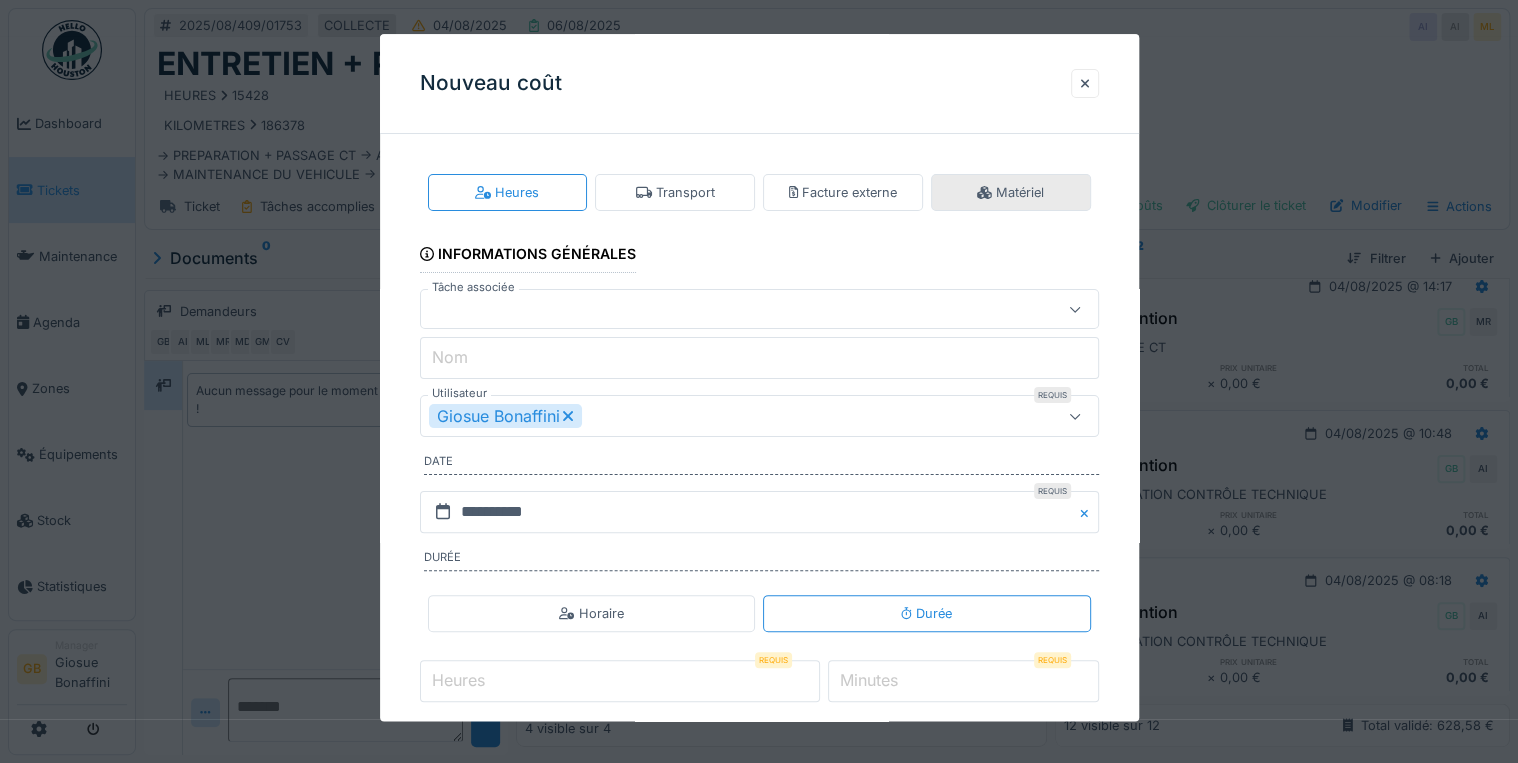 click on "Matériel" at bounding box center [1010, 192] 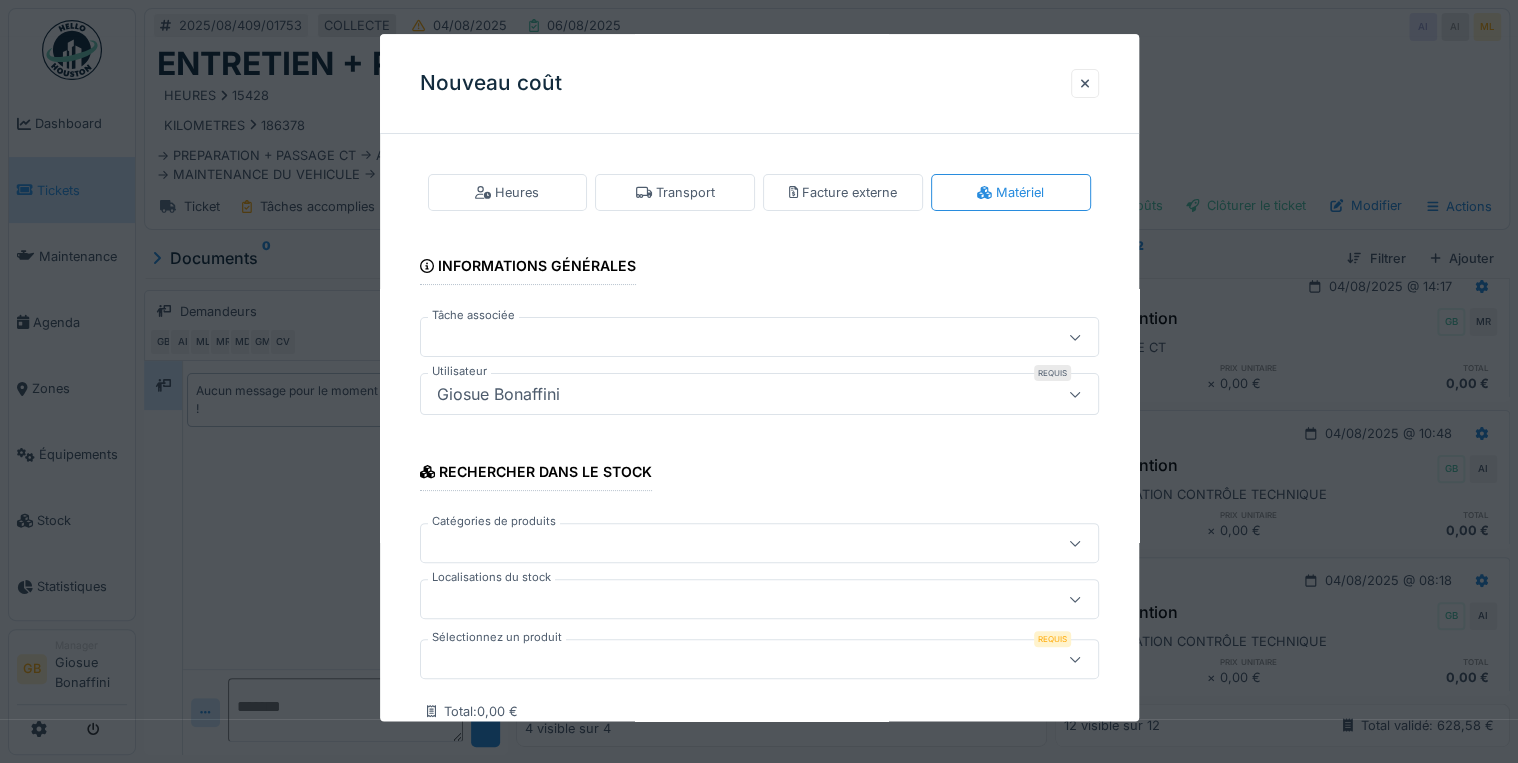 click at bounding box center (759, 660) 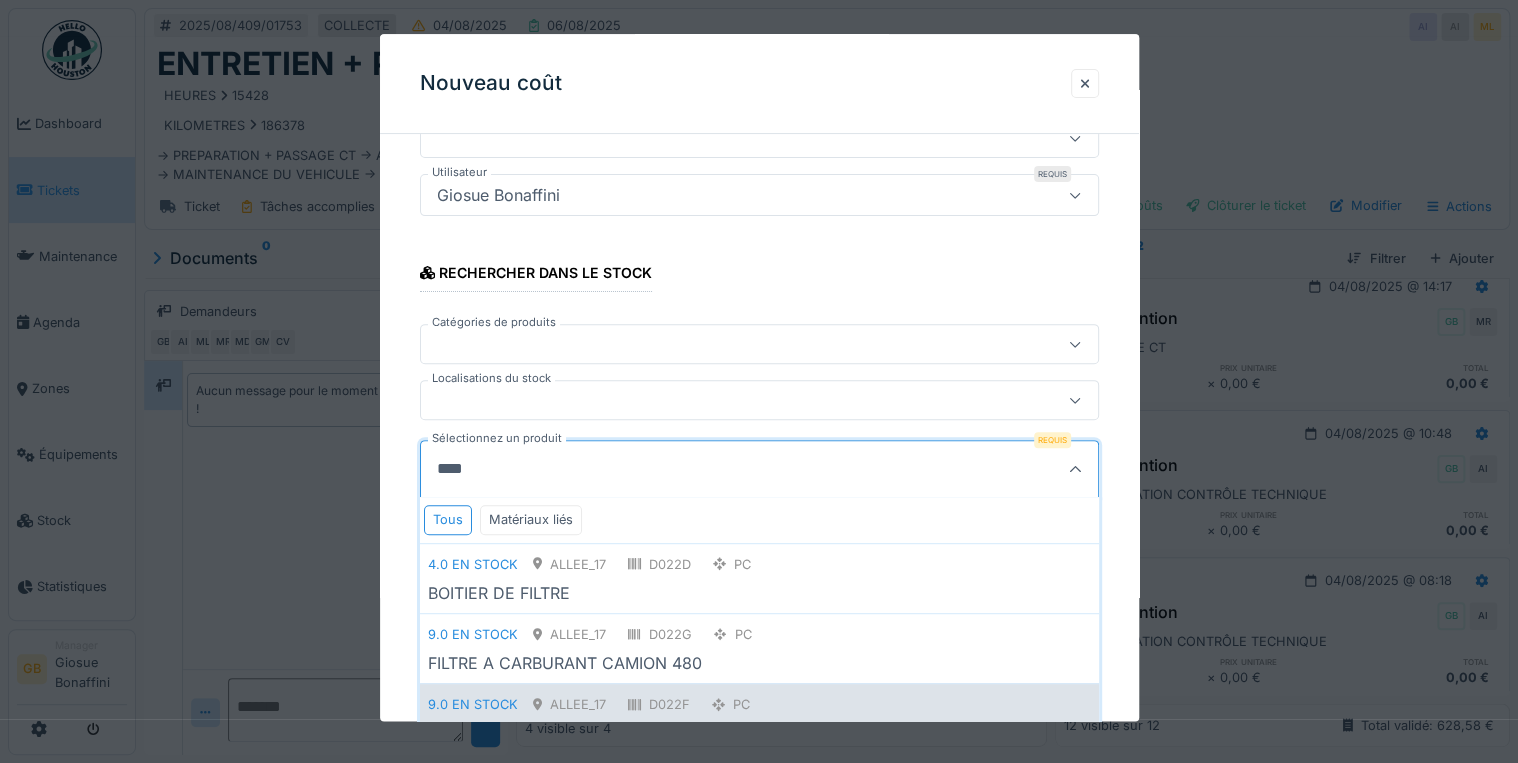 scroll, scrollTop: 320, scrollLeft: 0, axis: vertical 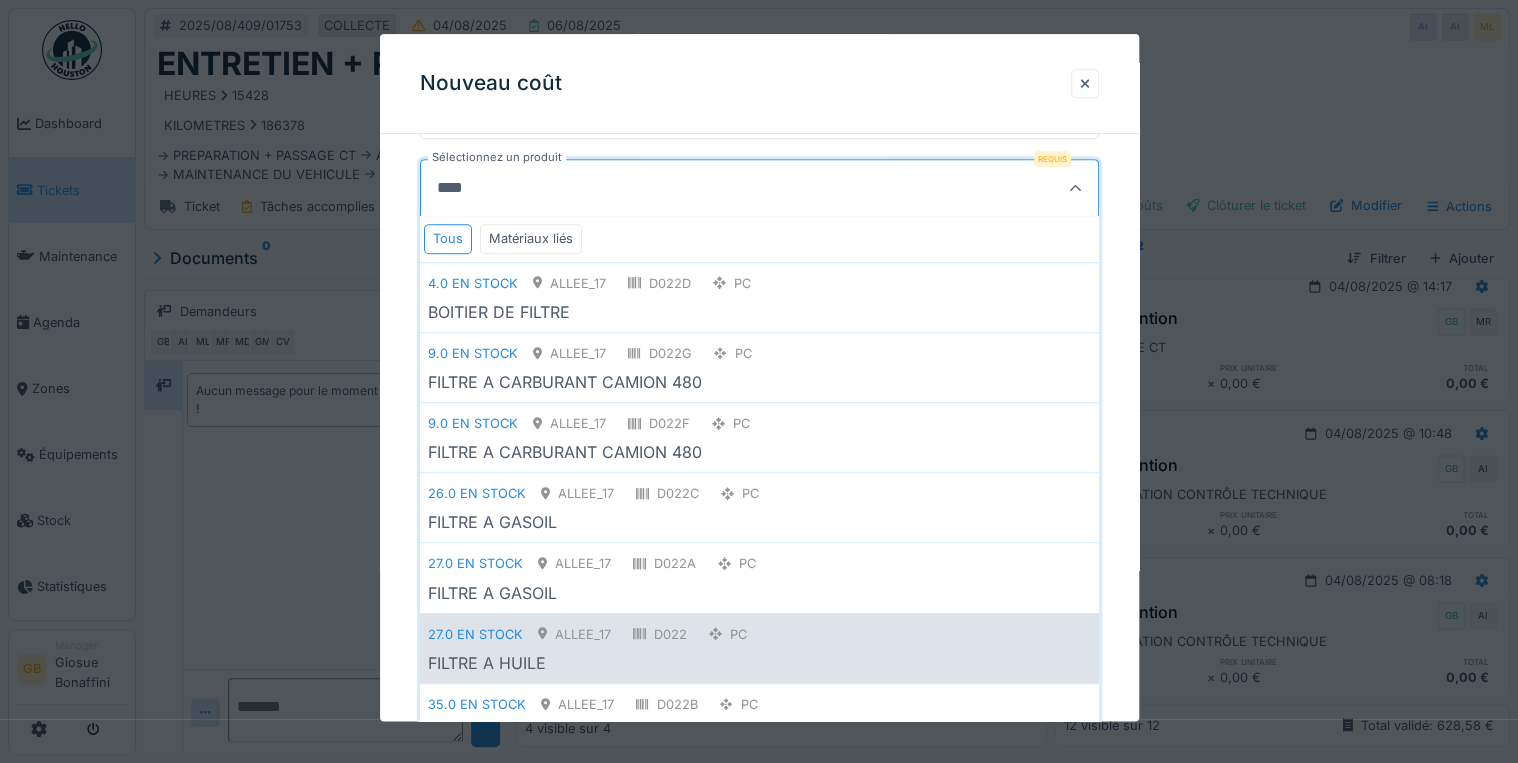 type on "****" 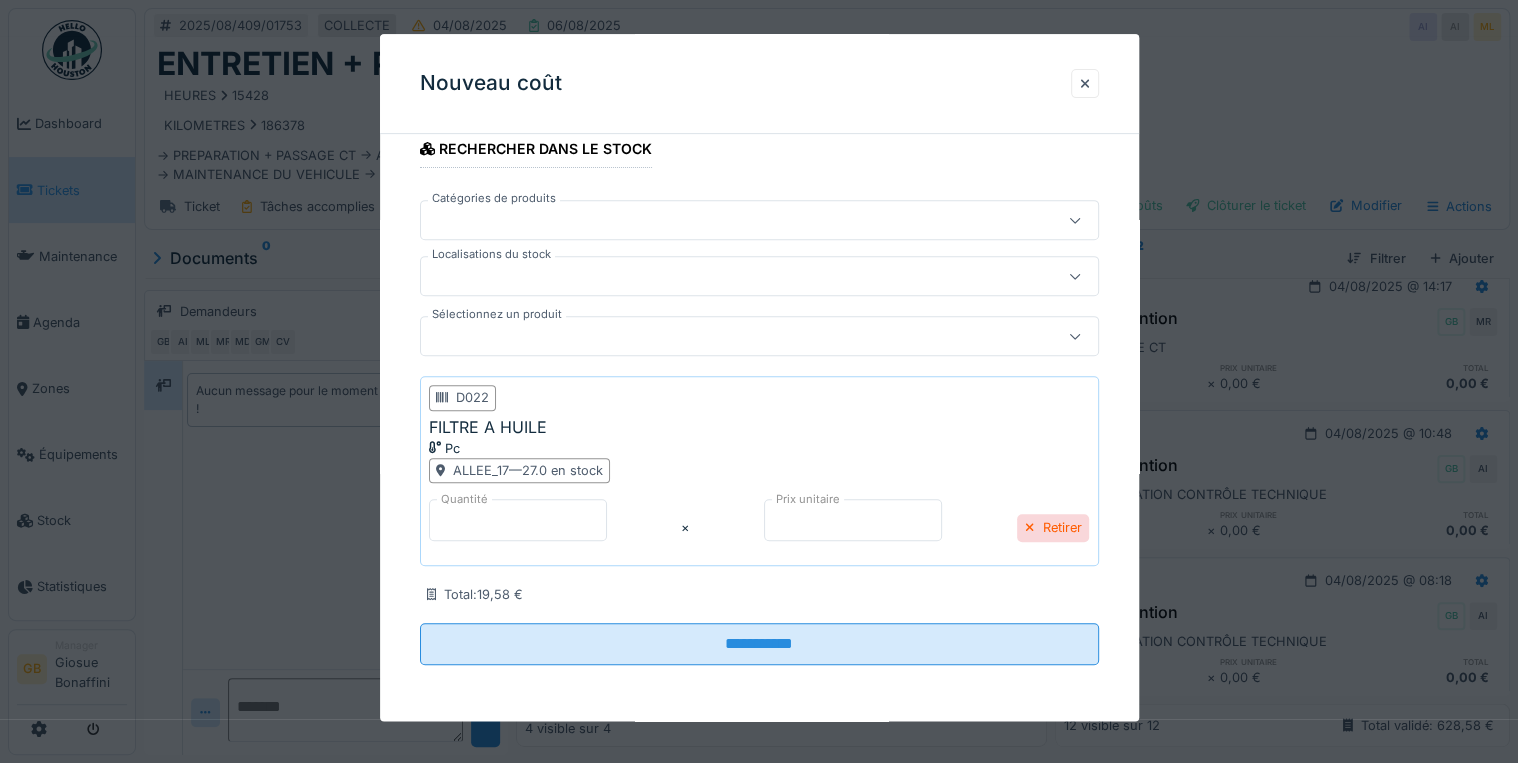 scroll, scrollTop: 319, scrollLeft: 0, axis: vertical 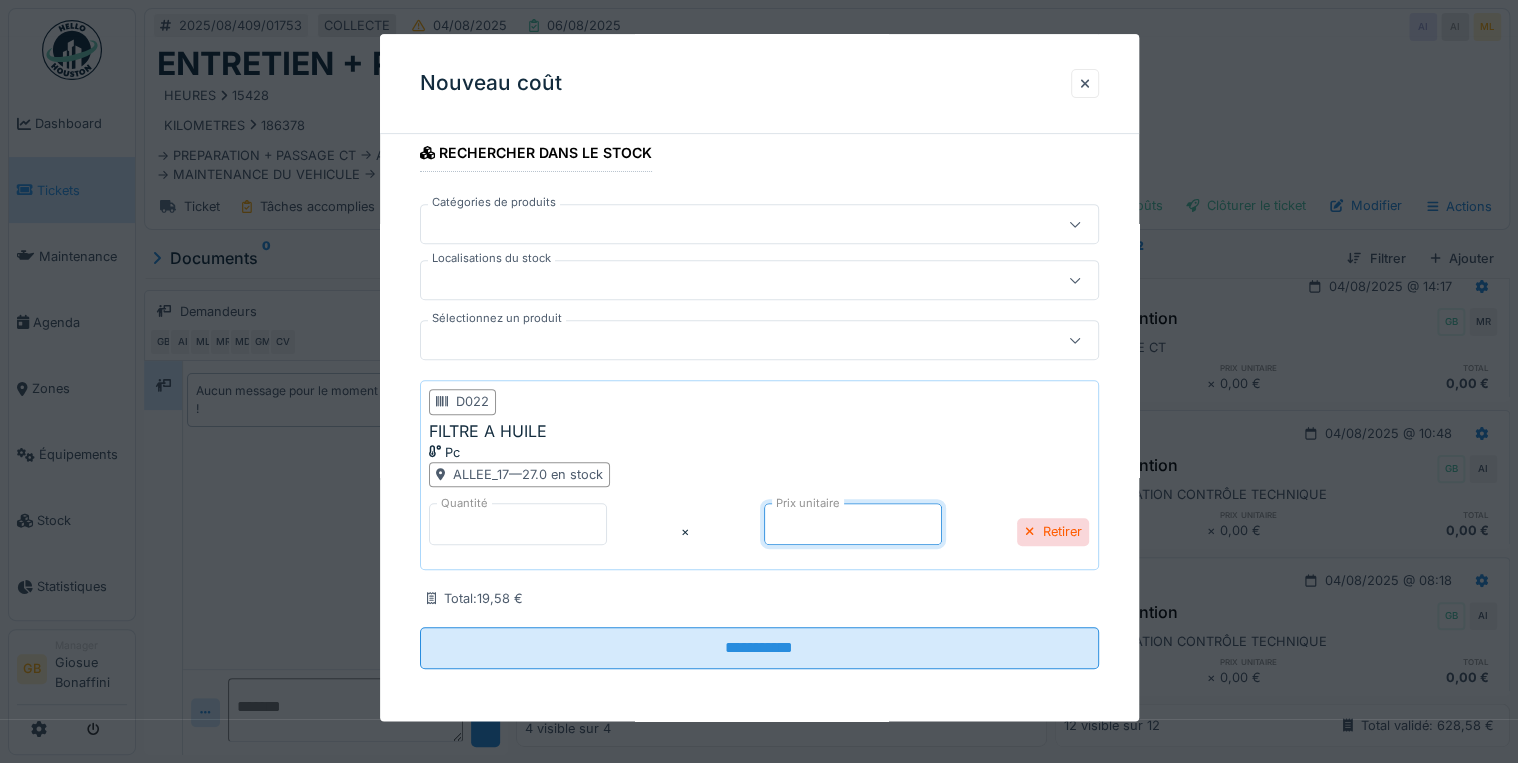 drag, startPoint x: 775, startPoint y: 520, endPoint x: 688, endPoint y: 531, distance: 87.69264 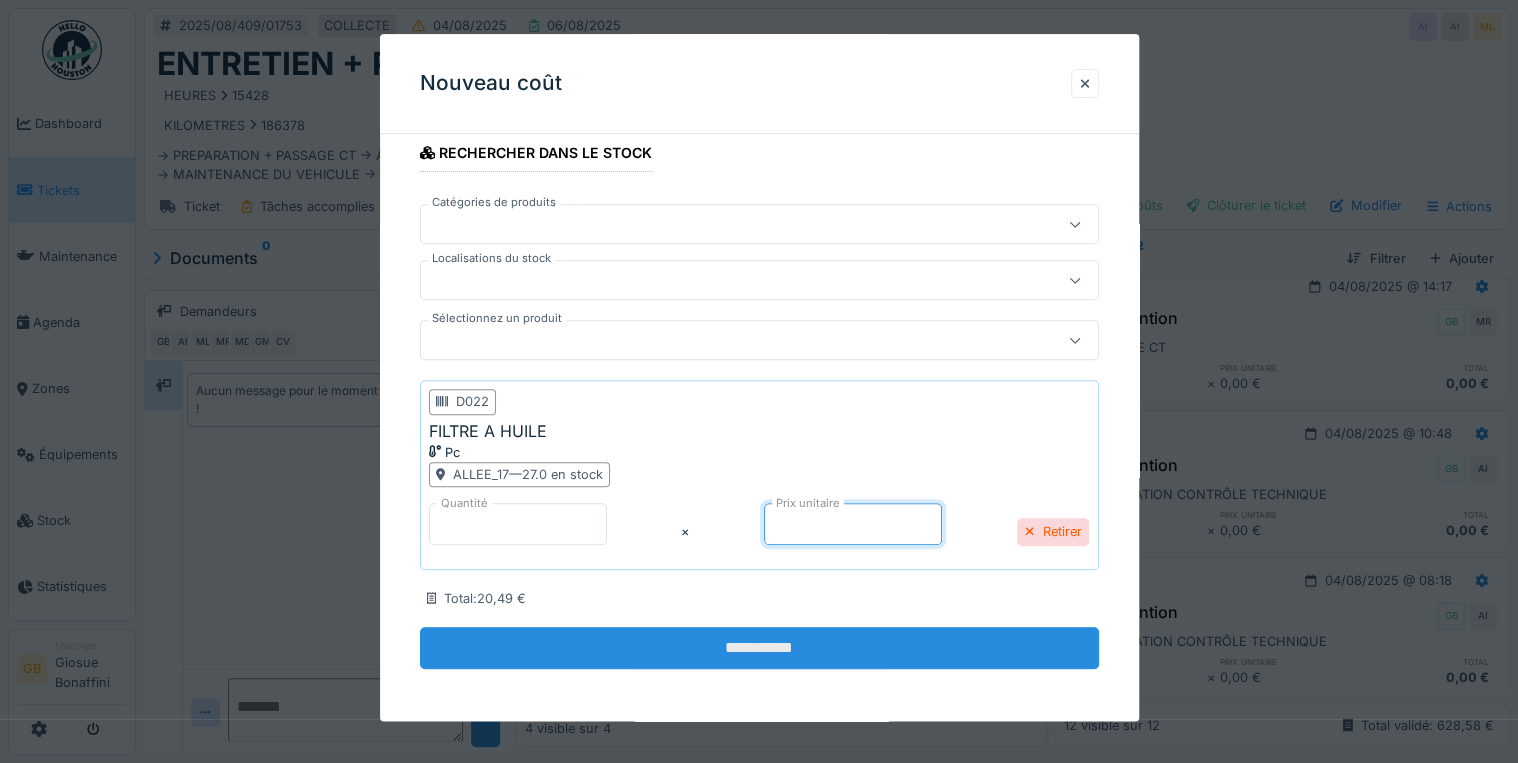 type on "*****" 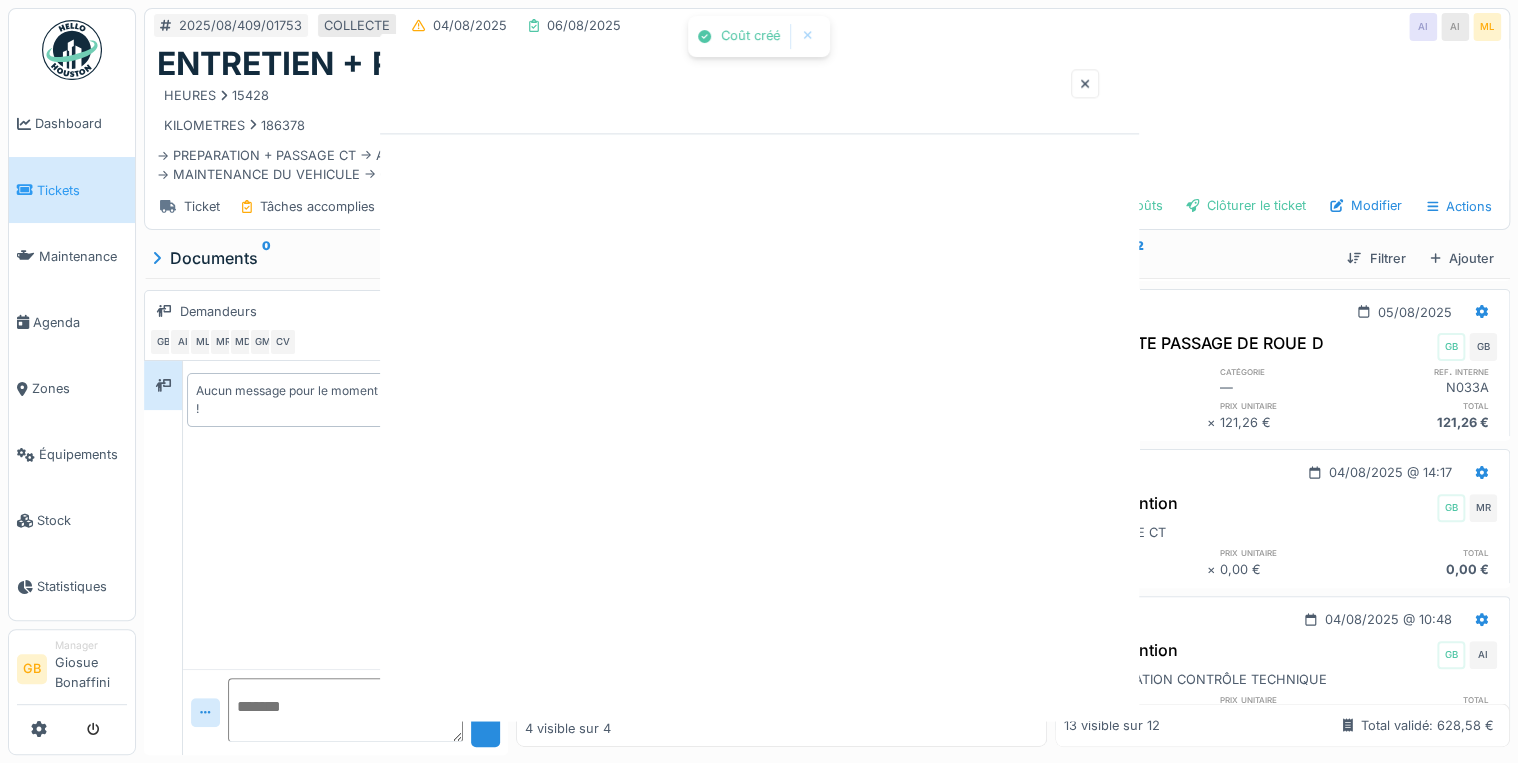 scroll, scrollTop: 0, scrollLeft: 0, axis: both 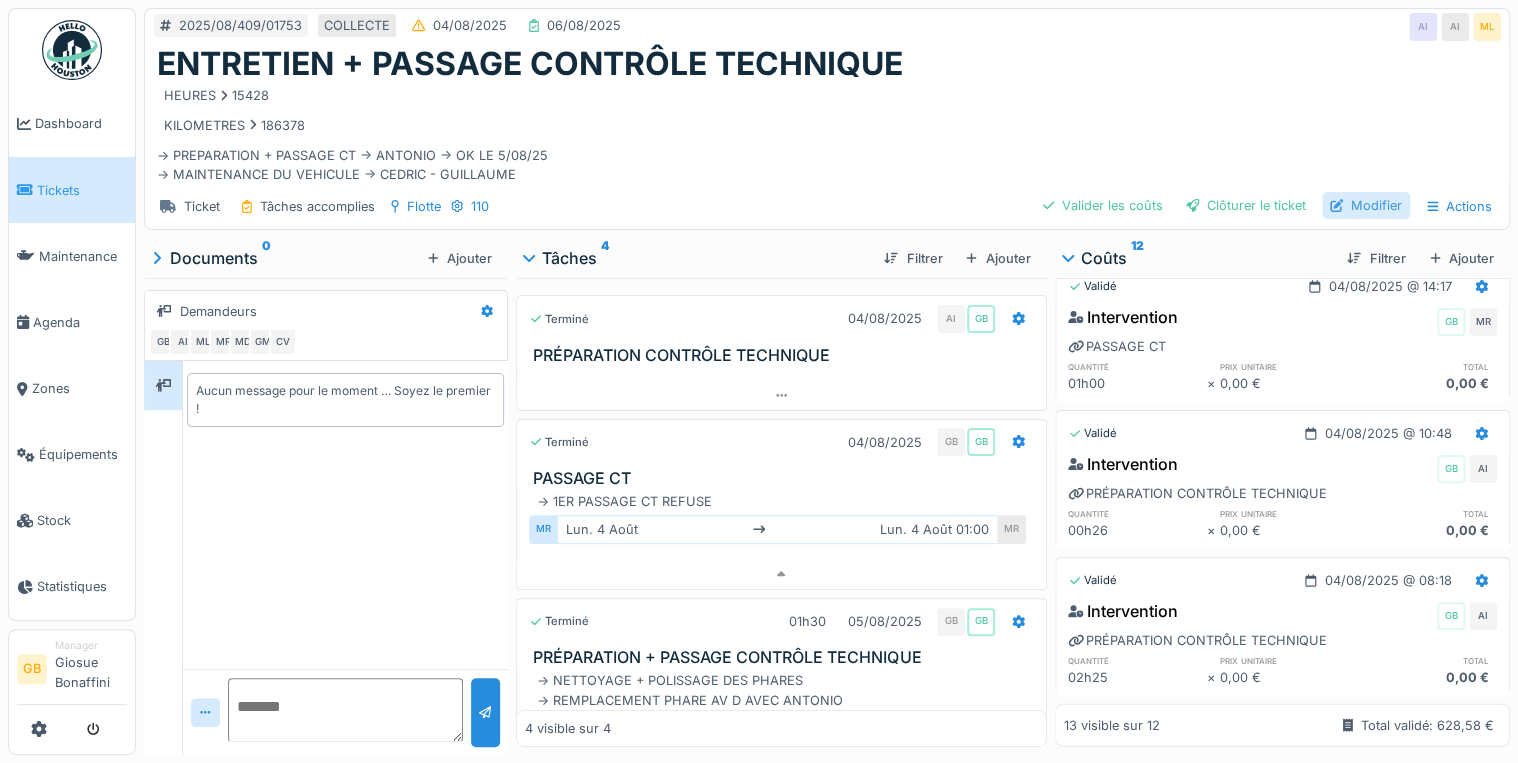 click on "Modifier" at bounding box center (1366, 205) 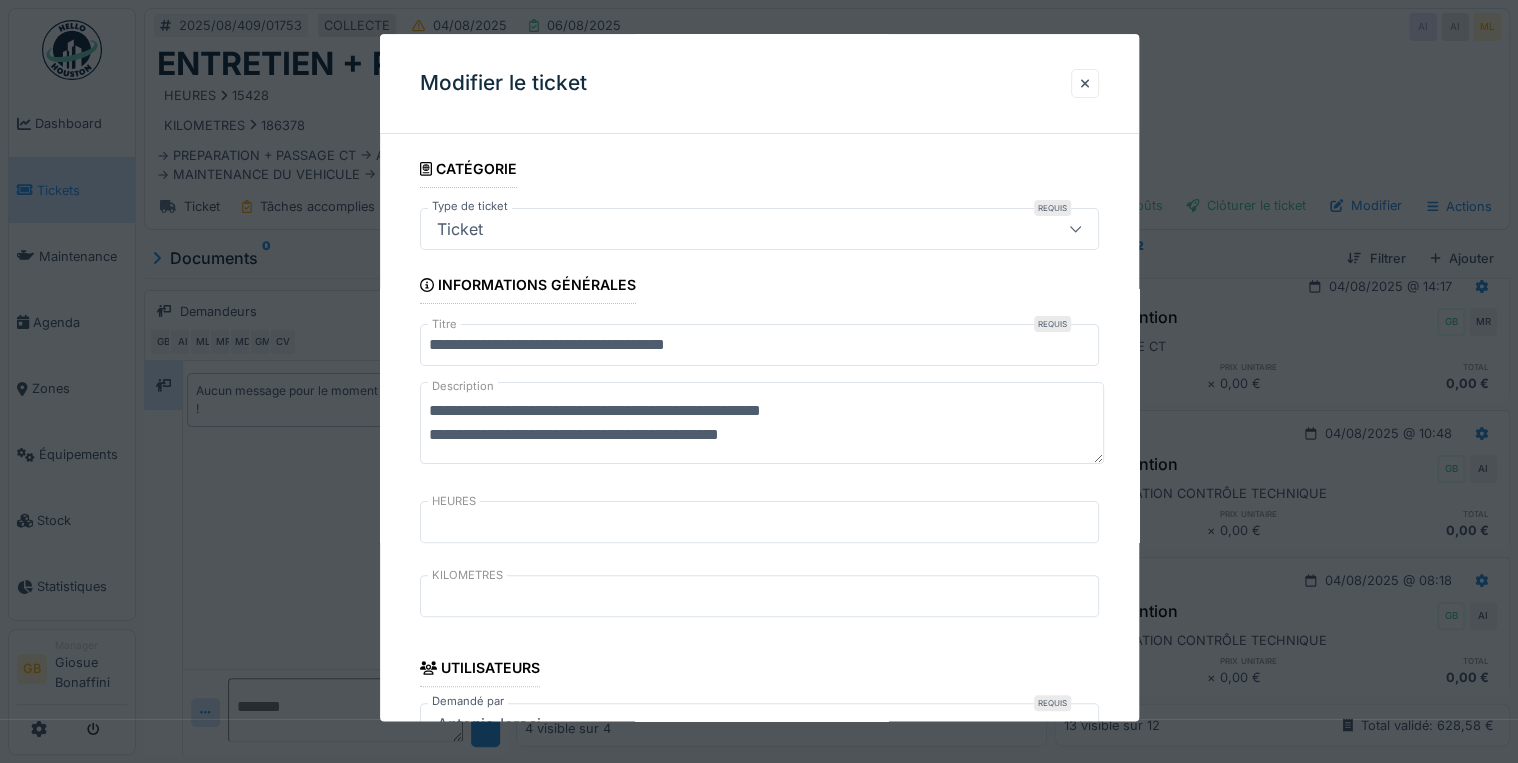 drag, startPoint x: 1086, startPoint y: 91, endPoint x: 1149, endPoint y: 108, distance: 65.25335 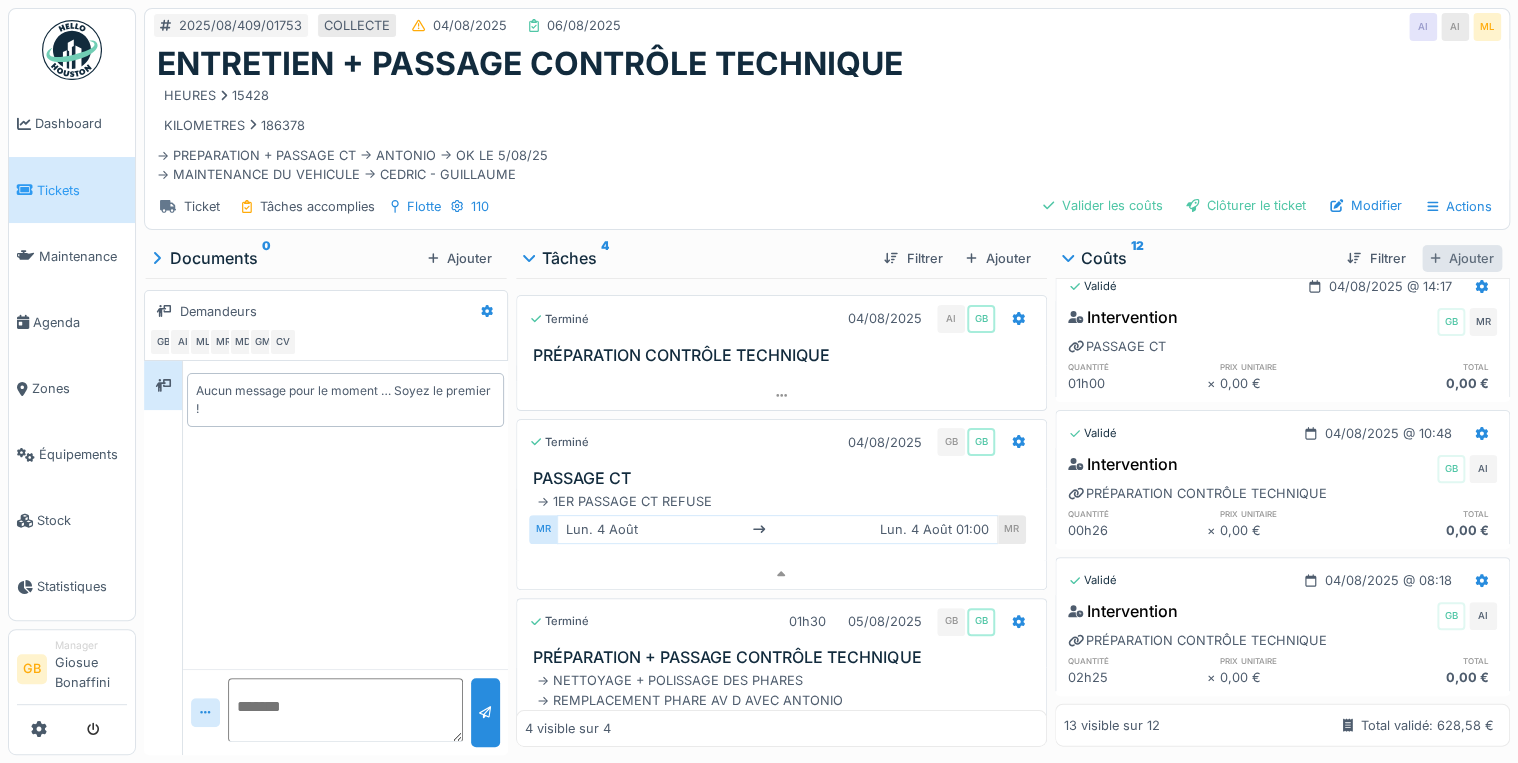 click on "Ajouter" at bounding box center [1462, 258] 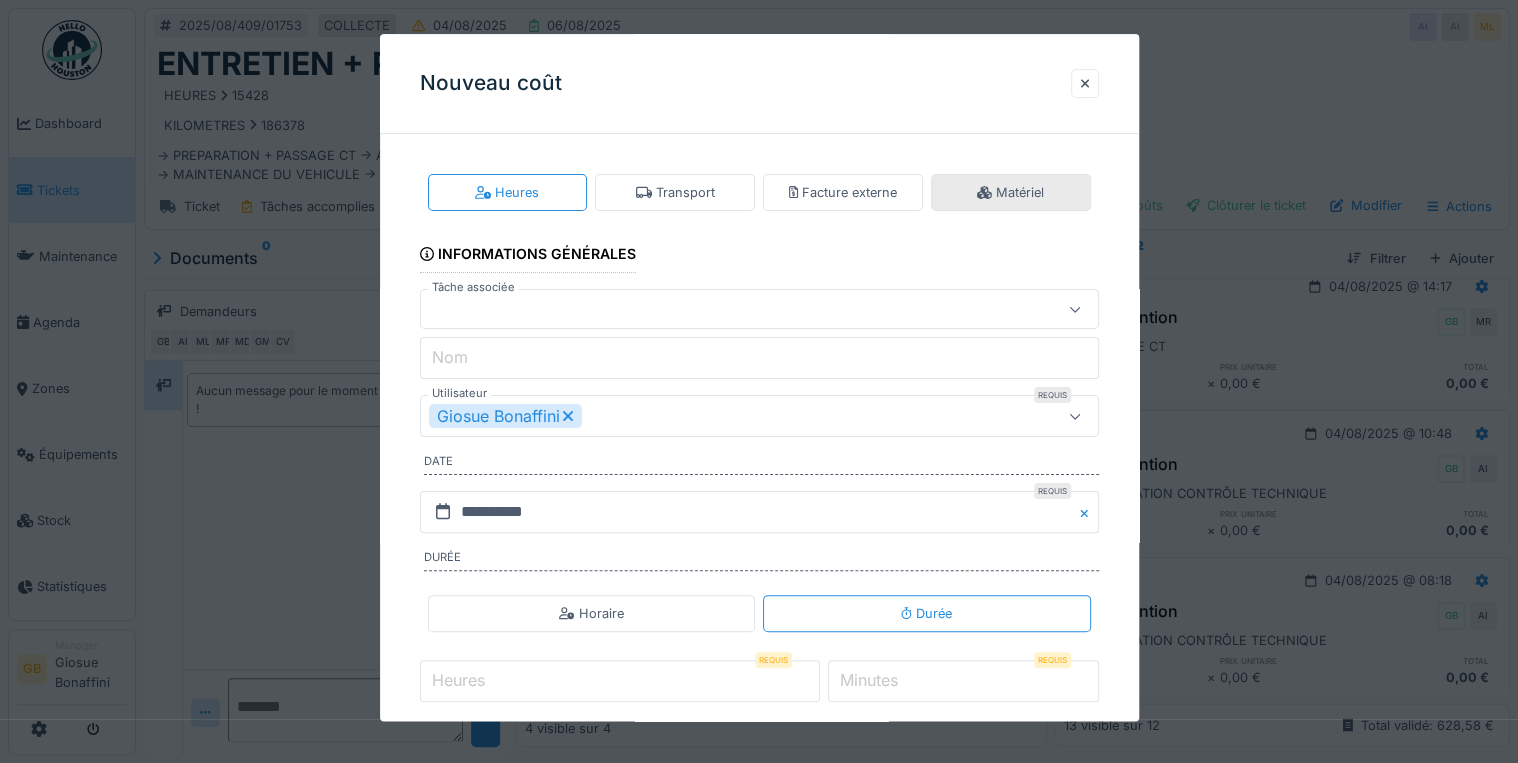 click on "Matériel" at bounding box center (1011, 192) 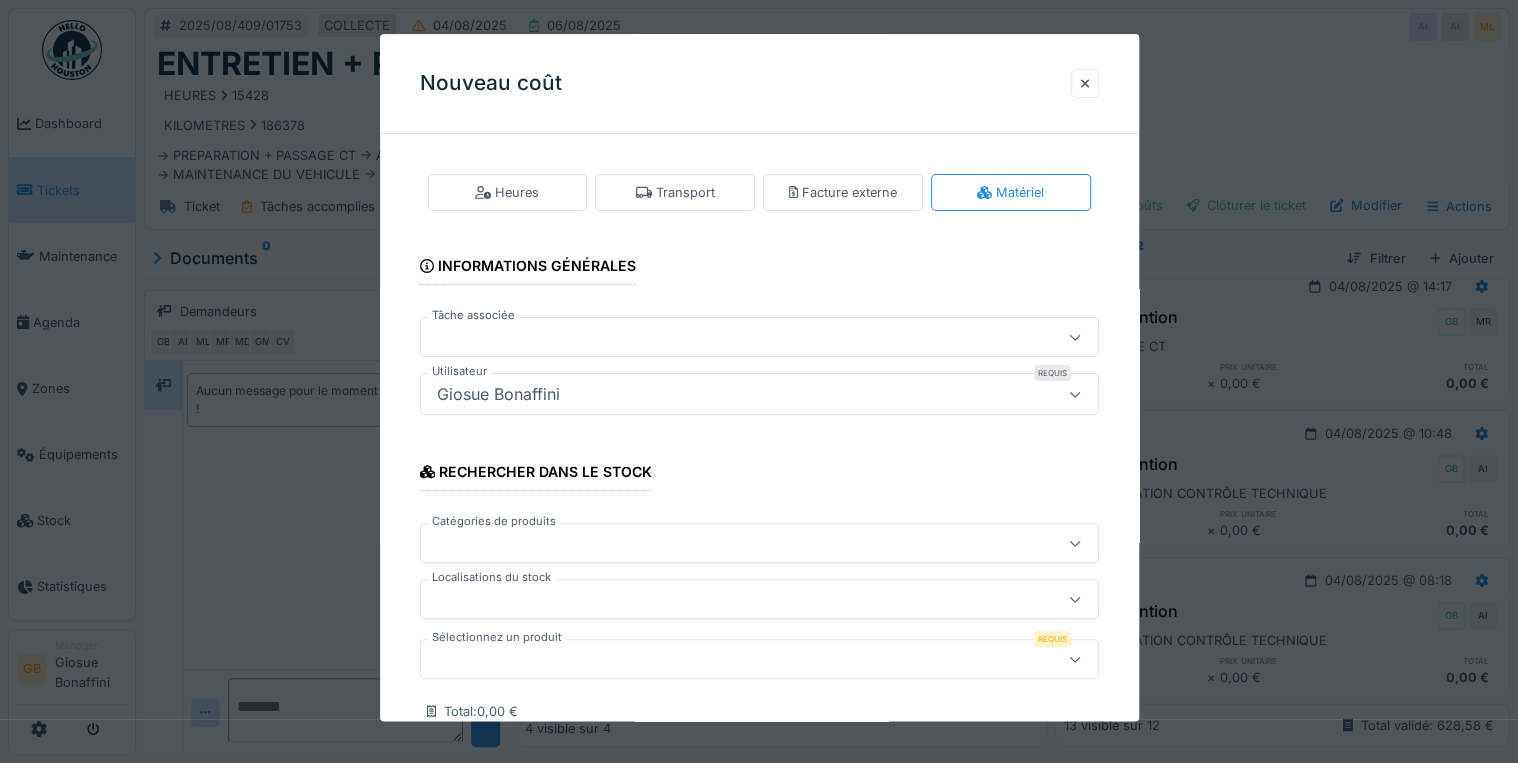 click at bounding box center (725, 660) 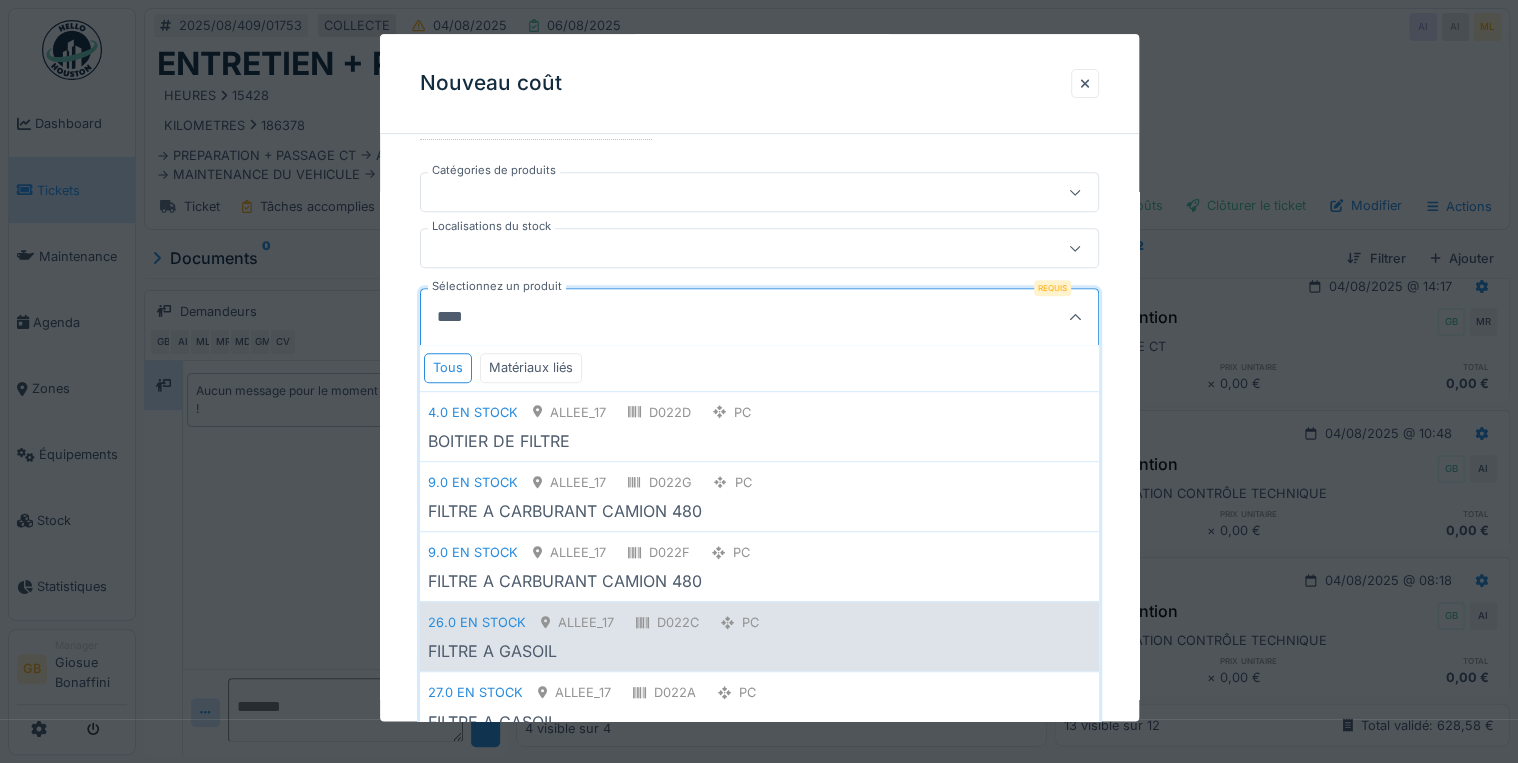 scroll, scrollTop: 560, scrollLeft: 0, axis: vertical 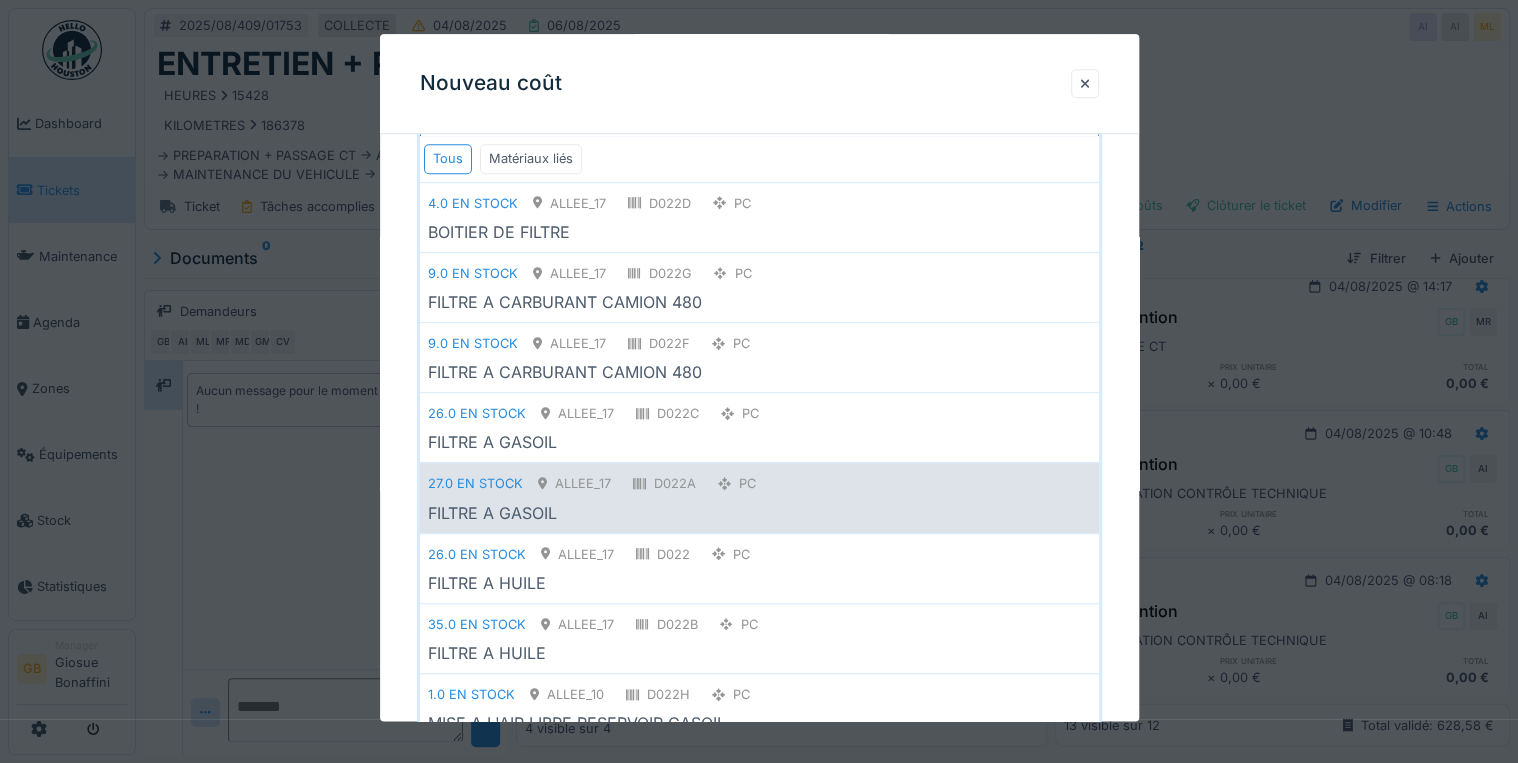 type on "****" 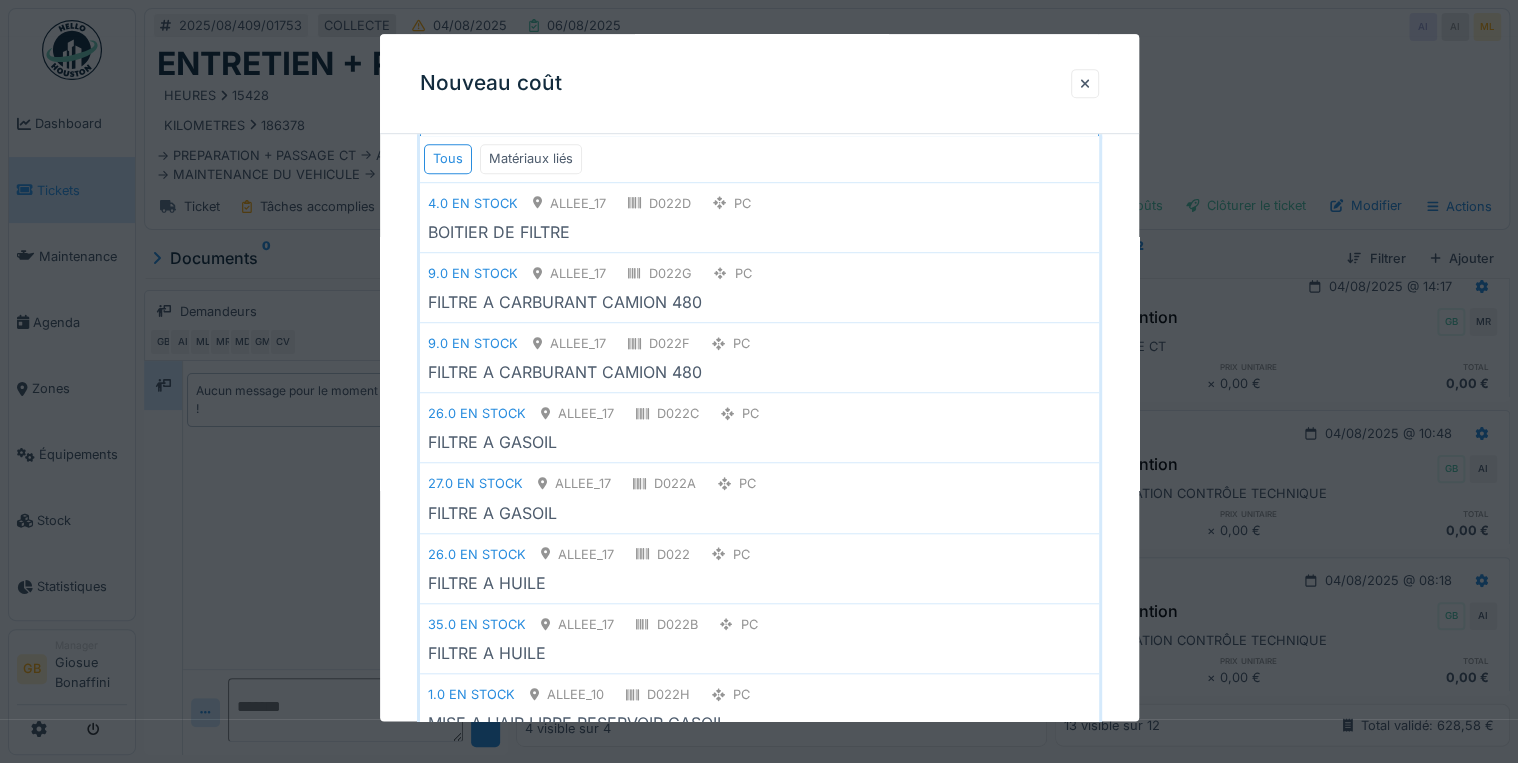 click on "FILTRE A GASOIL" at bounding box center (759, 513) 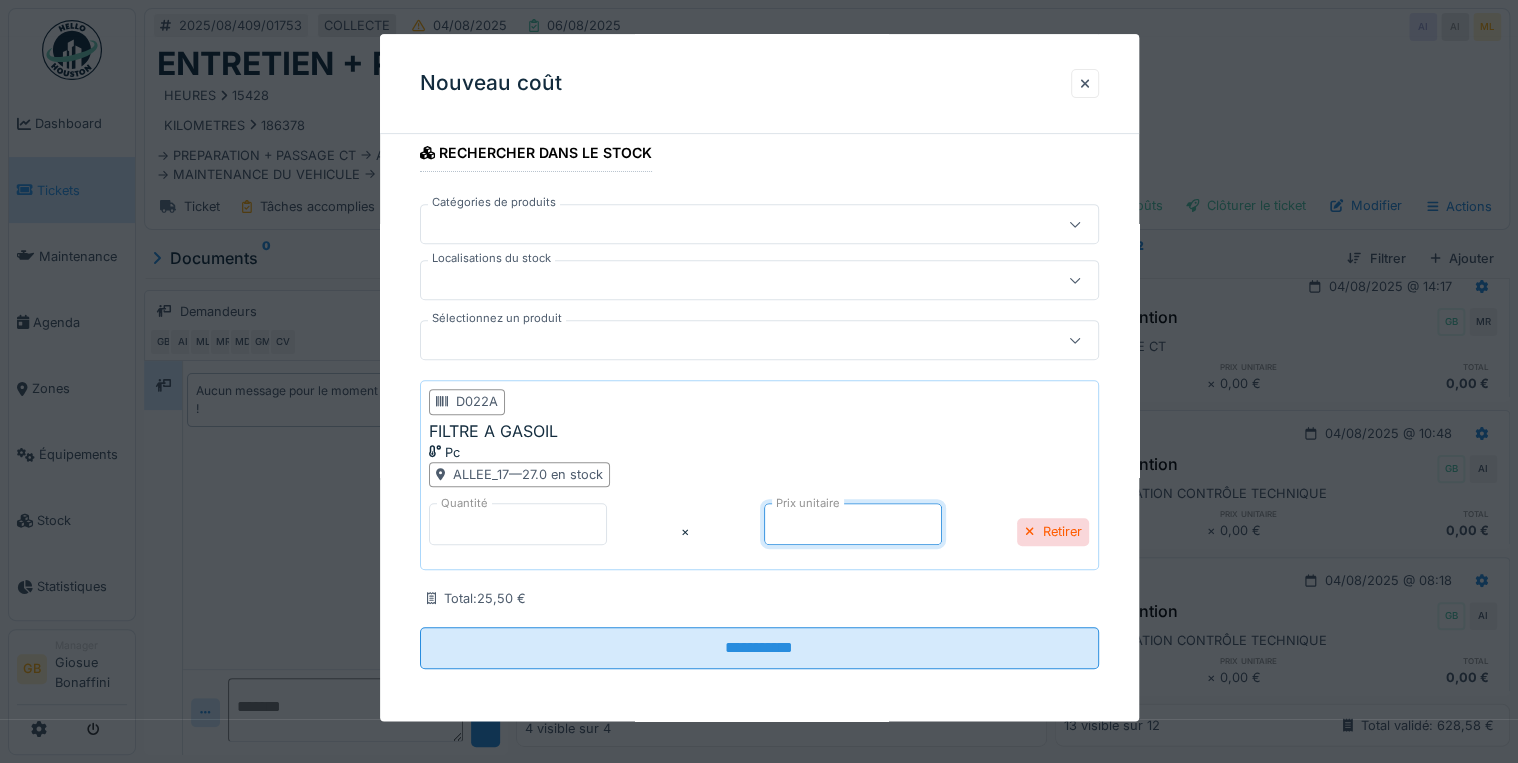 click on "****" at bounding box center (853, 524) 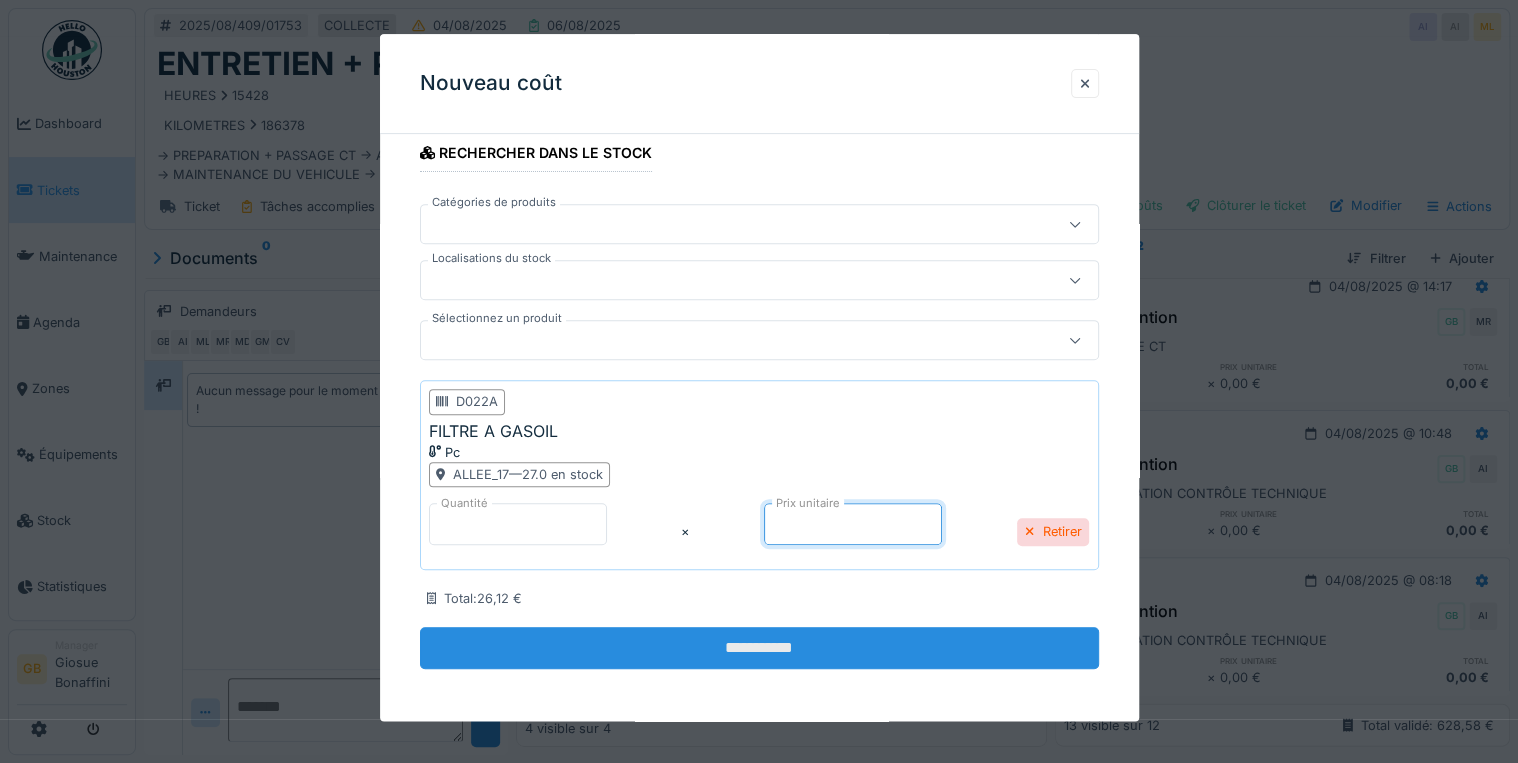 type on "*****" 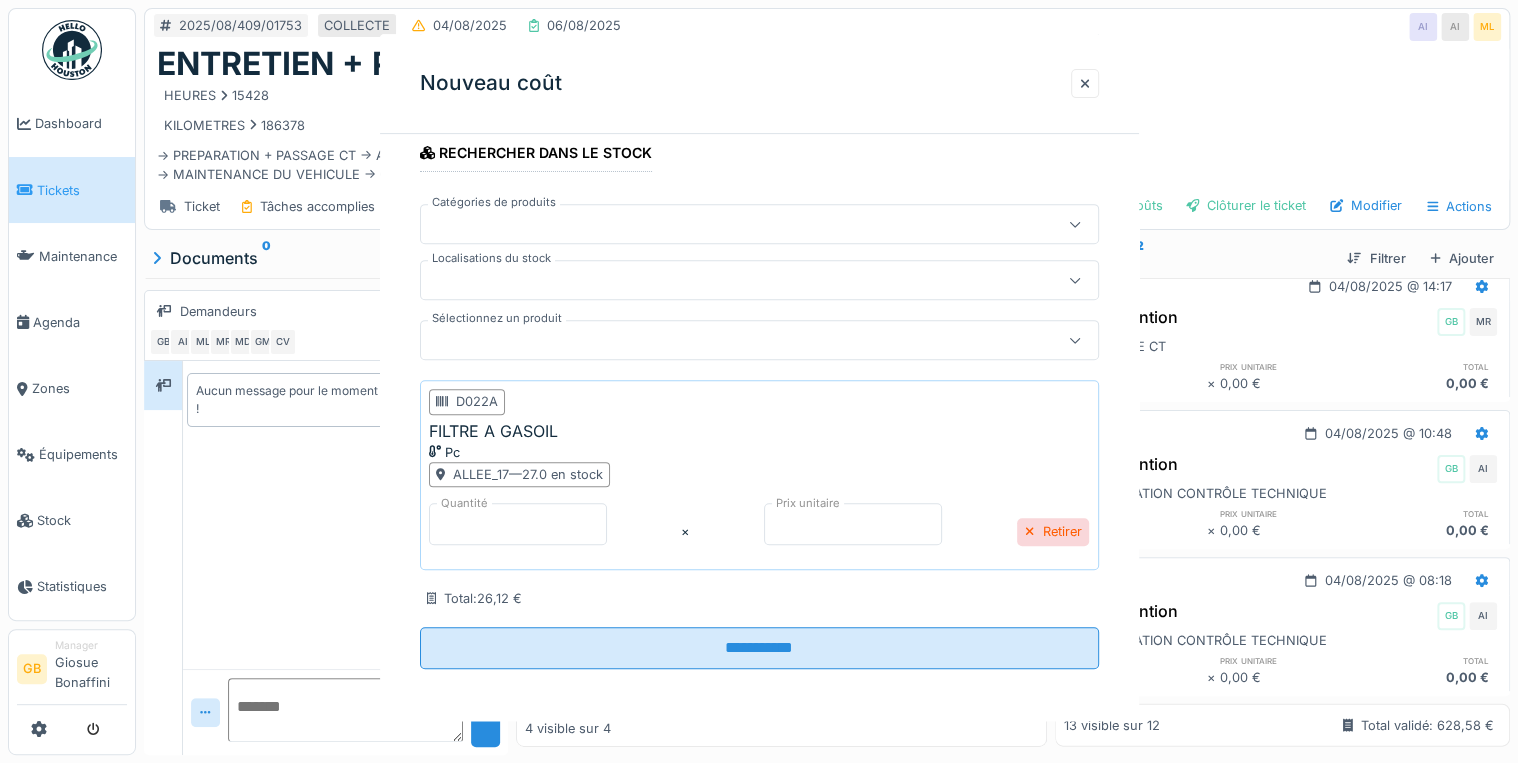 scroll, scrollTop: 0, scrollLeft: 0, axis: both 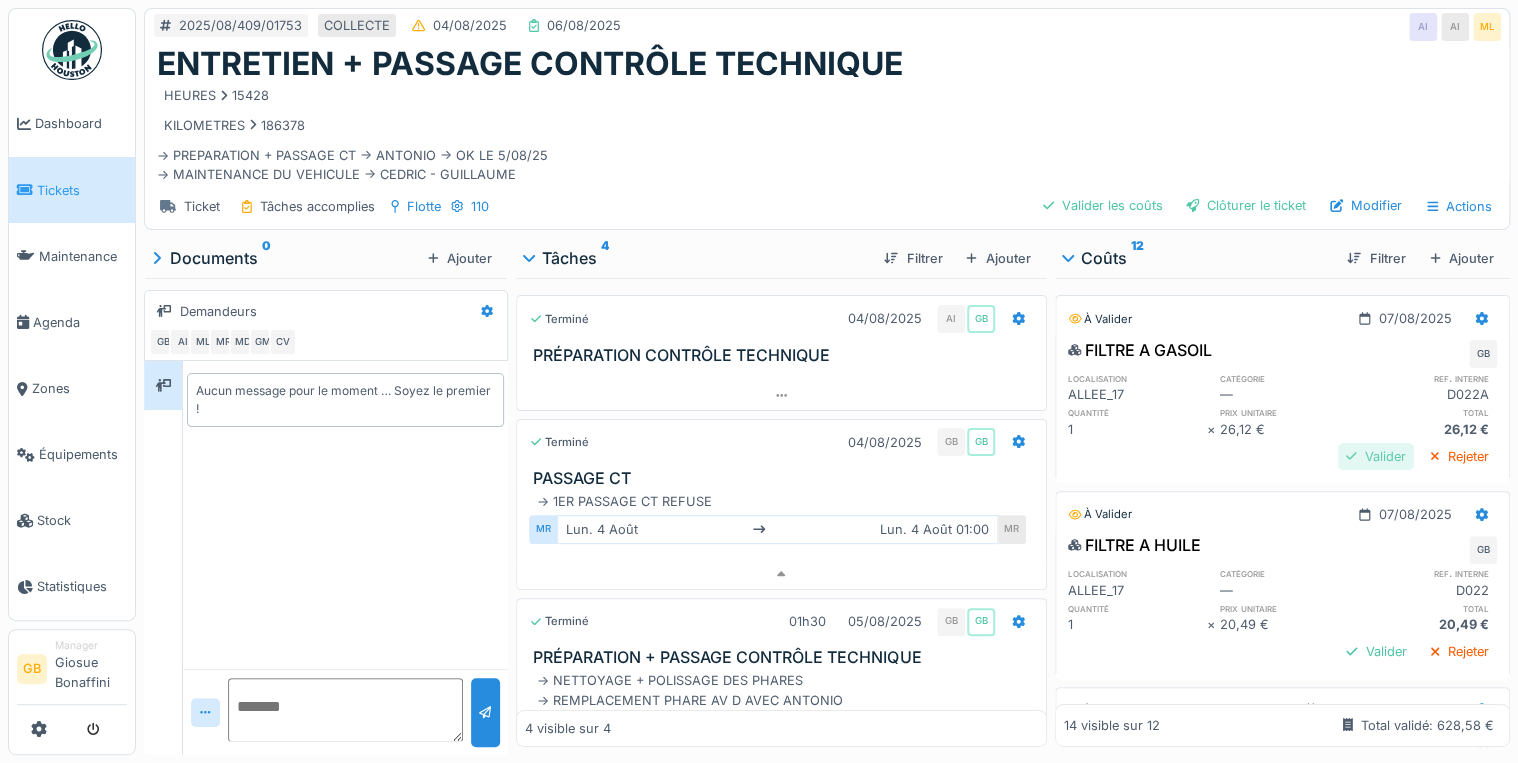 click on "Valider" at bounding box center [1376, 456] 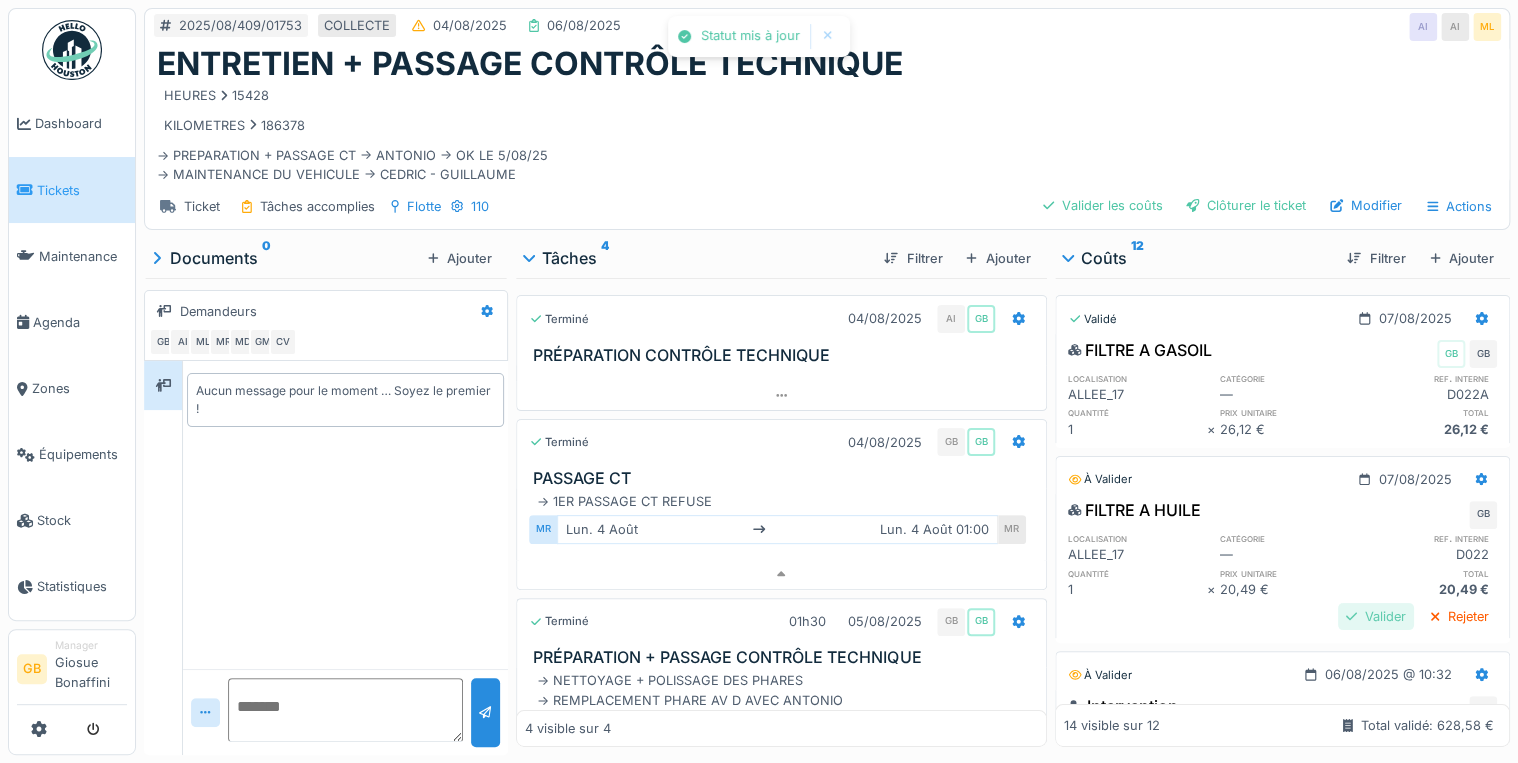click on "Valider" at bounding box center [1376, 616] 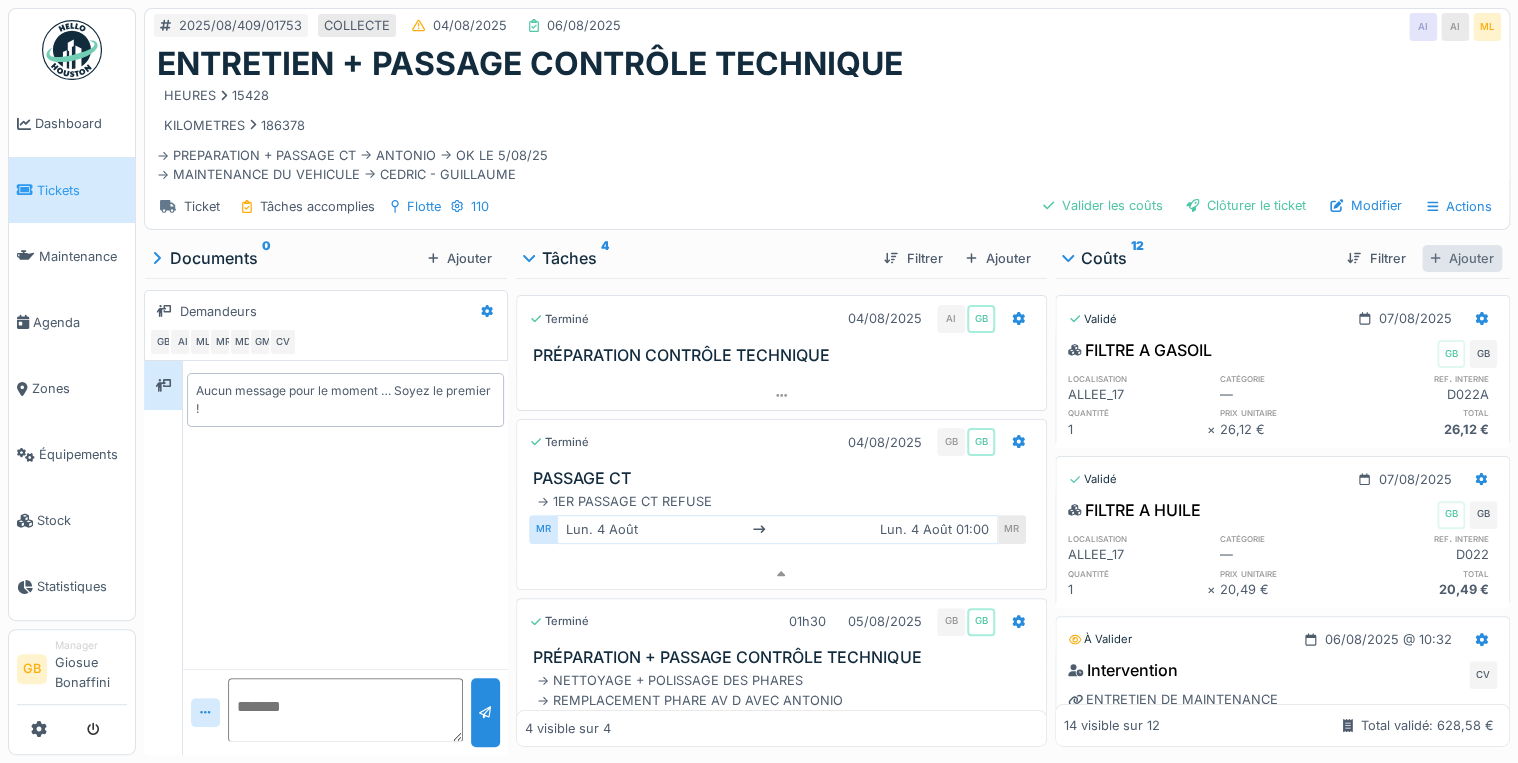 drag, startPoint x: 1412, startPoint y: 248, endPoint x: 1431, endPoint y: 273, distance: 31.400637 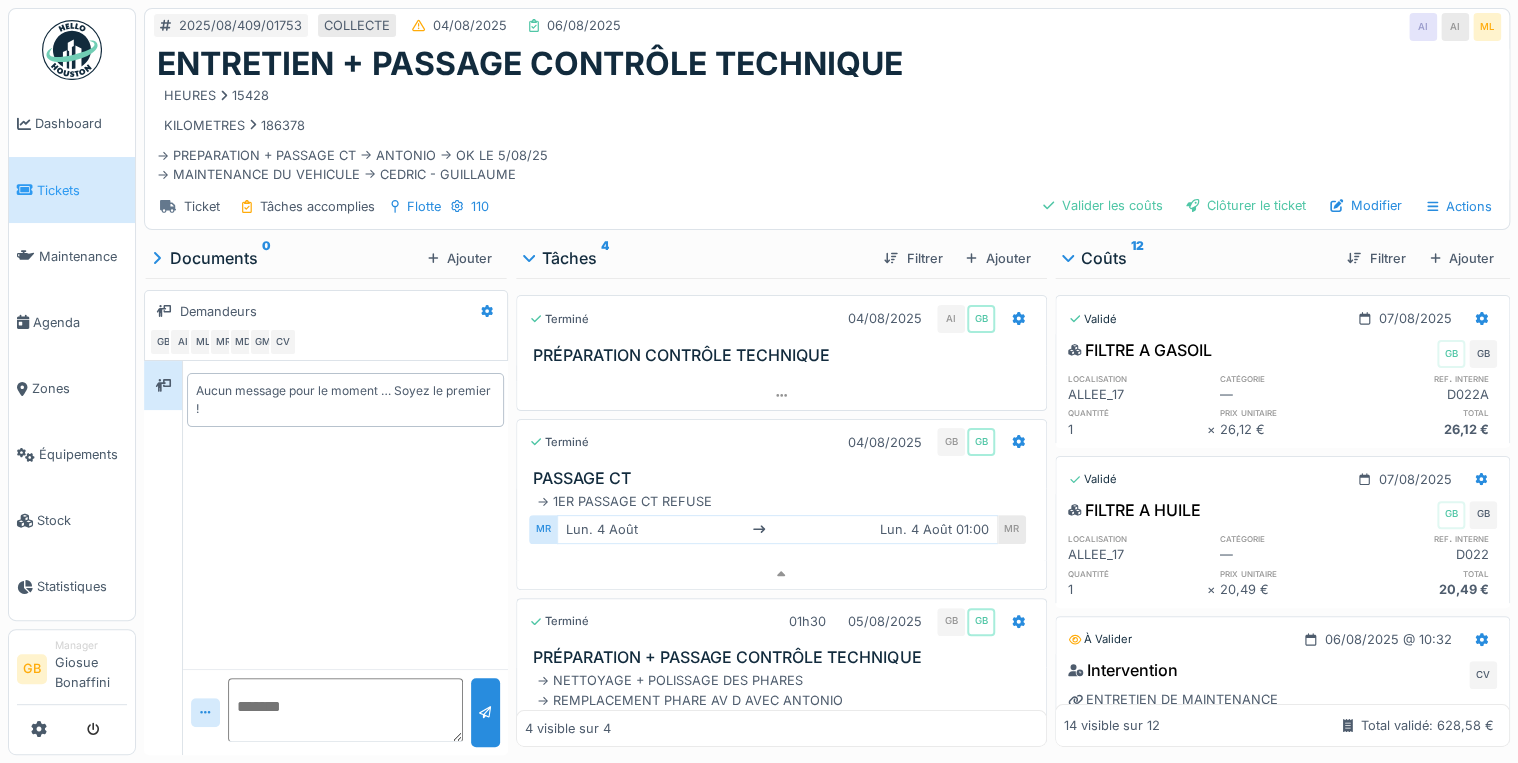 click at bounding box center [1435, 258] 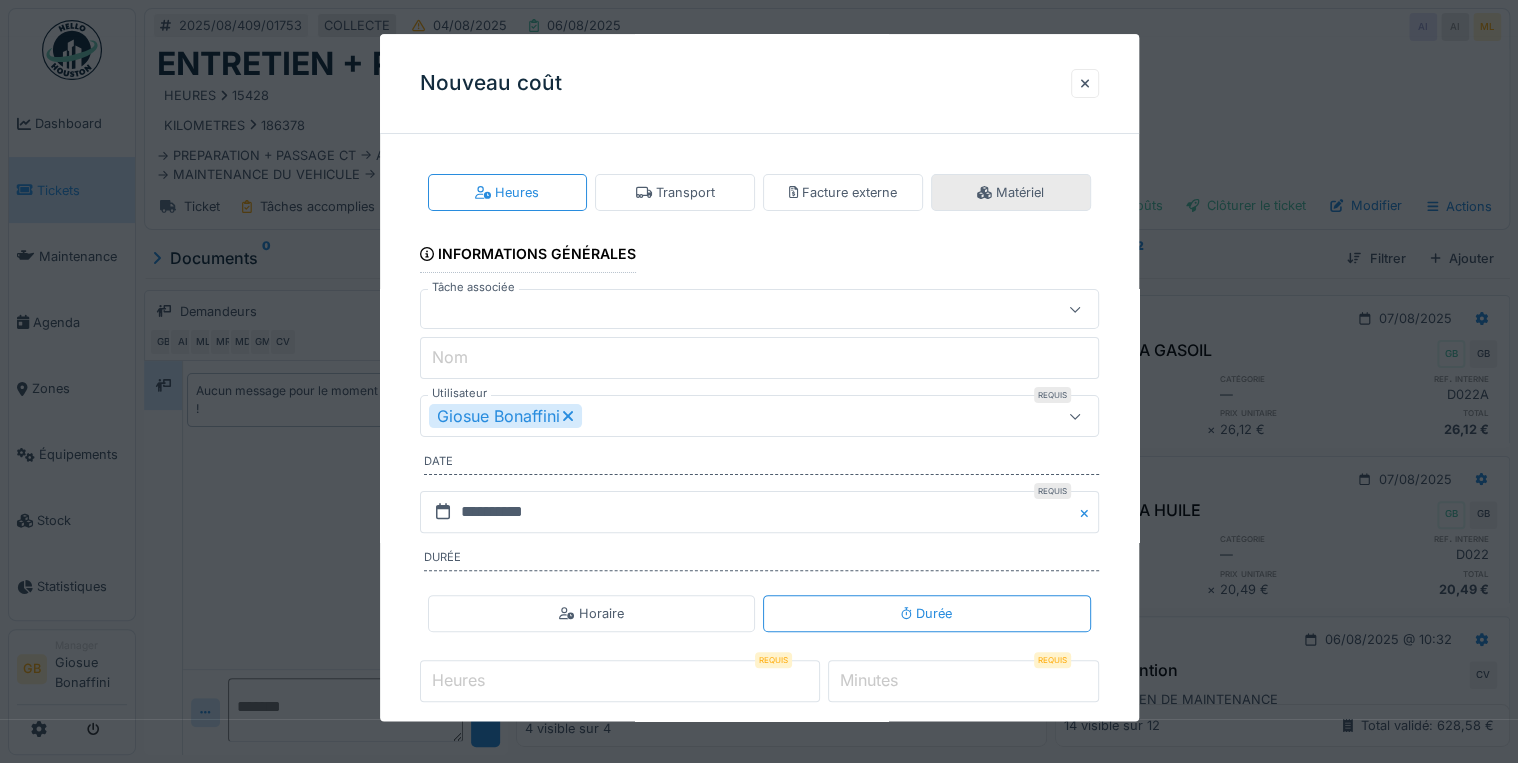 click 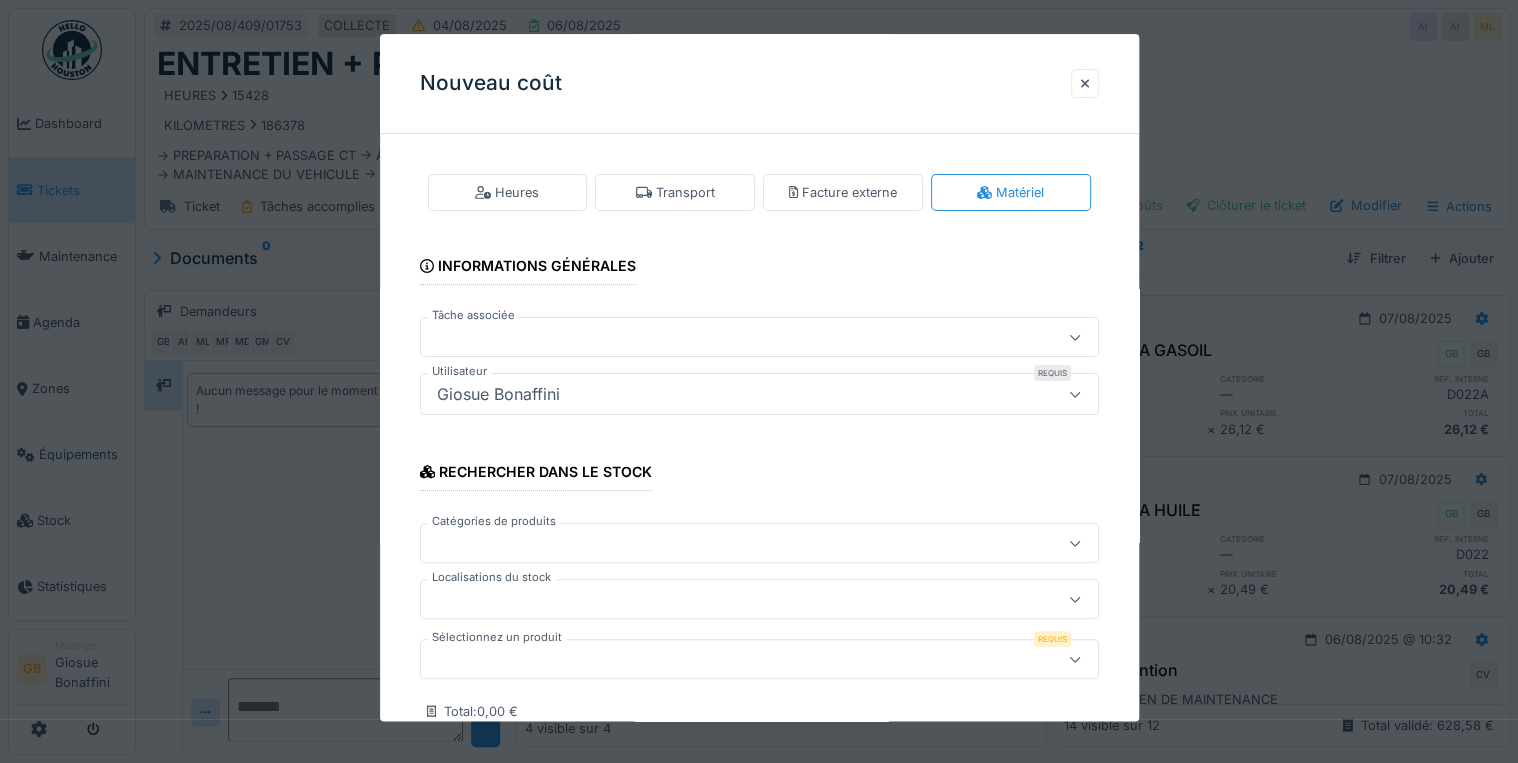 click at bounding box center [725, 660] 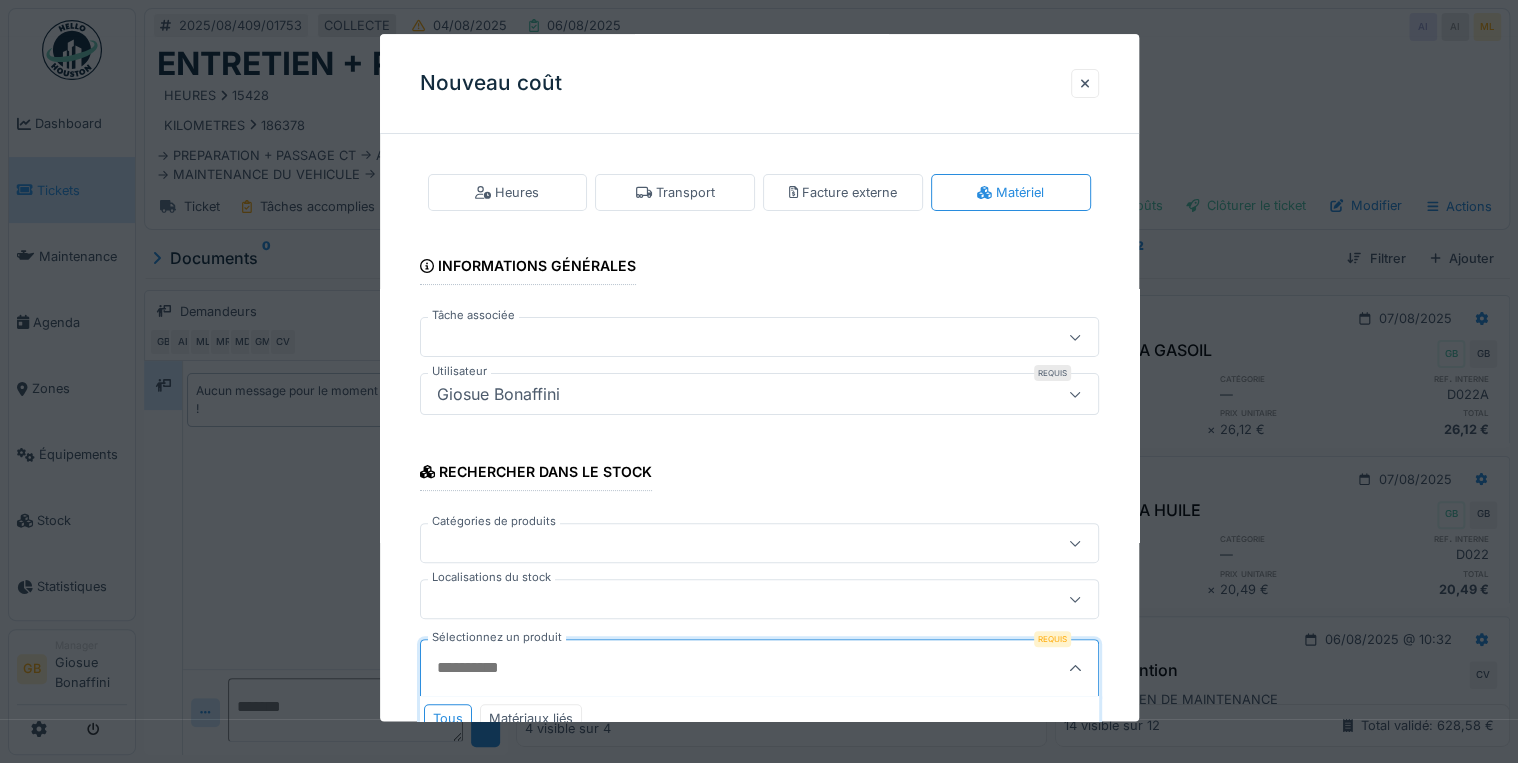 click on "Sélectionnez un produit" at bounding box center (713, 669) 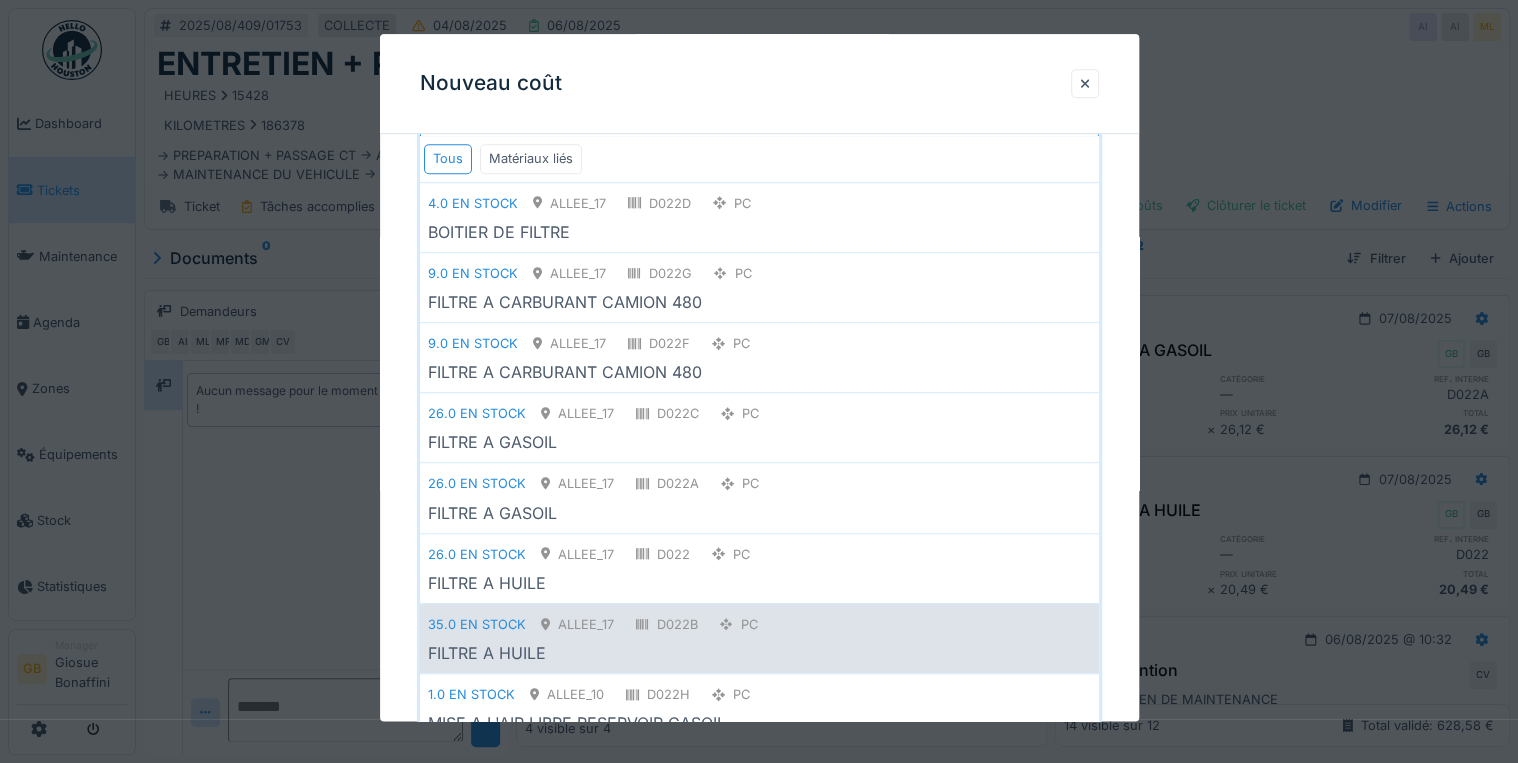 type on "****" 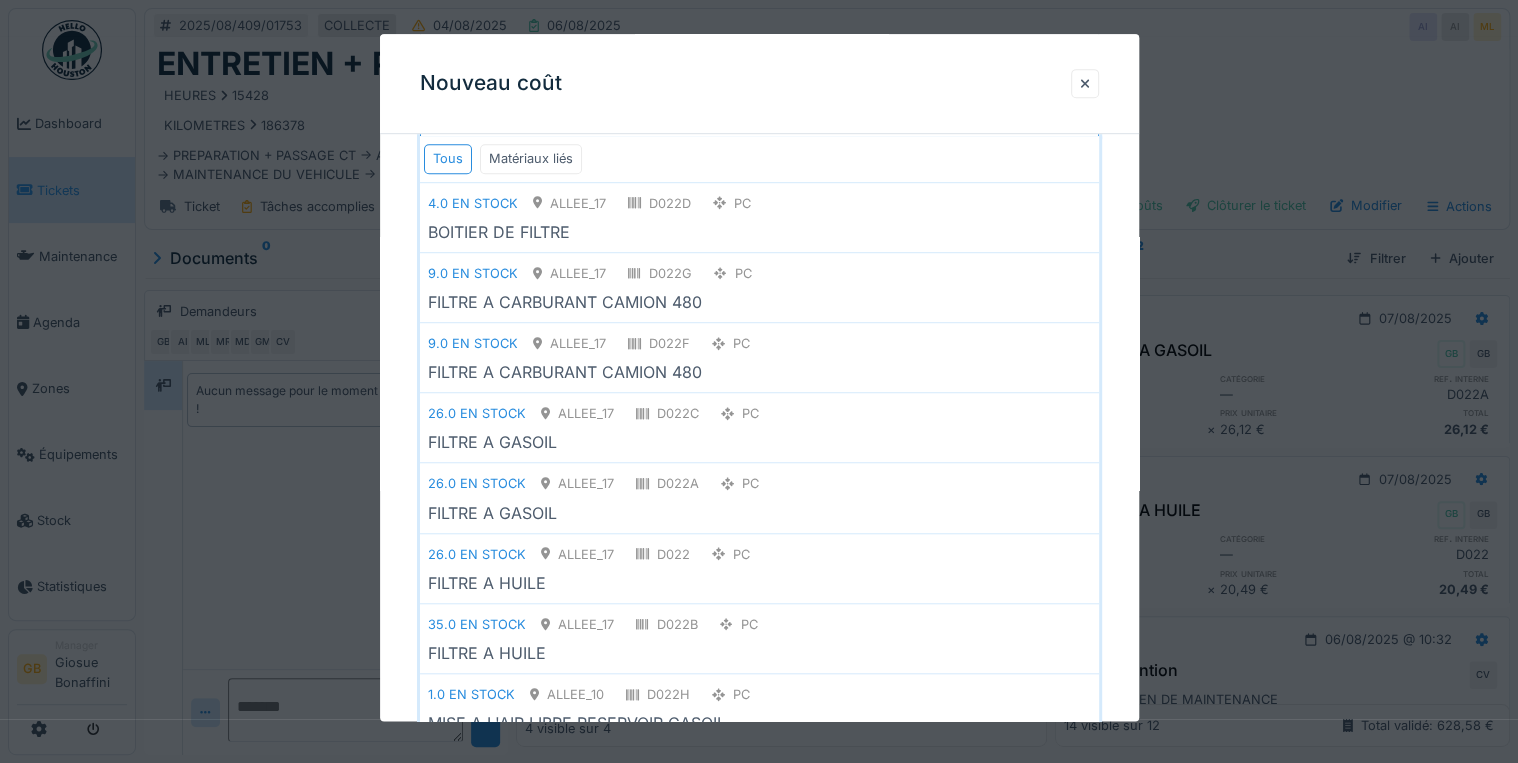 scroll, scrollTop: 319, scrollLeft: 0, axis: vertical 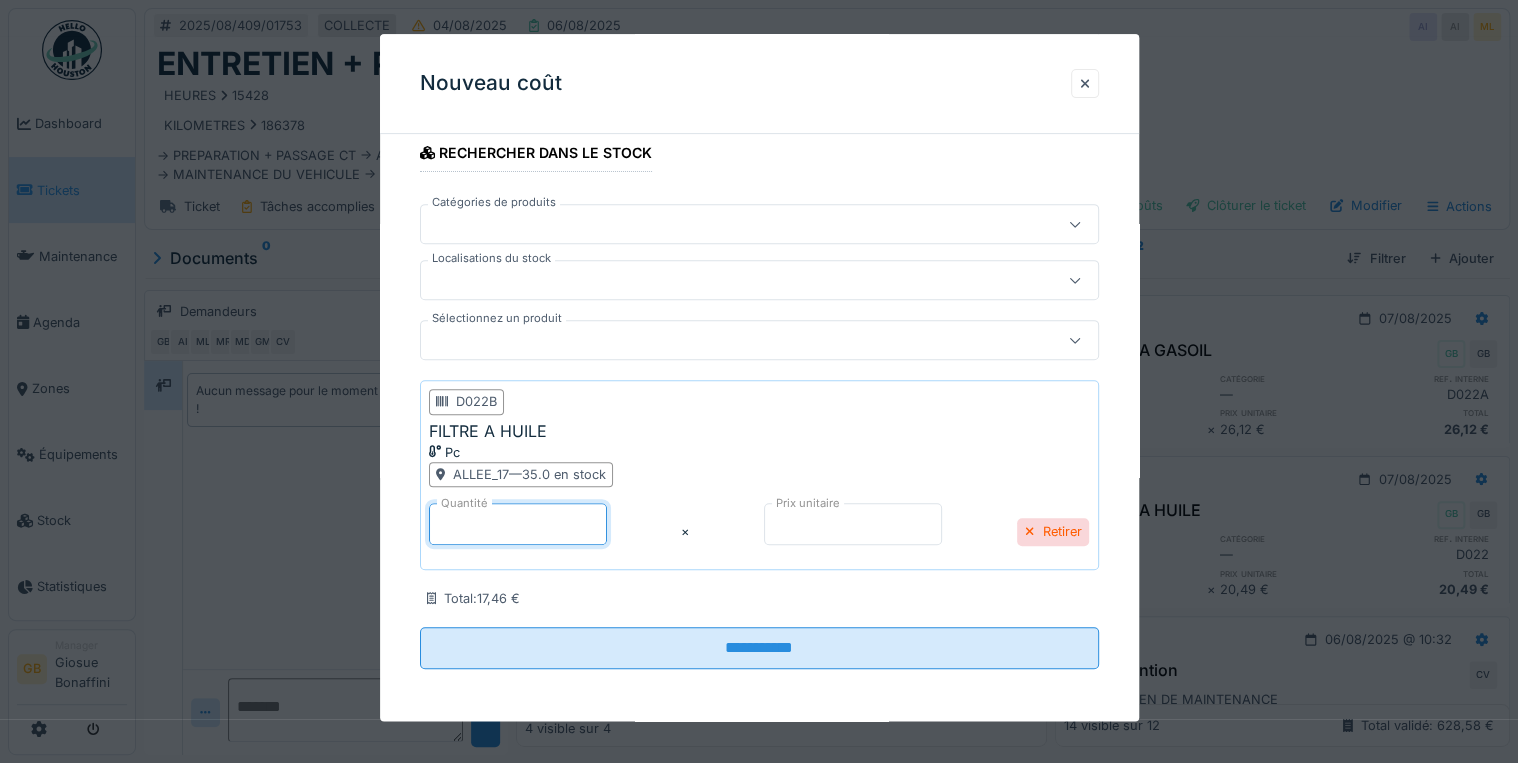 drag, startPoint x: 465, startPoint y: 532, endPoint x: 368, endPoint y: 528, distance: 97.082436 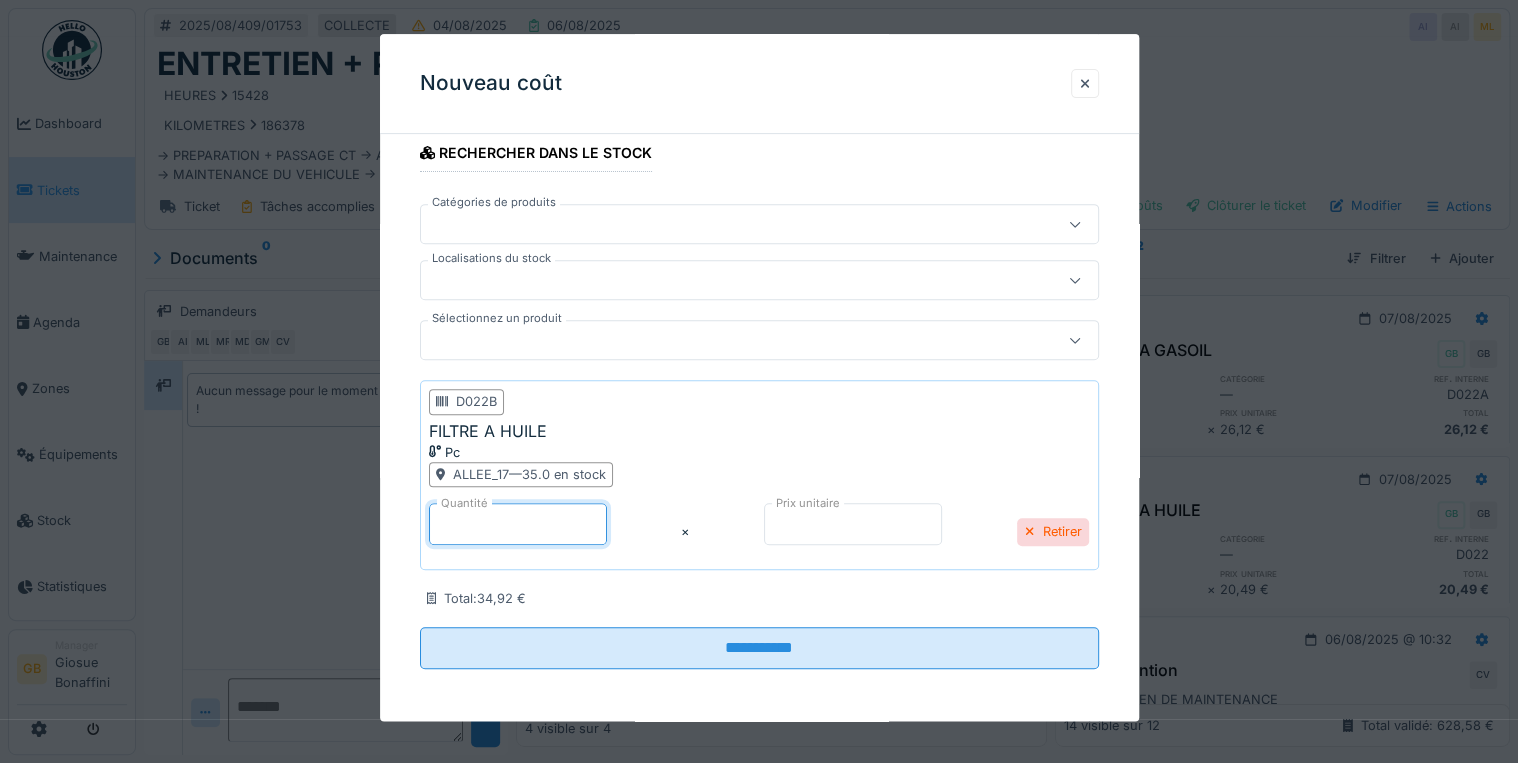 type on "*" 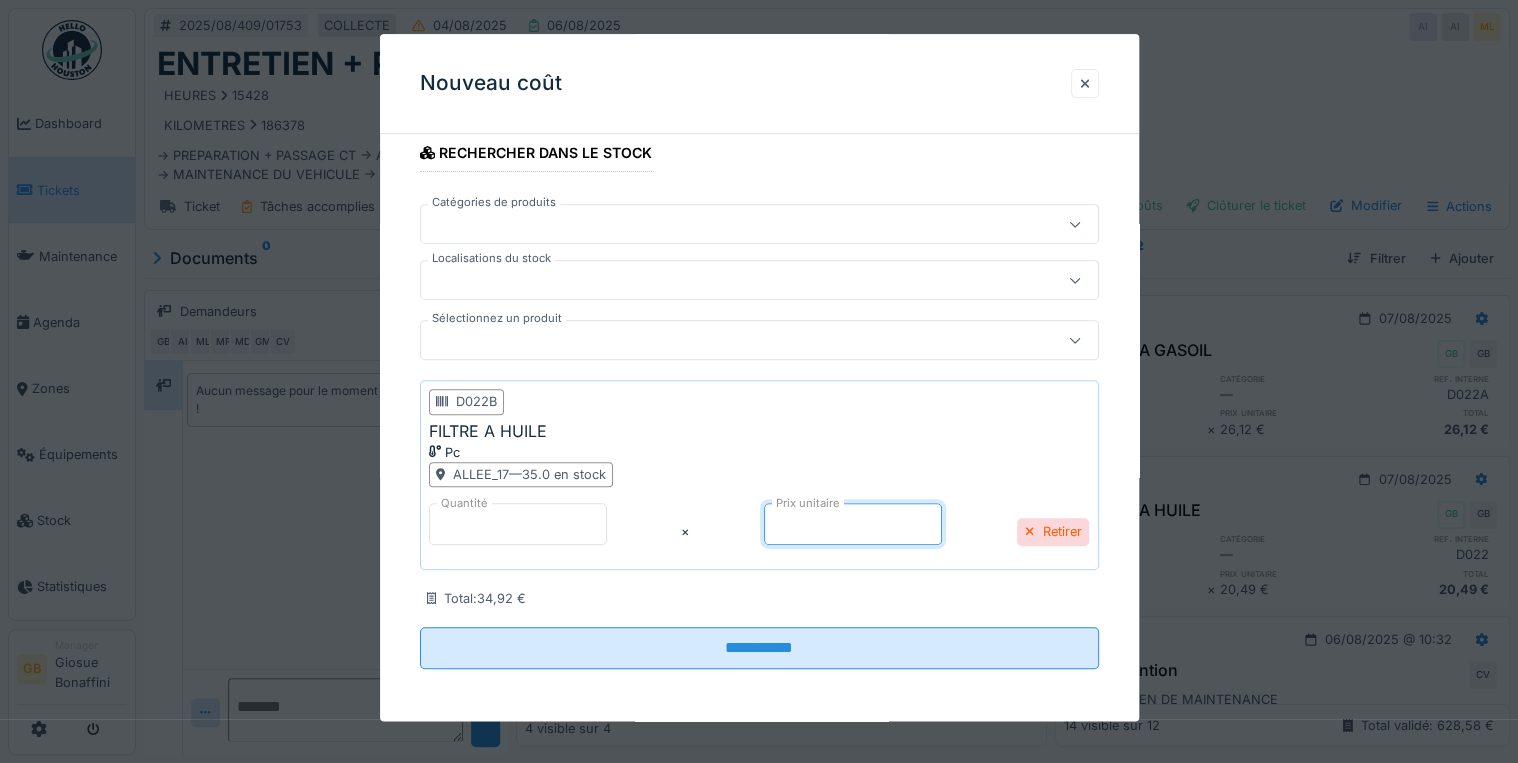 click on "*****" at bounding box center [853, 524] 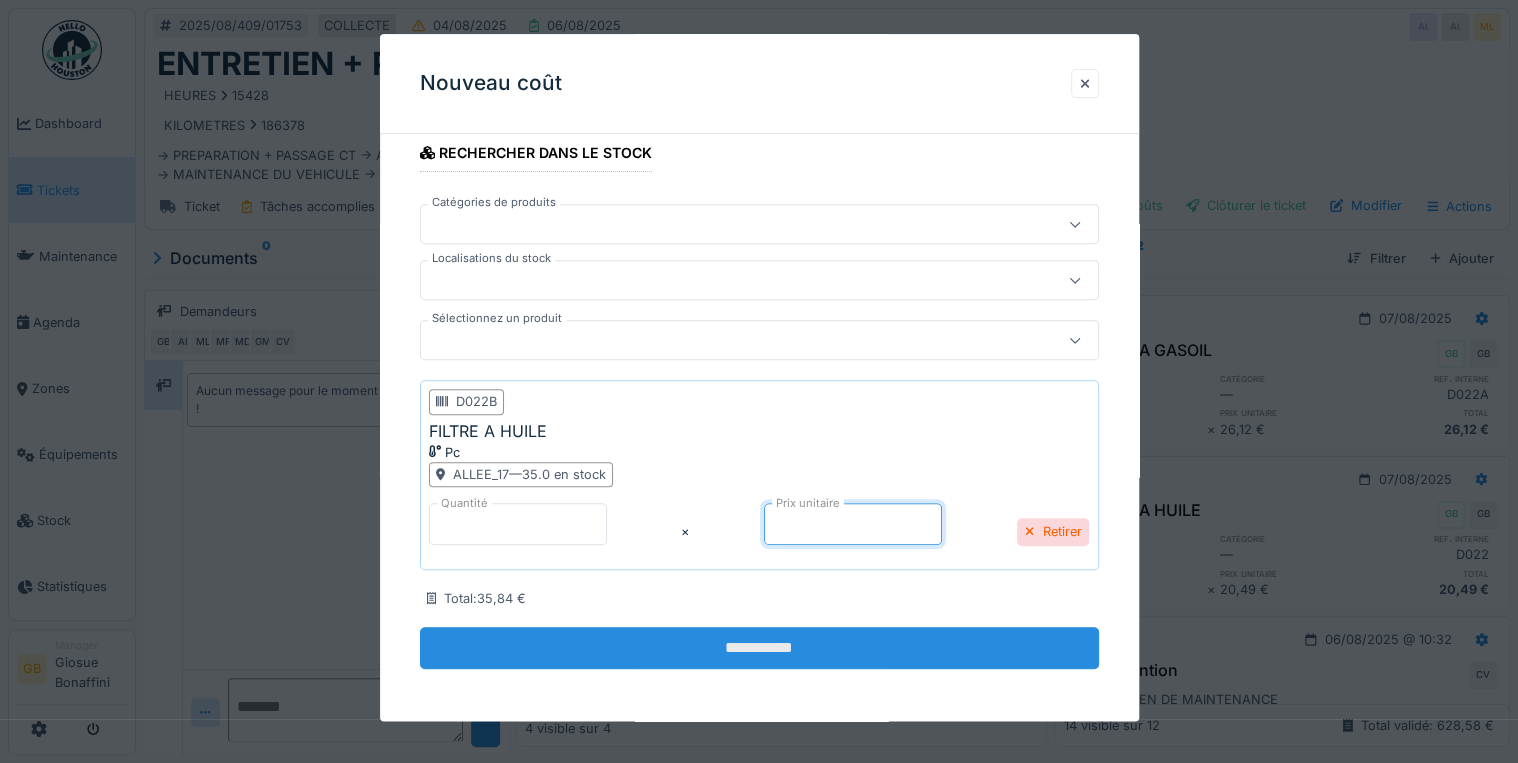 type on "*****" 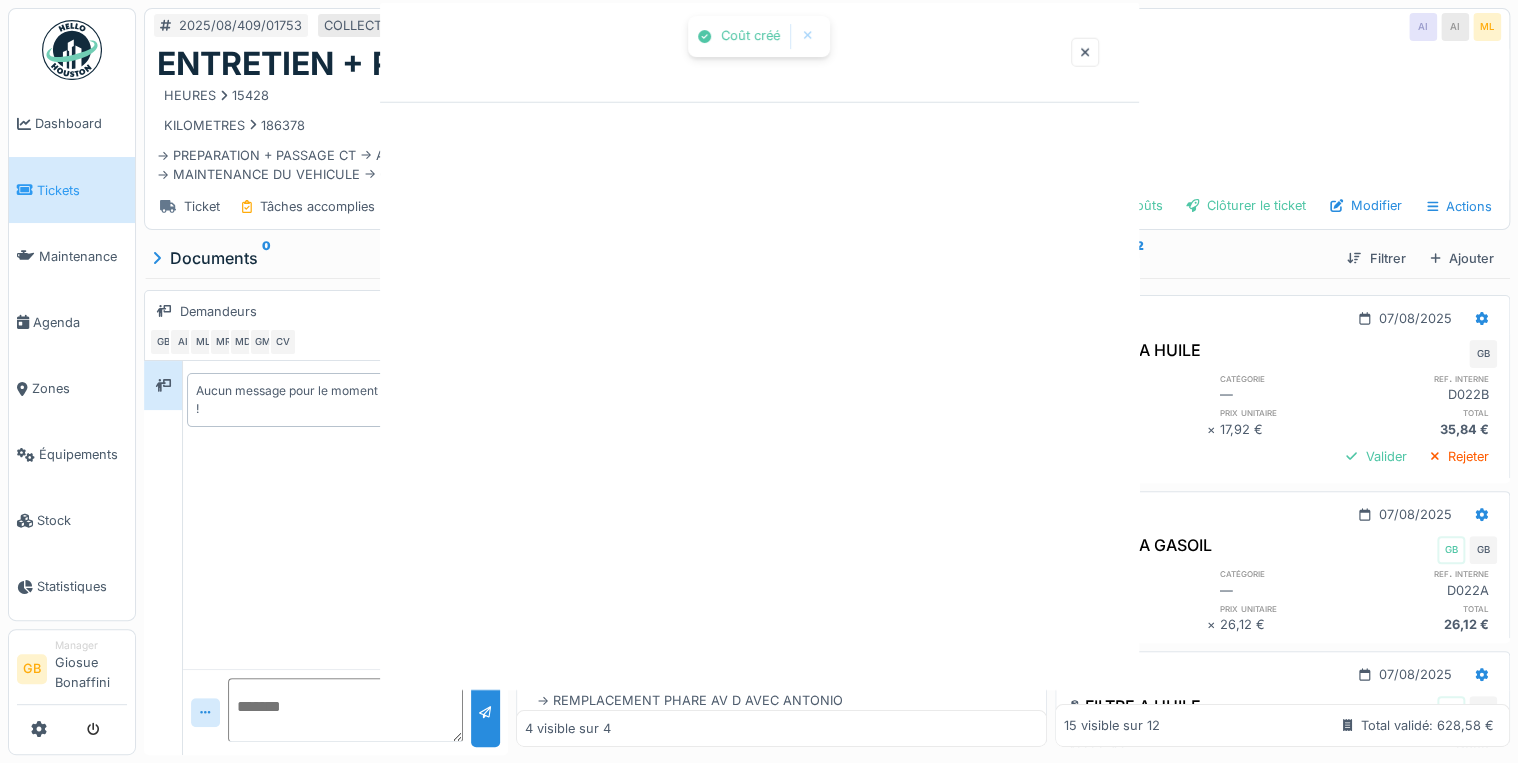 scroll, scrollTop: 0, scrollLeft: 0, axis: both 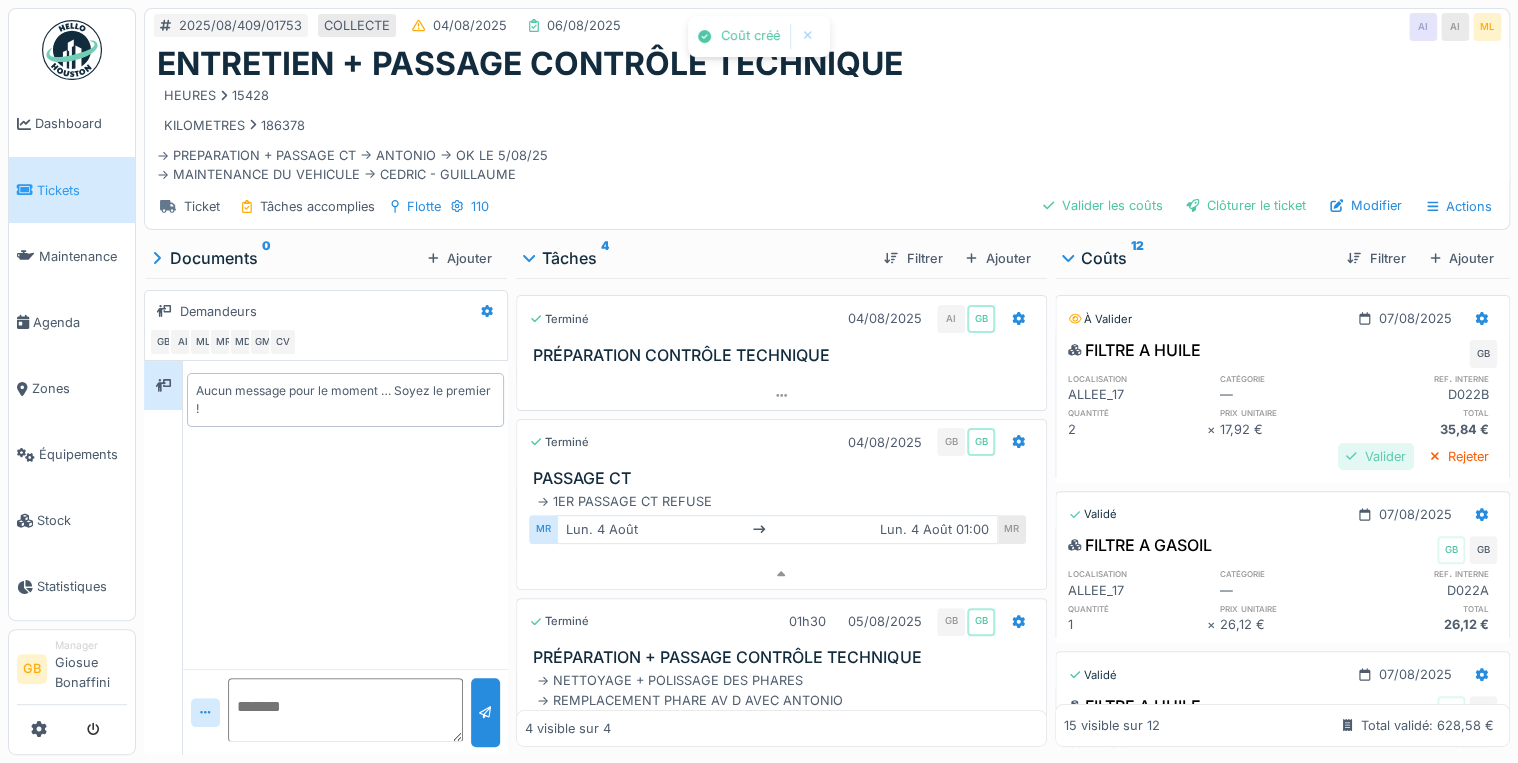 click on "Valider" at bounding box center (1376, 456) 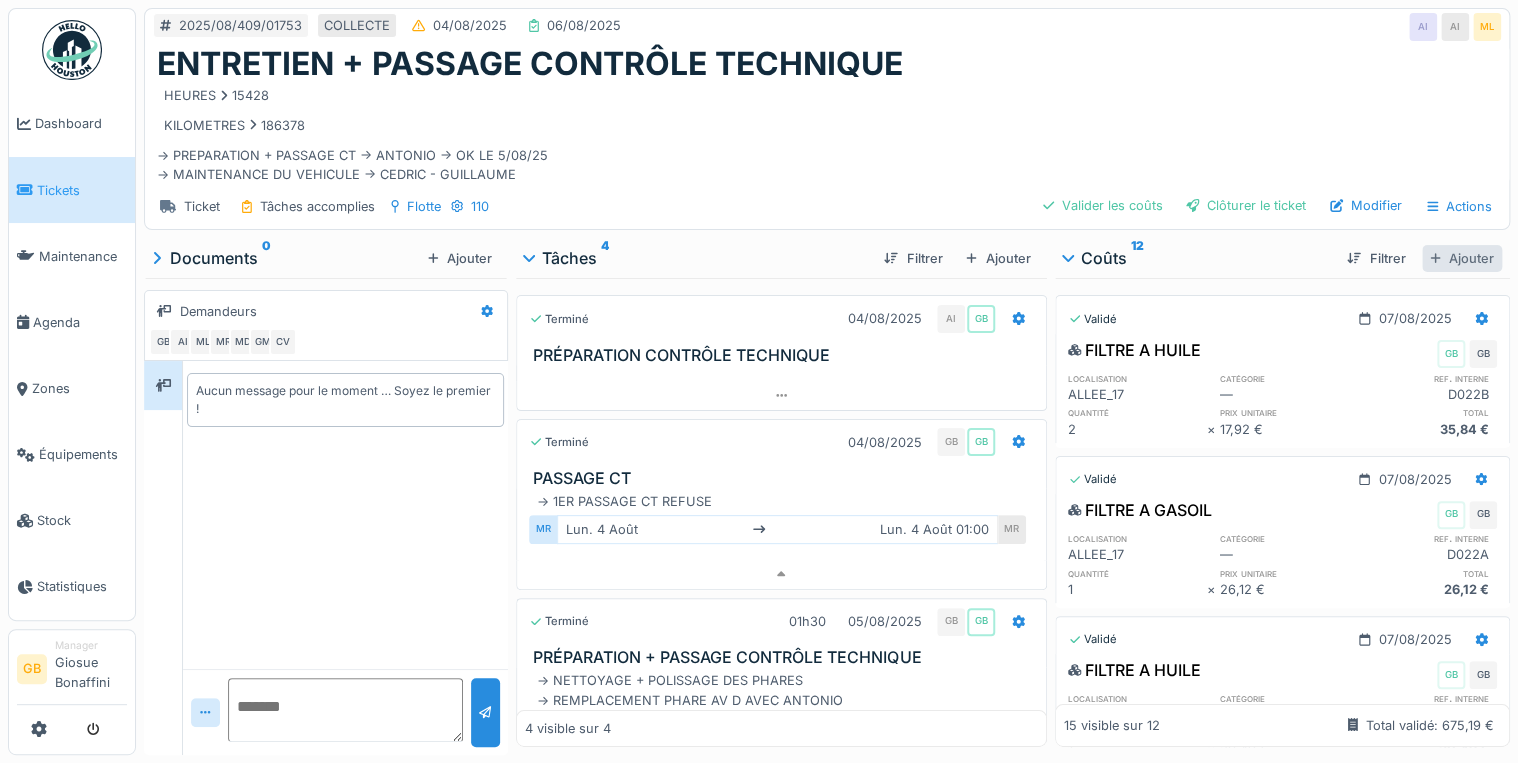 click on "Ajouter" at bounding box center [1462, 258] 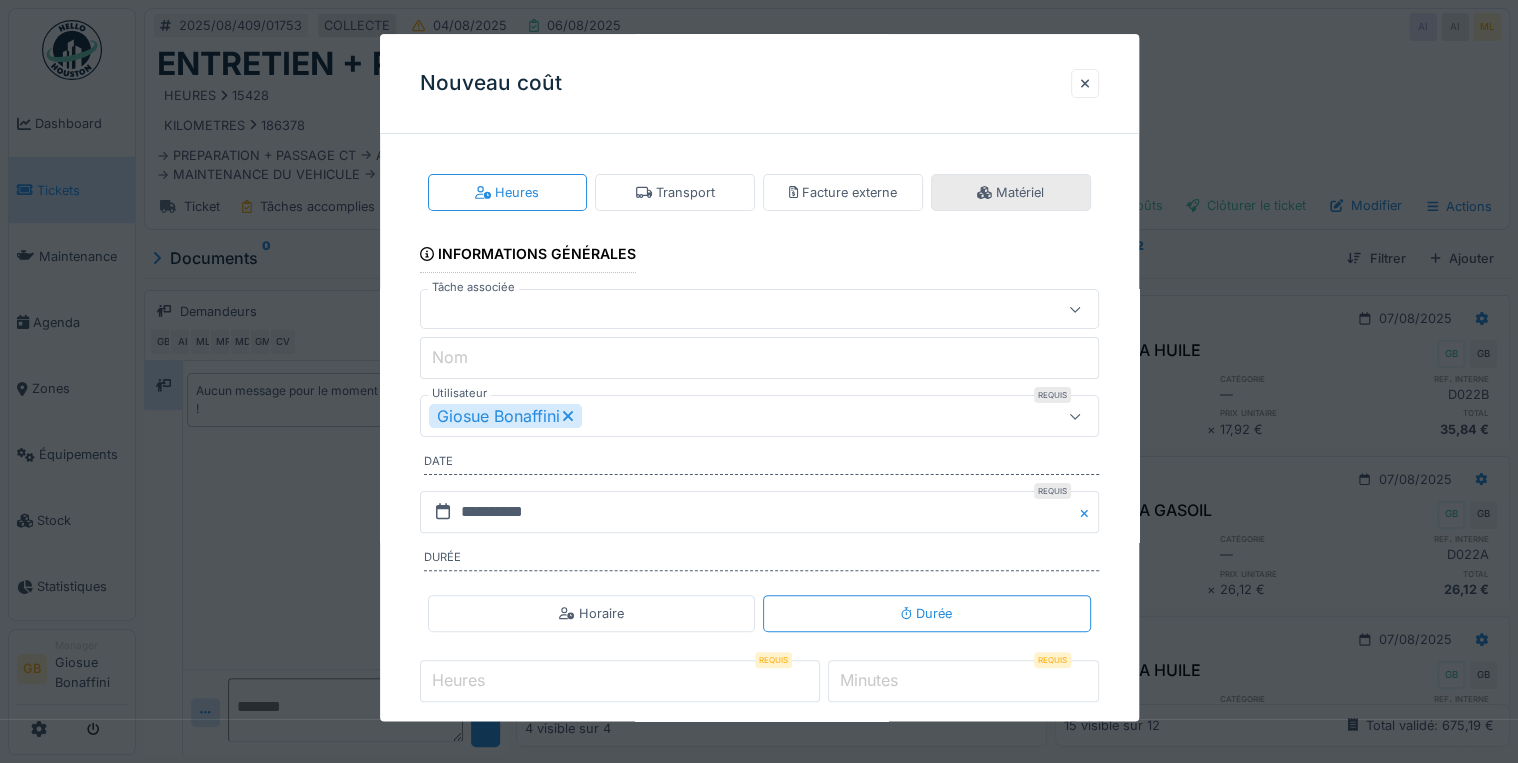 click on "Matériel" at bounding box center (1011, 192) 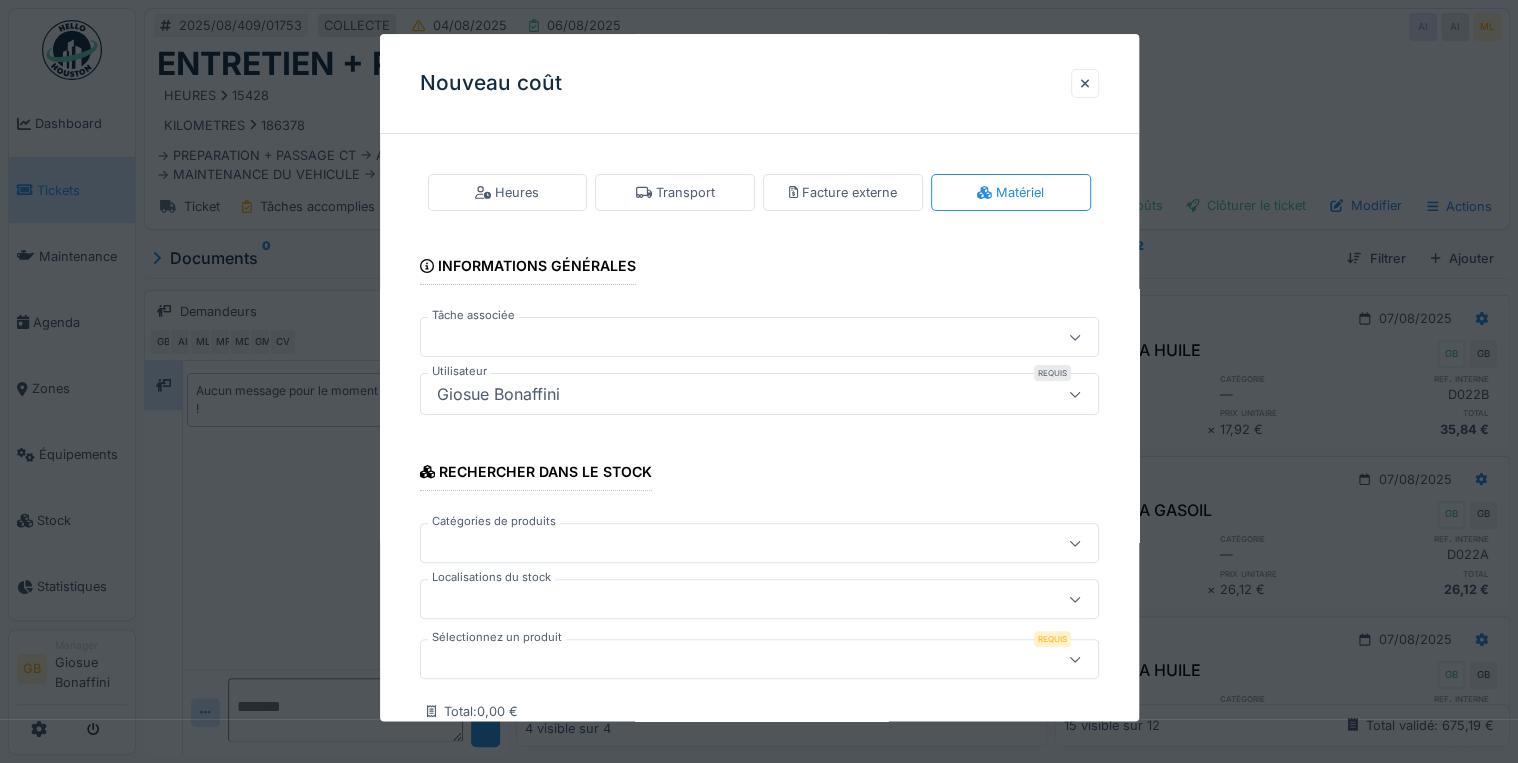 click on "Sélectionnez un produit Requis" at bounding box center (759, 660) 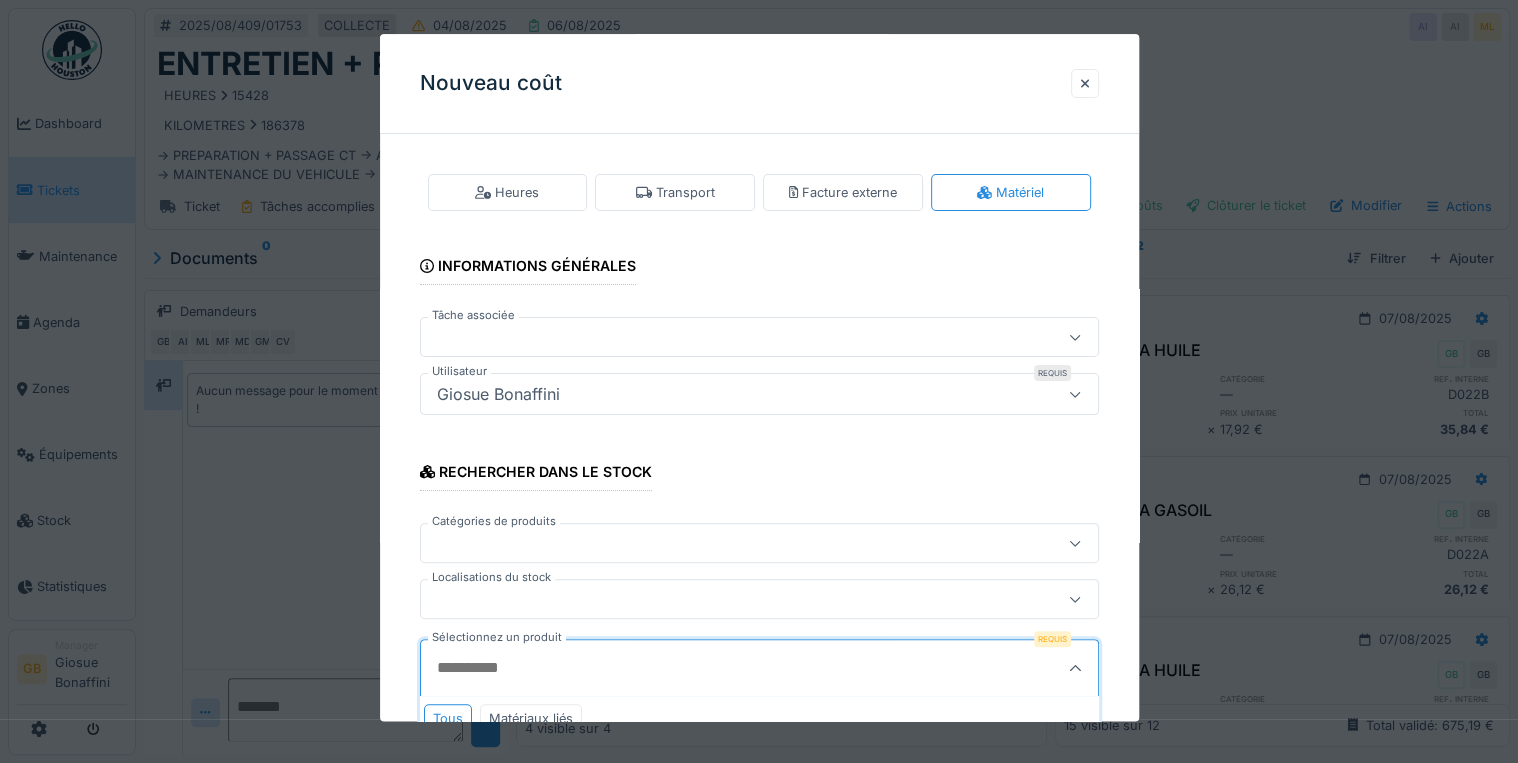 click on "Sélectionnez un produit" at bounding box center [713, 669] 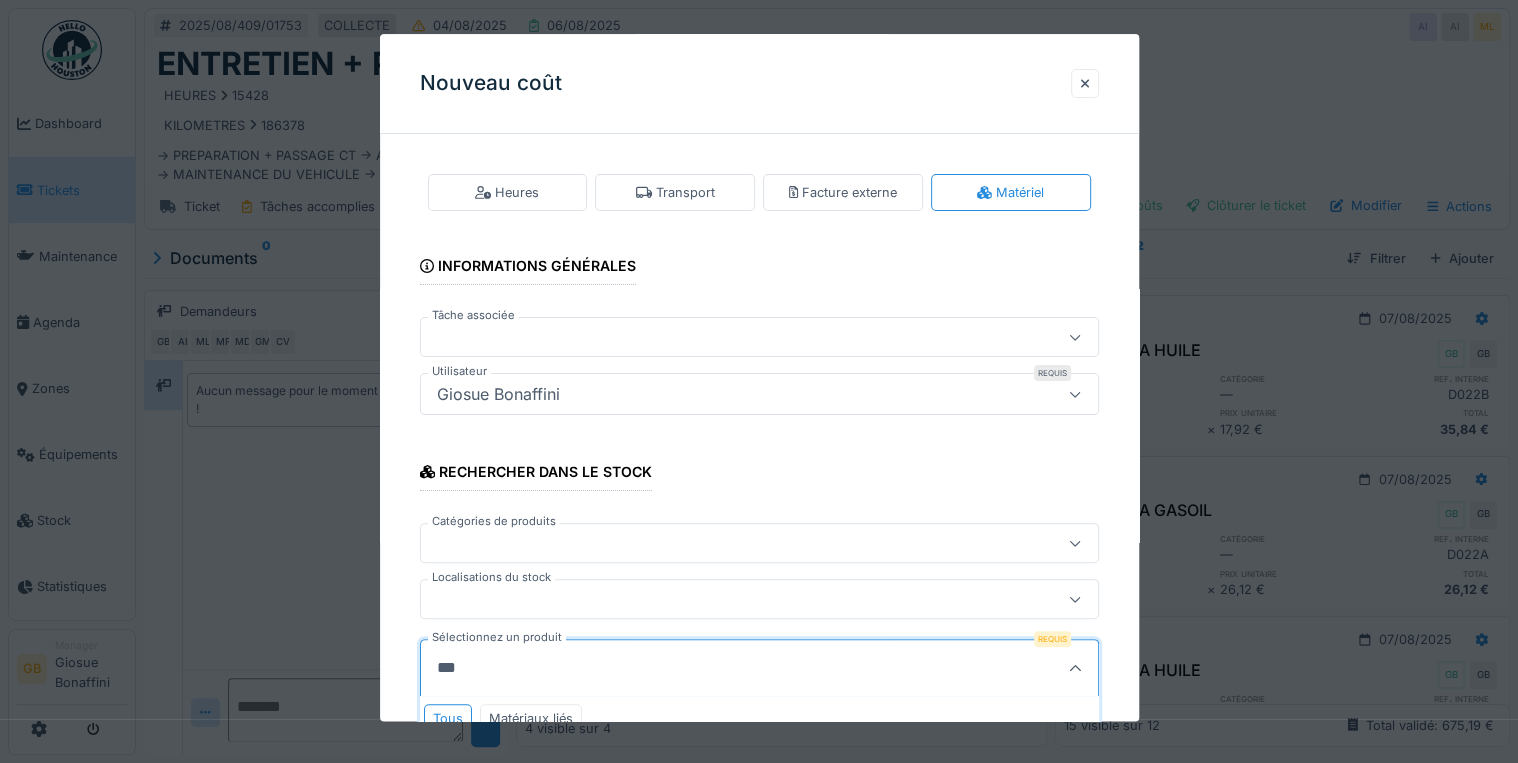 type on "****" 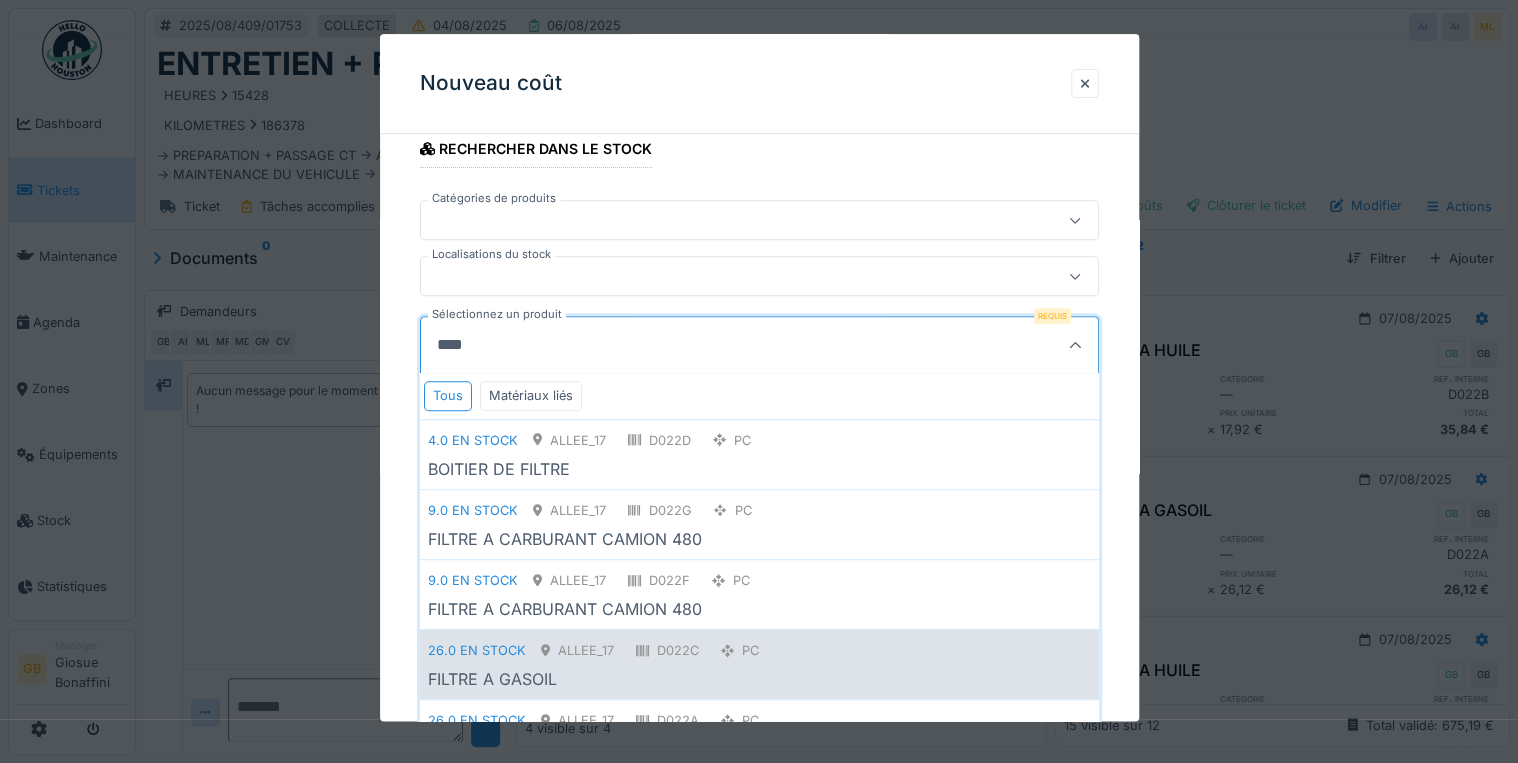 scroll, scrollTop: 480, scrollLeft: 0, axis: vertical 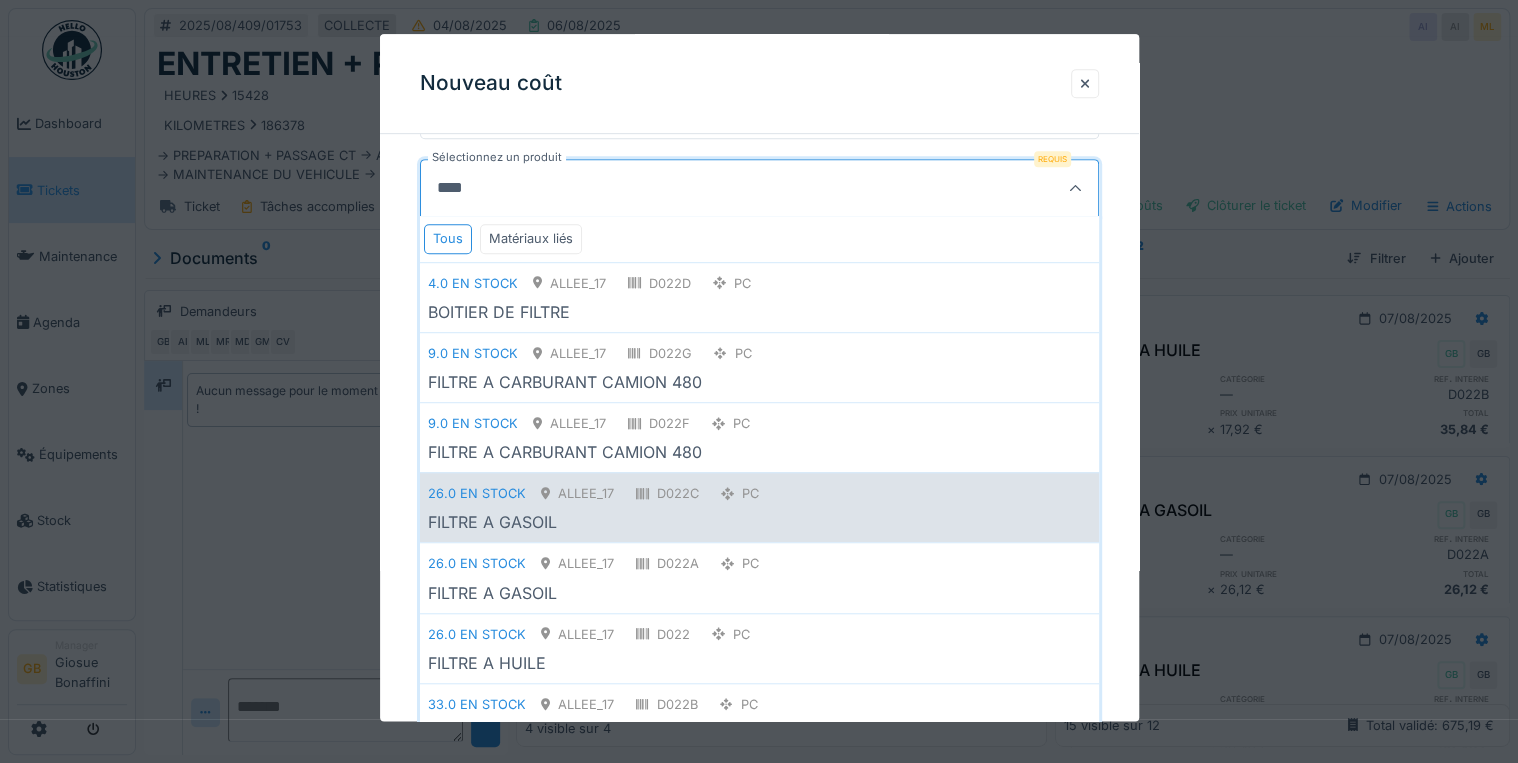 click on "26.0 en stock ALLEE_17 D022C Pc" at bounding box center (759, 493) 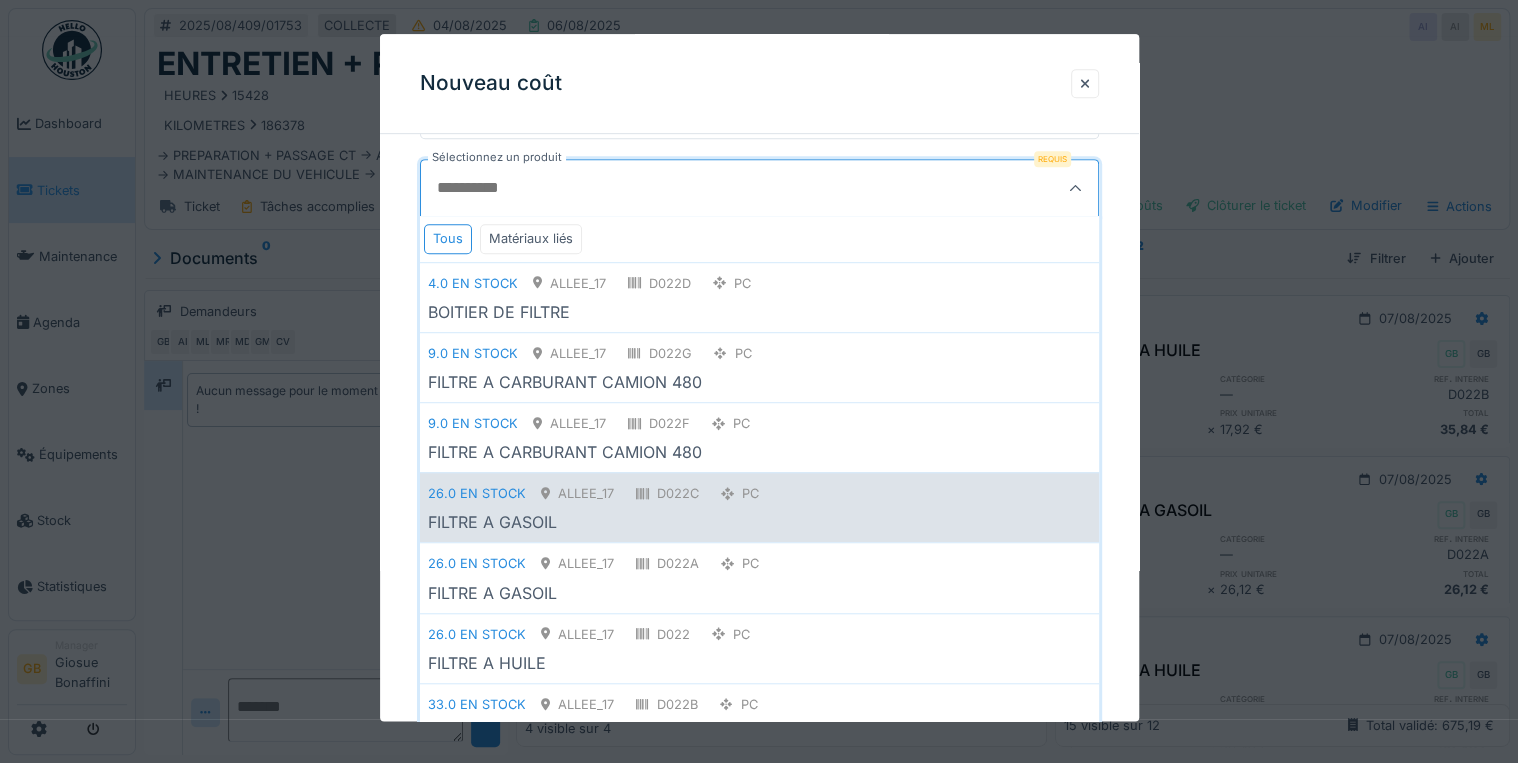 scroll, scrollTop: 319, scrollLeft: 0, axis: vertical 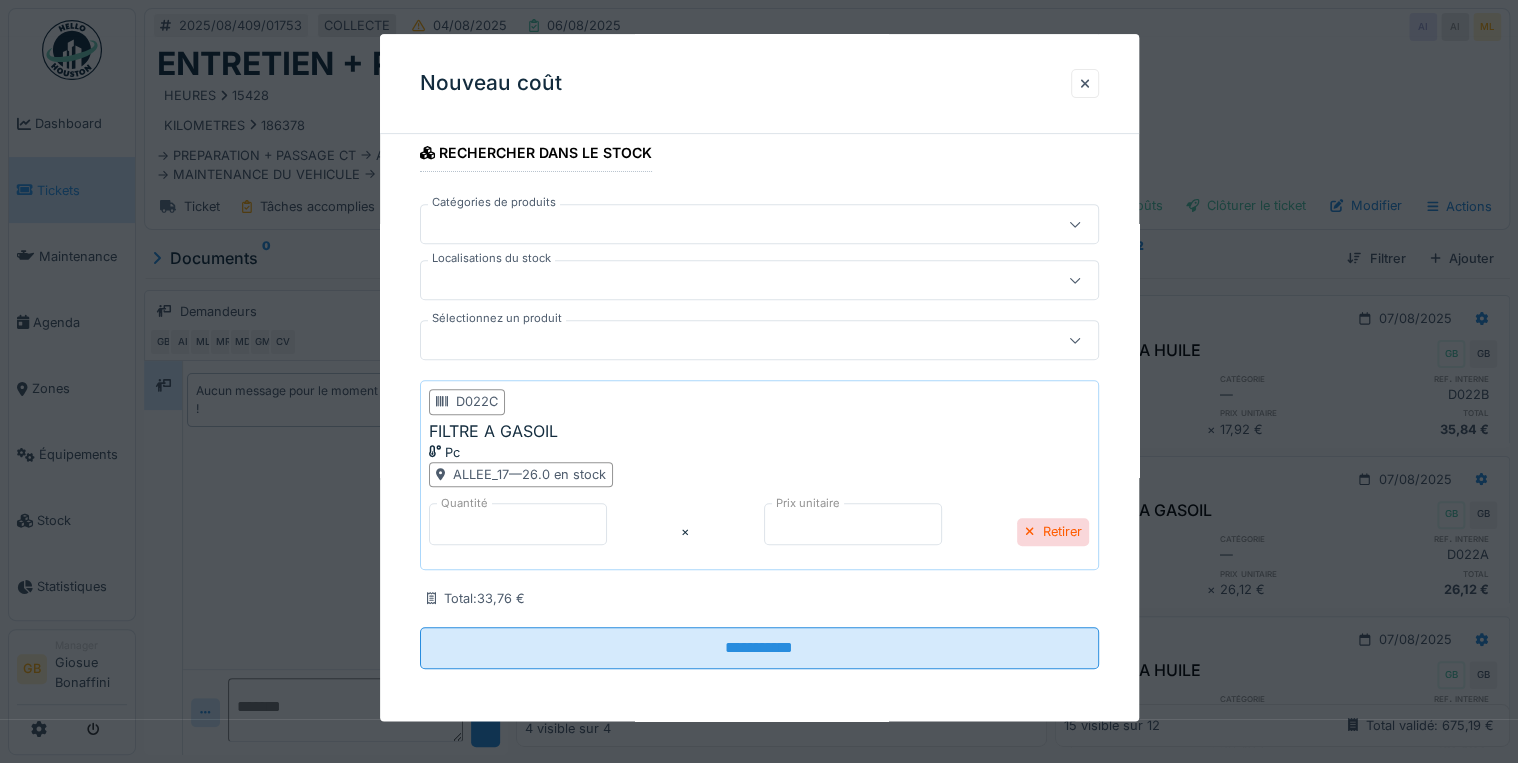 click on "*****" at bounding box center [853, 524] 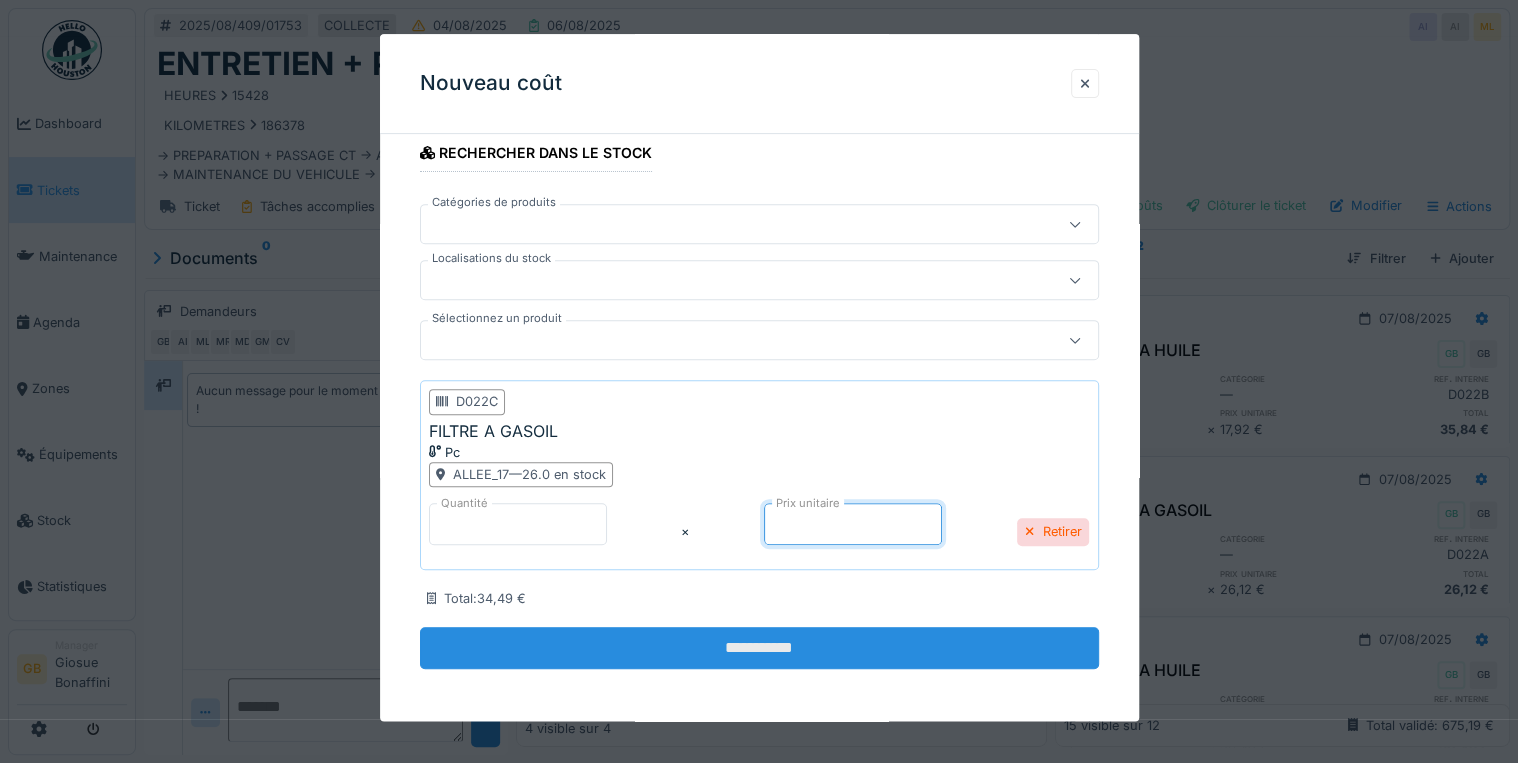 type on "*****" 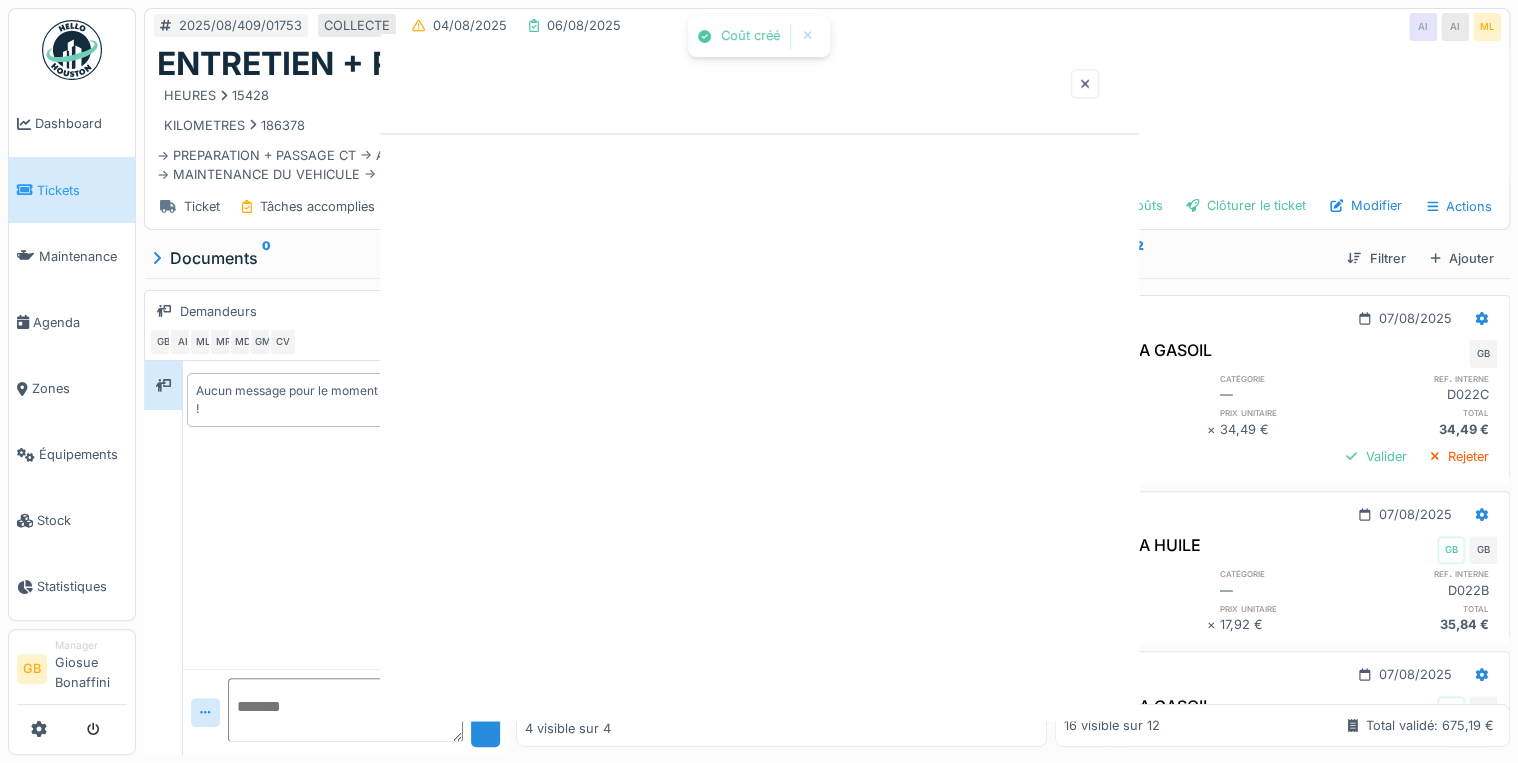 scroll, scrollTop: 0, scrollLeft: 0, axis: both 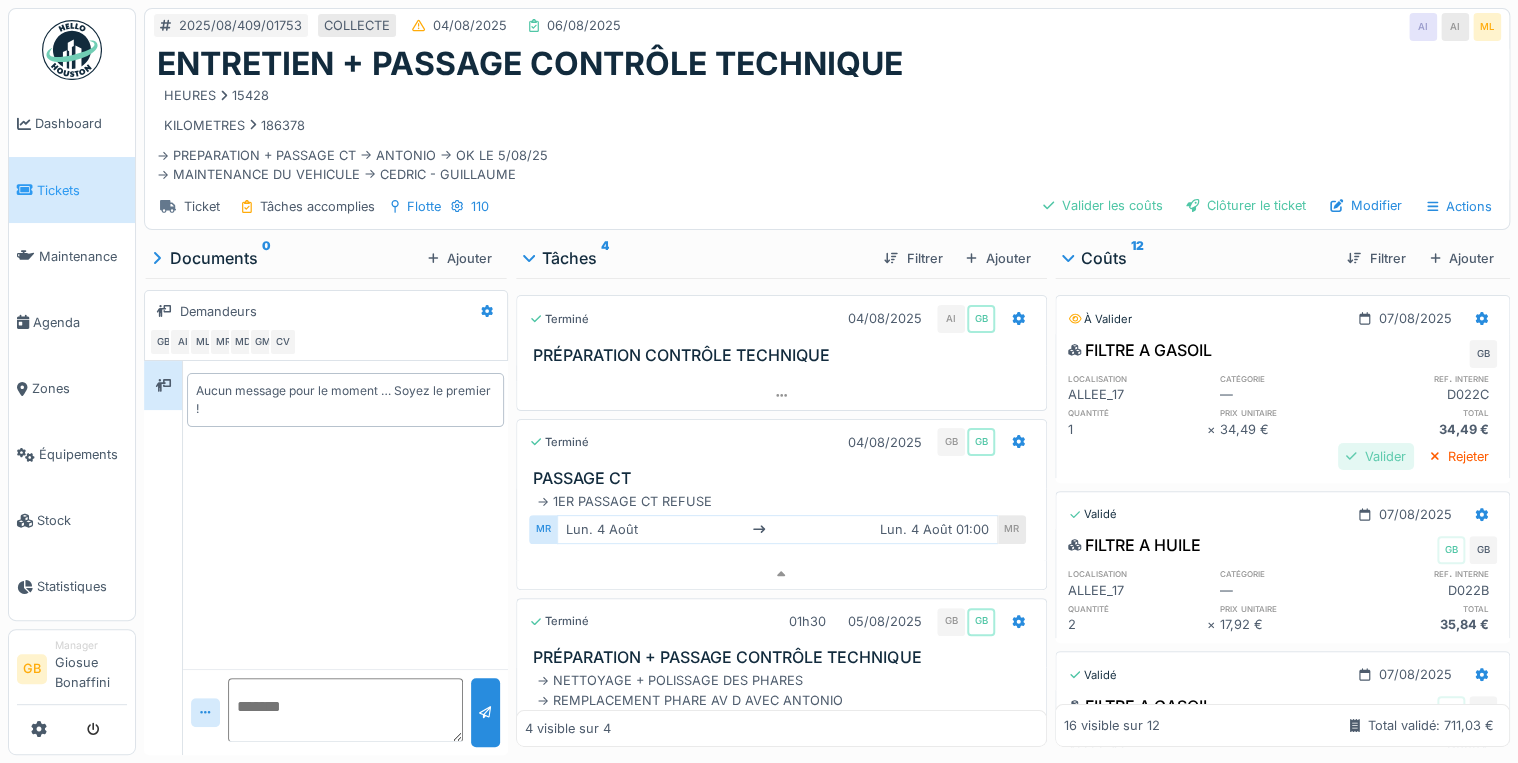 click on "Valider" at bounding box center [1376, 456] 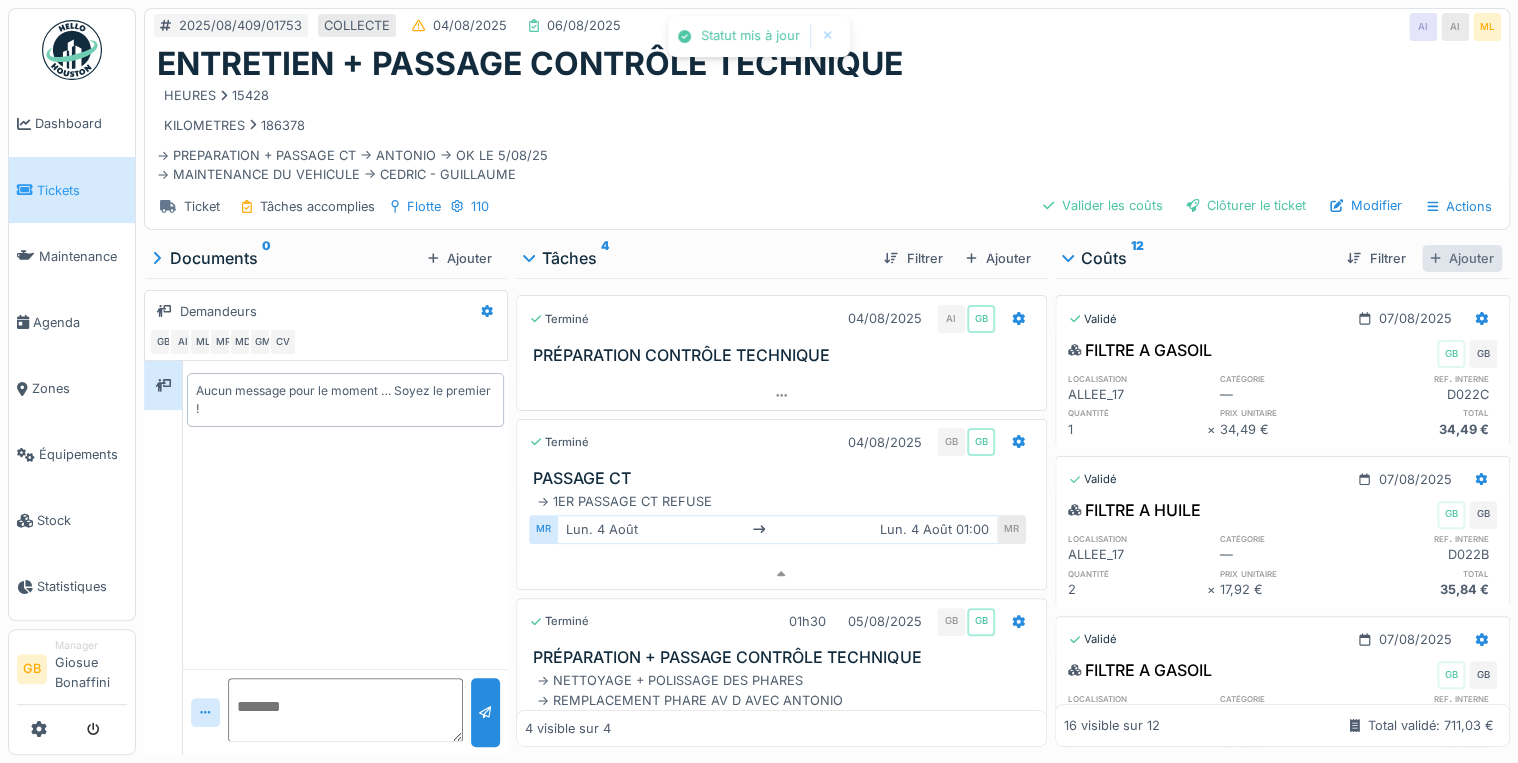 click on "Ajouter" at bounding box center (1462, 258) 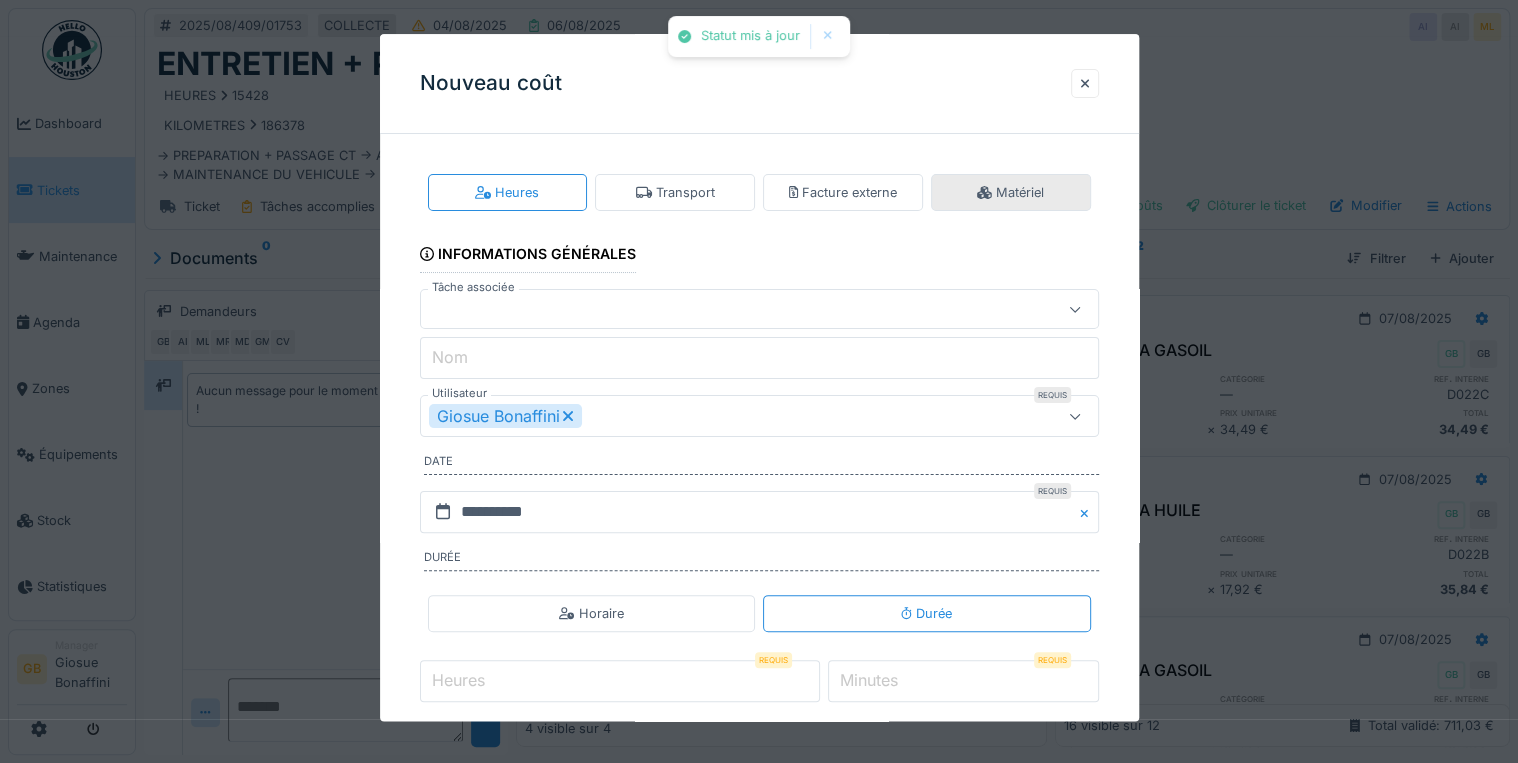 click on "Matériel" at bounding box center [1010, 192] 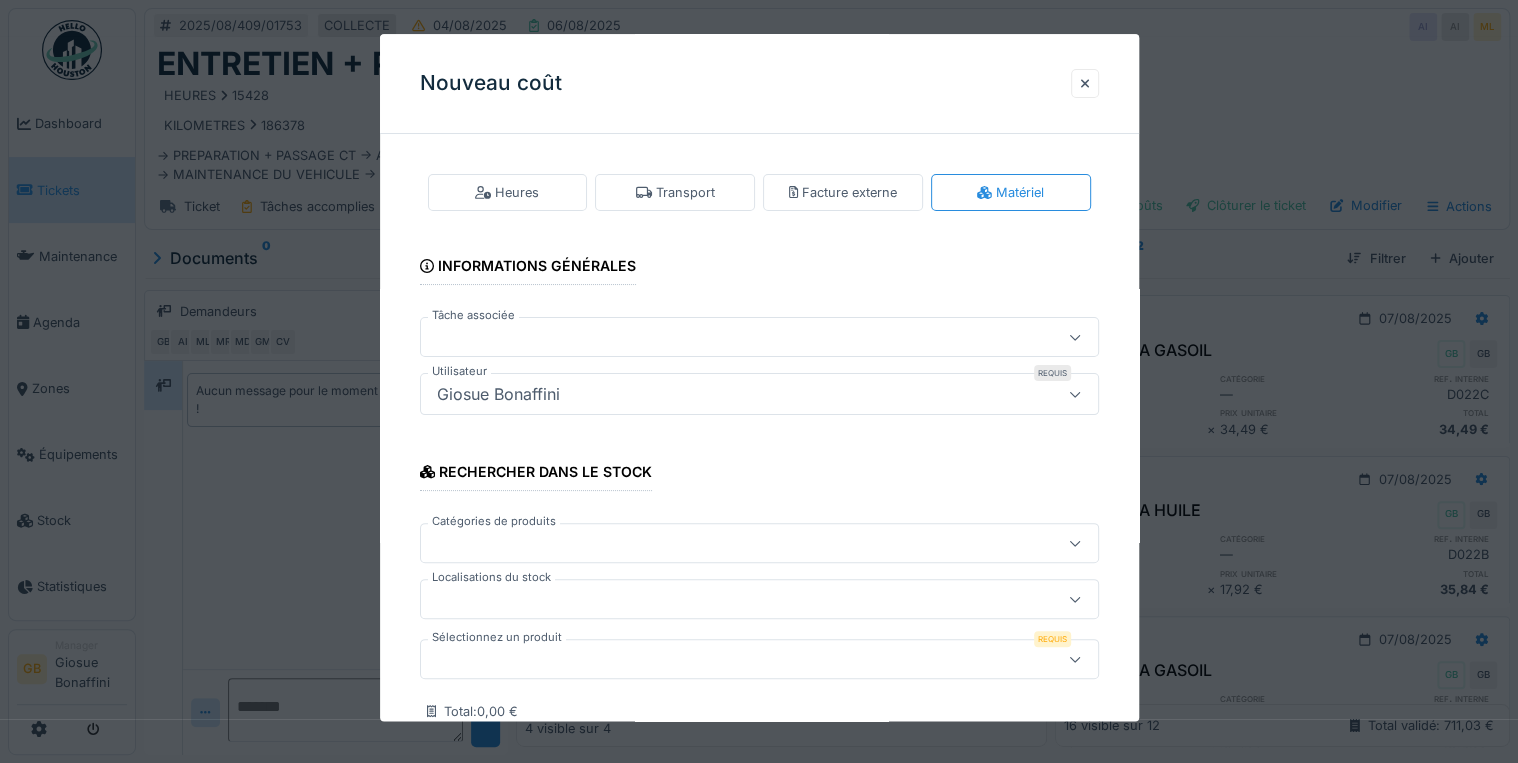 click at bounding box center (725, 660) 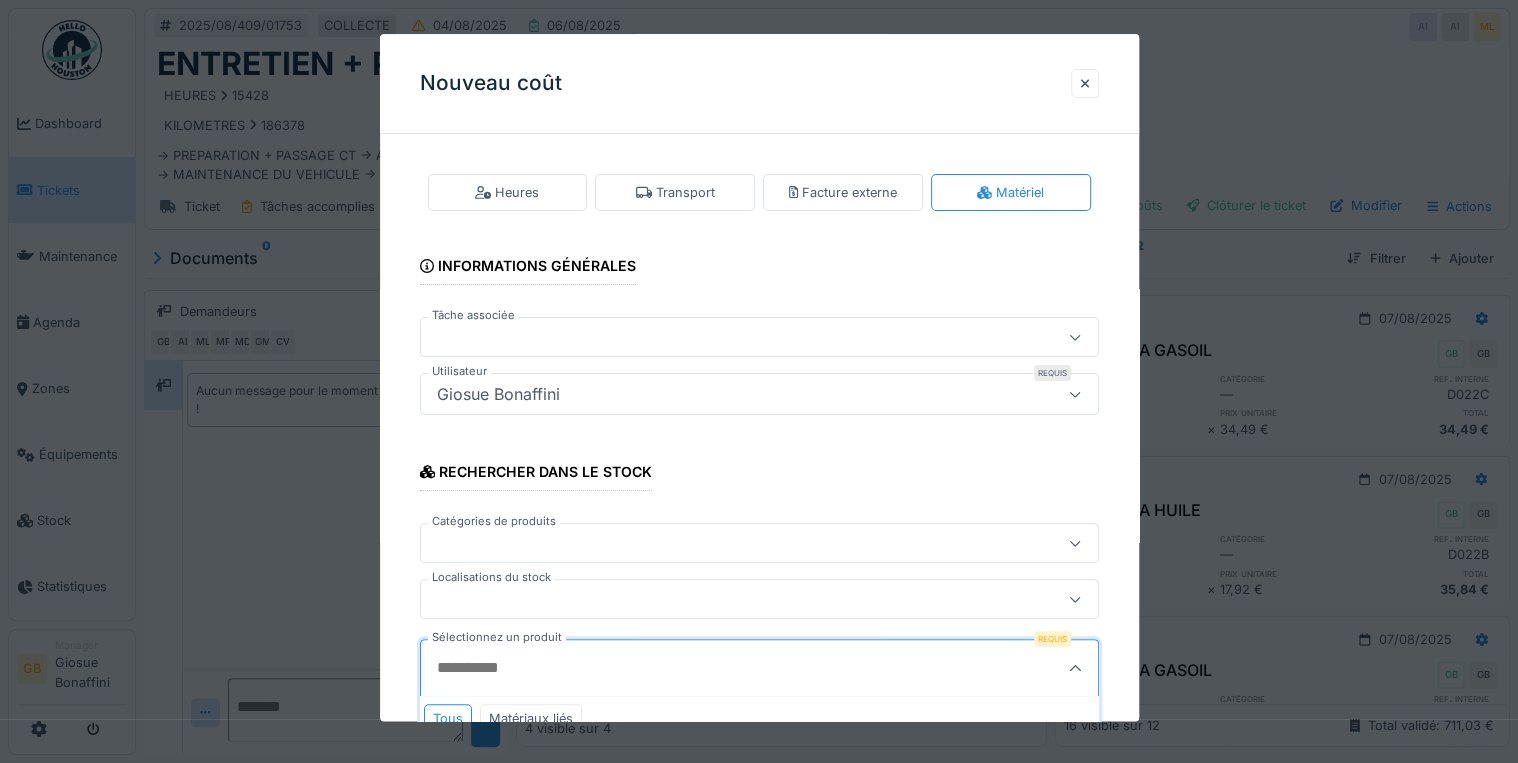 click on "Sélectionnez un produit" at bounding box center (713, 669) 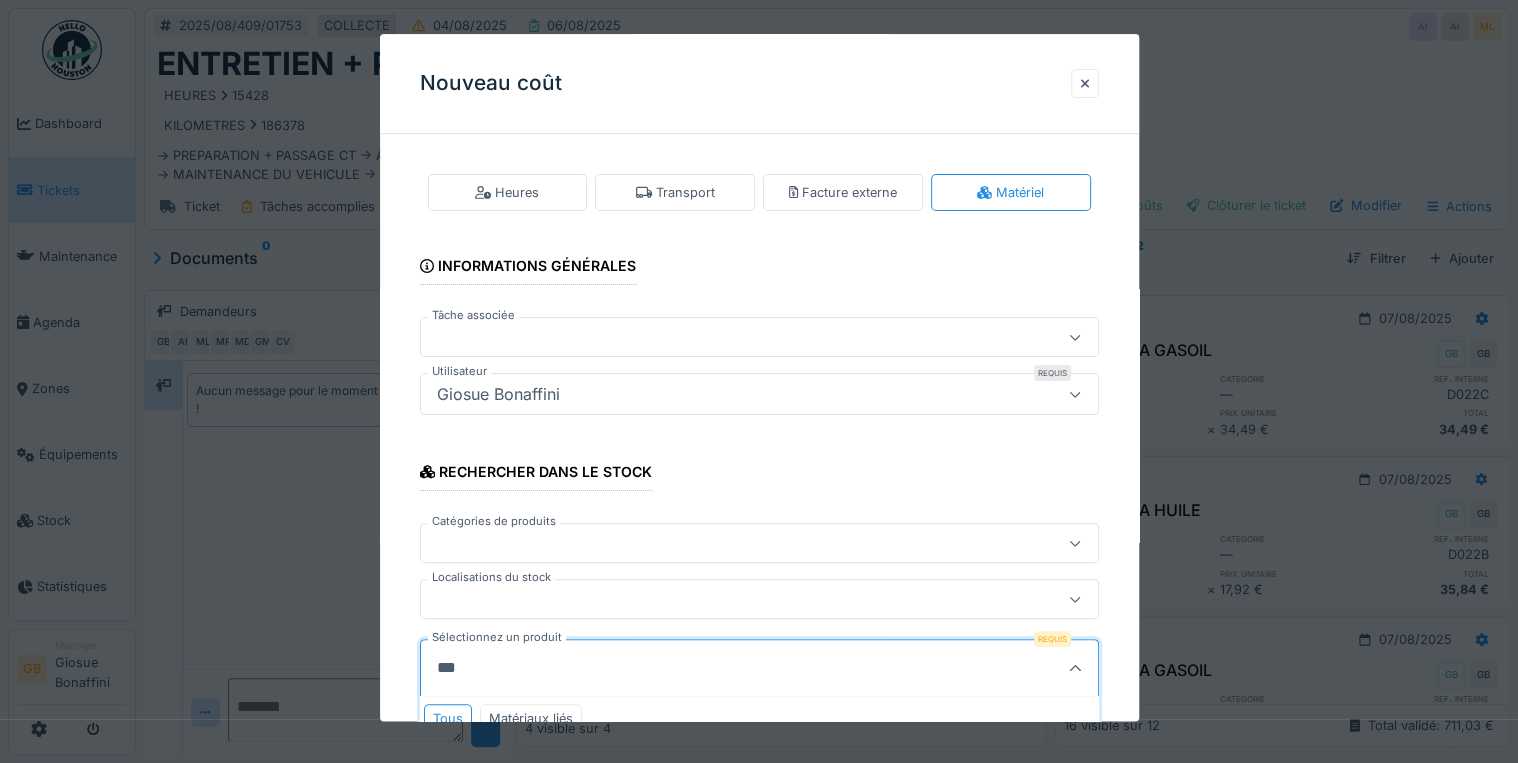 type on "****" 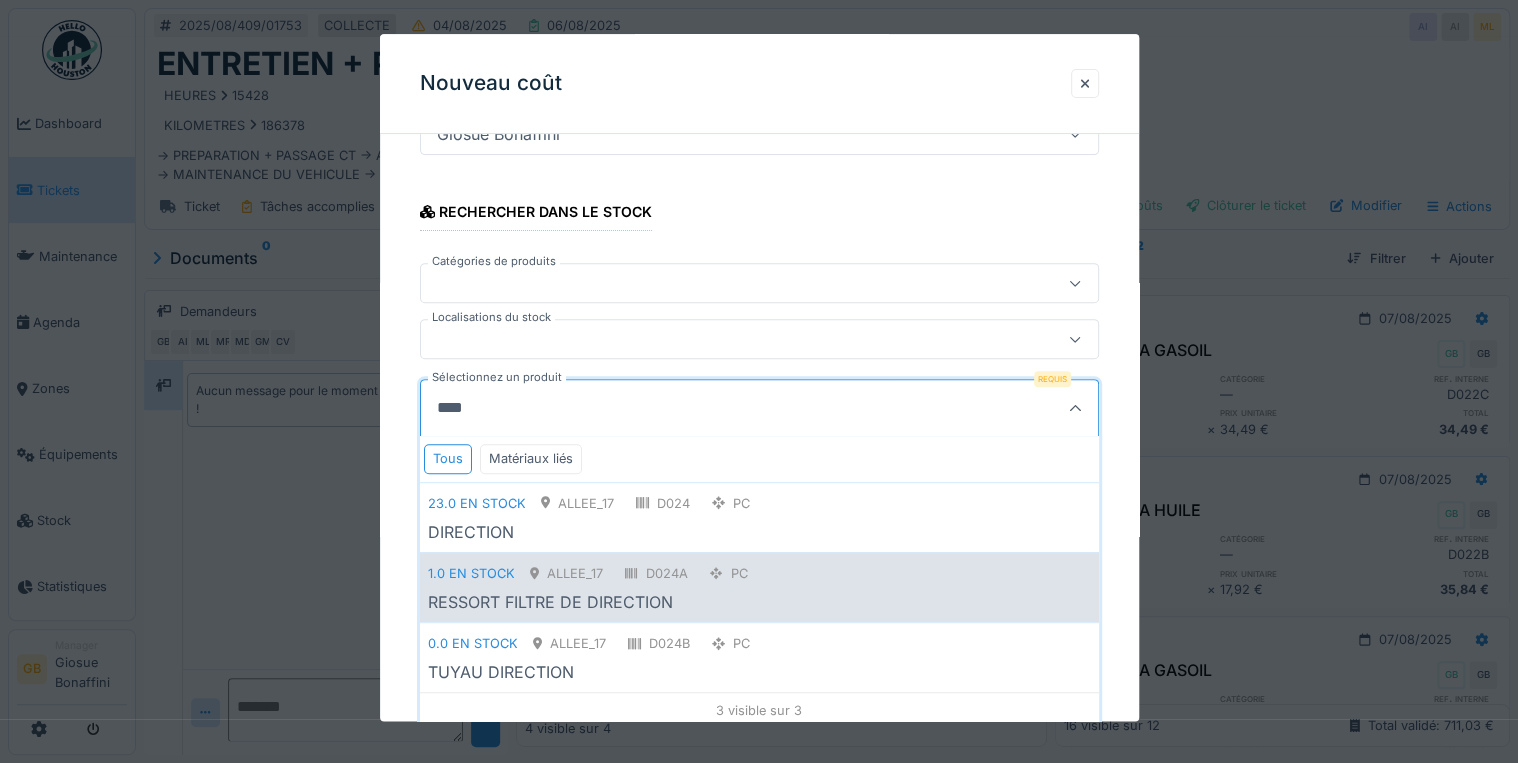 scroll, scrollTop: 263, scrollLeft: 0, axis: vertical 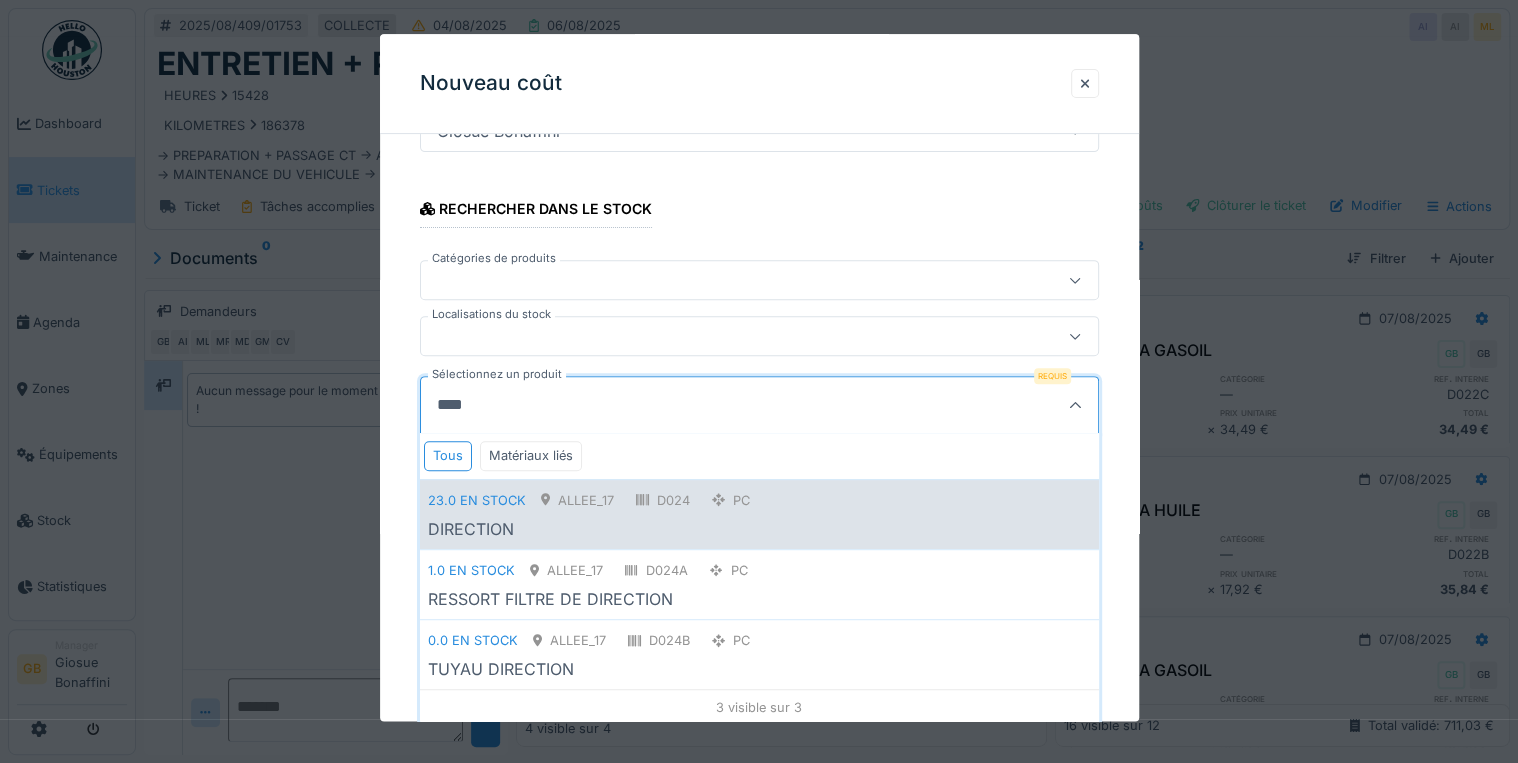 click on "DIRECTION" at bounding box center [759, 529] 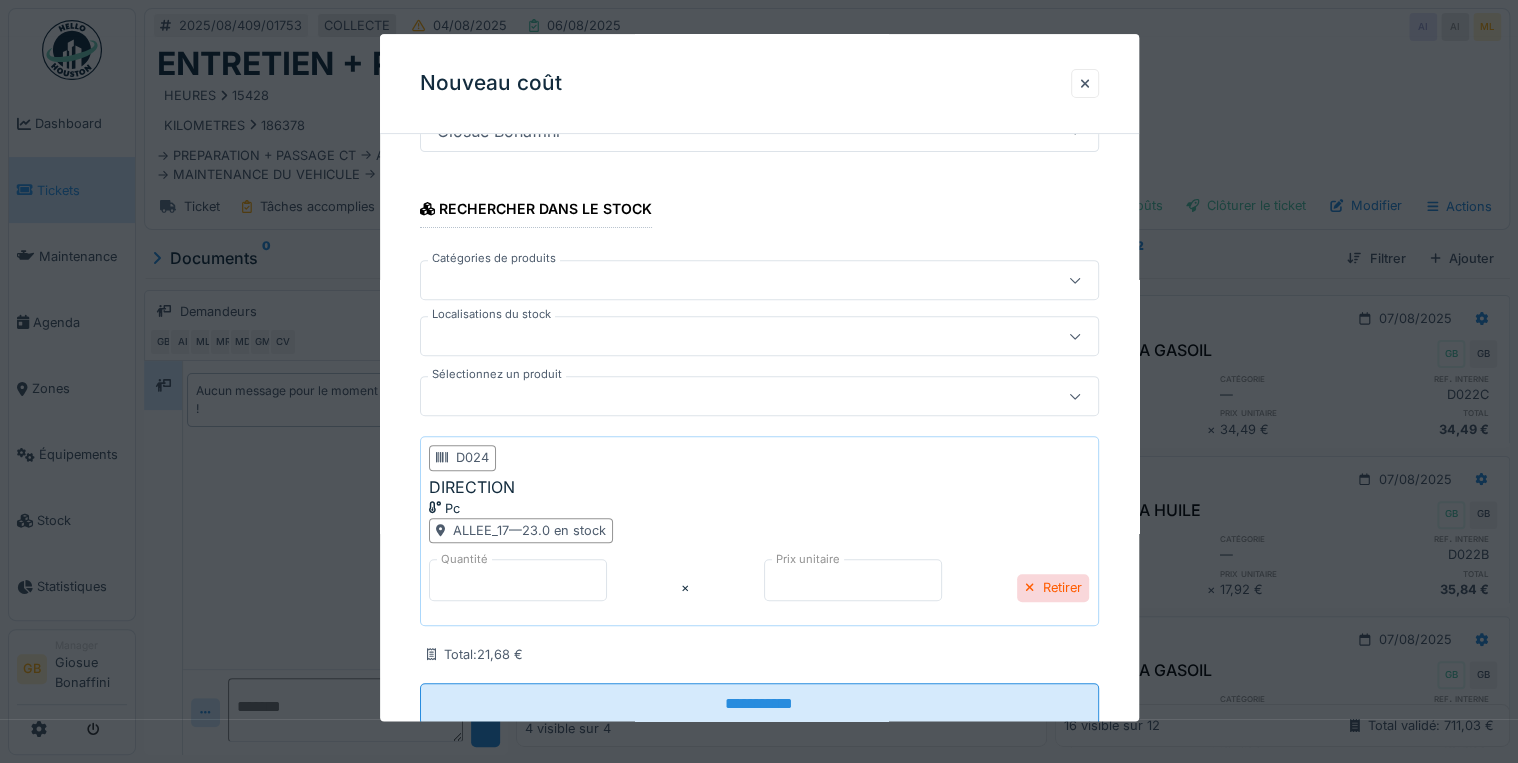 click on "*****" at bounding box center (853, 580) 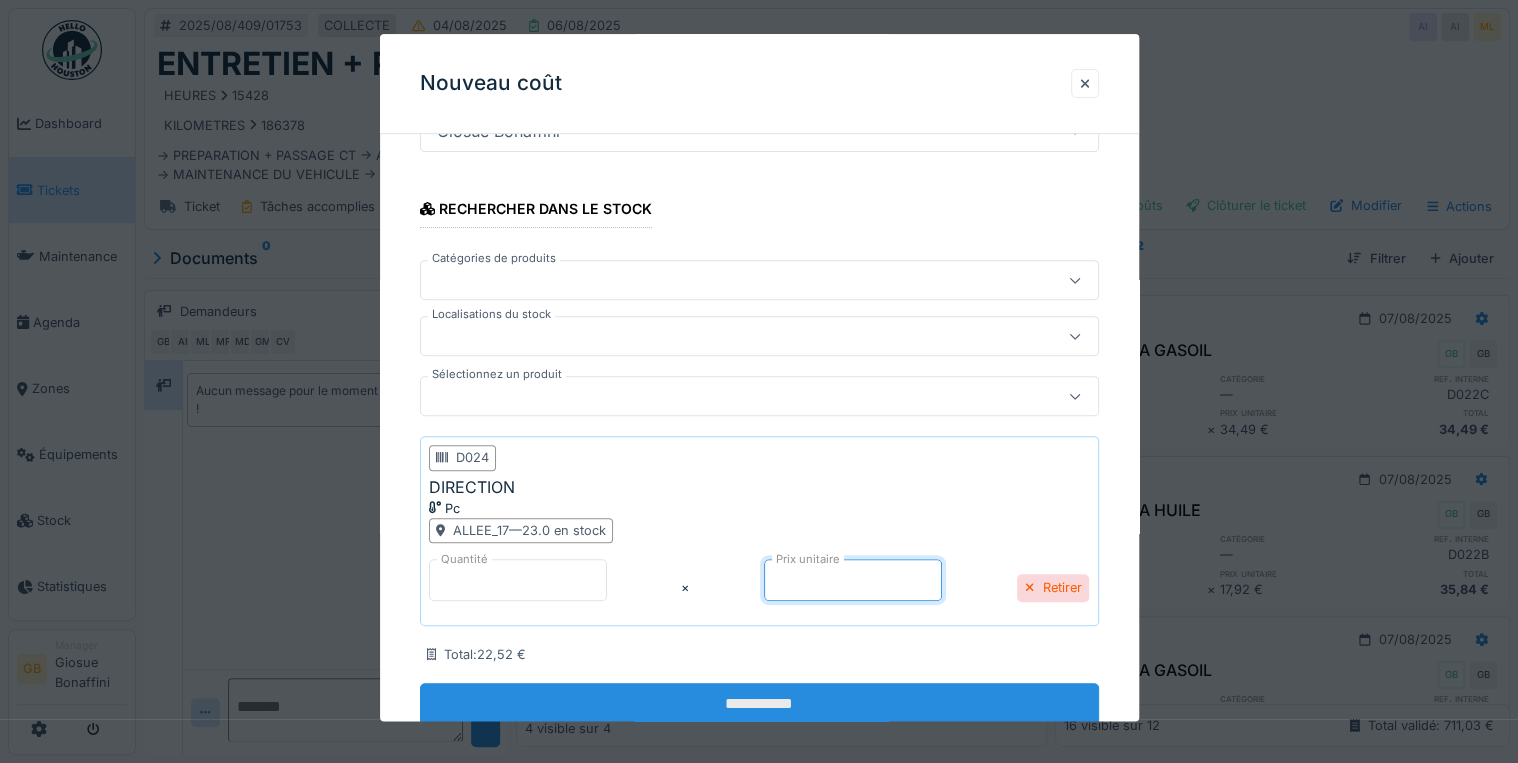 type on "*****" 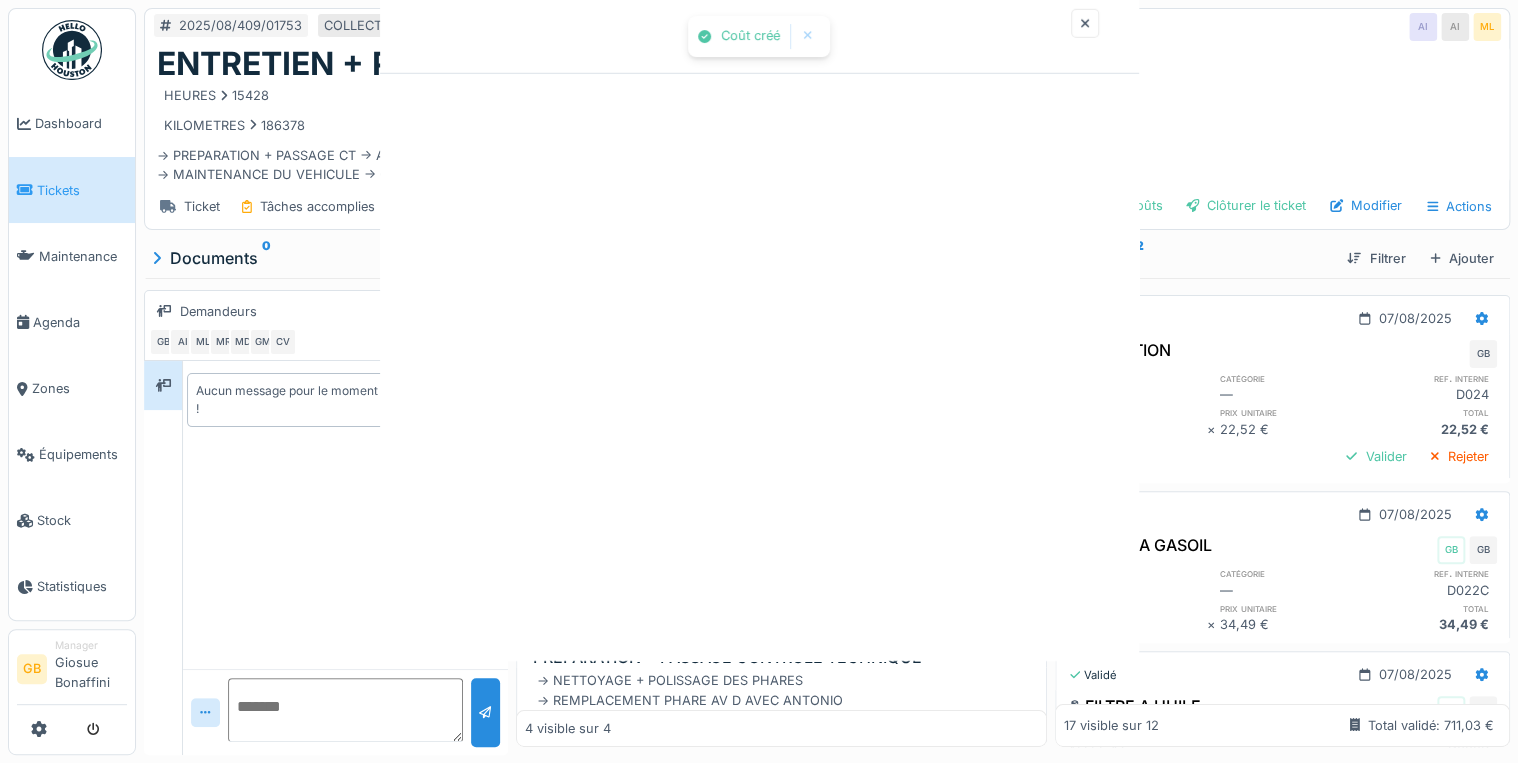 scroll, scrollTop: 0, scrollLeft: 0, axis: both 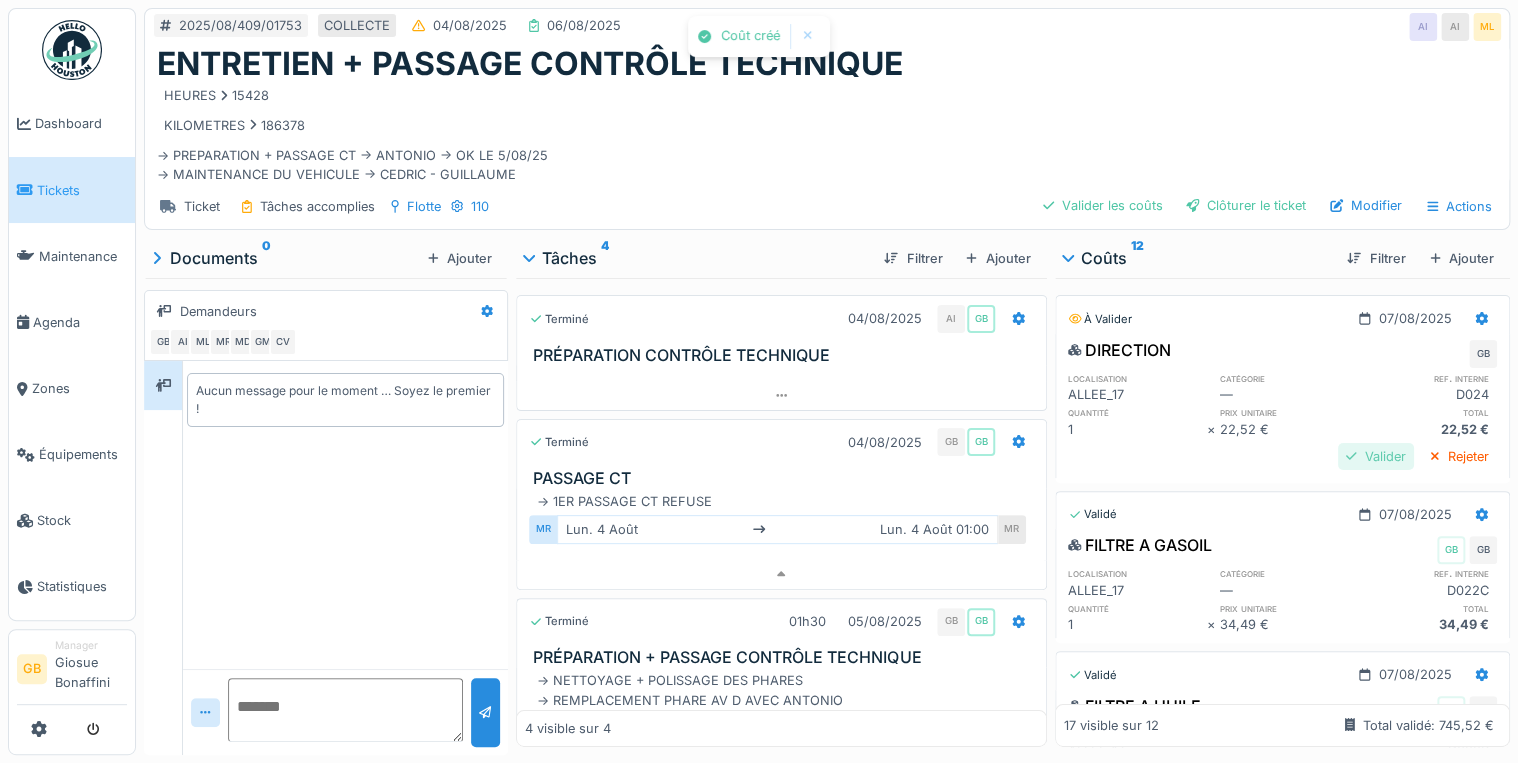click on "Valider" at bounding box center (1376, 456) 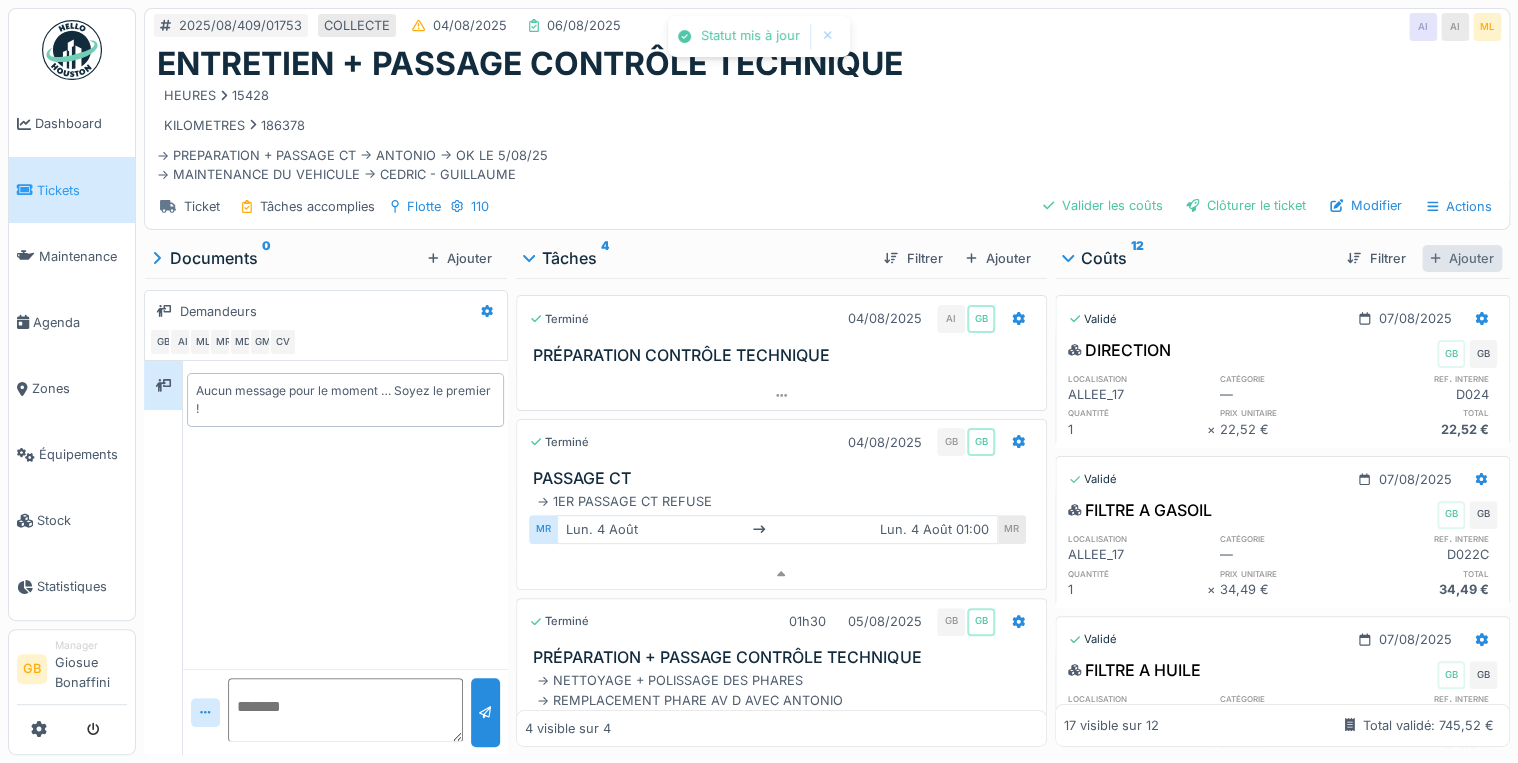 click on "Ajouter" at bounding box center (1462, 258) 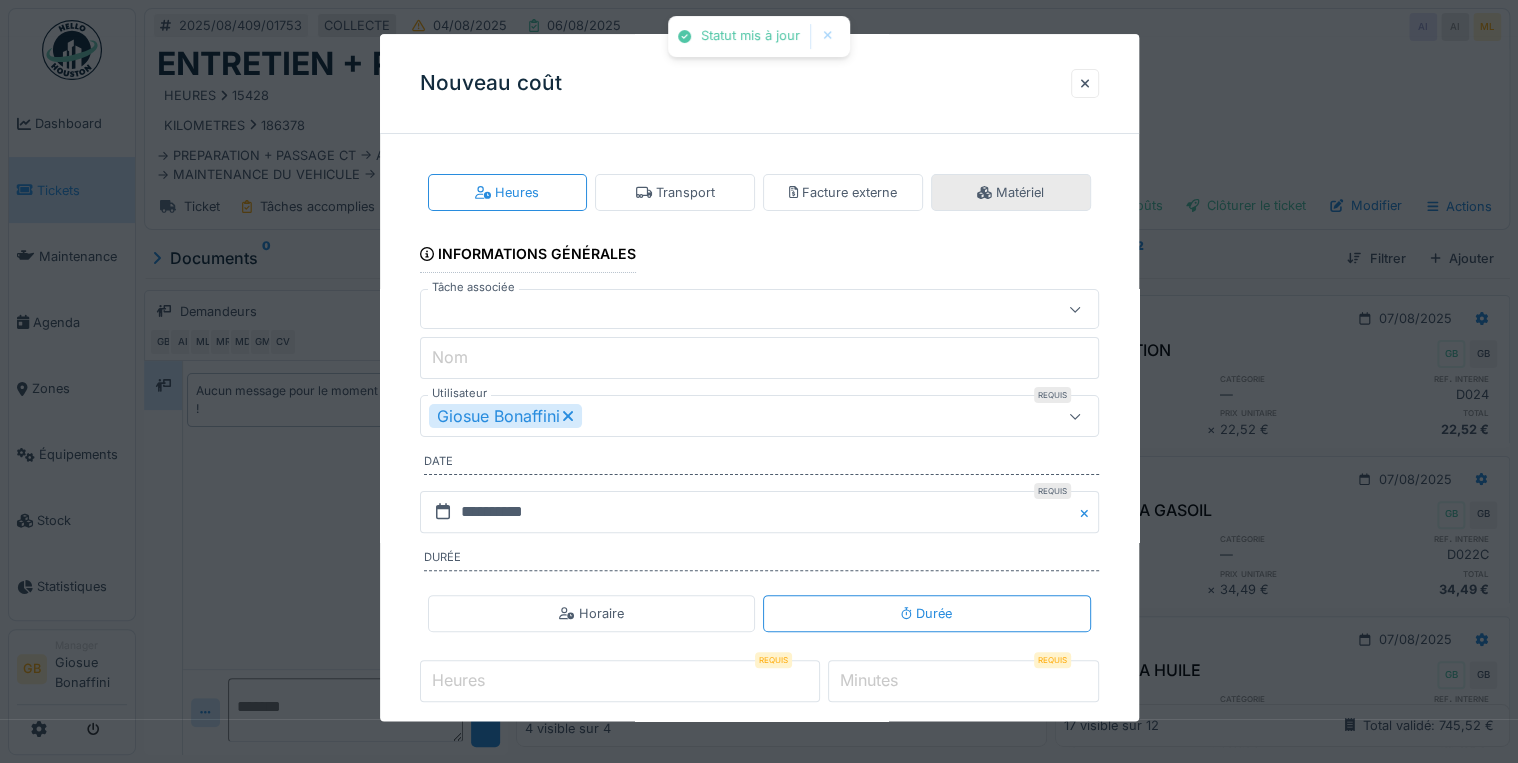 click on "Matériel" at bounding box center (1011, 192) 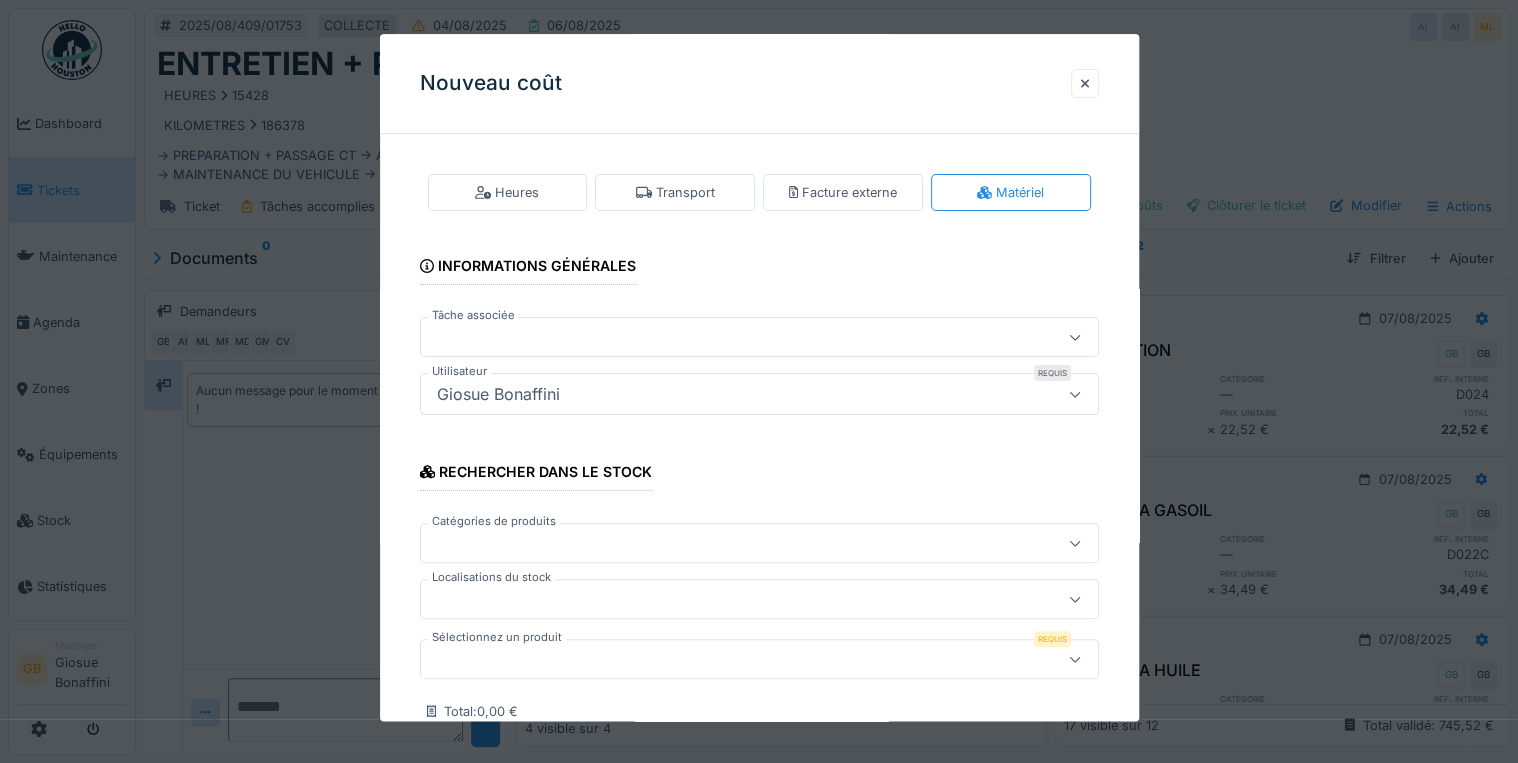 click on "Sélectionnez un produit Requis" at bounding box center [759, 660] 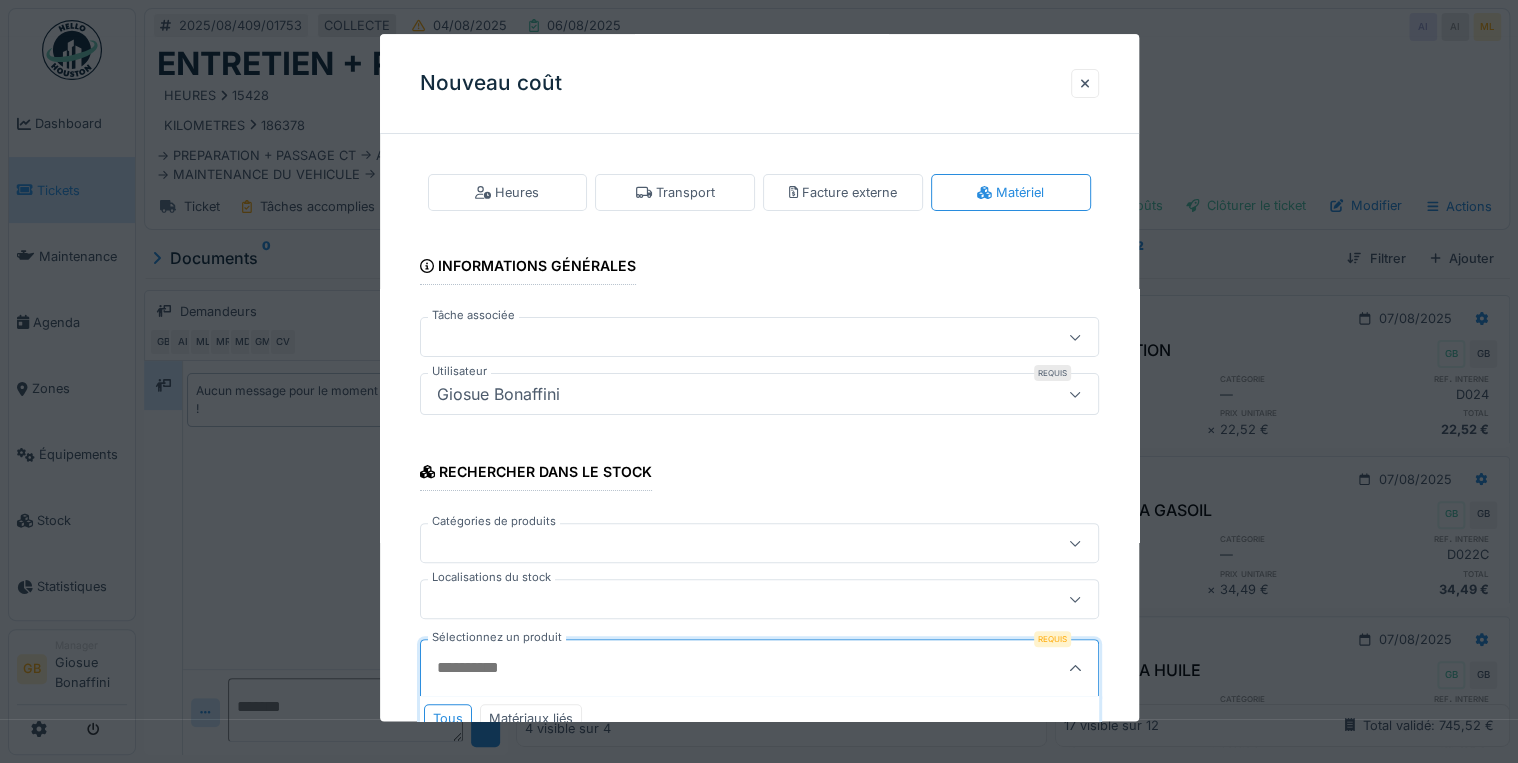 click at bounding box center (725, 669) 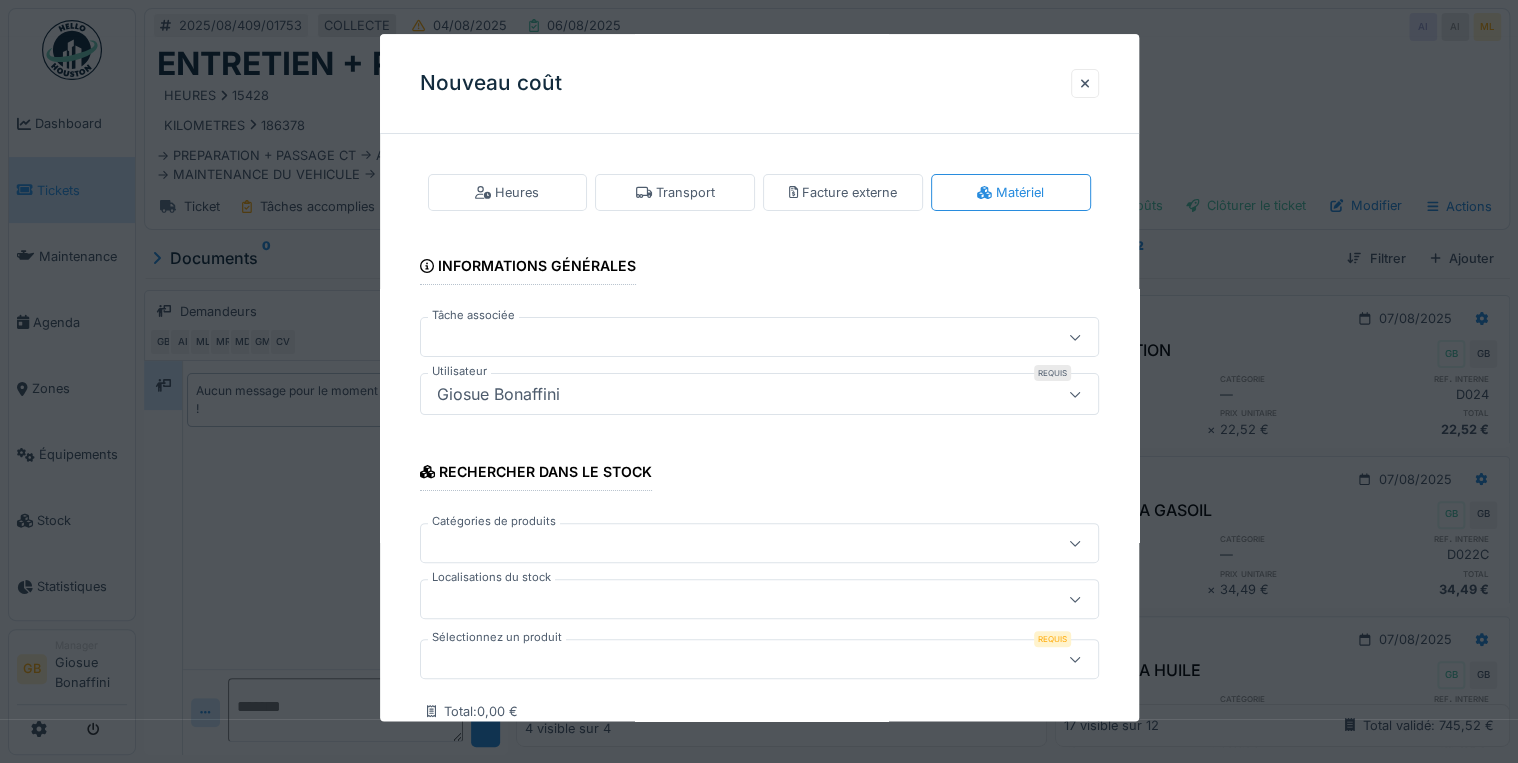 scroll, scrollTop: 115, scrollLeft: 0, axis: vertical 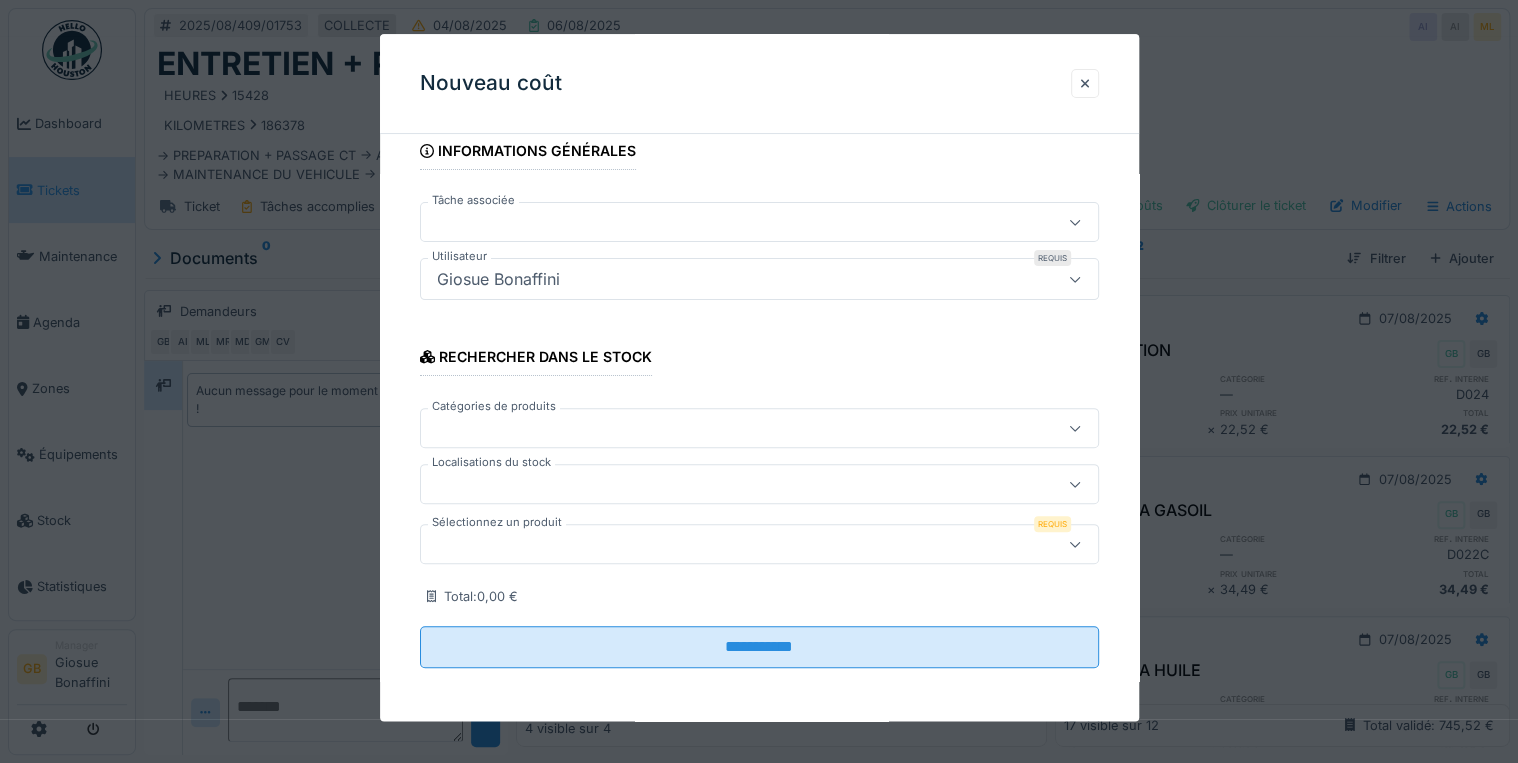 click at bounding box center [725, 545] 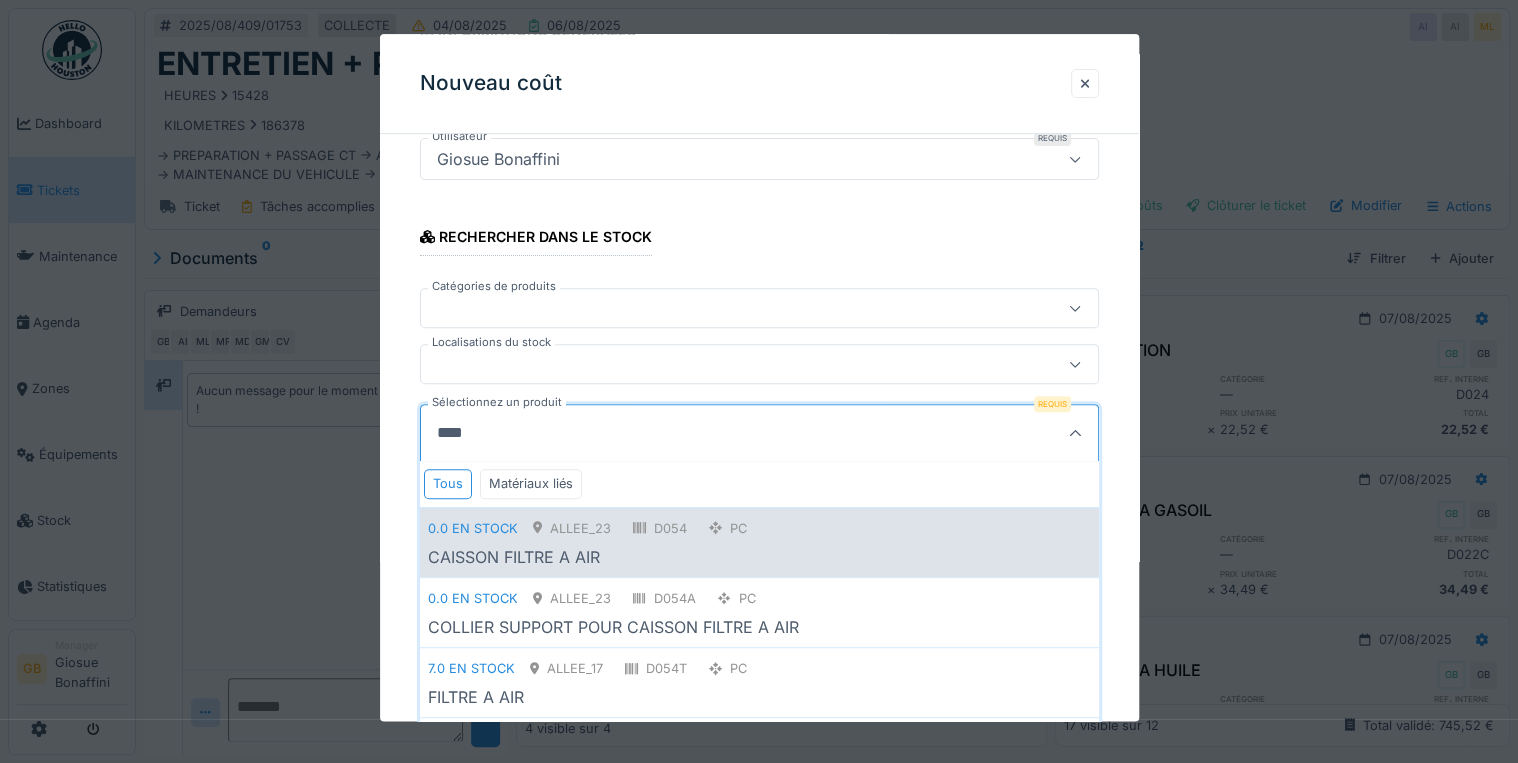 scroll, scrollTop: 355, scrollLeft: 0, axis: vertical 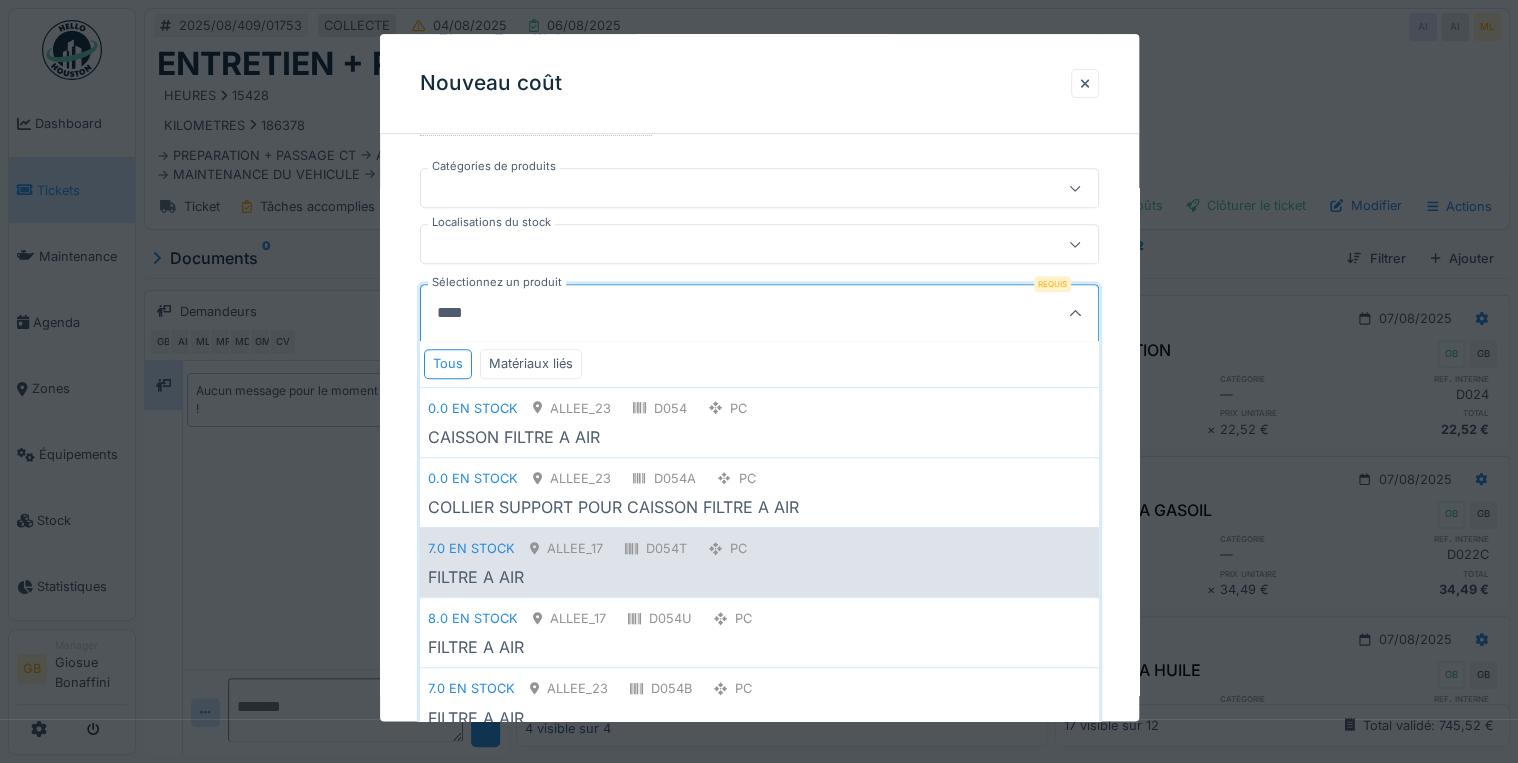 type on "****" 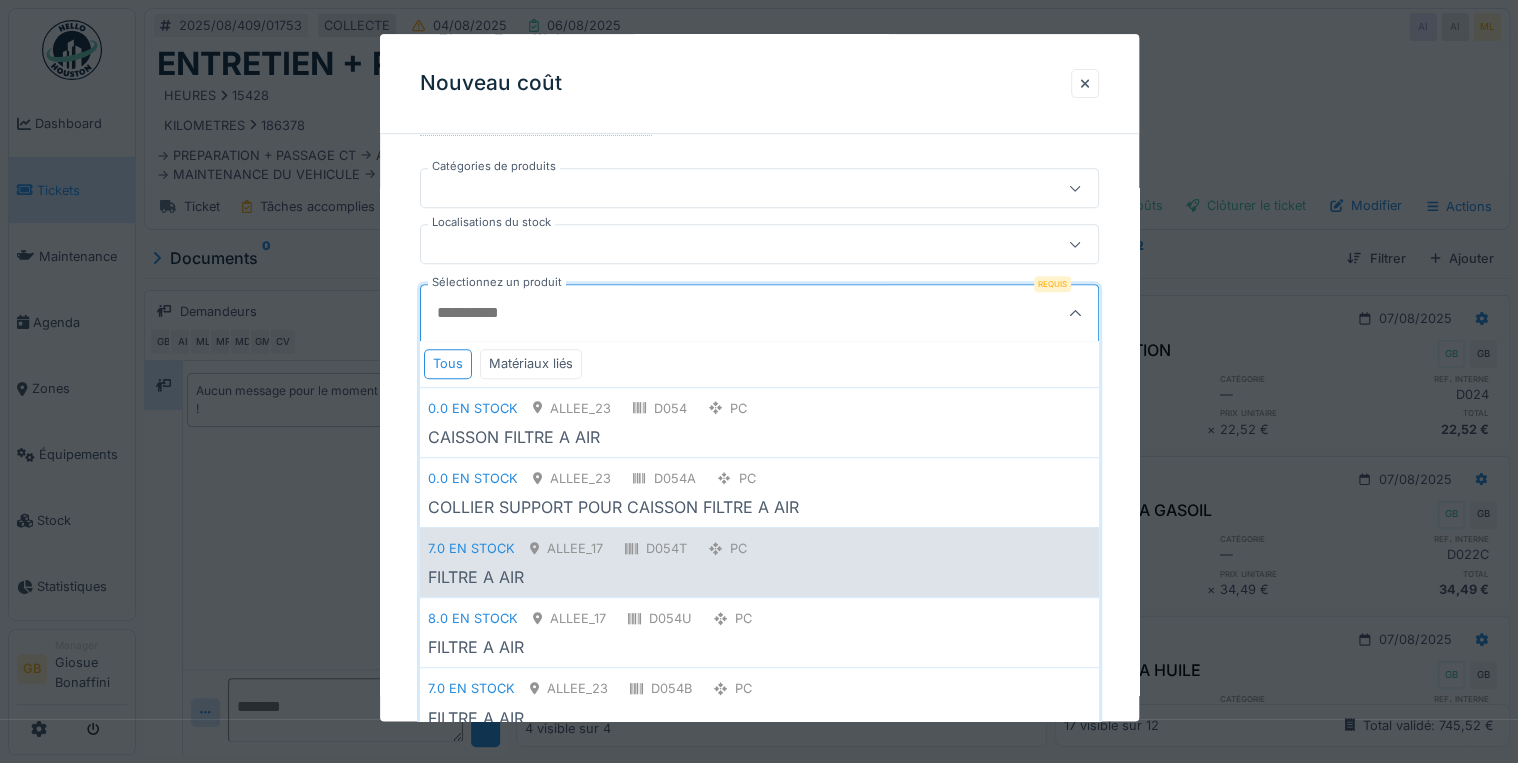 scroll, scrollTop: 319, scrollLeft: 0, axis: vertical 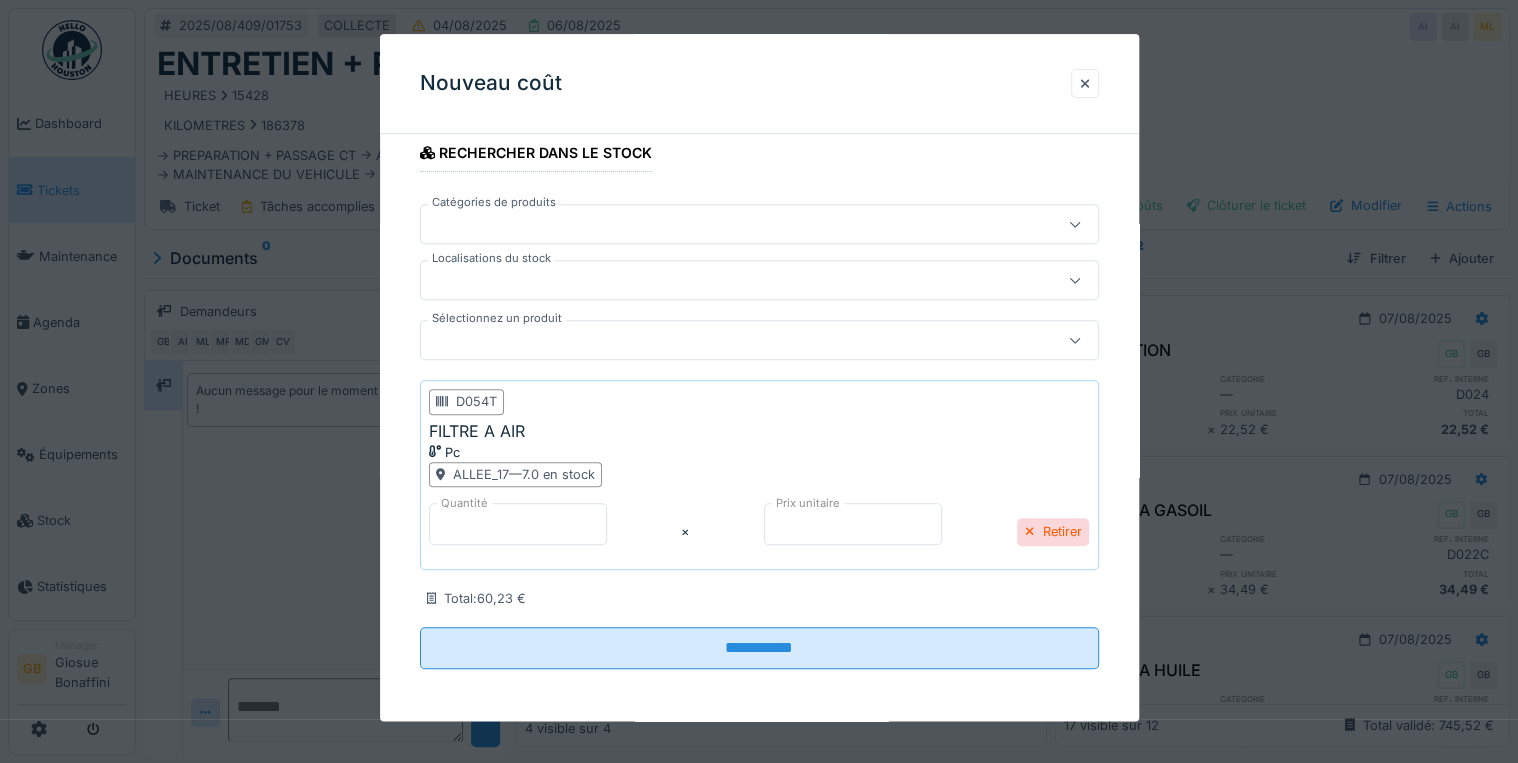 click on "*****" at bounding box center [853, 524] 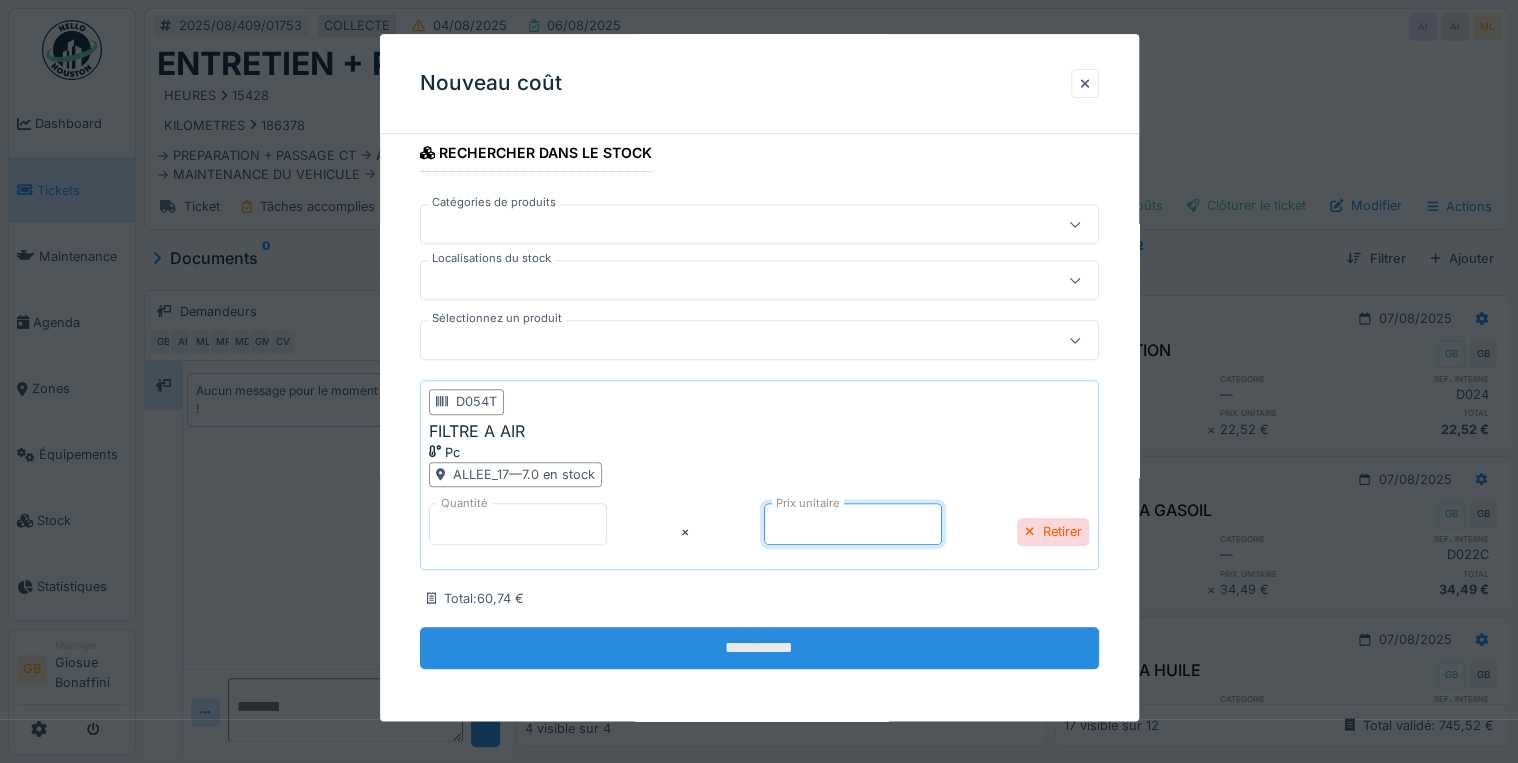 type on "*****" 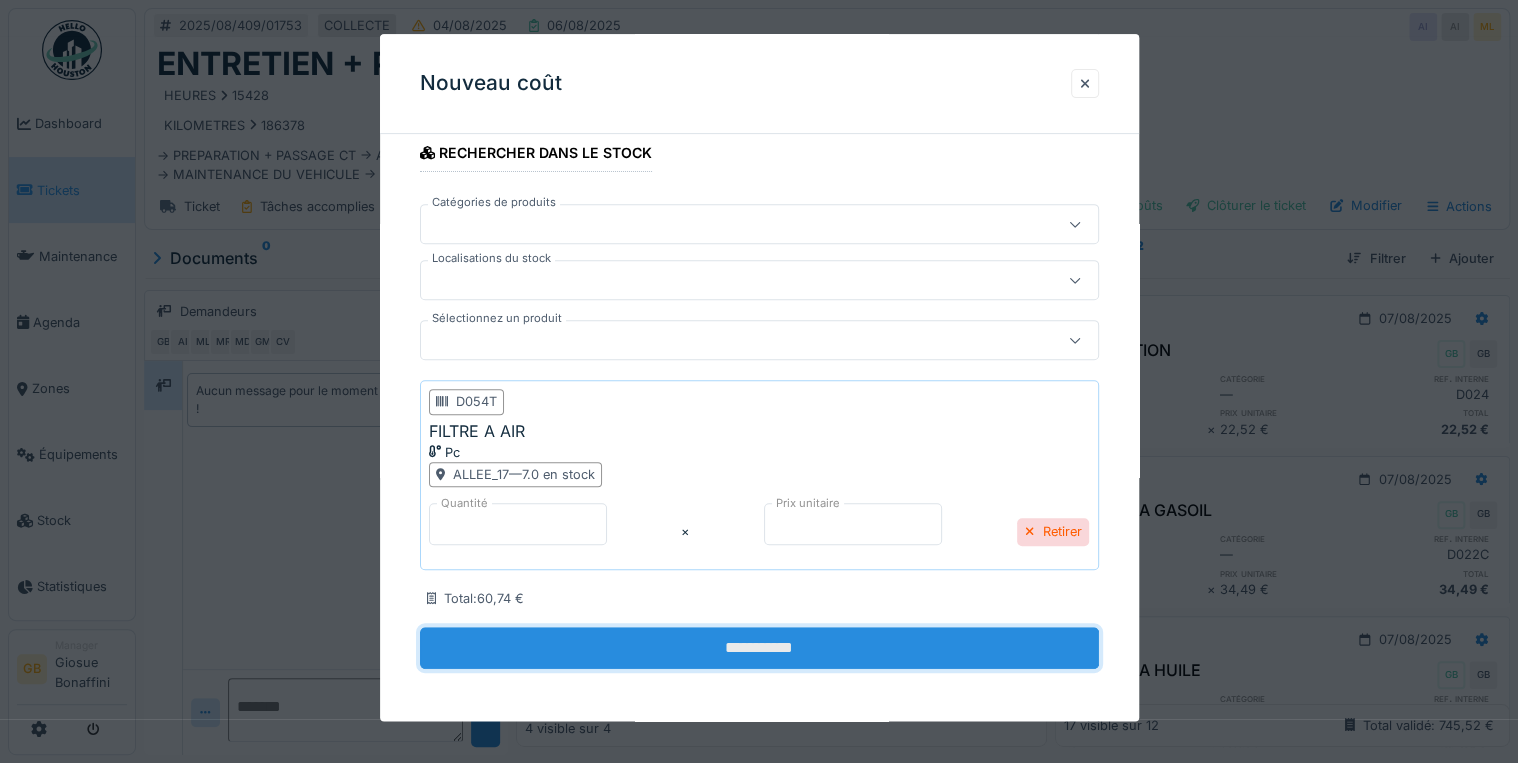 click on "**********" at bounding box center [759, 648] 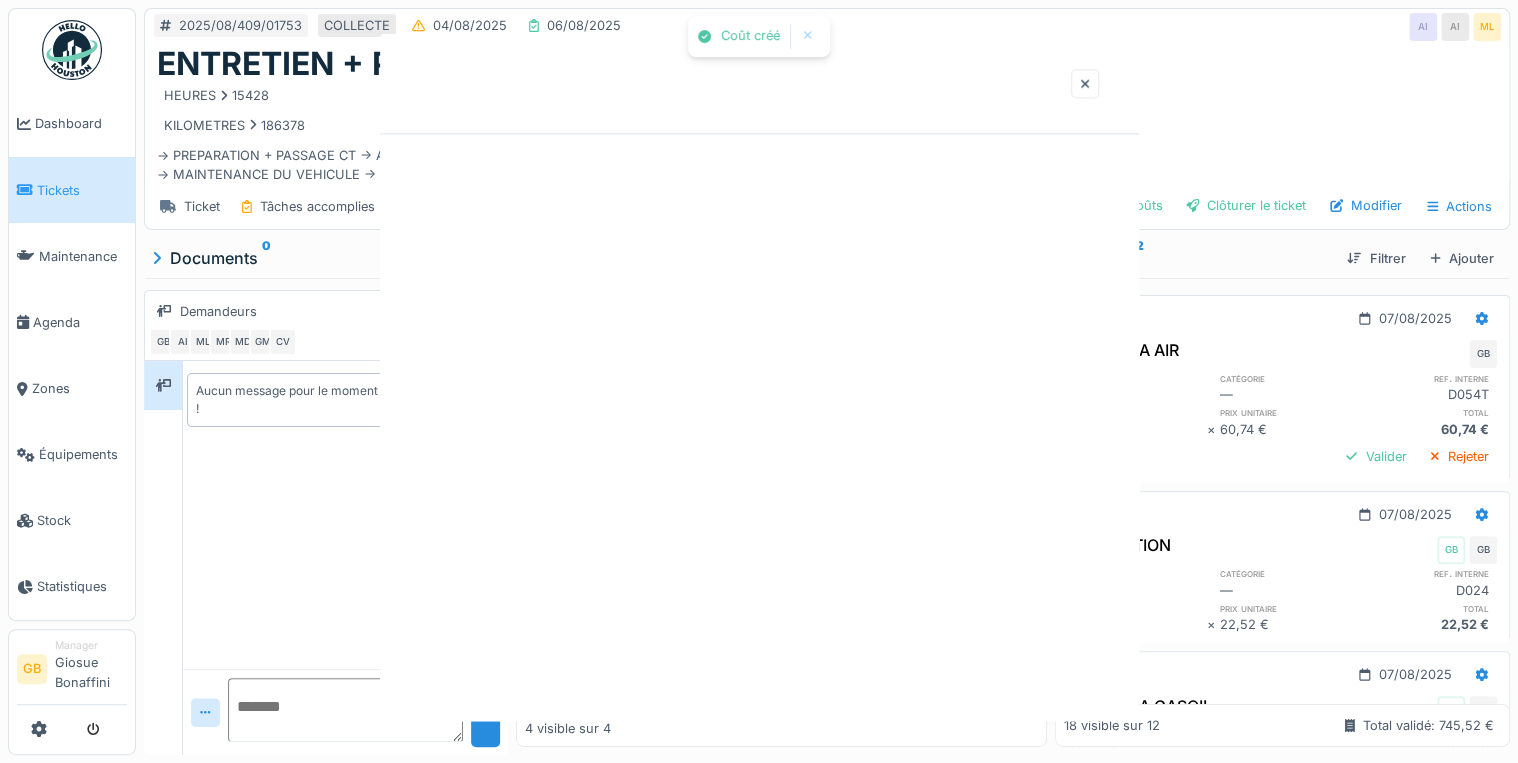scroll, scrollTop: 0, scrollLeft: 0, axis: both 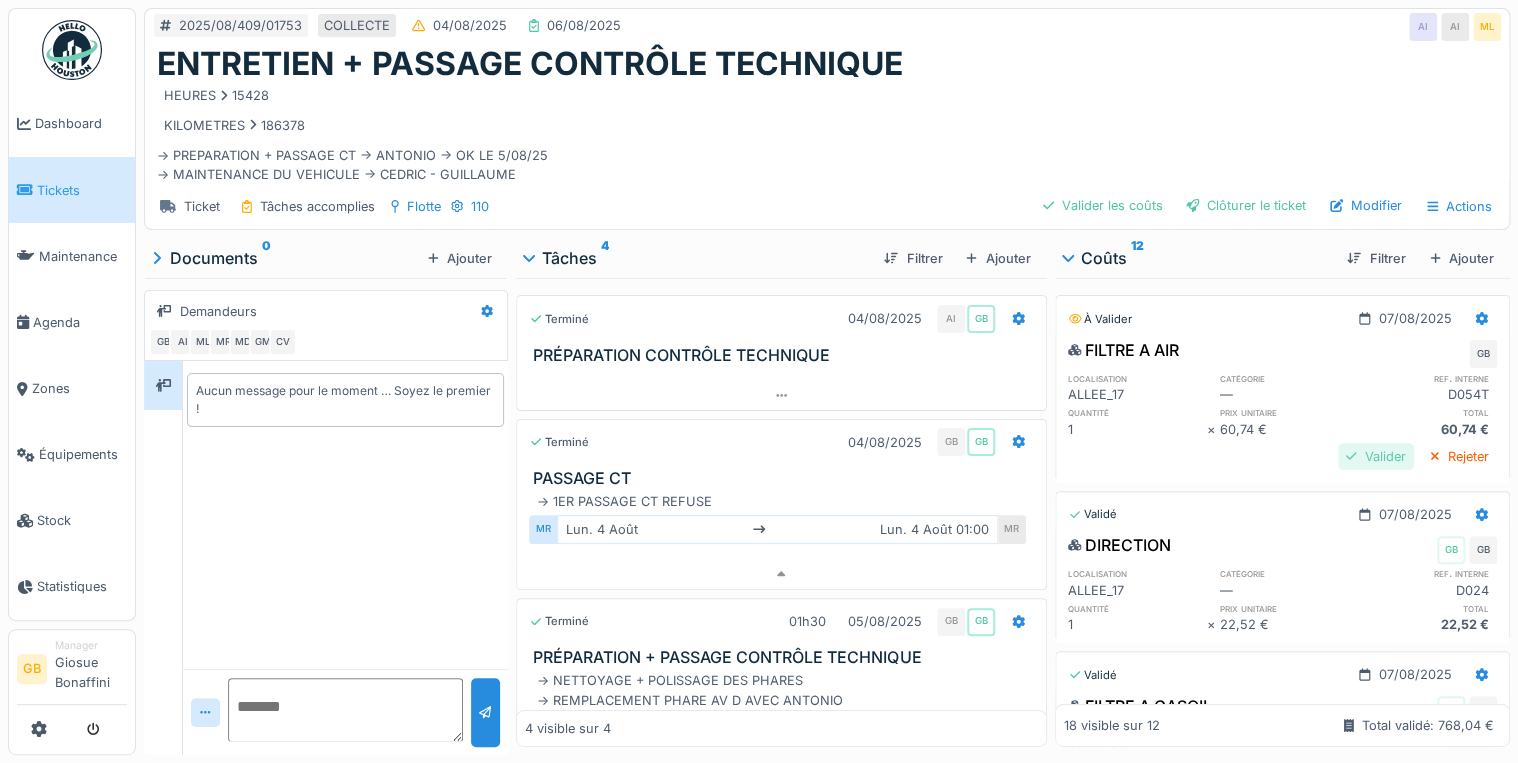 click on "Valider" at bounding box center [1376, 456] 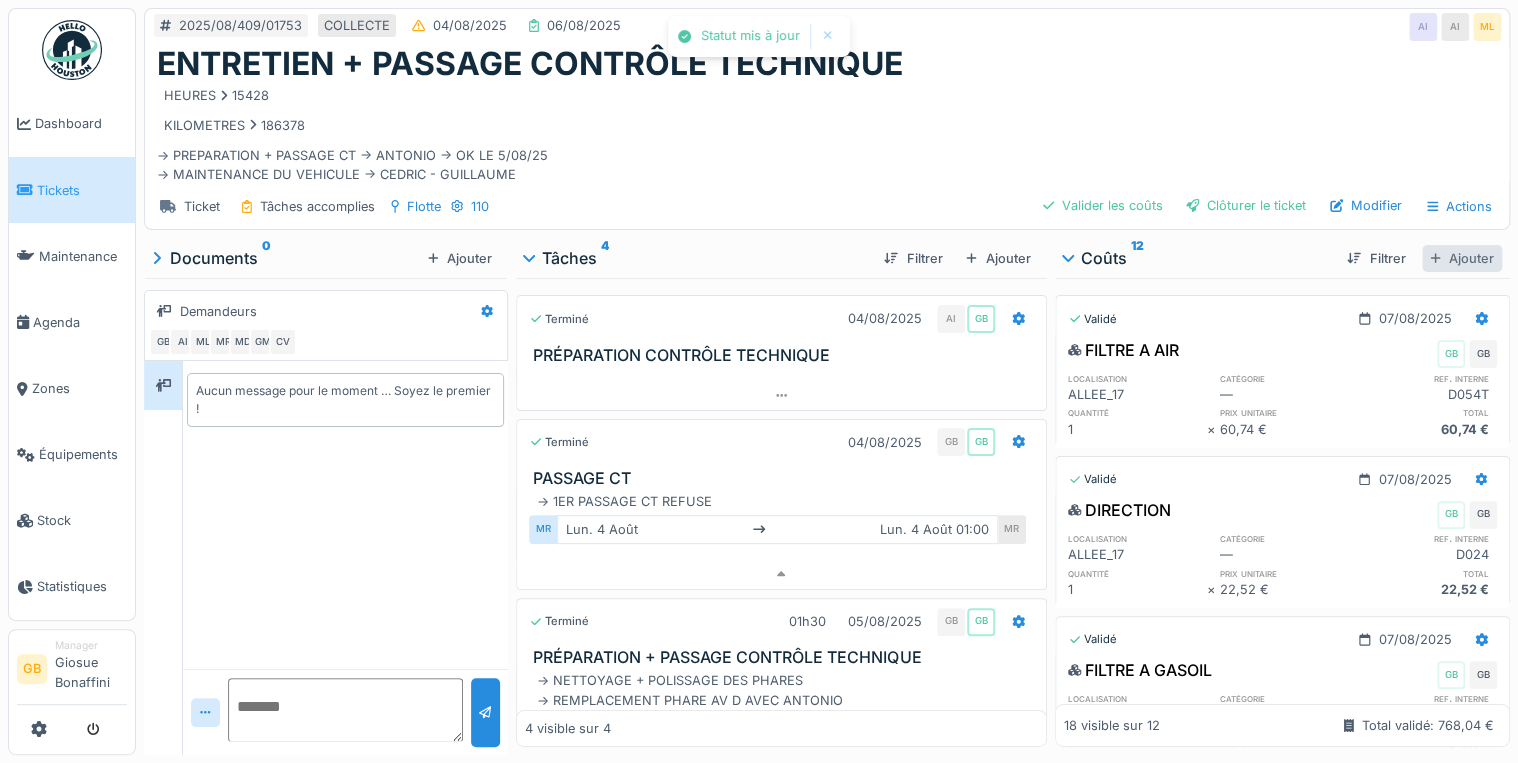 click on "Ajouter" at bounding box center (1462, 258) 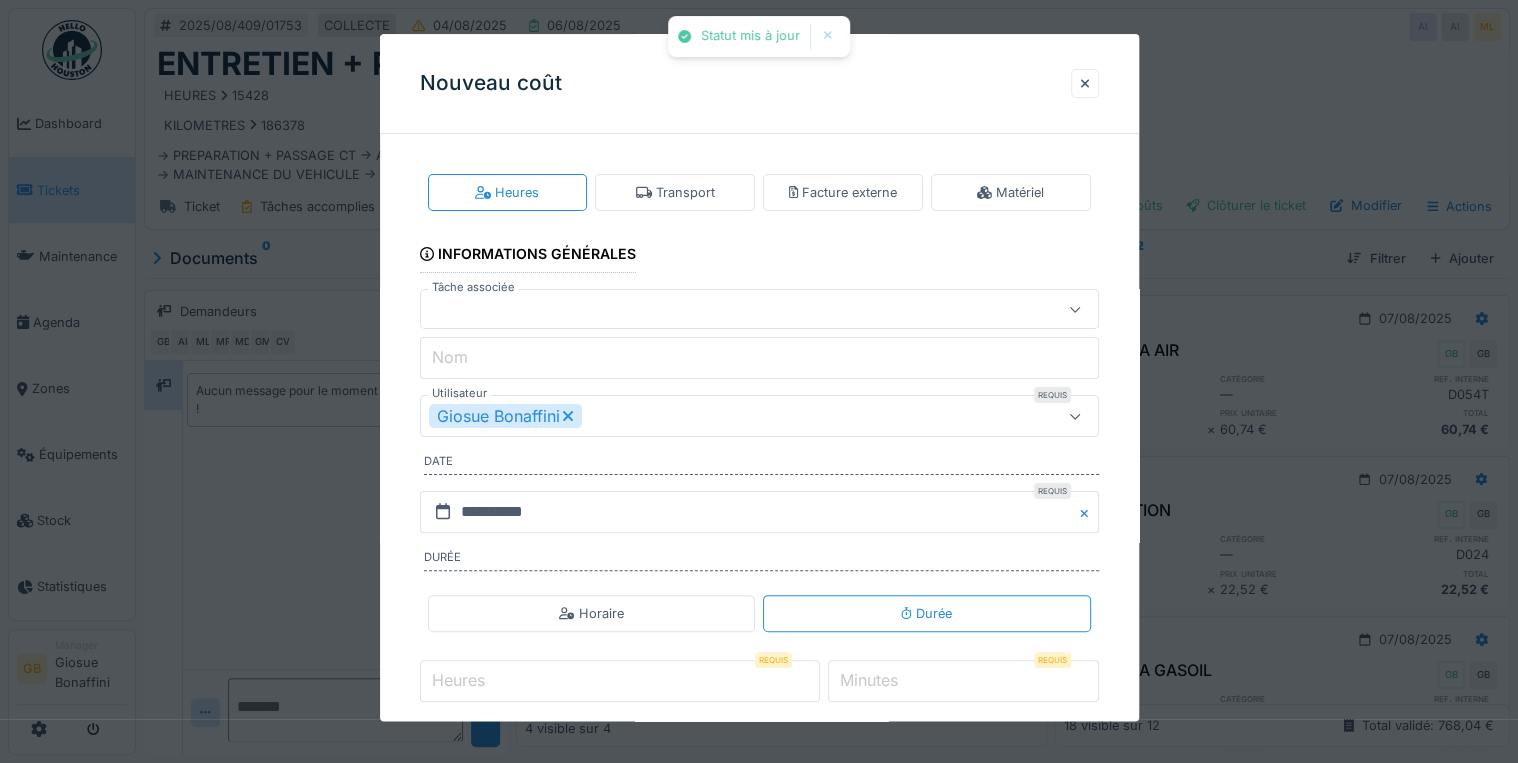 drag, startPoint x: 1000, startPoint y: 185, endPoint x: 994, endPoint y: 220, distance: 35.510563 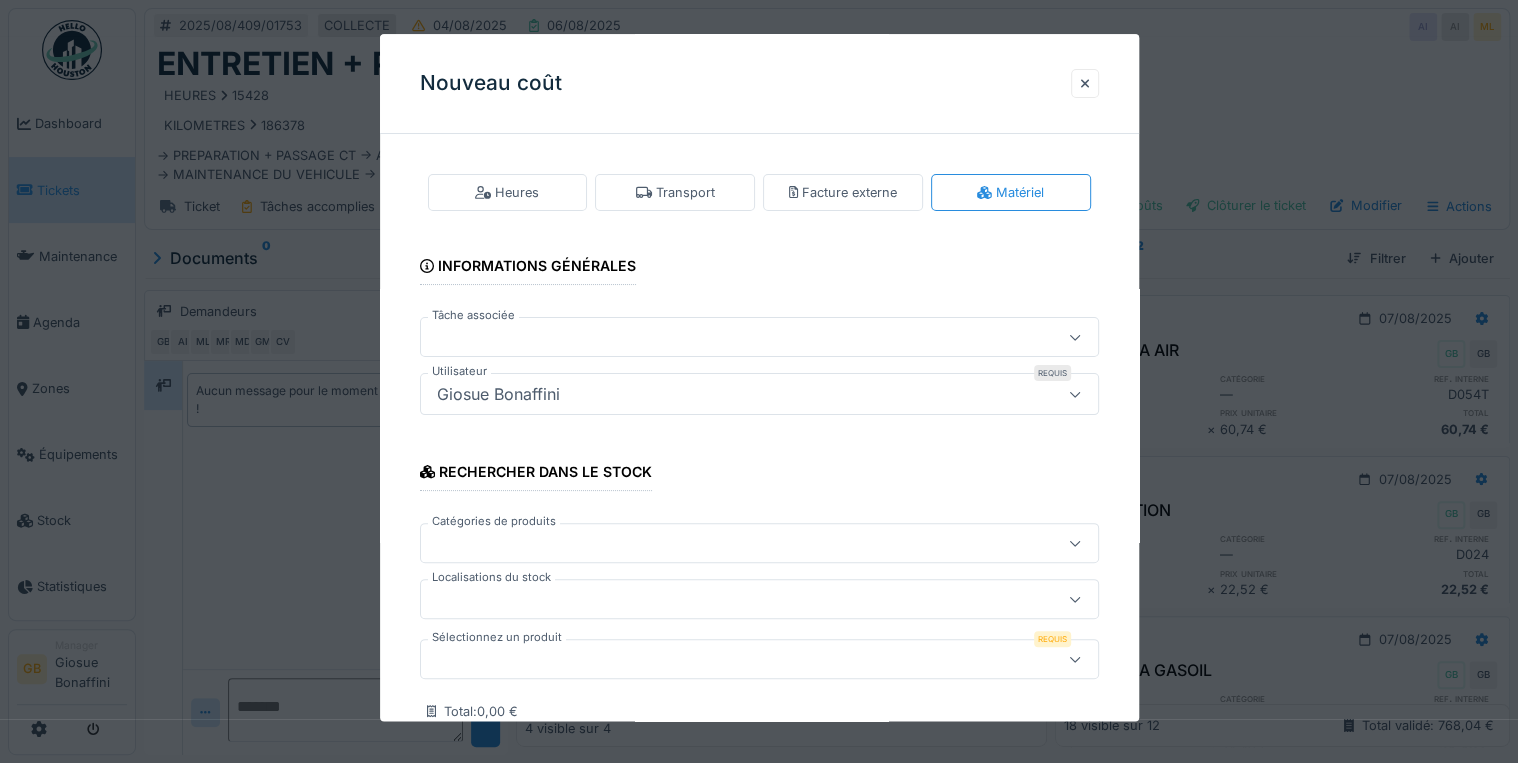 click at bounding box center (725, 660) 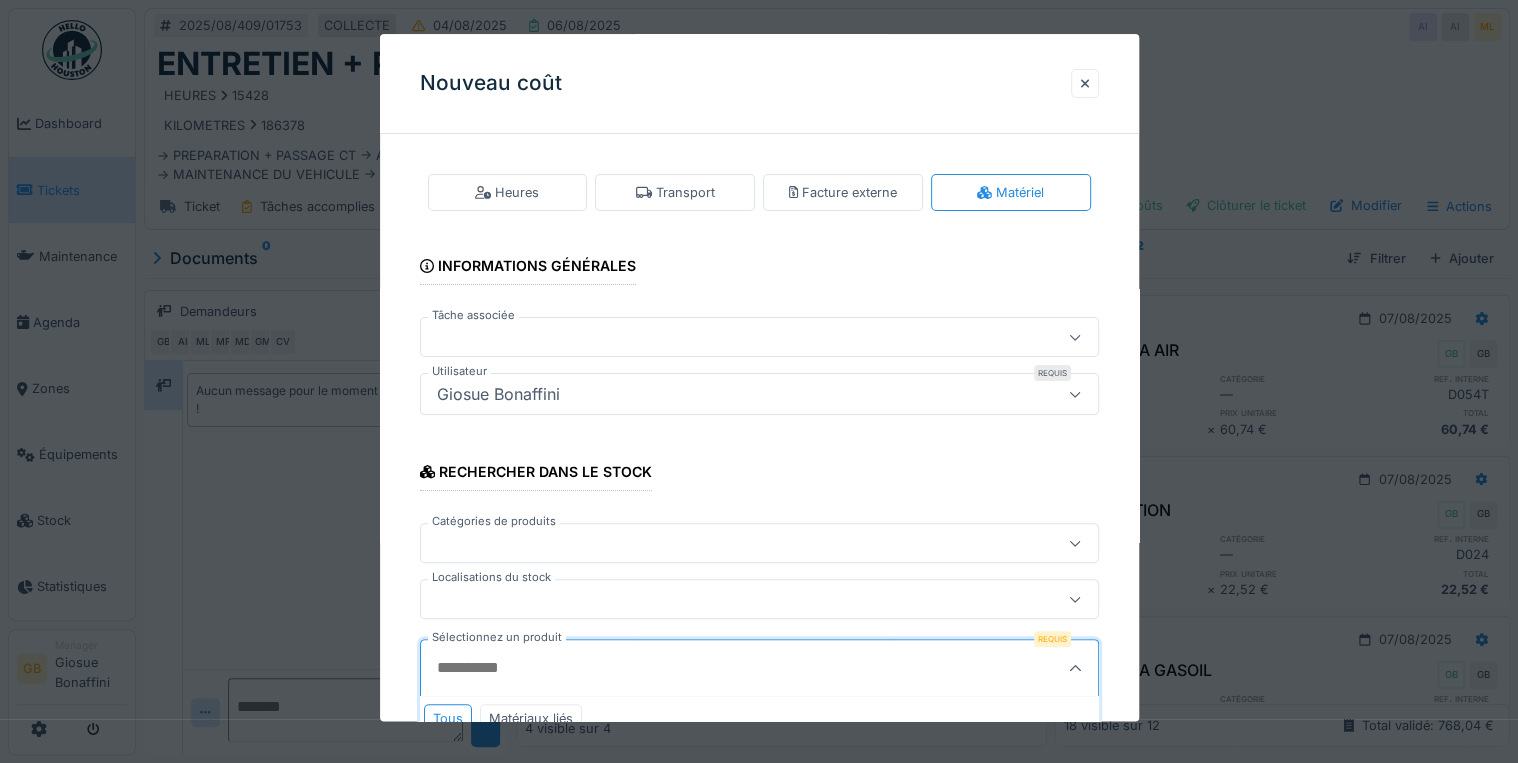 click on "Sélectionnez un produit" at bounding box center (713, 669) 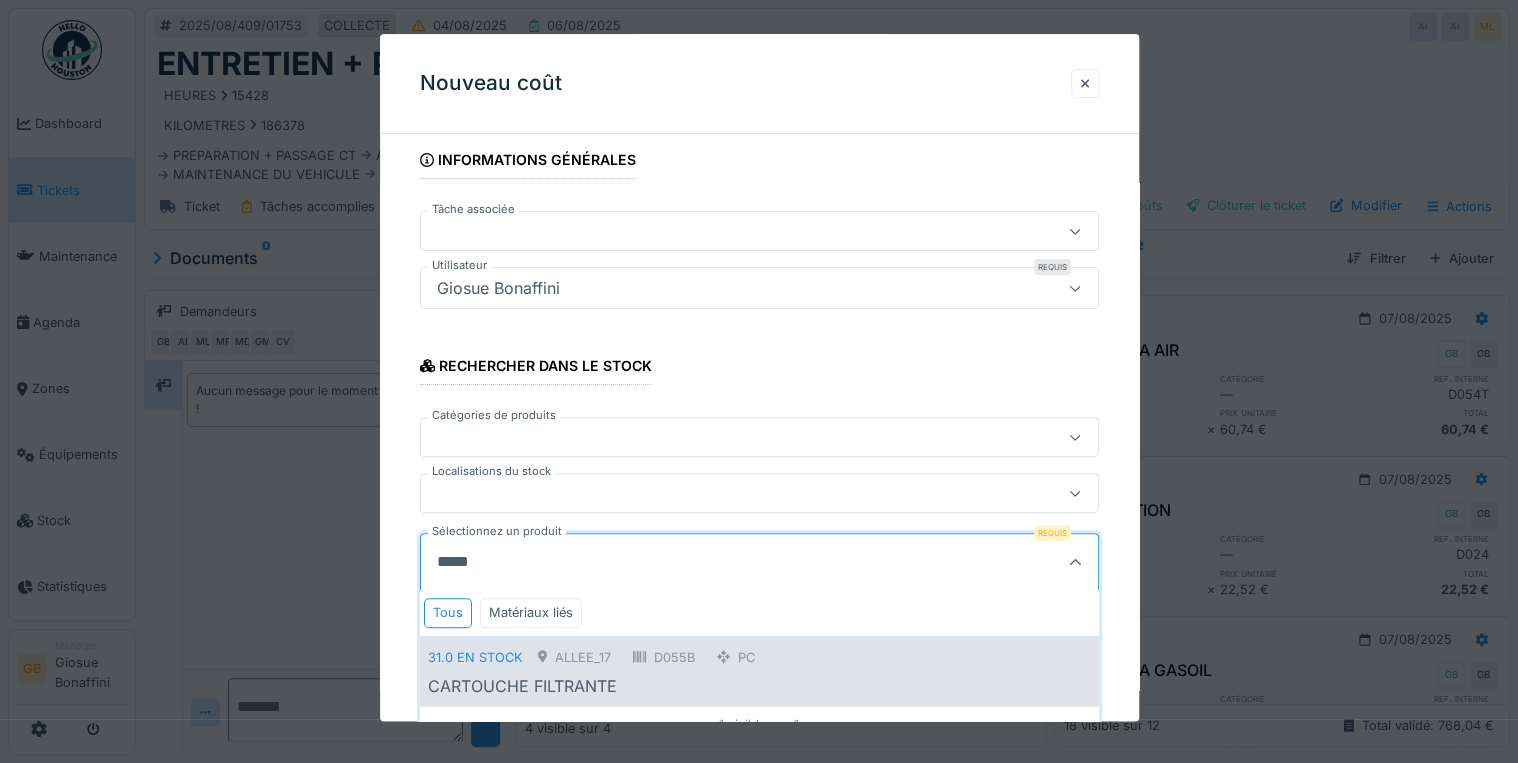 scroll, scrollTop: 132, scrollLeft: 0, axis: vertical 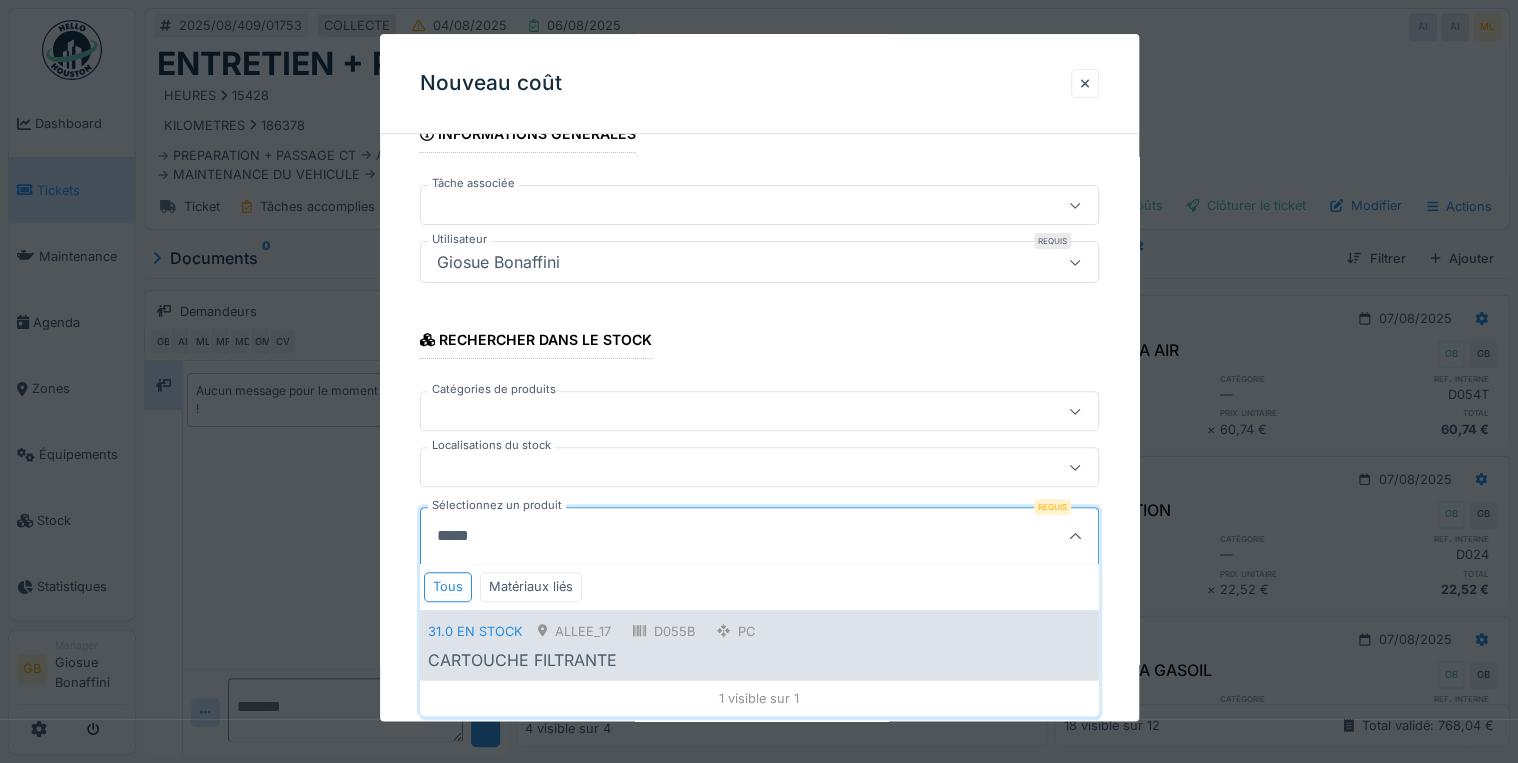 type on "*****" 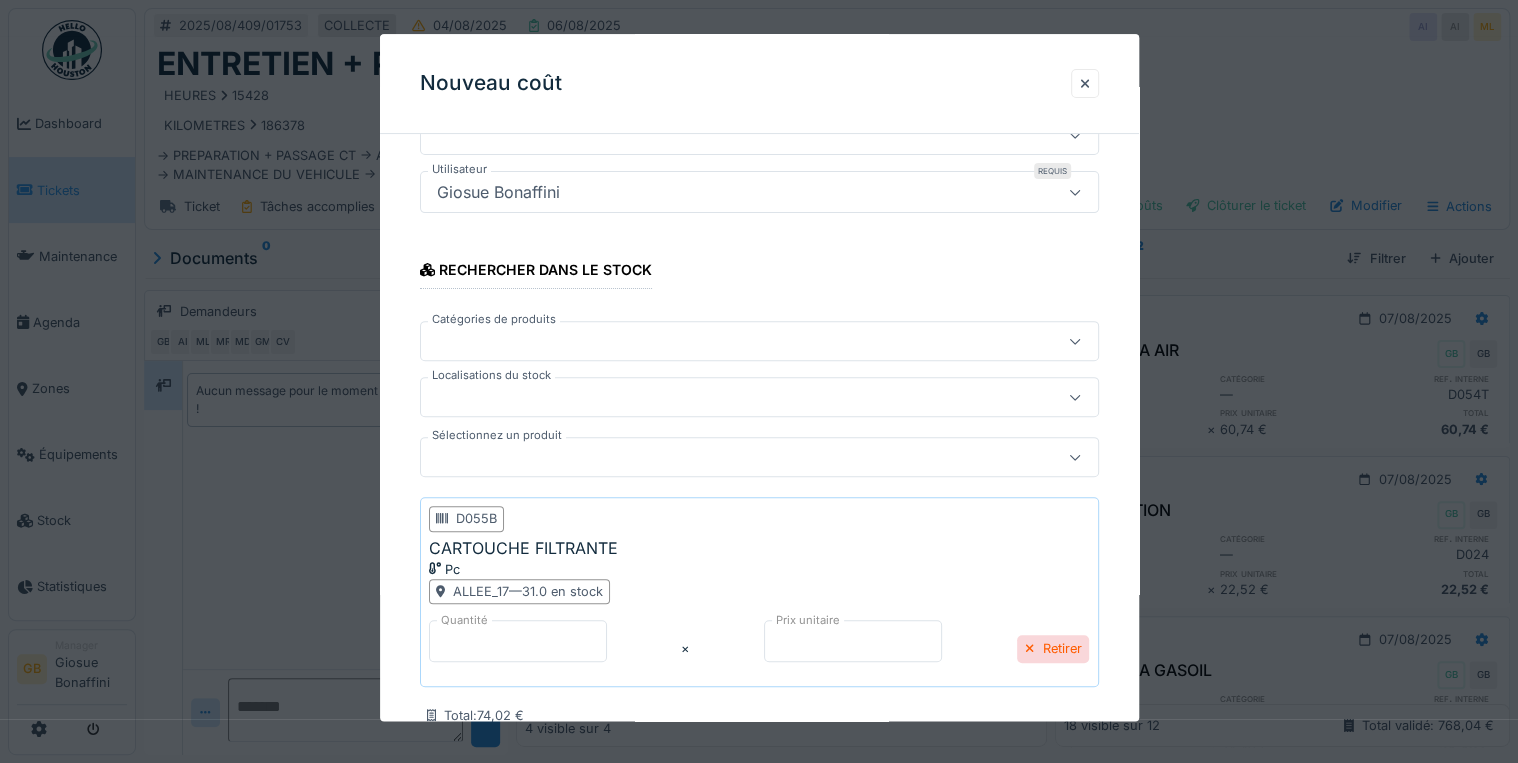 scroll, scrollTop: 292, scrollLeft: 0, axis: vertical 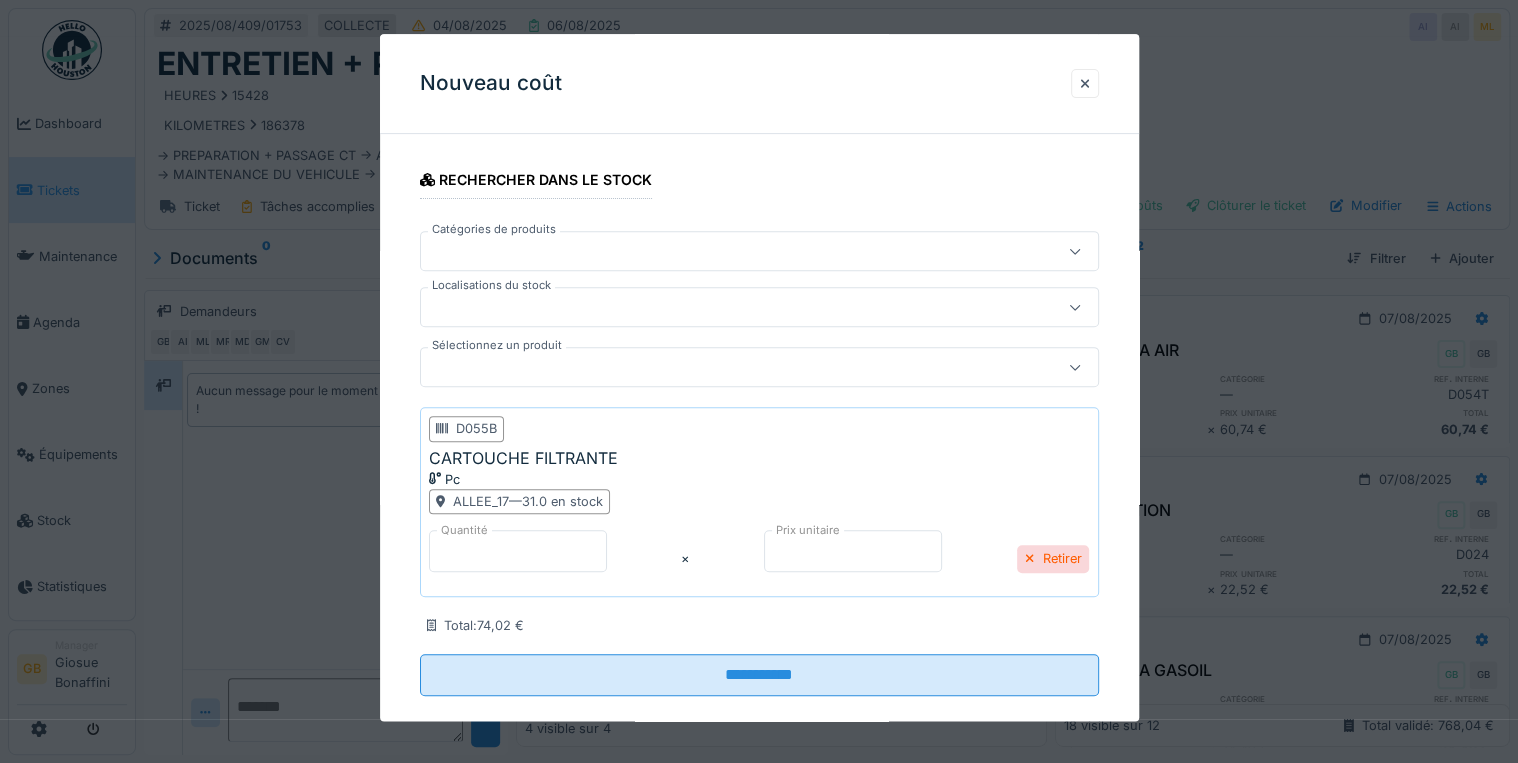 click on "**********" at bounding box center (759, 285) 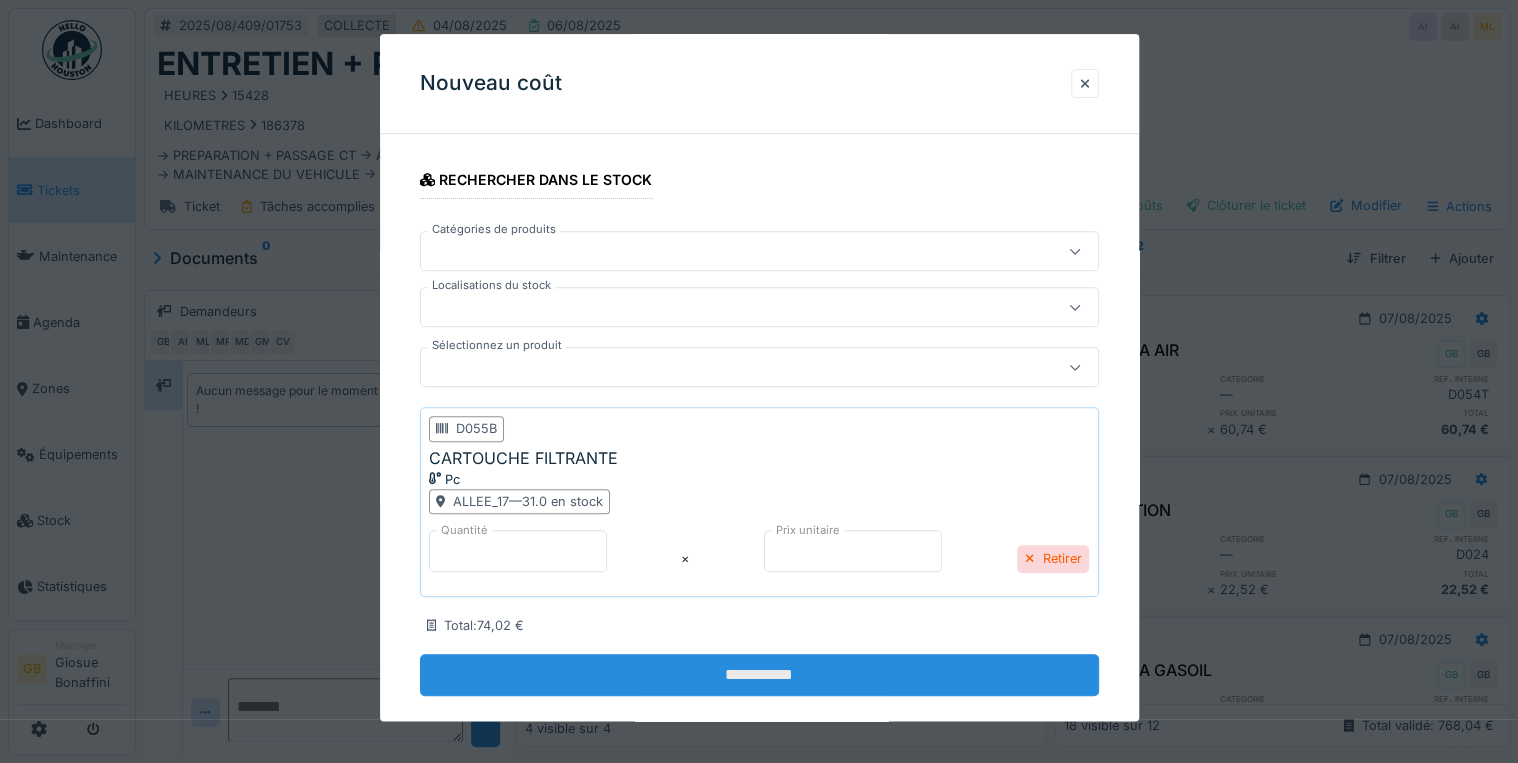 click on "**********" at bounding box center (759, 675) 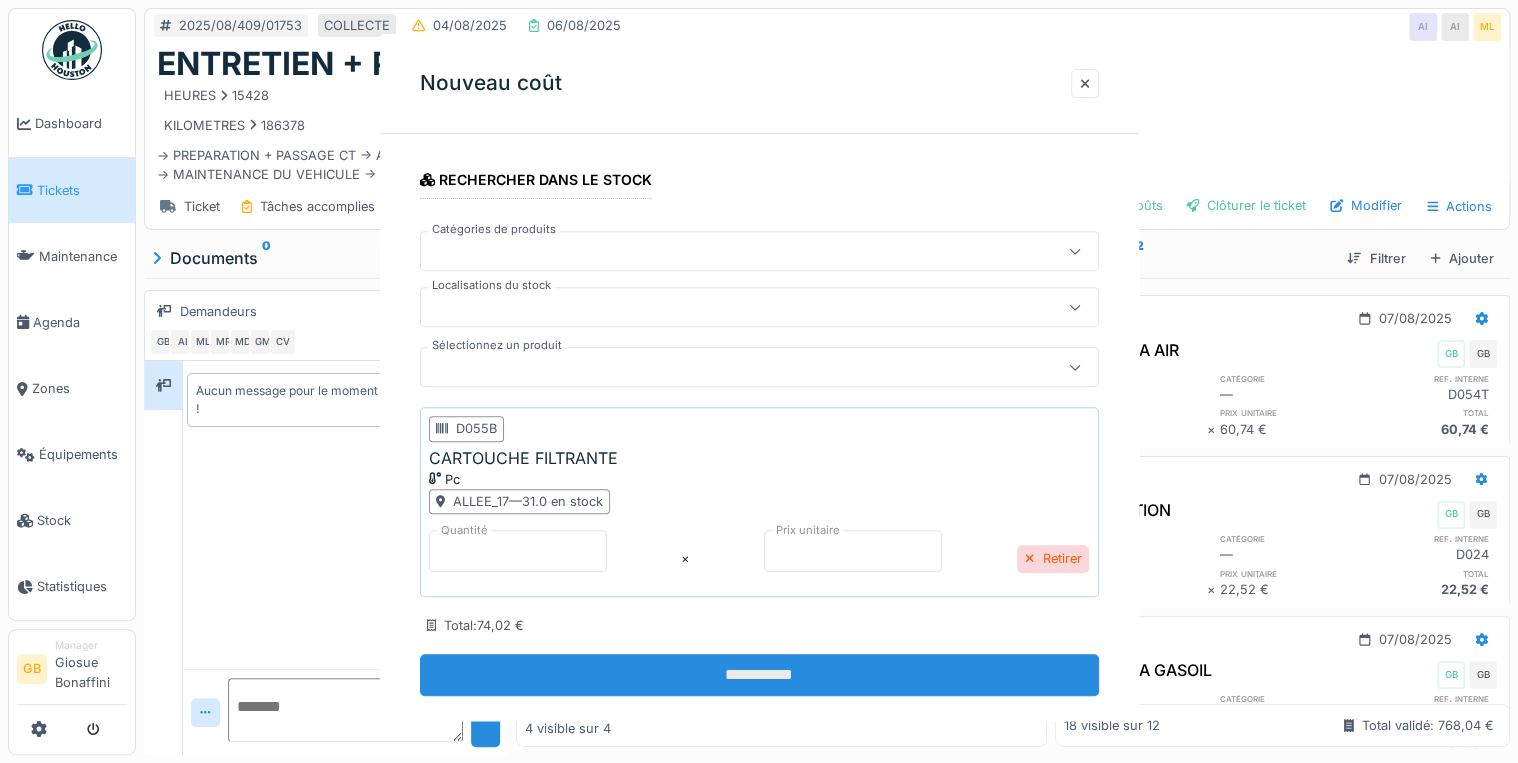 scroll, scrollTop: 0, scrollLeft: 0, axis: both 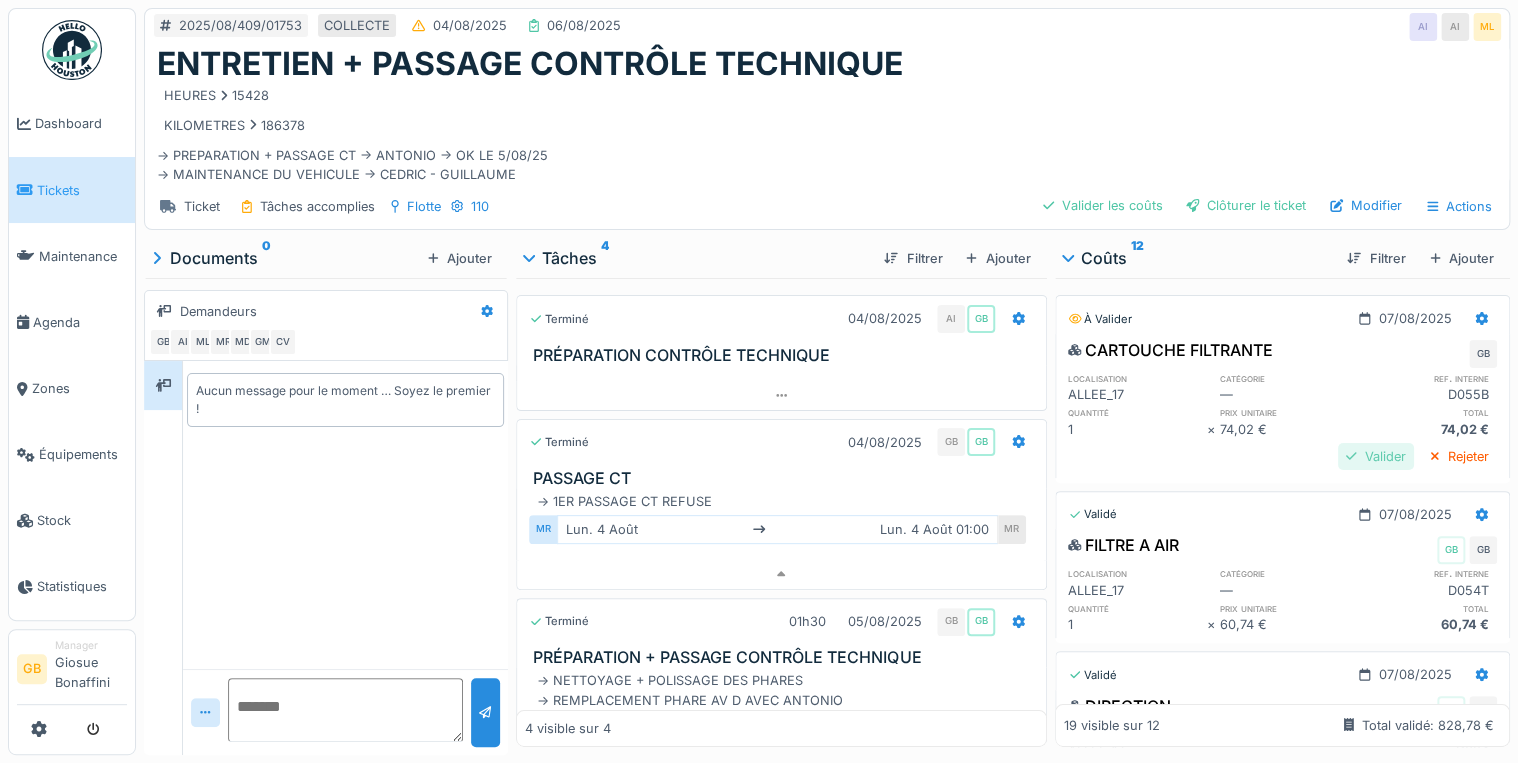 click on "Valider" at bounding box center (1376, 456) 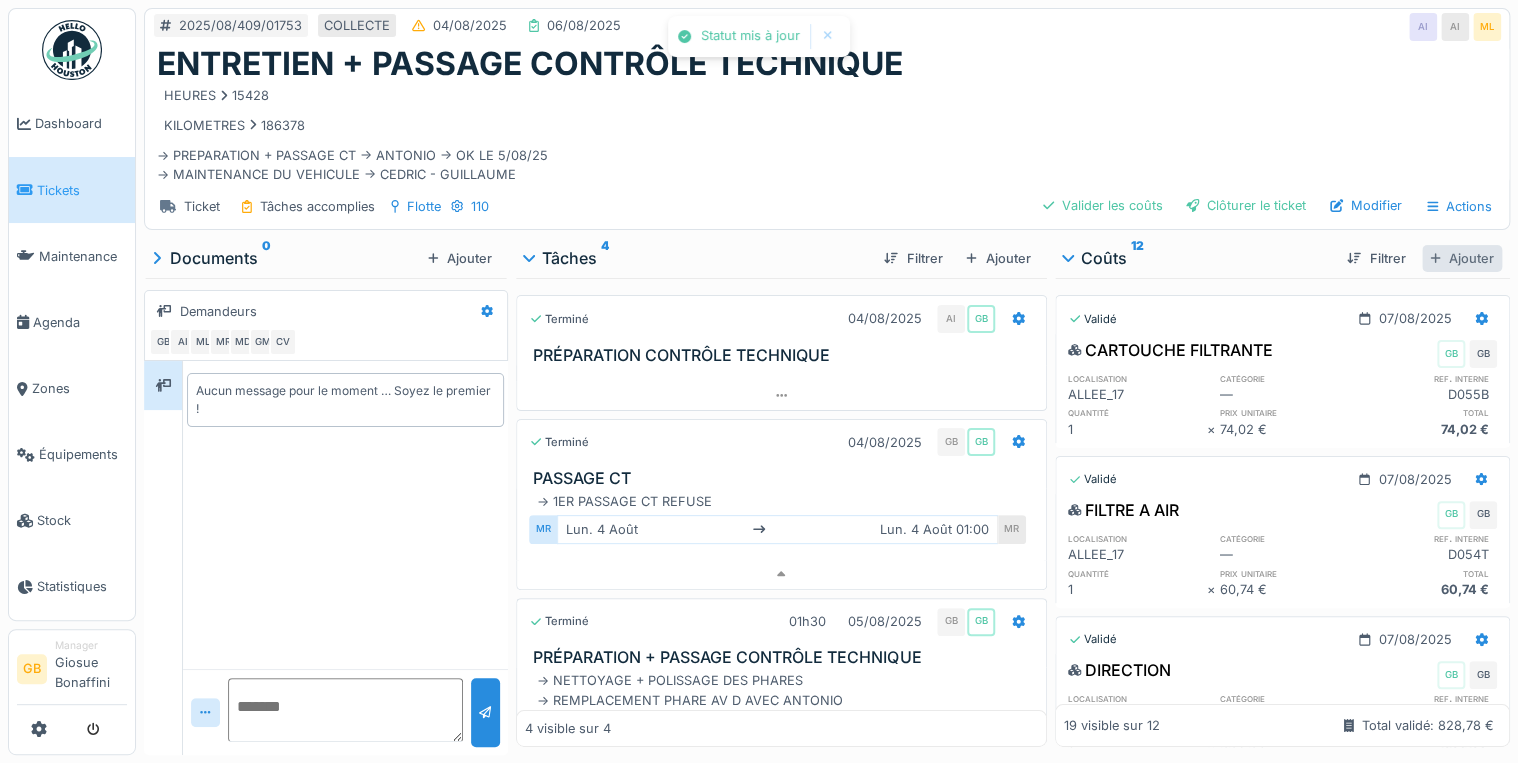 click on "Ajouter" at bounding box center [1462, 258] 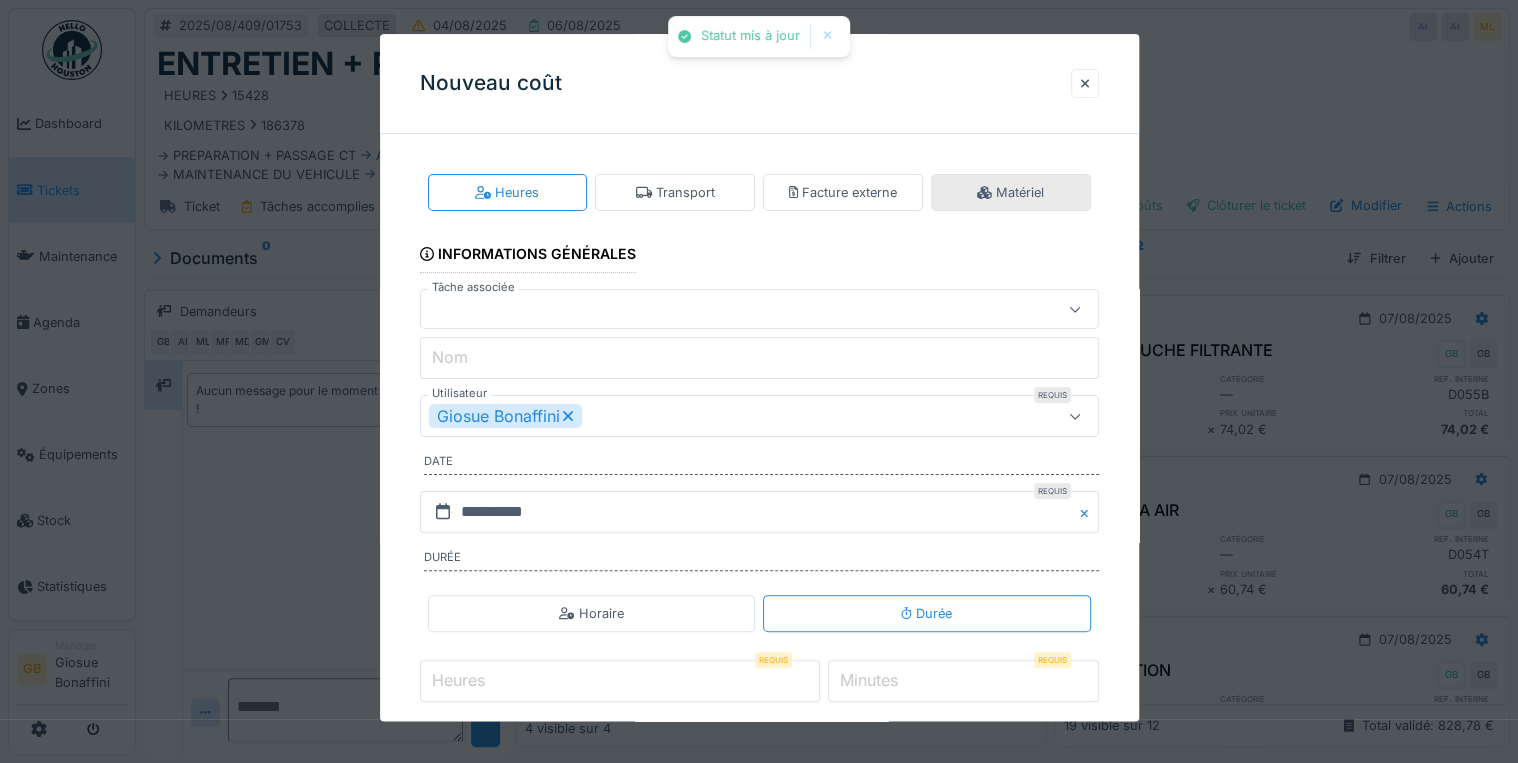 click on "Matériel" at bounding box center [1011, 192] 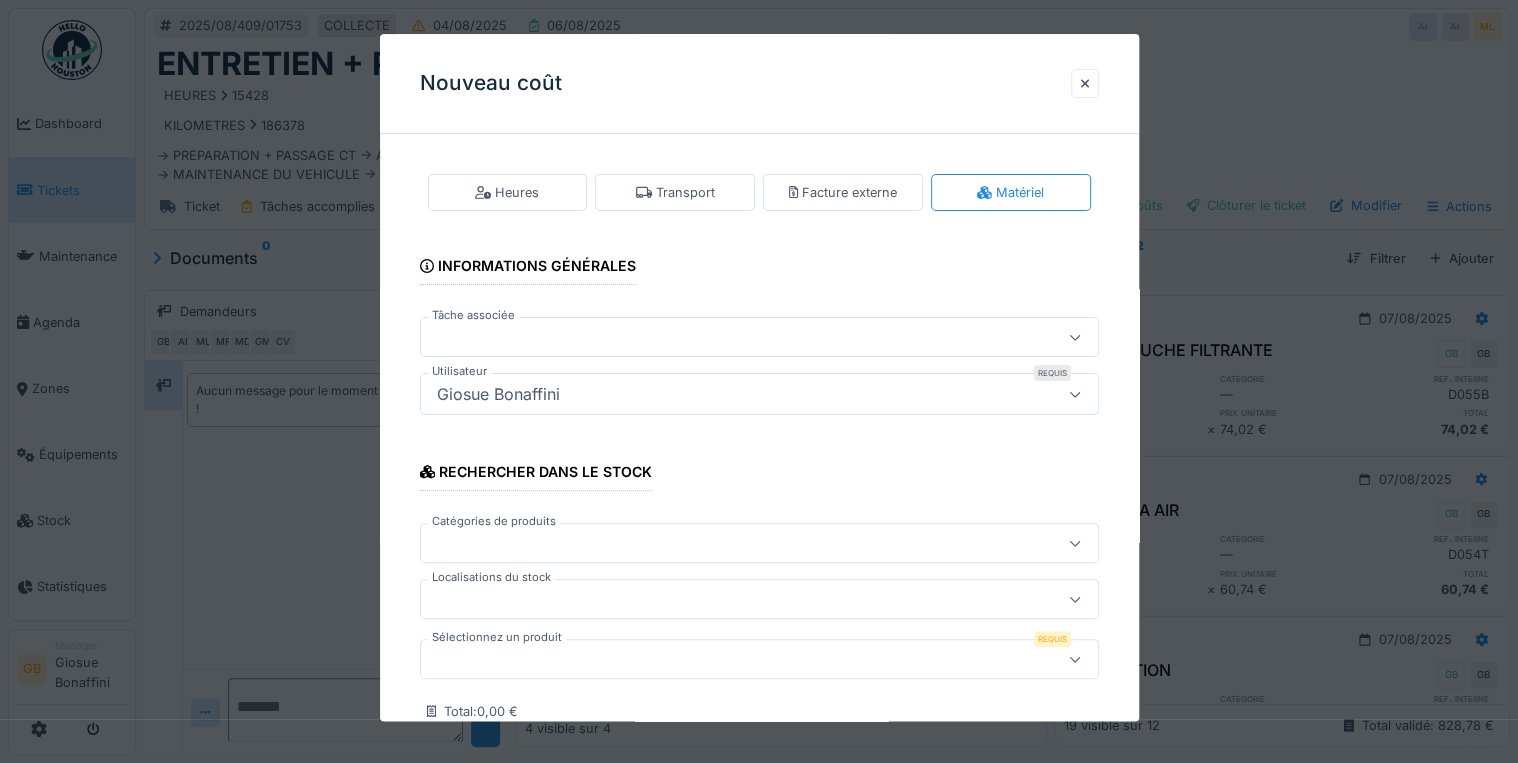 click at bounding box center (725, 660) 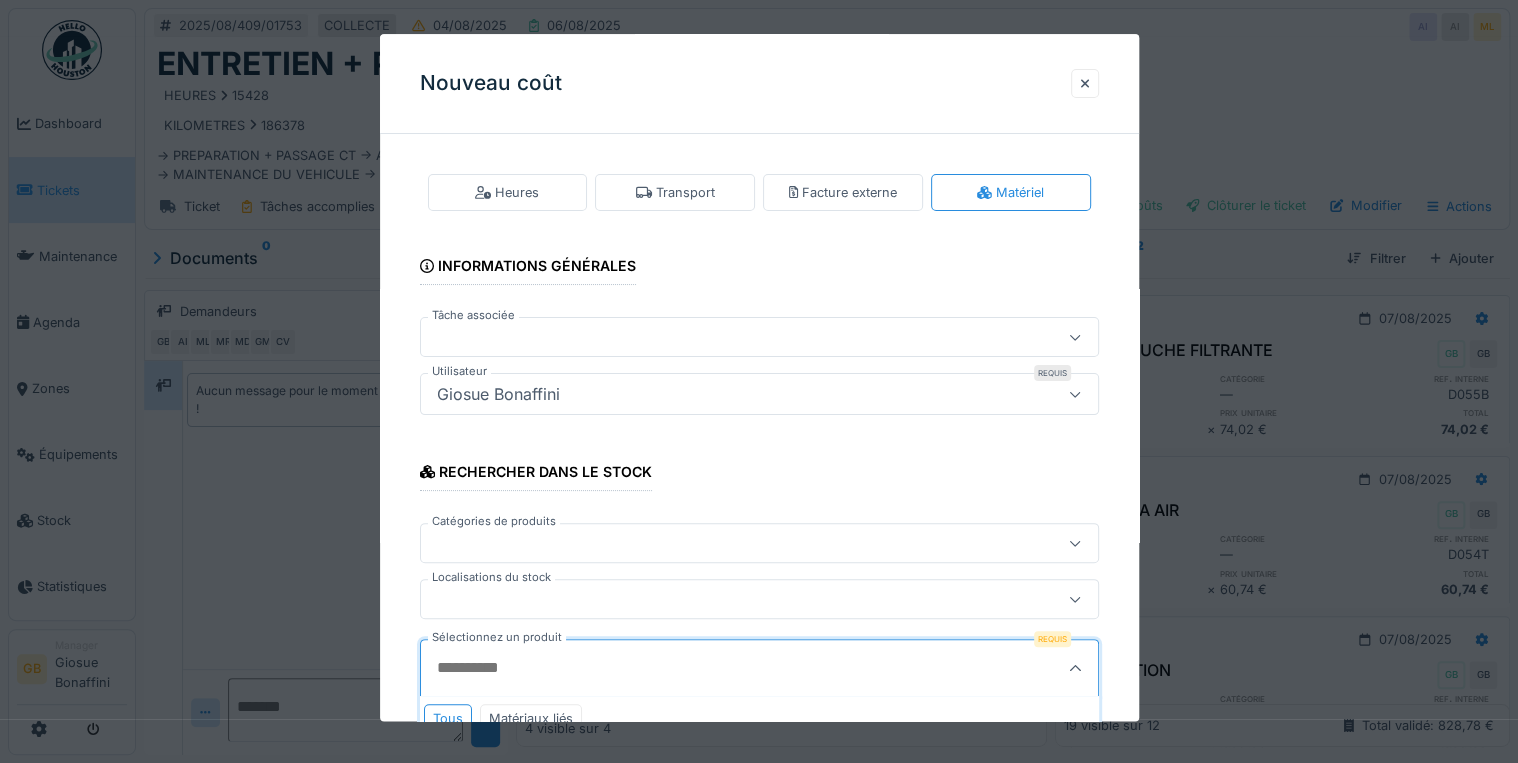click on "Sélectionnez un produit" at bounding box center [713, 669] 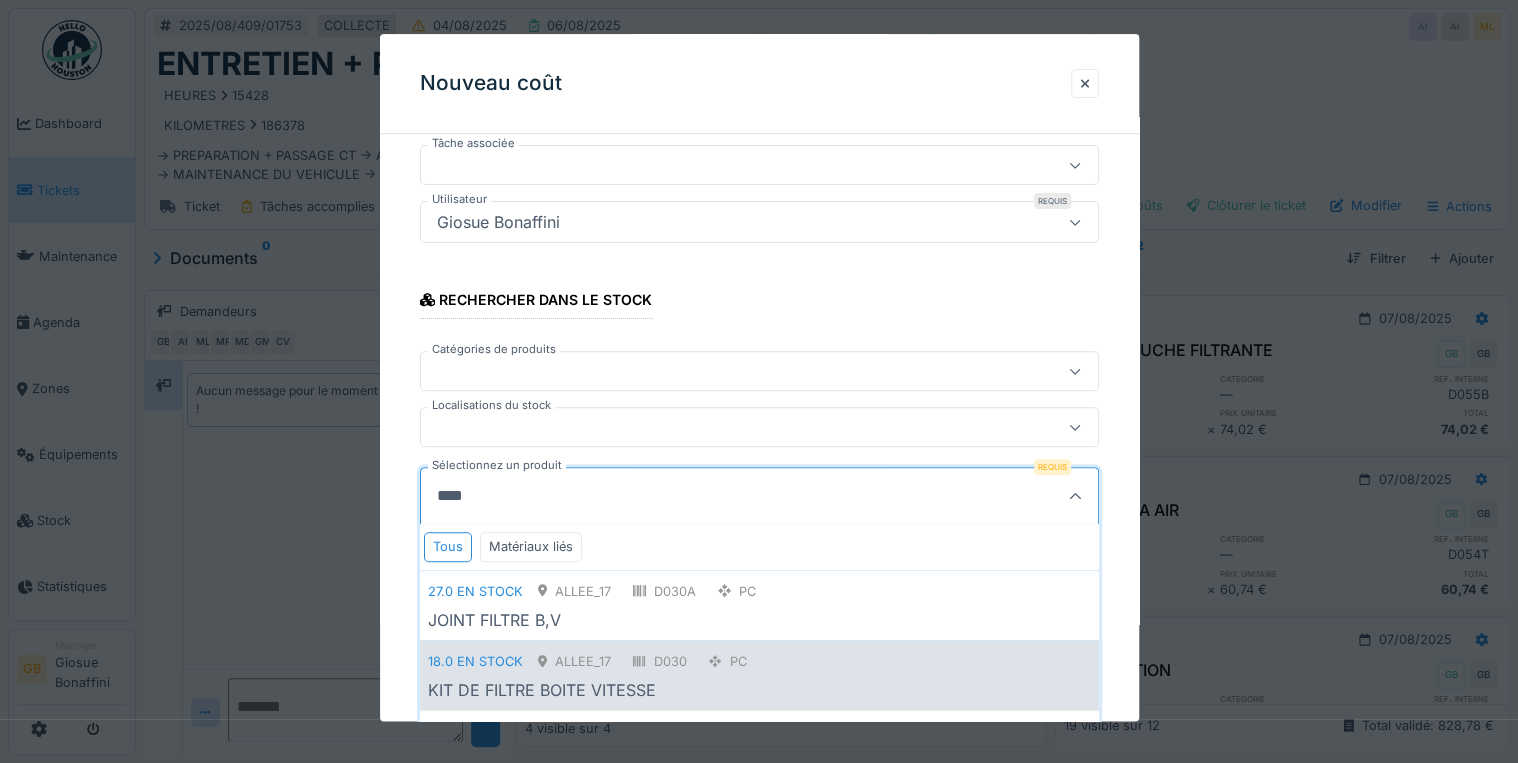 scroll, scrollTop: 193, scrollLeft: 0, axis: vertical 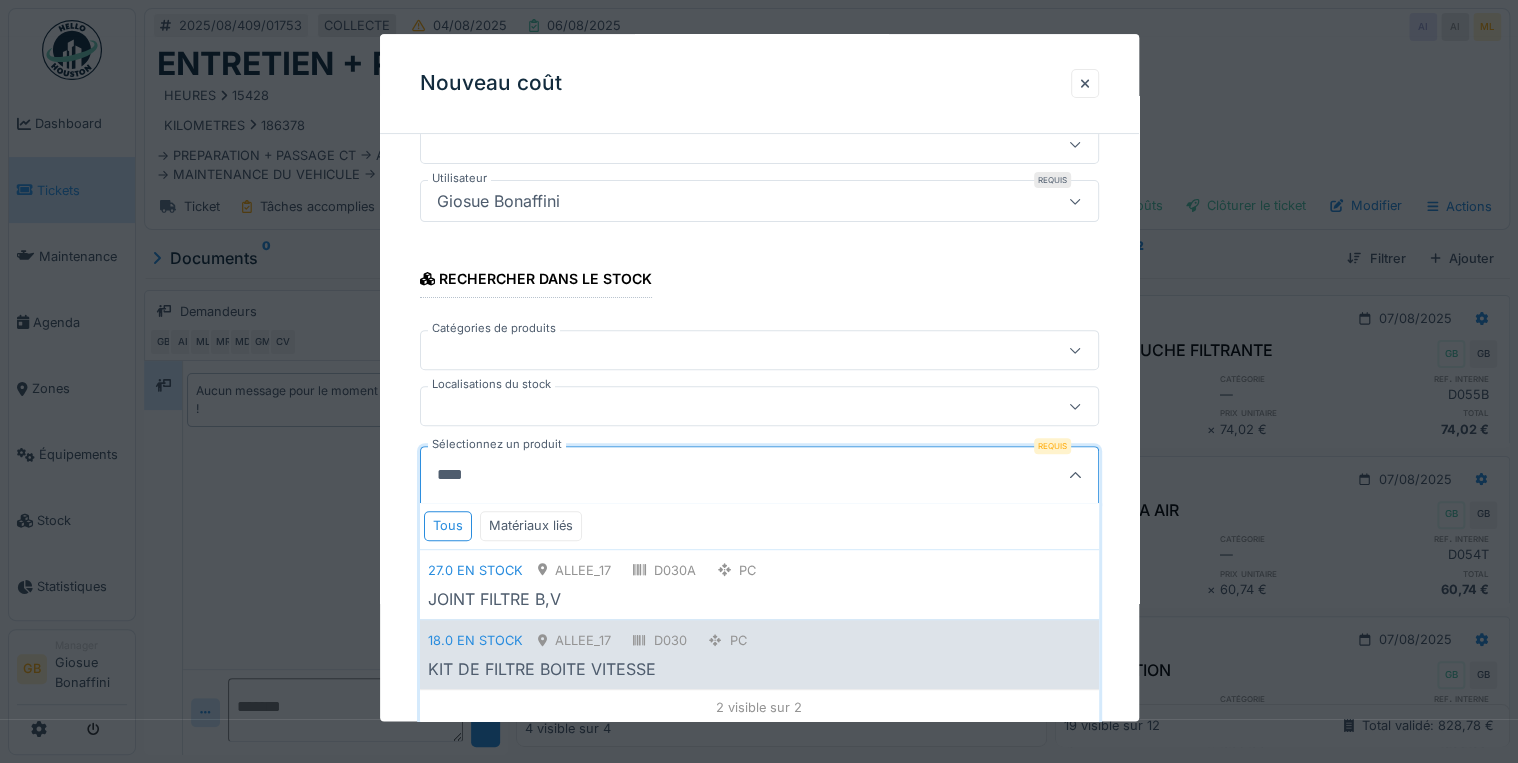 type on "****" 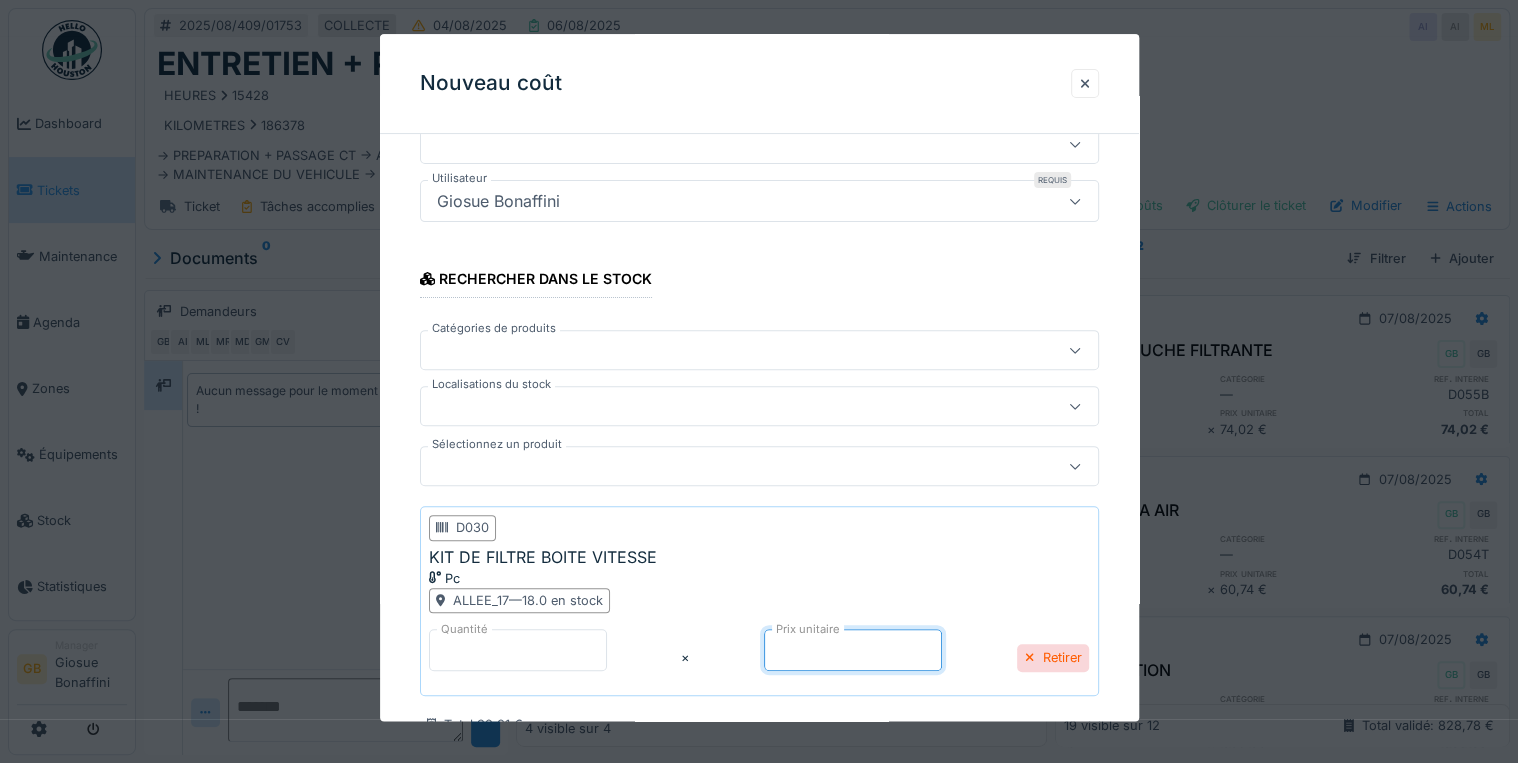 drag, startPoint x: 777, startPoint y: 644, endPoint x: 652, endPoint y: 634, distance: 125.39936 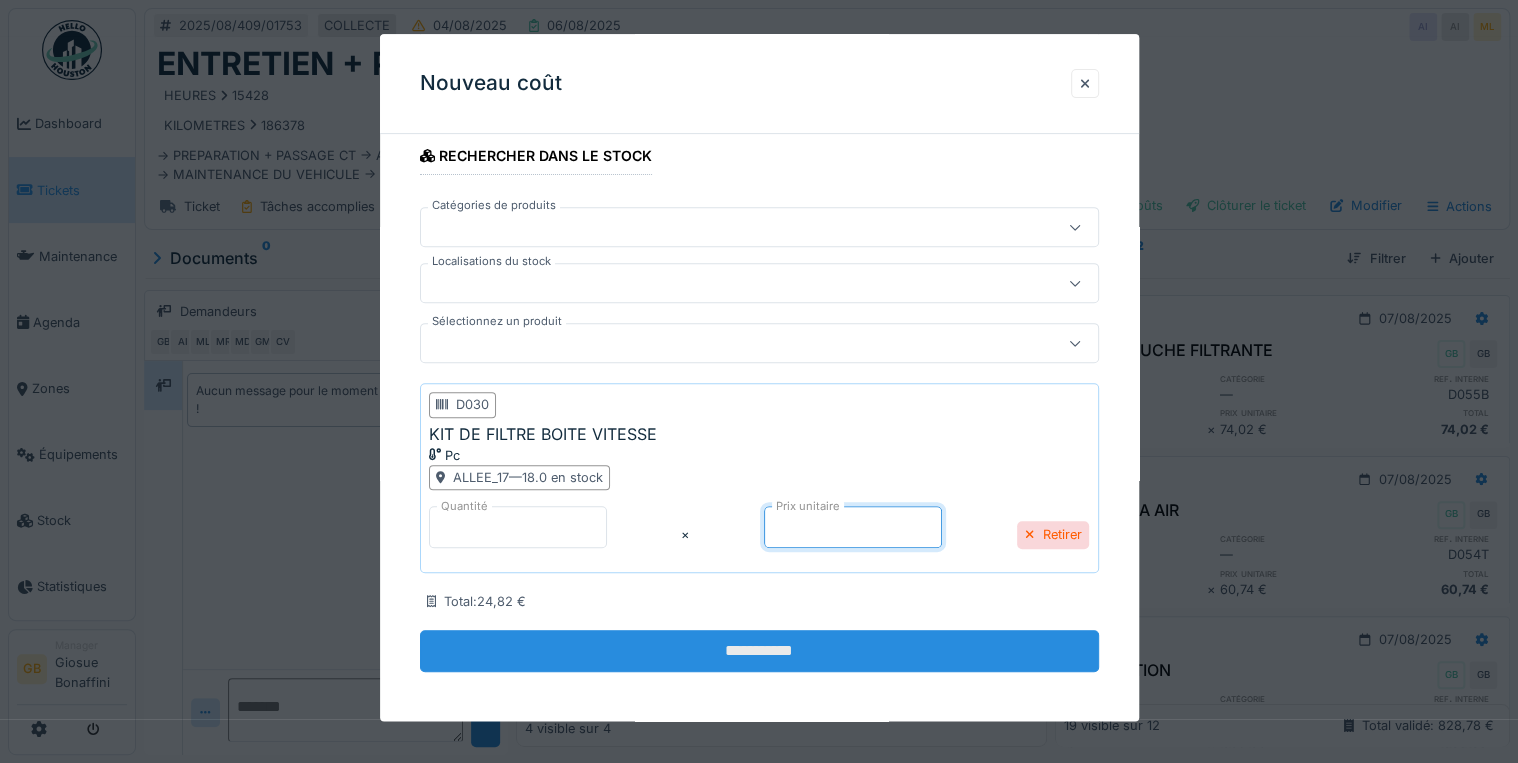 scroll, scrollTop: 319, scrollLeft: 0, axis: vertical 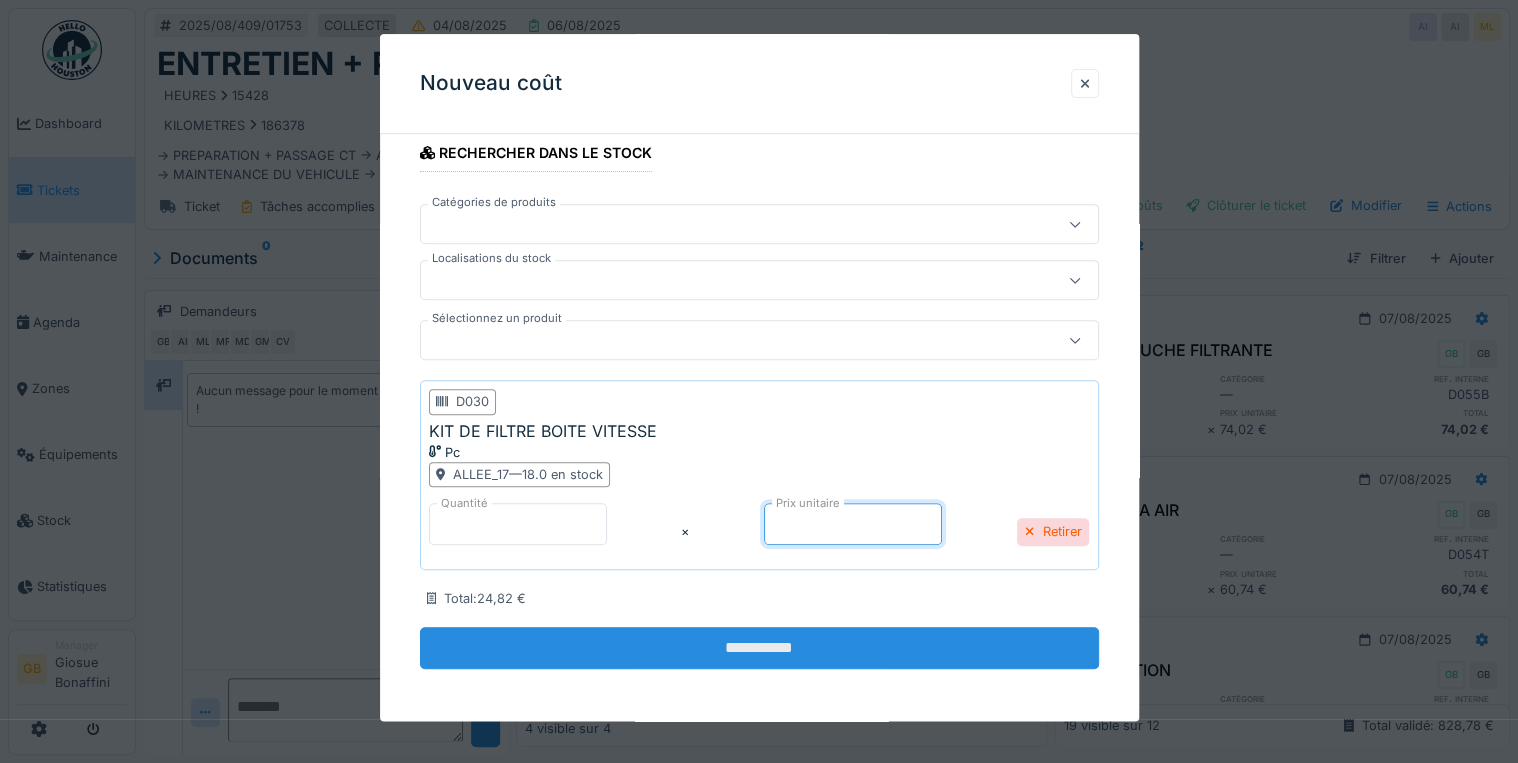 type on "*****" 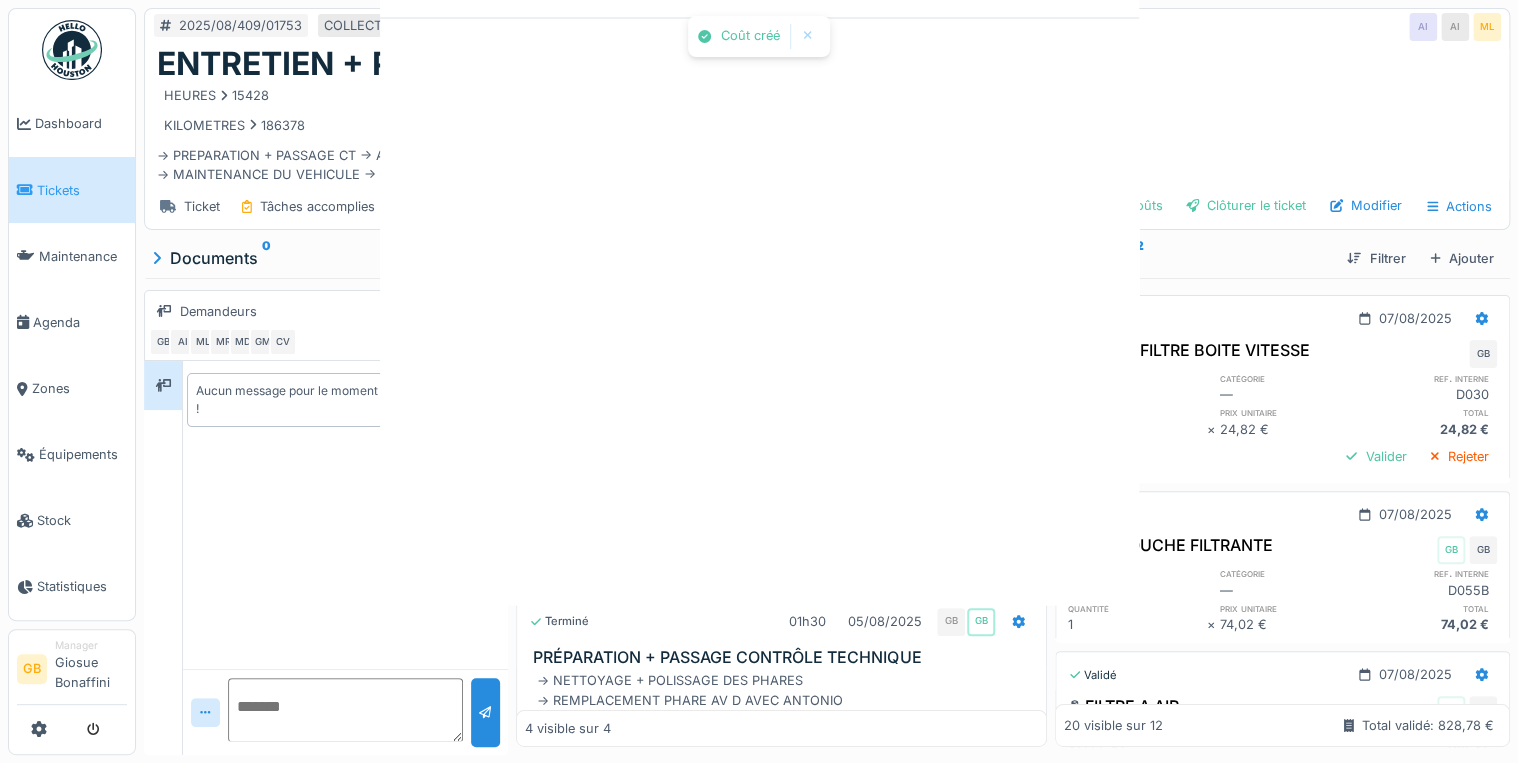 scroll, scrollTop: 0, scrollLeft: 0, axis: both 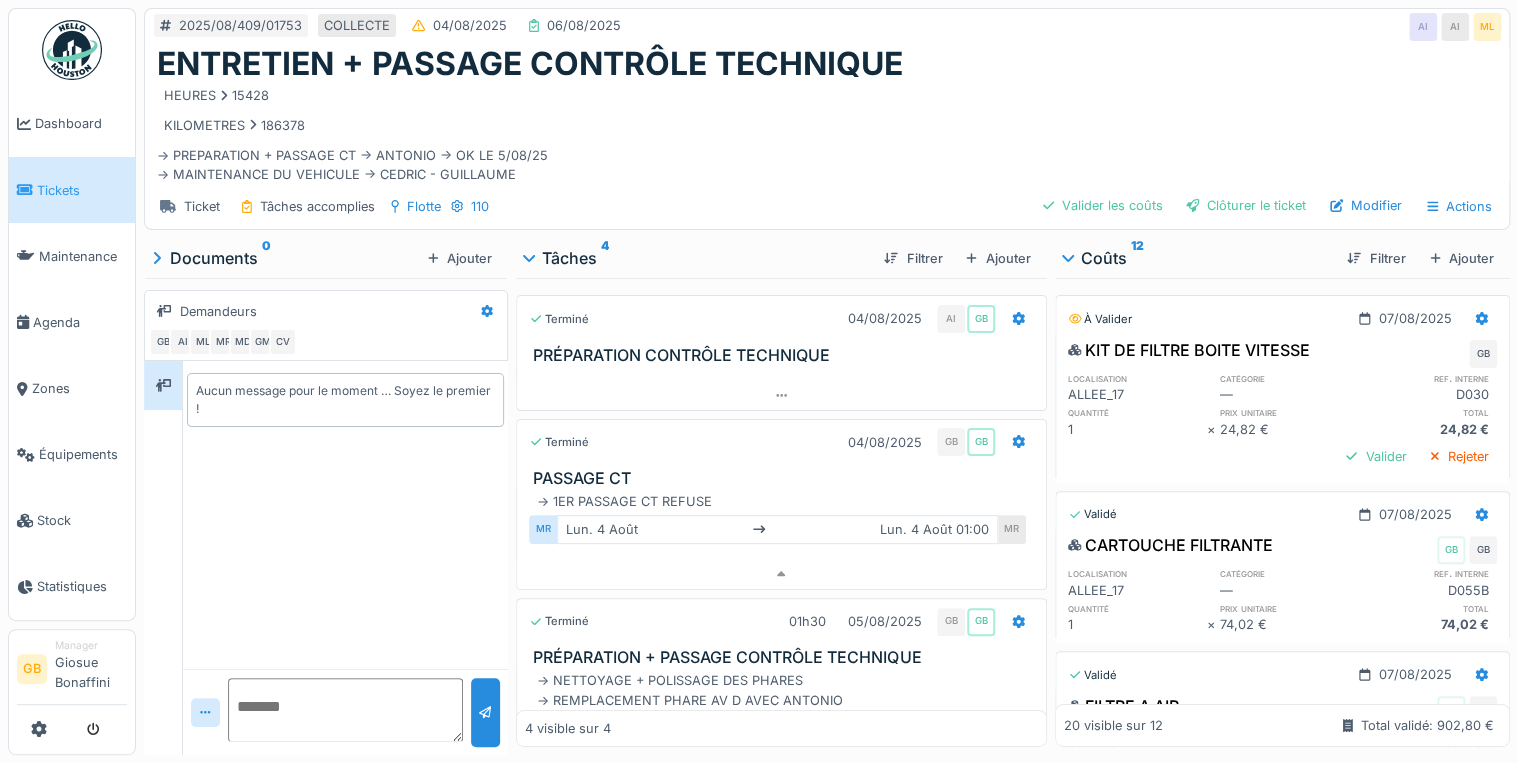click on "KIT DE FILTRE BOITE VITESSE GB localisation catégorie ref. interne ALLEE_17 — D030 quantité prix unitaire total 1 × 24,82 € 24,82 € Valider Rejeter" at bounding box center (1282, 406) 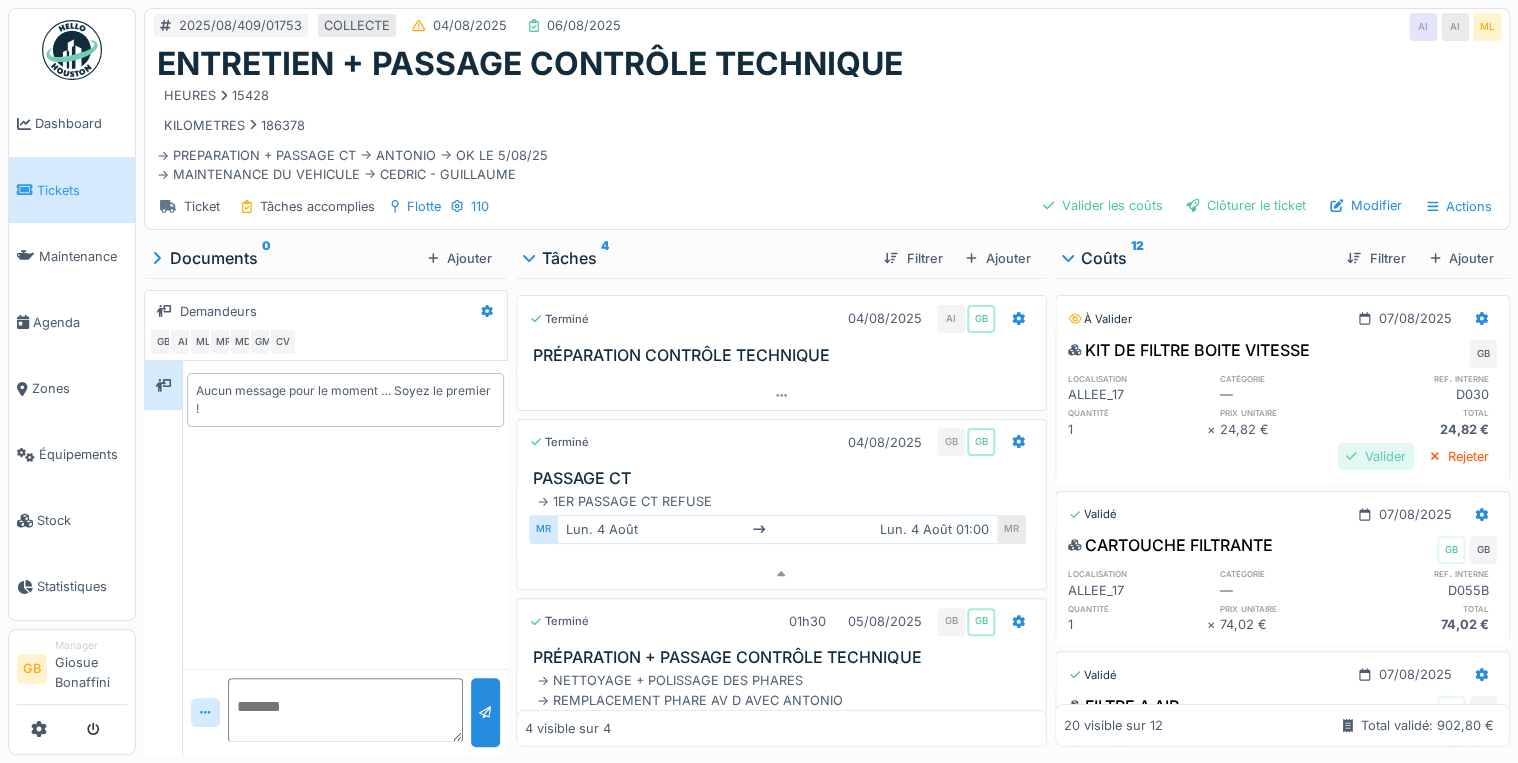 click on "Valider" at bounding box center [1376, 456] 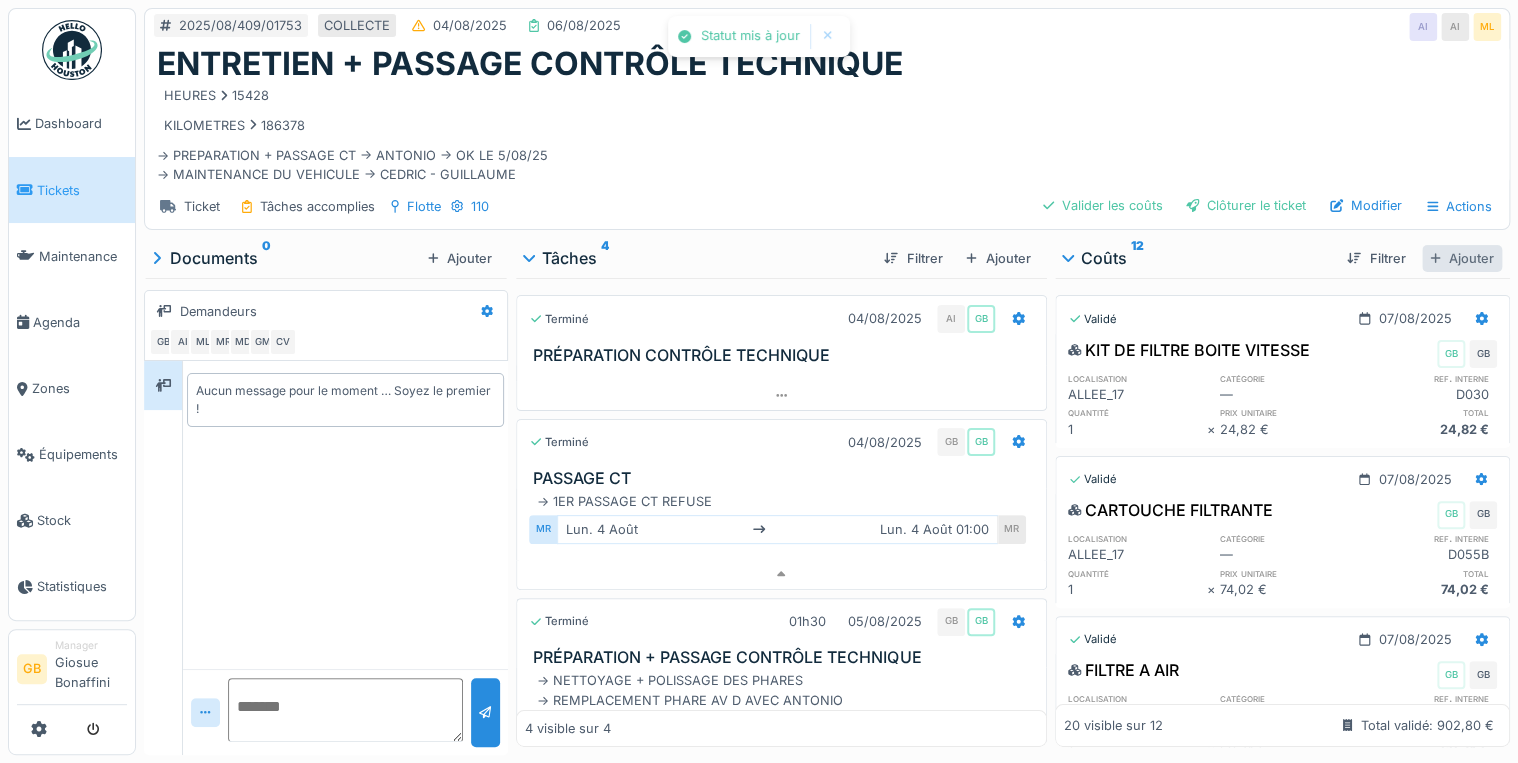 click on "Ajouter" at bounding box center [1462, 258] 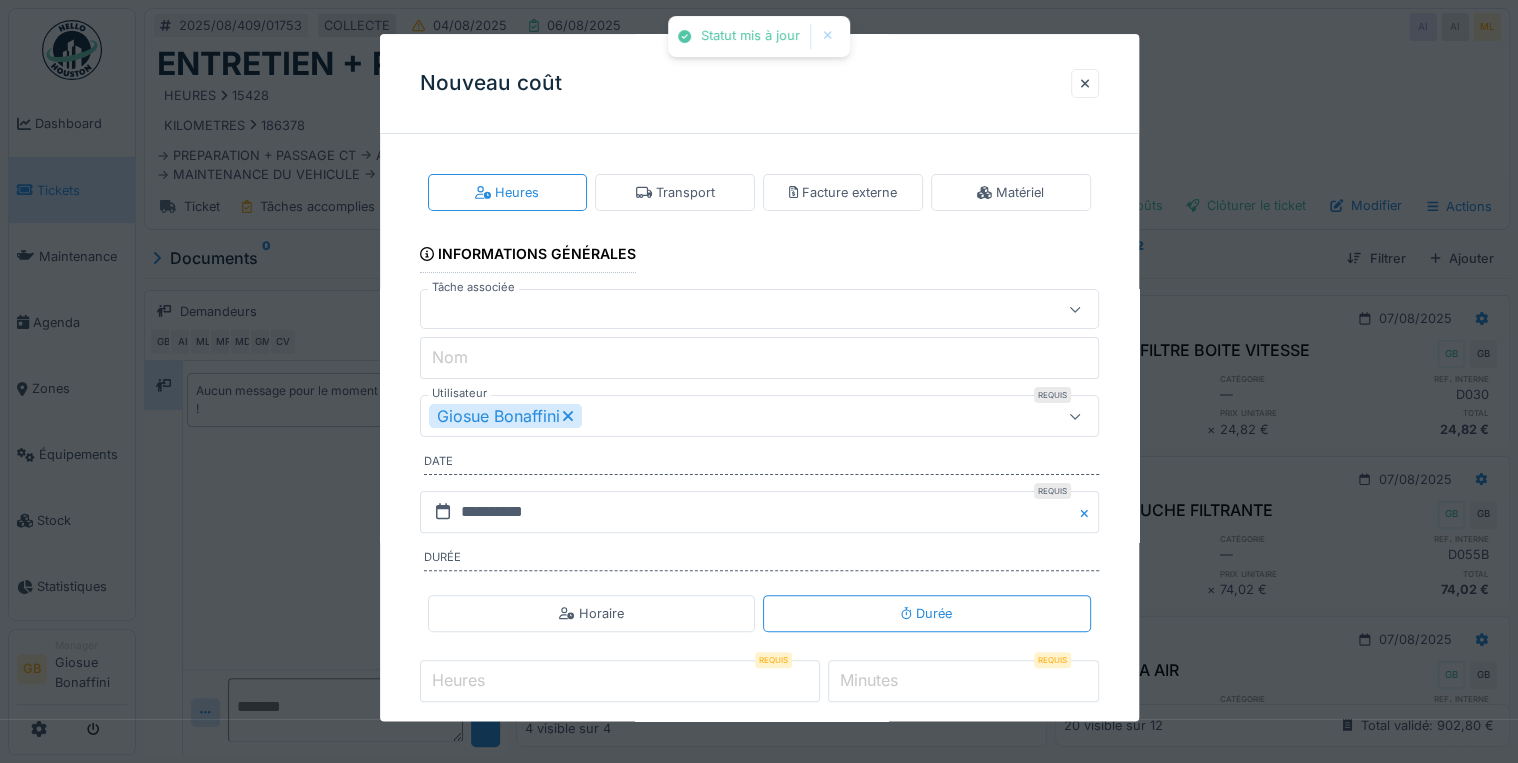 click on "Heures   Transport   Facture externe   Matériel" at bounding box center [759, 192] 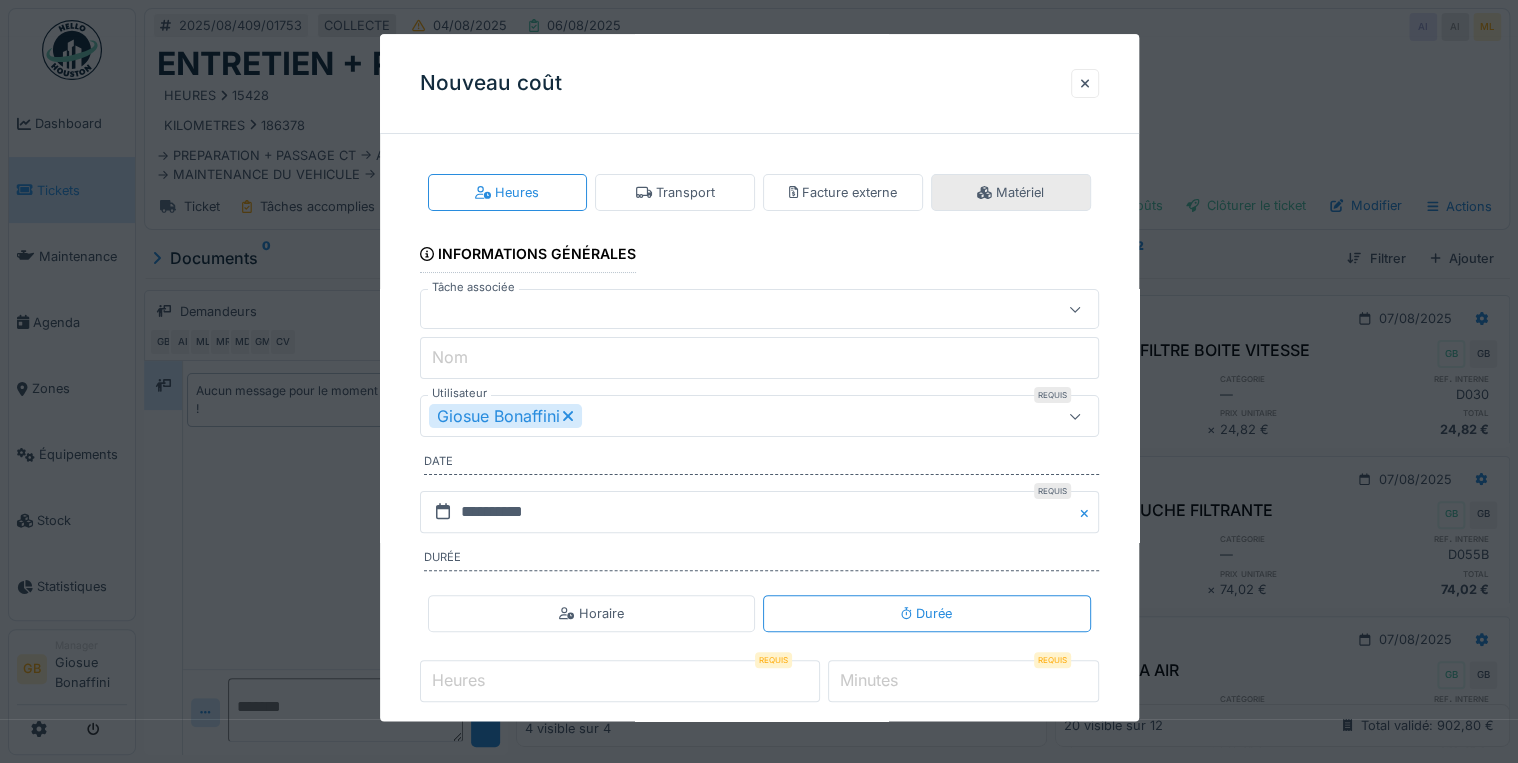 click on "Matériel" at bounding box center (1011, 192) 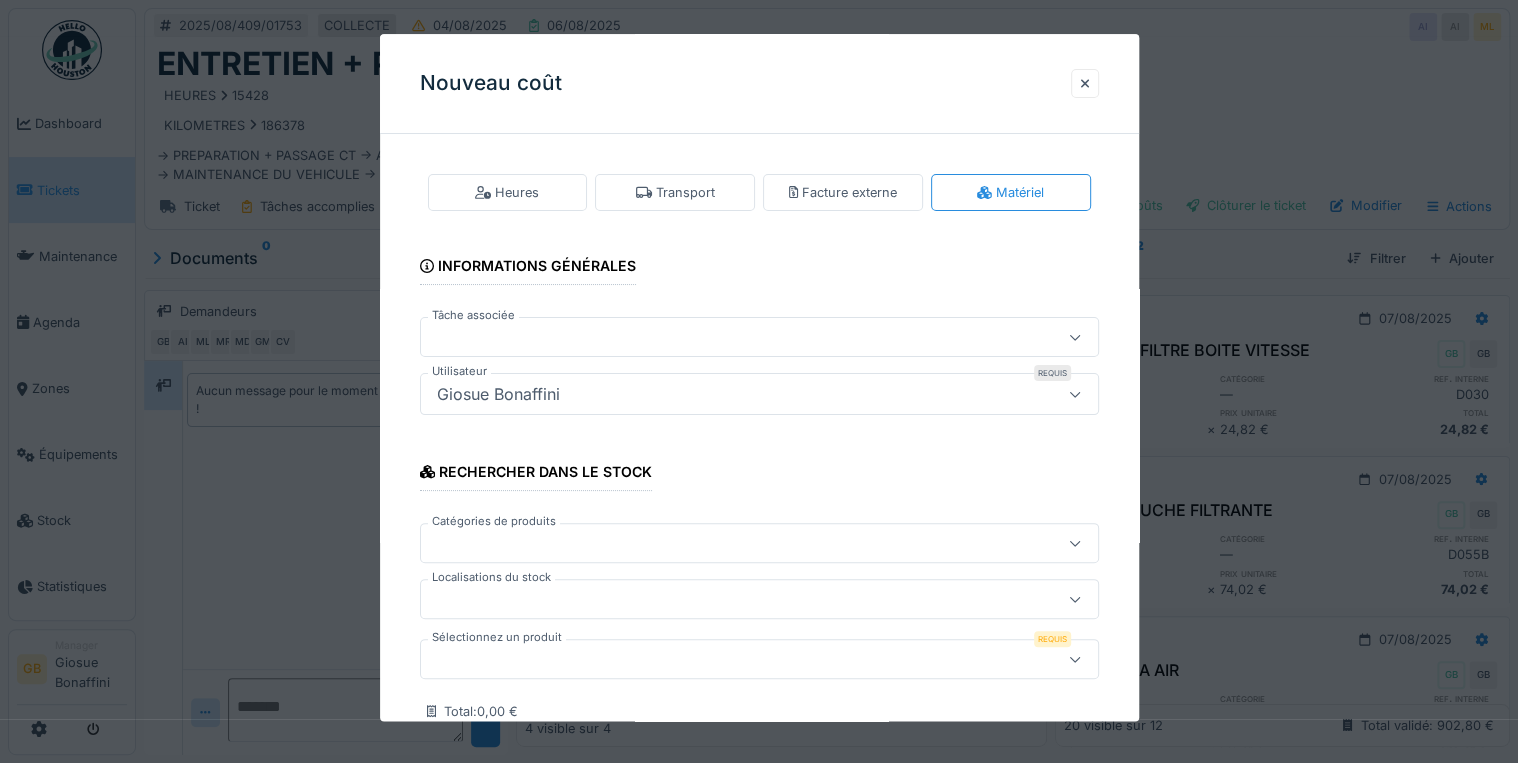 click at bounding box center [725, 660] 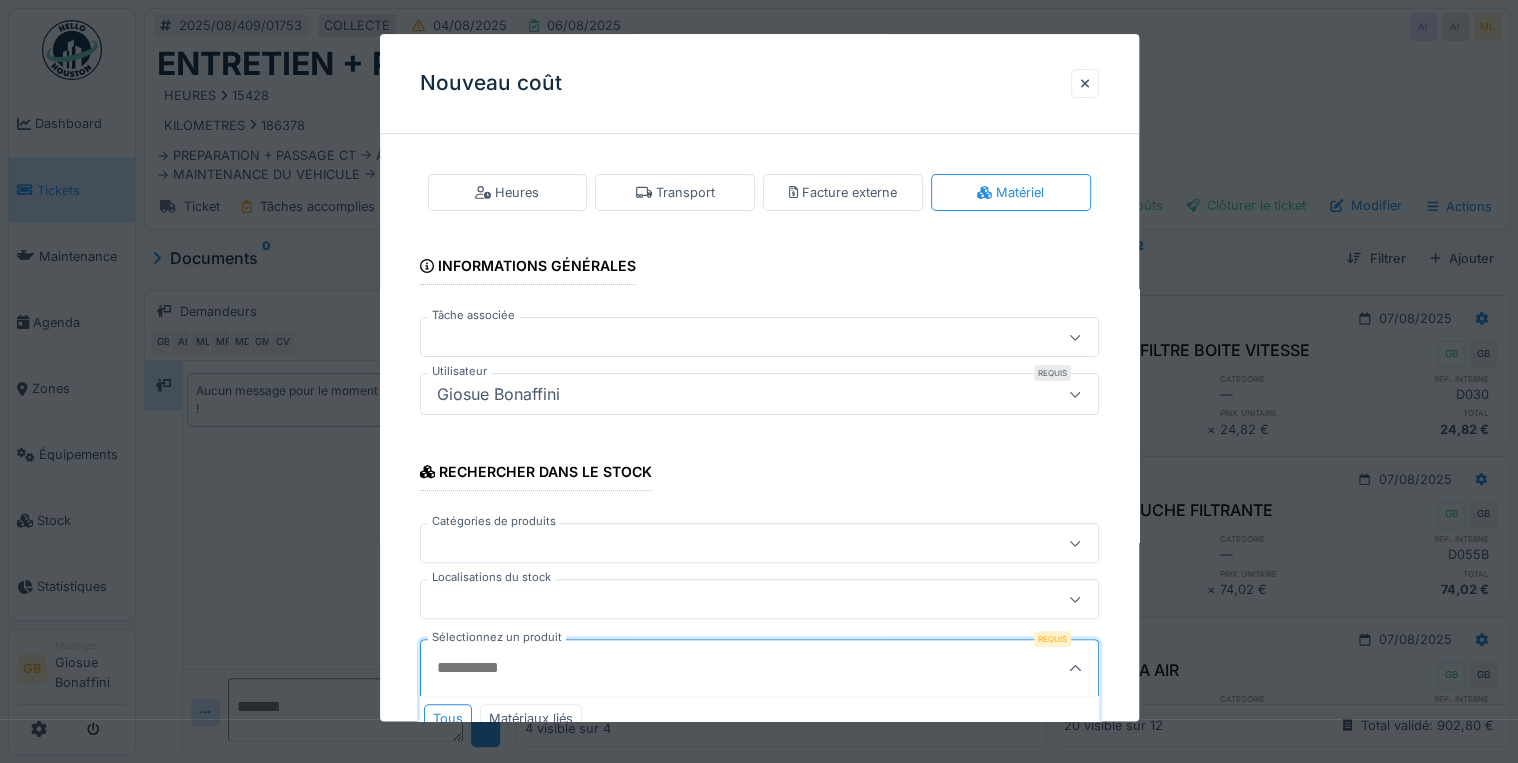 click on "Sélectionnez un produit" at bounding box center [713, 669] 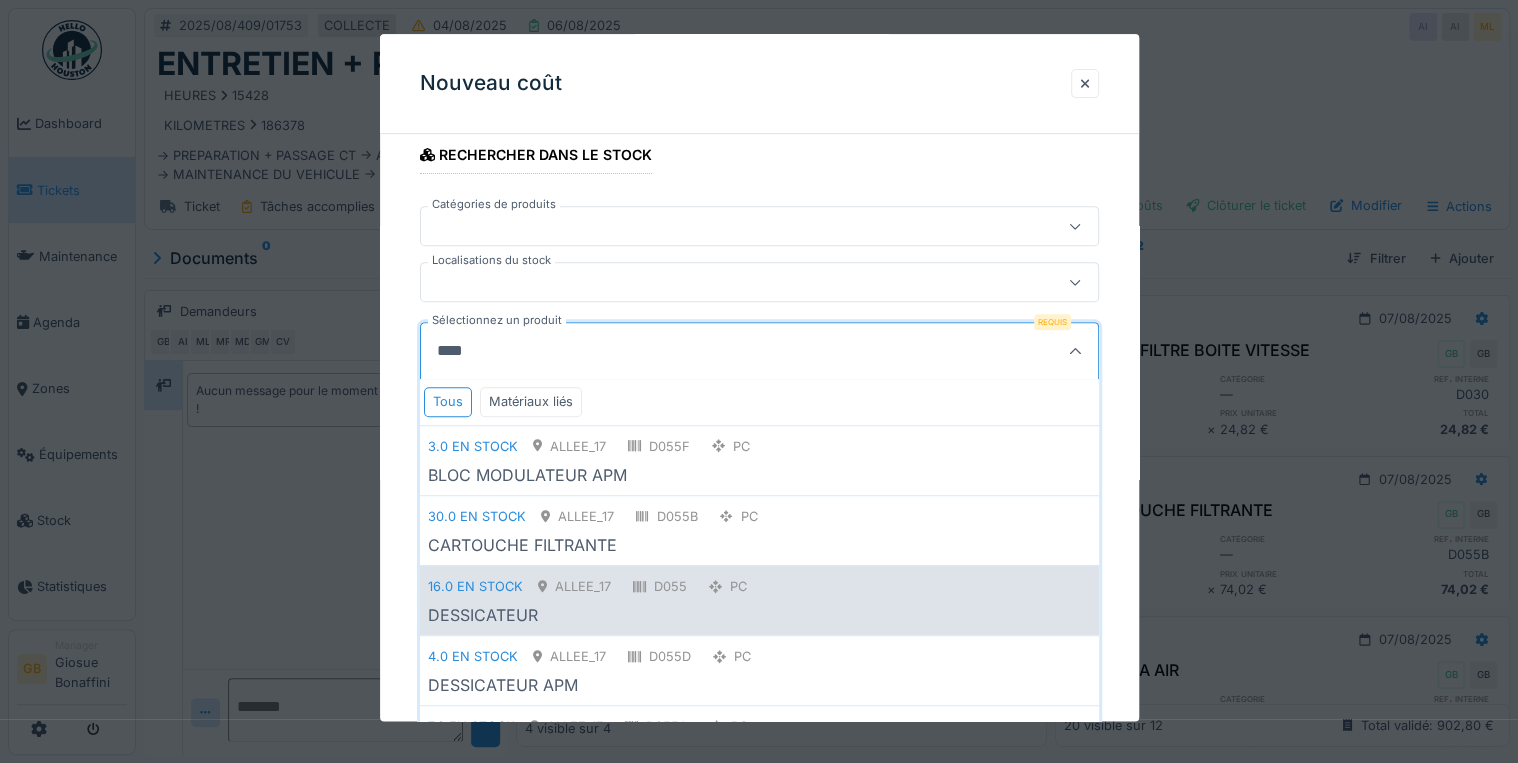 scroll, scrollTop: 320, scrollLeft: 0, axis: vertical 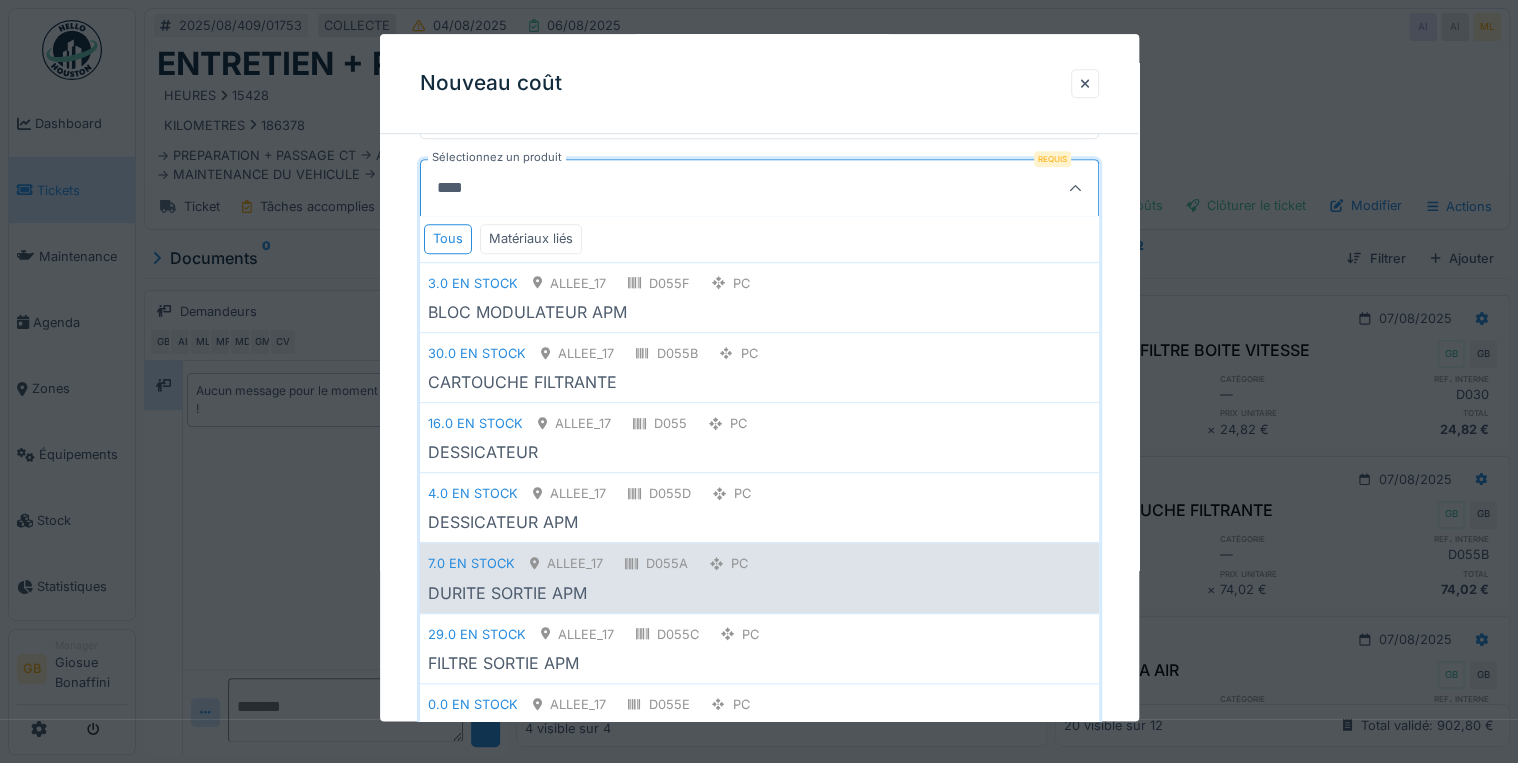 type on "****" 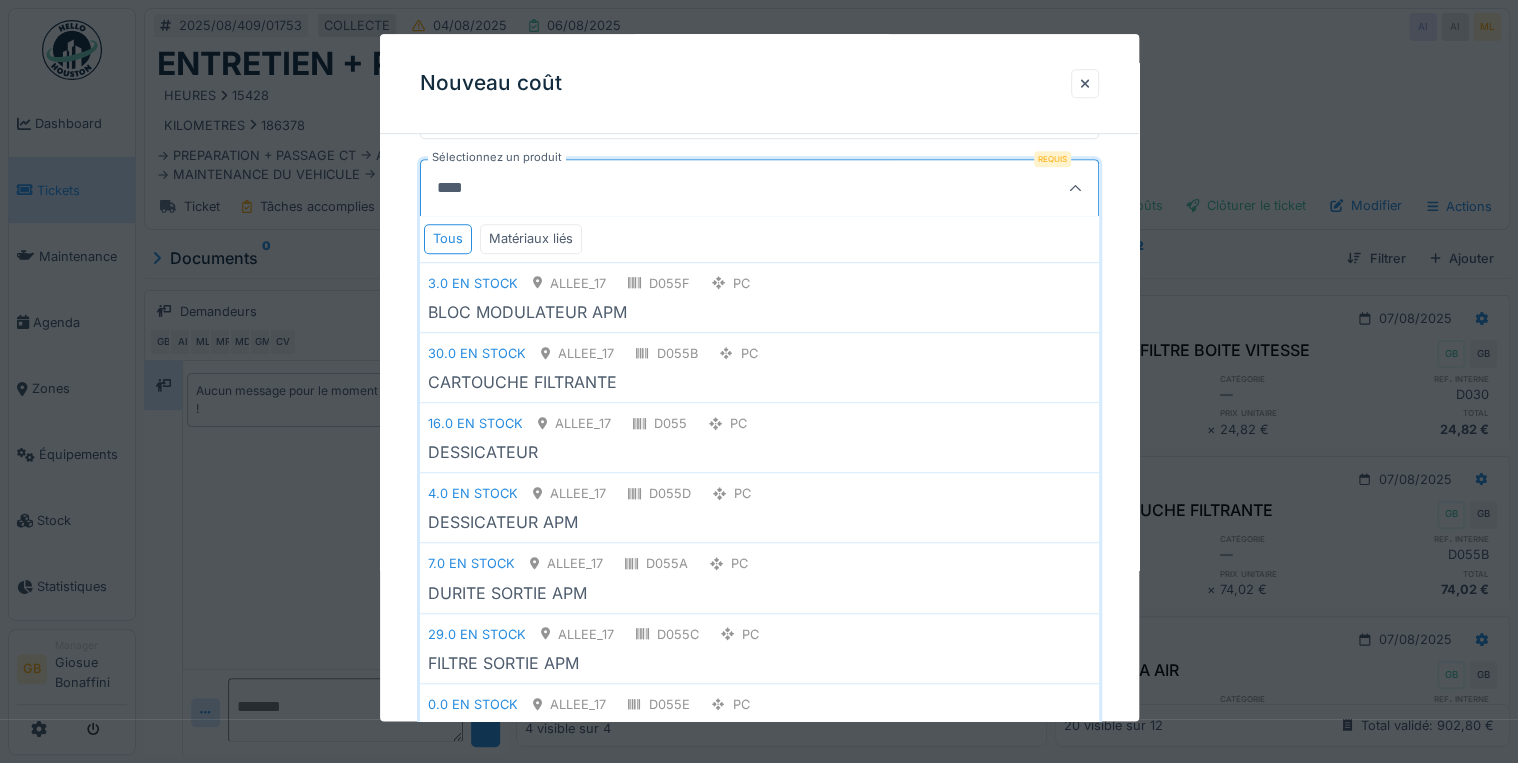 click on "DURITE SORTIE APM" at bounding box center (759, 593) 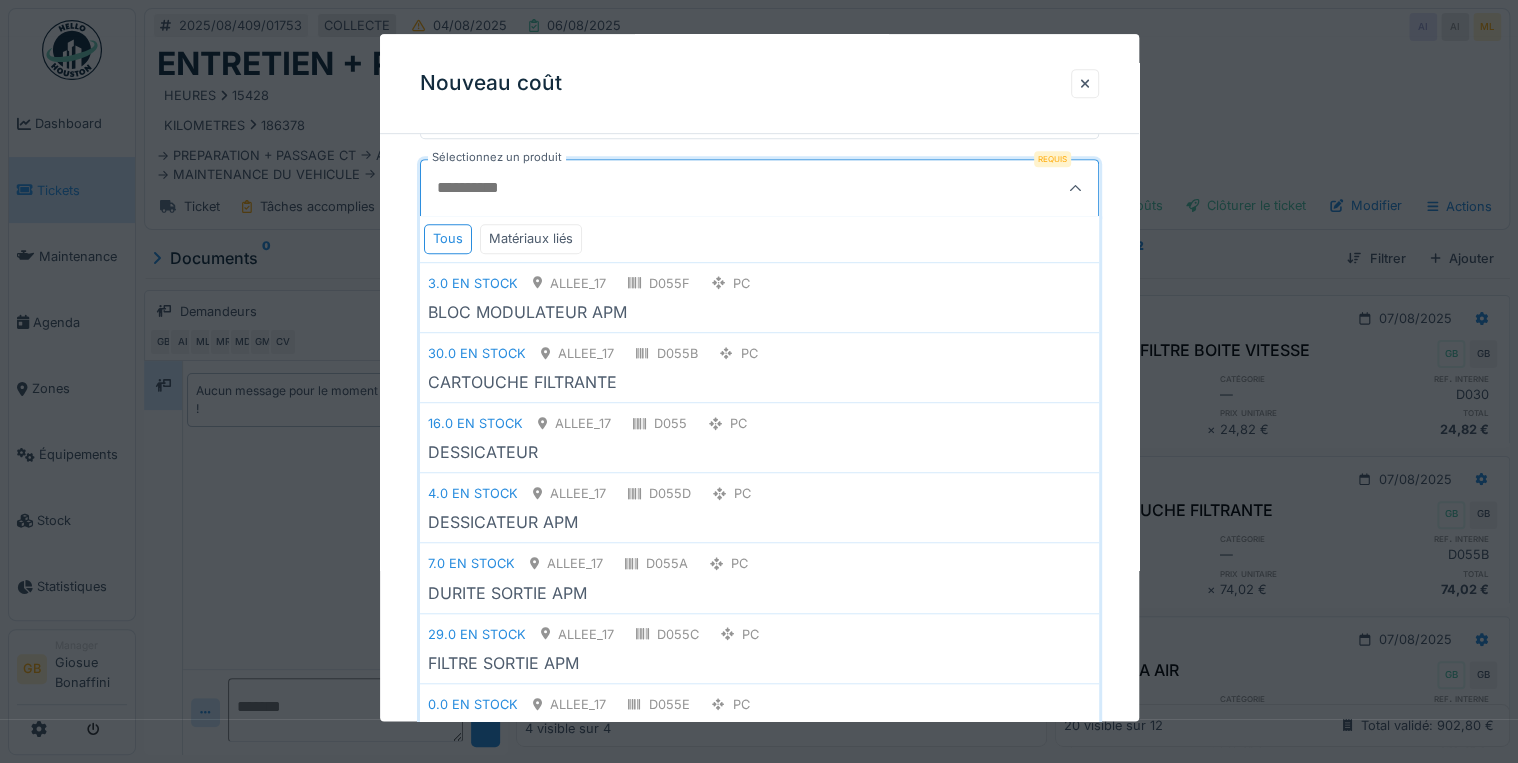 scroll, scrollTop: 319, scrollLeft: 0, axis: vertical 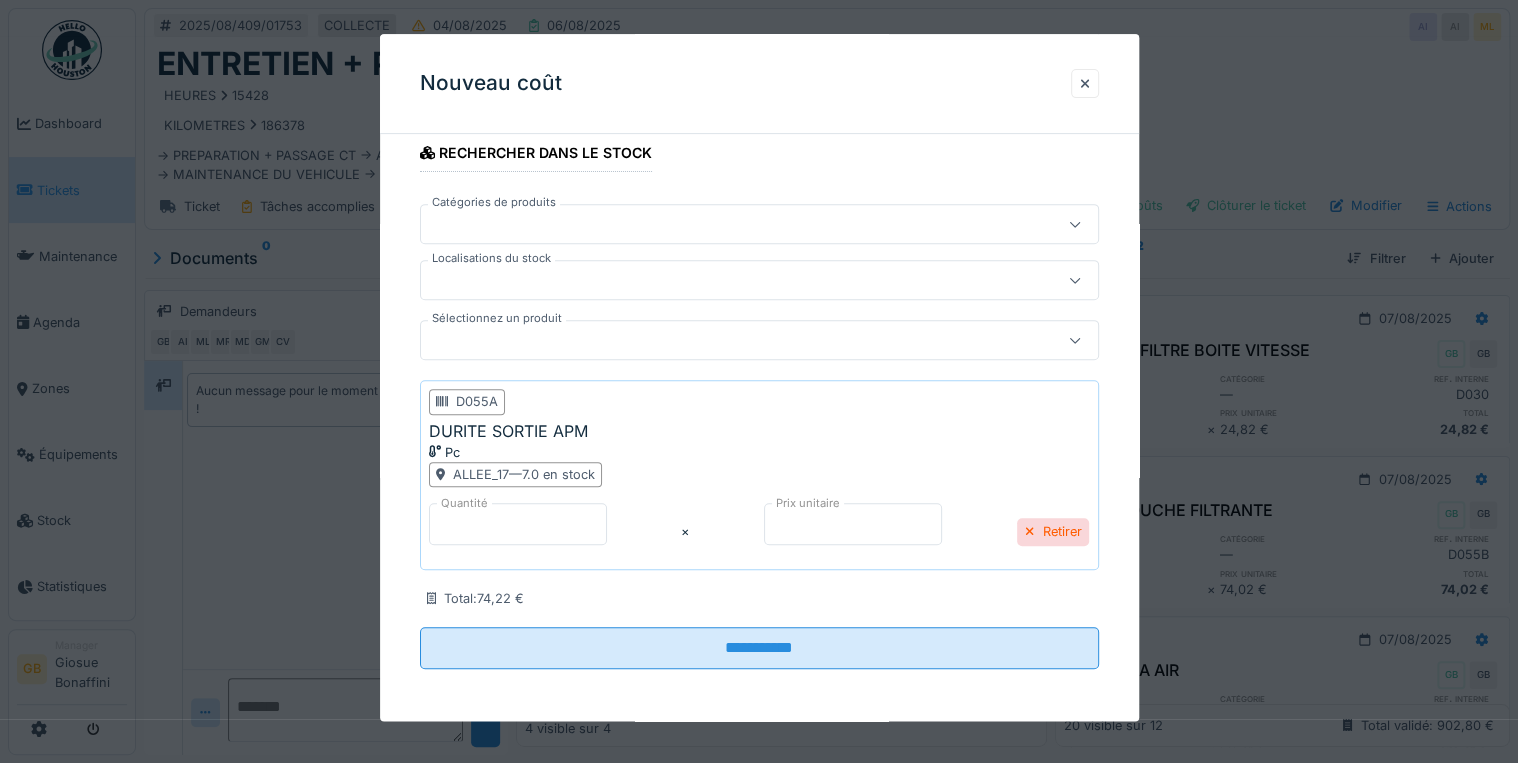 drag, startPoint x: 775, startPoint y: 512, endPoint x: 693, endPoint y: 509, distance: 82.05486 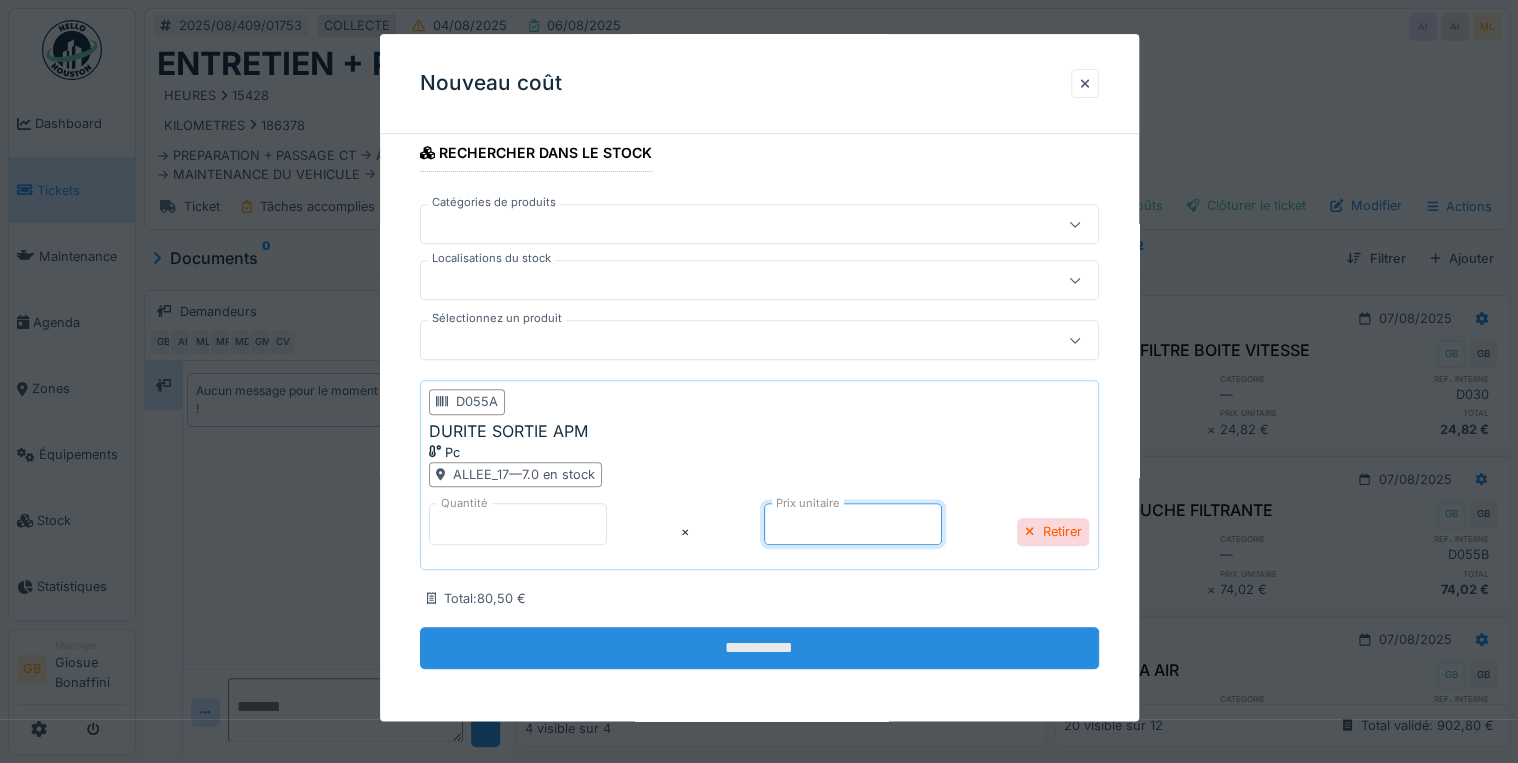 type on "*****" 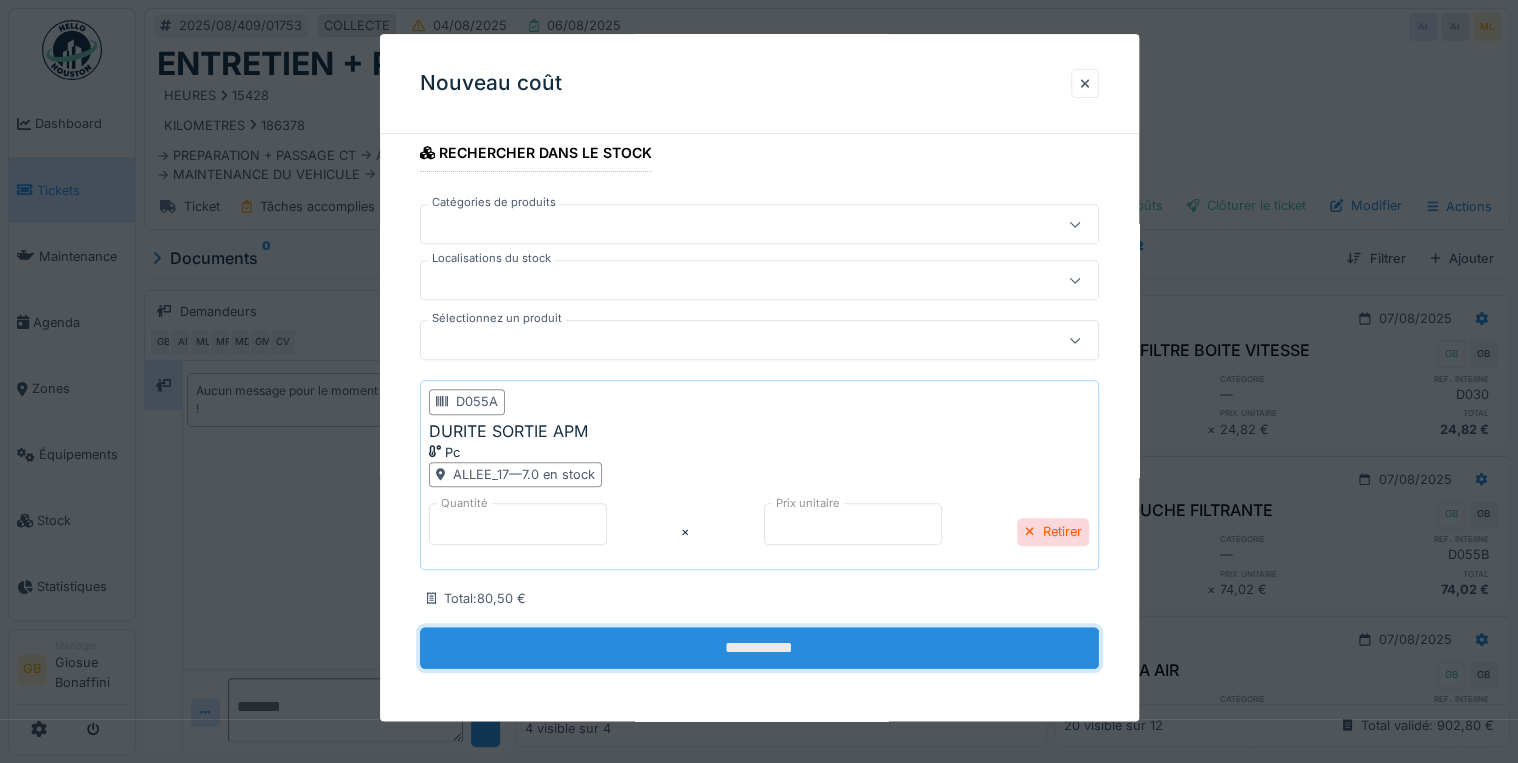 click on "**********" at bounding box center [759, 648] 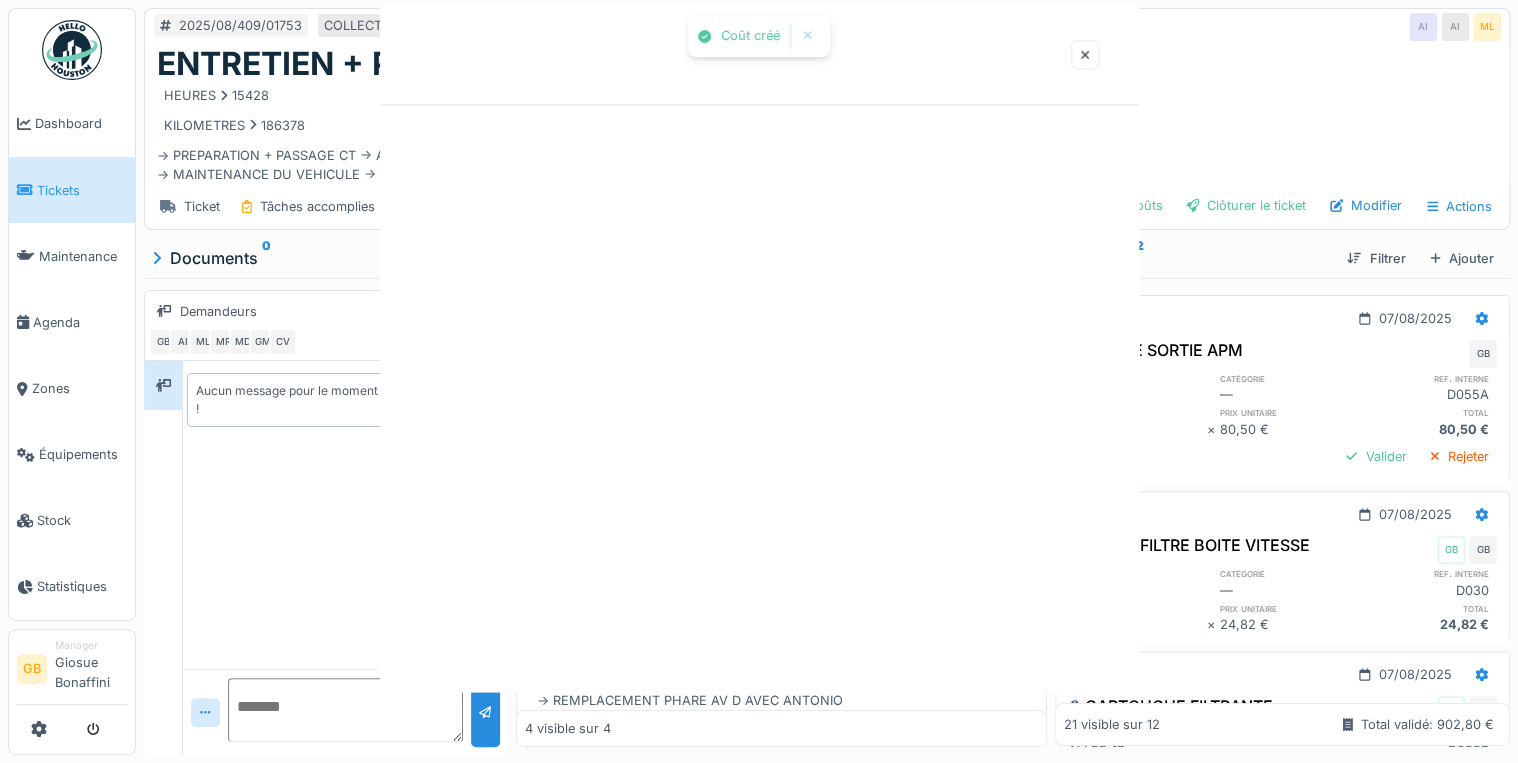 scroll, scrollTop: 0, scrollLeft: 0, axis: both 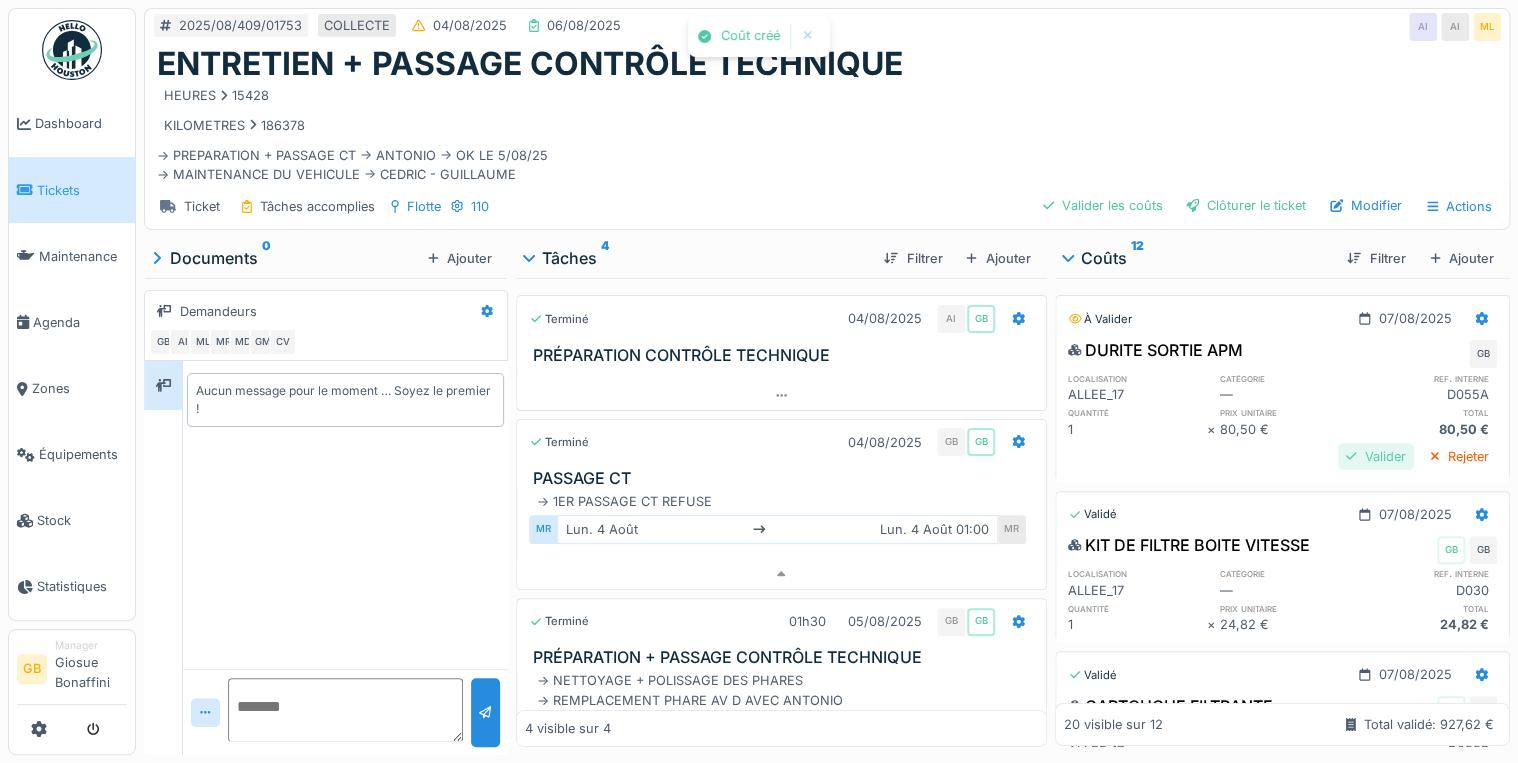 click on "Valider" at bounding box center (1376, 456) 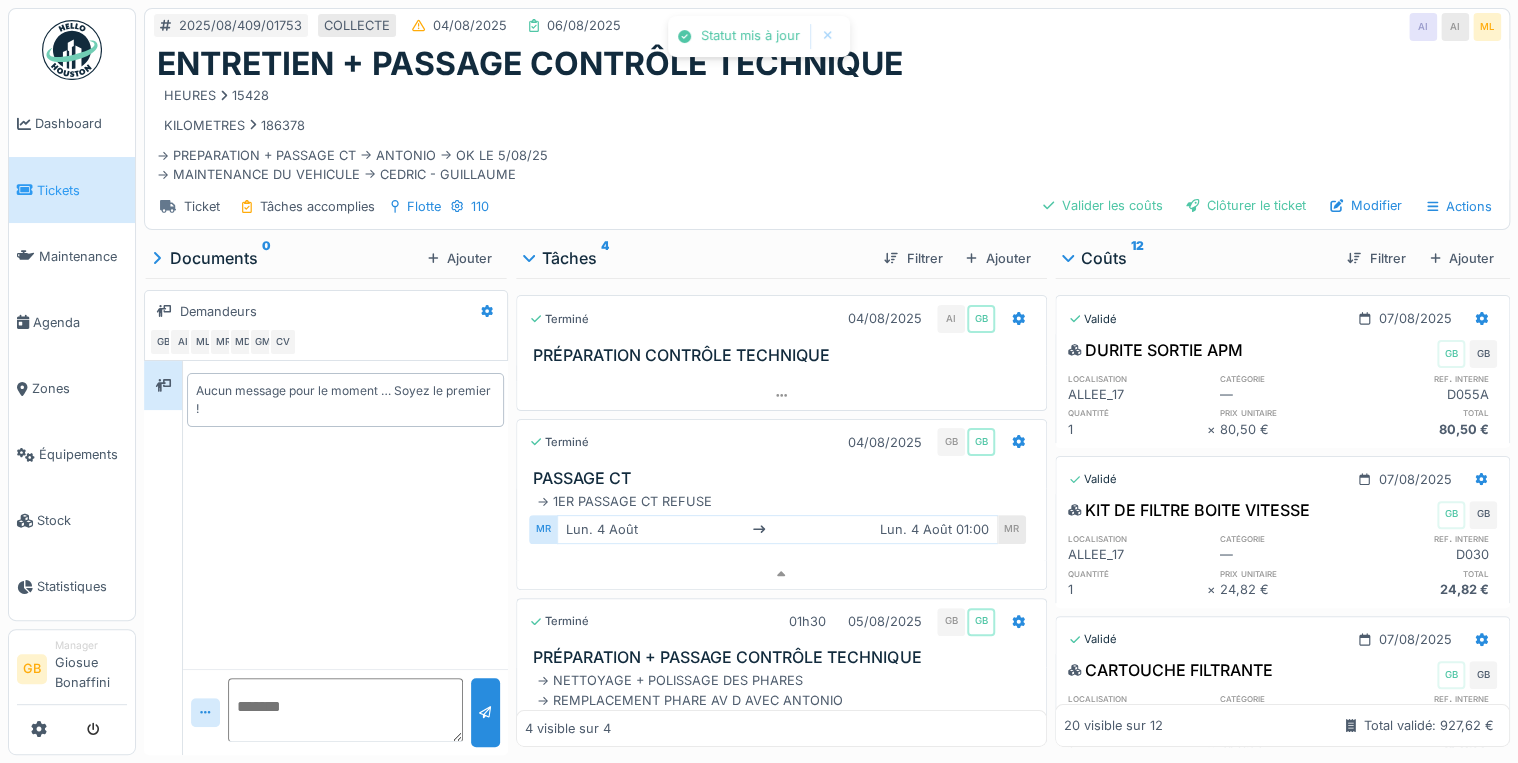 click on "Filtrer Ajouter" at bounding box center (1416, 258) 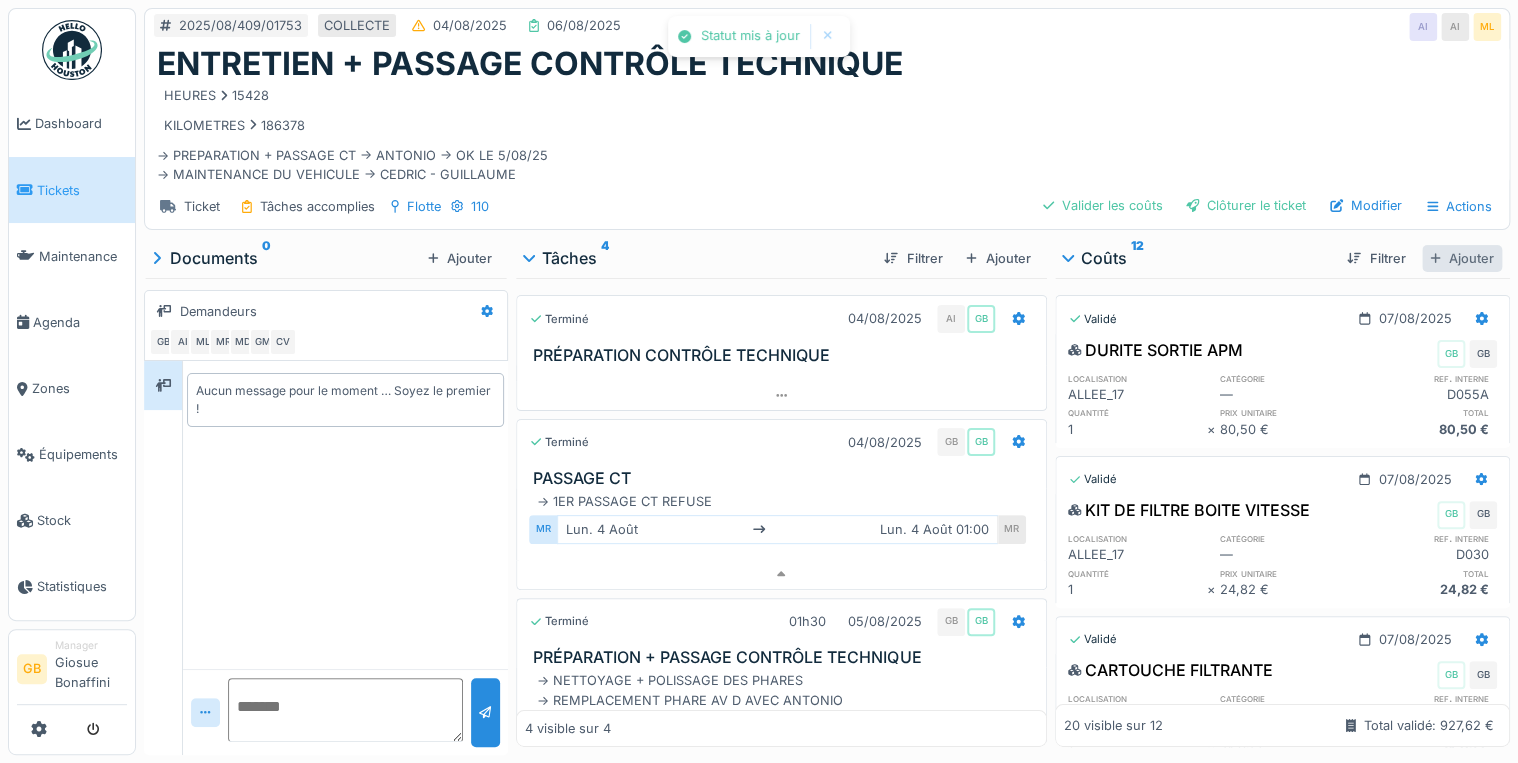 click on "Ajouter" at bounding box center (1462, 258) 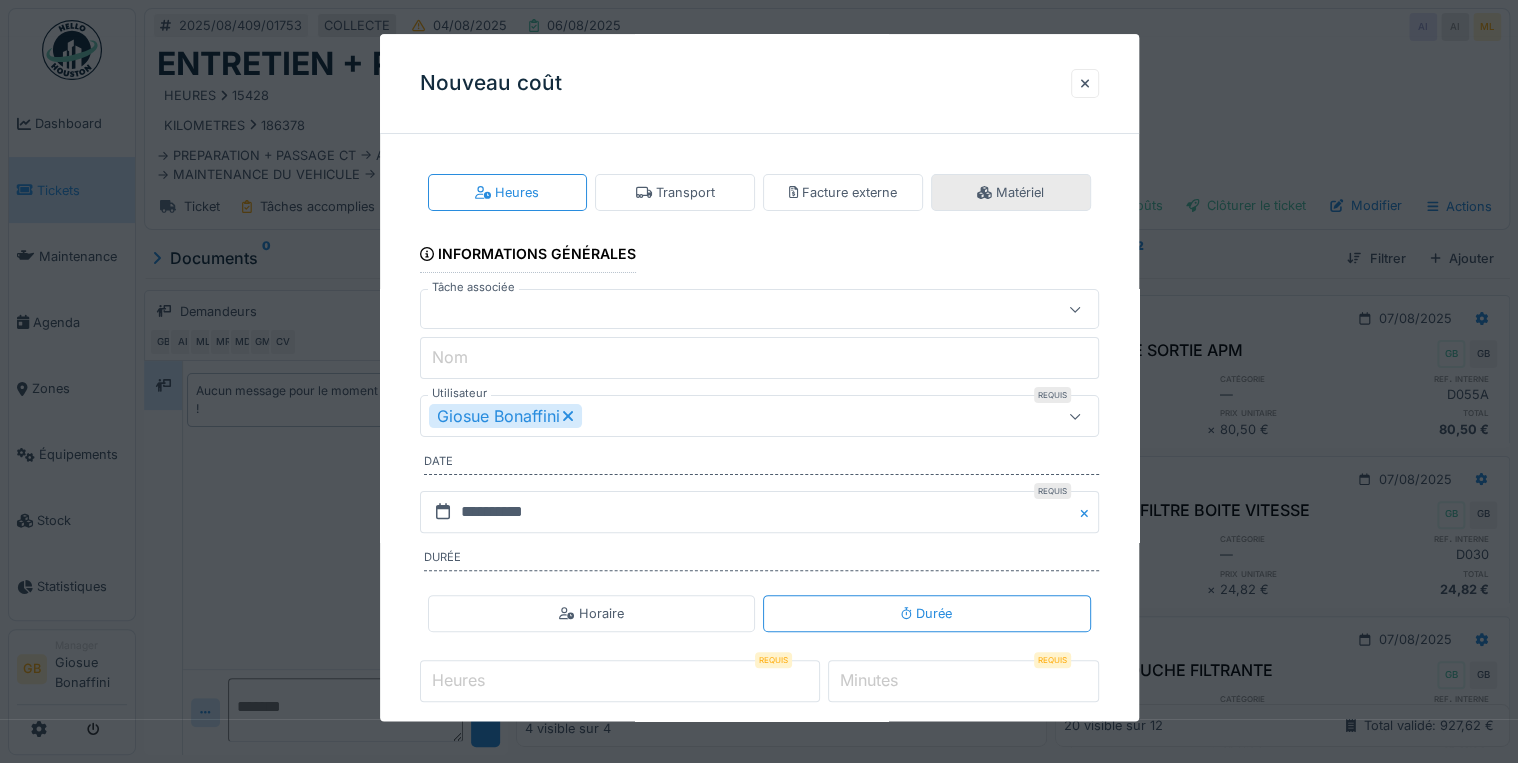 click on "Matériel" at bounding box center (1011, 192) 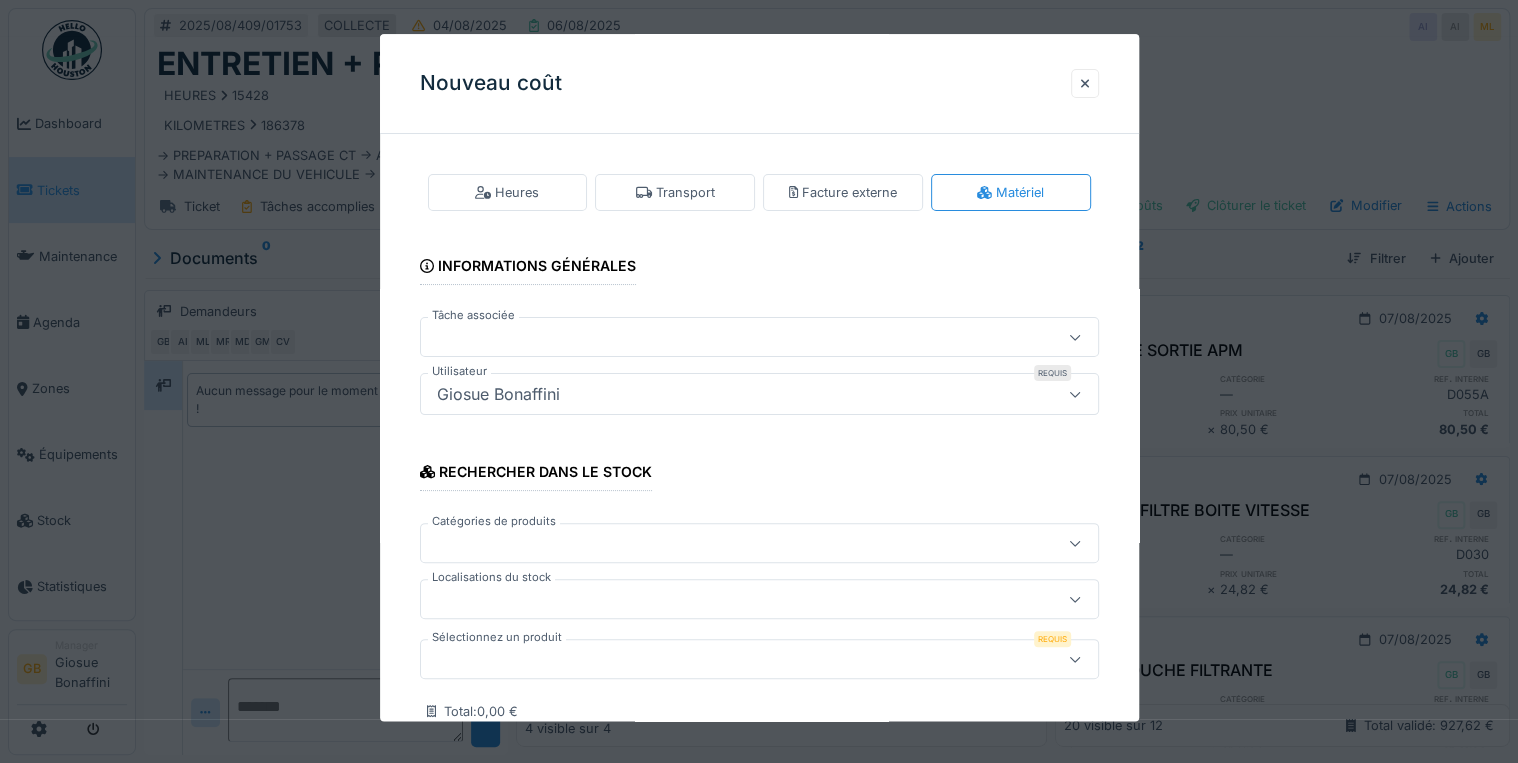click at bounding box center [725, 660] 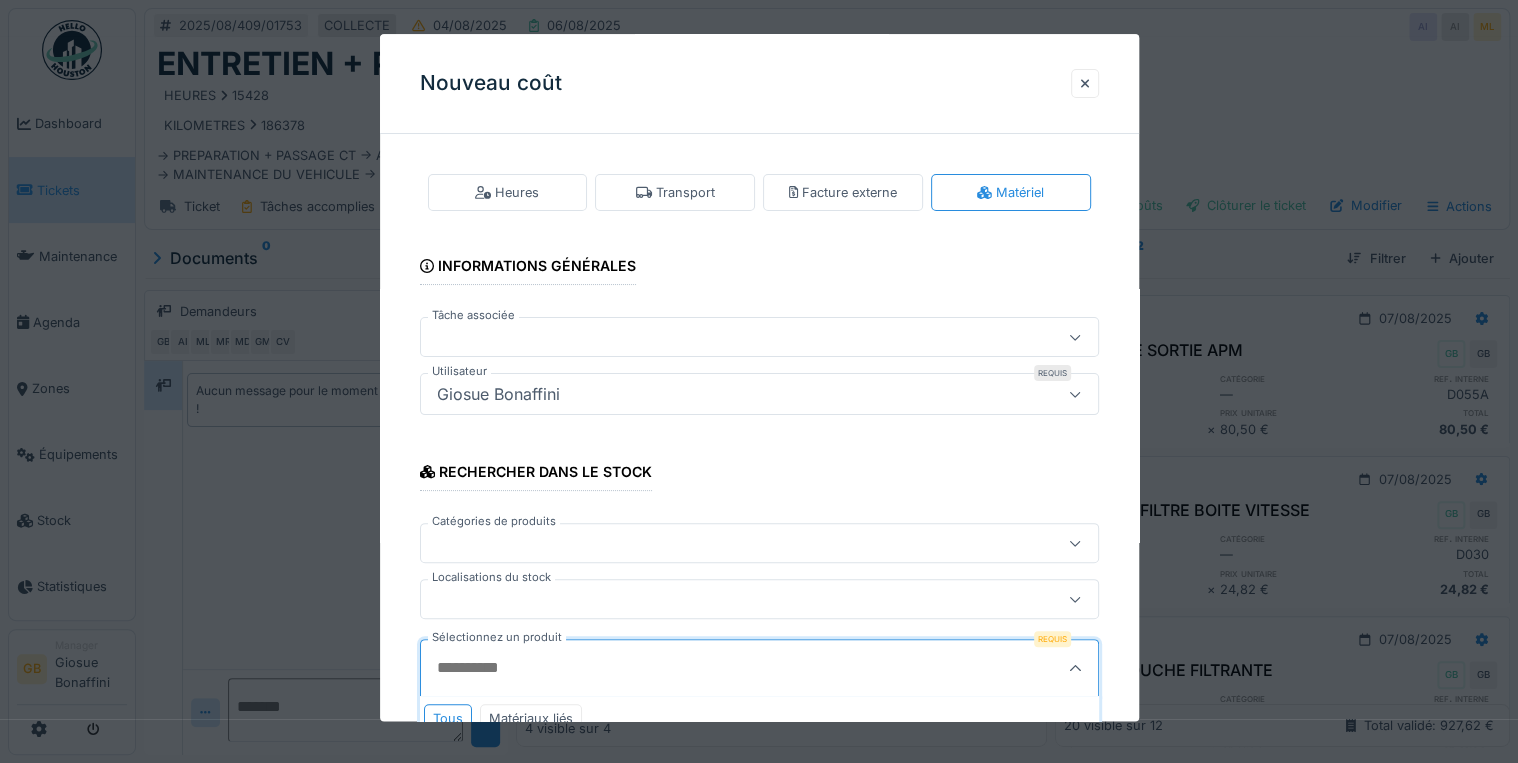 click on "Sélectionnez un produit" at bounding box center [713, 669] 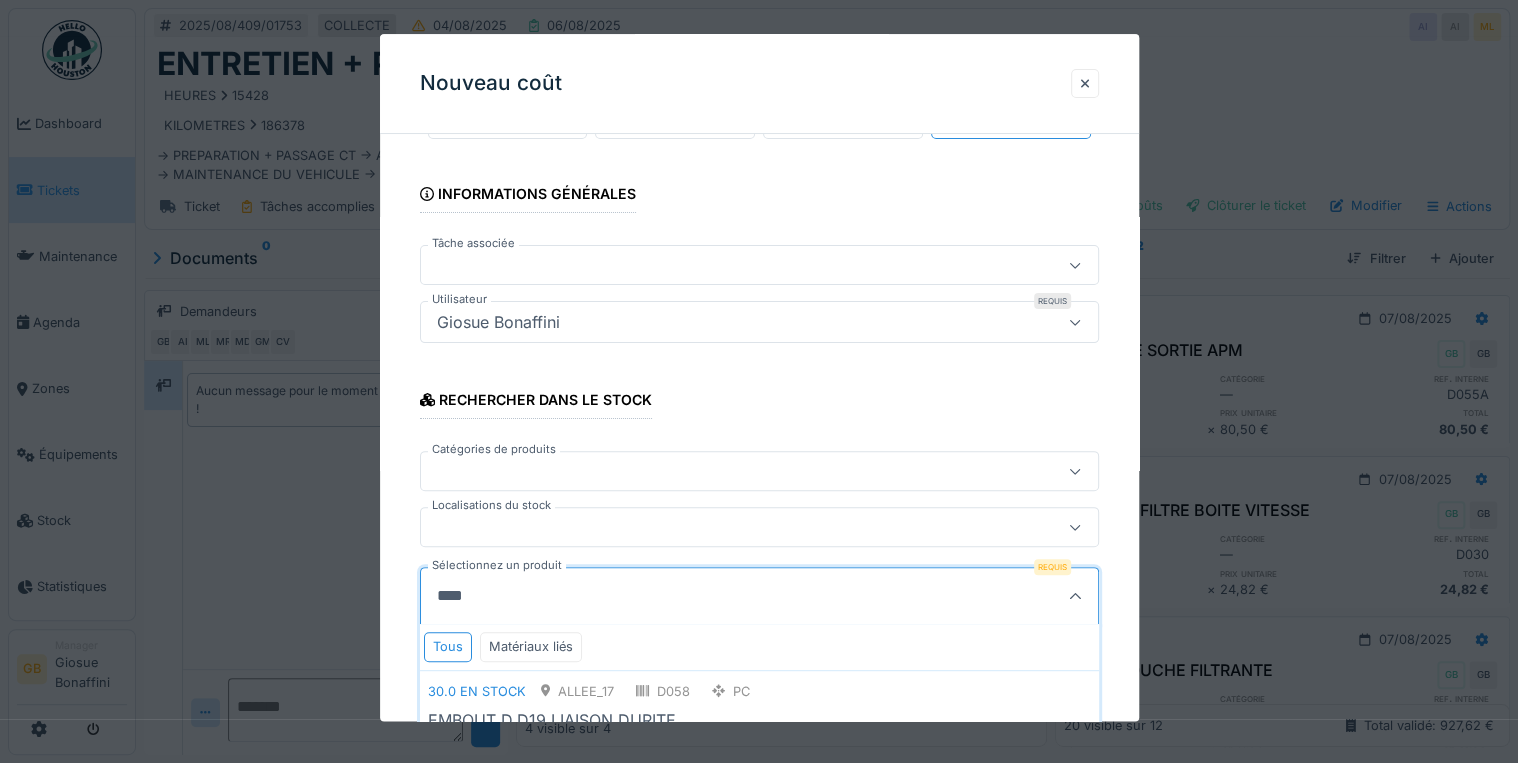 scroll, scrollTop: 132, scrollLeft: 0, axis: vertical 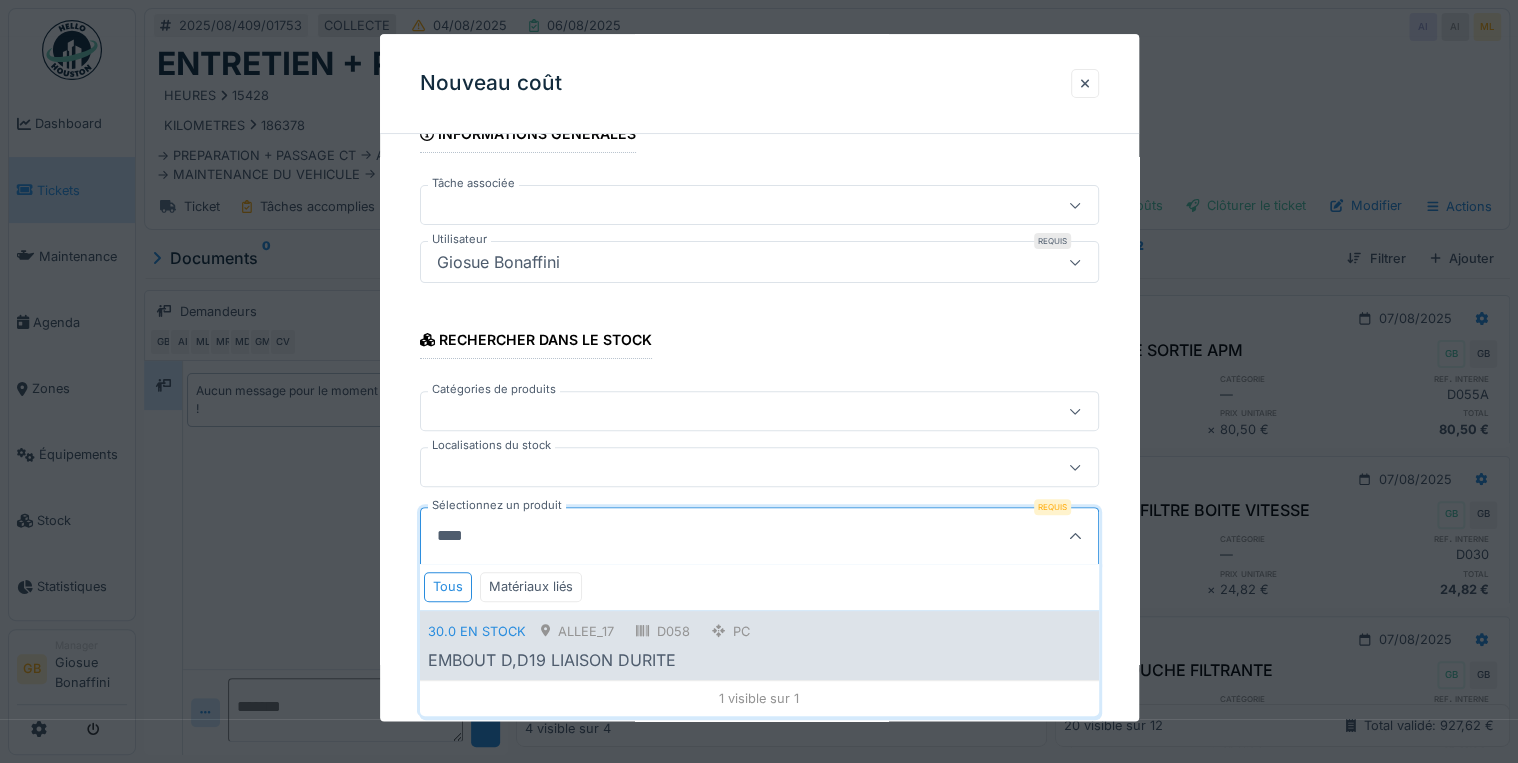 type on "****" 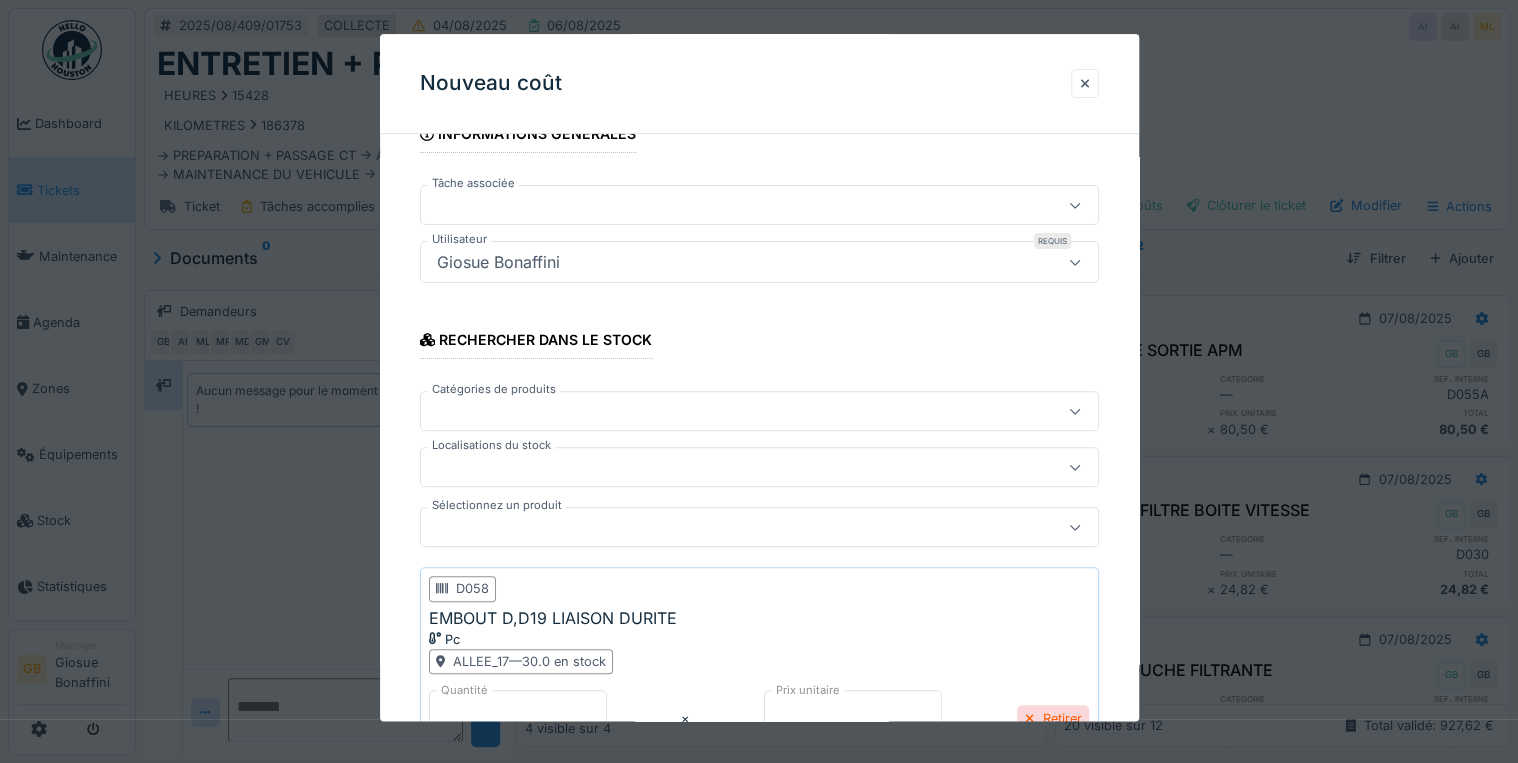 scroll, scrollTop: 319, scrollLeft: 0, axis: vertical 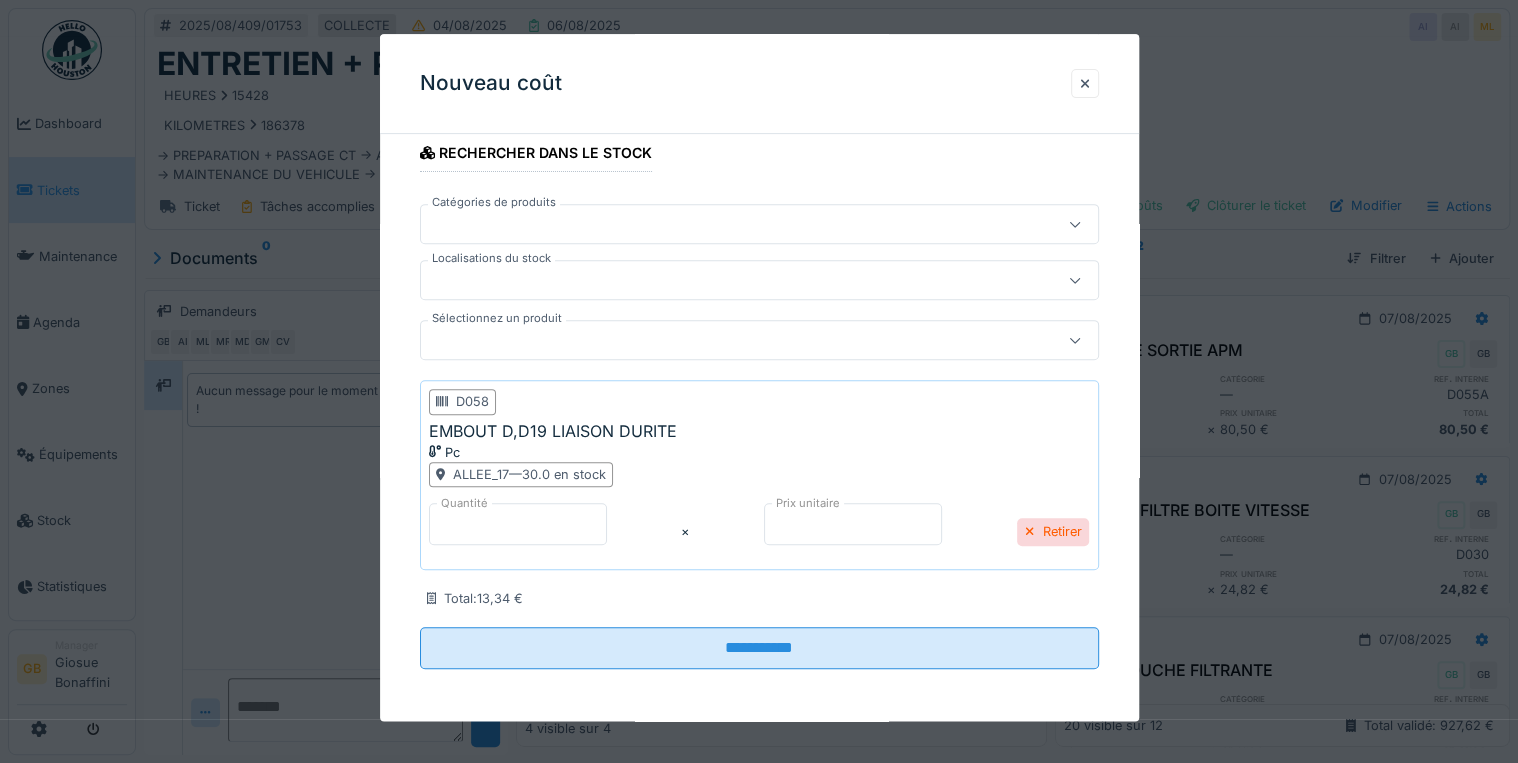 click on "*****" at bounding box center [853, 524] 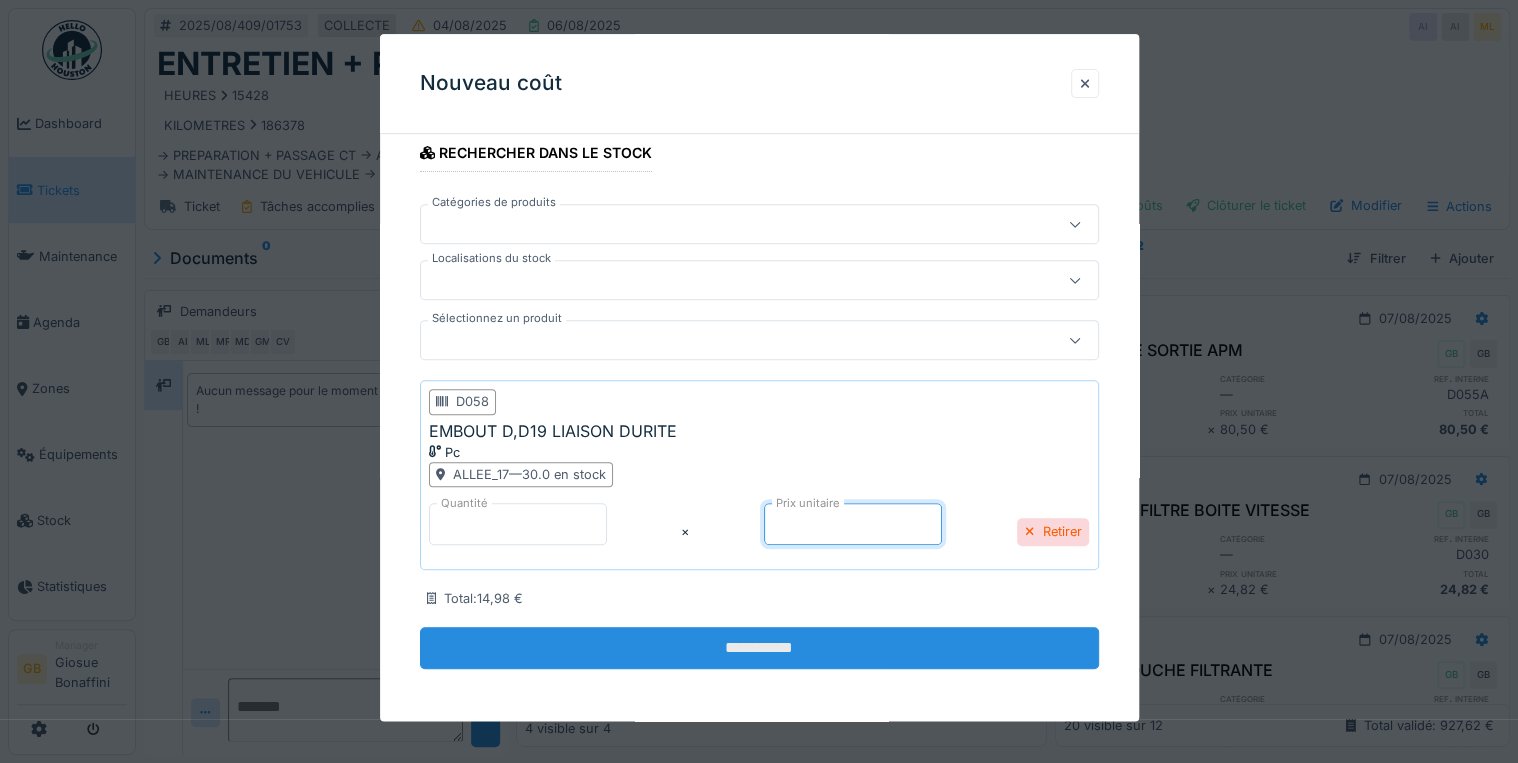 type on "*****" 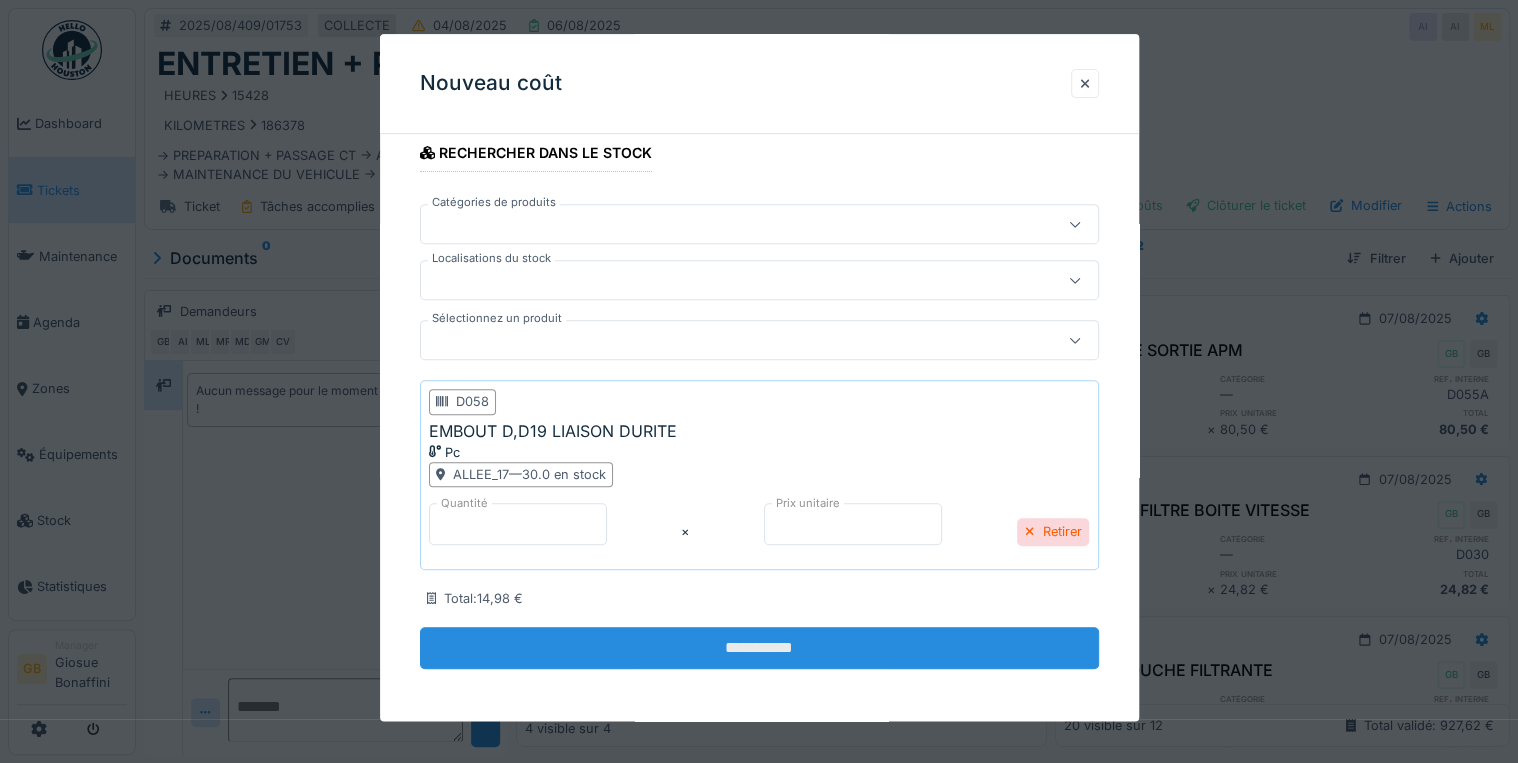 click on "**********" at bounding box center (759, 648) 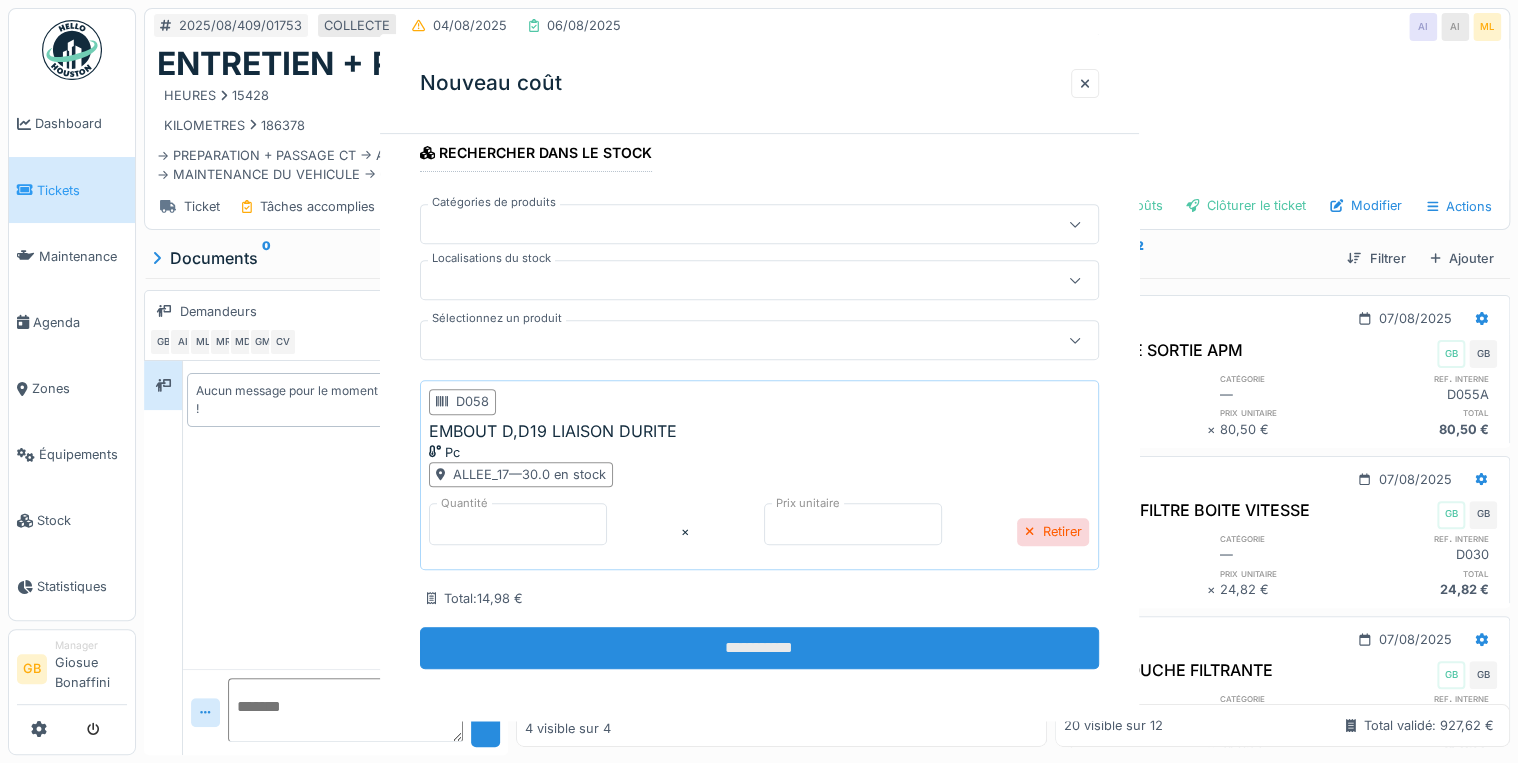 scroll, scrollTop: 0, scrollLeft: 0, axis: both 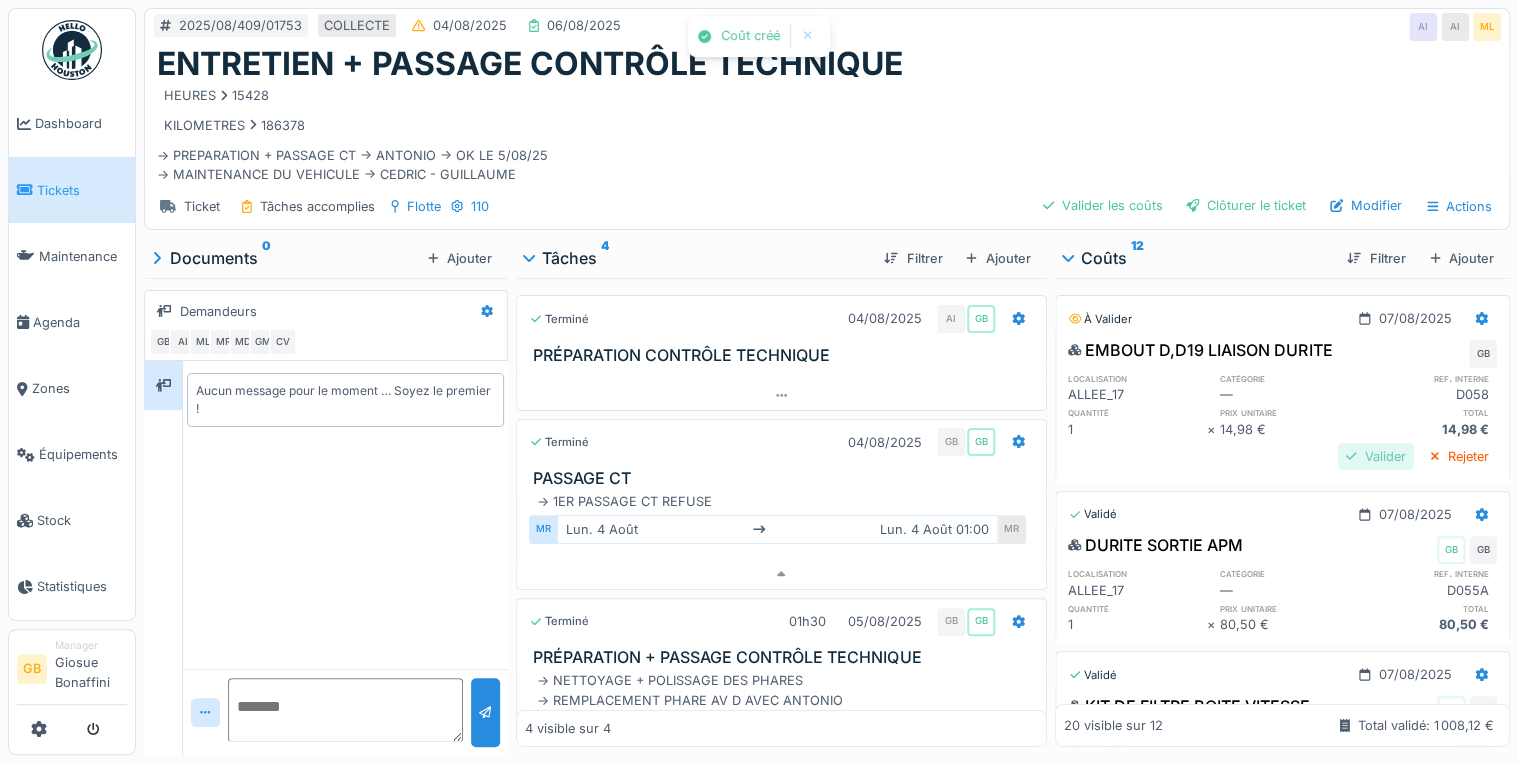 click at bounding box center (1351, 456) 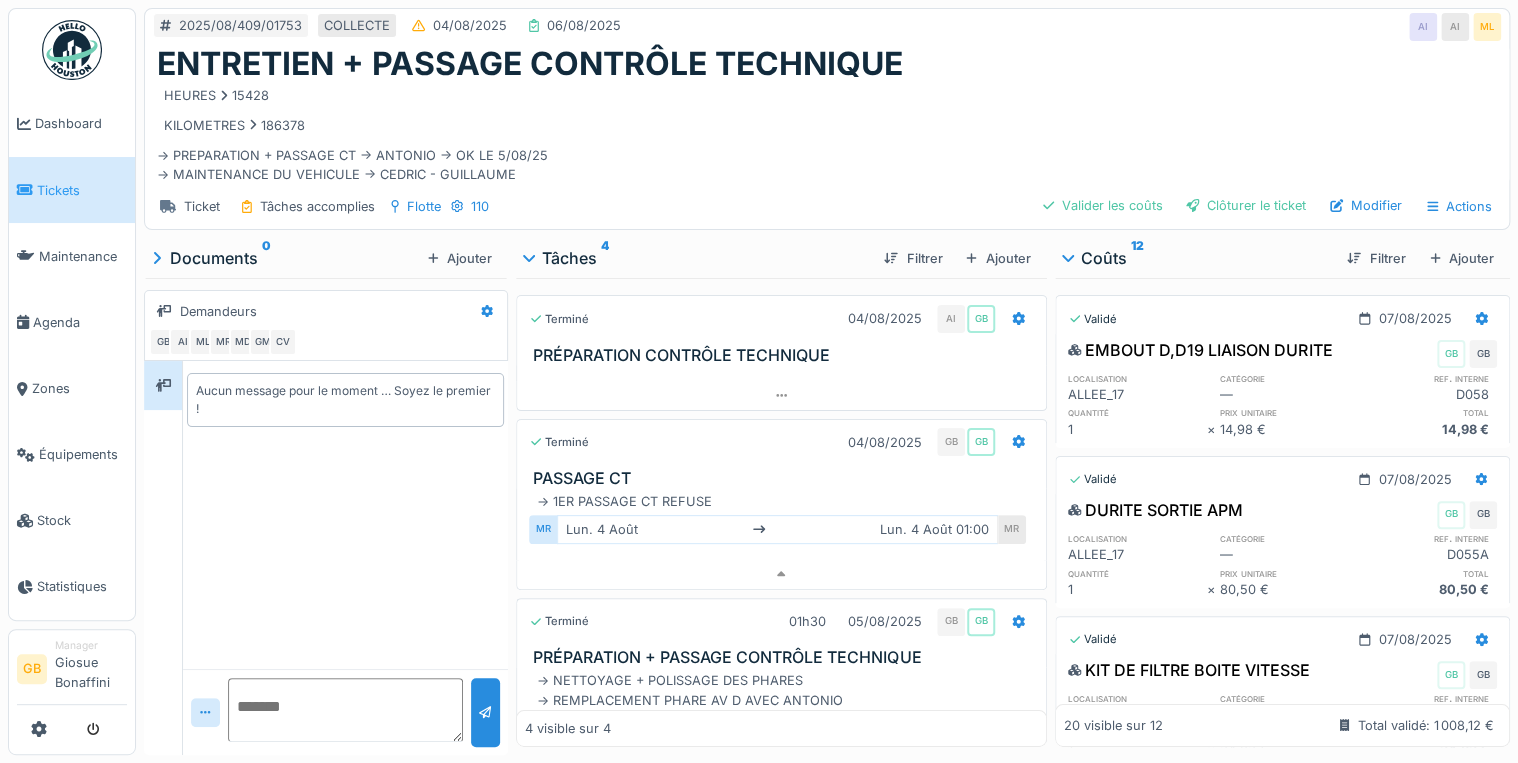 scroll, scrollTop: 0, scrollLeft: 0, axis: both 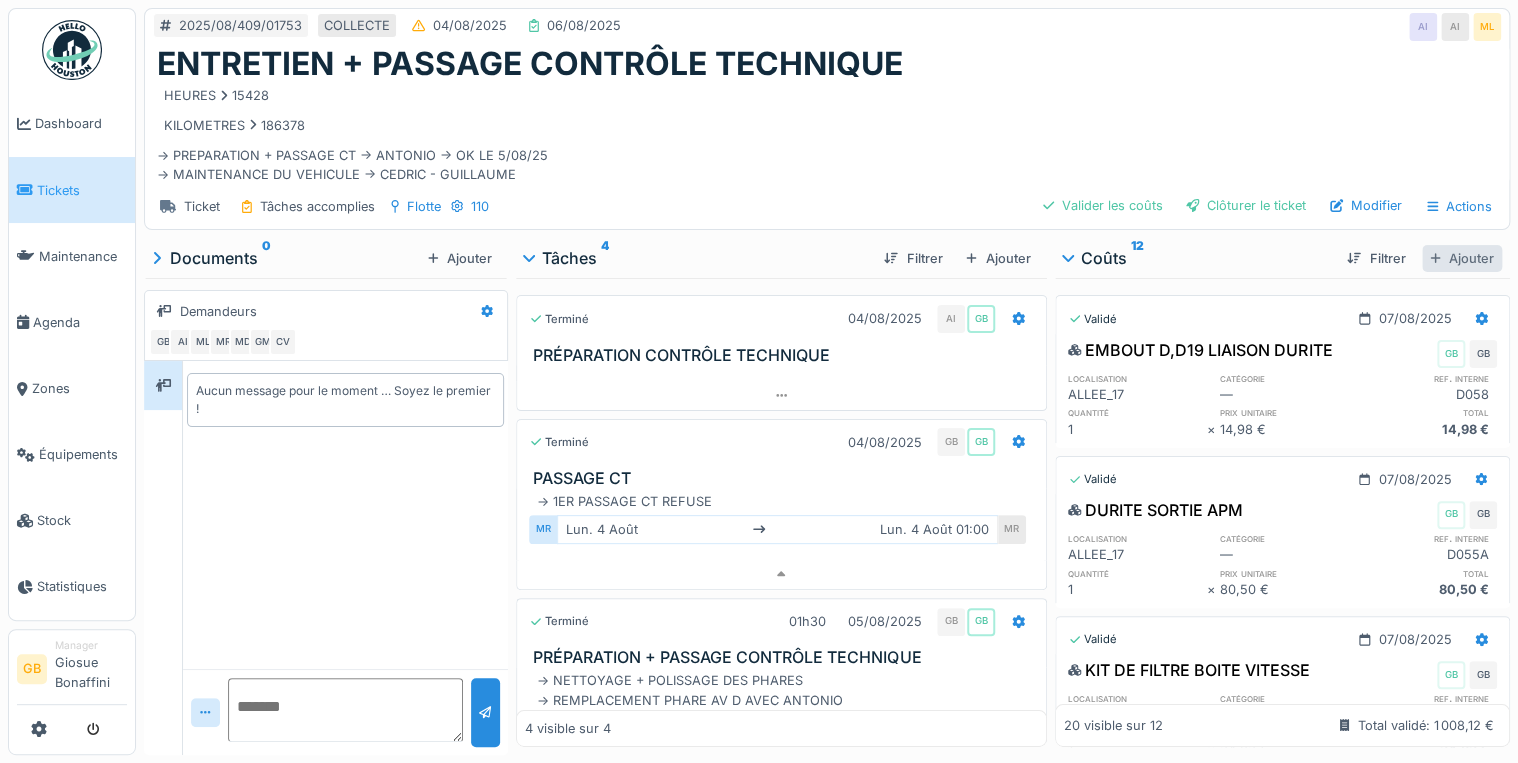 click on "Ajouter" at bounding box center (1462, 258) 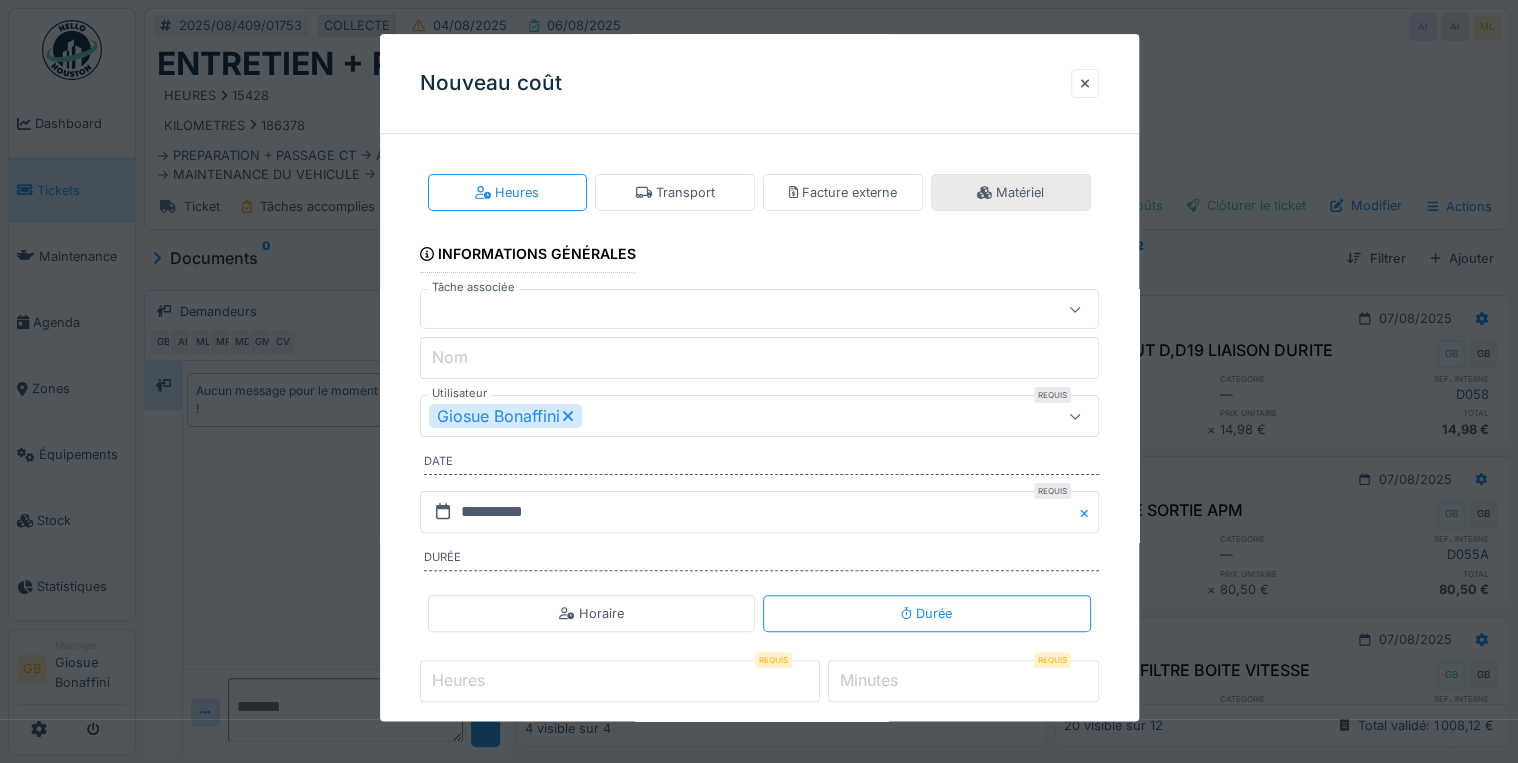 click on "Matériel" at bounding box center (1010, 192) 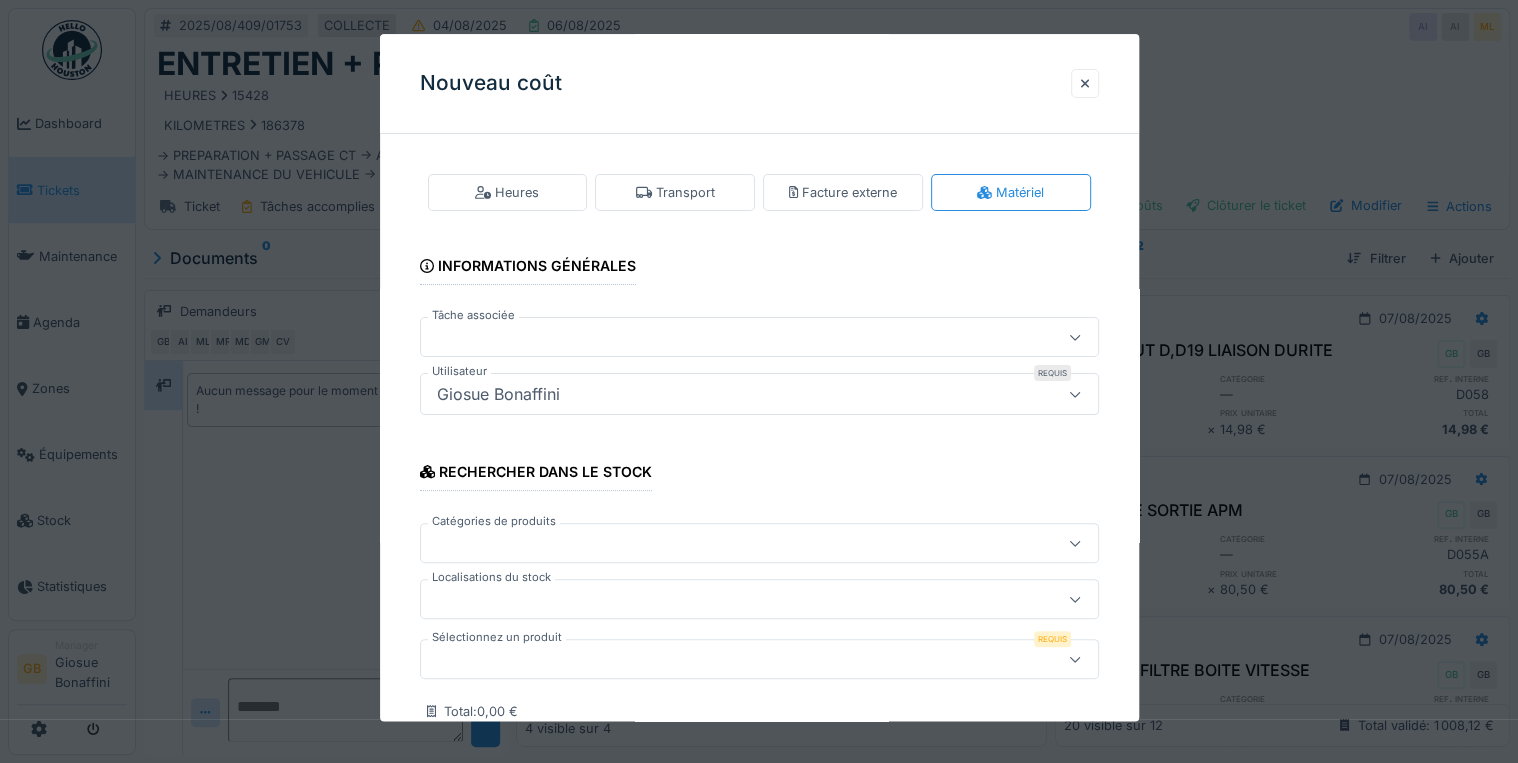 click at bounding box center [725, 660] 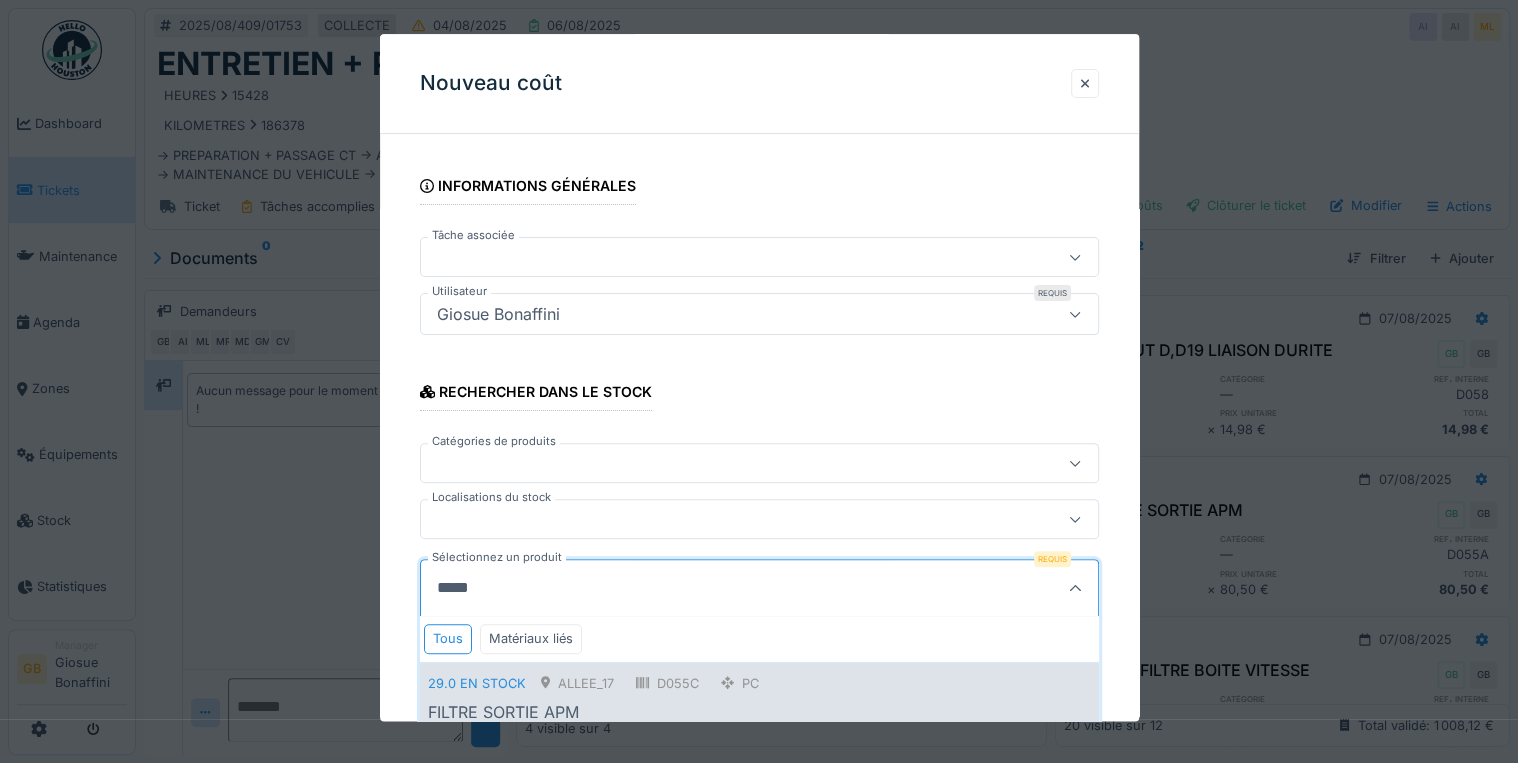 scroll, scrollTop: 132, scrollLeft: 0, axis: vertical 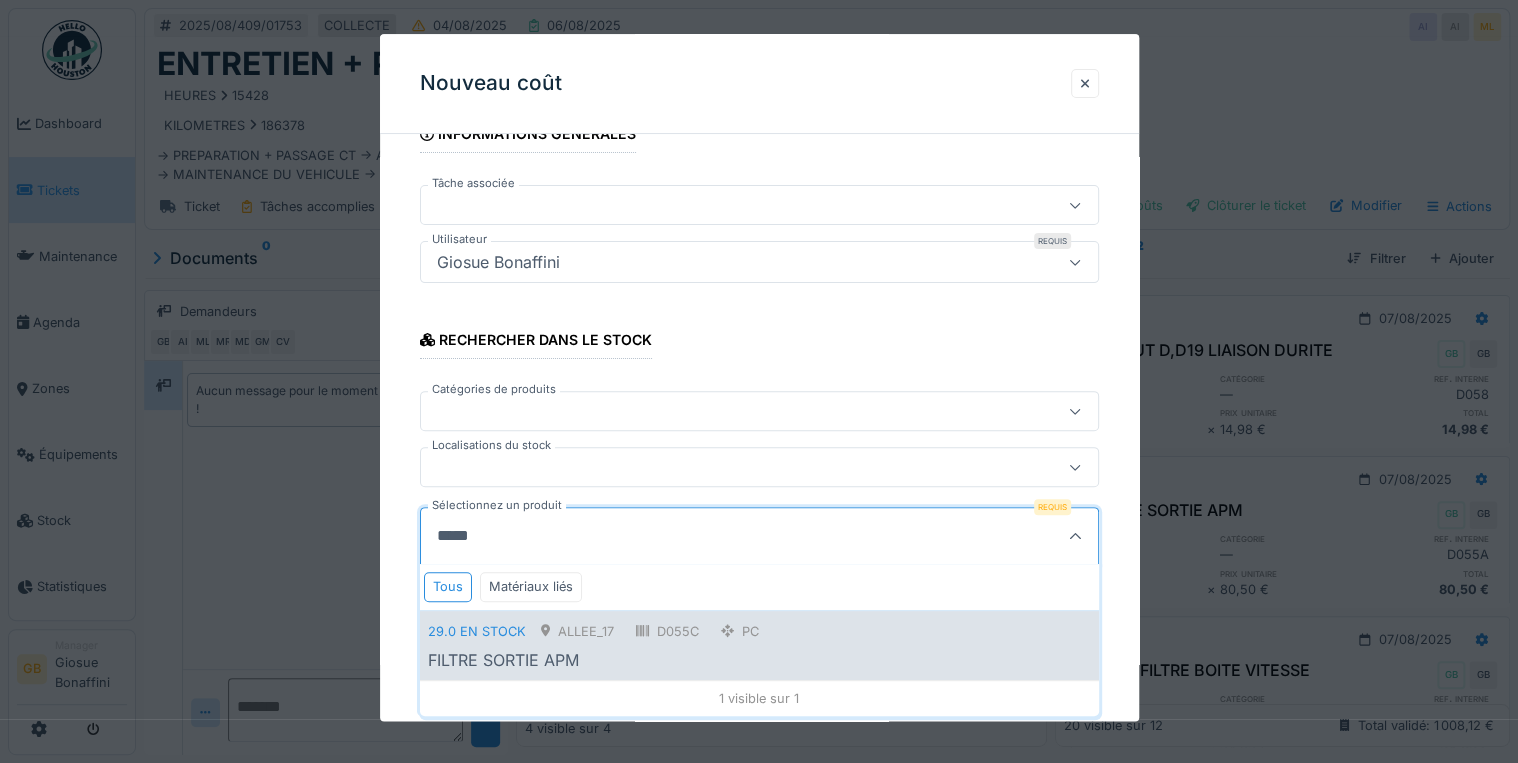 type on "*****" 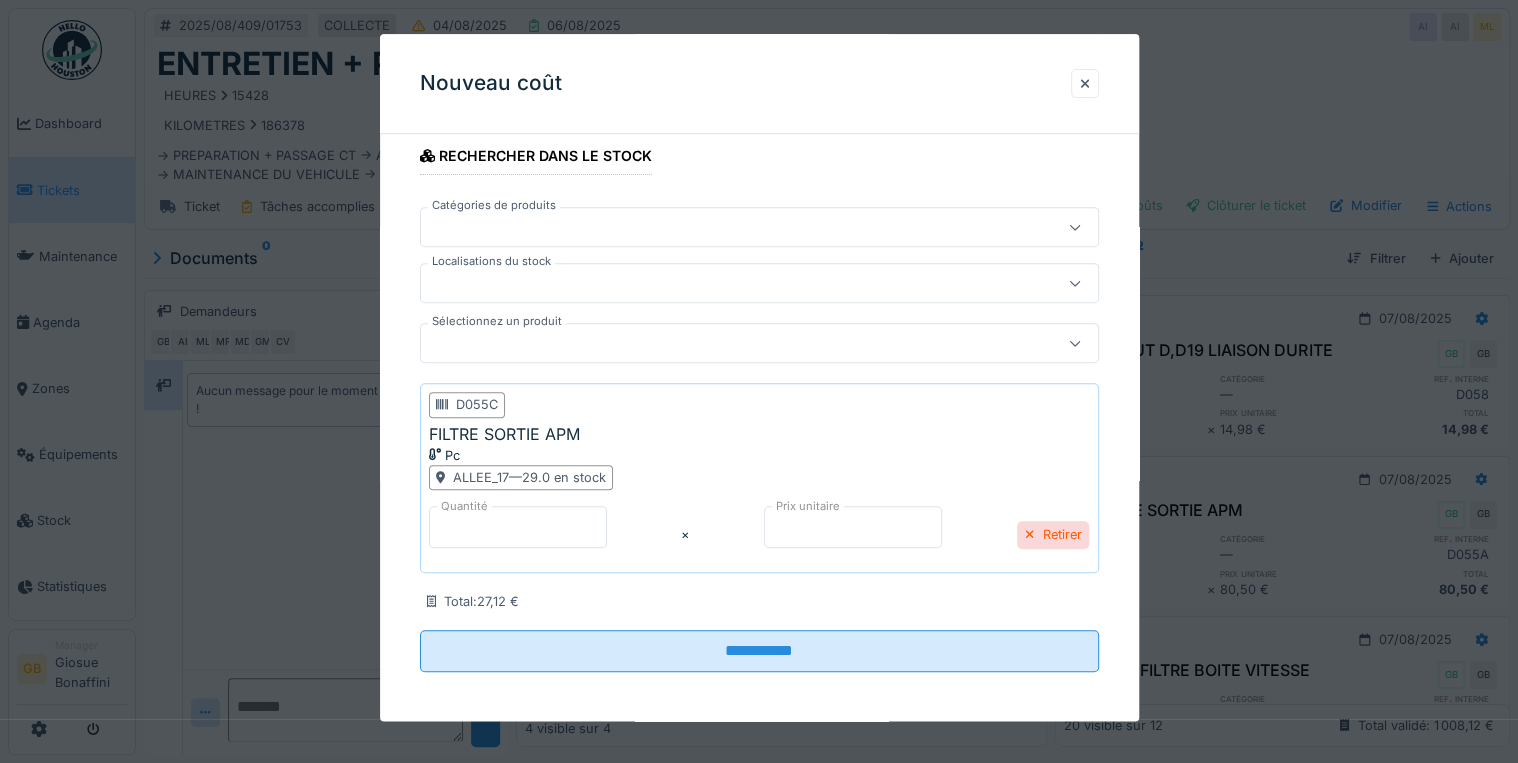scroll, scrollTop: 319, scrollLeft: 0, axis: vertical 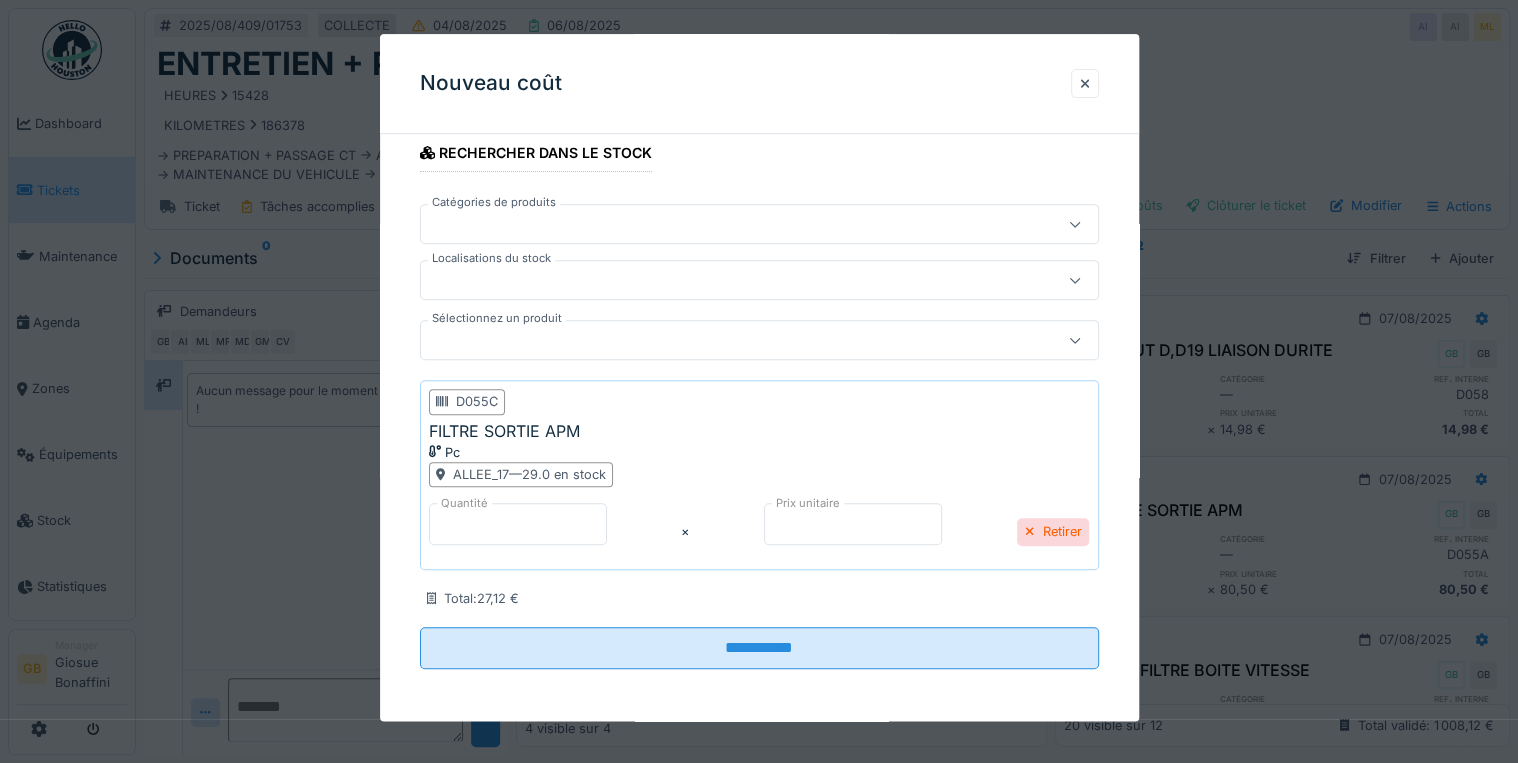 click on "*****" at bounding box center (853, 524) 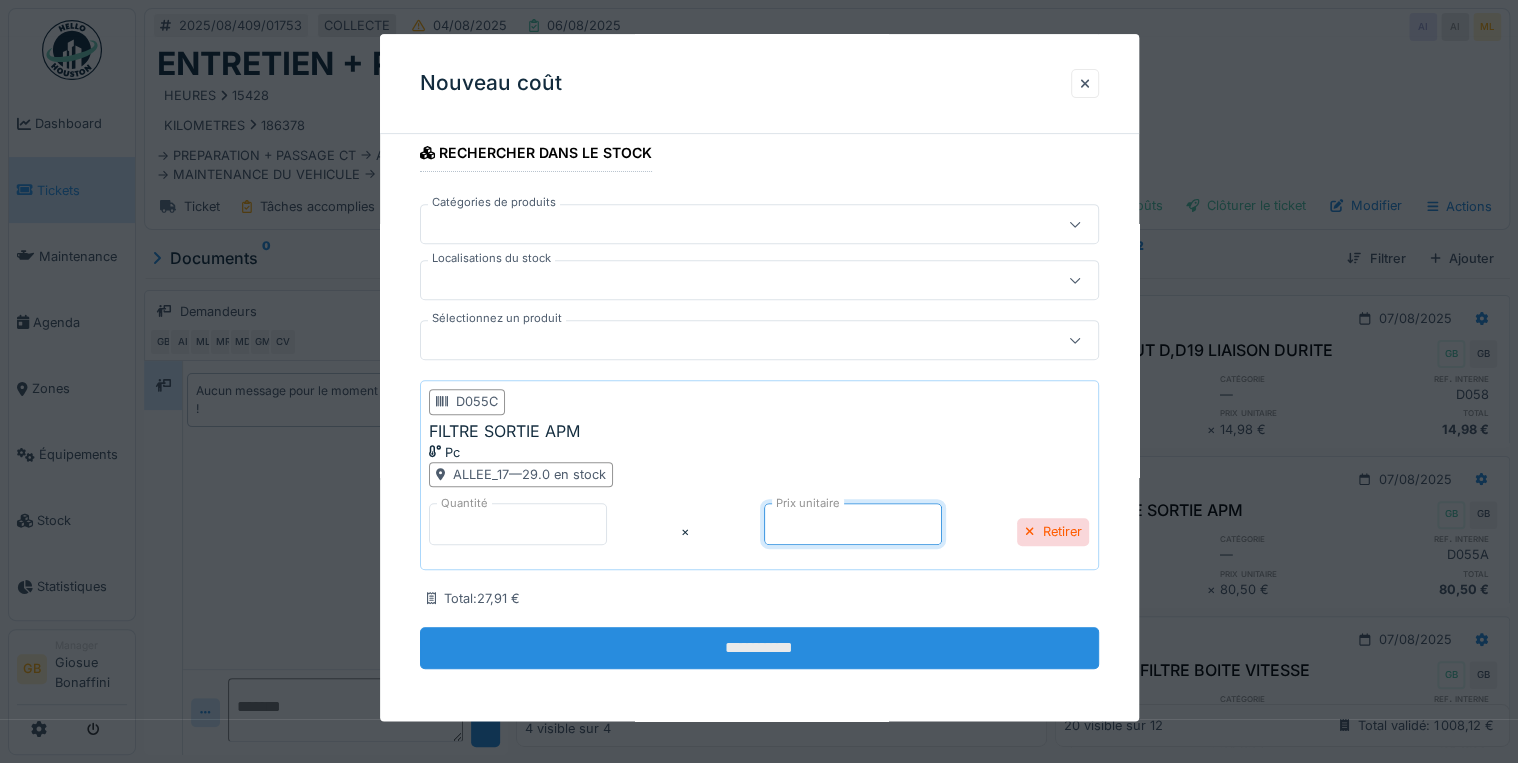 type on "*****" 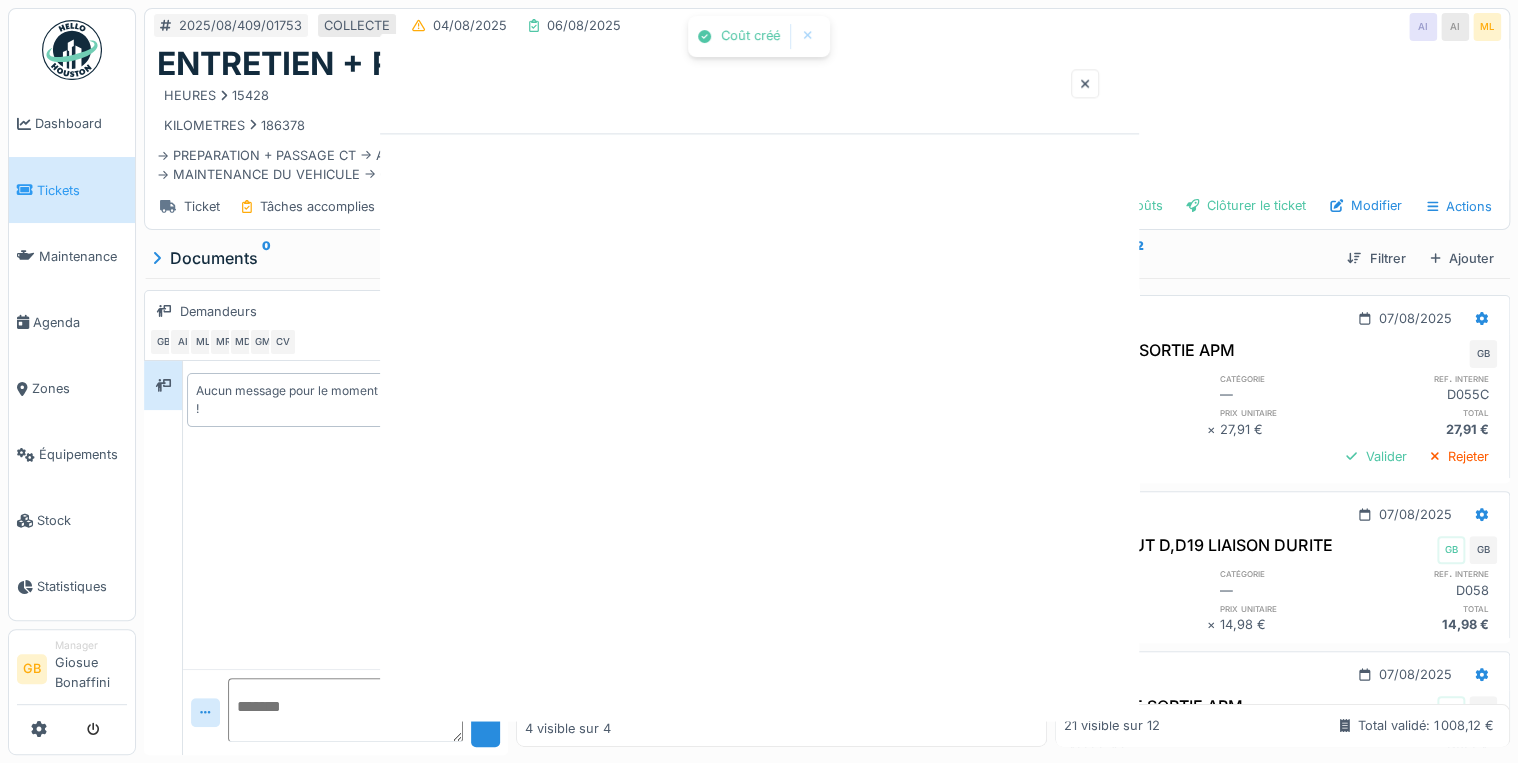scroll, scrollTop: 0, scrollLeft: 0, axis: both 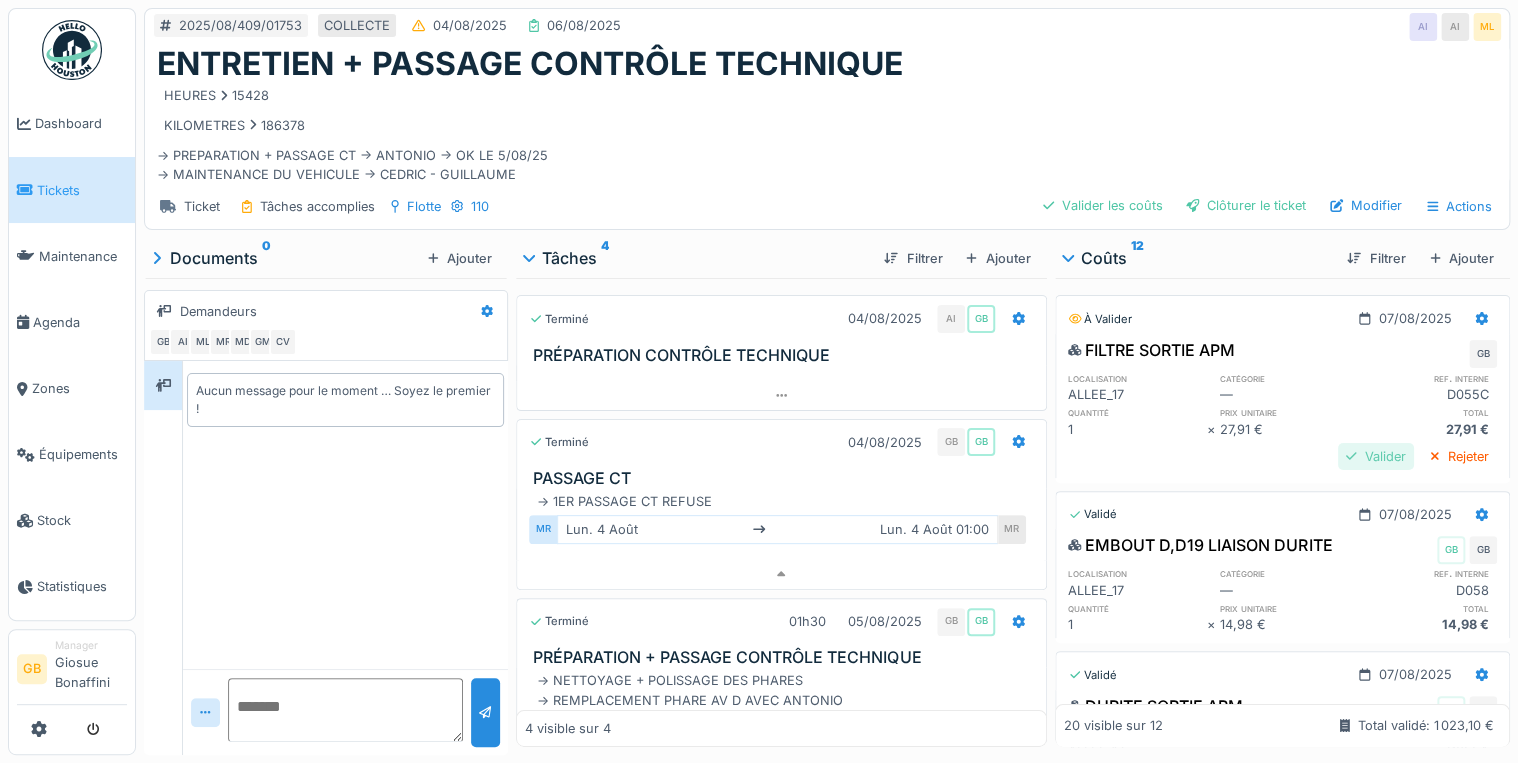 click on "Valider" at bounding box center [1376, 456] 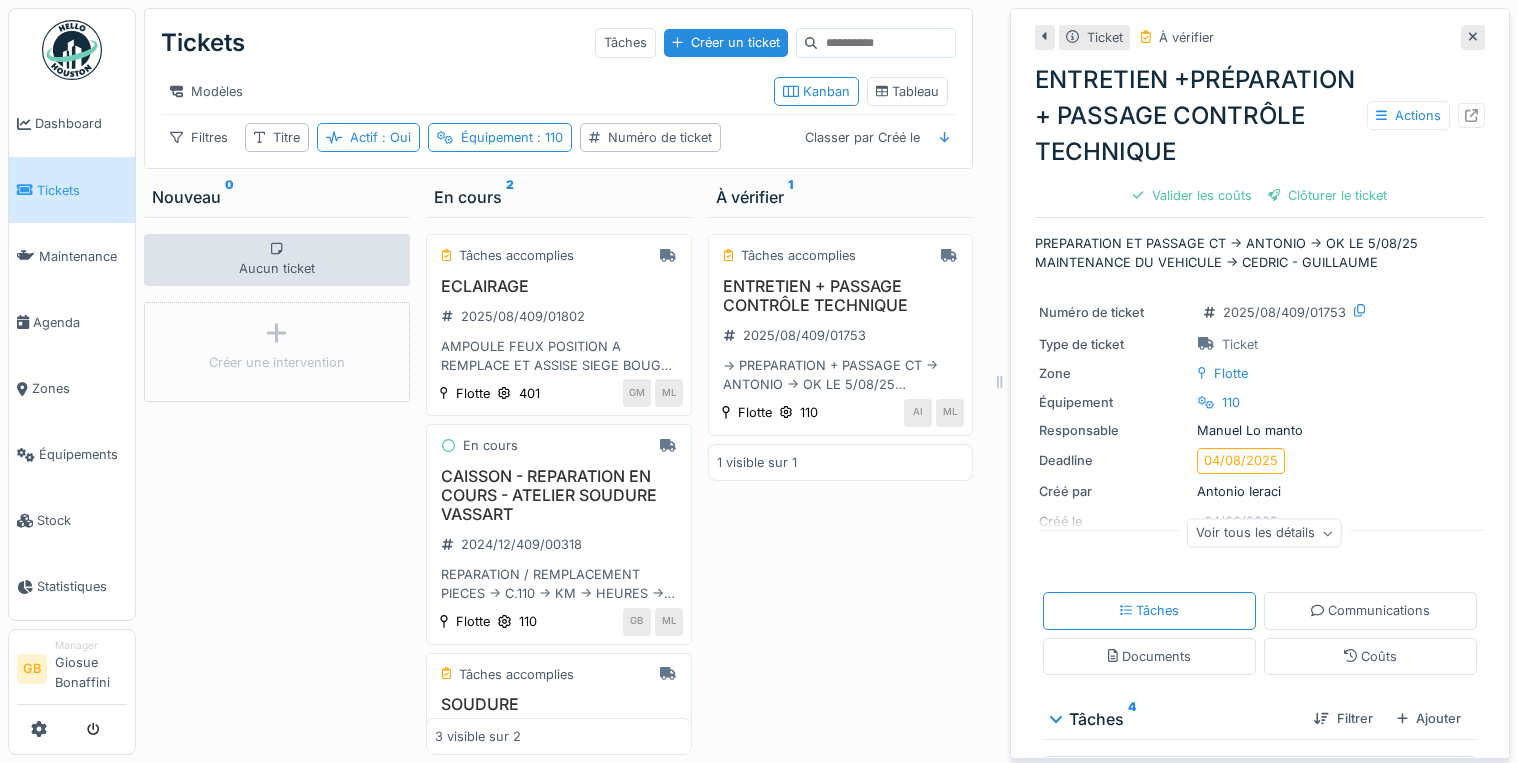 scroll, scrollTop: 0, scrollLeft: 0, axis: both 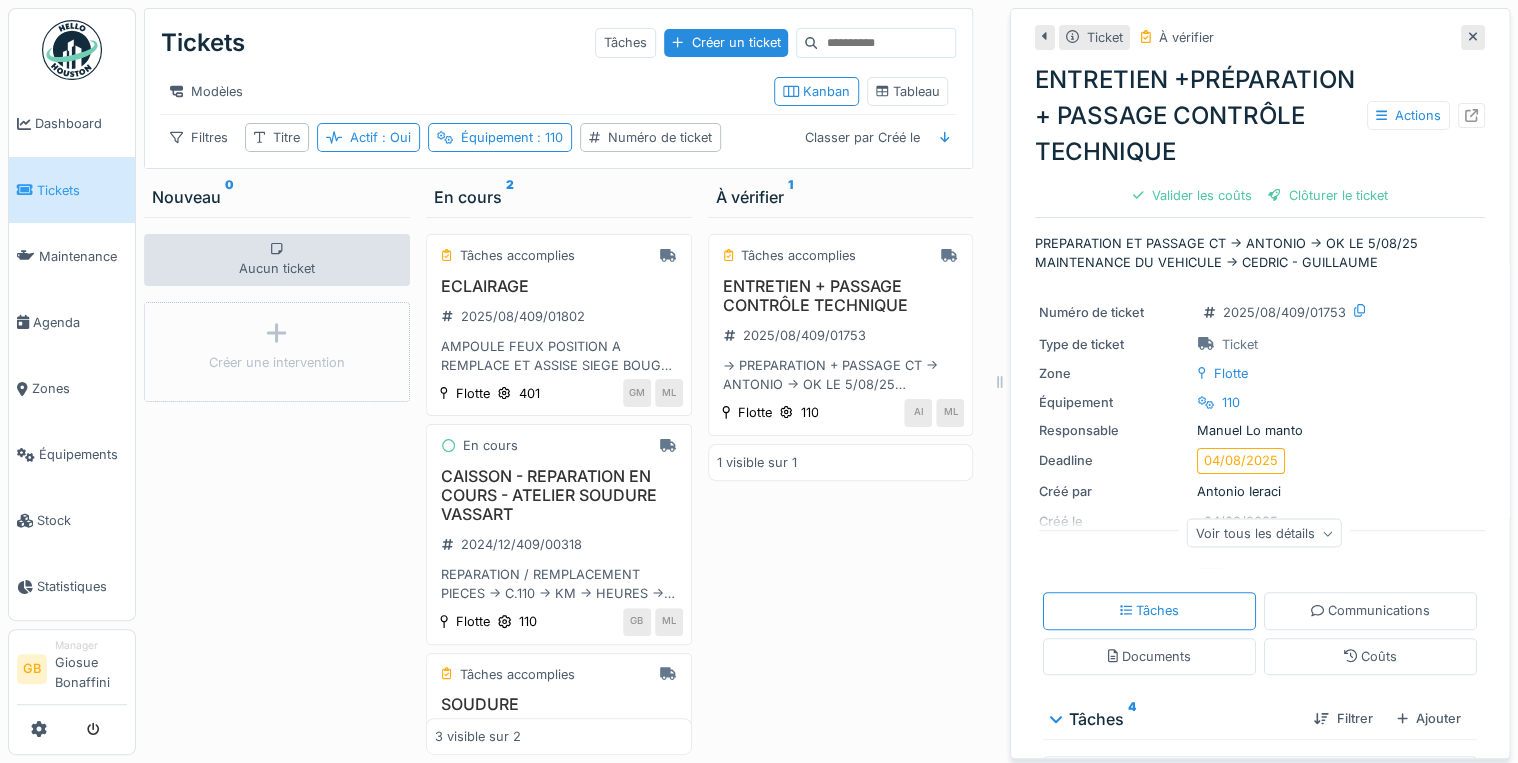 click 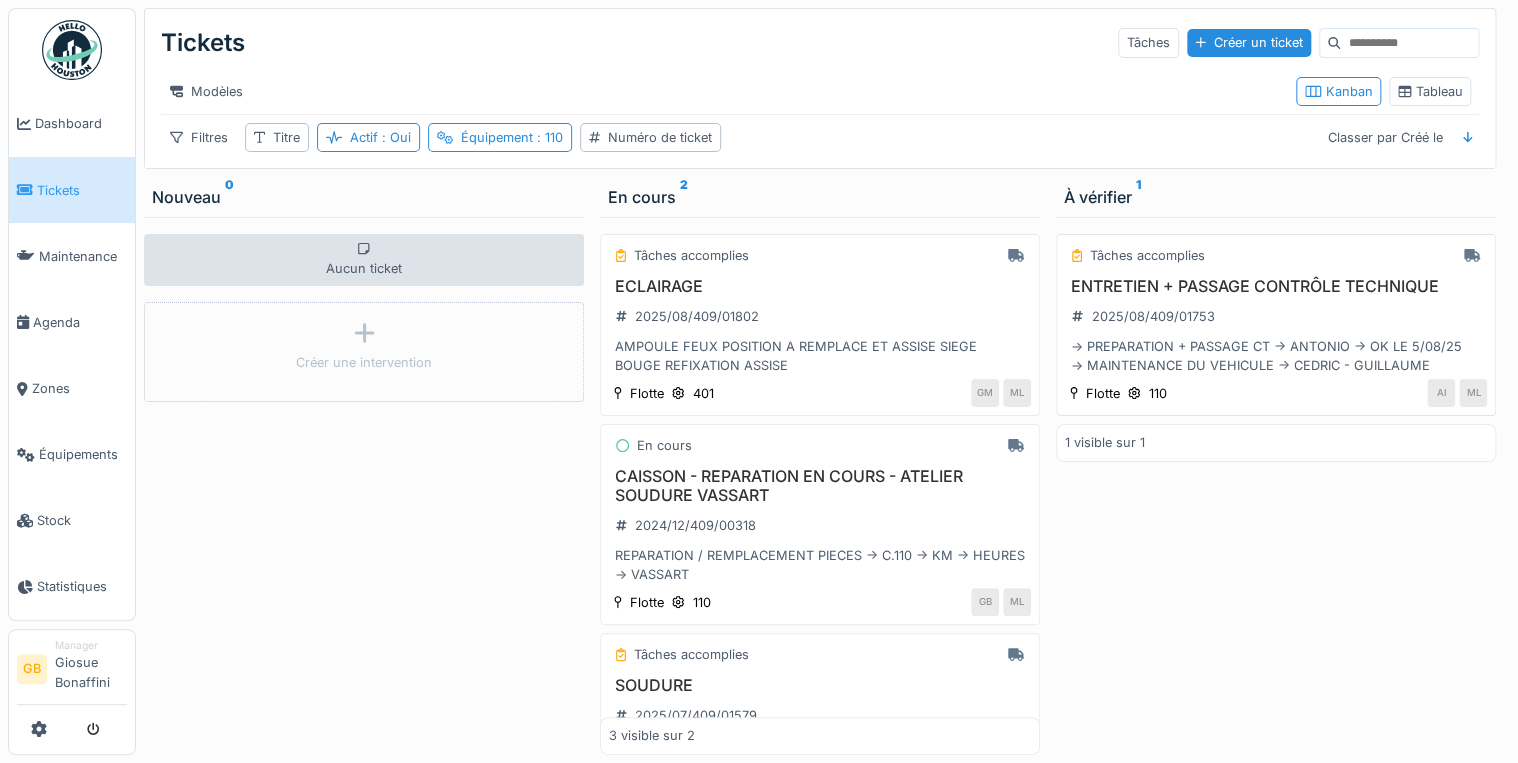 click on "ENTRETIEN + PASSAGE CONTRÔLE TECHNIQUE" at bounding box center (1276, 286) 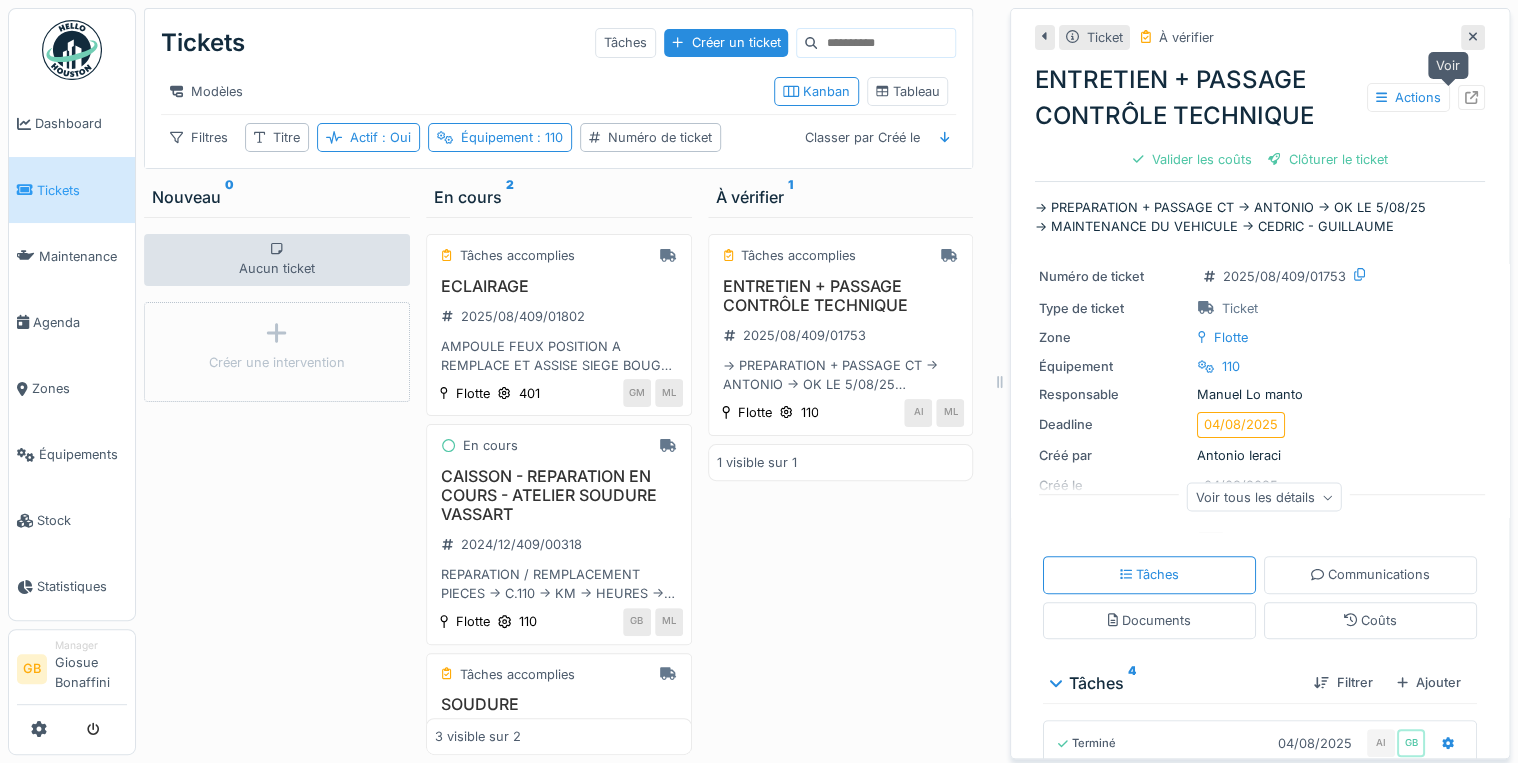 click at bounding box center [1471, 97] 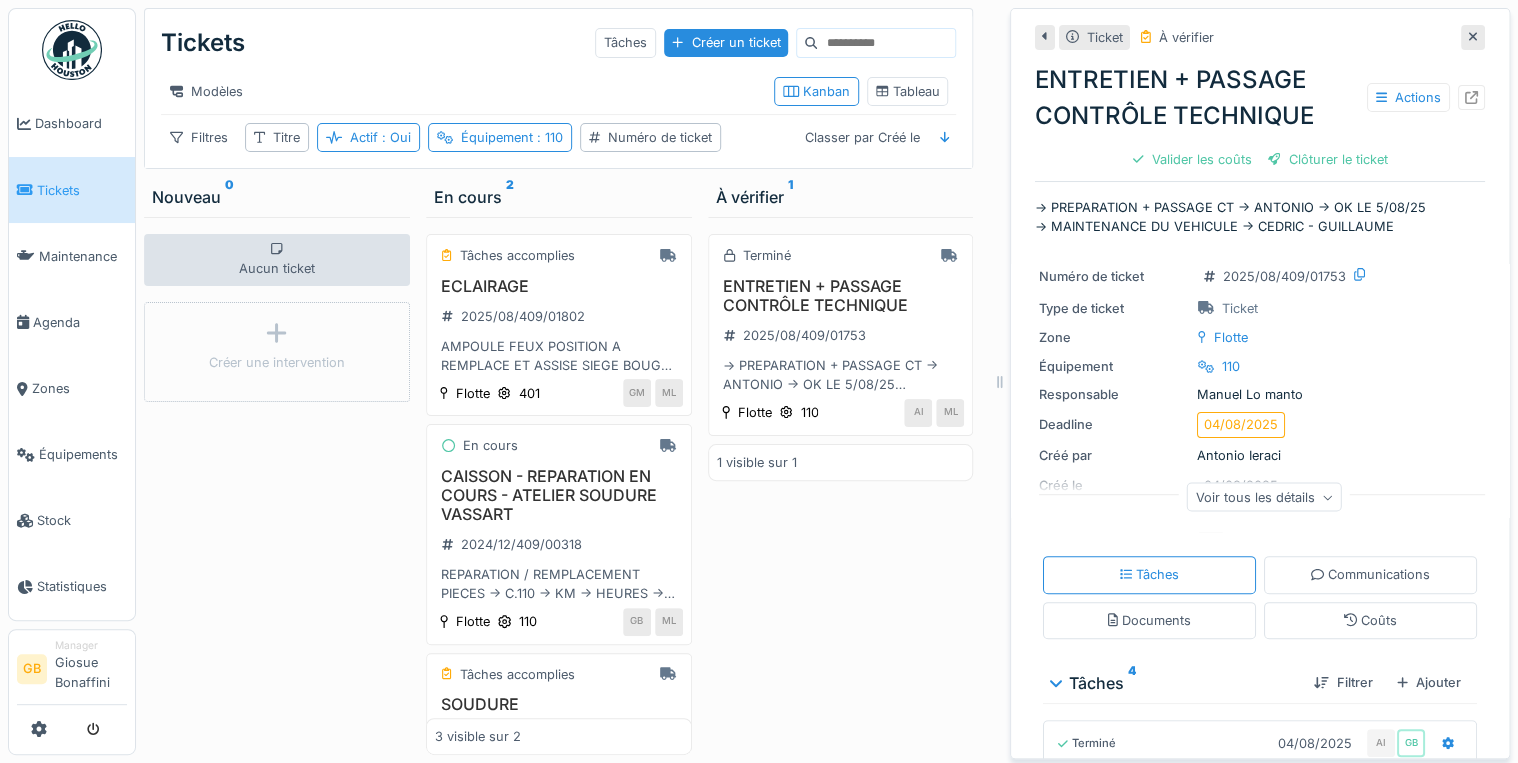 click 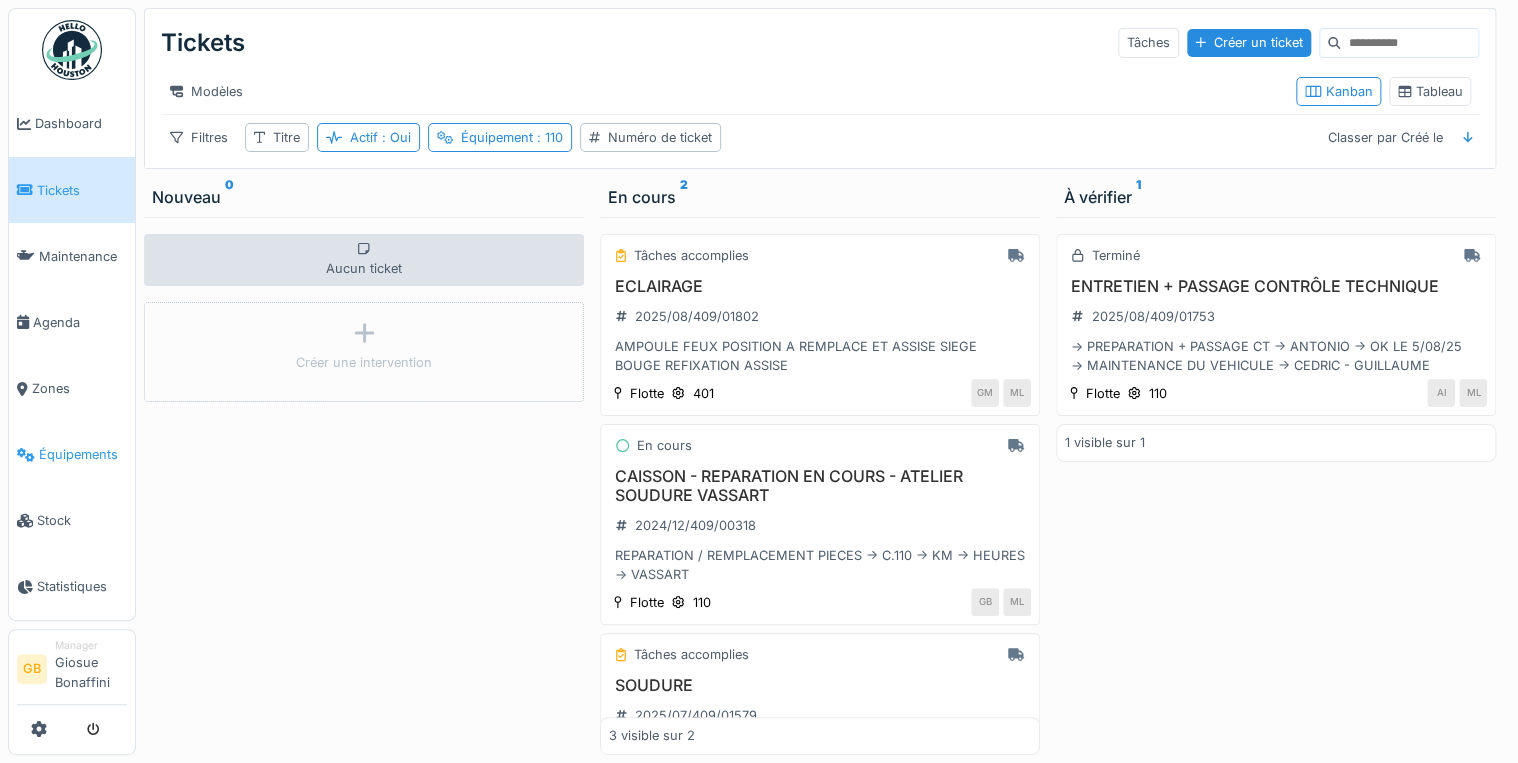 click on "Équipements" at bounding box center [83, 454] 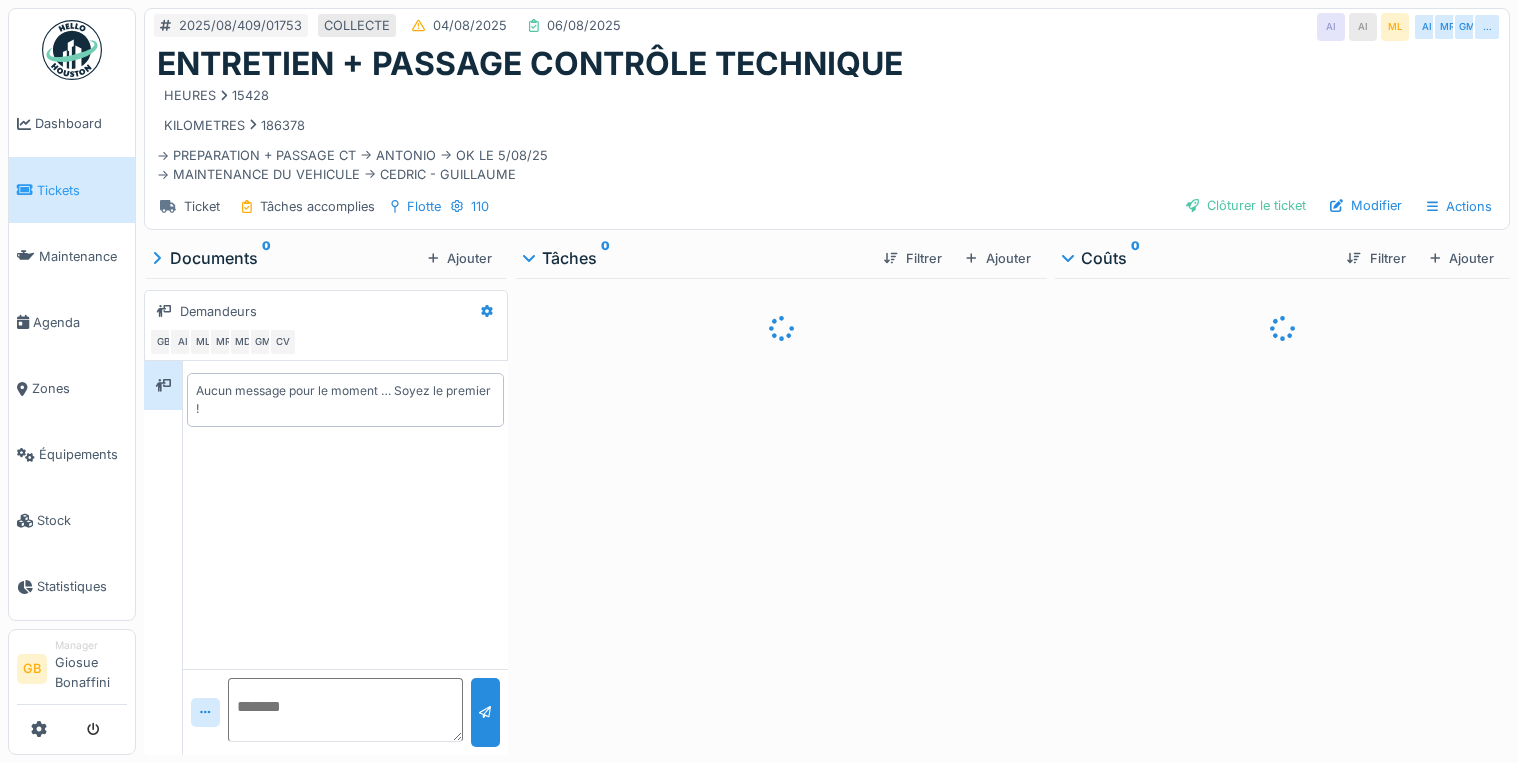 scroll, scrollTop: 0, scrollLeft: 0, axis: both 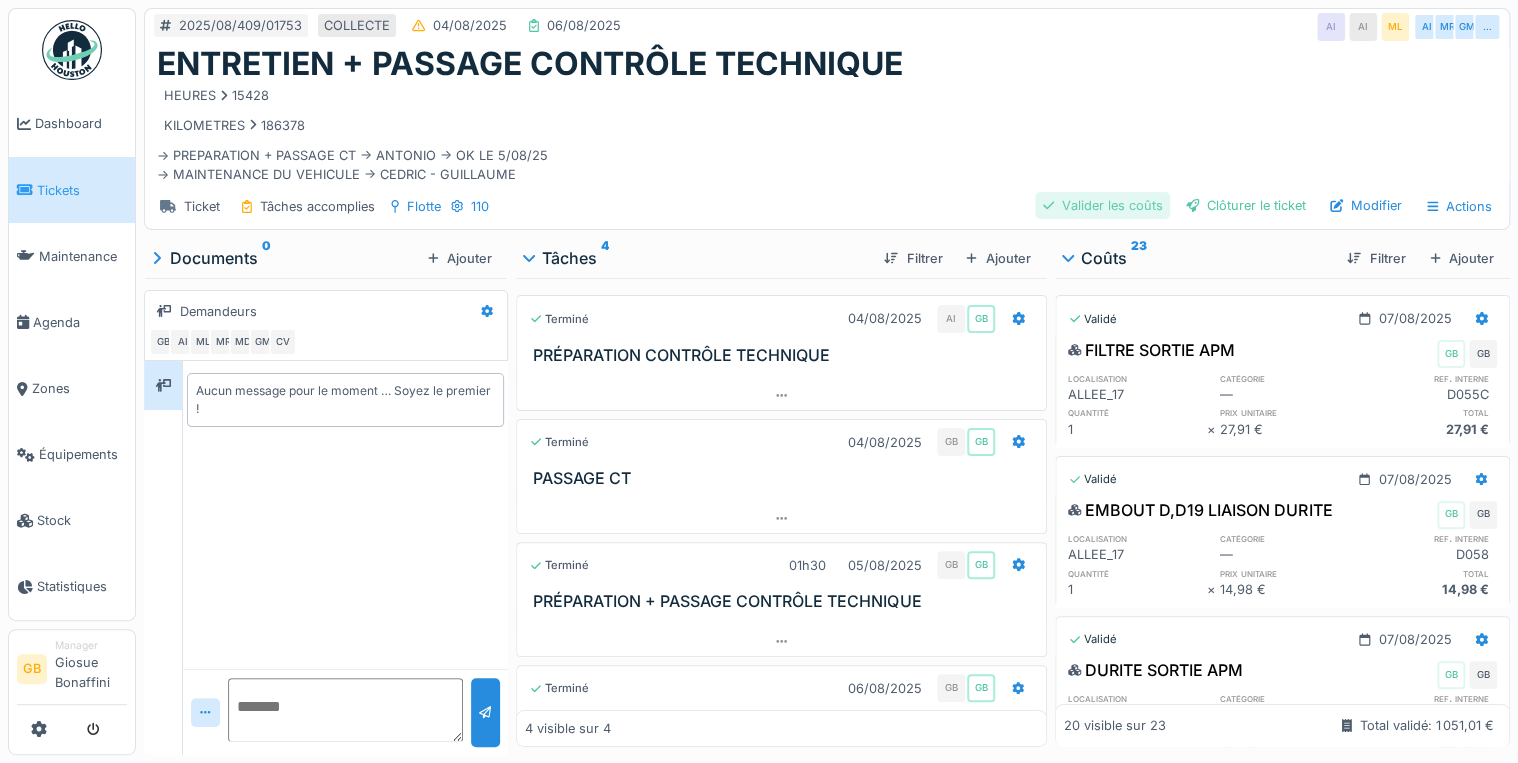 click on "Valider les coûts" at bounding box center (1102, 205) 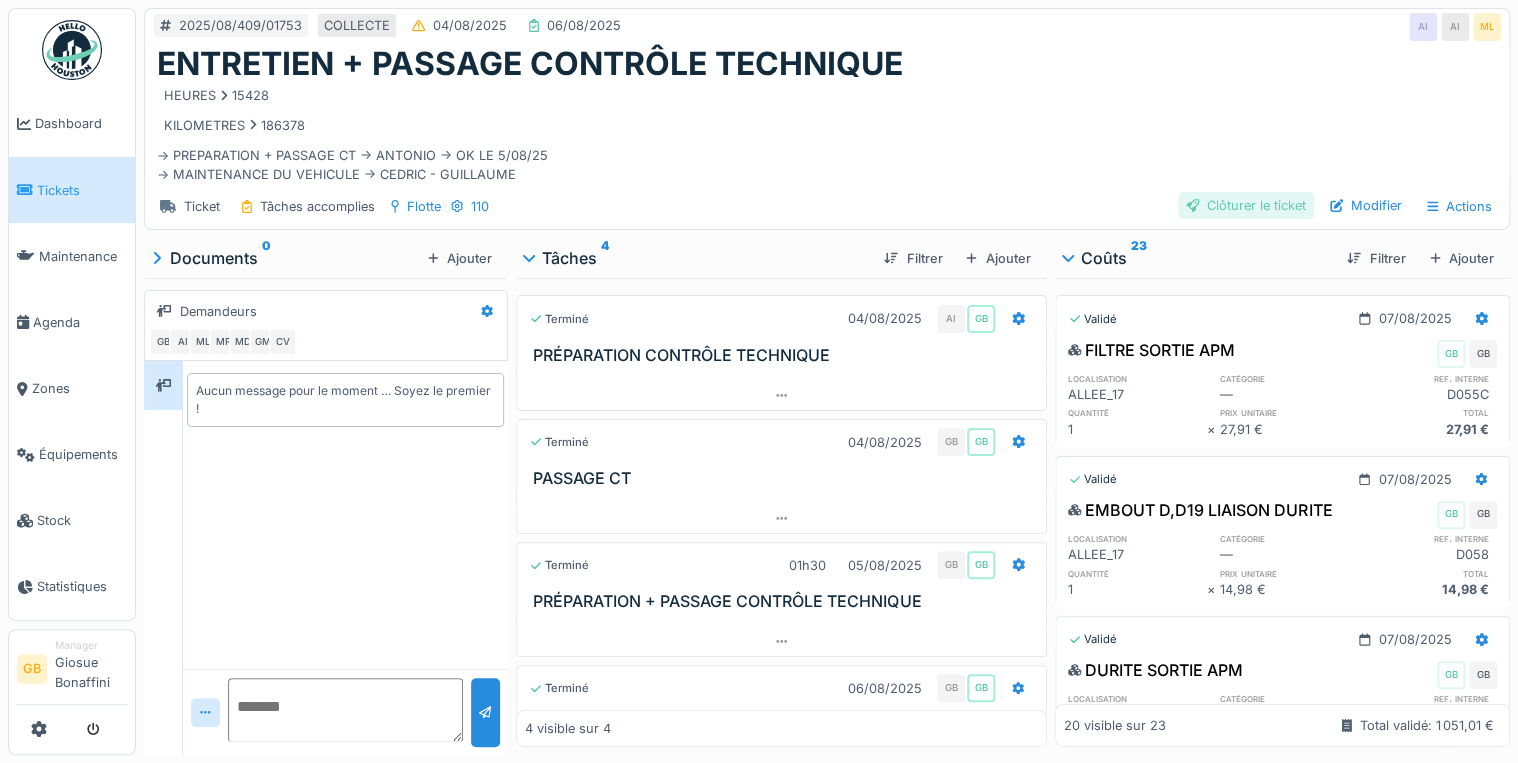 click on "Clôturer le ticket" at bounding box center [1246, 205] 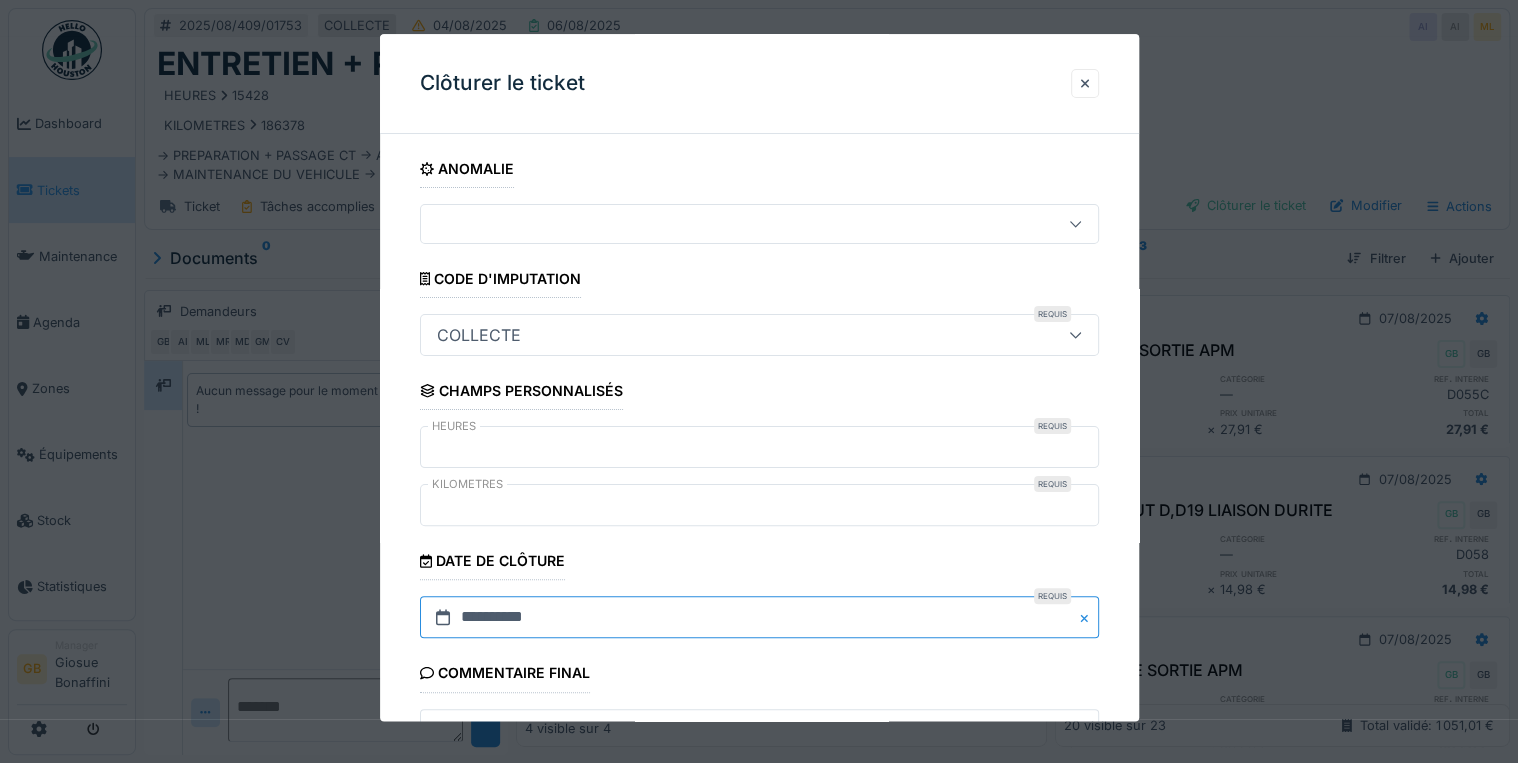 click on "**********" at bounding box center (759, 618) 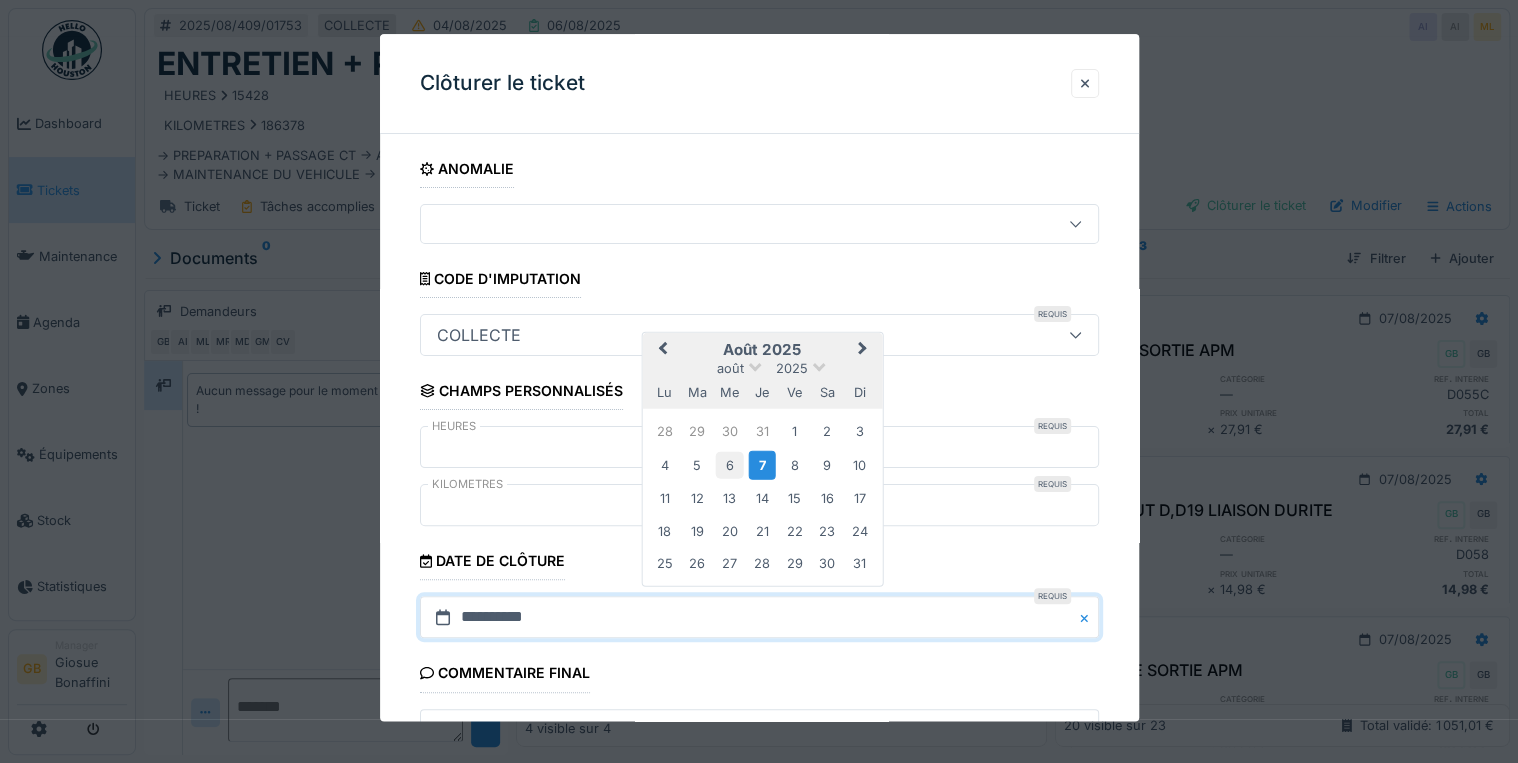click on "6" at bounding box center (729, 464) 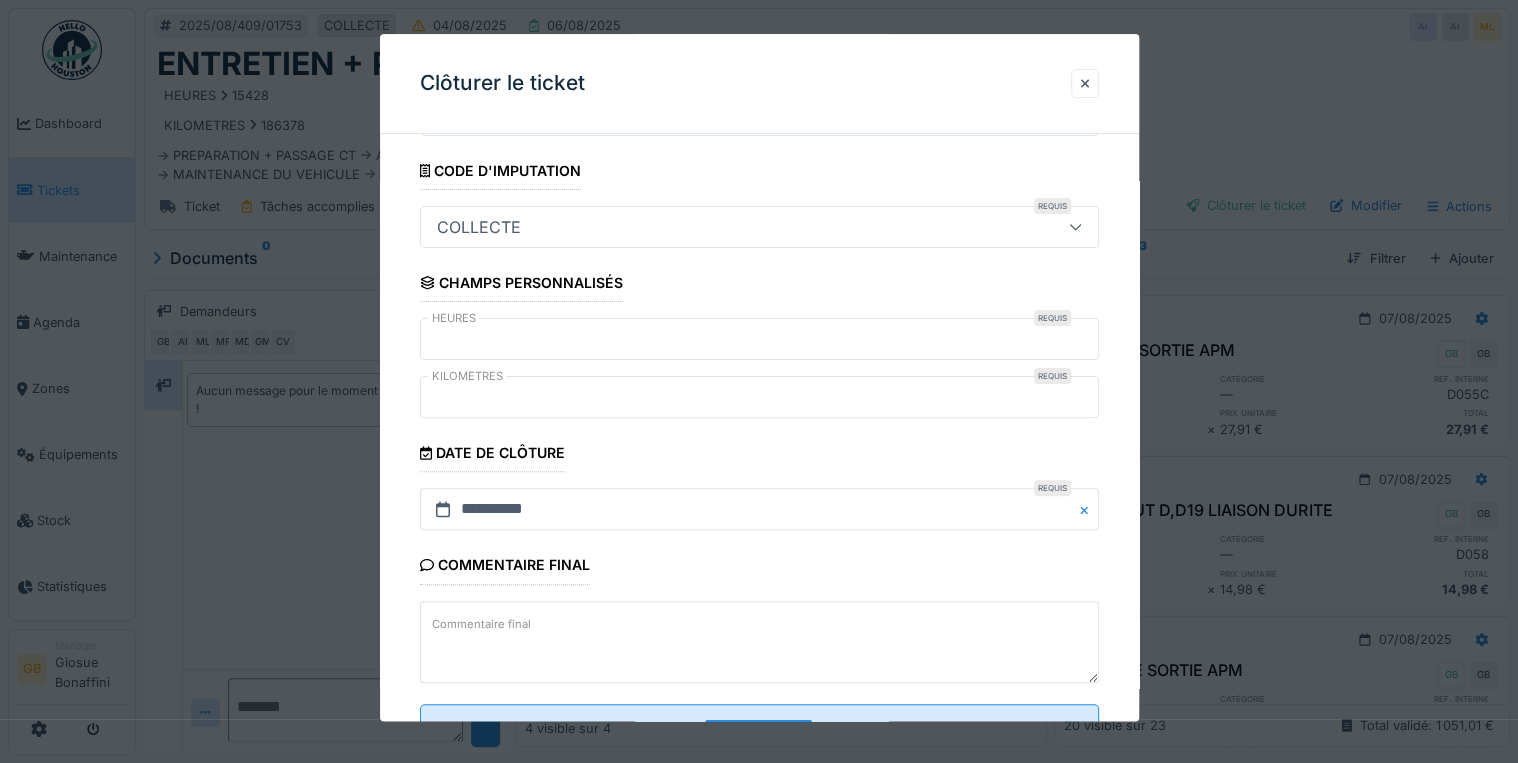 scroll, scrollTop: 184, scrollLeft: 0, axis: vertical 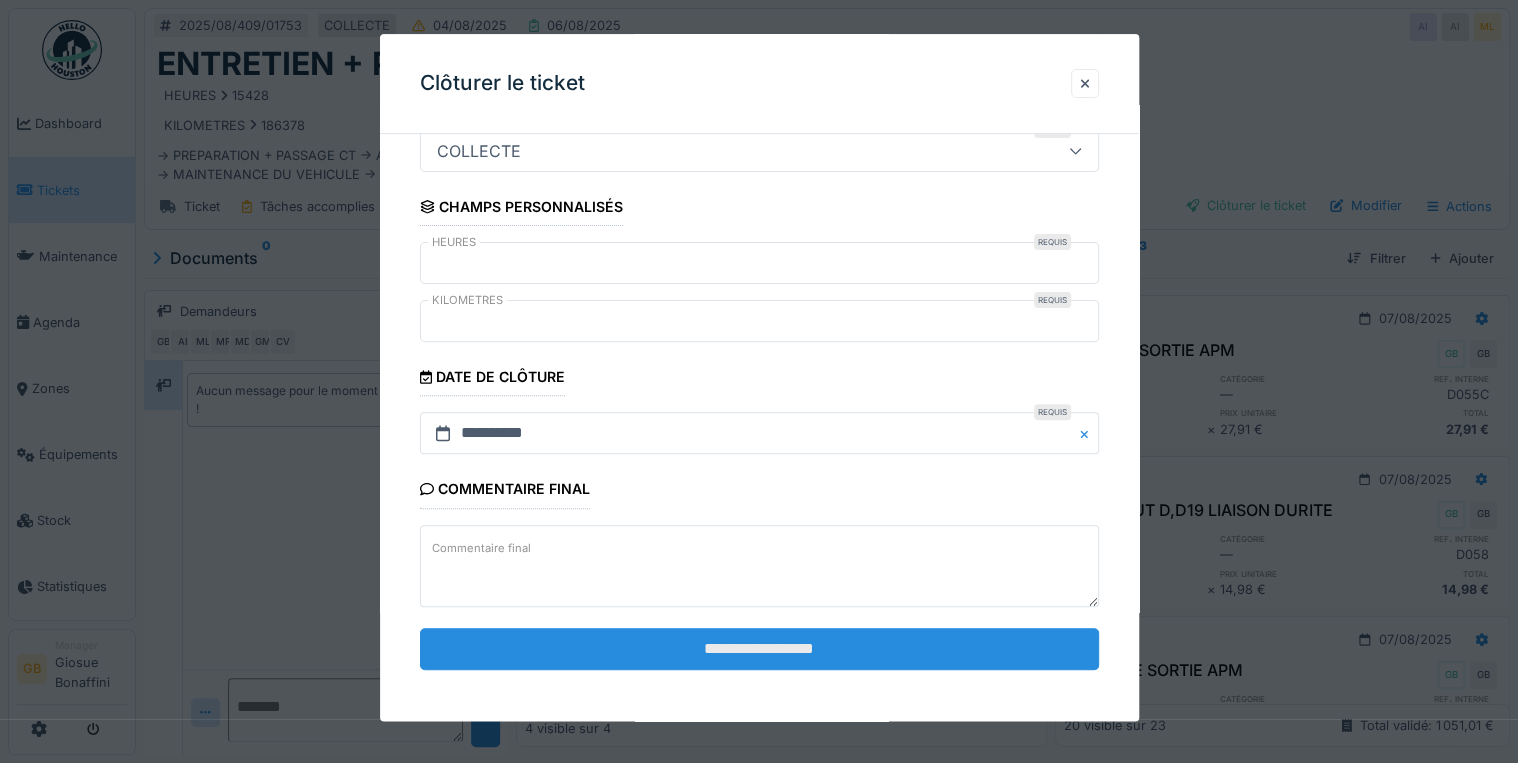 click on "**********" at bounding box center (759, 649) 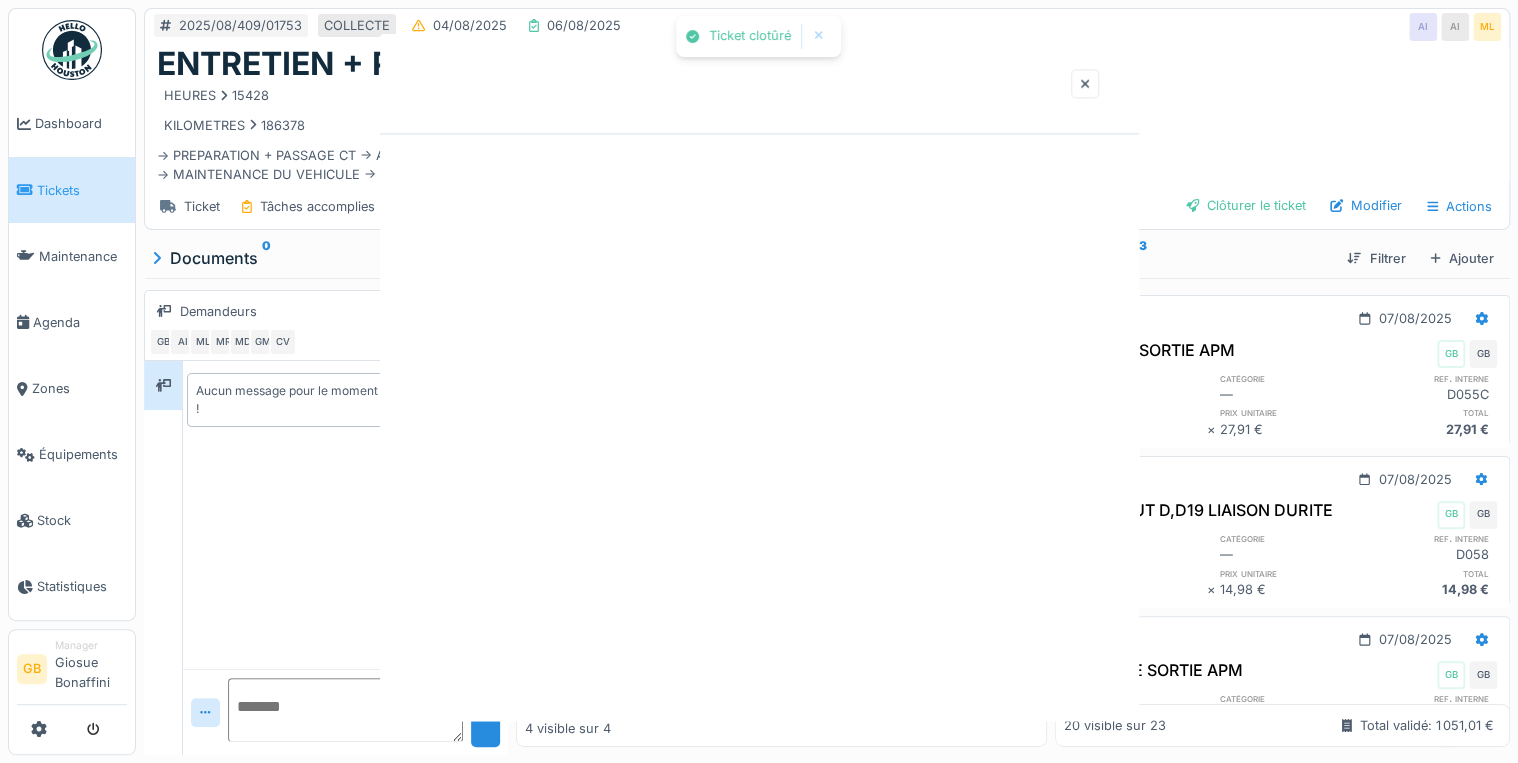 scroll, scrollTop: 0, scrollLeft: 0, axis: both 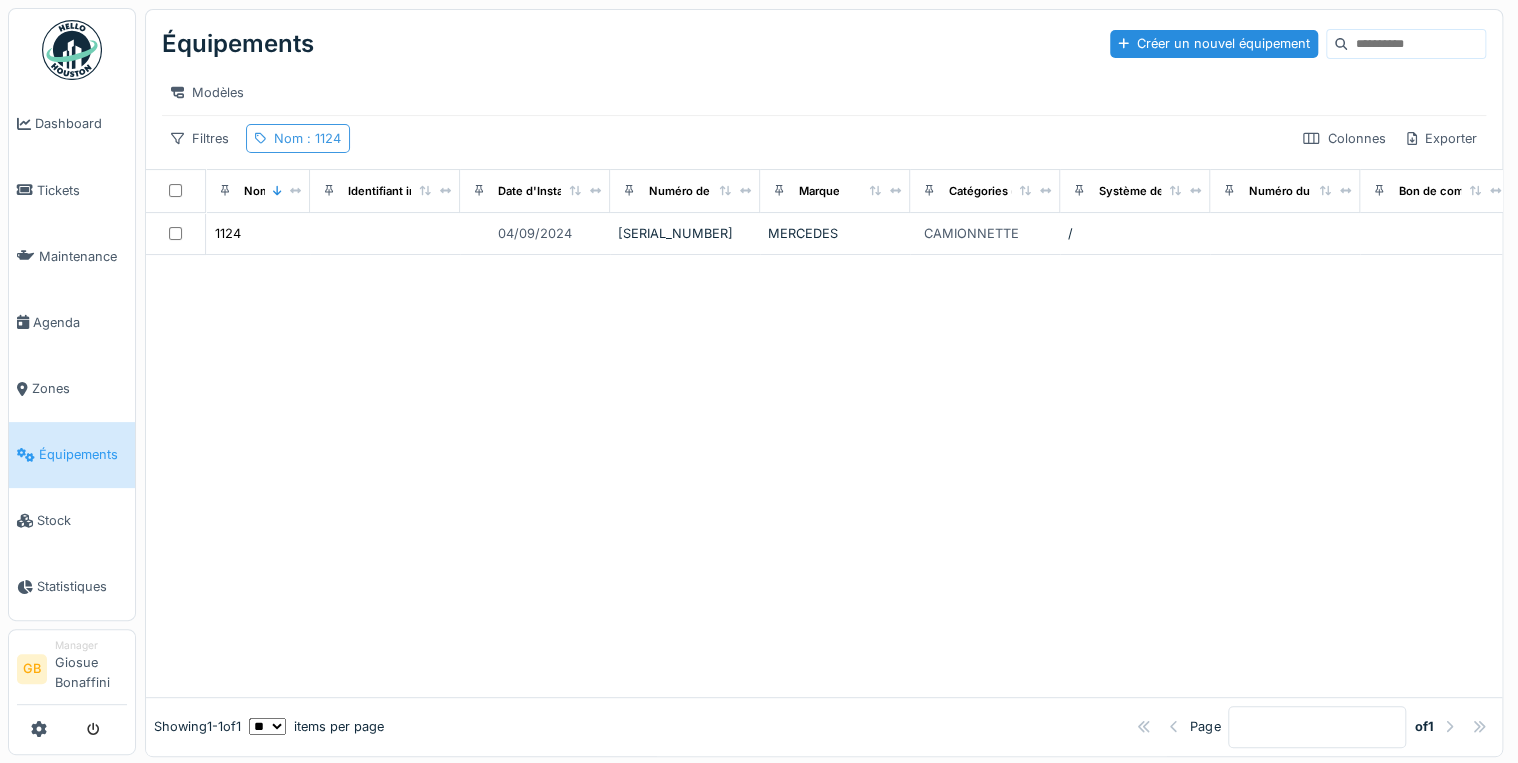 click on ":   1124" at bounding box center [322, 138] 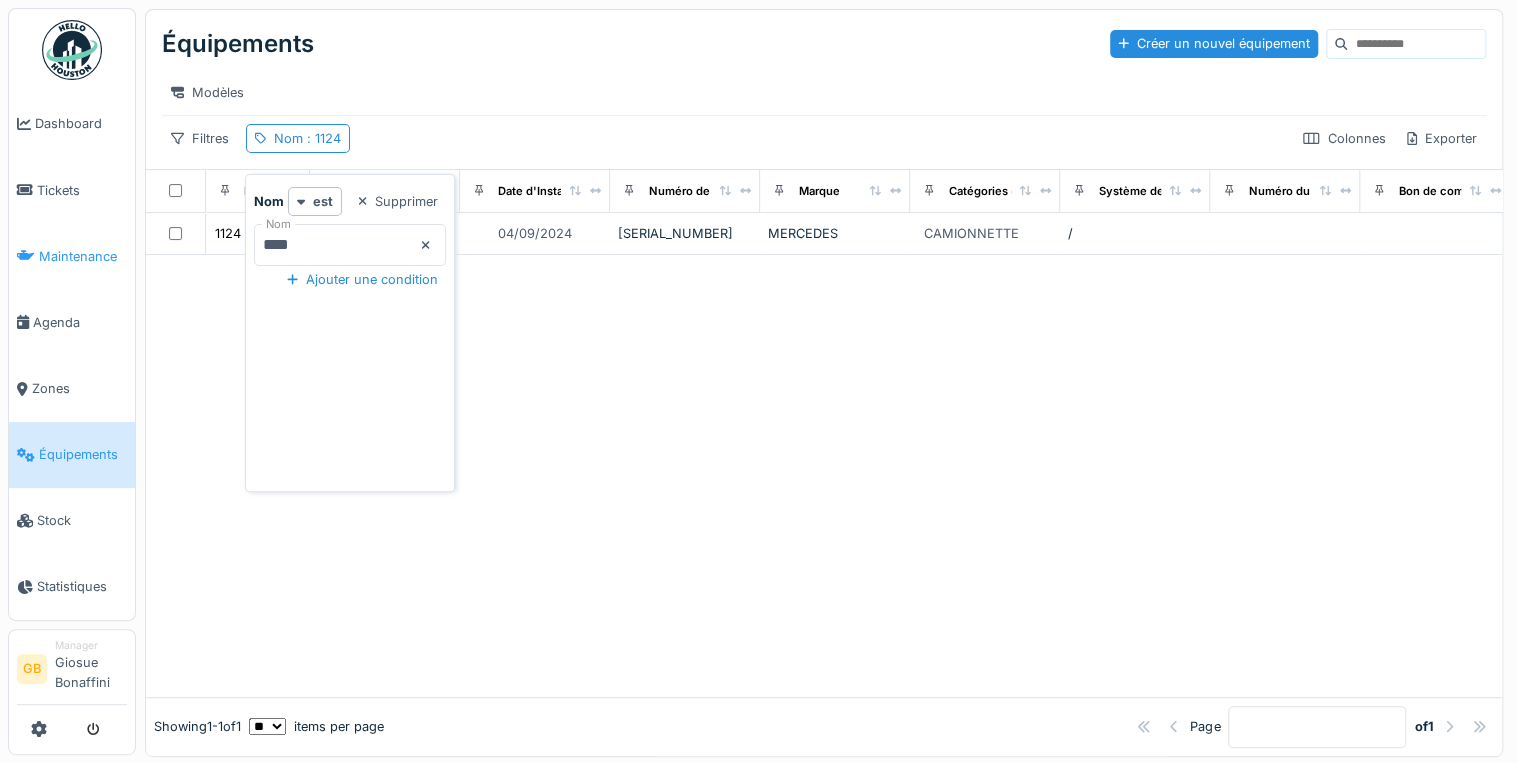 drag, startPoint x: 311, startPoint y: 244, endPoint x: 65, endPoint y: 227, distance: 246.5867 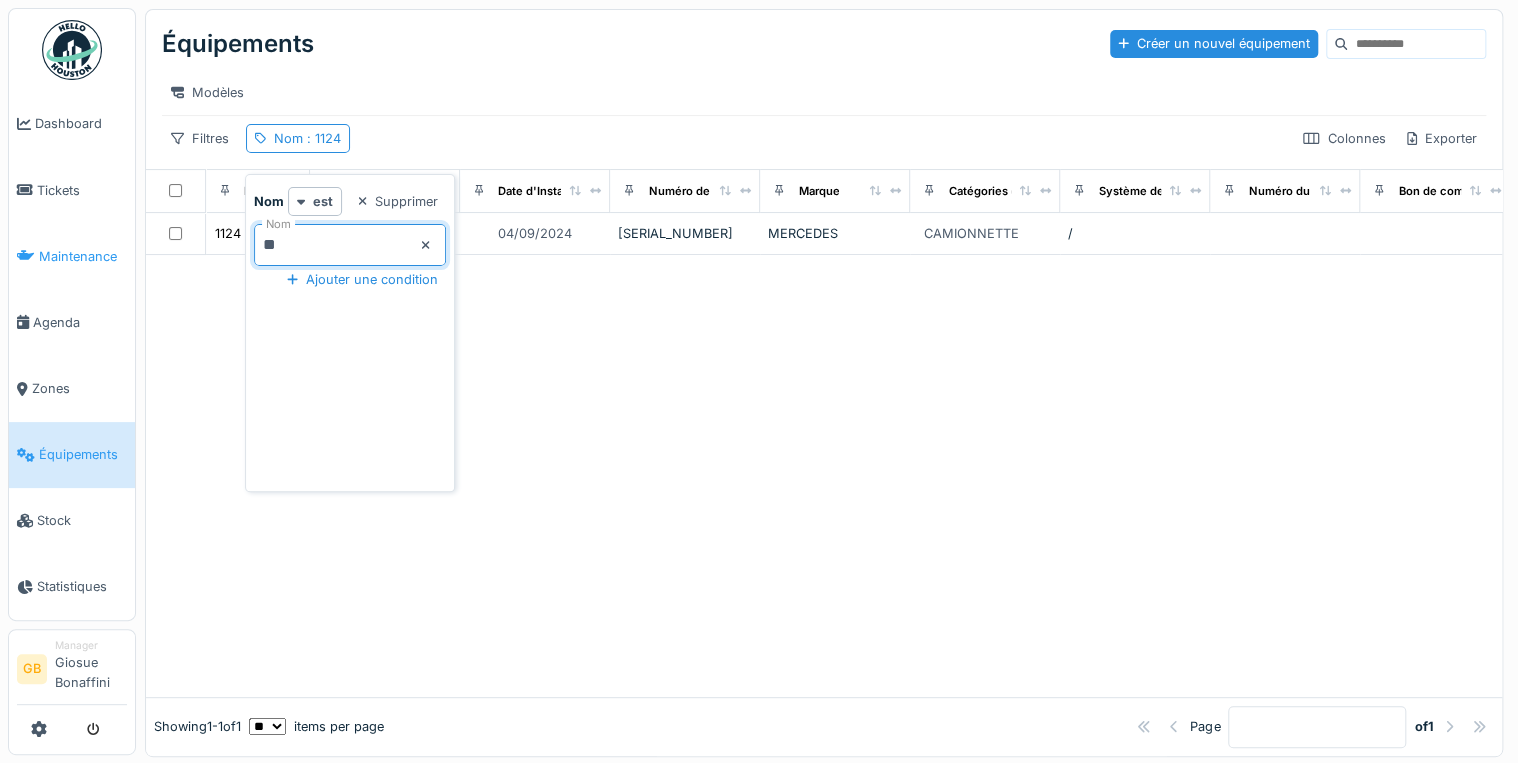 type on "***" 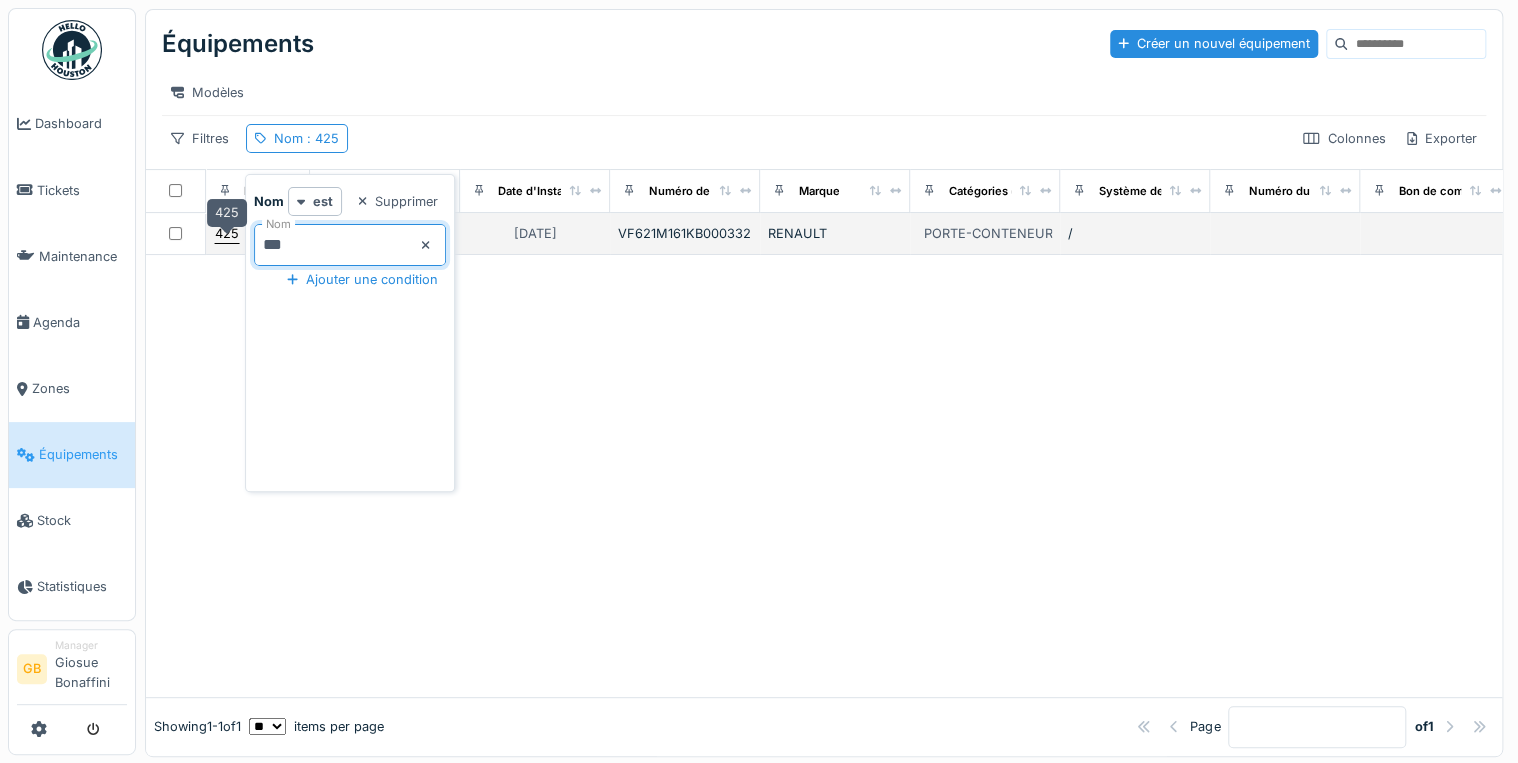 click on "425" at bounding box center (227, 233) 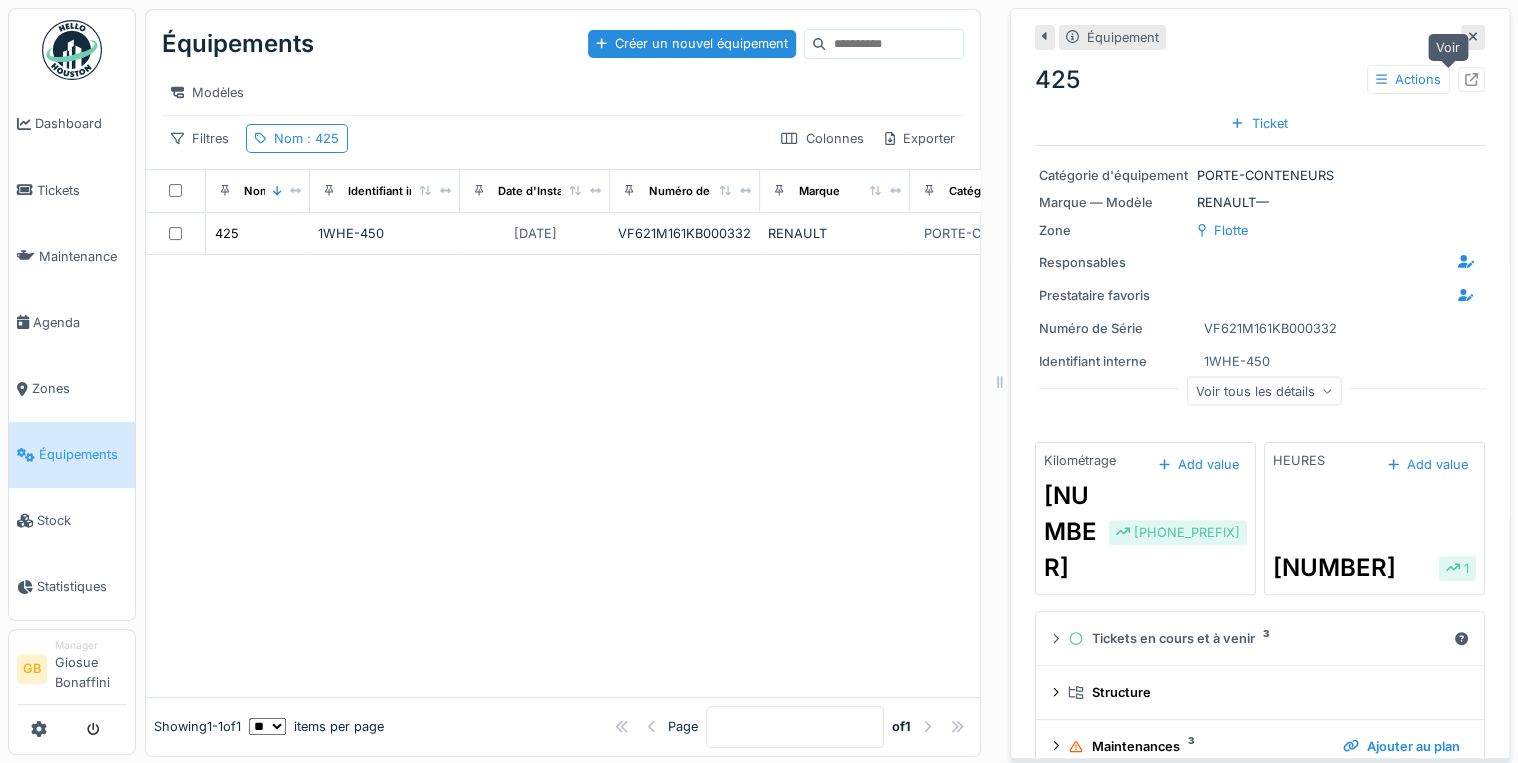 click 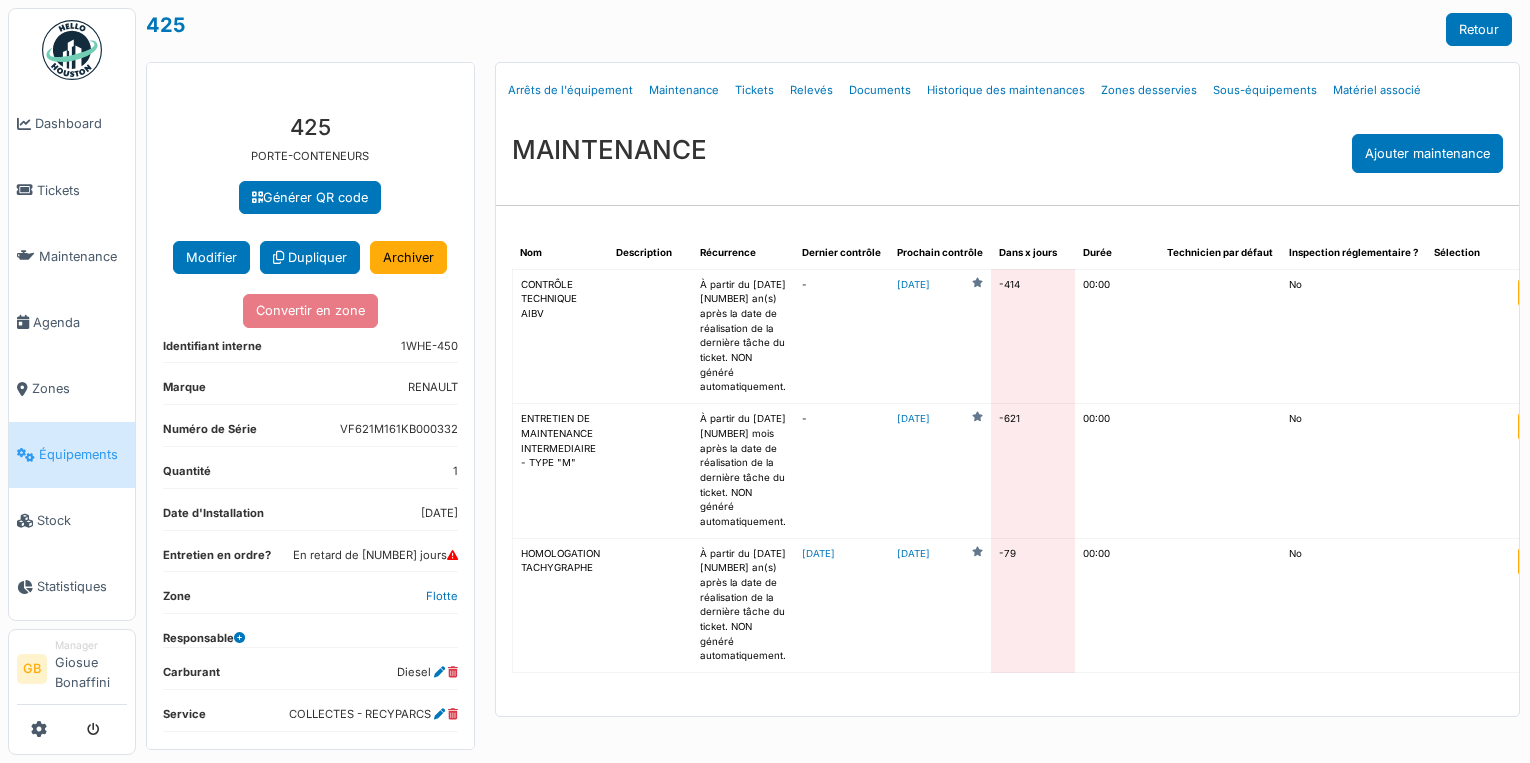 scroll, scrollTop: 0, scrollLeft: 0, axis: both 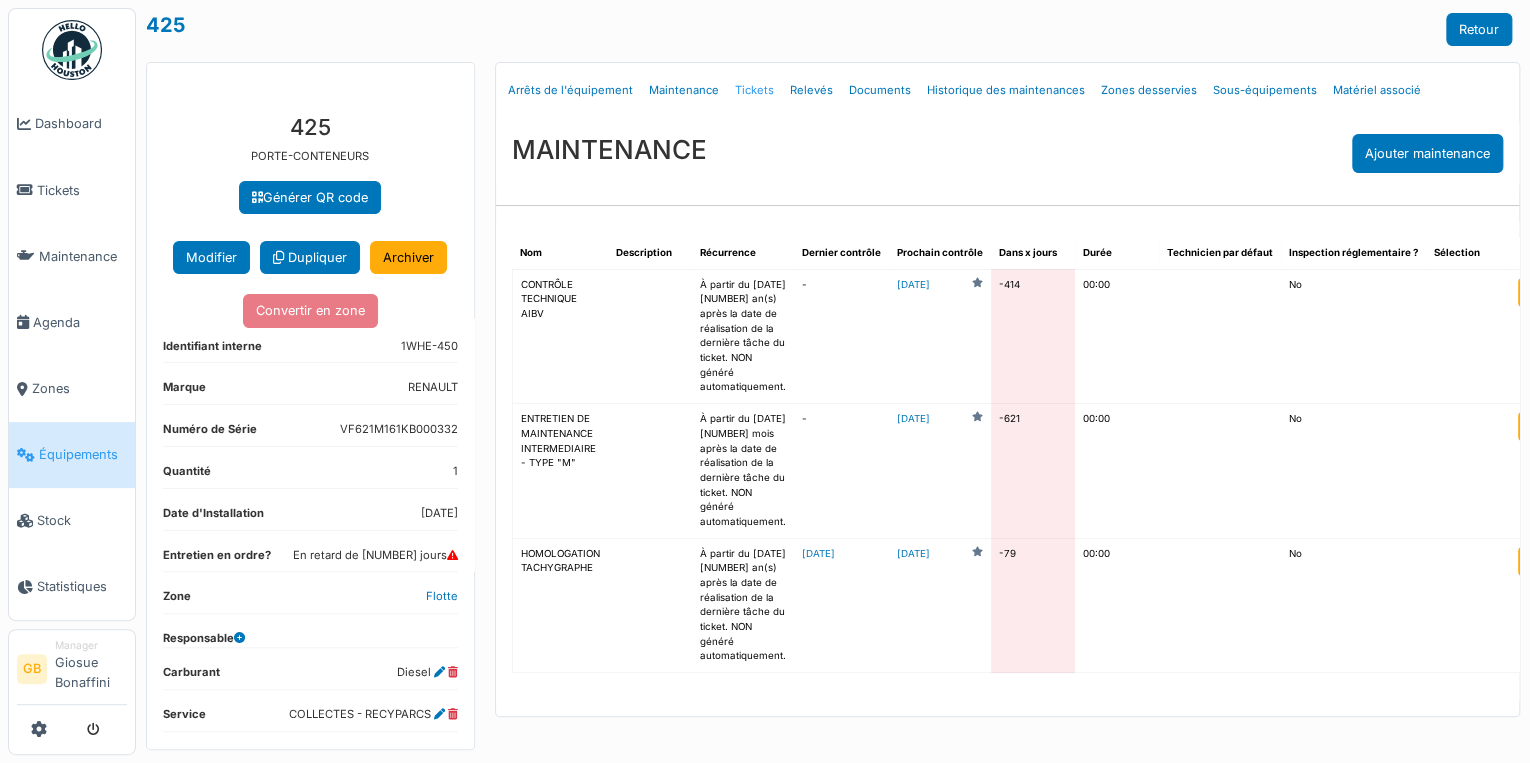 click on "Tickets" at bounding box center (754, 90) 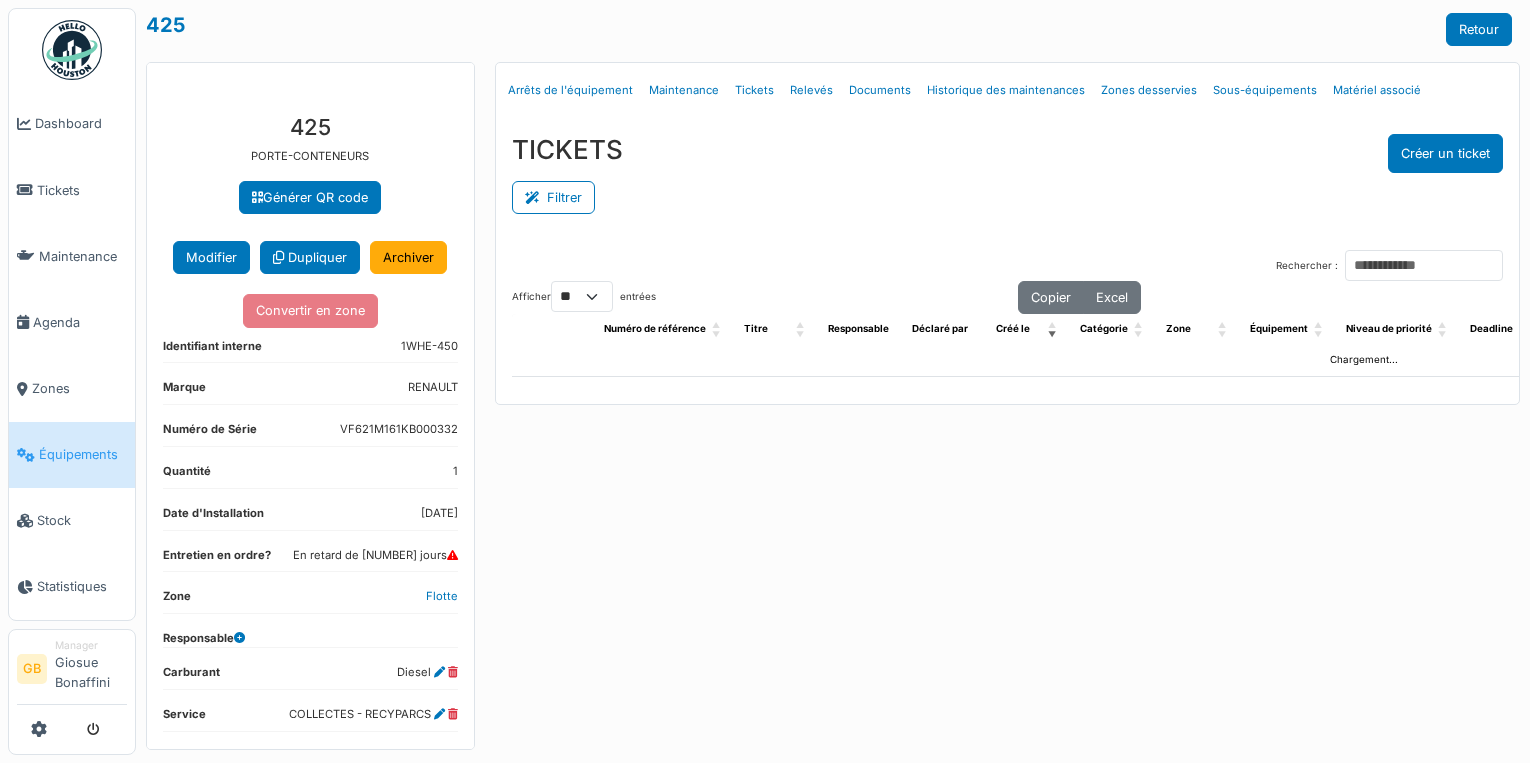 scroll, scrollTop: 0, scrollLeft: 0, axis: both 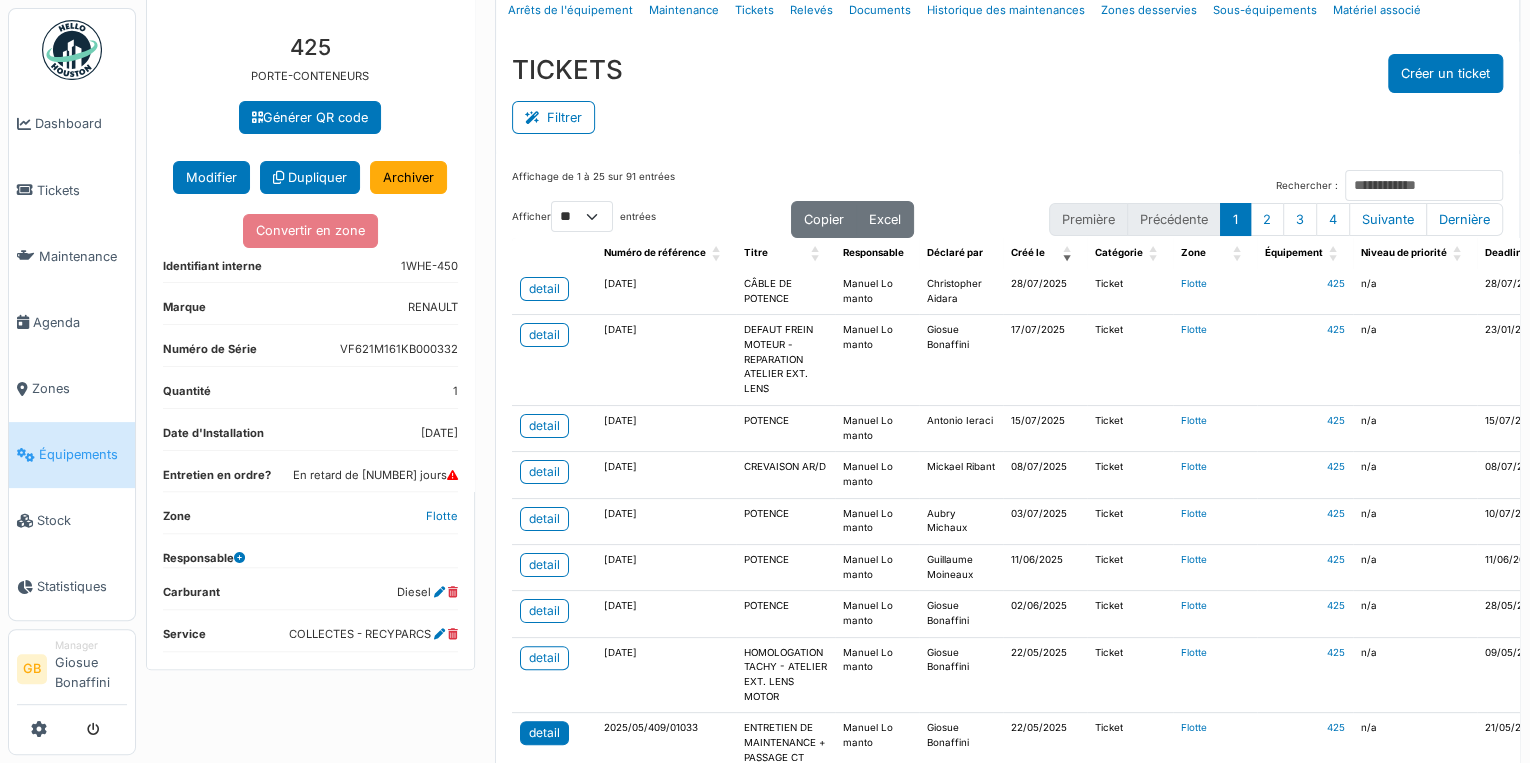 click on "detail" at bounding box center (544, 733) 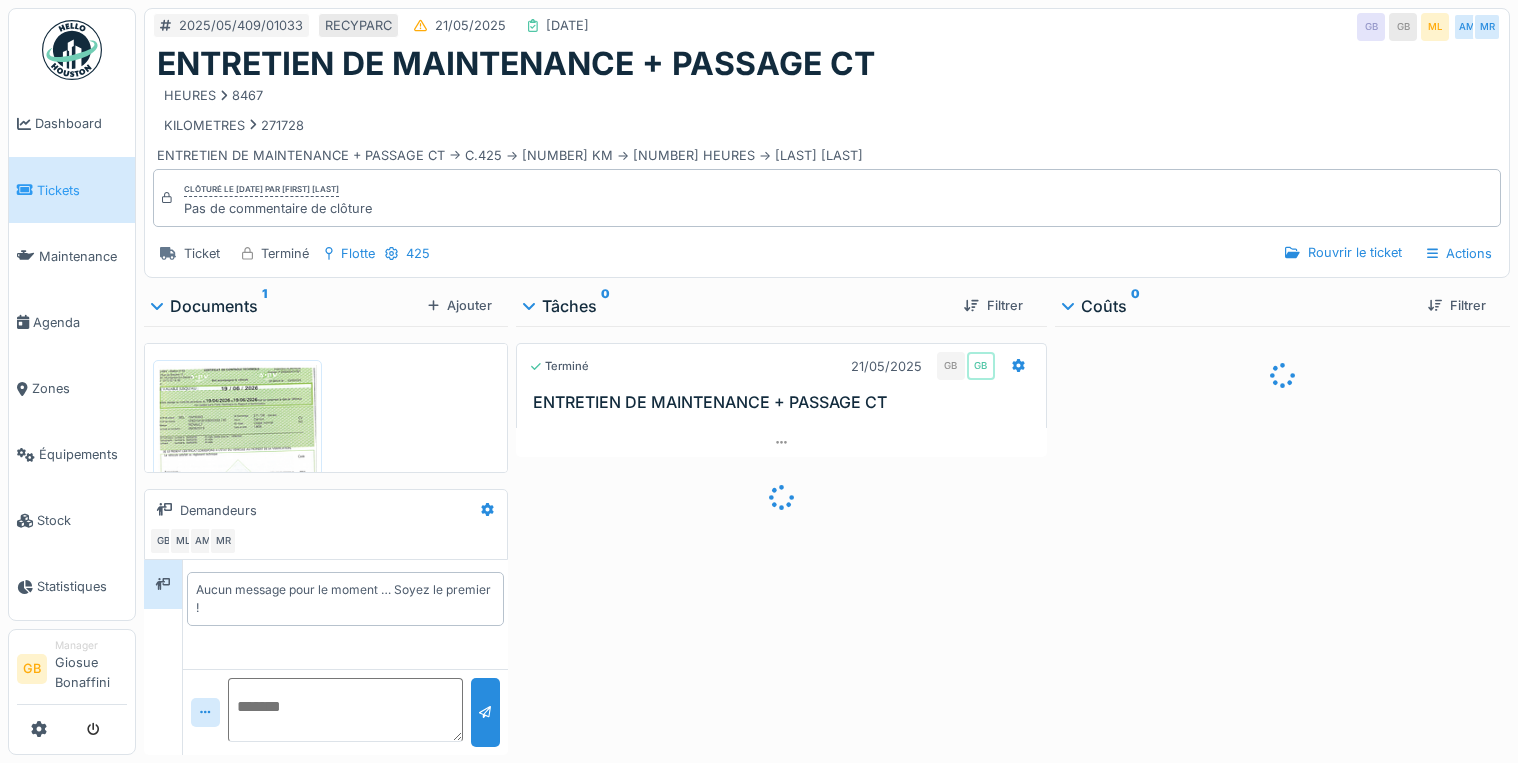 scroll, scrollTop: 0, scrollLeft: 0, axis: both 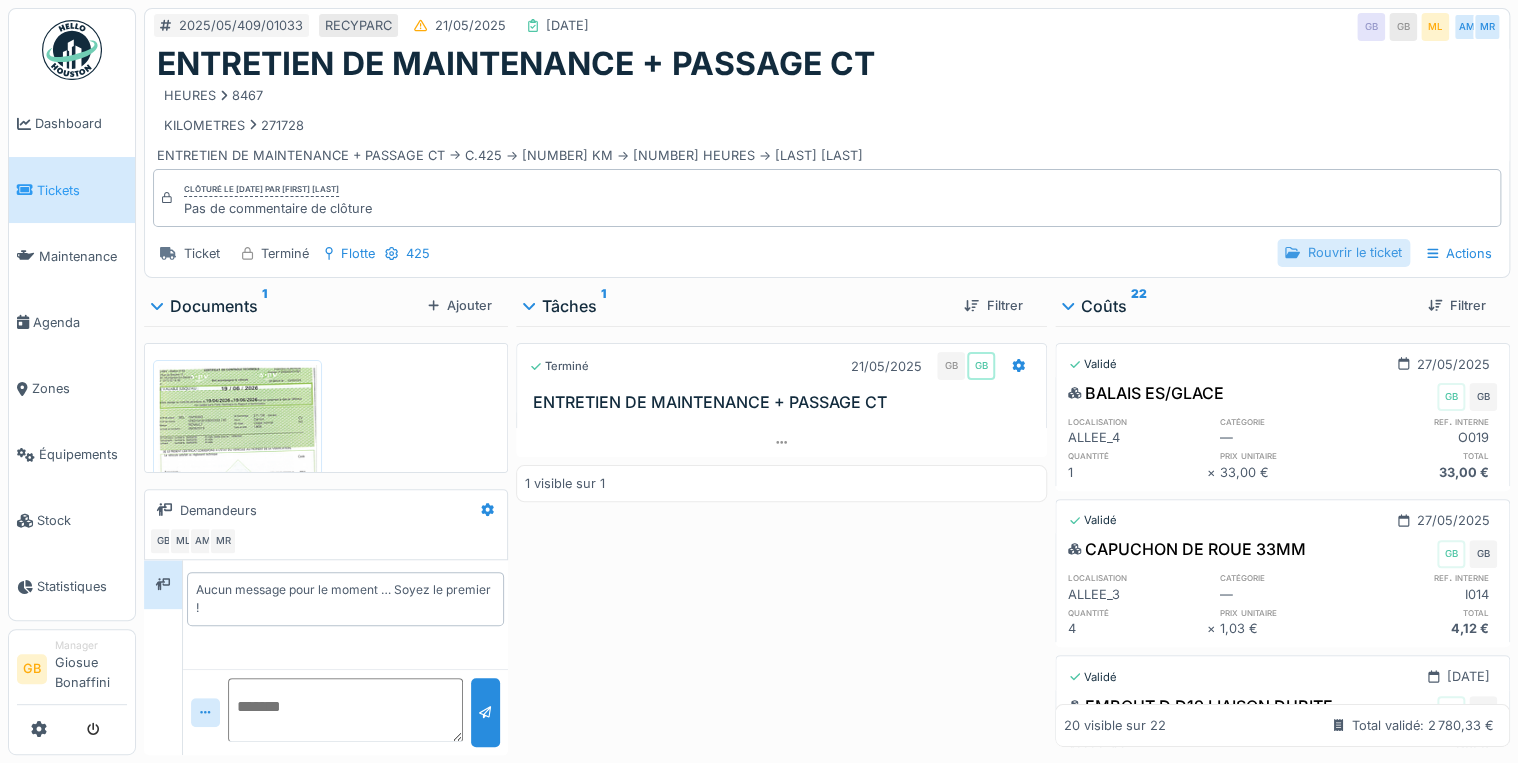 click on "Rouvrir le ticket" at bounding box center [1343, 252] 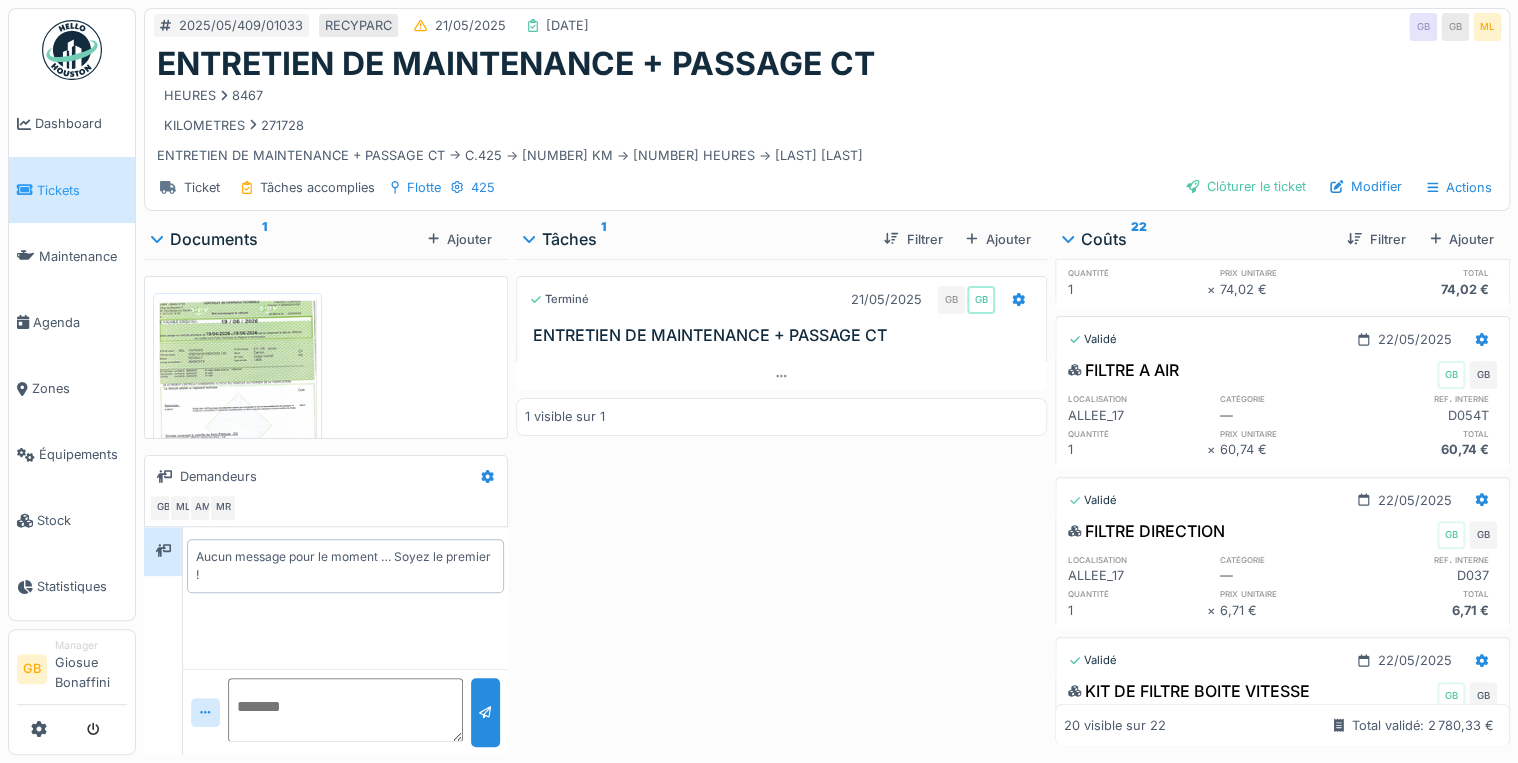 scroll, scrollTop: 2560, scrollLeft: 0, axis: vertical 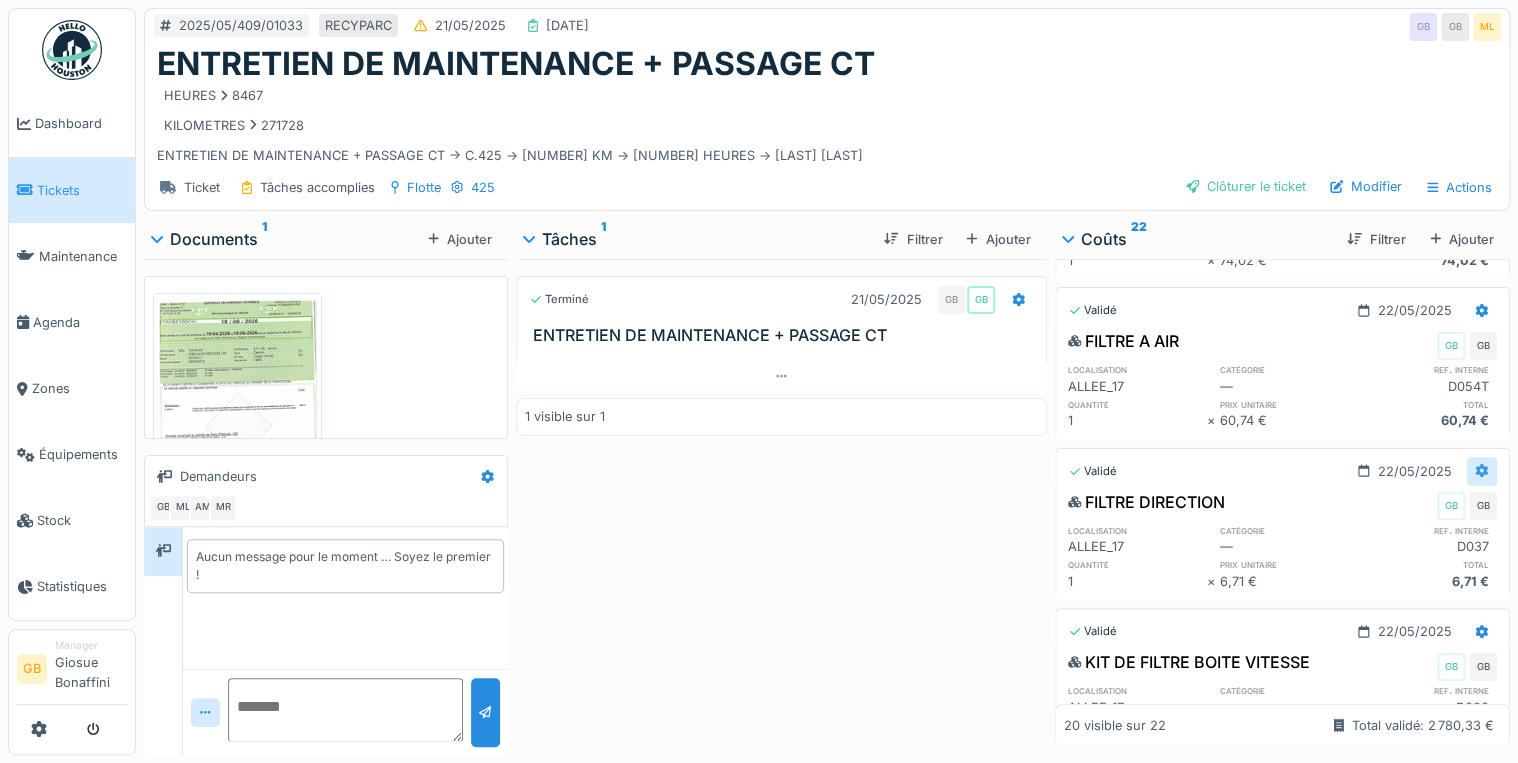 click 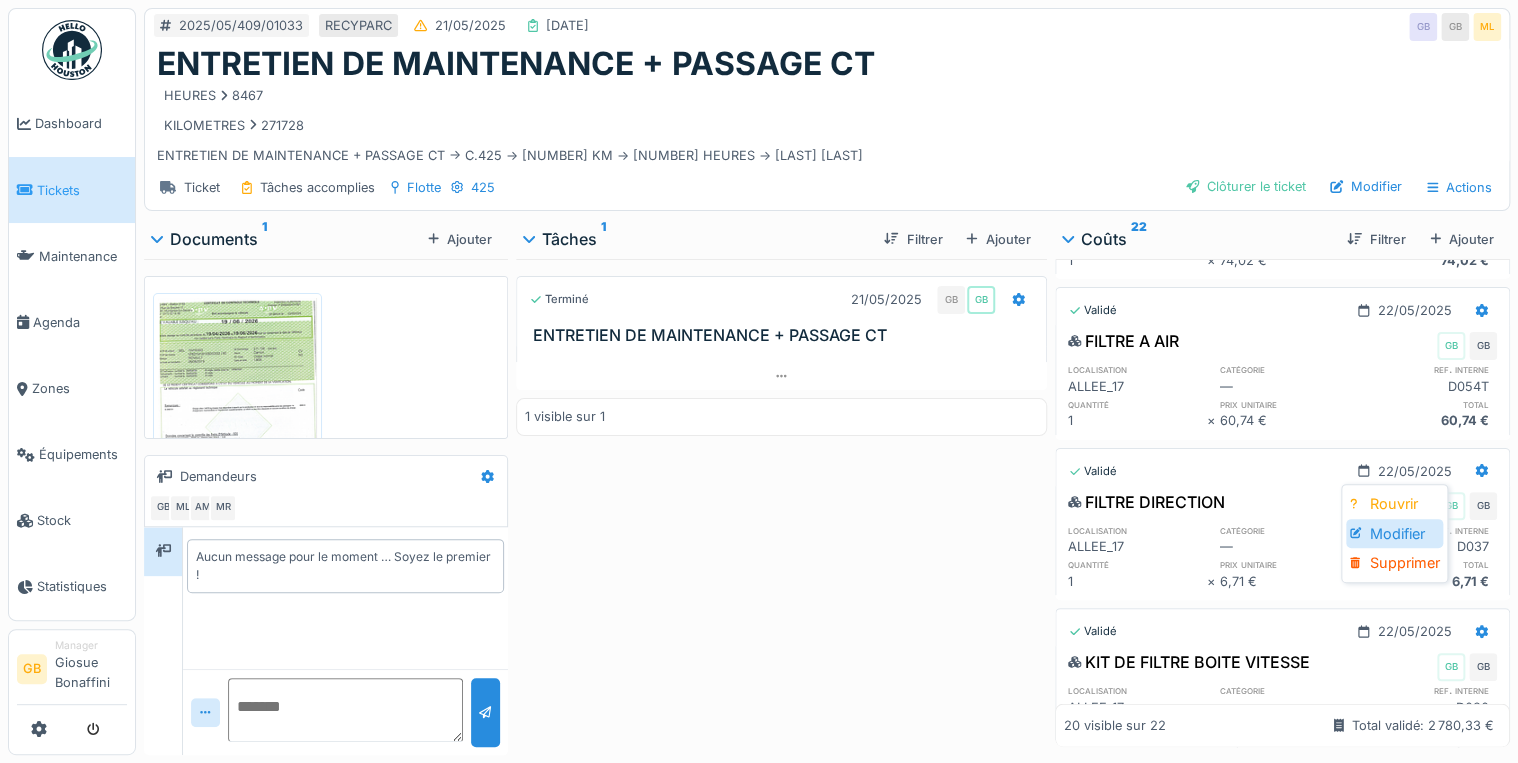 click on "Modifier" at bounding box center [1394, 534] 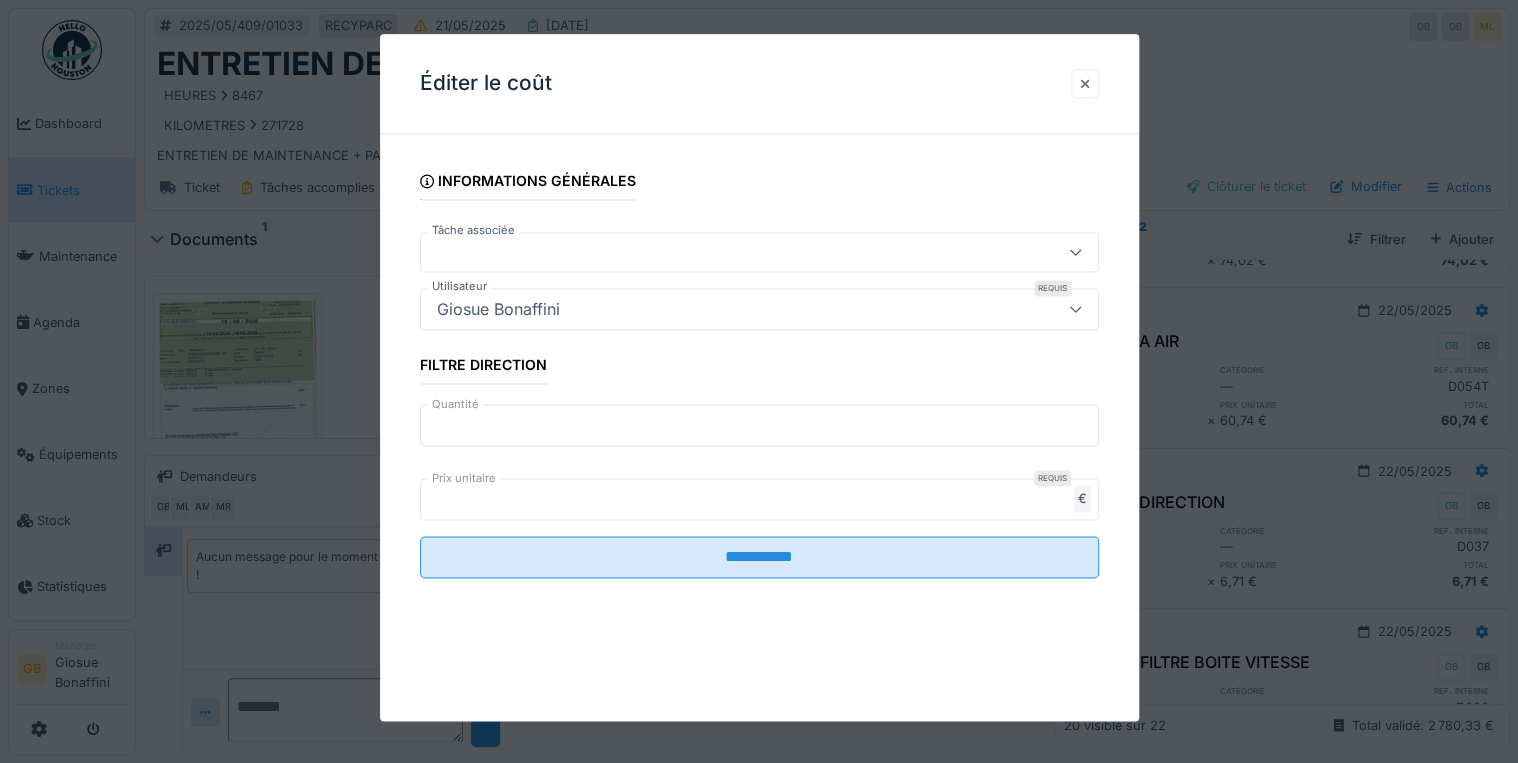 click at bounding box center (1085, 83) 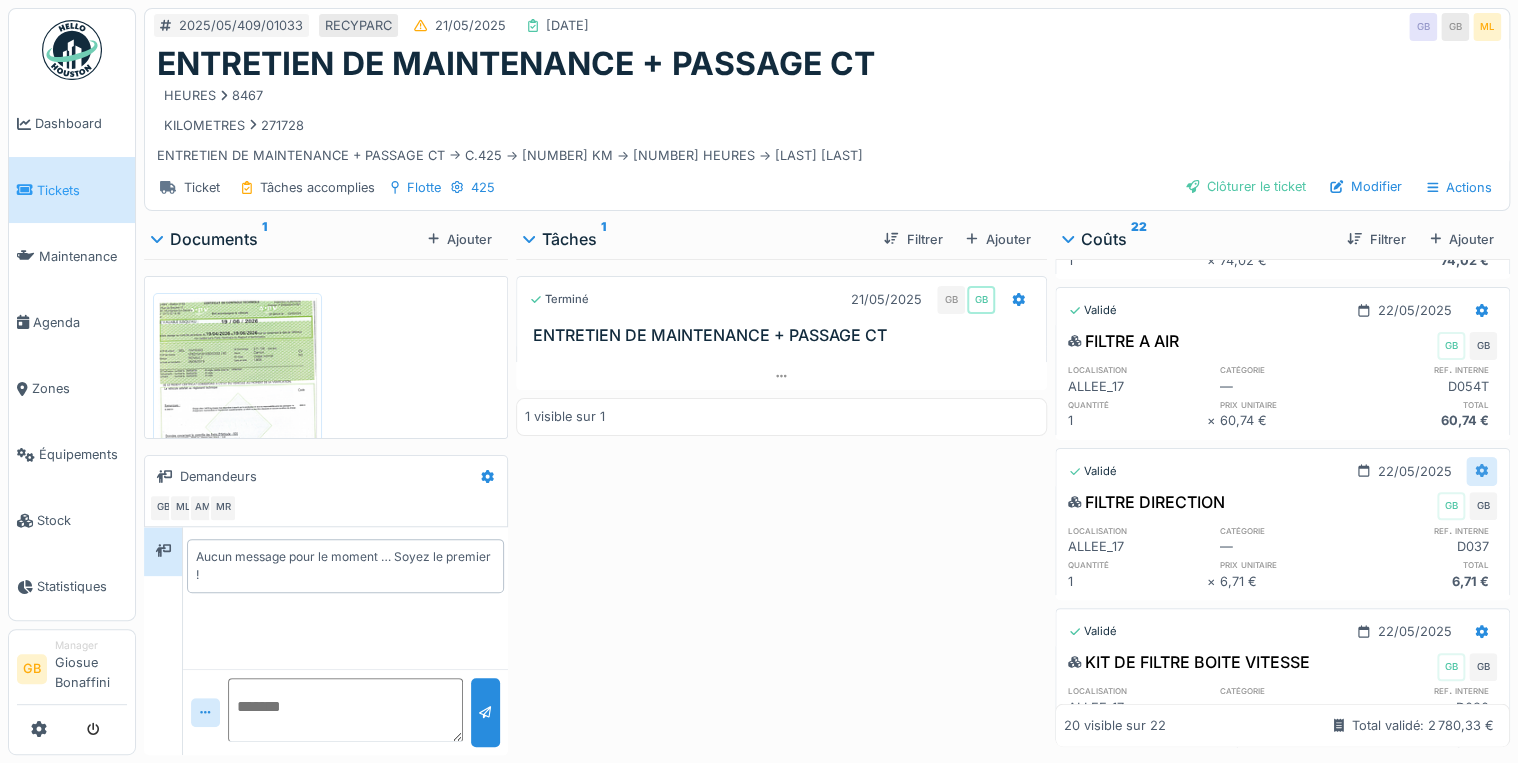 click 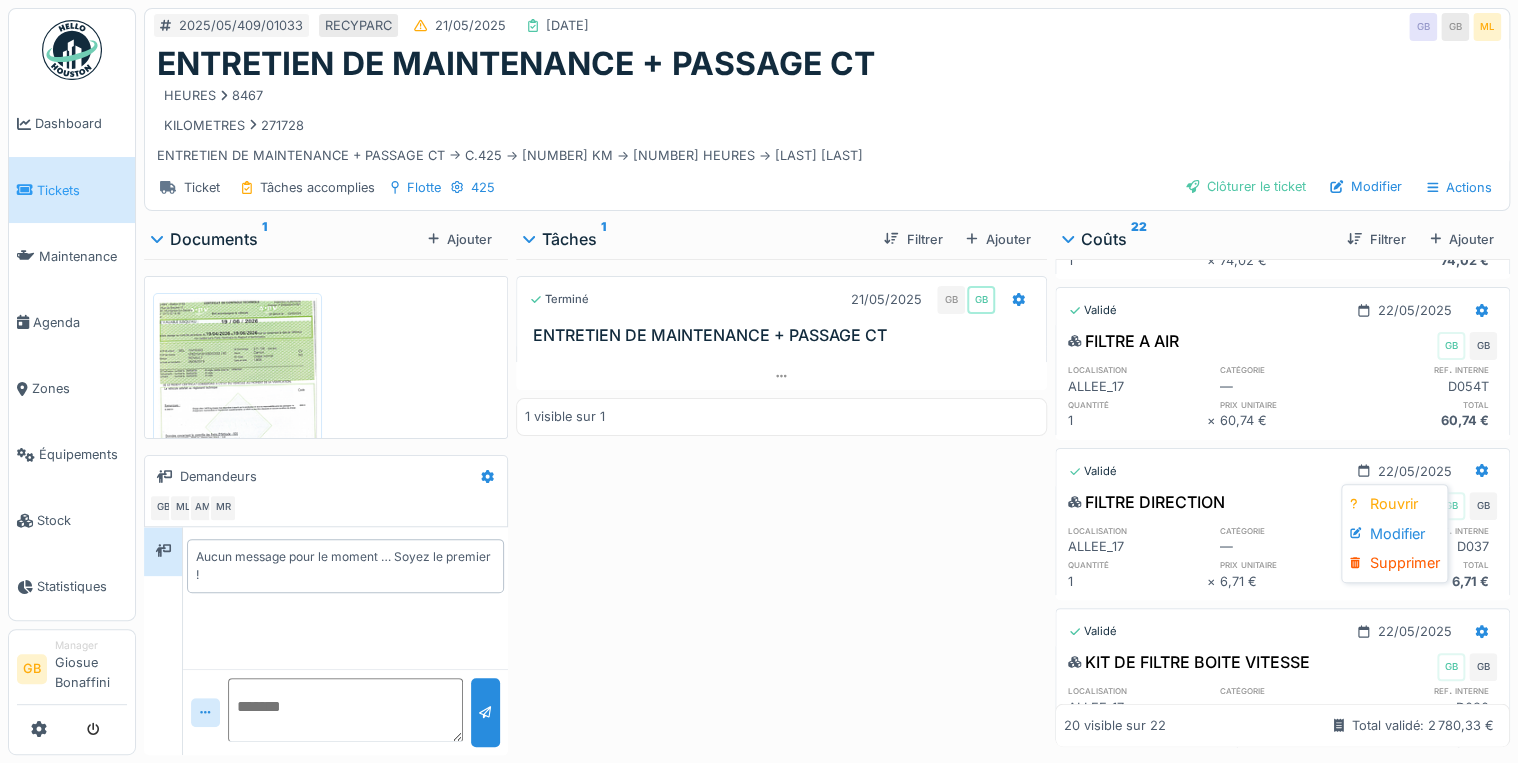 click on "Rouvrir Modifier Supprimer" at bounding box center [1394, 533] 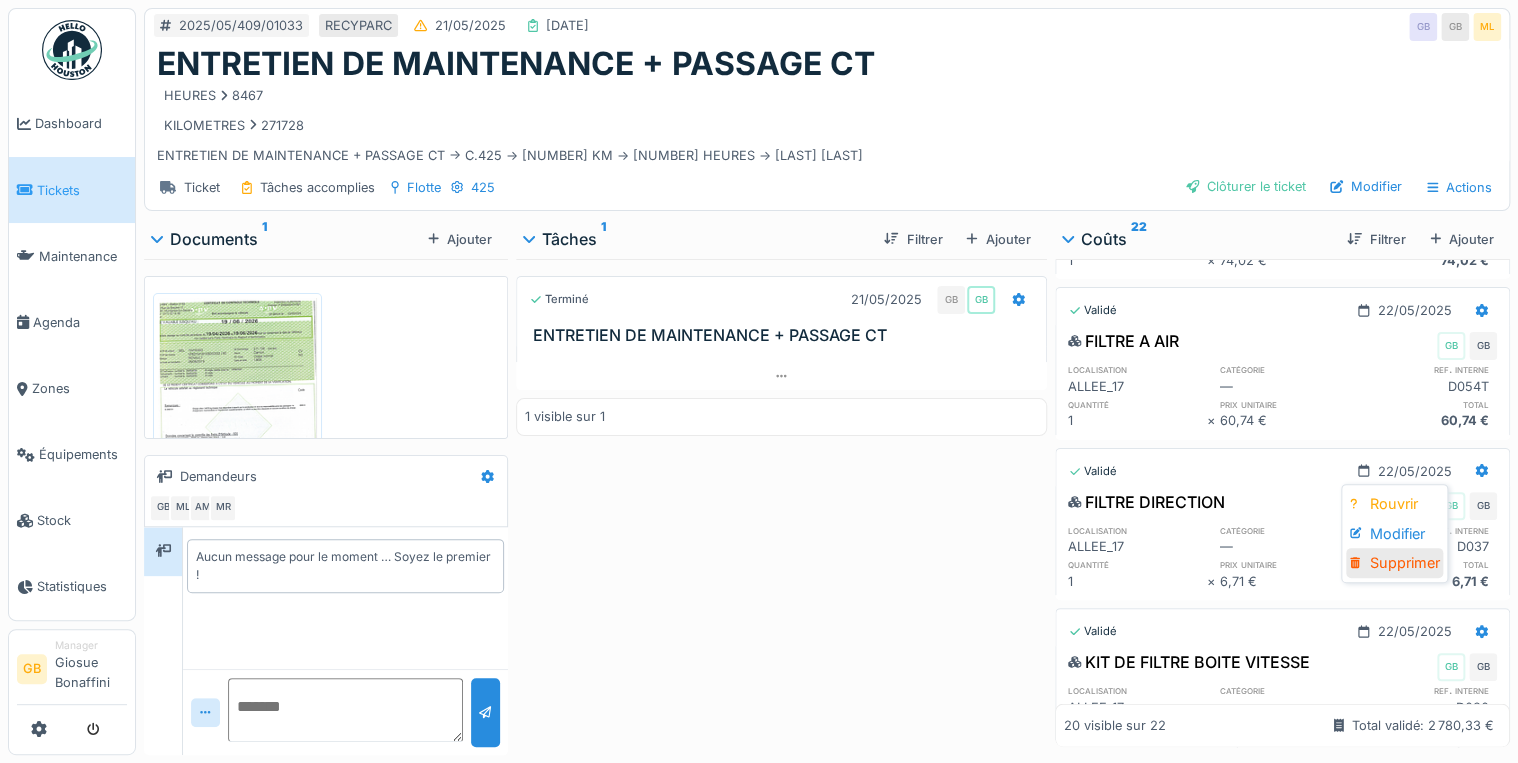 click on "Supprimer" at bounding box center (1394, 563) 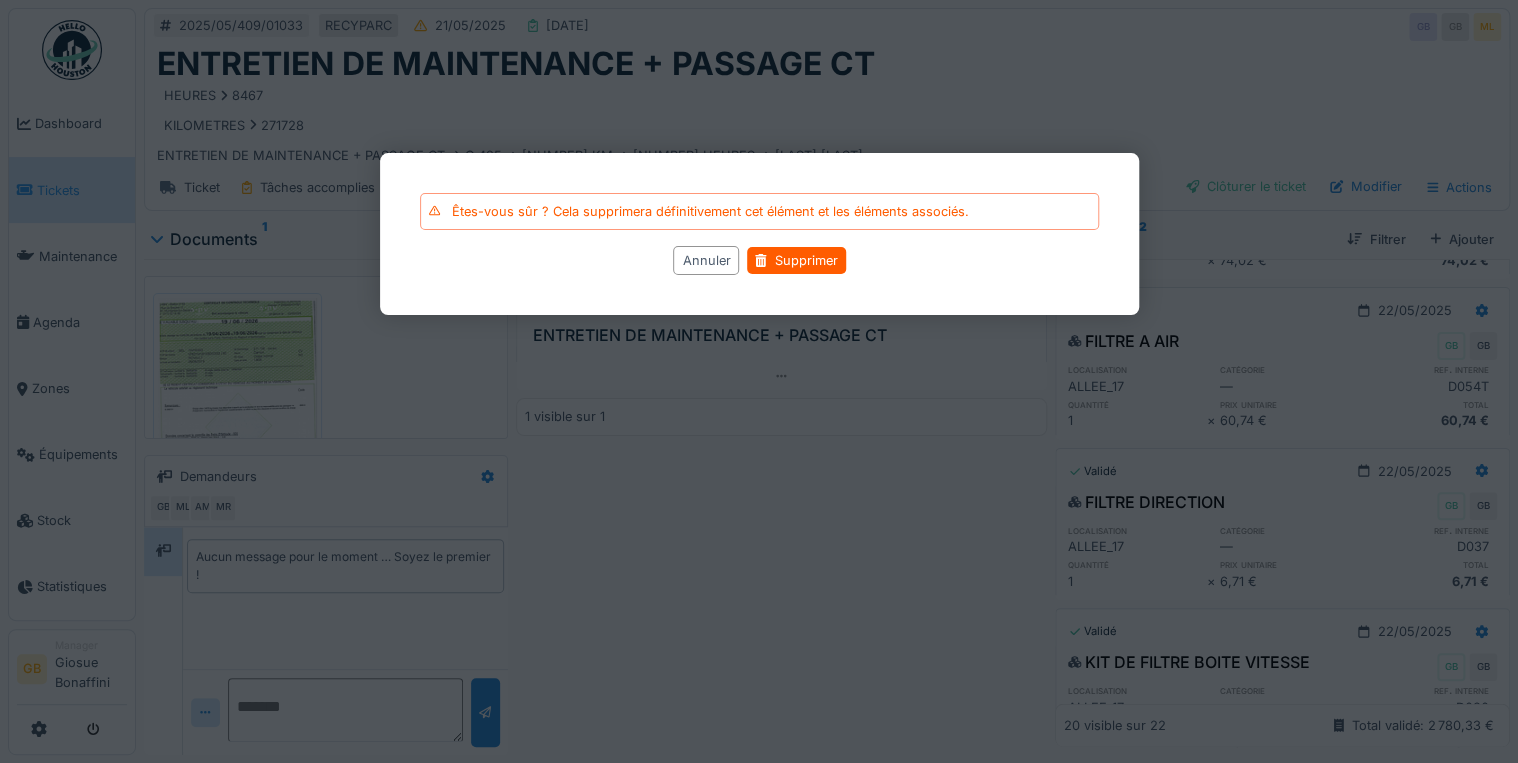 click on "Annuler Supprimer" at bounding box center [759, 260] 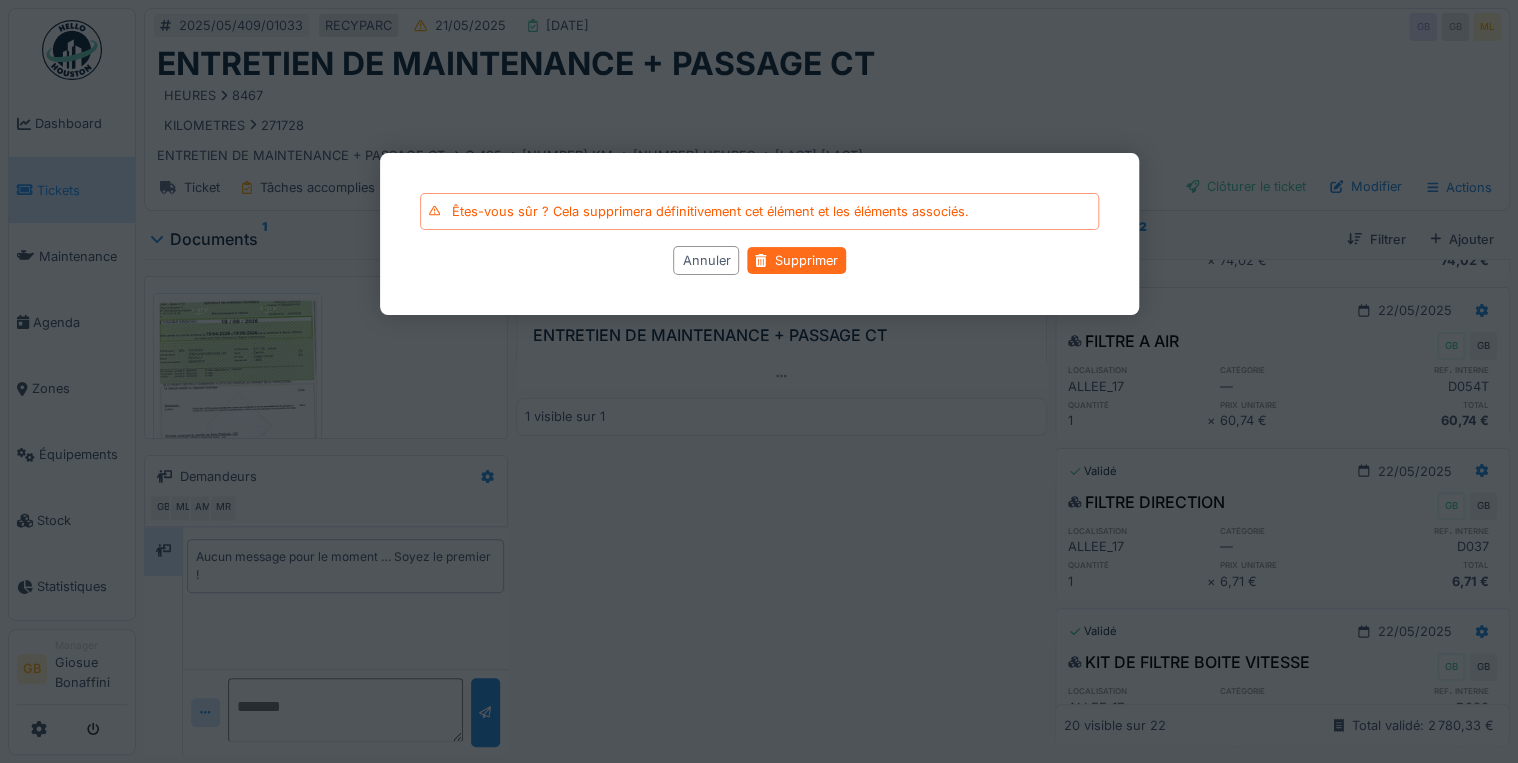 click on "Supprimer" at bounding box center [796, 260] 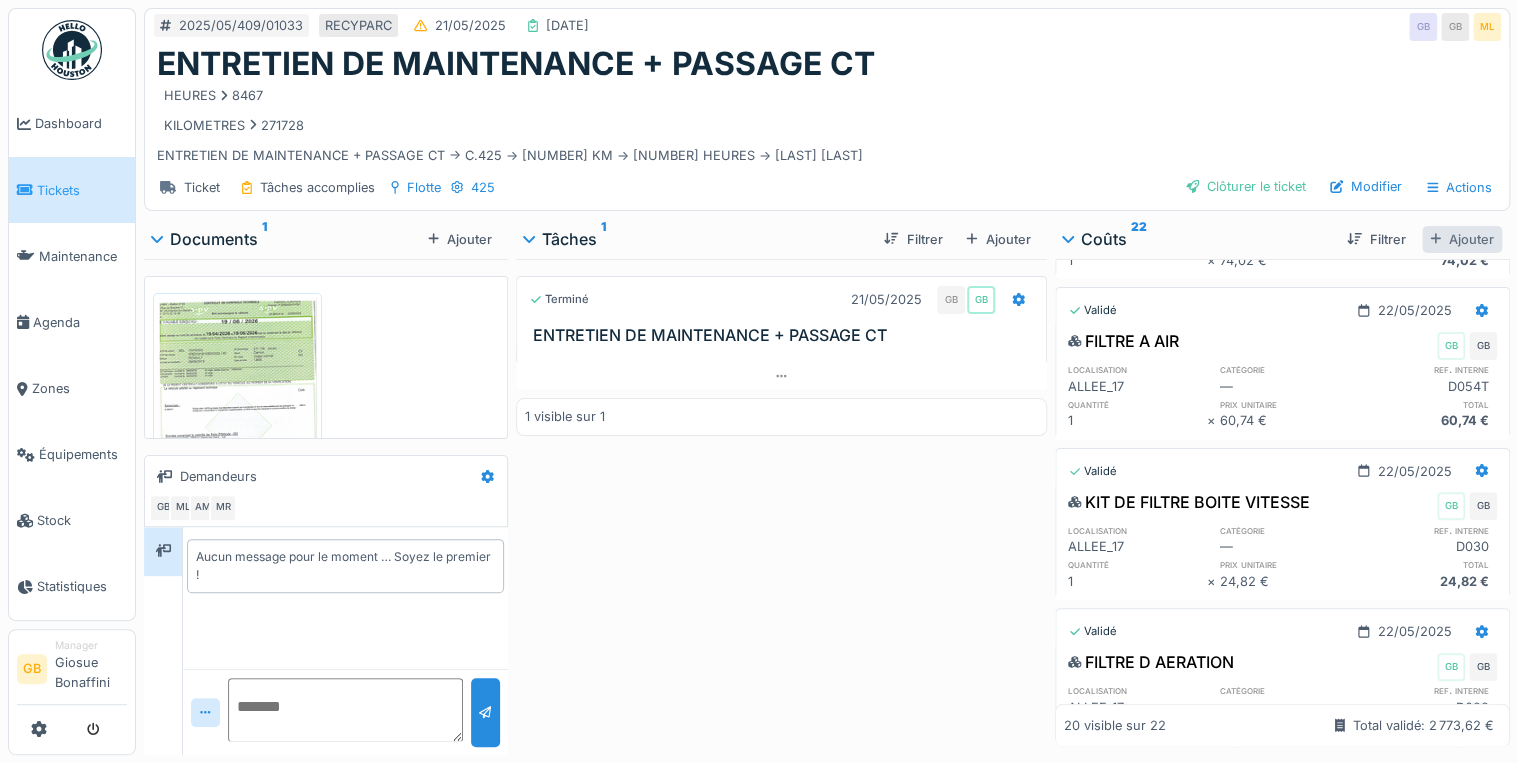 click on "Ajouter" at bounding box center [1462, 239] 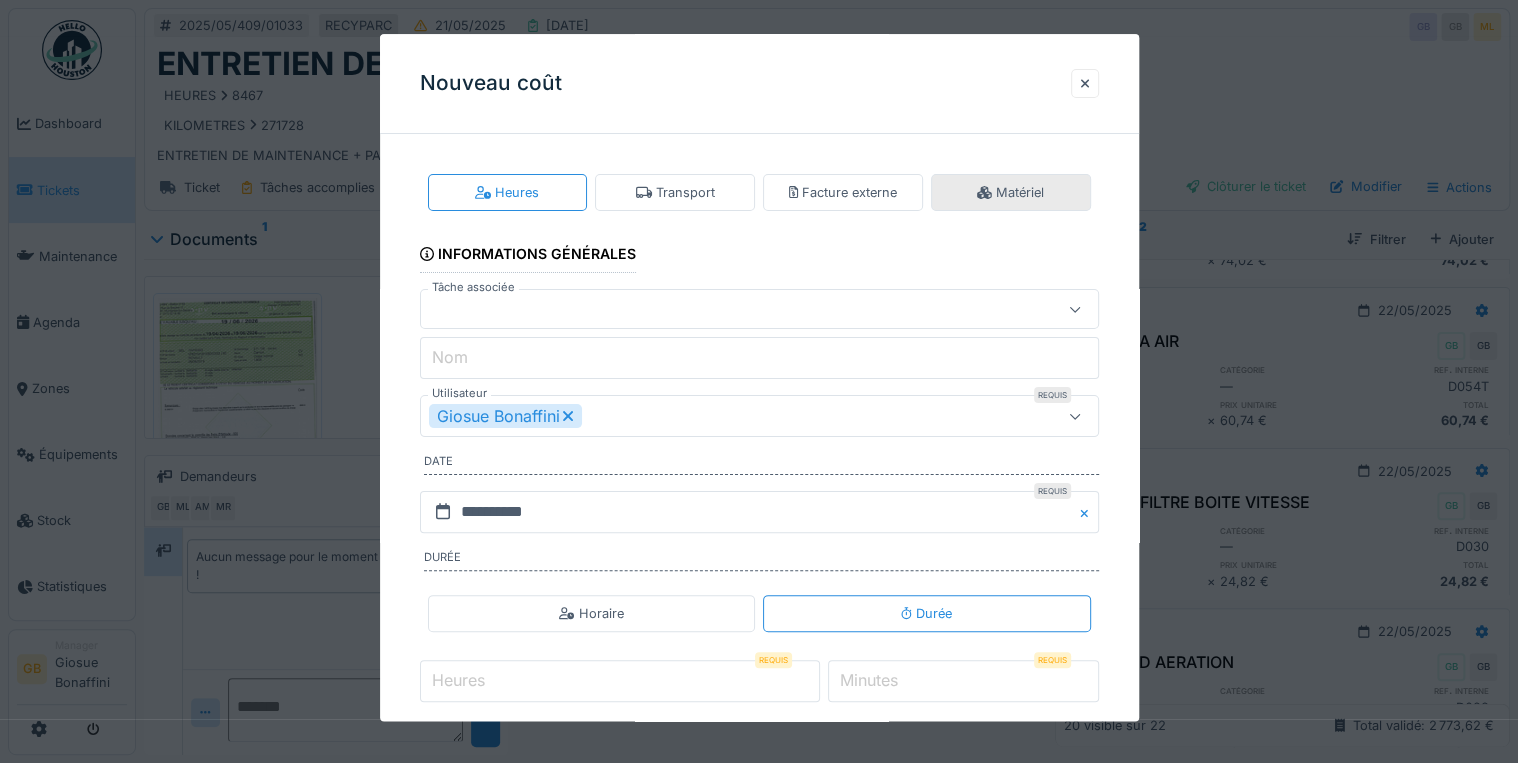 click on "Matériel" at bounding box center (1011, 192) 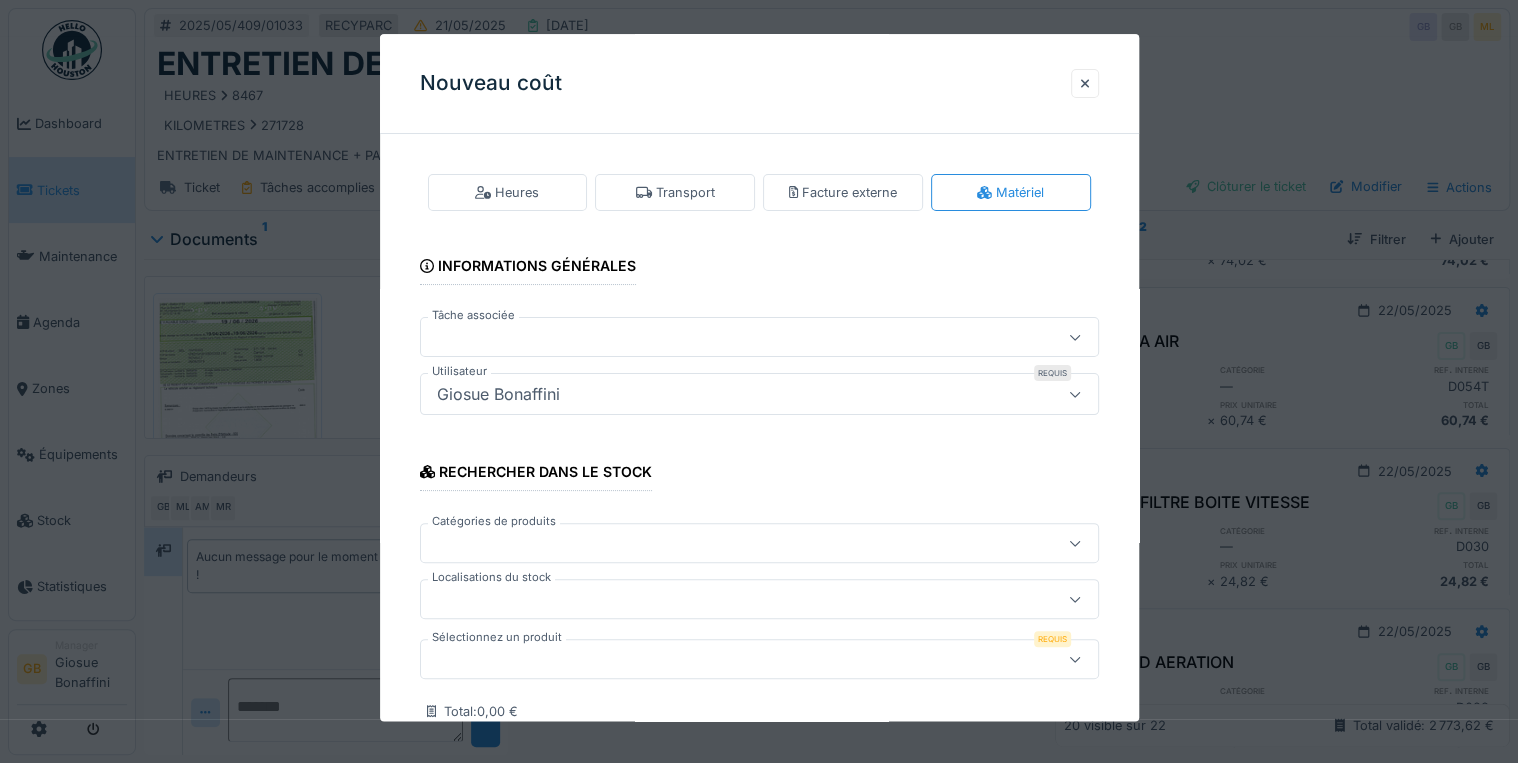 click at bounding box center [725, 660] 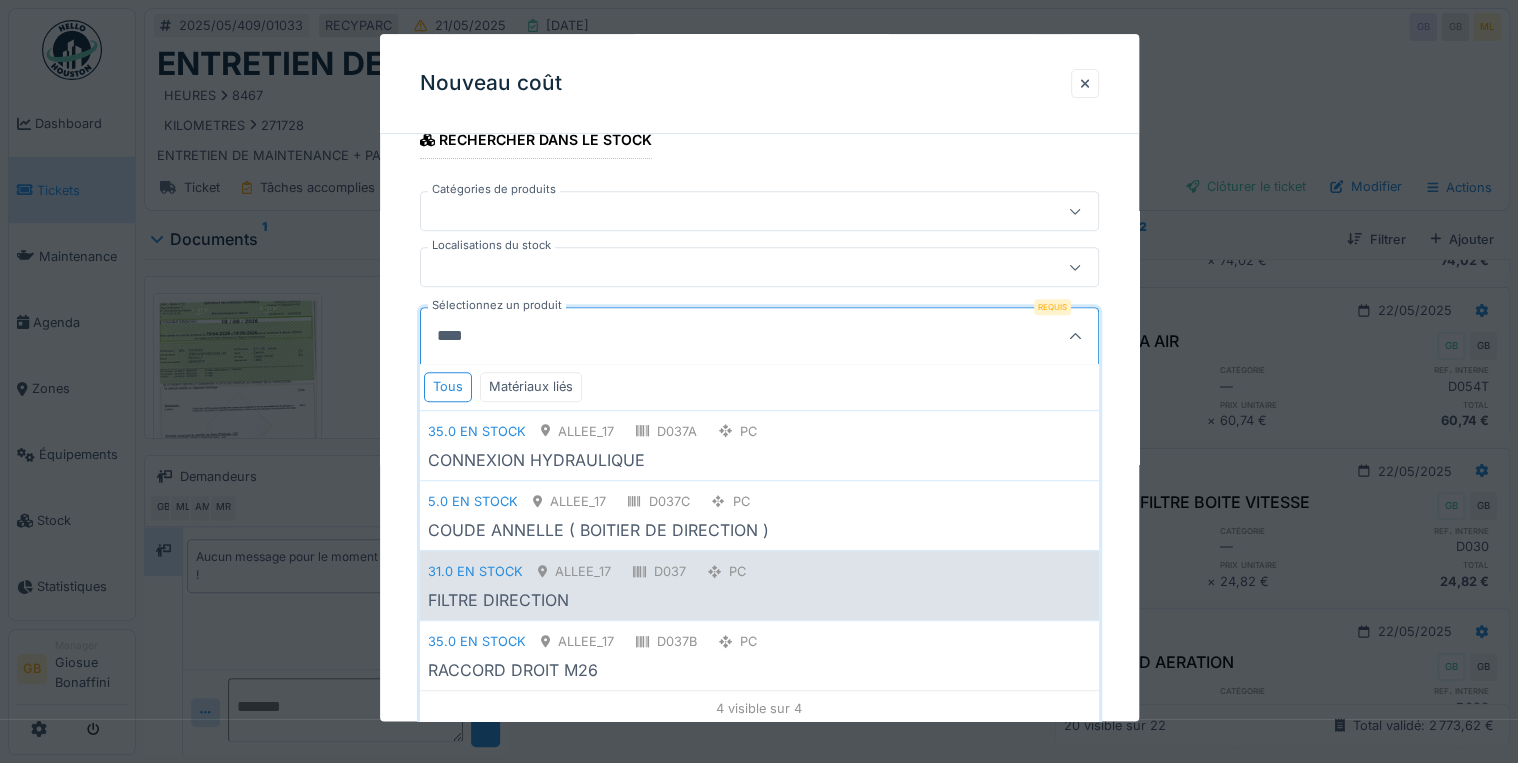 type on "****" 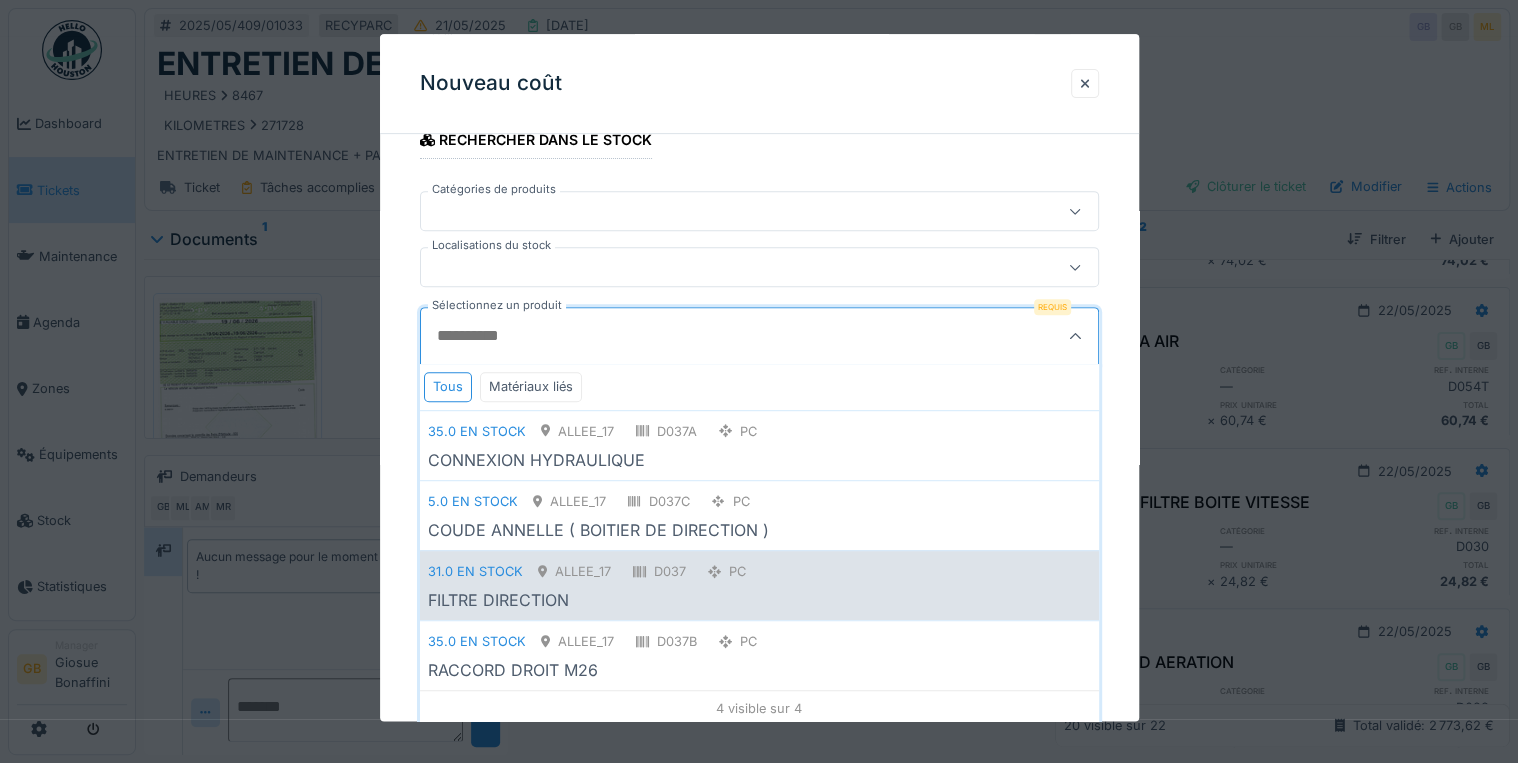 scroll, scrollTop: 319, scrollLeft: 0, axis: vertical 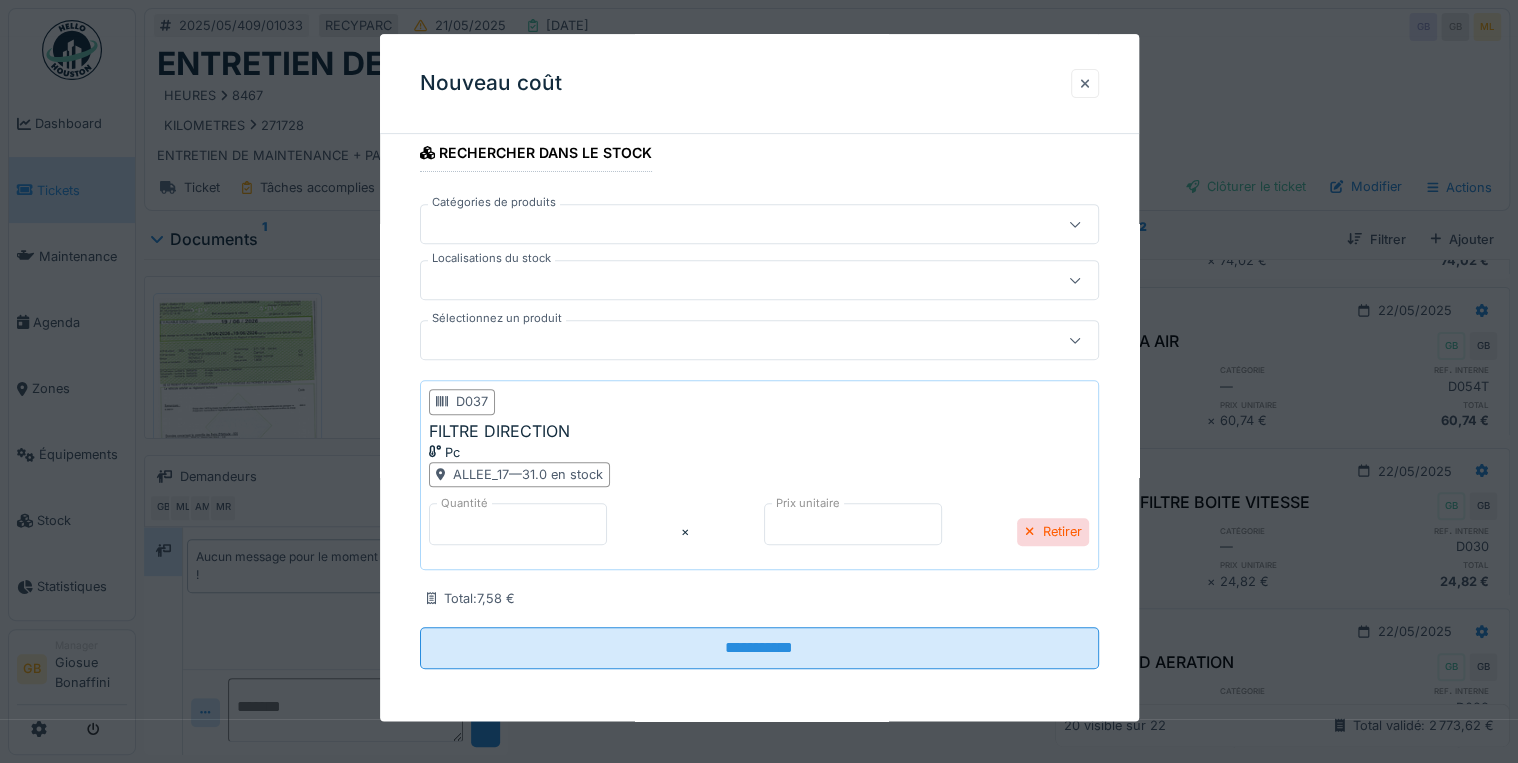 click at bounding box center (1085, 83) 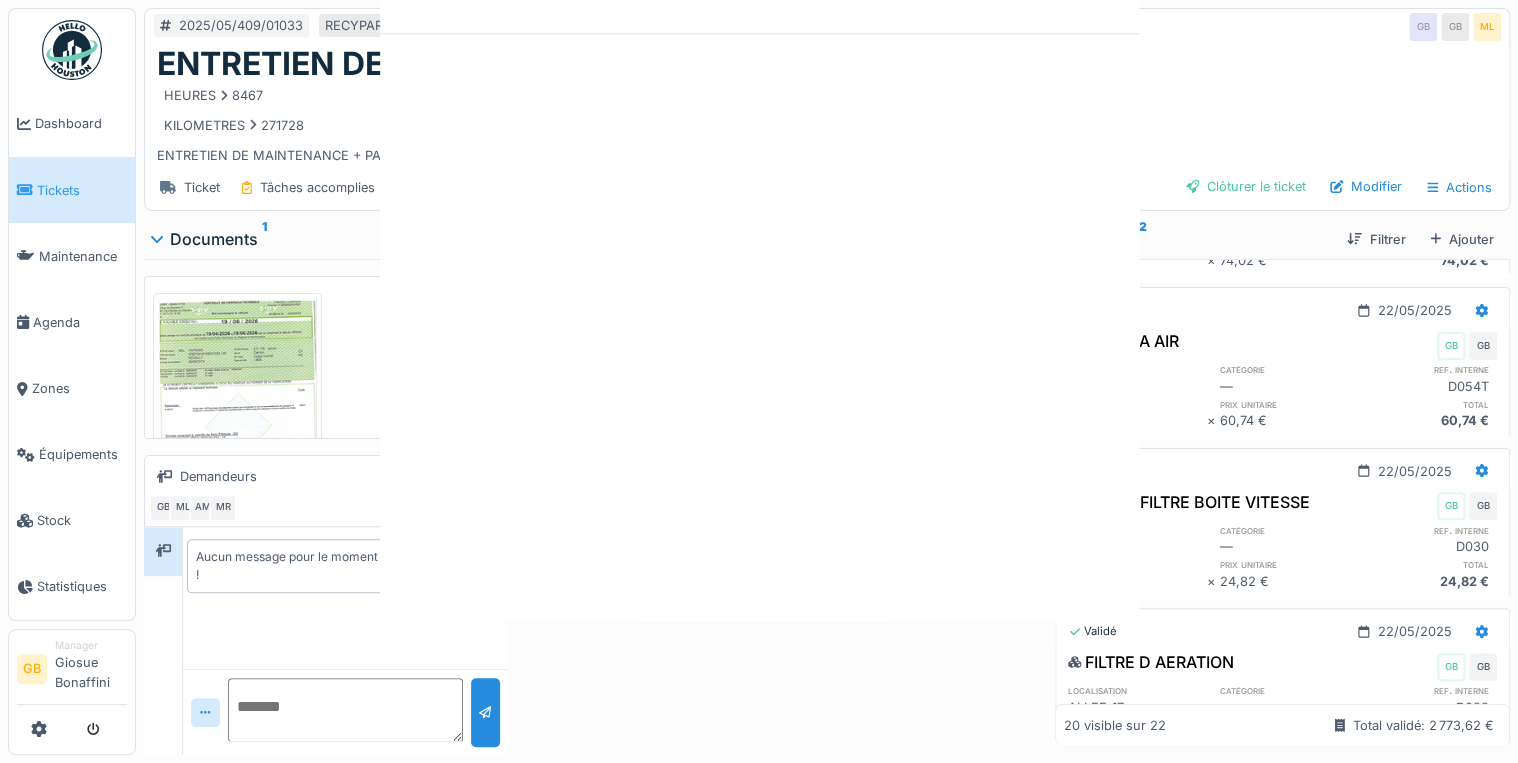 scroll, scrollTop: 0, scrollLeft: 0, axis: both 